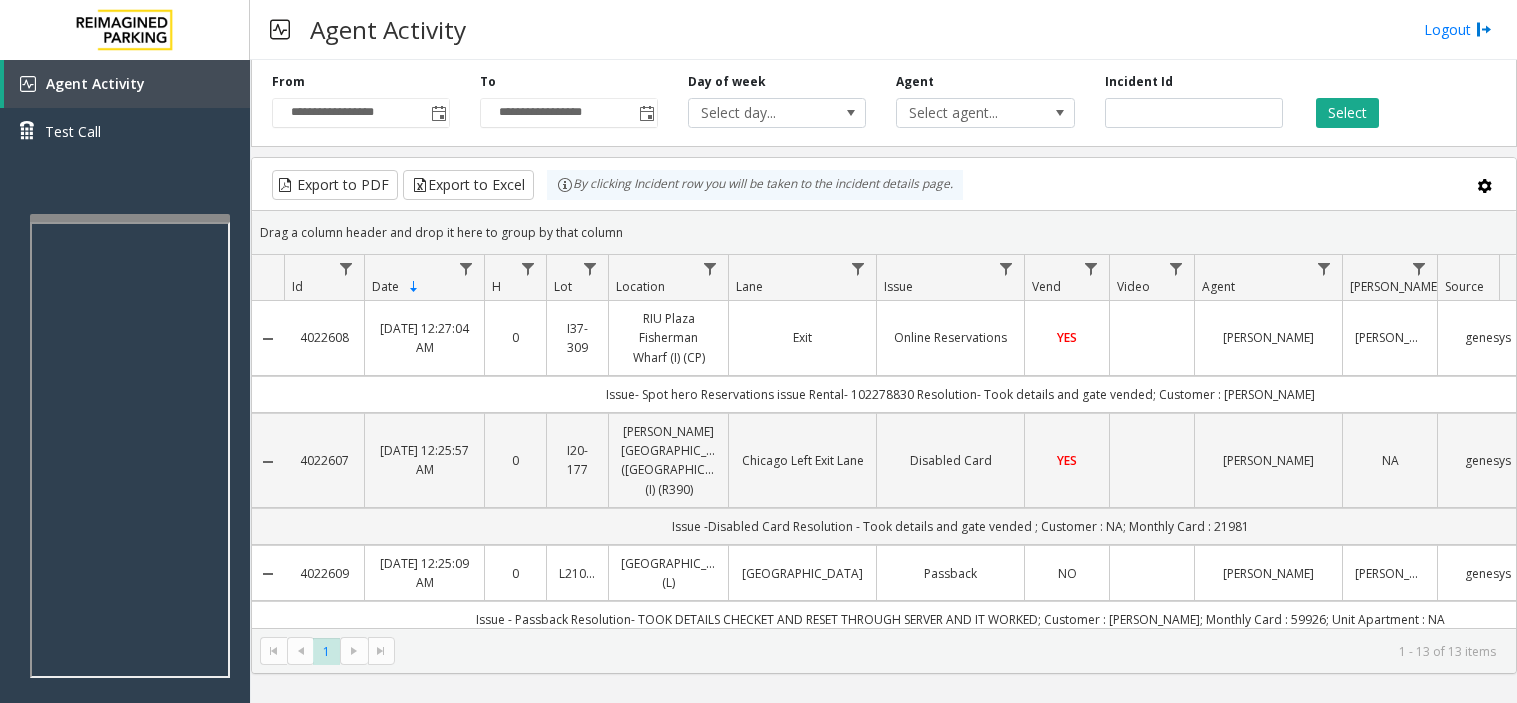 scroll, scrollTop: 0, scrollLeft: 0, axis: both 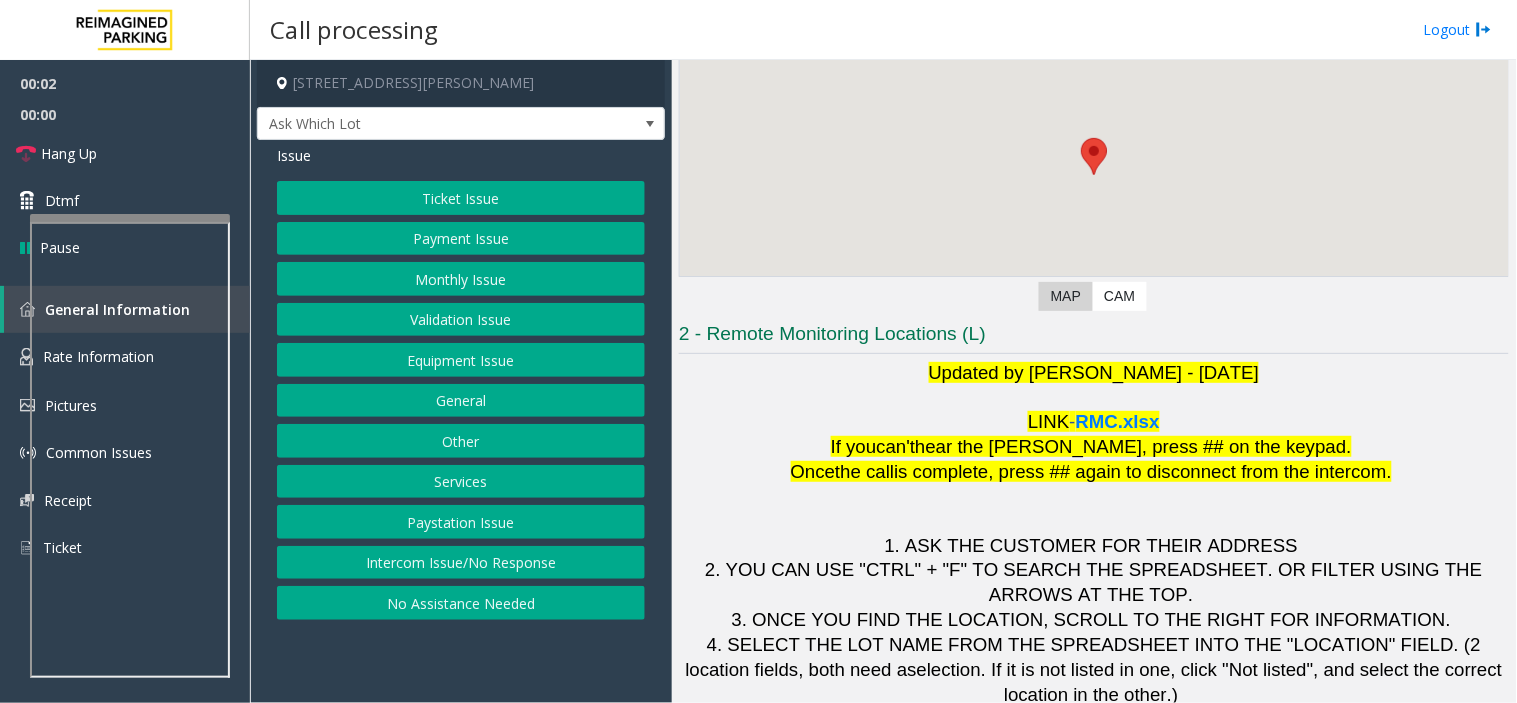 click on "To navigate, press the arrow keys. Video is not available for this lane. Previous Next  Map   CAM" 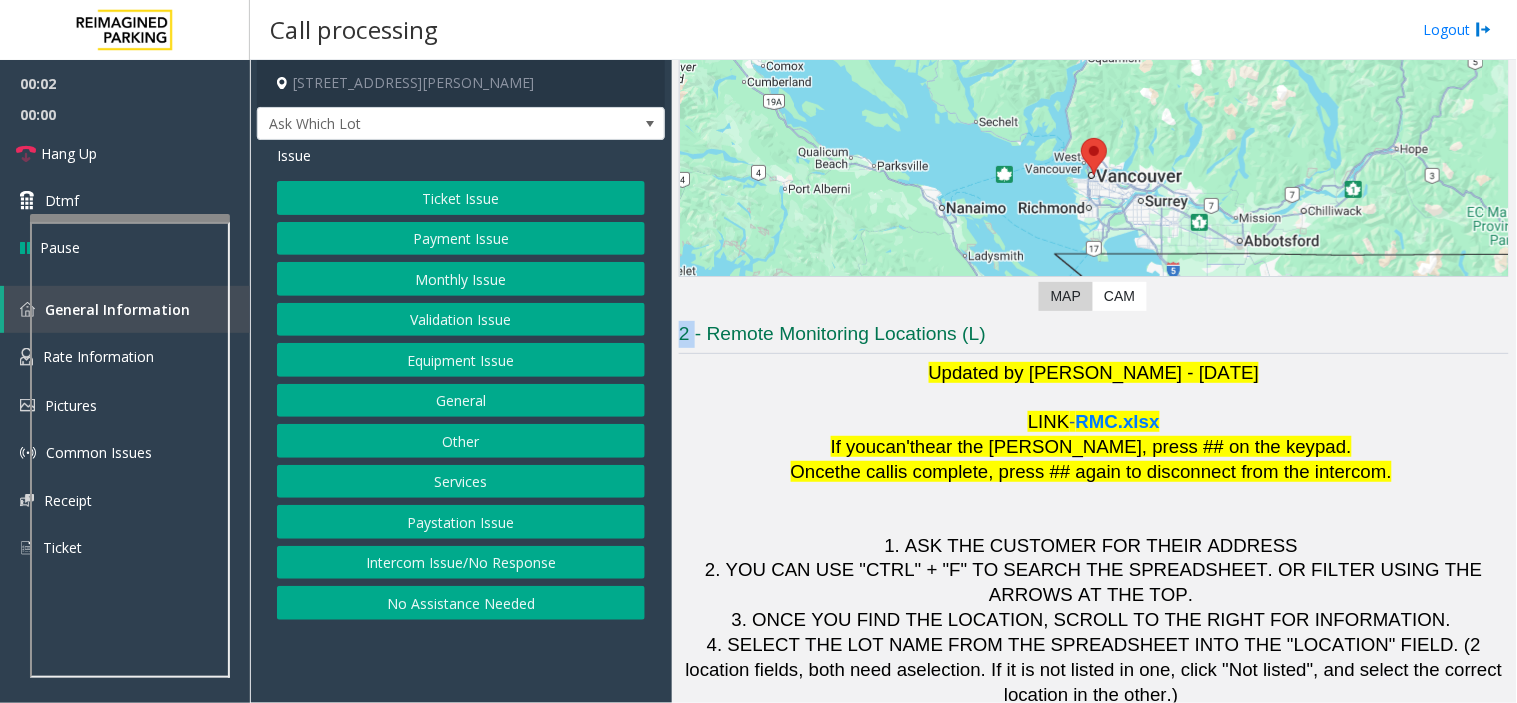 click on "To navigate, press the arrow keys. Video is not available for this lane. Previous Next  Map   CAM" 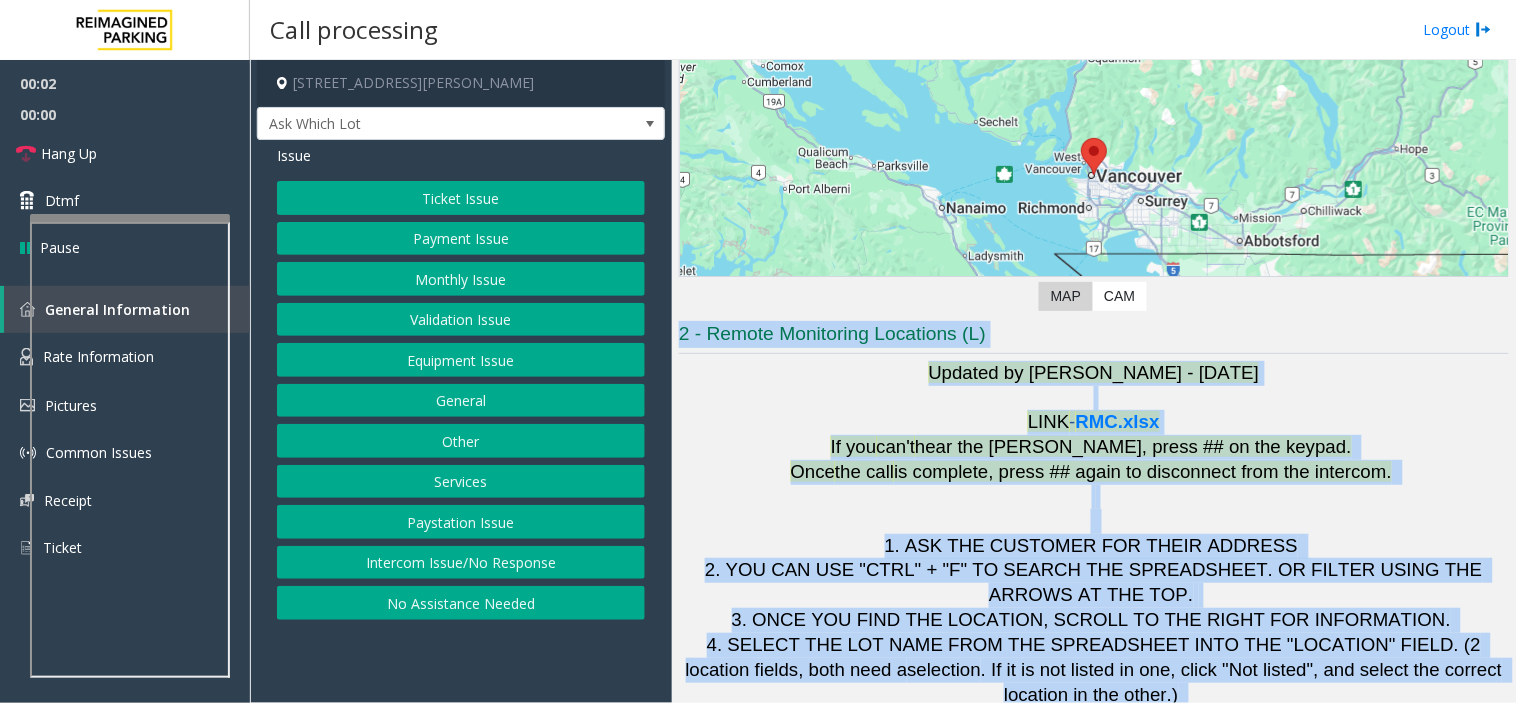 drag, startPoint x: 737, startPoint y: 316, endPoint x: 1190, endPoint y: 694, distance: 589.9941 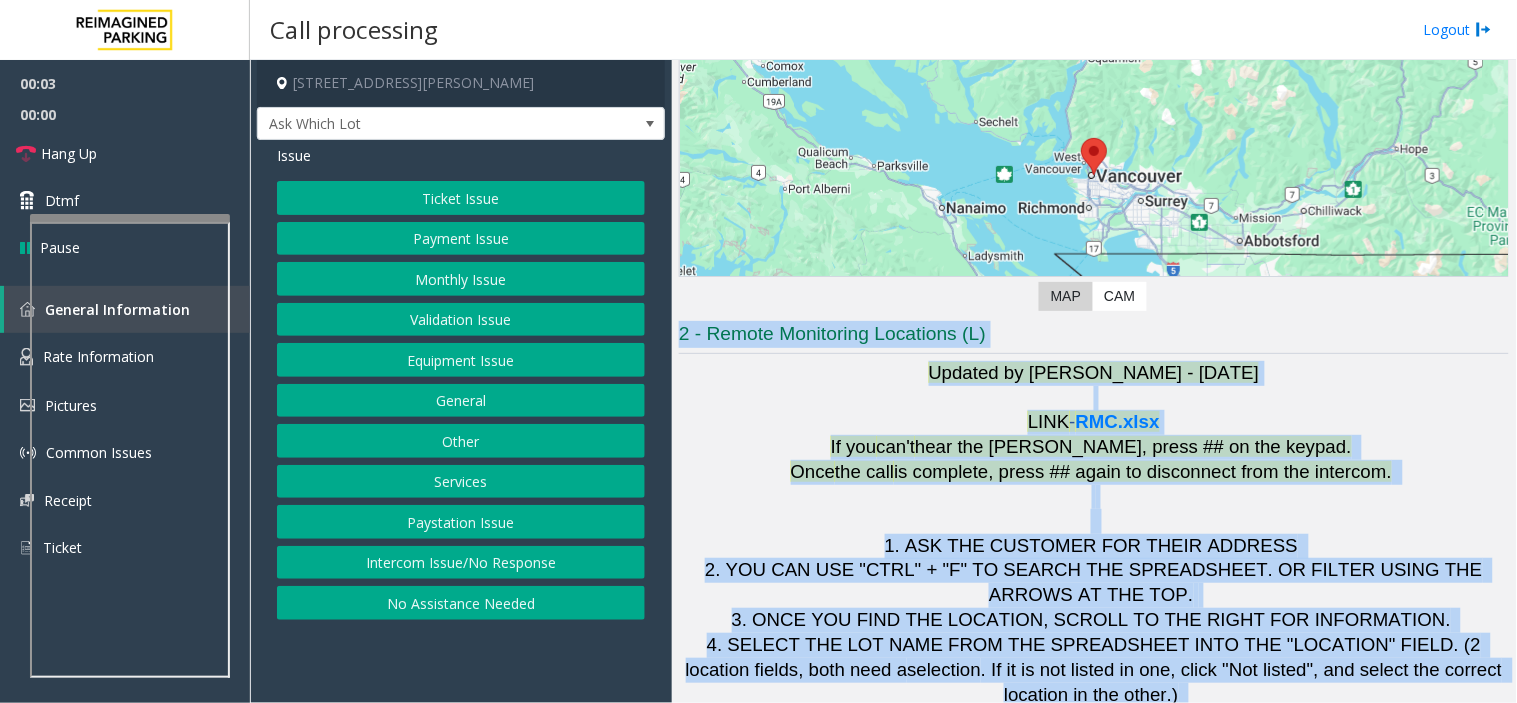 click on "Main   Revenue Control Manufacturer: Skidata  ← Move left → Move right ↑ Move up ↓ Move down + Zoom in - Zoom out Home Jump left by 75% End Jump right by 75% Page Up Jump up by 75% Page Down Jump down by 75% To navigate, press the arrow keys. Map Terrain Satellite Labels Keyboard shortcuts Map Data Map data ©2025 Google Map data ©2025 Google 20 km  Click to toggle between metric and imperial units Terms Report a map error Video is not available for this lane. Previous Next  Map   CAM  2 - Remote Monitoring Locations (L) Updated by [PERSON_NAME] - [DATE] LINK  -  RMC.xlsx If you  can't  hear the [PERSON_NAME], press ## on the keypad.   Once  the call  is complete, press ## again to disconnect from the intercom.       1. ASK THE CUSTOMER FOR THEIR ADDRESS   2. YOU CAN USE "CTRL" + "F" TO SEARCH THE SPREADSHEET. OR FILTER USING THE ARROWS AT THE TOP.   3. ONCE YOU FIND THE LOCATION, SCROLL TO THE RIGHT FOR INFORMATION.   selection   LINK  -  RMC.xlsx" 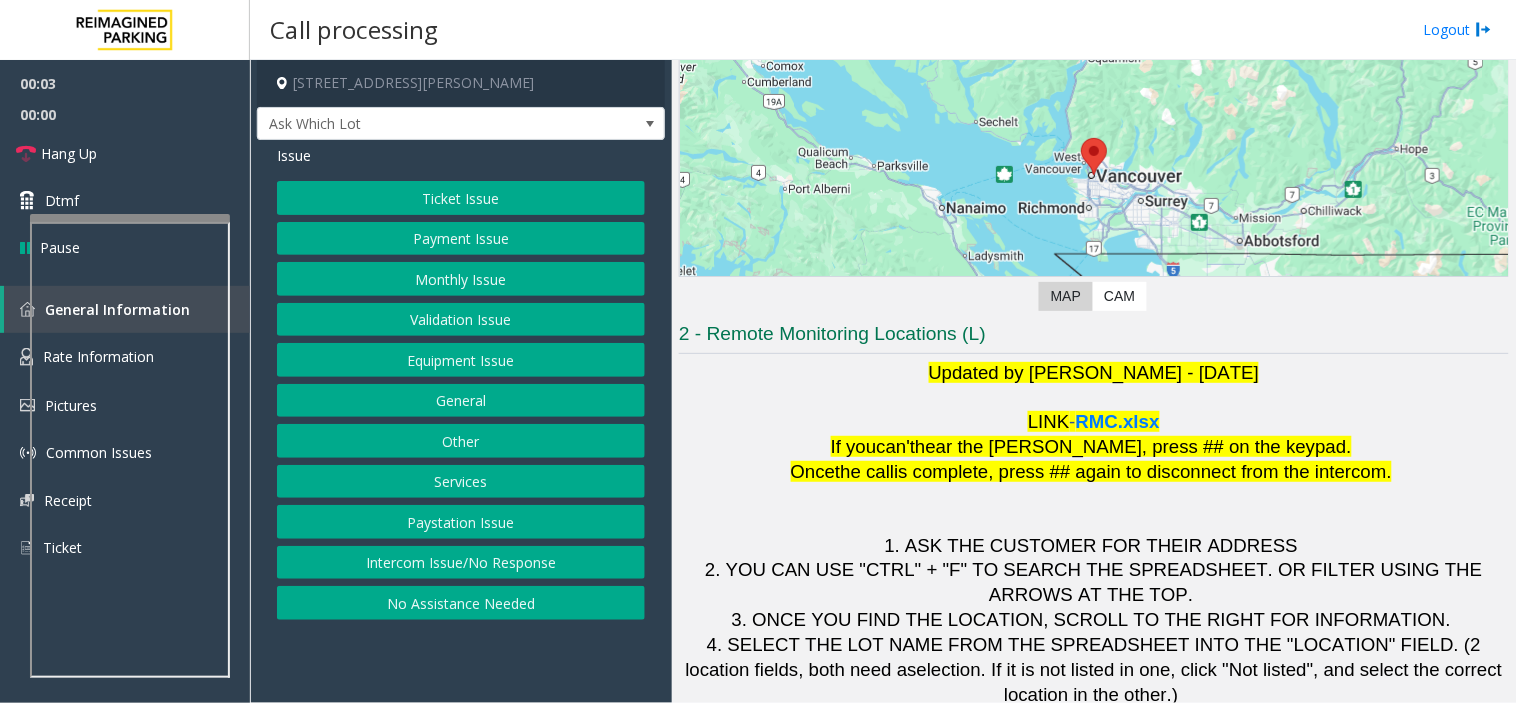click on "Main   Revenue Control Manufacturer: Skidata  ← Move left → Move right ↑ Move up ↓ Move down + Zoom in - Zoom out Home Jump left by 75% End Jump right by 75% Page Up Jump up by 75% Page Down Jump down by 75% To navigate, press the arrow keys. Map Terrain Satellite Labels Keyboard shortcuts Map Data Map data ©2025 Google Map data ©2025 Google 20 km  Click to toggle between metric and imperial units Terms Report a map error Video is not available for this lane. Previous Next  Map   CAM  2 - Remote Monitoring Locations (L) Updated by [PERSON_NAME] - [DATE] LINK  -  RMC.xlsx If you  can't  hear the [PERSON_NAME], press ## on the keypad.   Once  the call  is complete, press ## again to disconnect from the intercom.       1. ASK THE CUSTOMER FOR THEIR ADDRESS   2. YOU CAN USE "CTRL" + "F" TO SEARCH THE SPREADSHEET. OR FILTER USING THE ARROWS AT THE TOP.   3. ONCE YOU FIND THE LOCATION, SCROLL TO THE RIGHT FOR INFORMATION.   selection   LINK  -  RMC.xlsx" 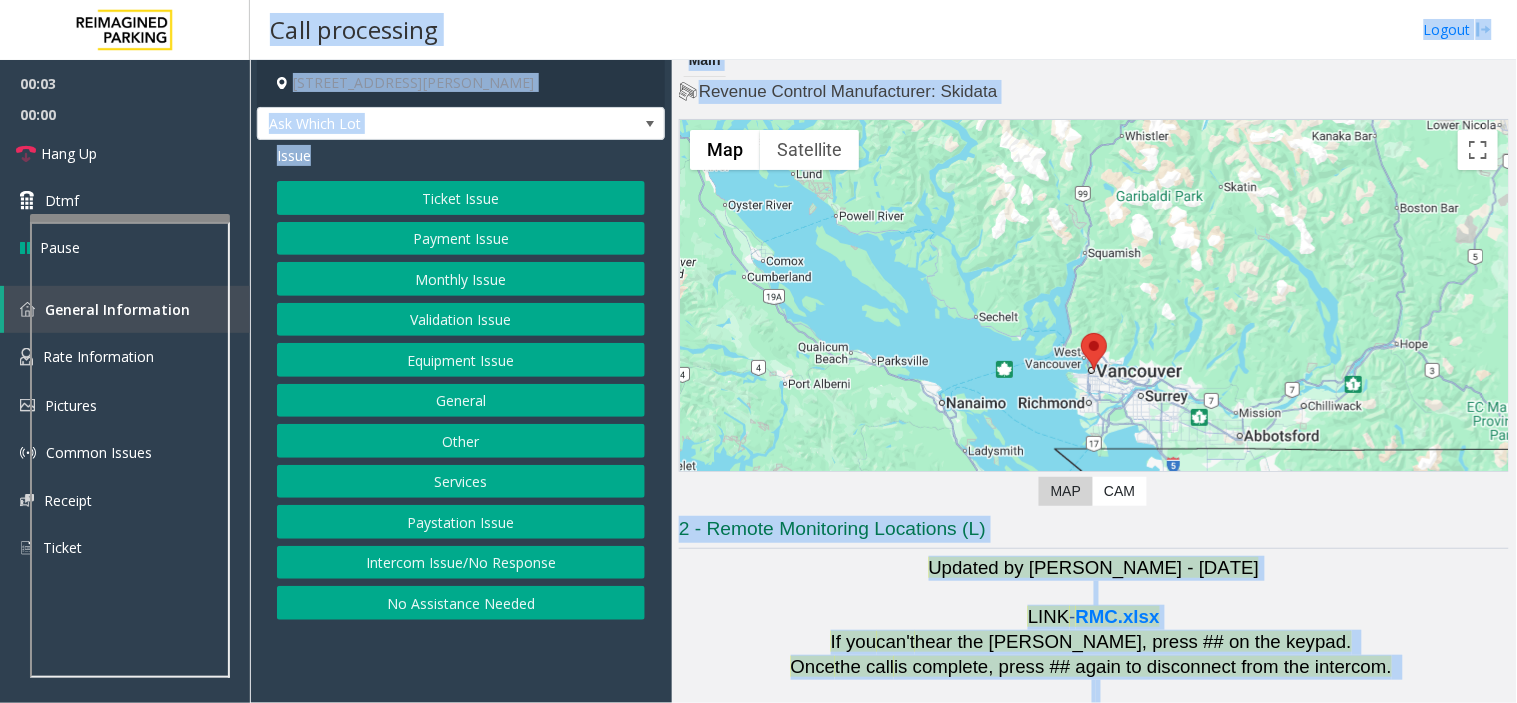 scroll, scrollTop: 0, scrollLeft: 0, axis: both 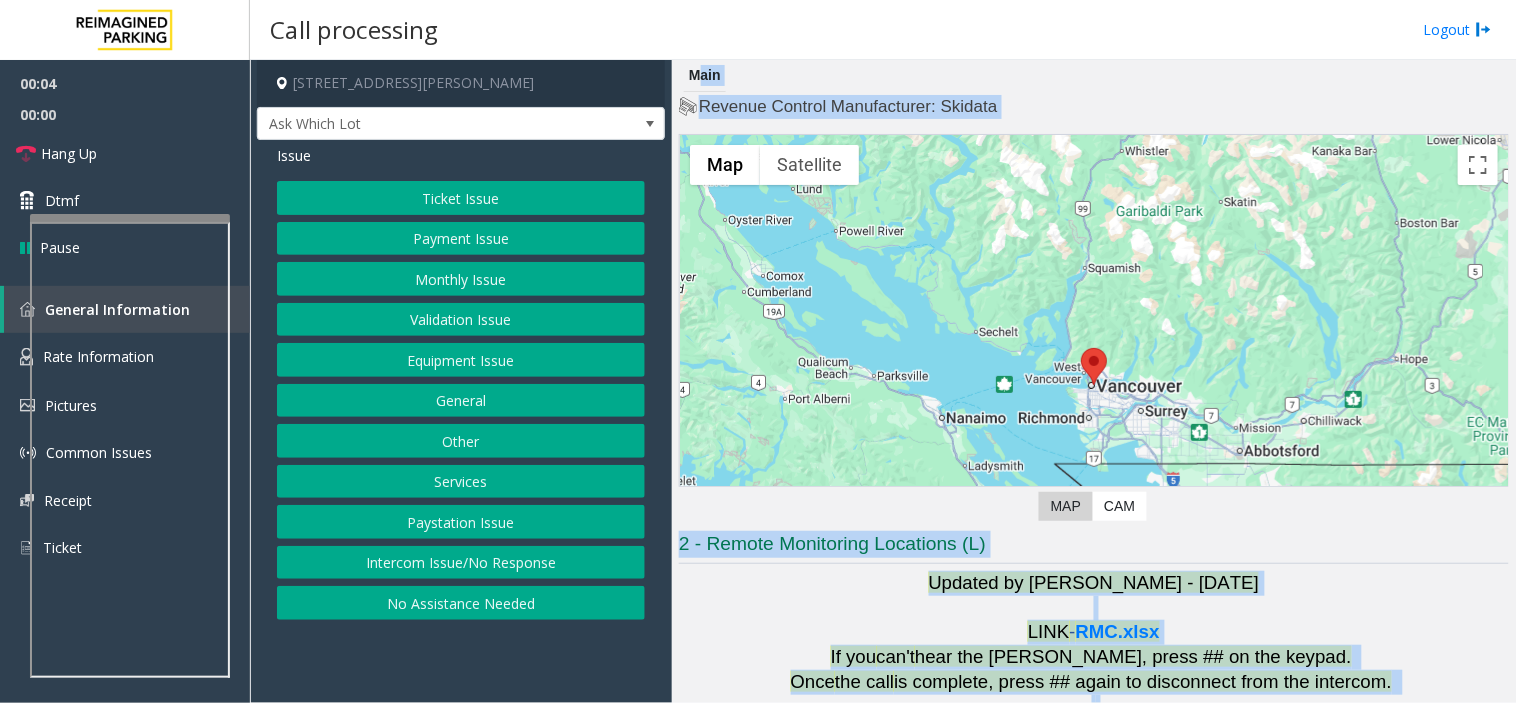 drag, startPoint x: 1190, startPoint y: 694, endPoint x: 717, endPoint y: 88, distance: 768.7425 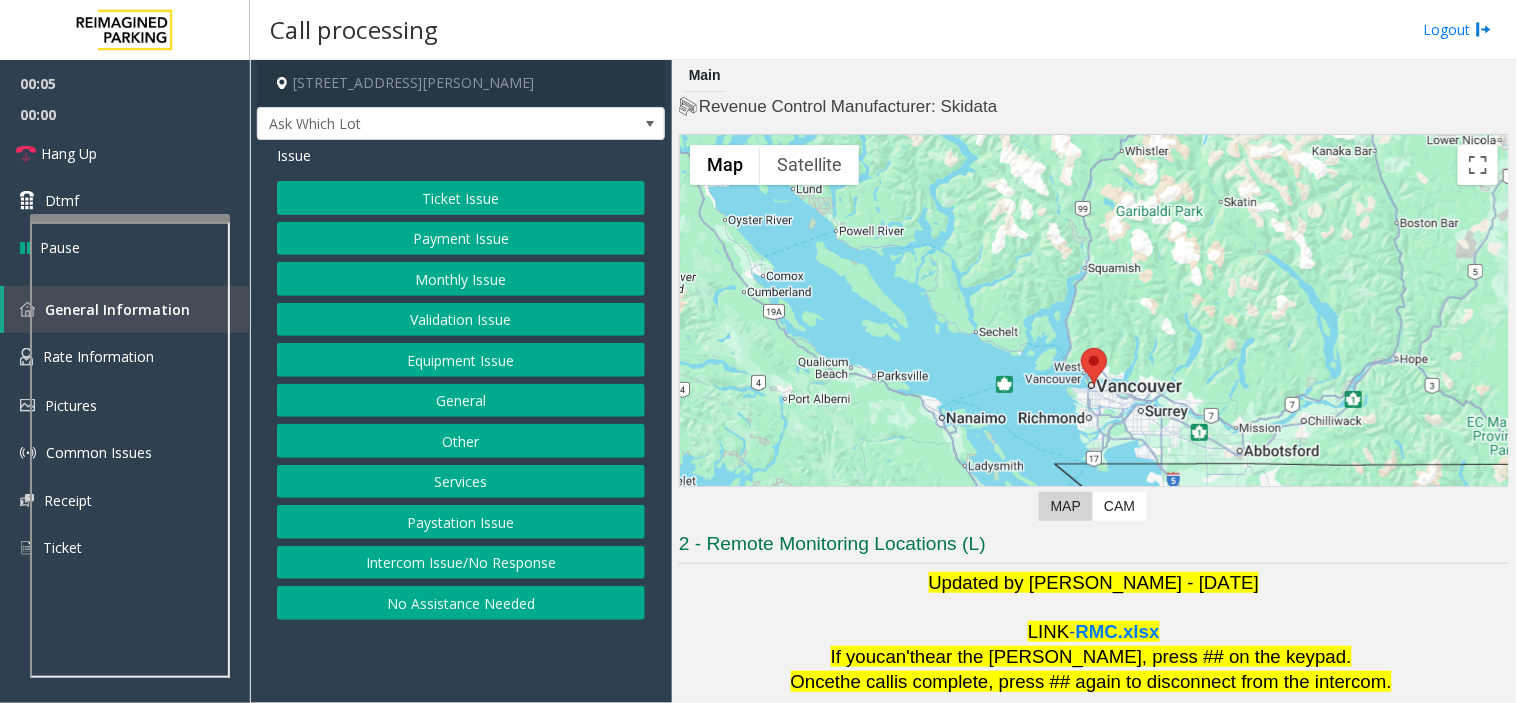 click on "Main" 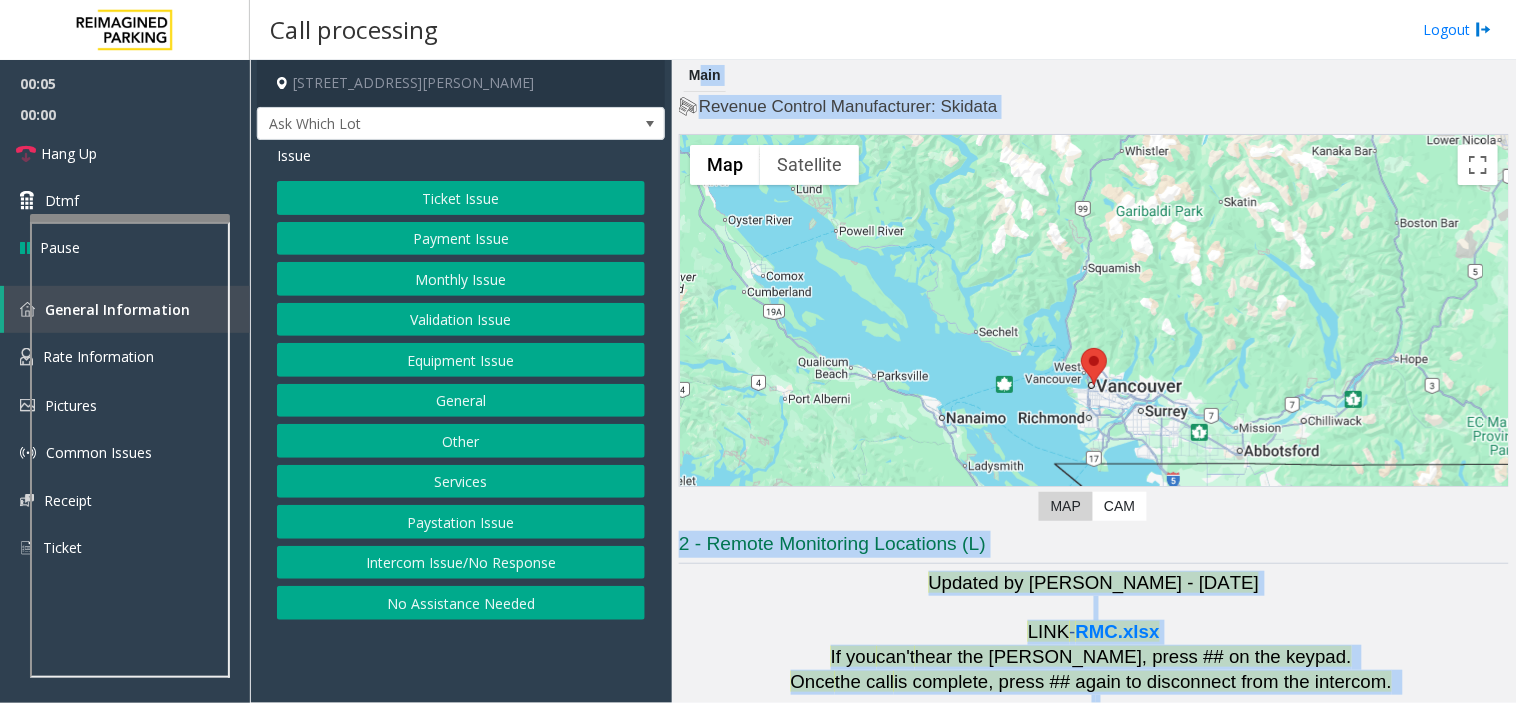 scroll, scrollTop: 210, scrollLeft: 0, axis: vertical 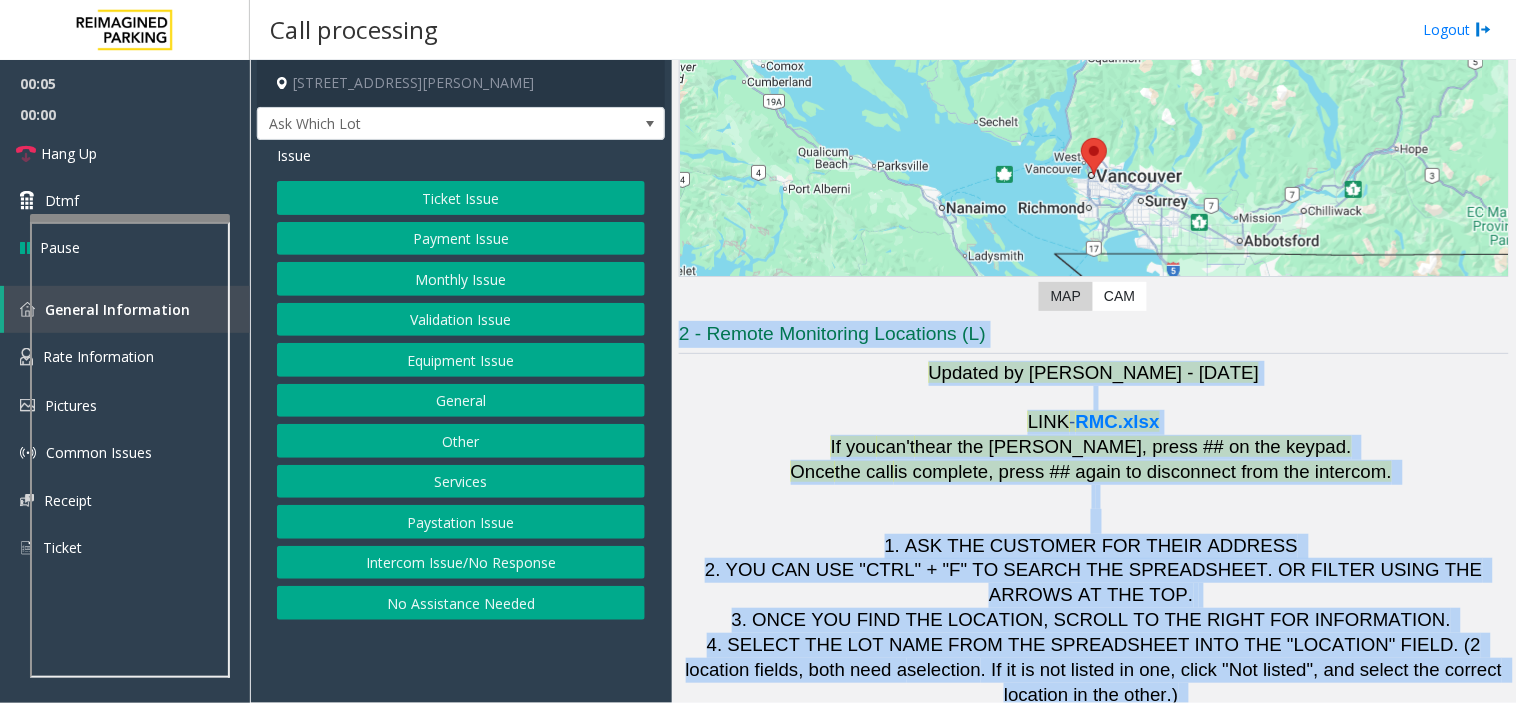 drag, startPoint x: 703, startPoint y: 75, endPoint x: 1360, endPoint y: 755, distance: 945.5416 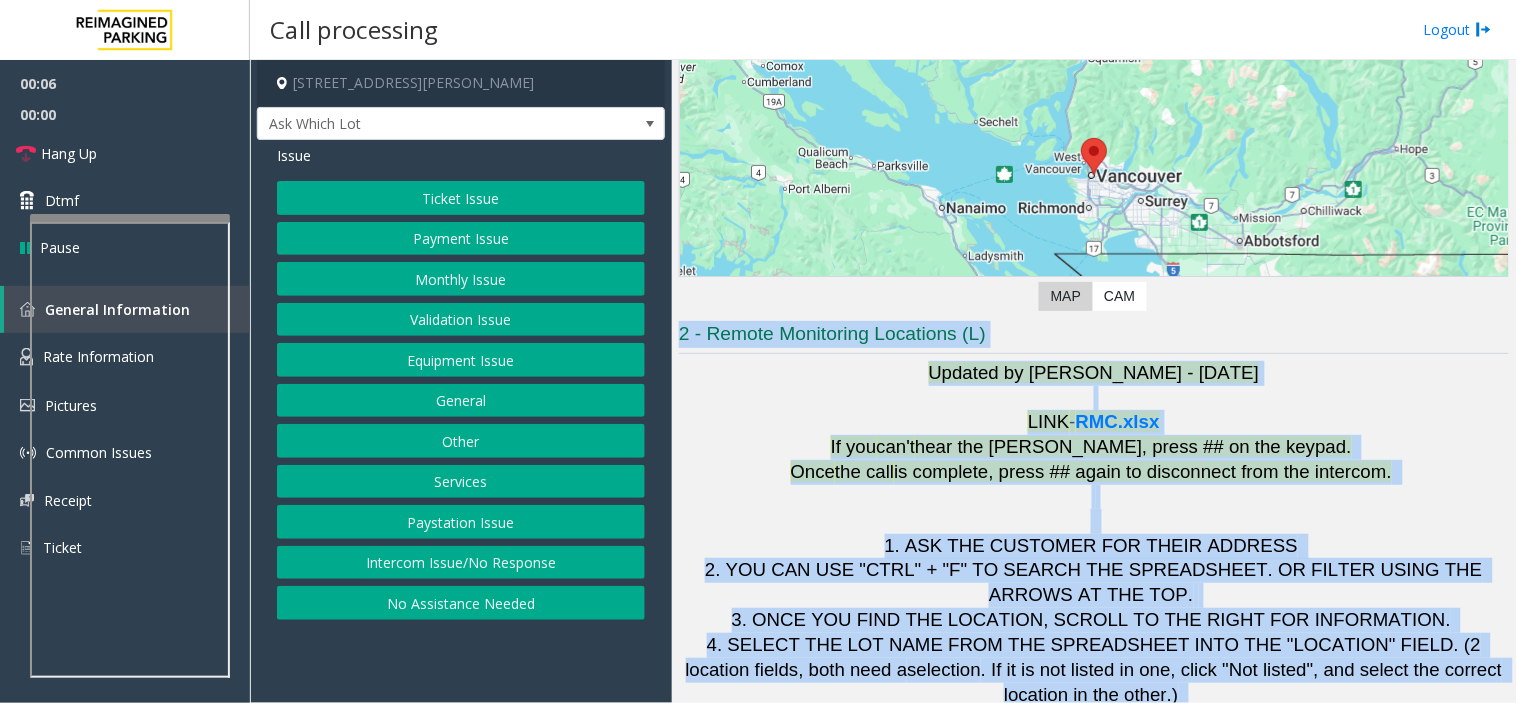 click on "Updated by [PERSON_NAME] - [DATE]" 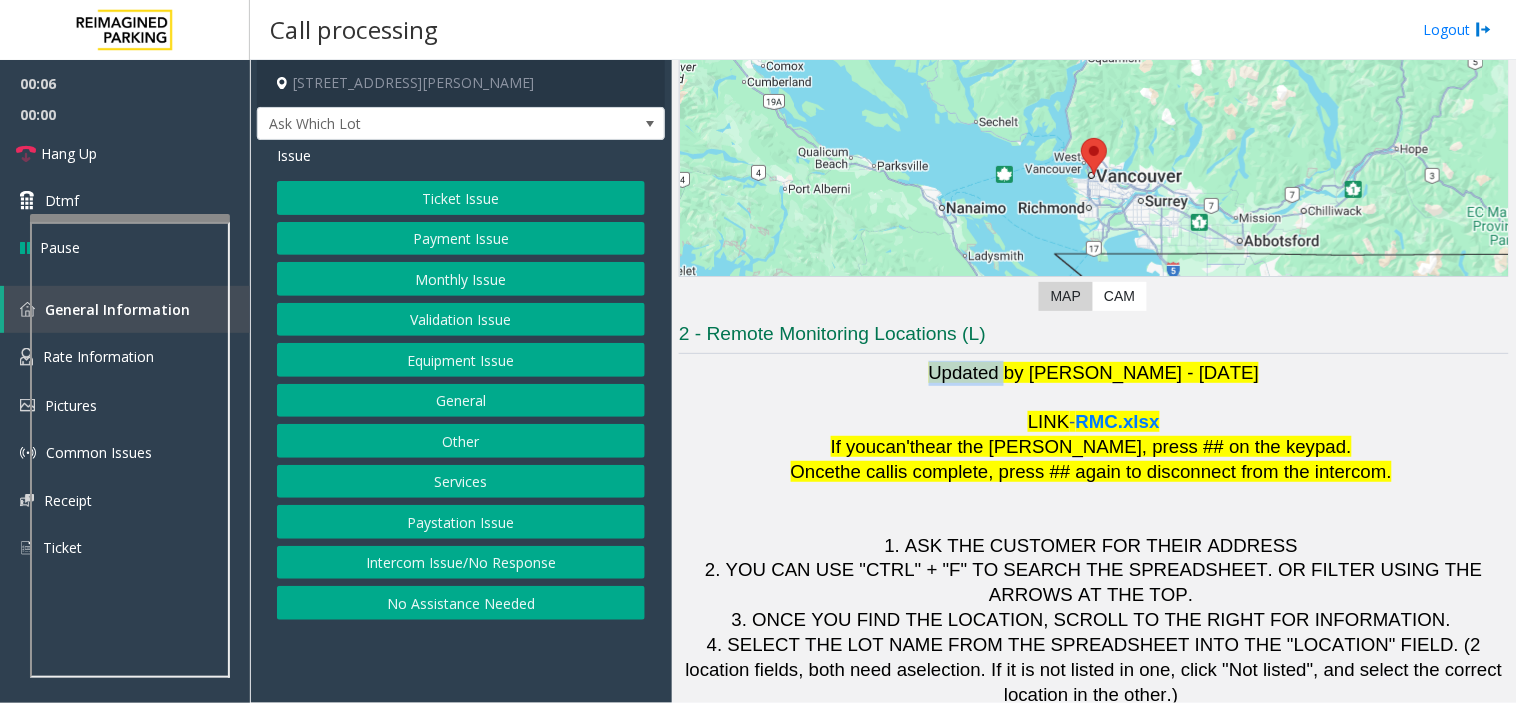 click on "Updated by [PERSON_NAME] - [DATE]" 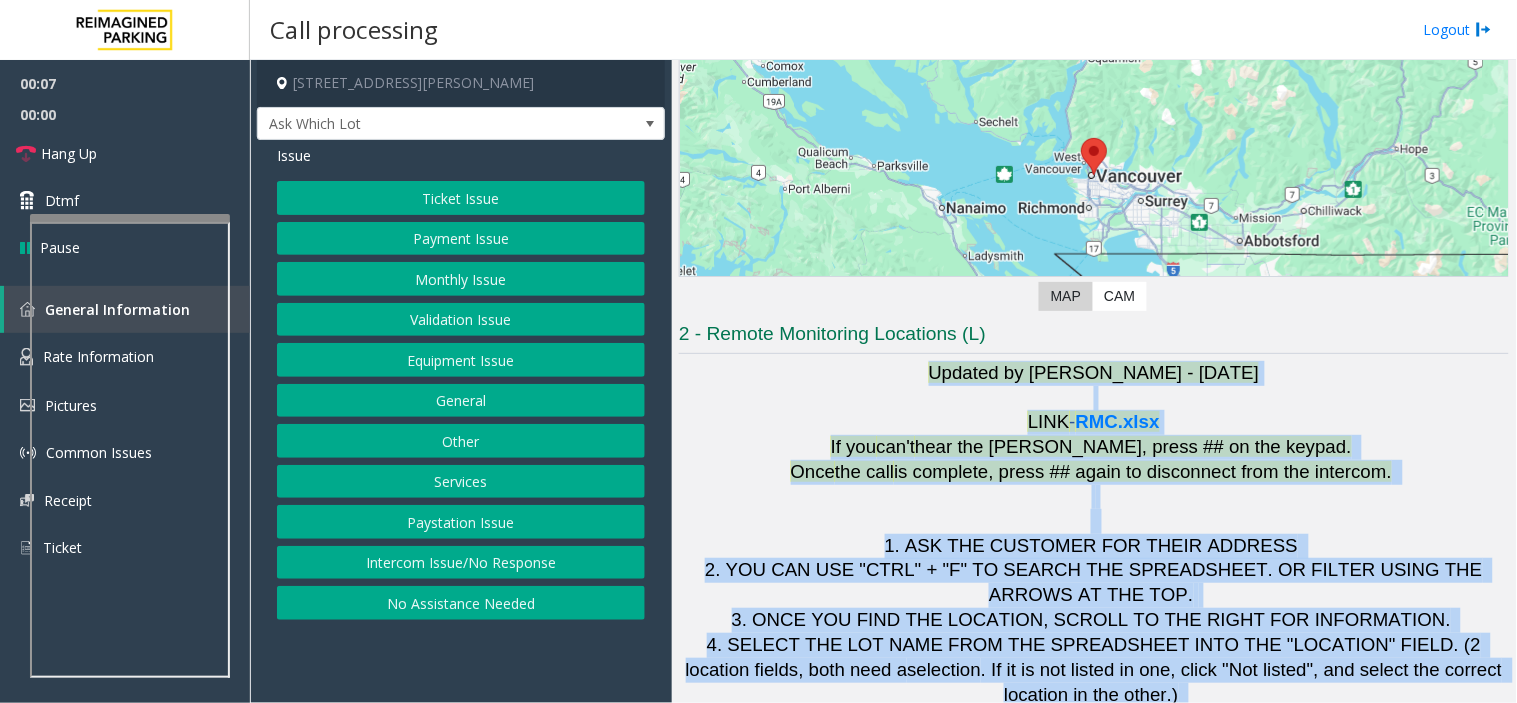 drag, startPoint x: 927, startPoint y: 368, endPoint x: 1351, endPoint y: 755, distance: 574.0601 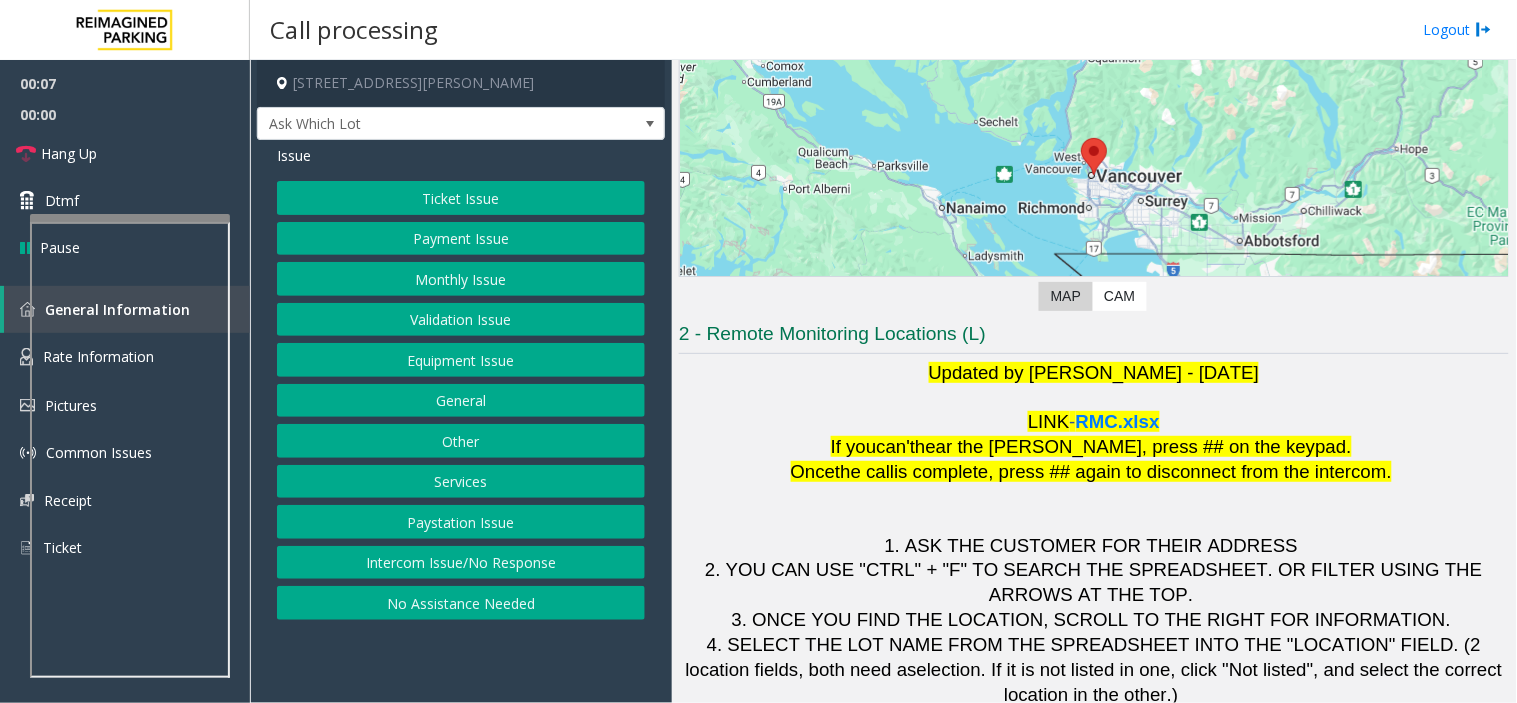 click on "LINK  -  RMC.xlsx" 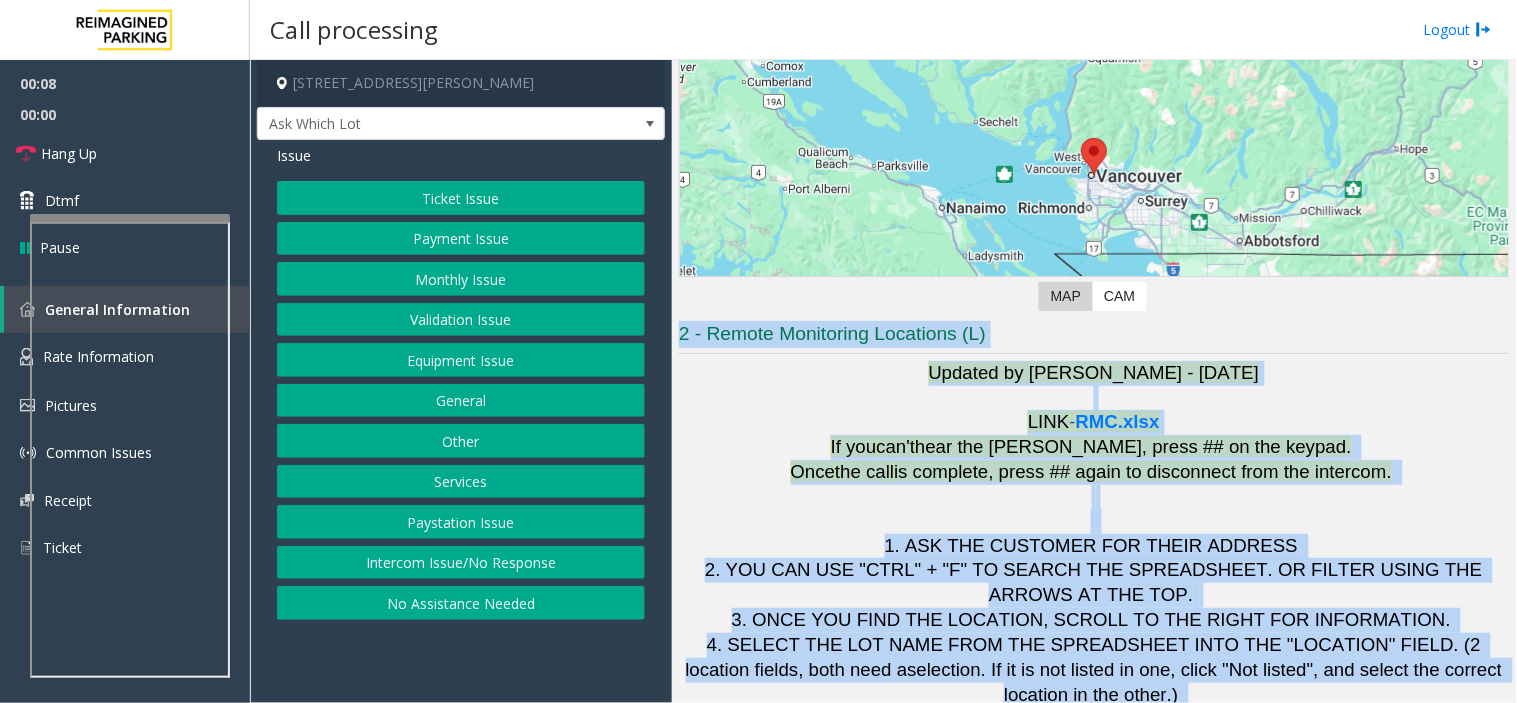 drag, startPoint x: 1247, startPoint y: 672, endPoint x: 755, endPoint y: 341, distance: 592.97974 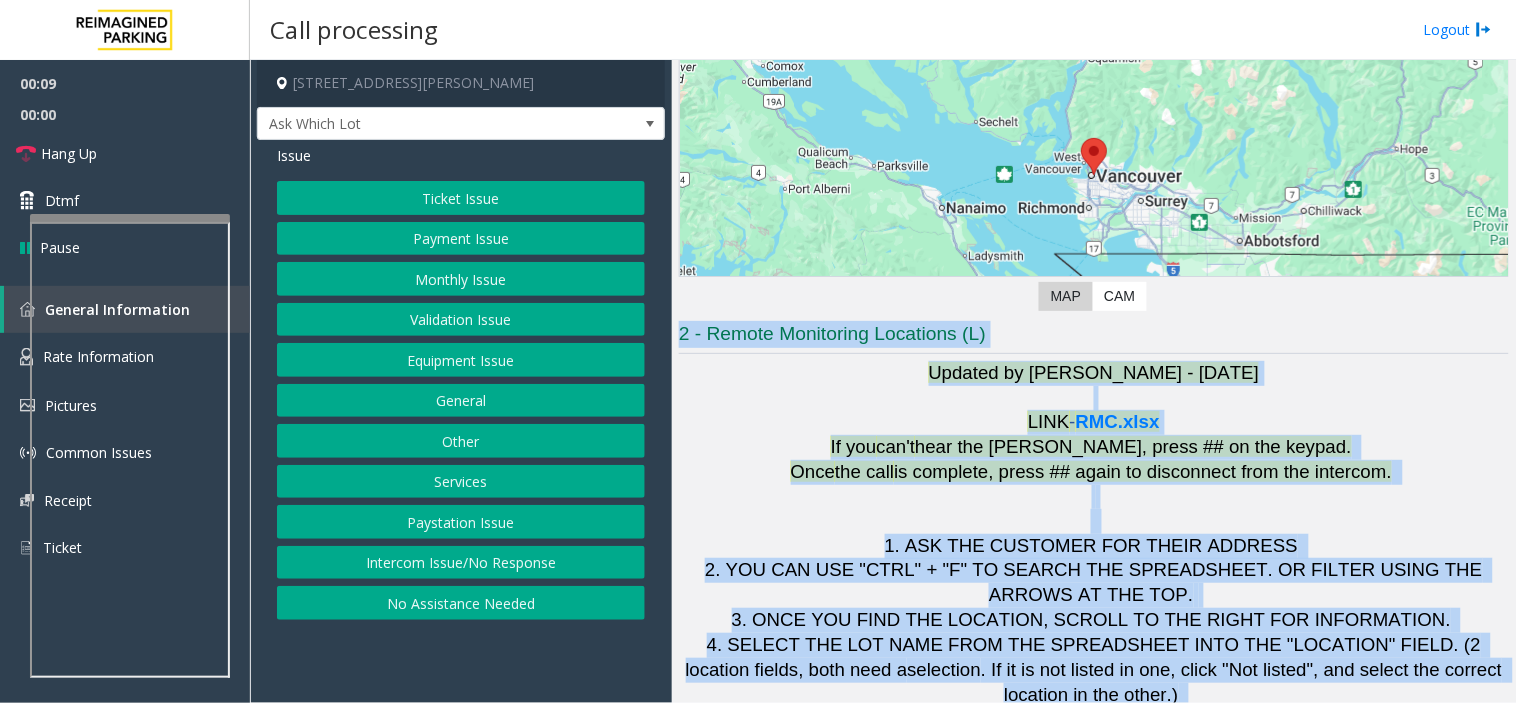 click on "2 - Remote Monitoring Locations (L)" 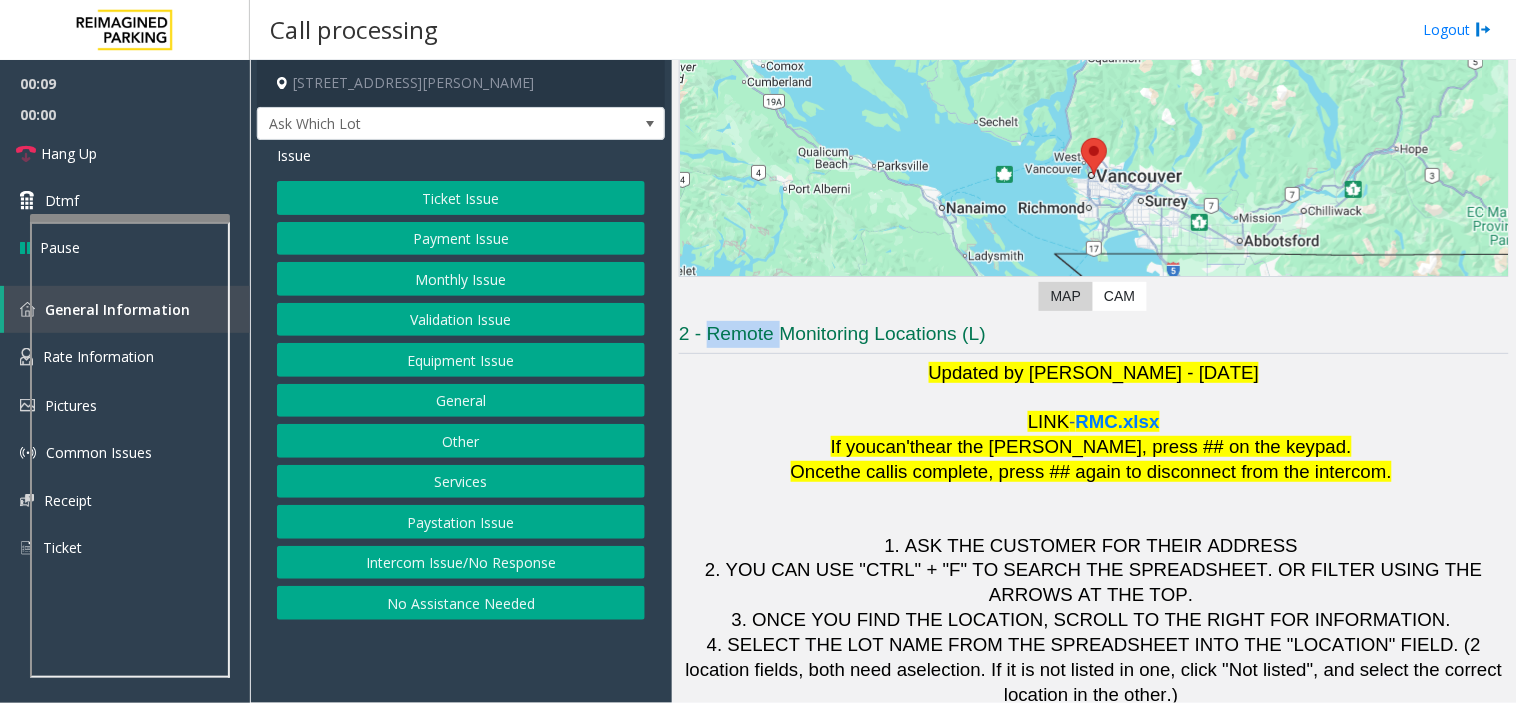 click on "2 - Remote Monitoring Locations (L)" 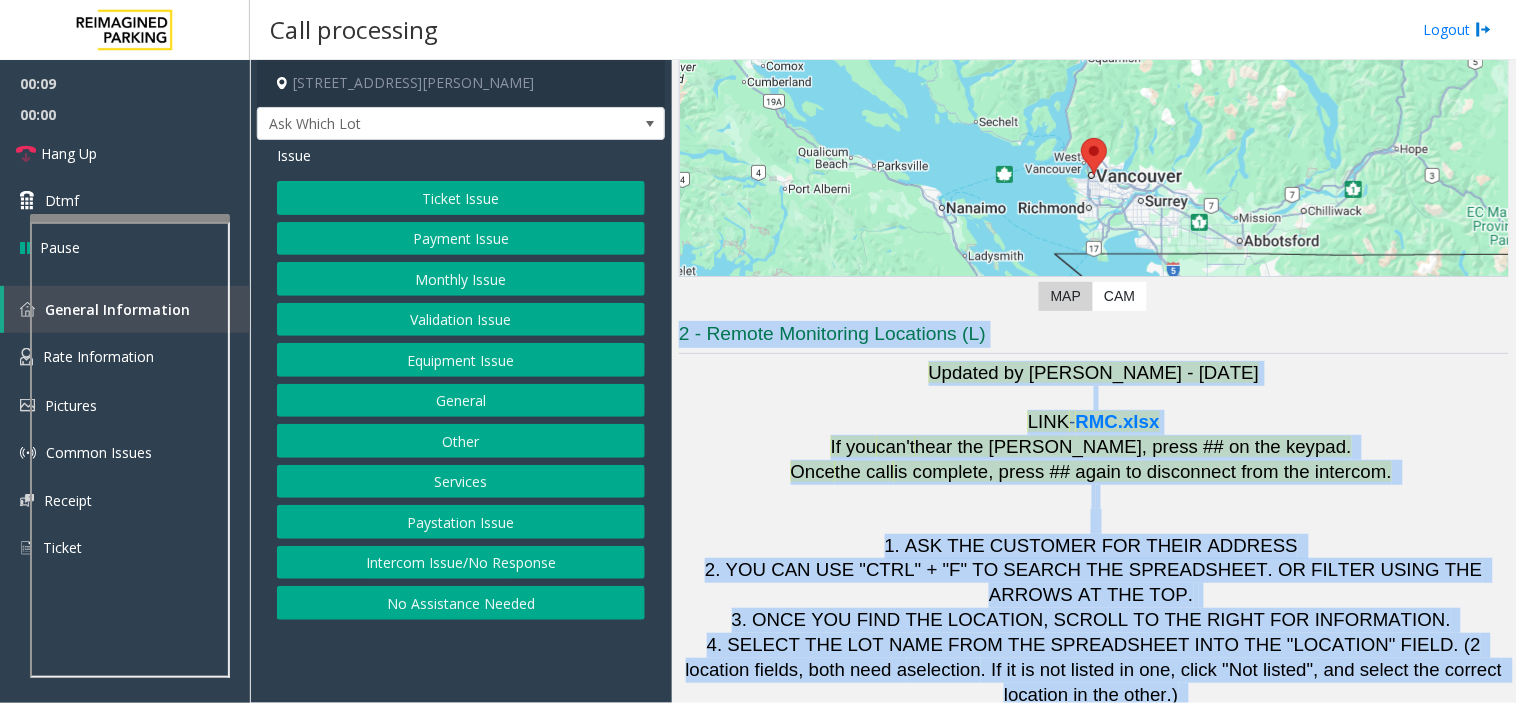 drag, startPoint x: 755, startPoint y: 341, endPoint x: 1261, endPoint y: 722, distance: 633.4011 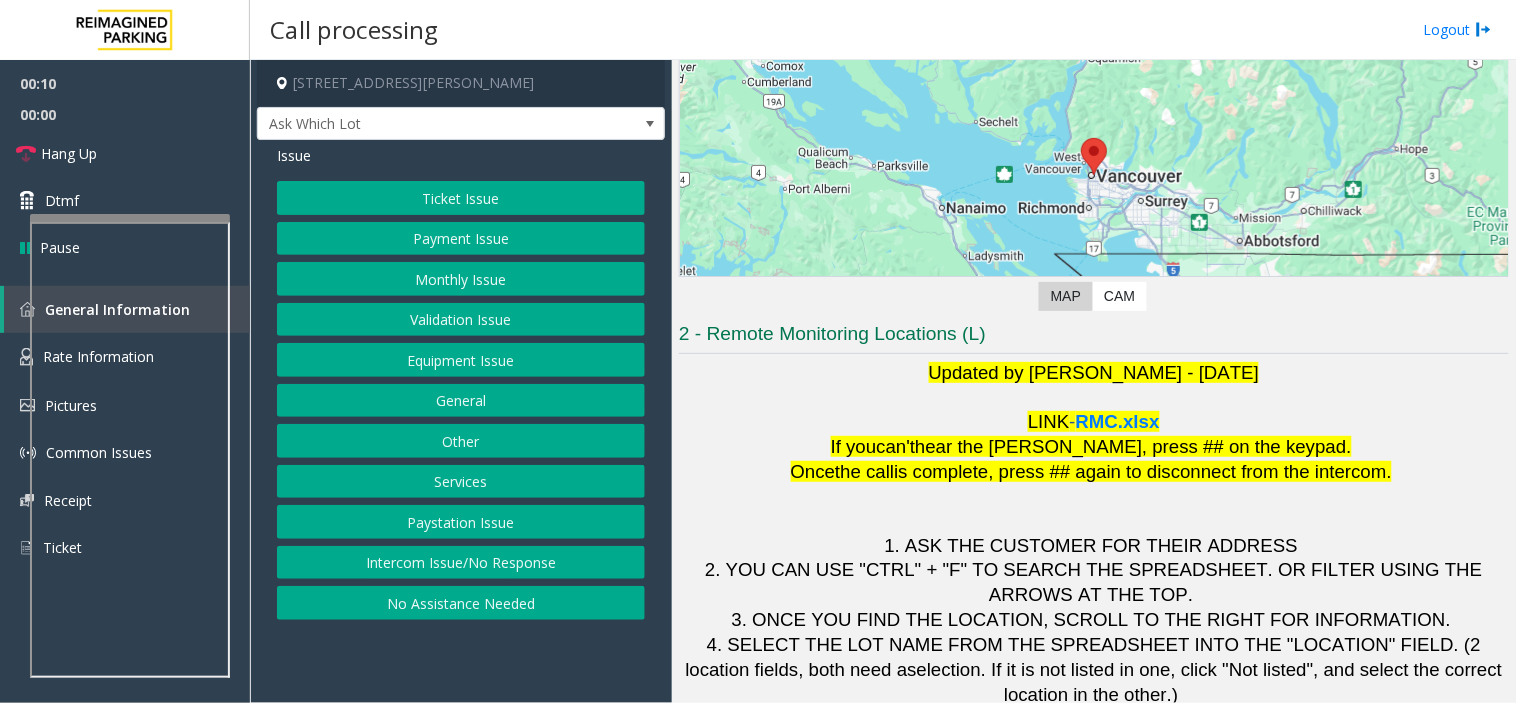 click on "LINK  -  RMC.xlsx" 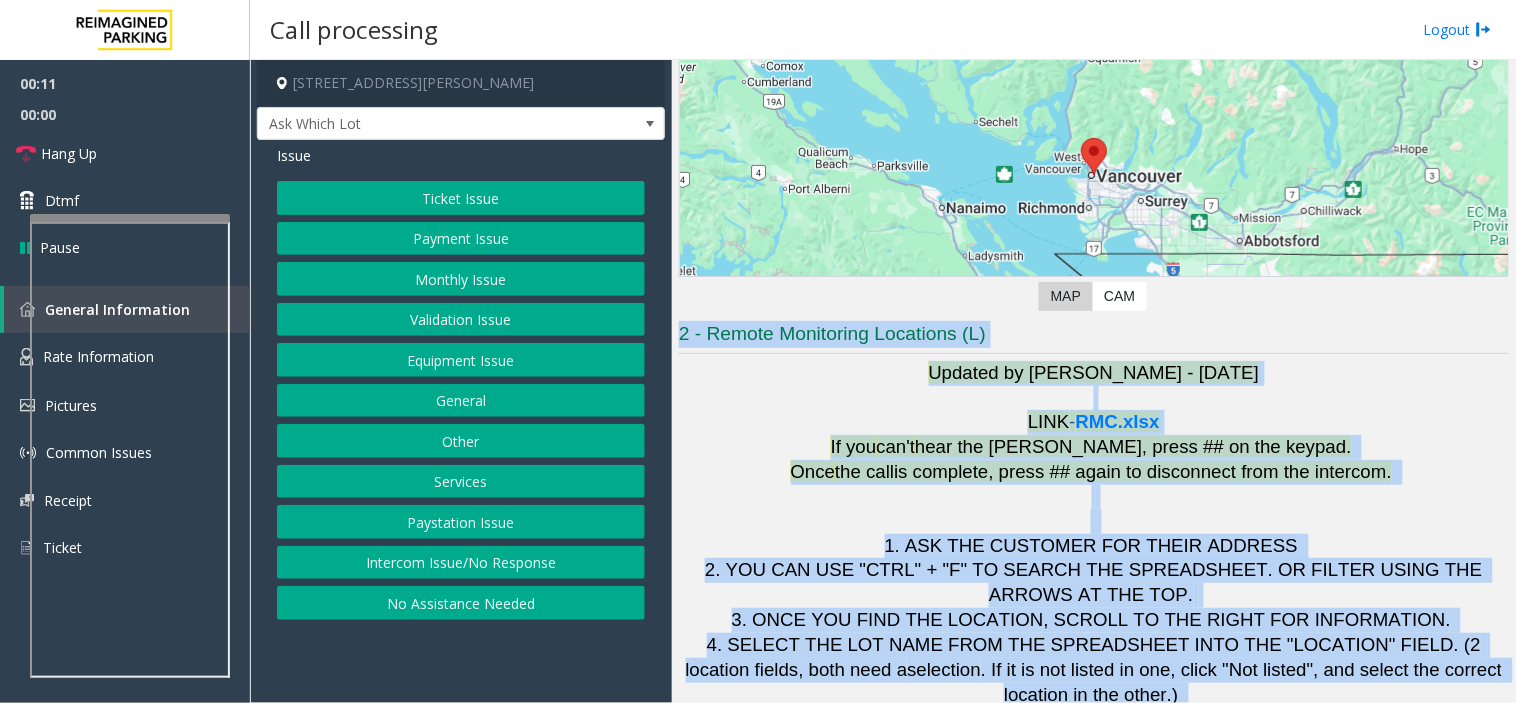 drag, startPoint x: 1202, startPoint y: 676, endPoint x: 760, endPoint y: 350, distance: 549.21765 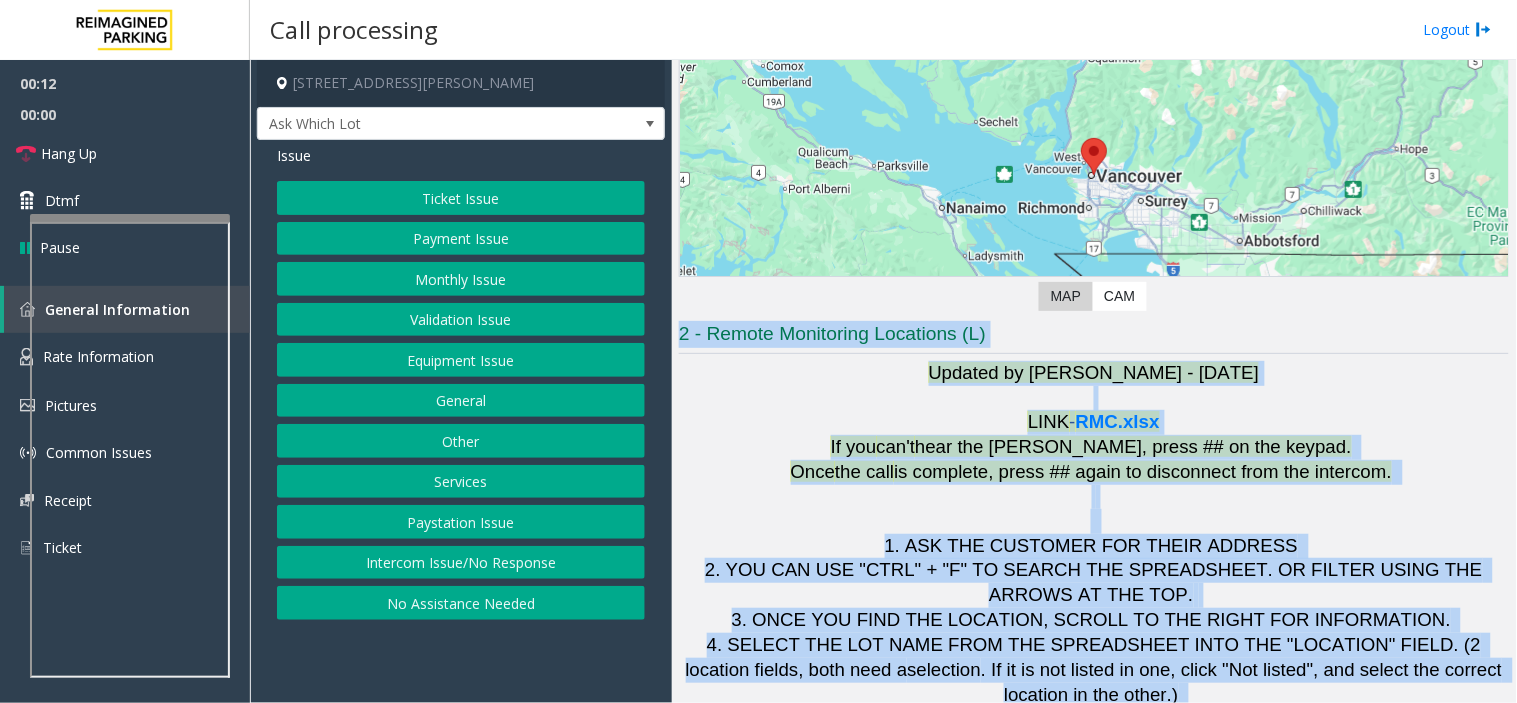 click on "2 - Remote Monitoring Locations (L)" 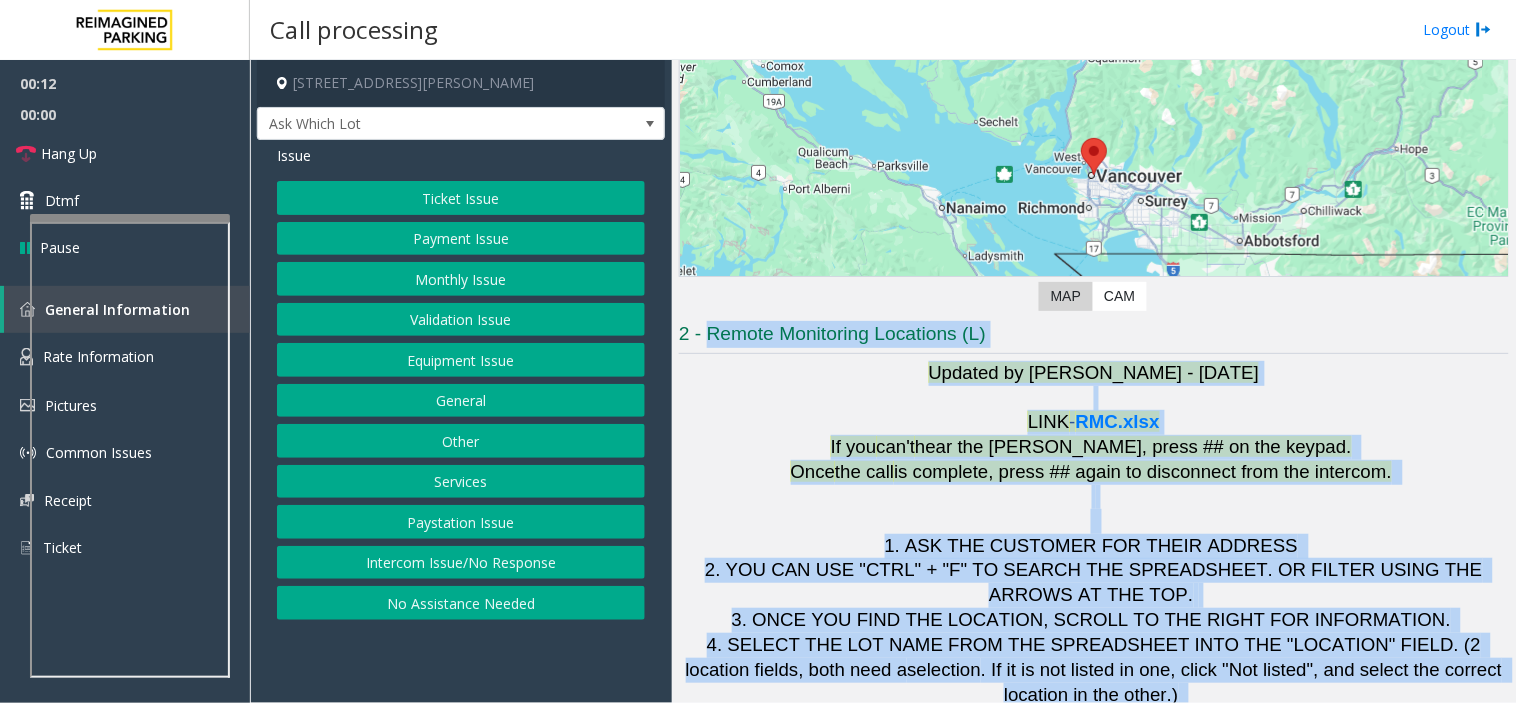 drag, startPoint x: 744, startPoint y: 340, endPoint x: 1283, endPoint y: 696, distance: 645.95435 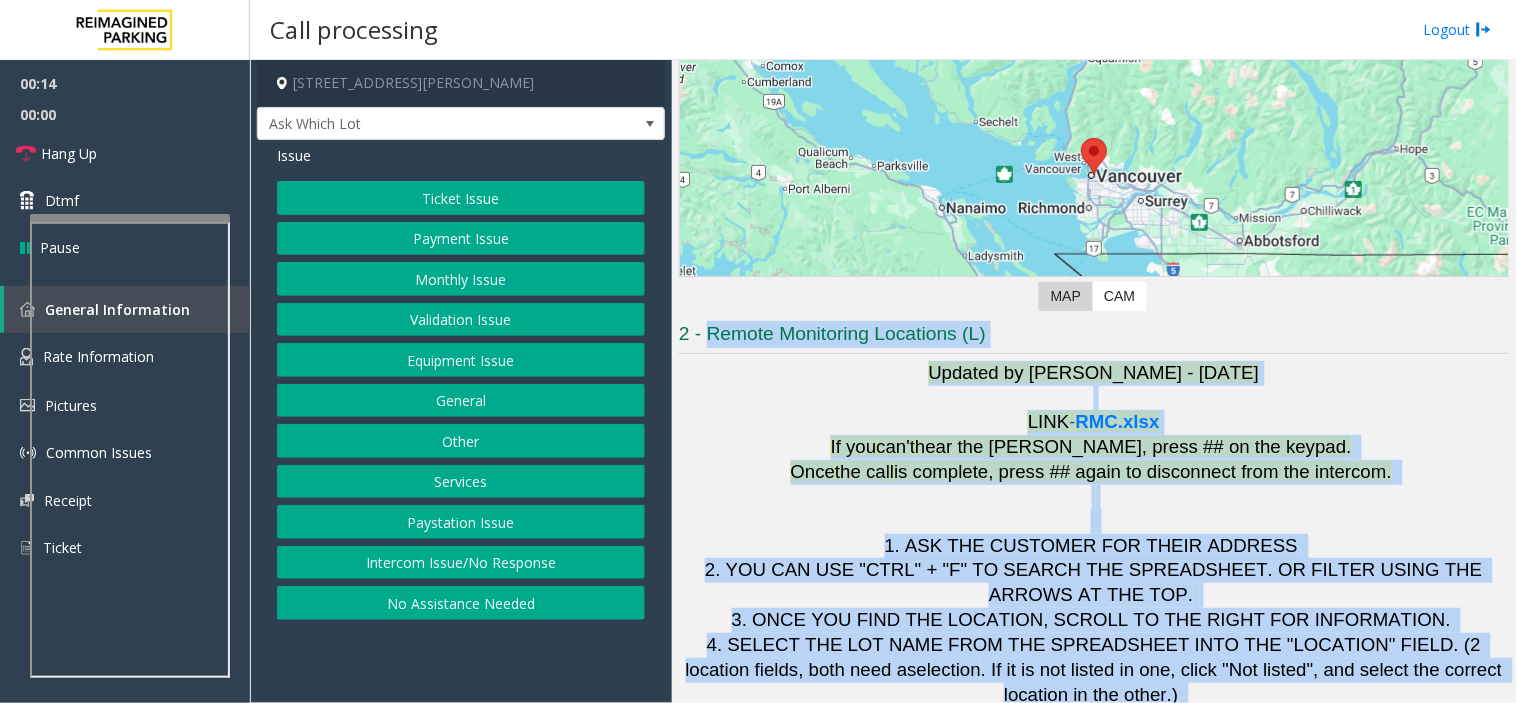 drag, startPoint x: 1283, startPoint y: 696, endPoint x: 751, endPoint y: 336, distance: 642.35815 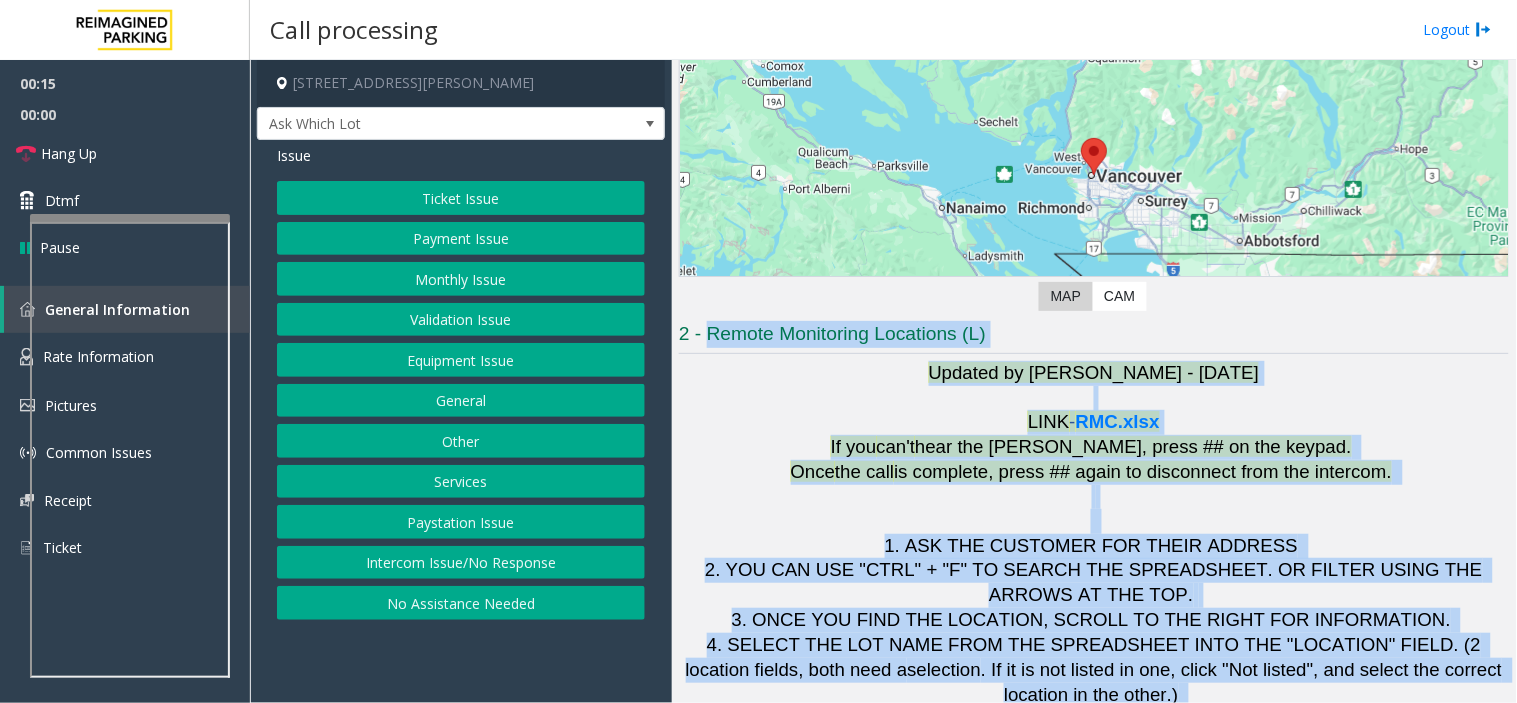 drag, startPoint x: 751, startPoint y: 336, endPoint x: 1281, endPoint y: 707, distance: 646.94745 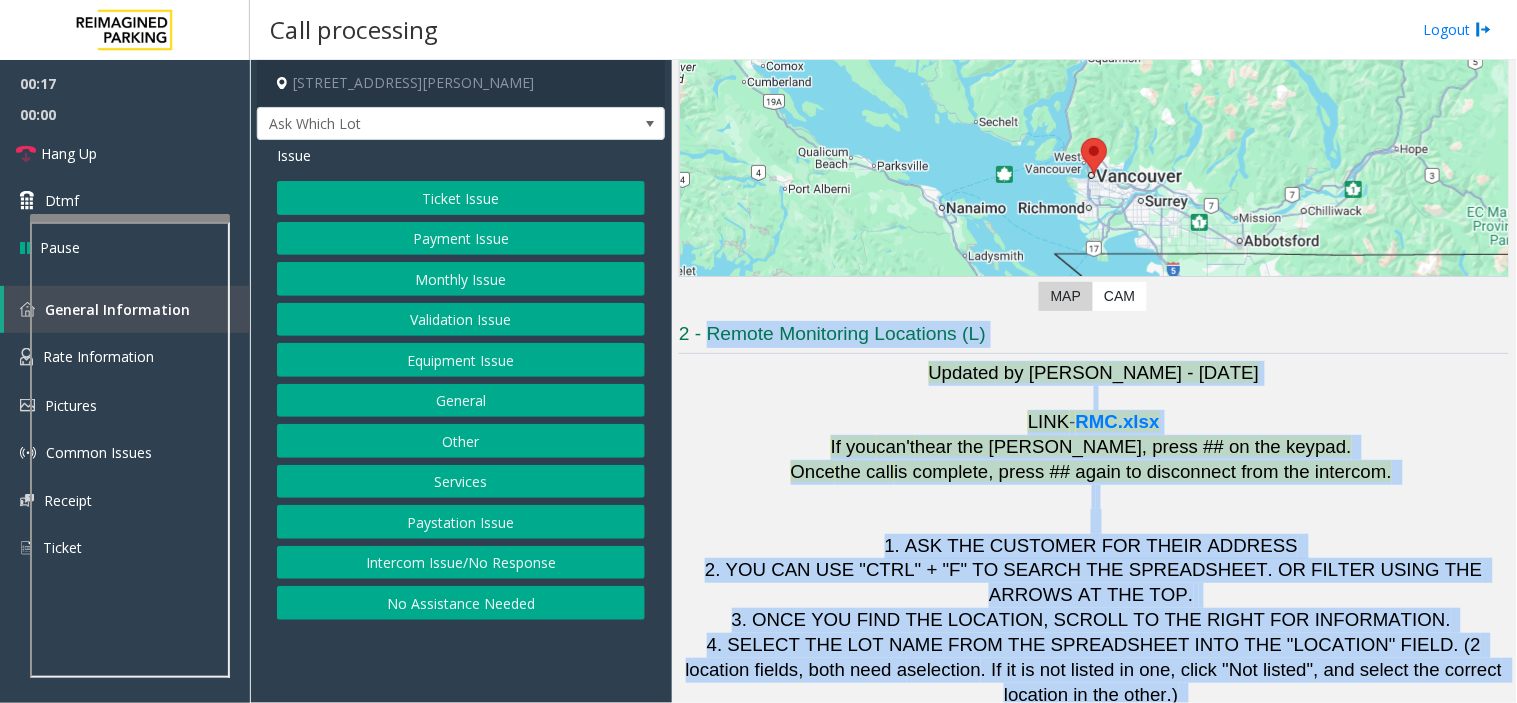 drag, startPoint x: 1243, startPoint y: 675, endPoint x: 724, endPoint y: 326, distance: 625.42944 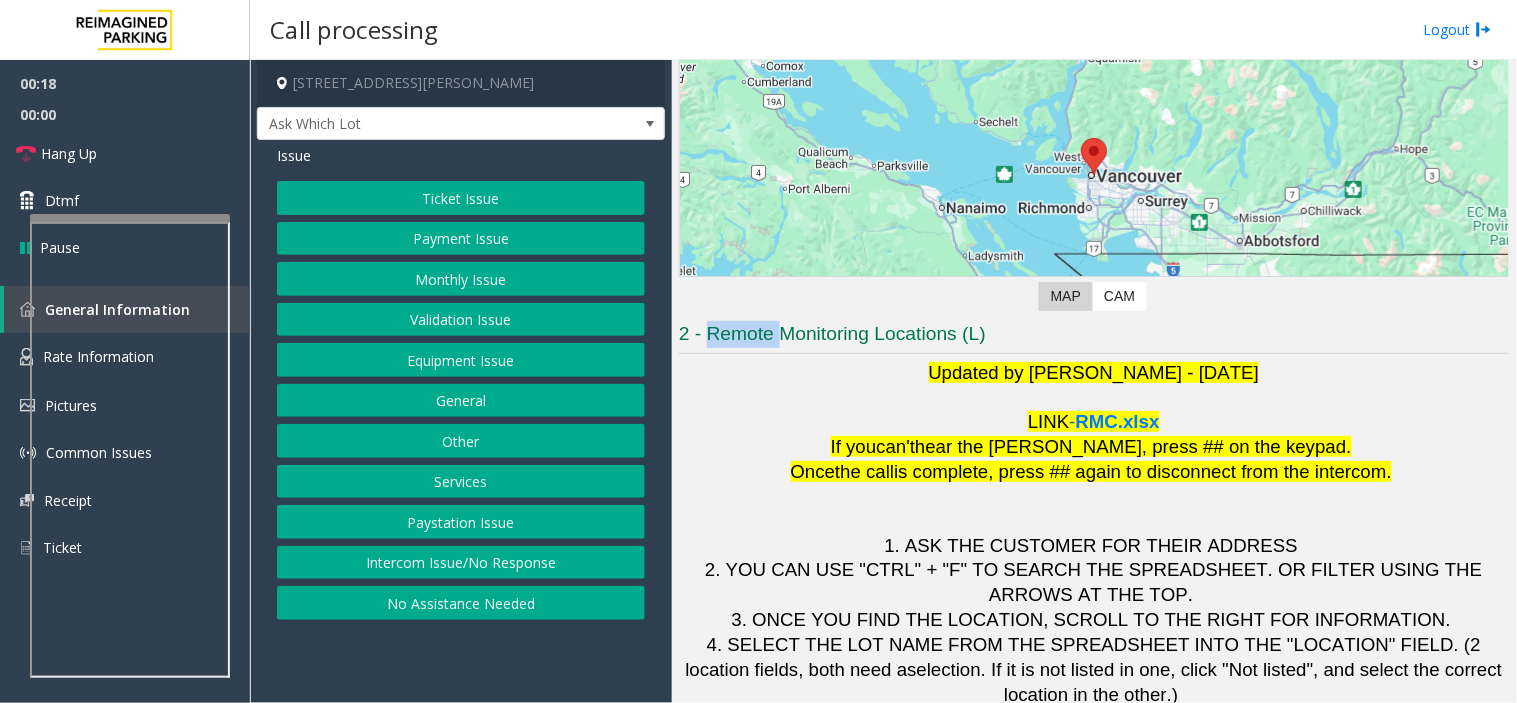 click on "2 - Remote Monitoring Locations (L)" 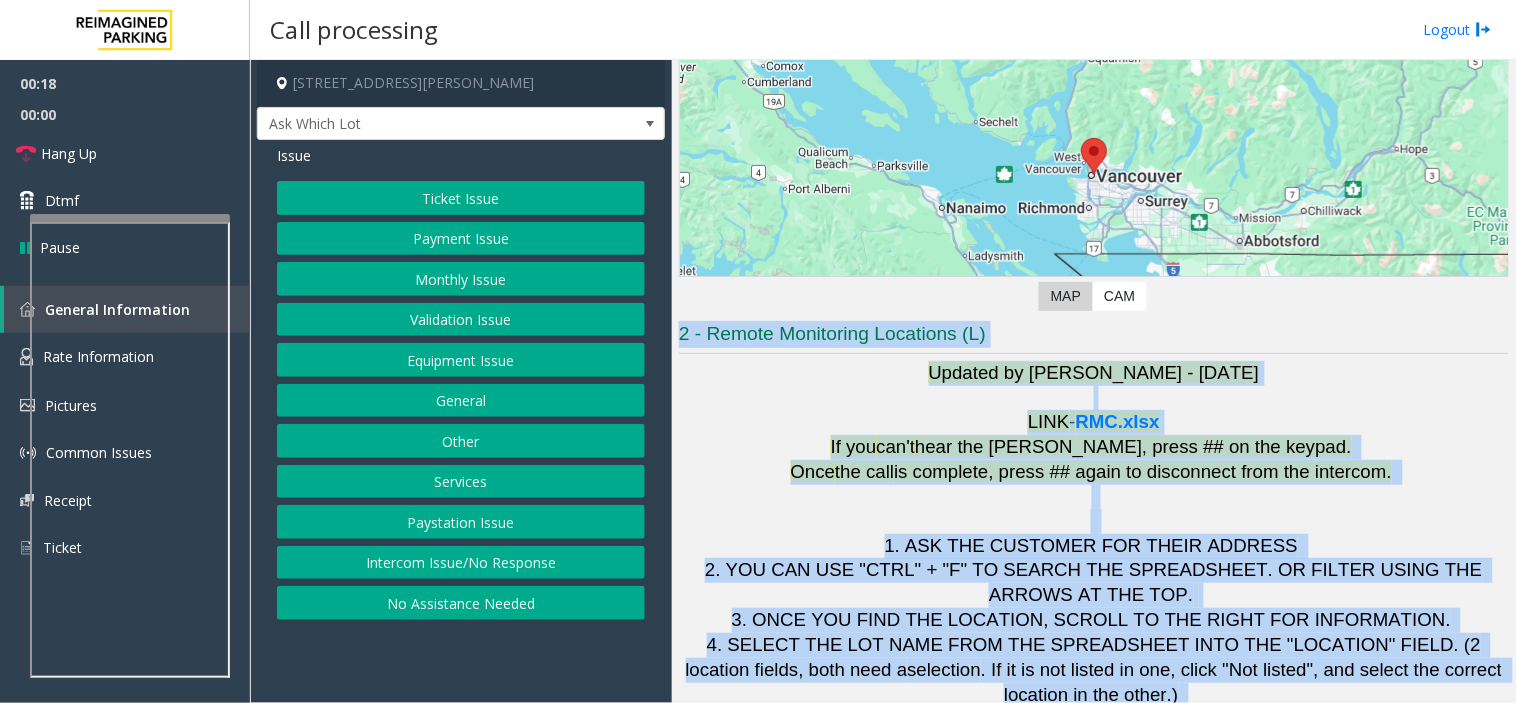 drag, startPoint x: 724, startPoint y: 326, endPoint x: 1286, endPoint y: 743, distance: 699.80927 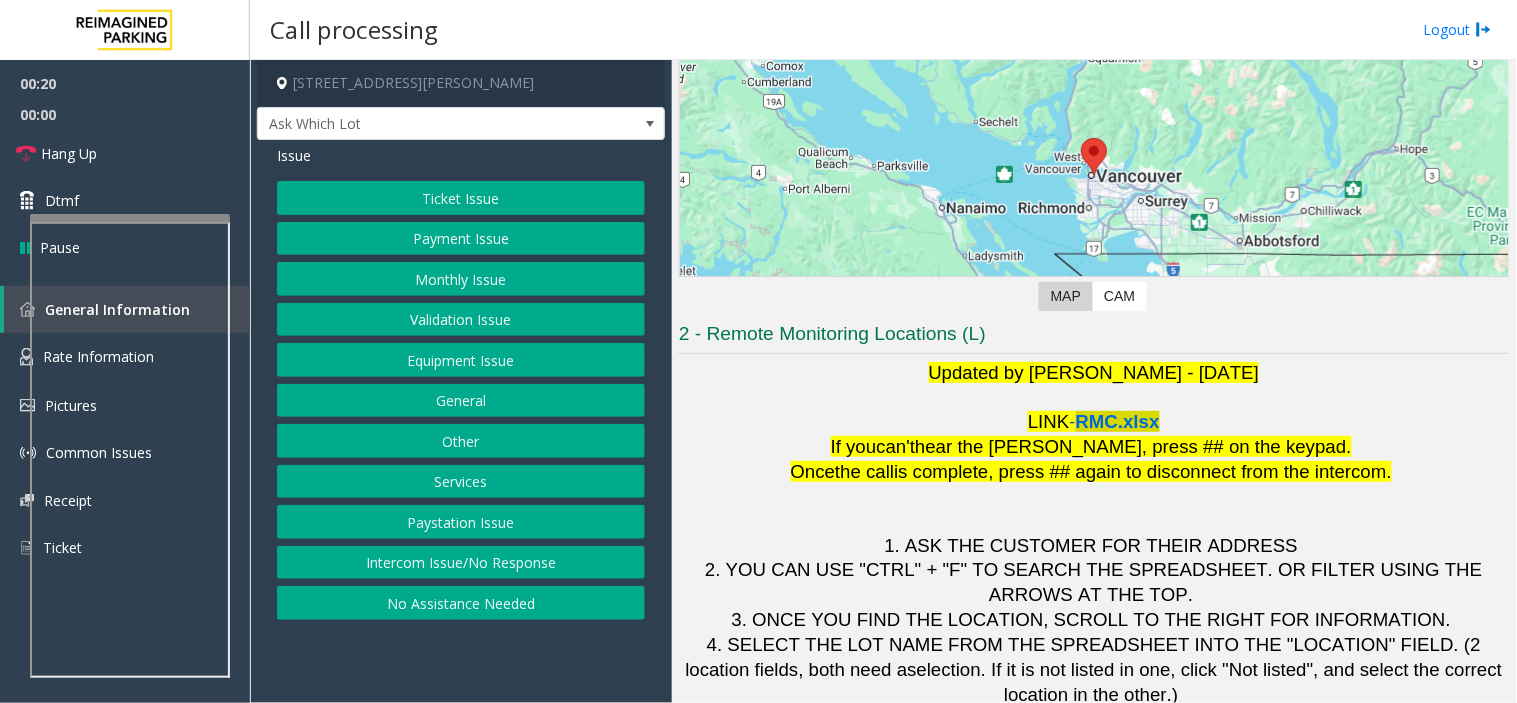 click on "RMC.xlsx" 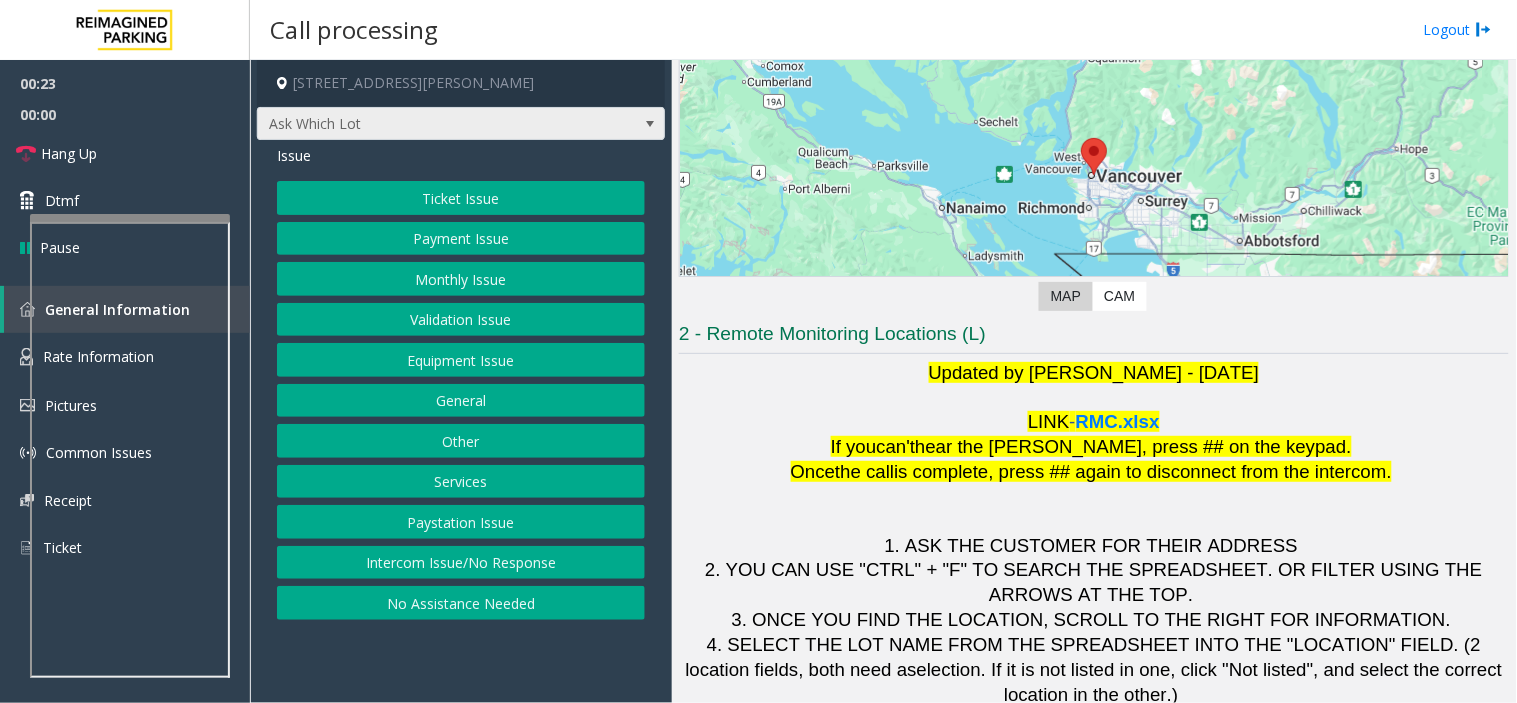 click on "Ask Which Lot" at bounding box center (420, 124) 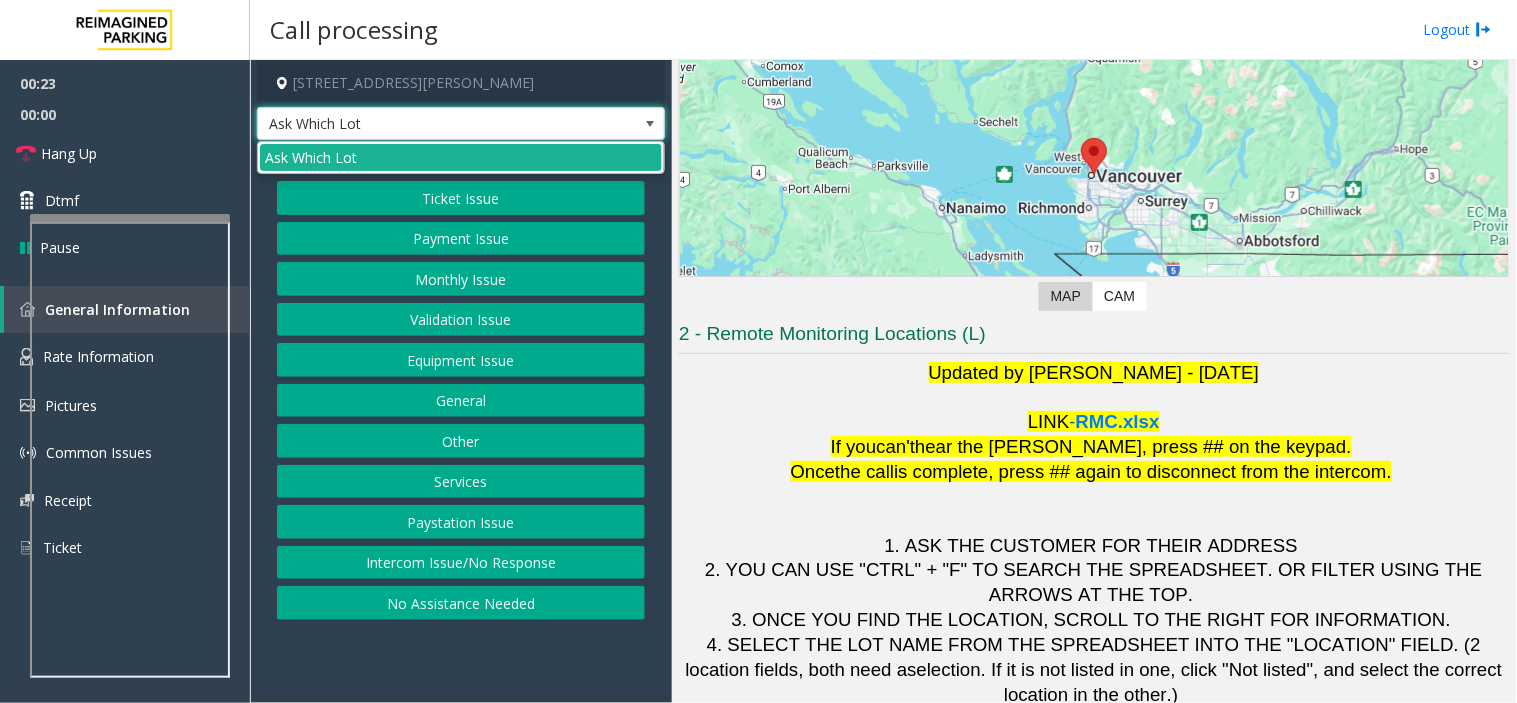 click on "Ask Which Lot" at bounding box center [420, 124] 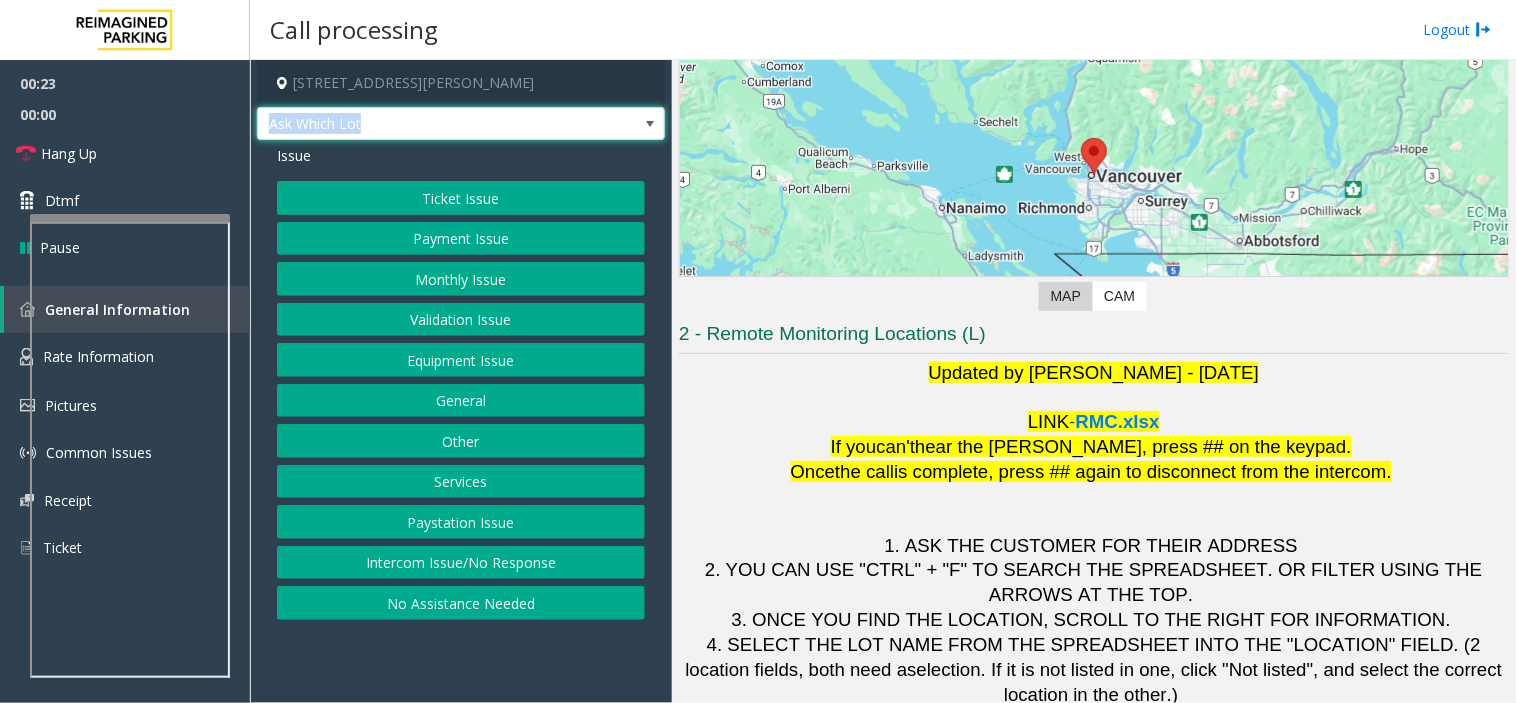 click on "Ask Which Lot" at bounding box center (420, 124) 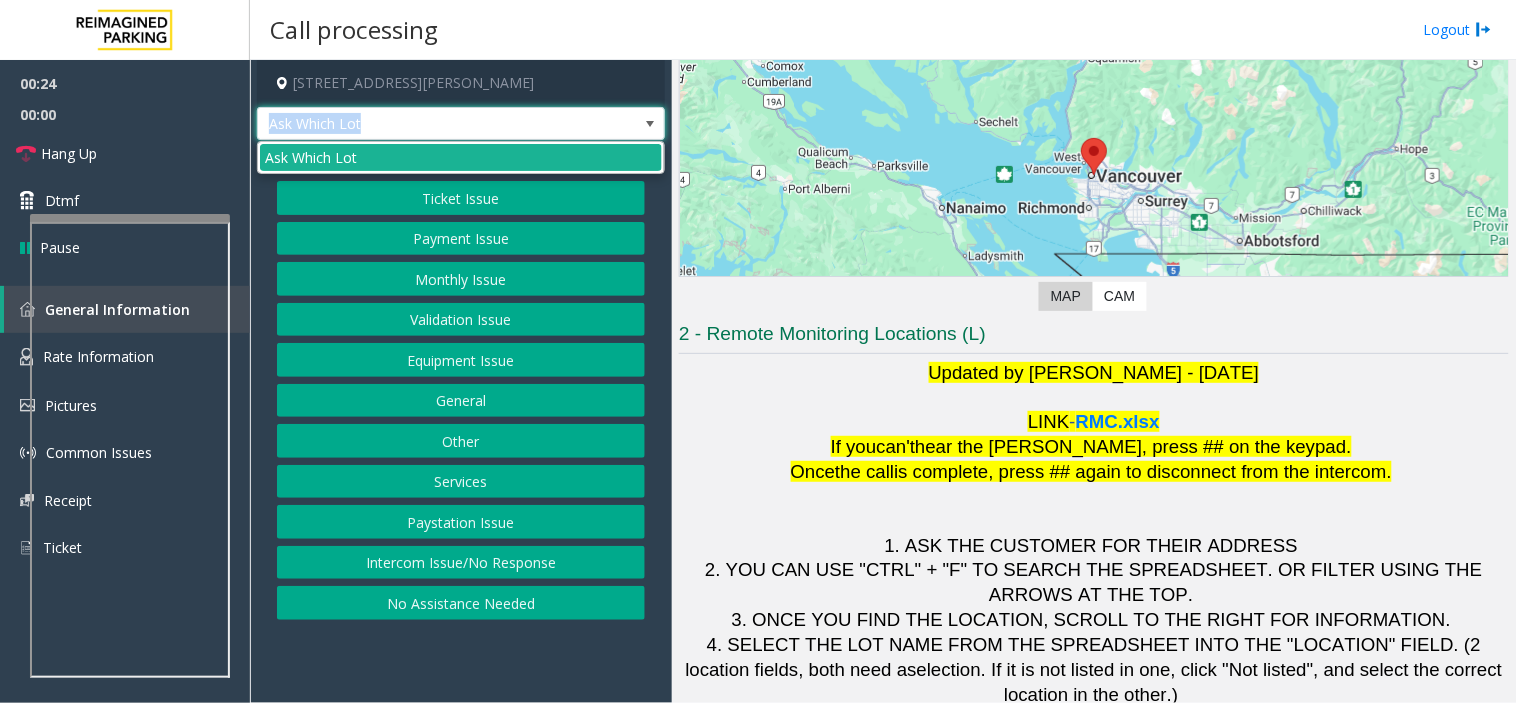 click on "Ask Which Lot" at bounding box center (420, 124) 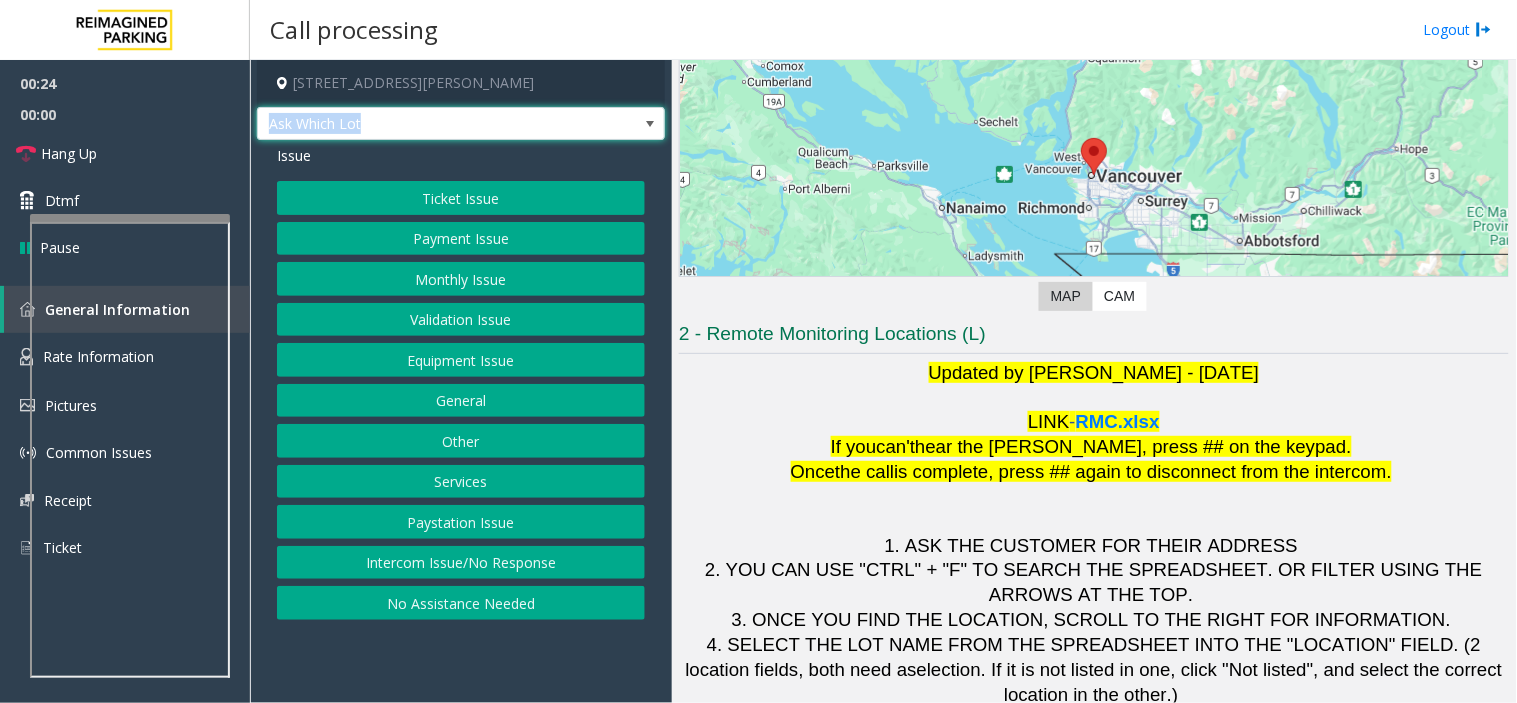 click on "Ask Which Lot" at bounding box center (420, 124) 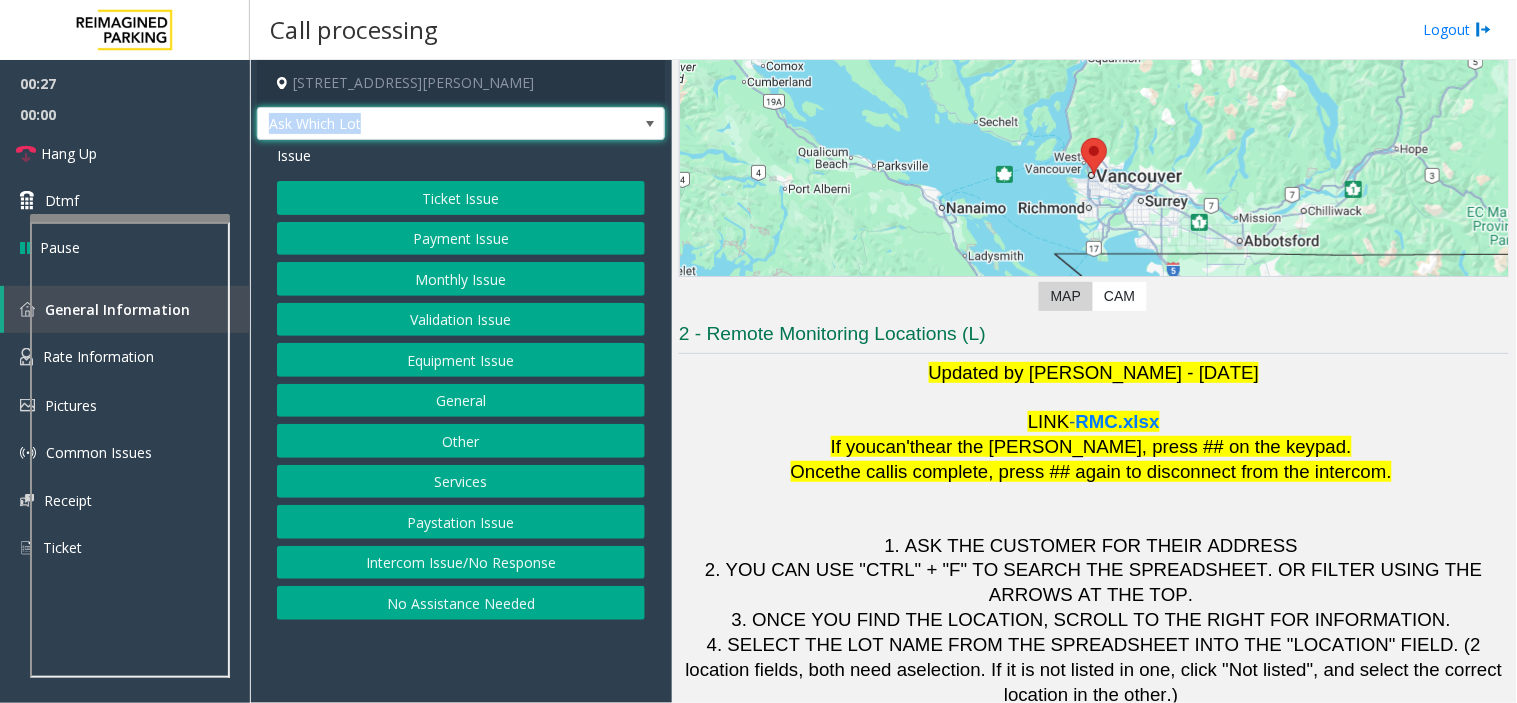 click on "Ask Which Lot" at bounding box center [420, 124] 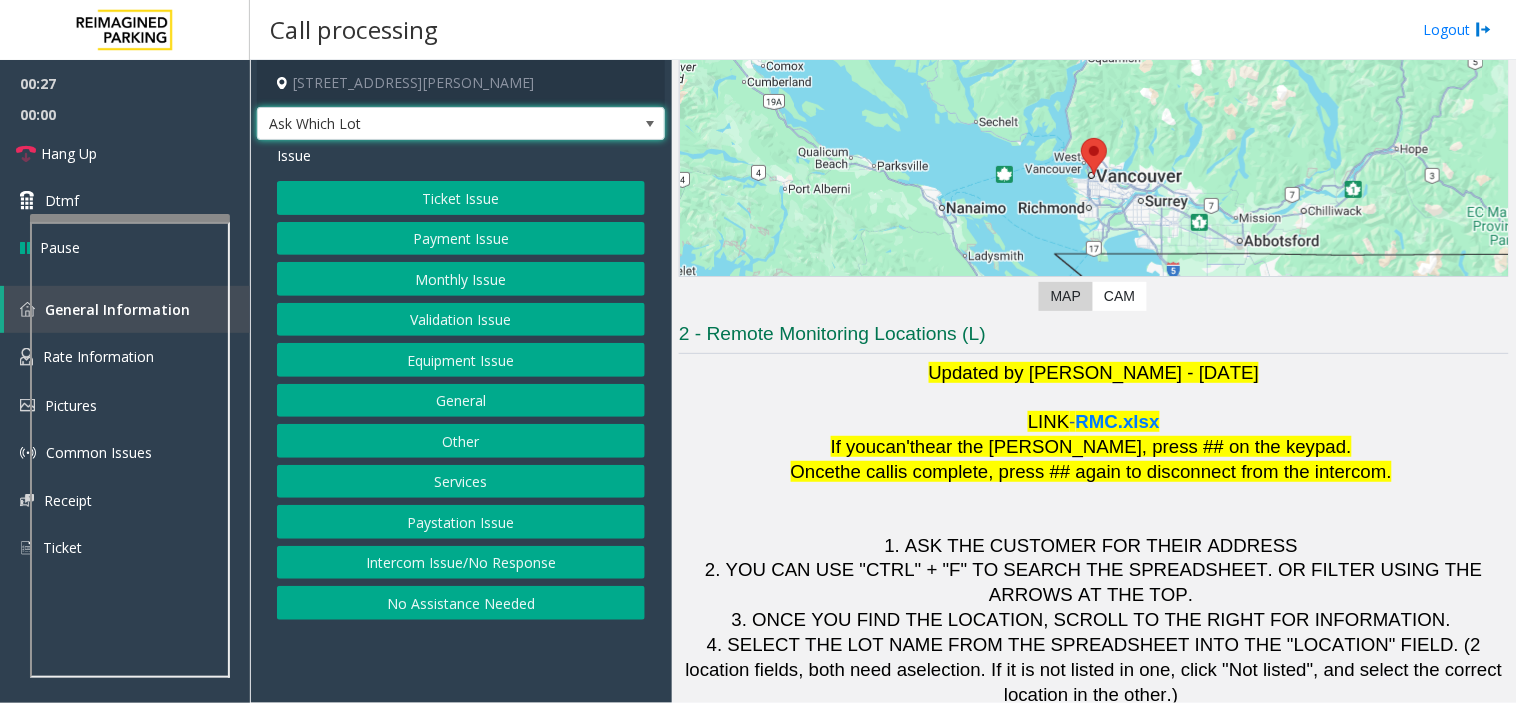 click on "Ask Which Lot" at bounding box center [420, 124] 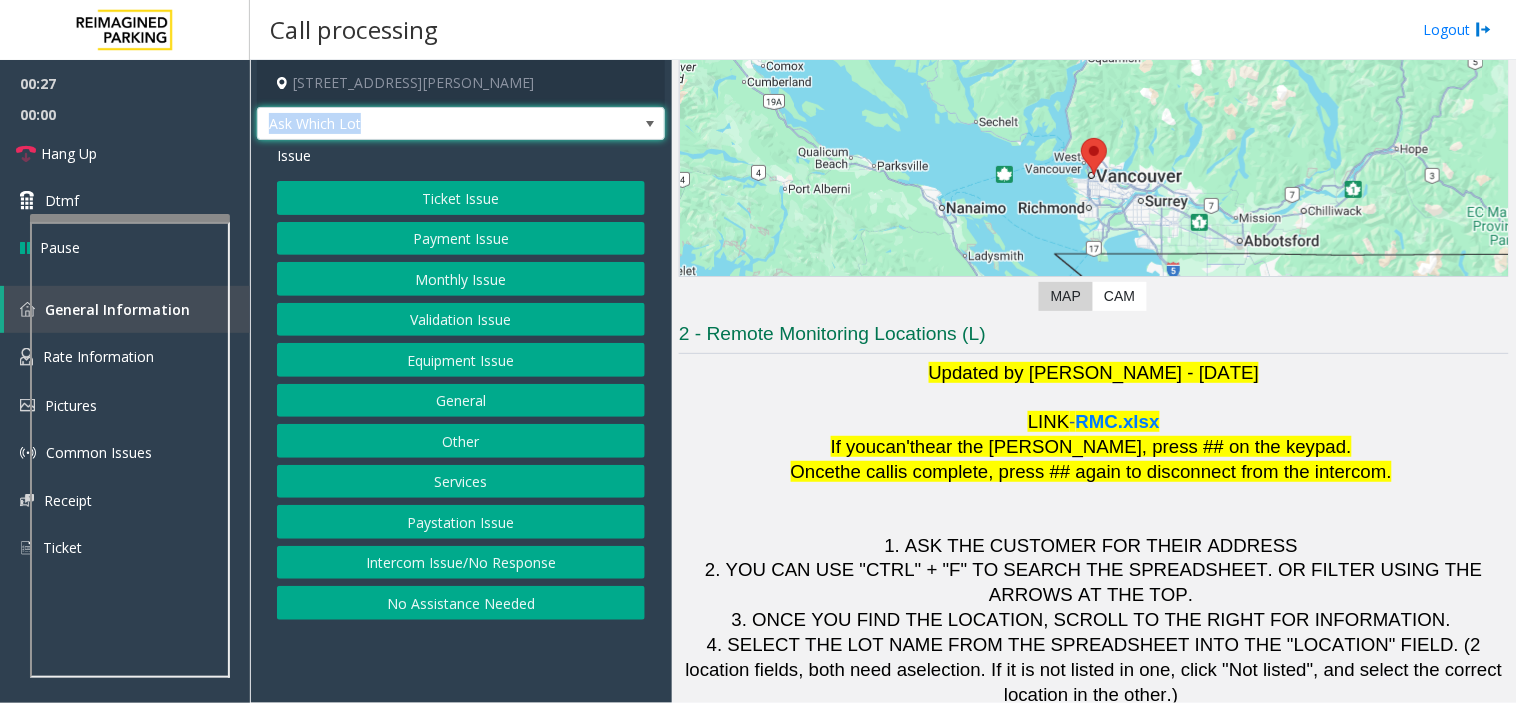 click on "Ask Which Lot" at bounding box center (420, 124) 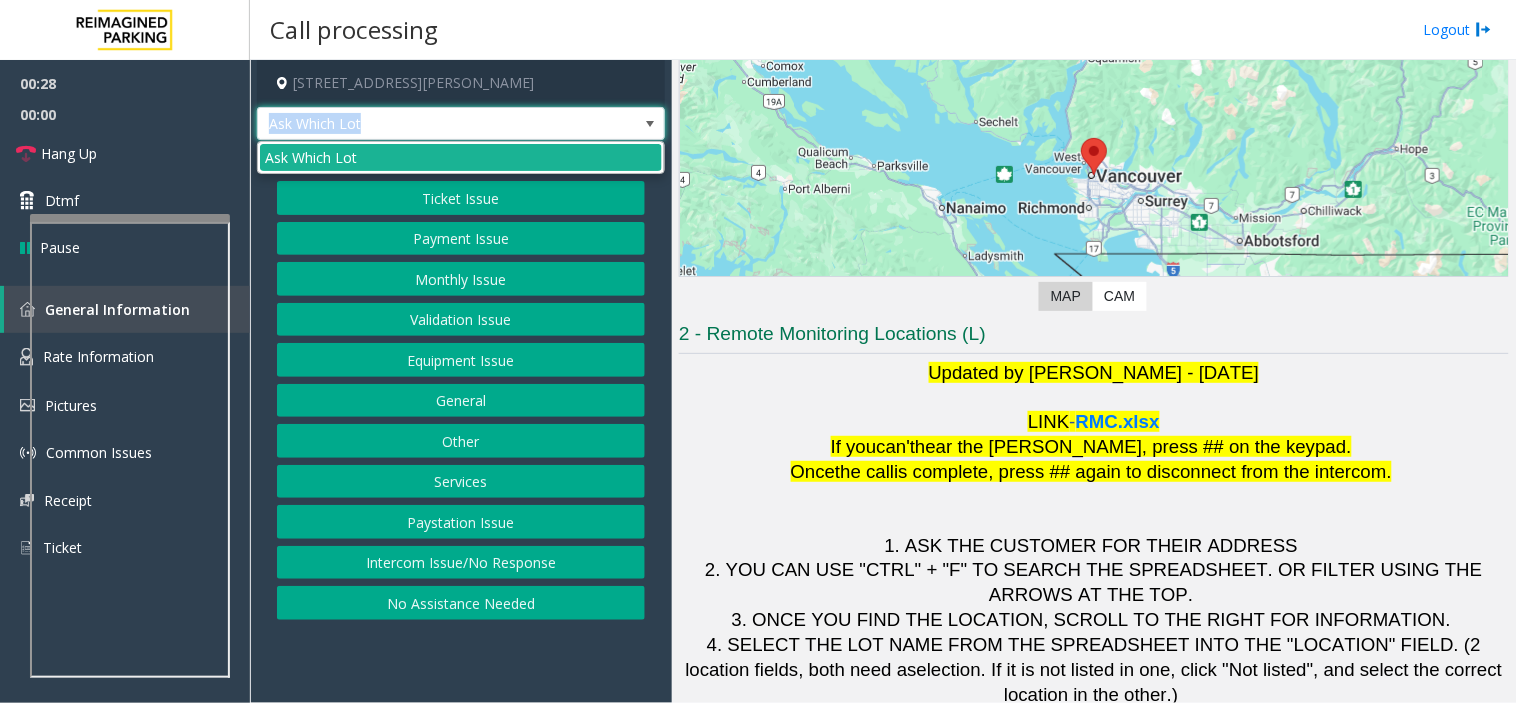 click on "Ask Which Lot" at bounding box center (420, 124) 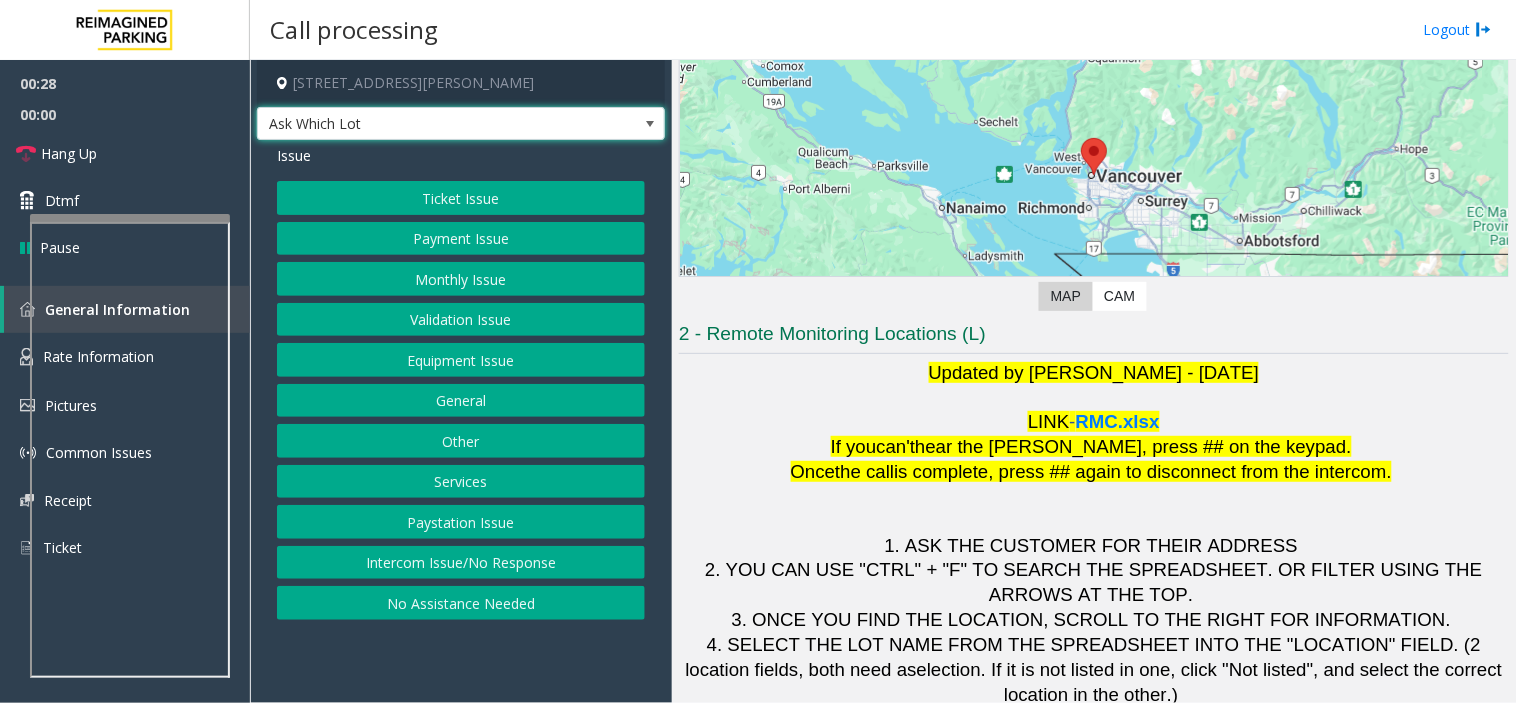 click on "Ask Which Lot" at bounding box center (420, 124) 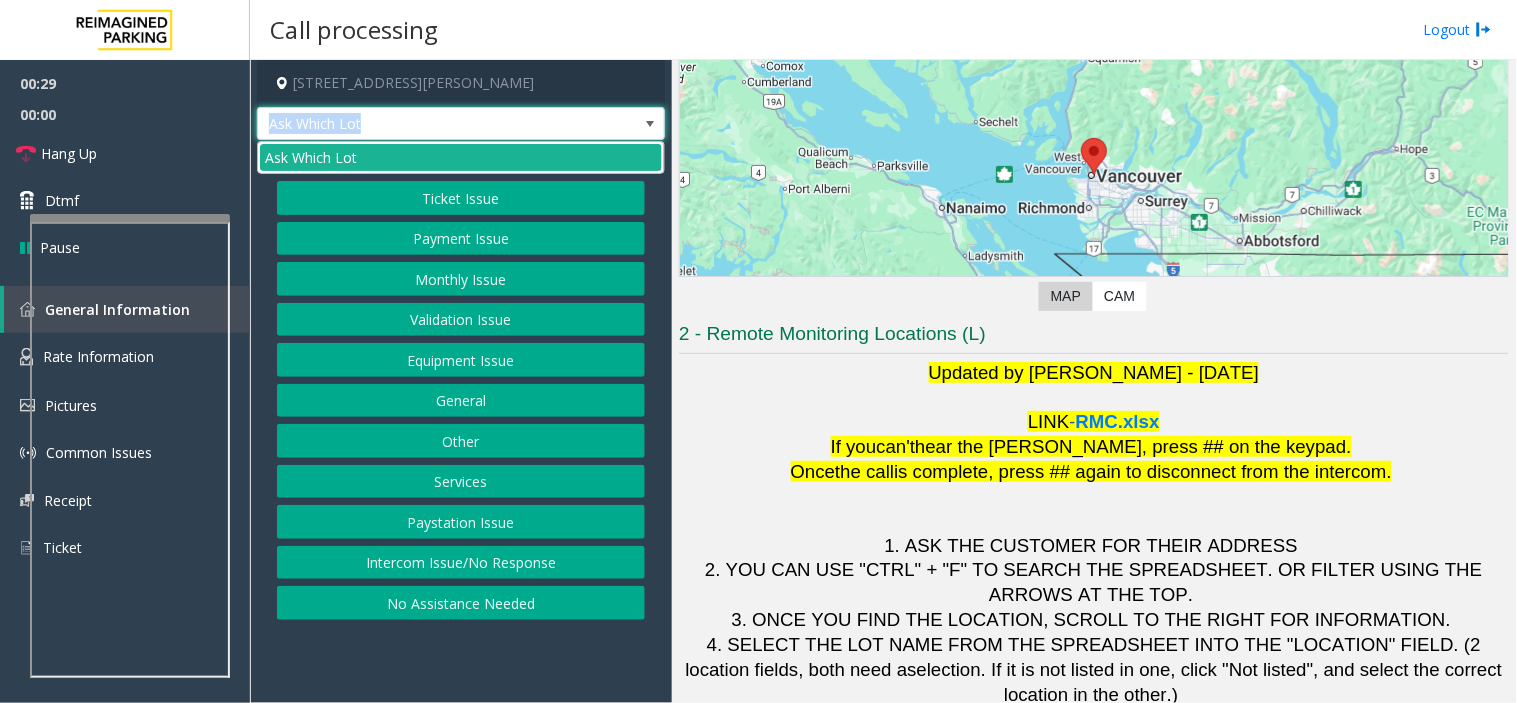 click on "Ask Which Lot" at bounding box center [420, 124] 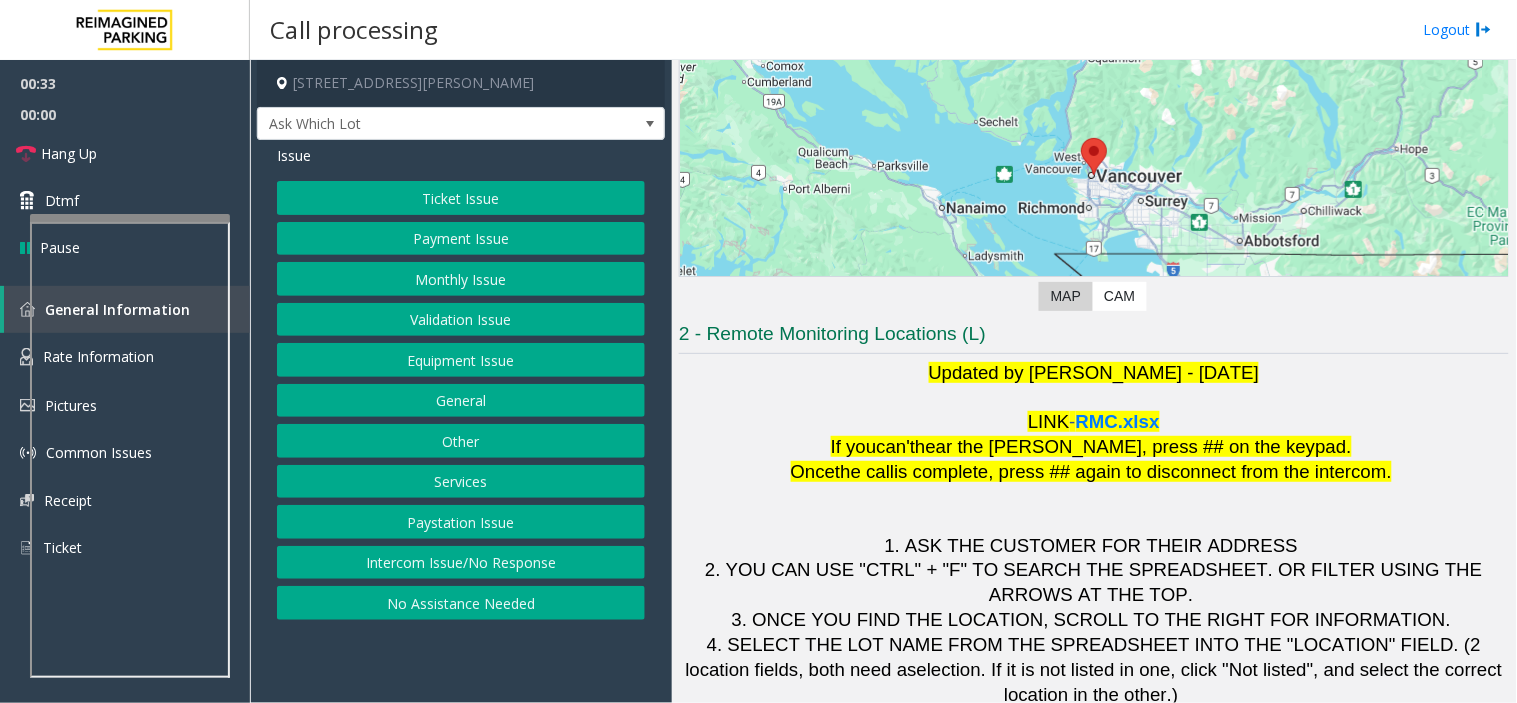 click on "hear the [PERSON_NAME], press ## on the keypad." 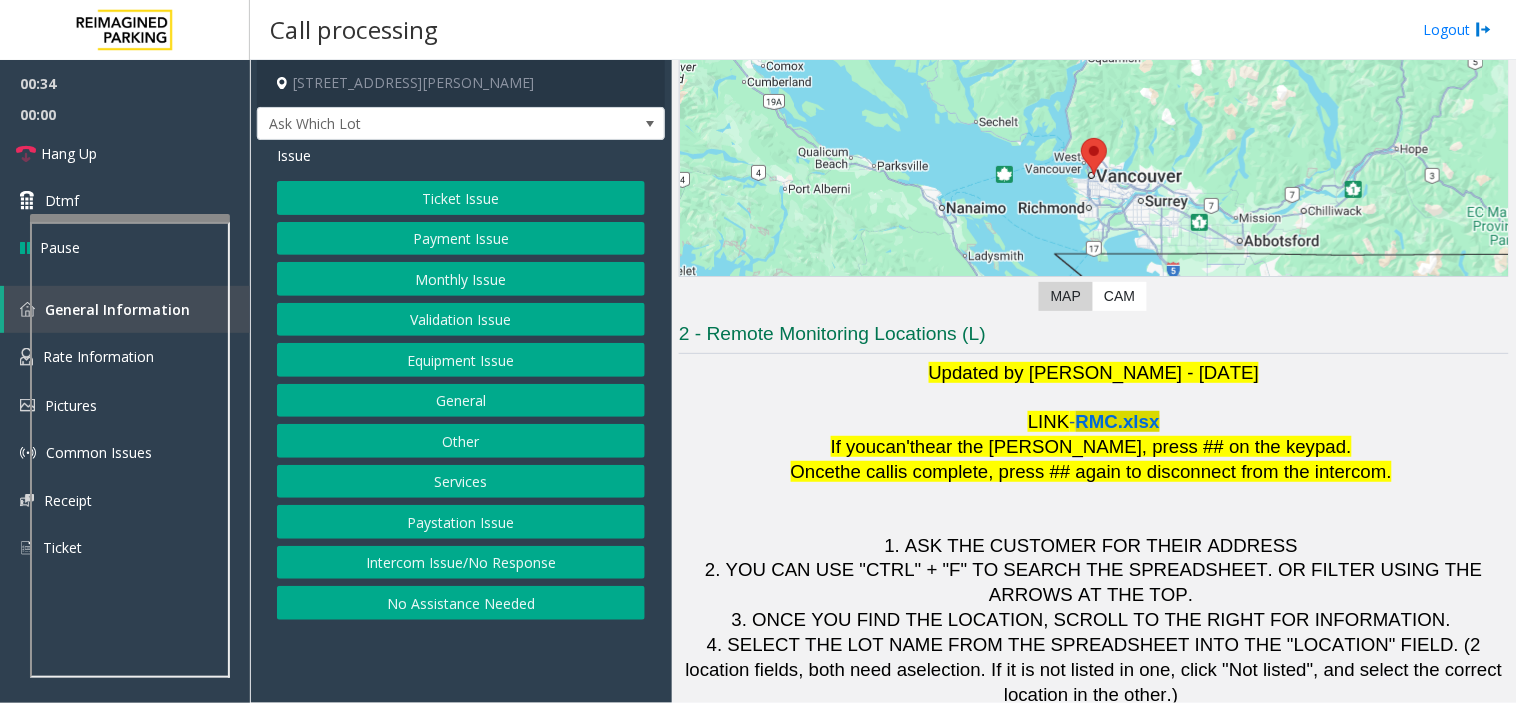 click on "RMC.xlsx" 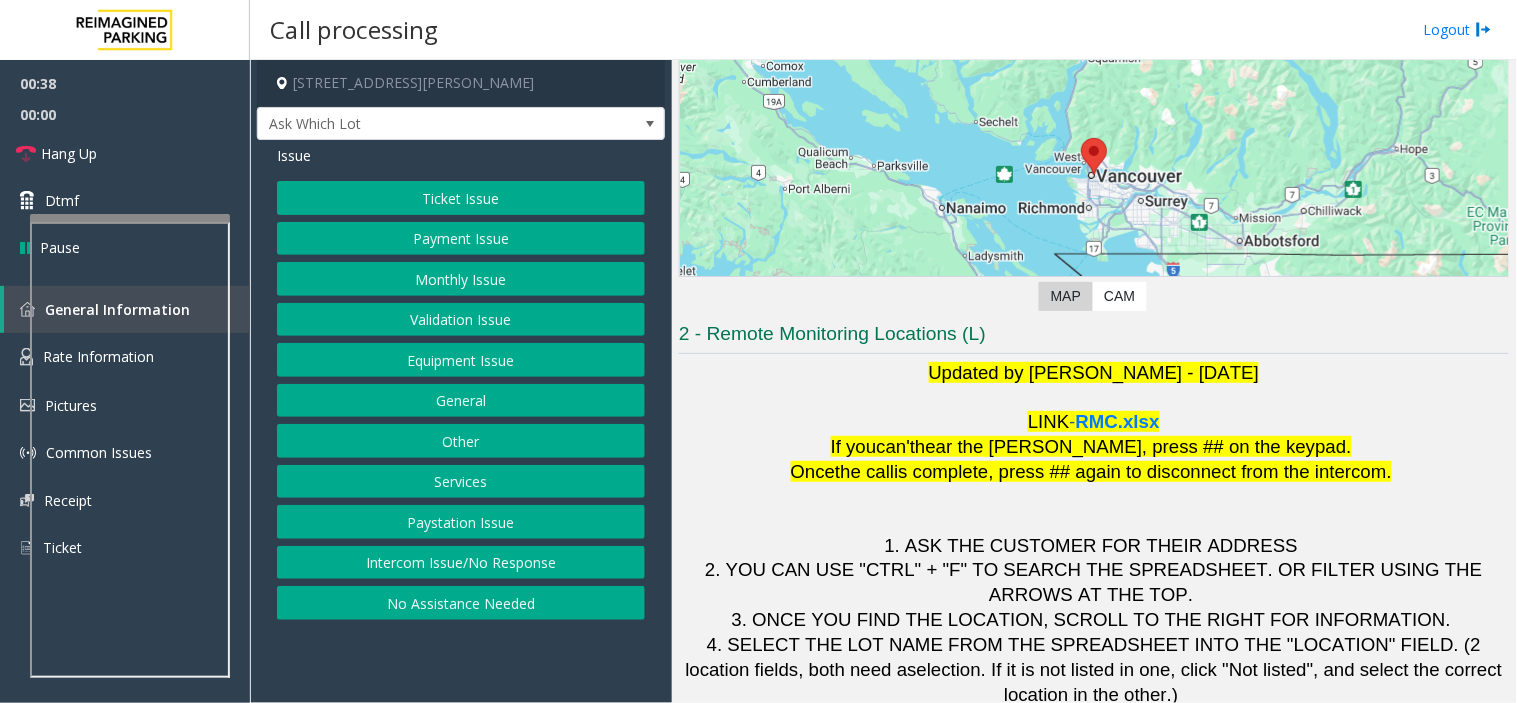 click on "RMC.xlsx" 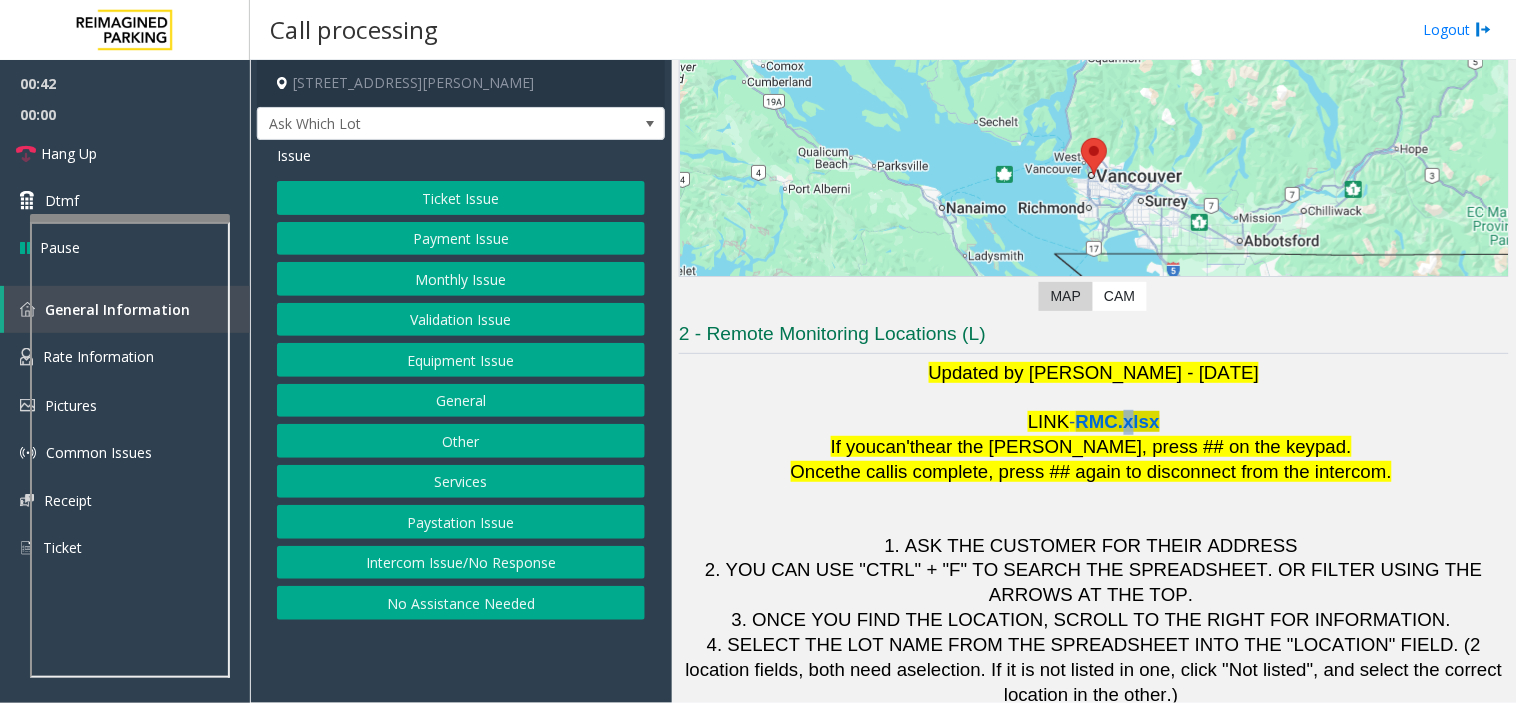 click on "RMC.xlsx" 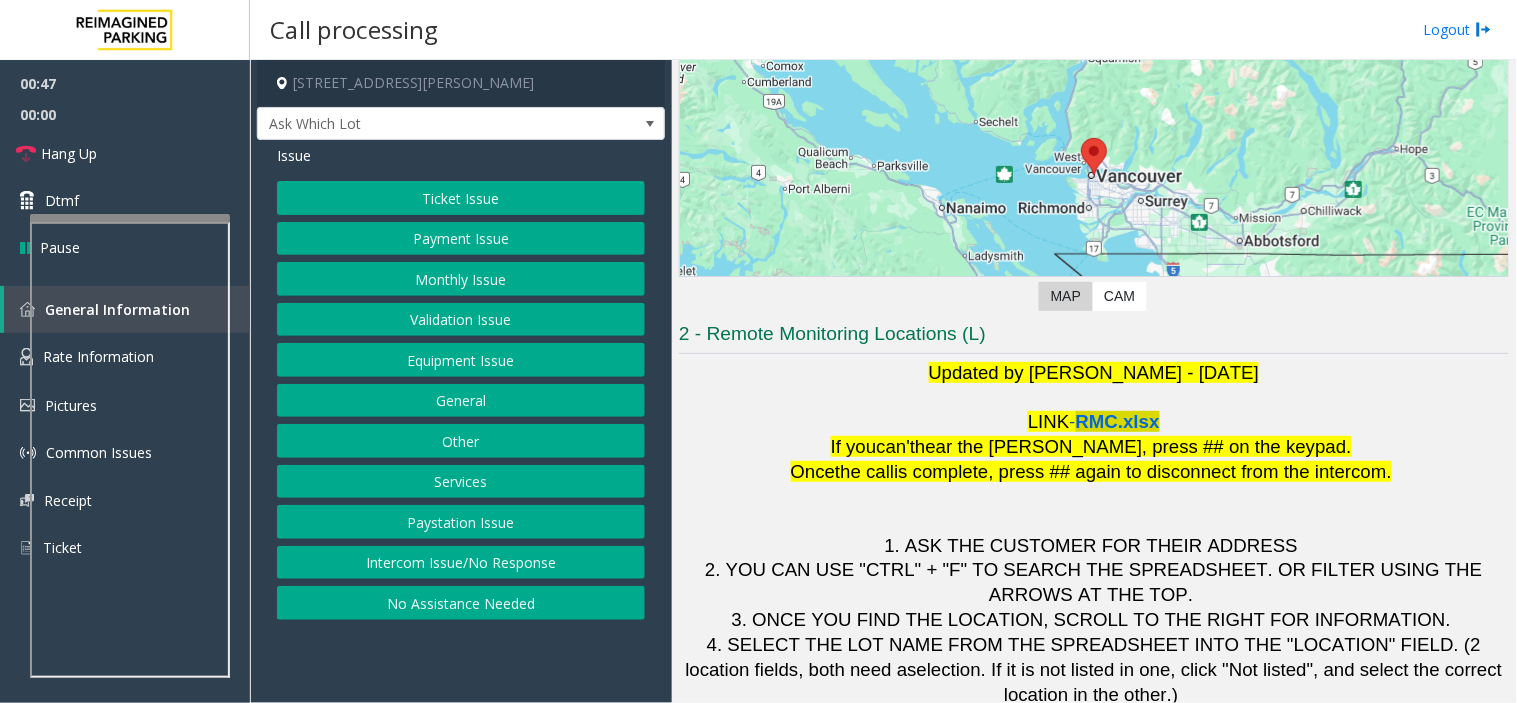 click on "RMC.xlsx" 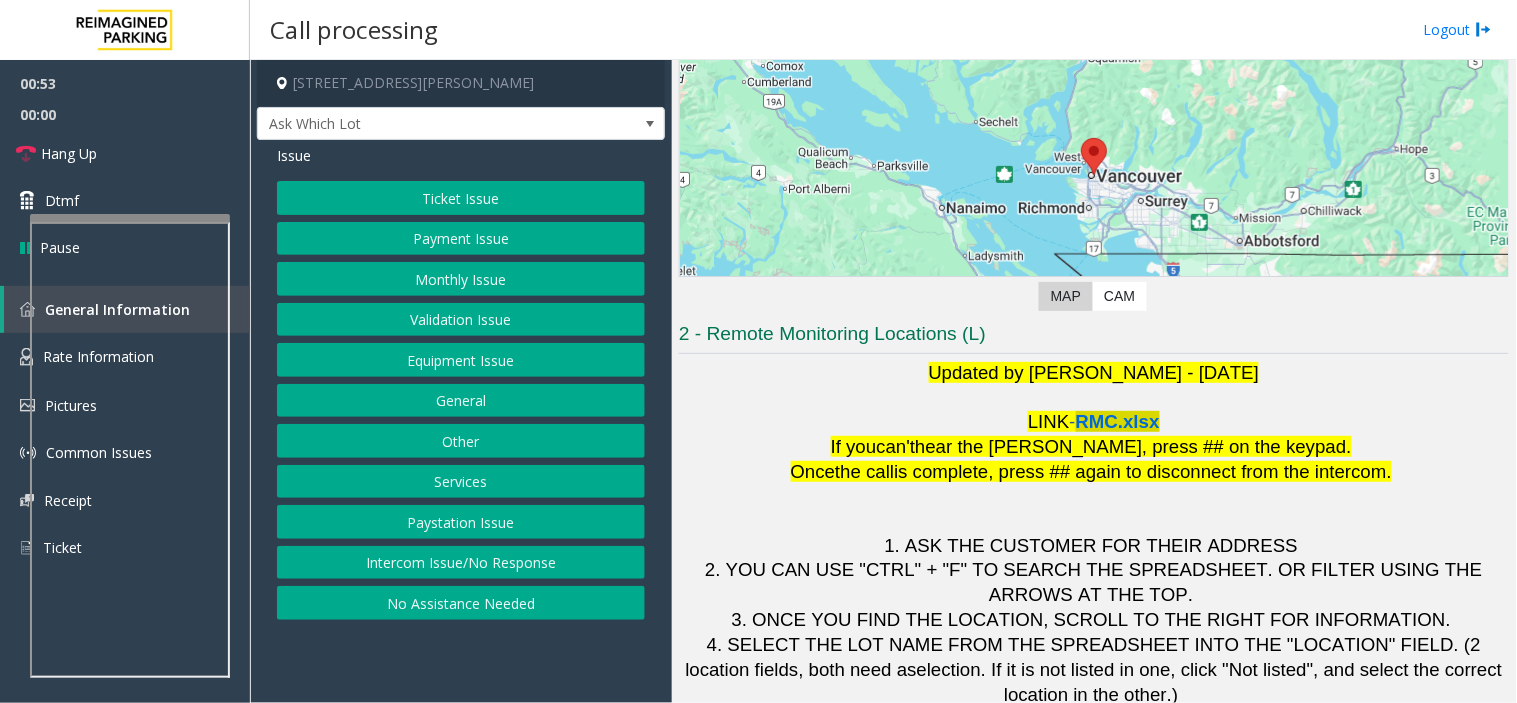 click on "RMC.xlsx" 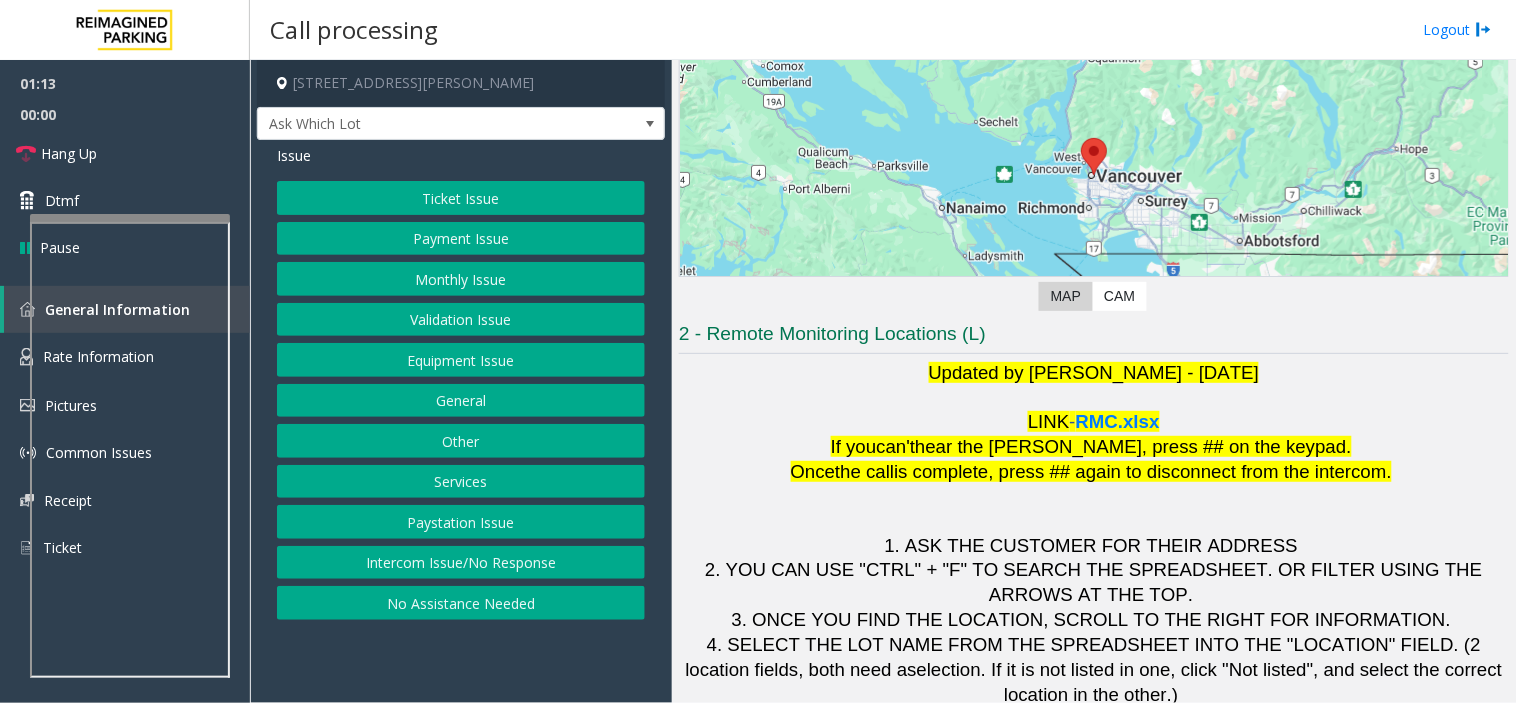 click on "Updated by [PERSON_NAME] - [DATE]" 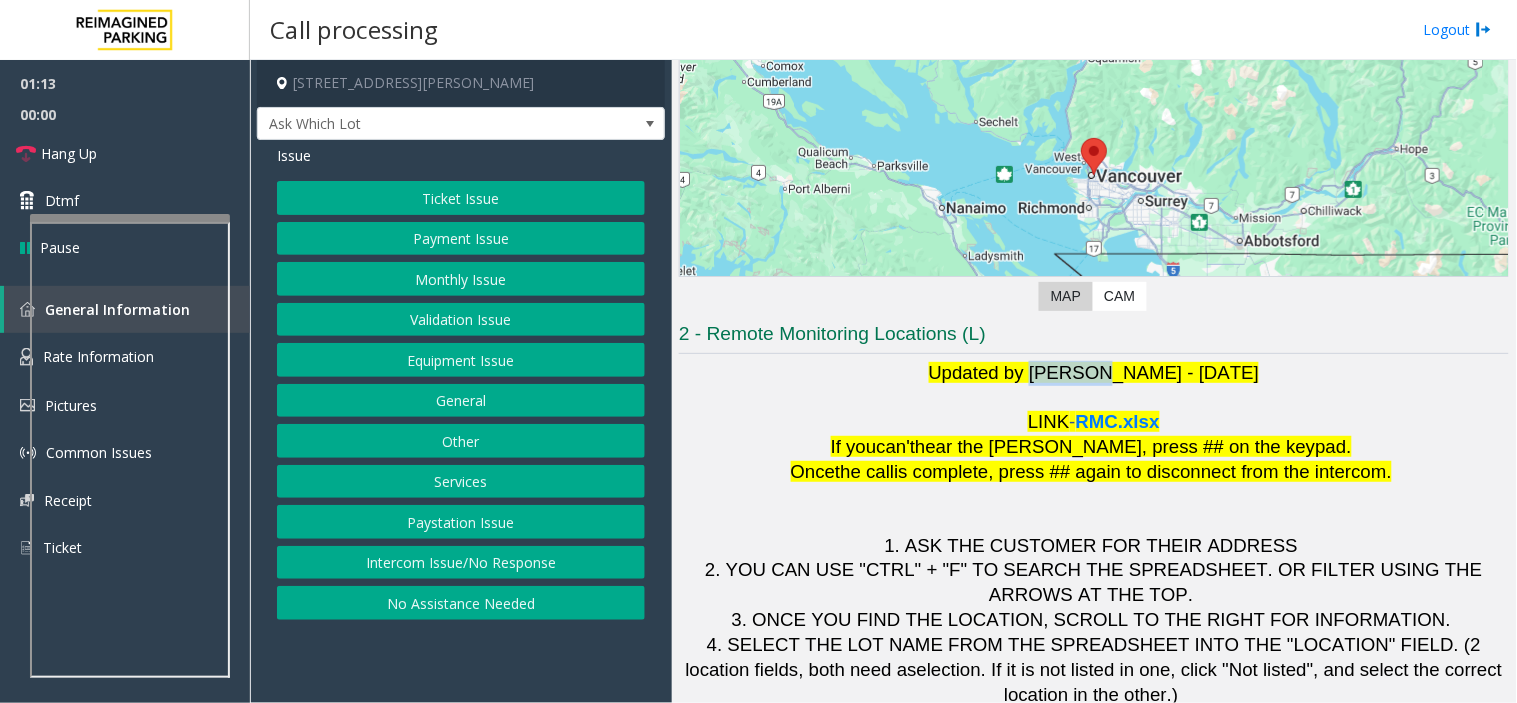click on "Updated by [PERSON_NAME] - [DATE]" 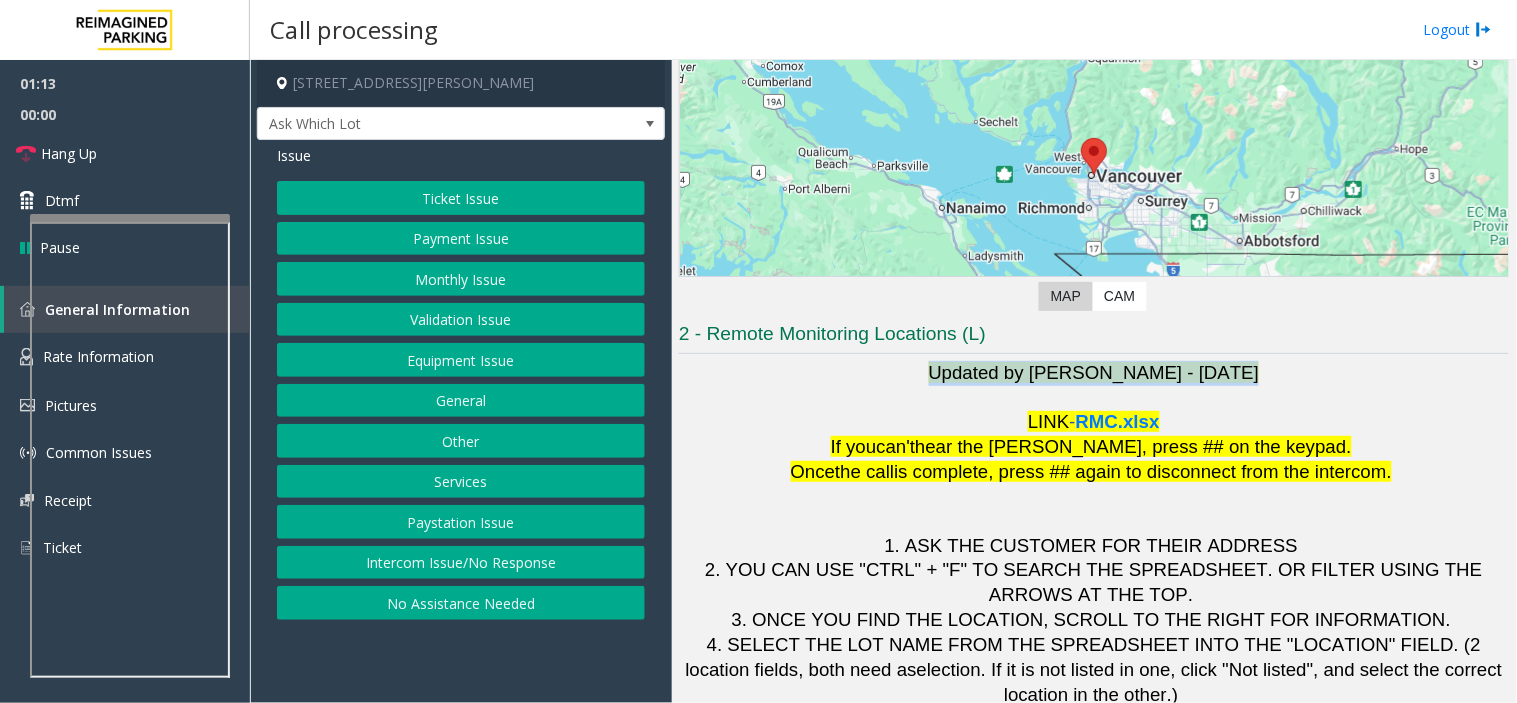 click on "Updated by [PERSON_NAME] - [DATE]" 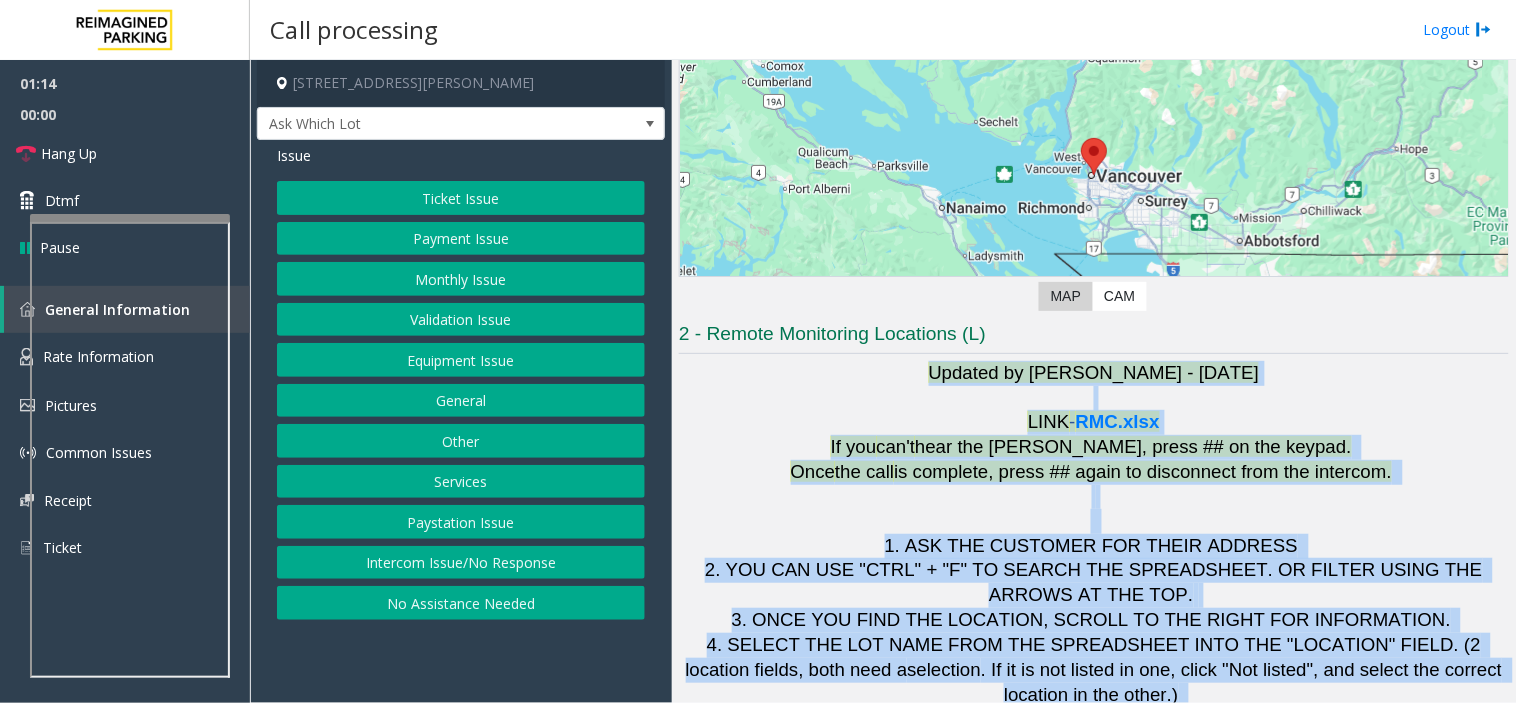 drag, startPoint x: 1016, startPoint y: 374, endPoint x: 1153, endPoint y: 658, distance: 315.3173 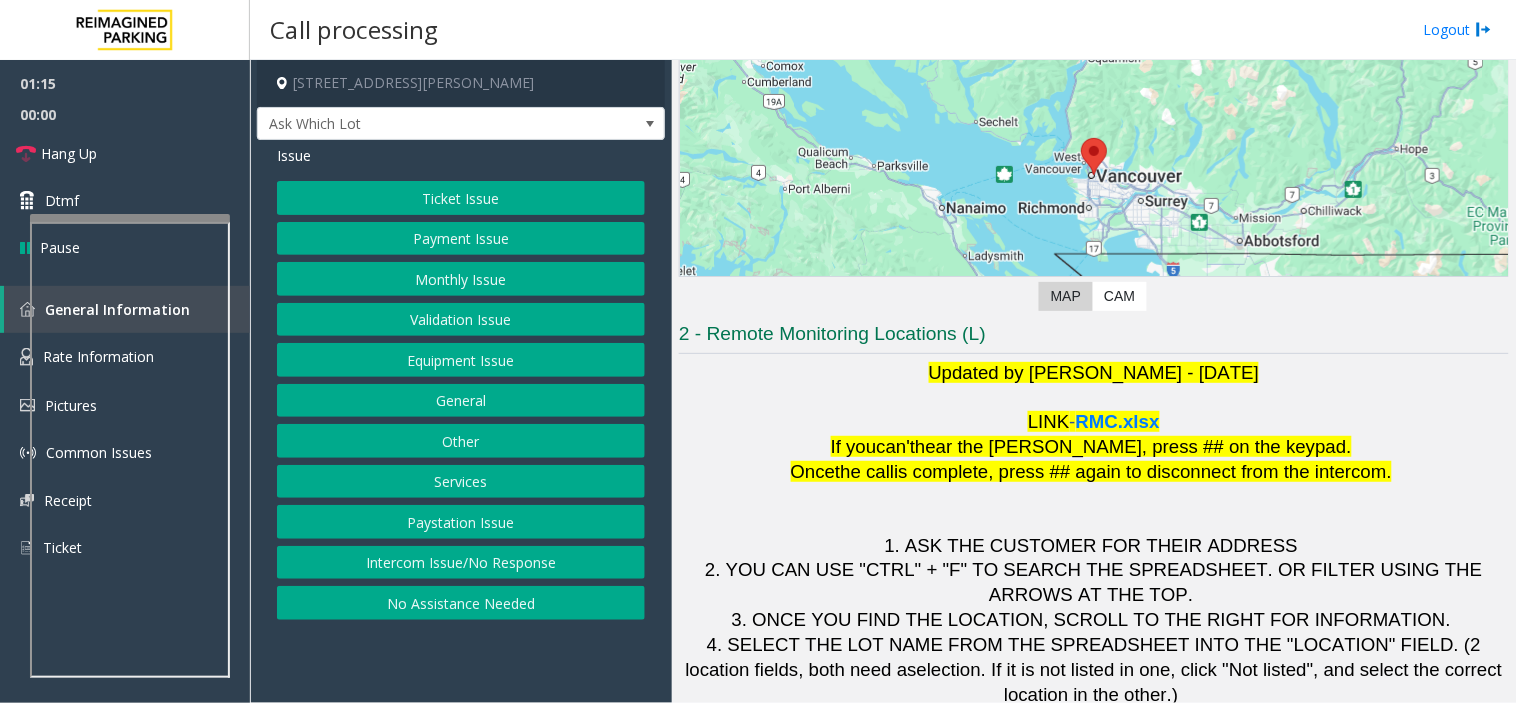 click on "RMC.xlsx" 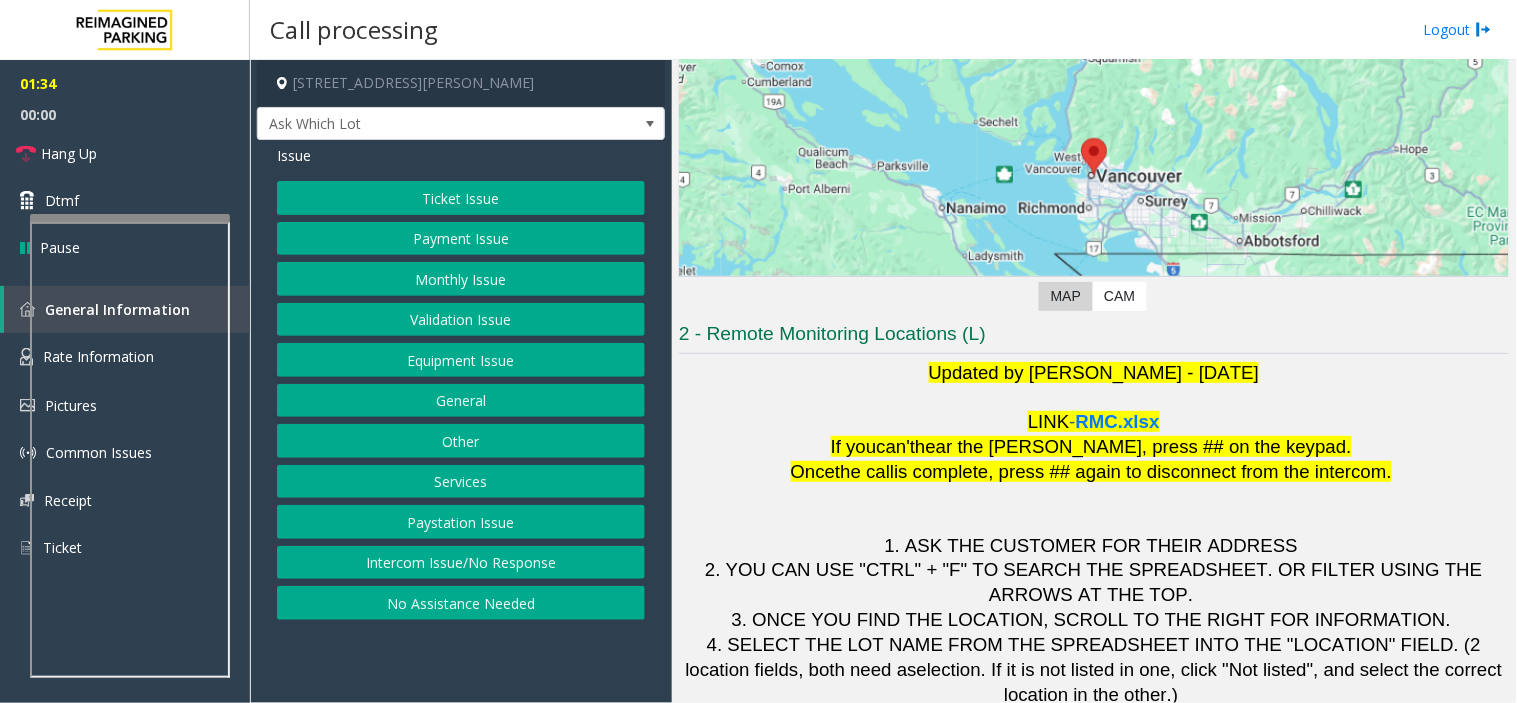 click on "Equipment Issue" 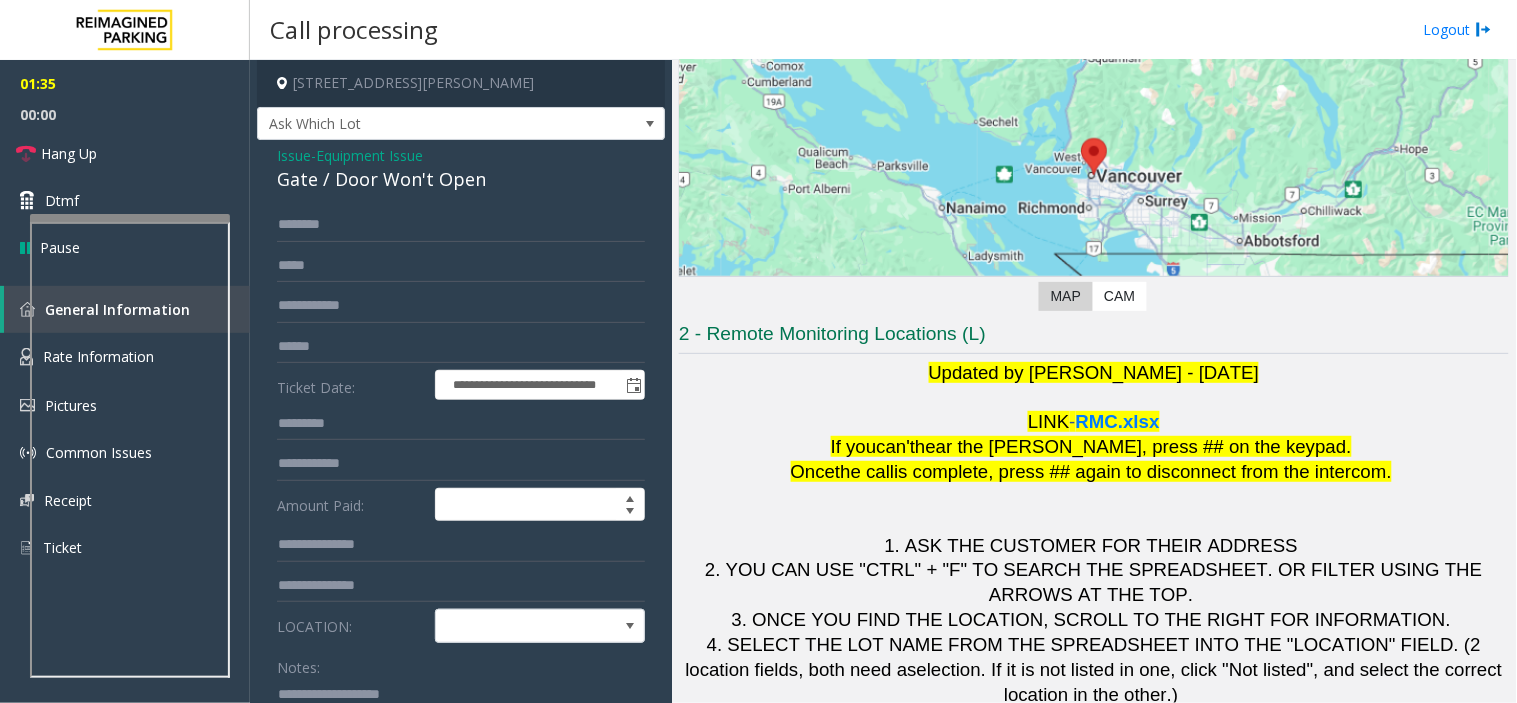 click on "Gate / Door Won't Open" 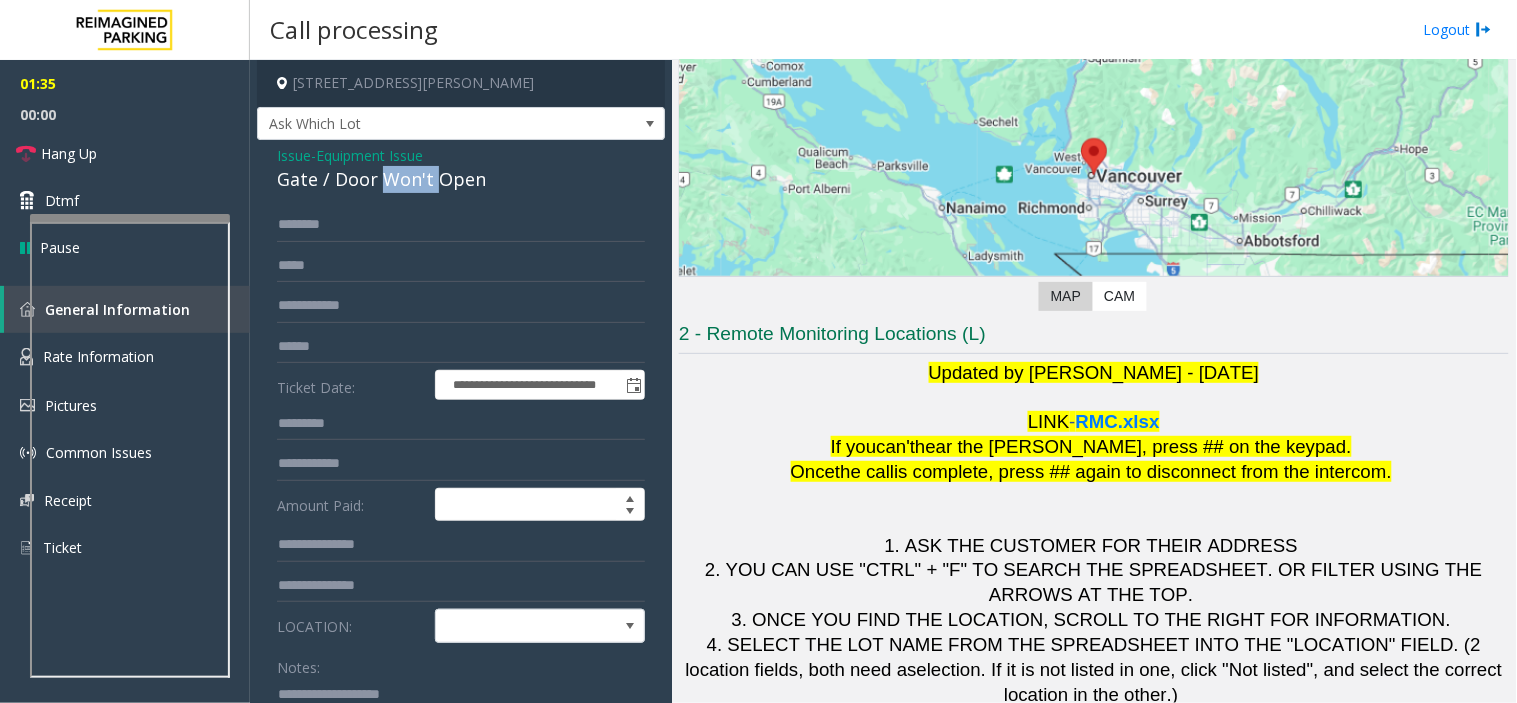 click on "Gate / Door Won't Open" 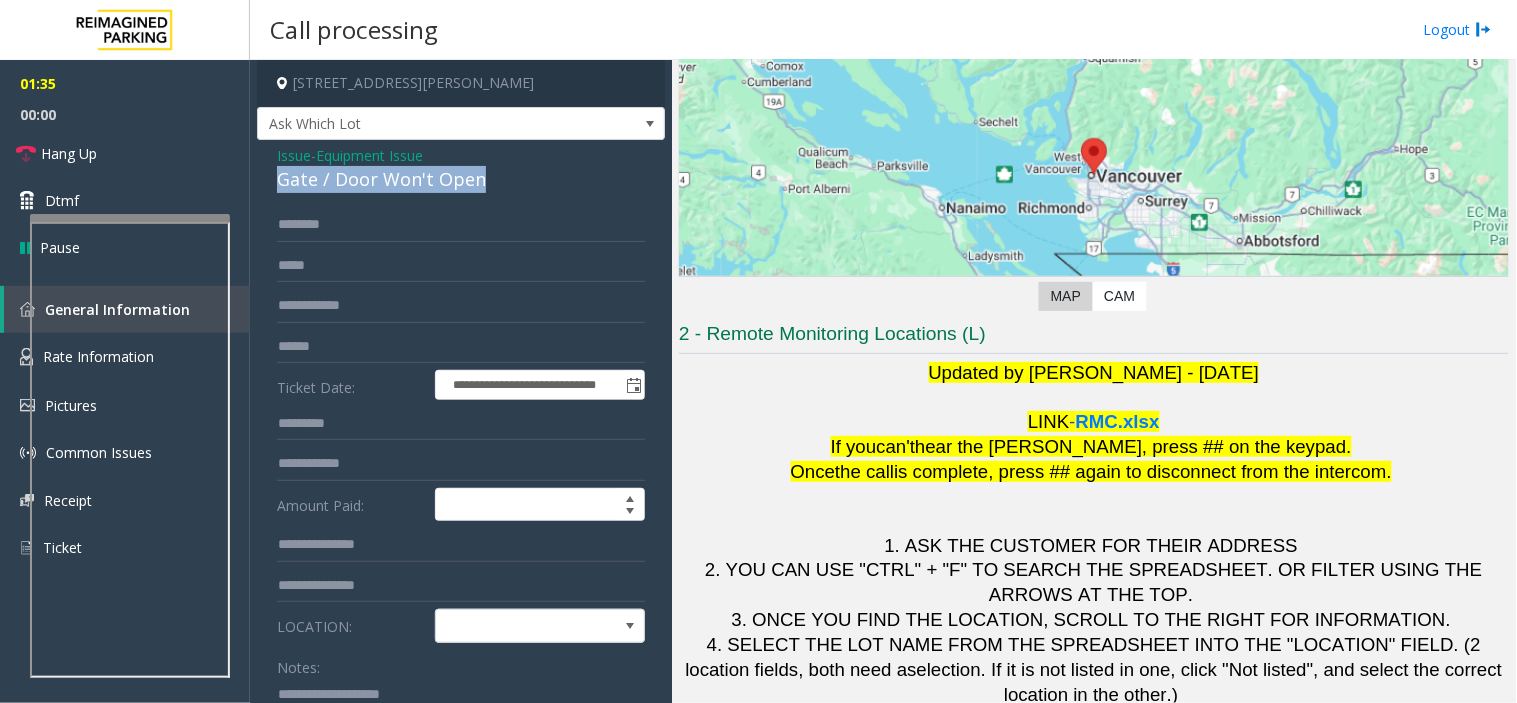 click on "Gate / Door Won't Open" 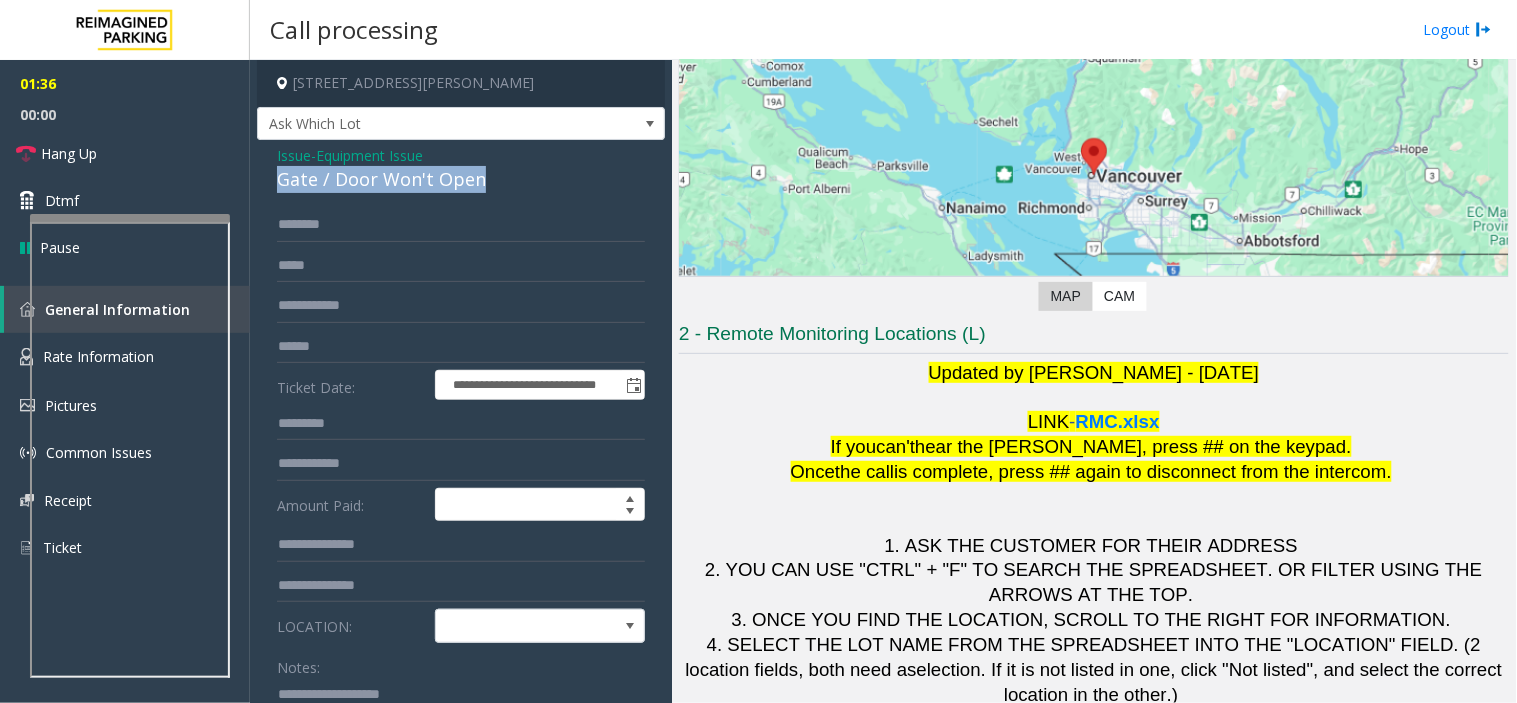 copy on "Gate / Door Won't Open" 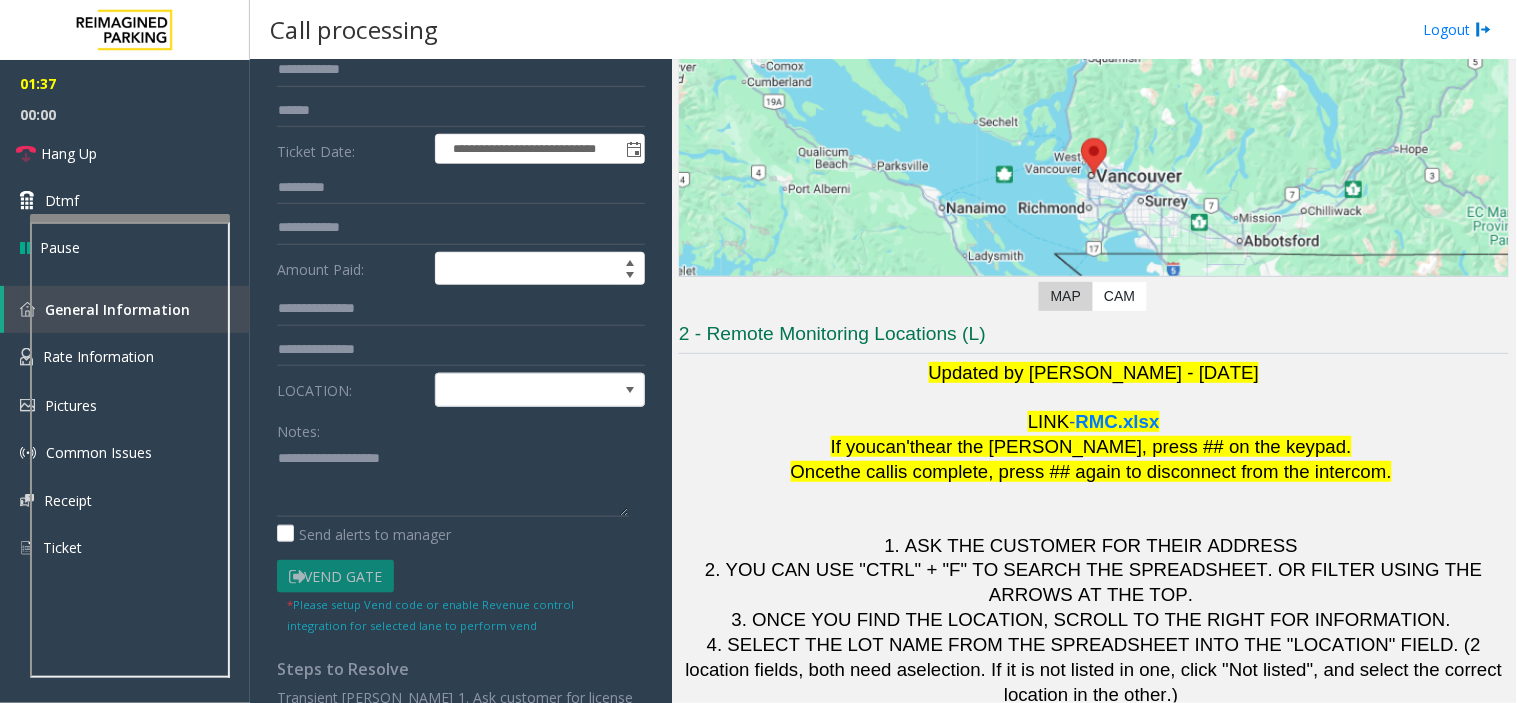 scroll, scrollTop: 333, scrollLeft: 0, axis: vertical 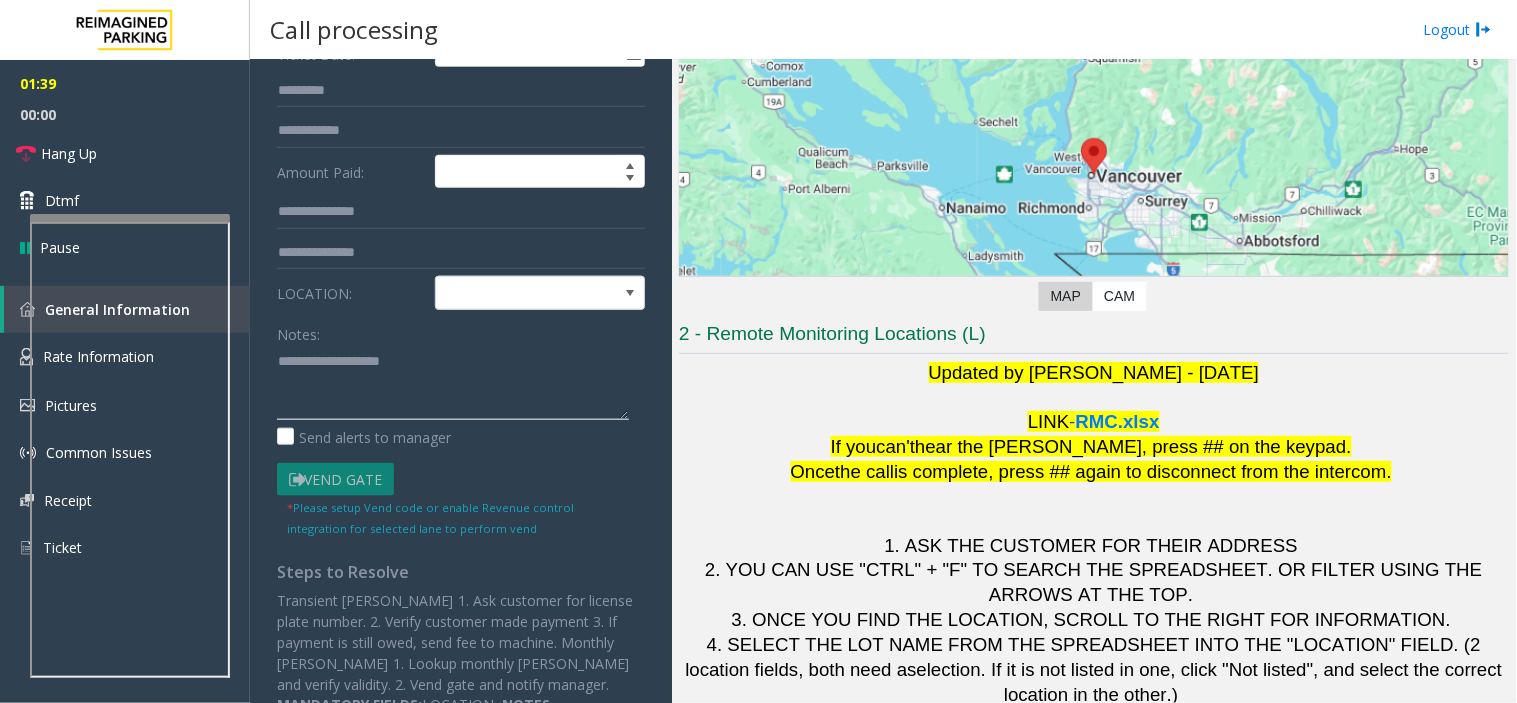 paste on "**********" 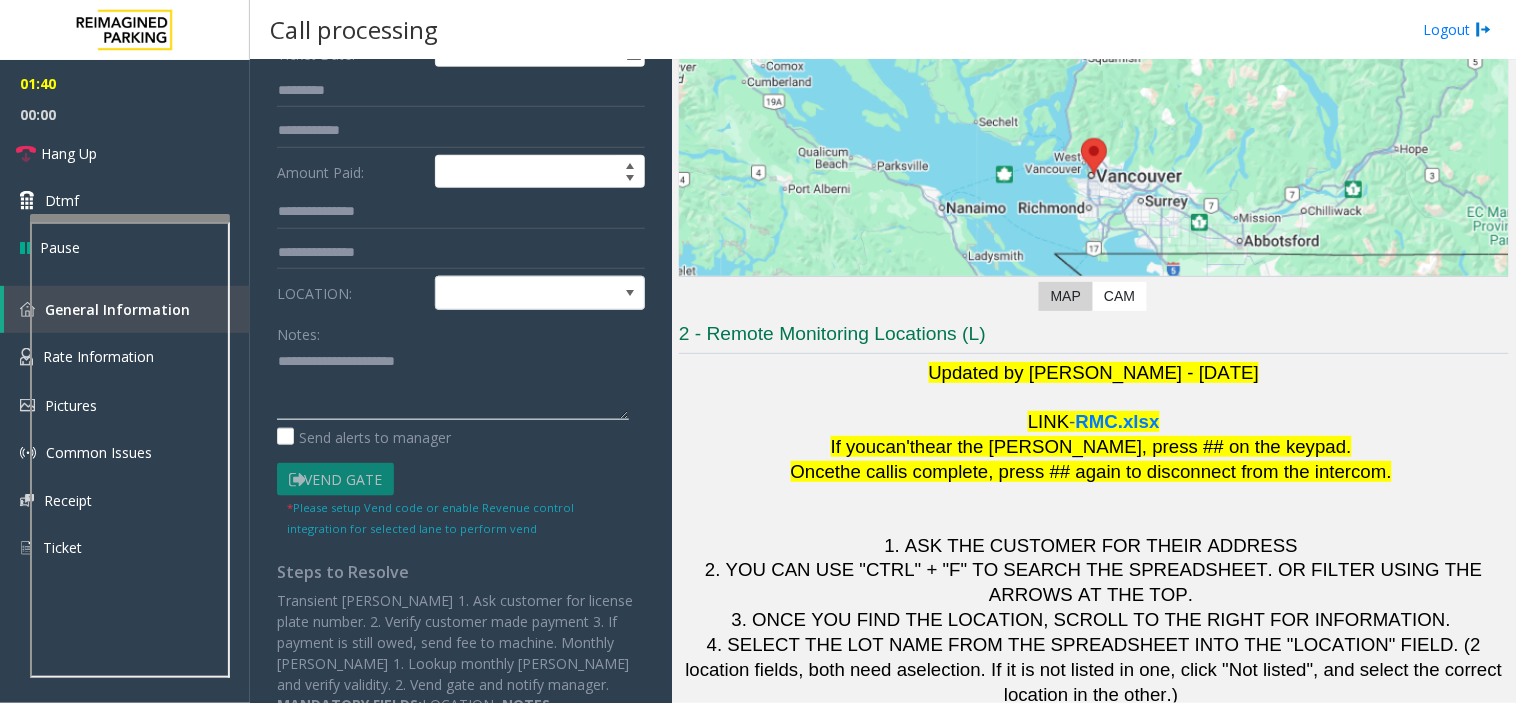 click 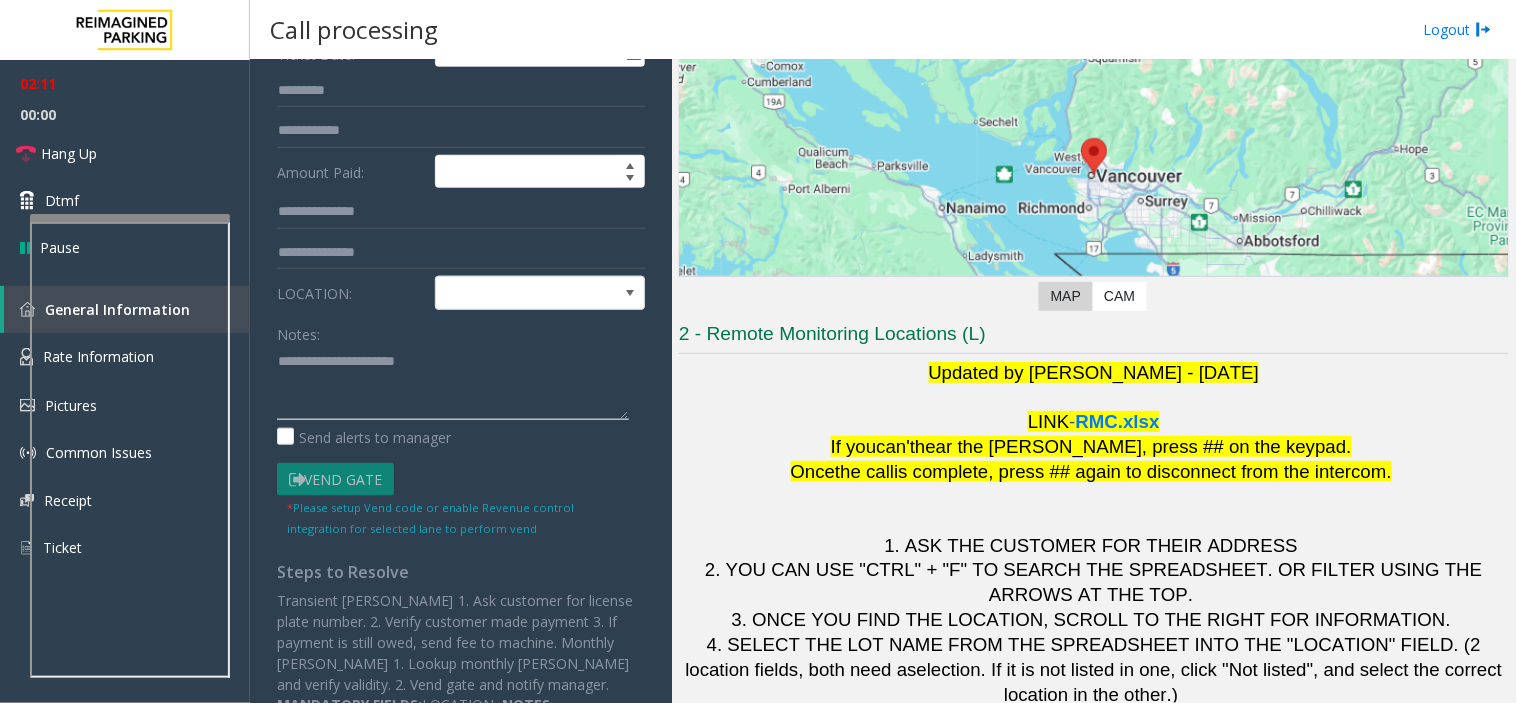 paste on "**********" 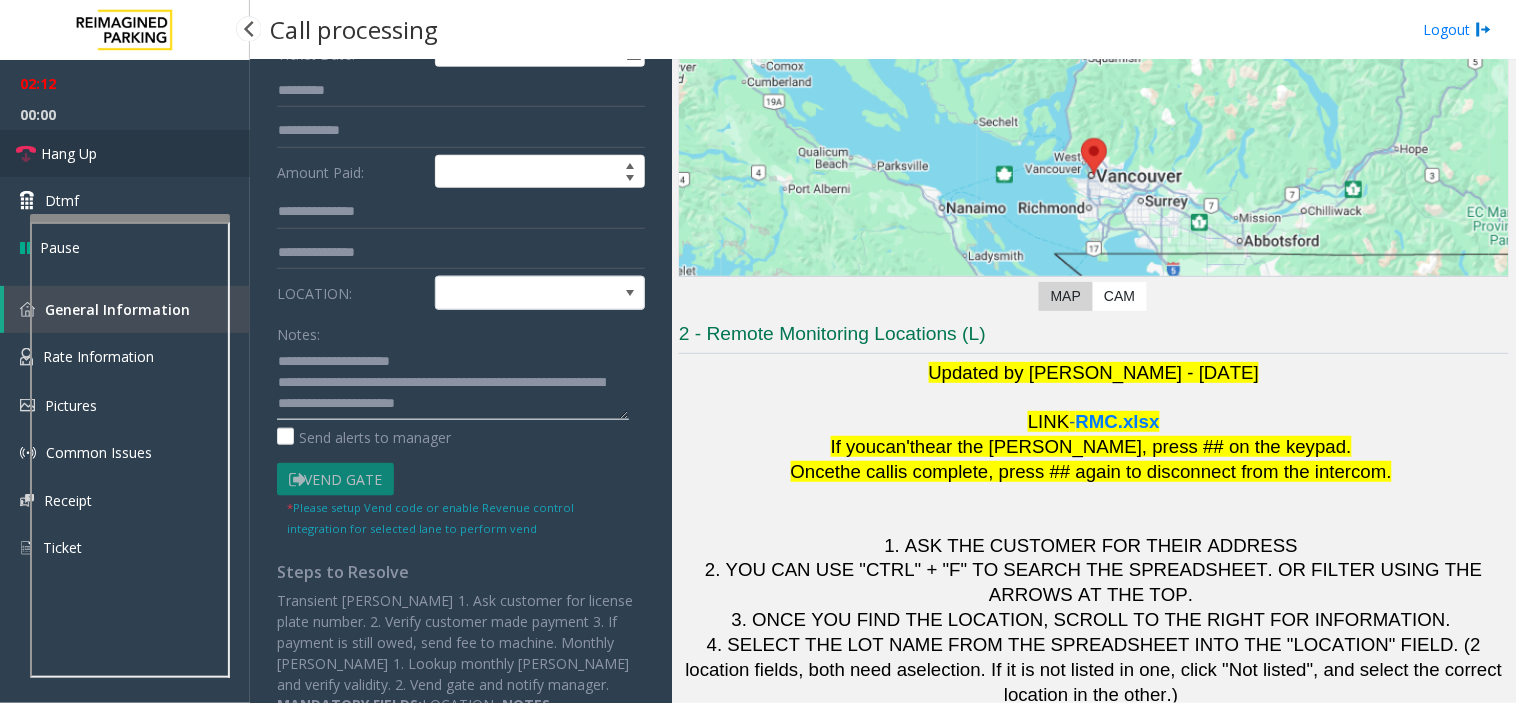 type on "**********" 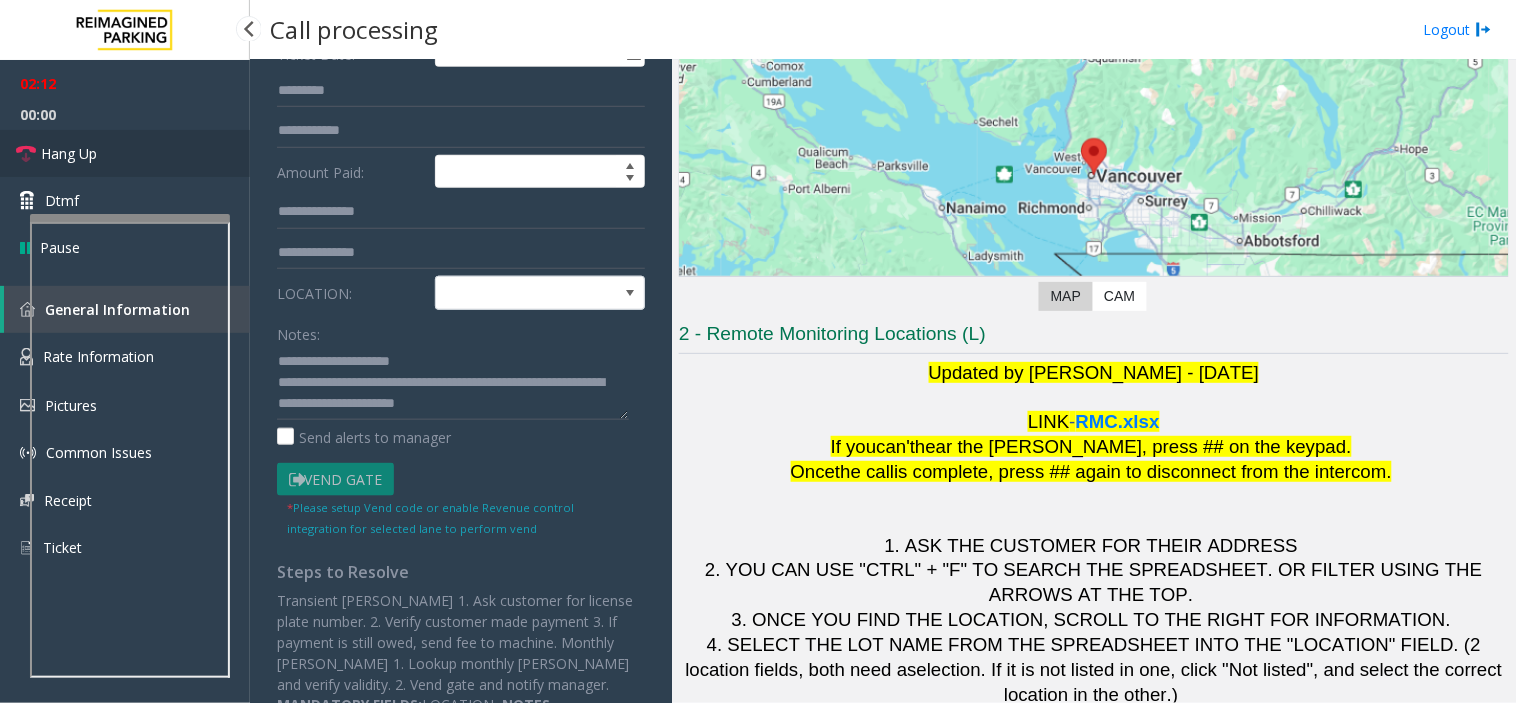 click on "Hang Up" at bounding box center [125, 153] 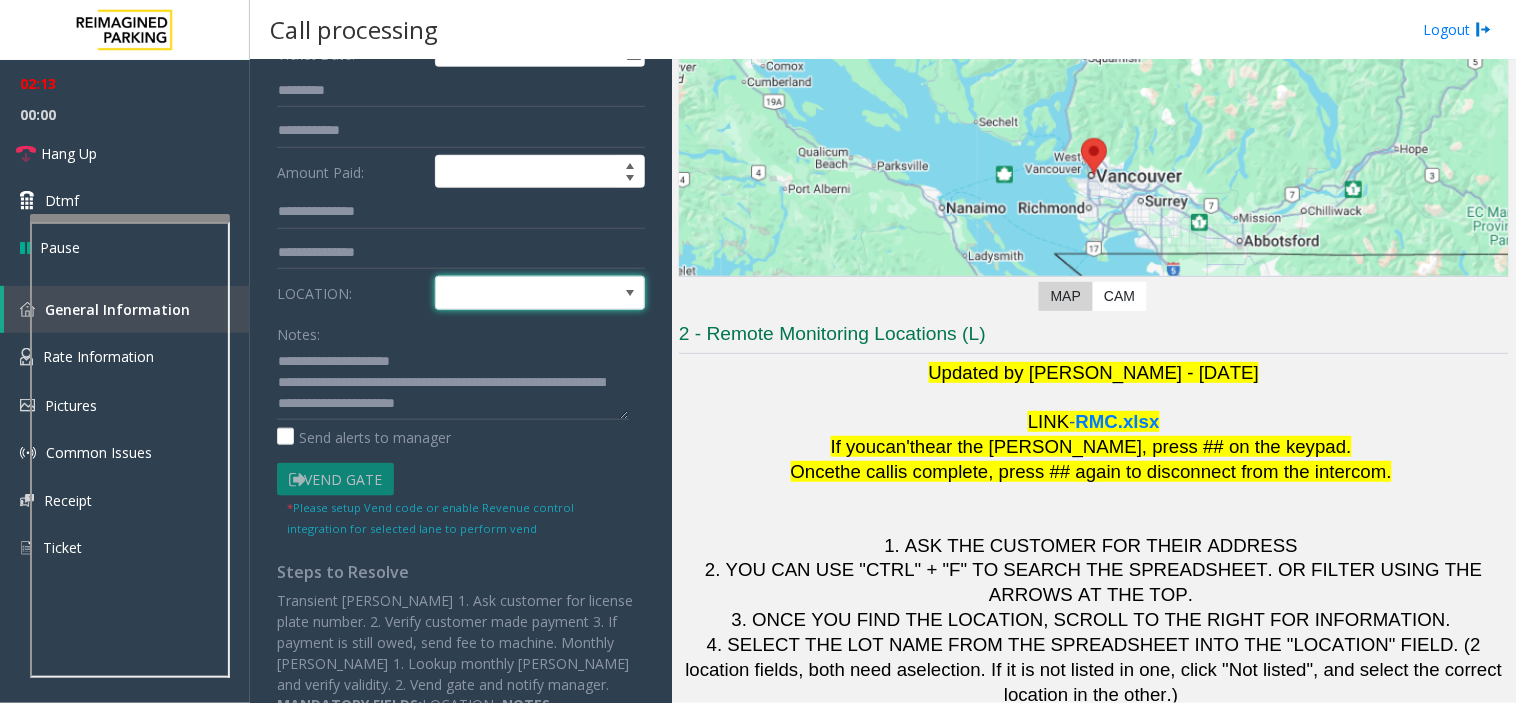 click at bounding box center [519, 293] 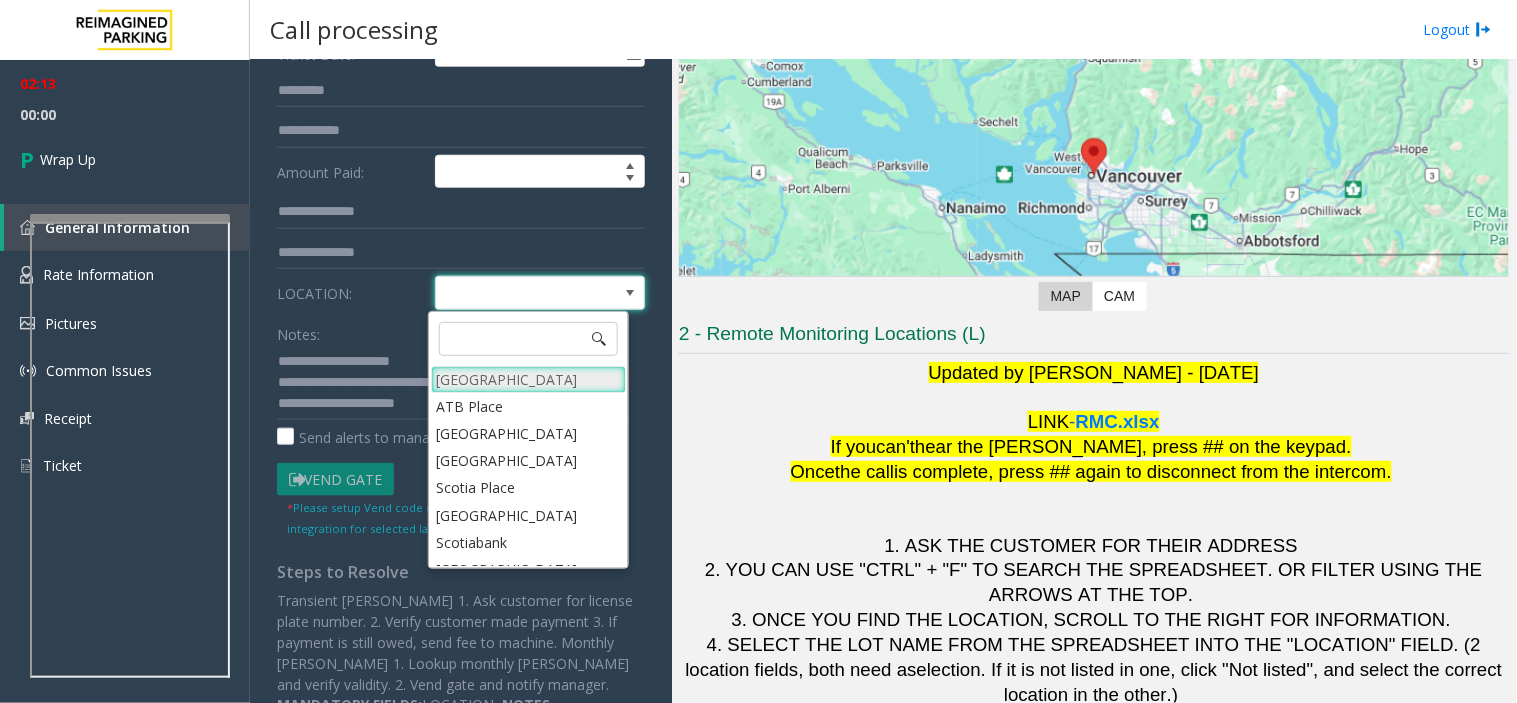 click on "[GEOGRAPHIC_DATA]" at bounding box center (528, 379) 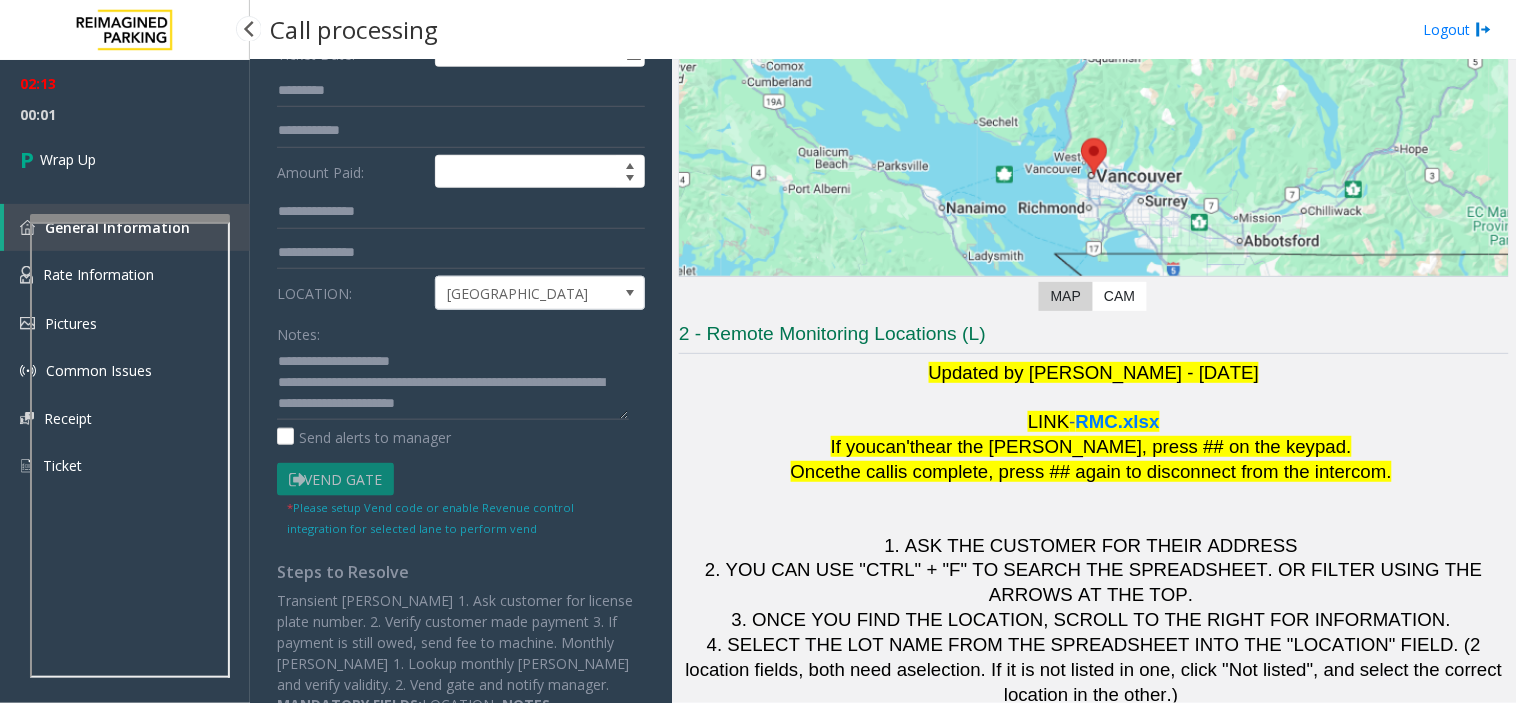click on "00:01" at bounding box center (125, 114) 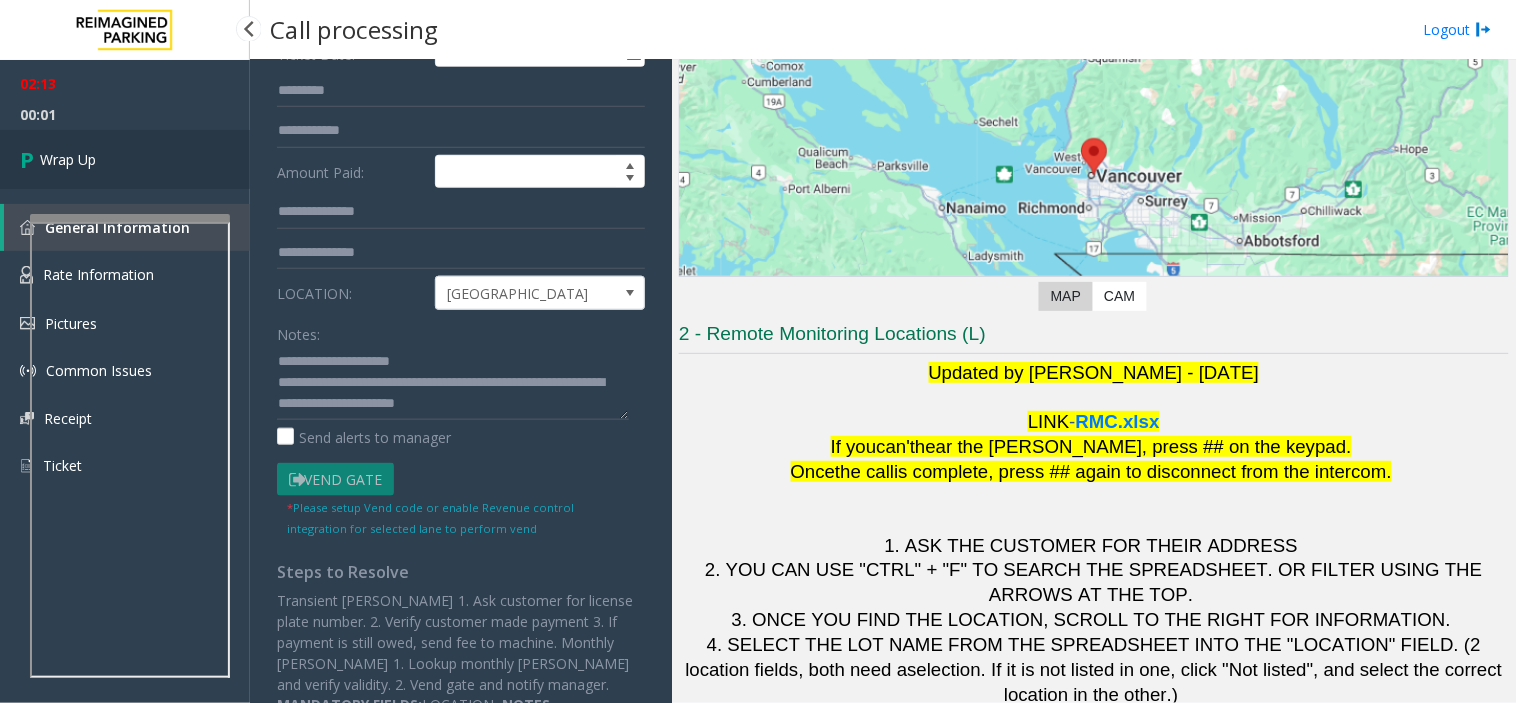 click on "Wrap Up" at bounding box center (125, 159) 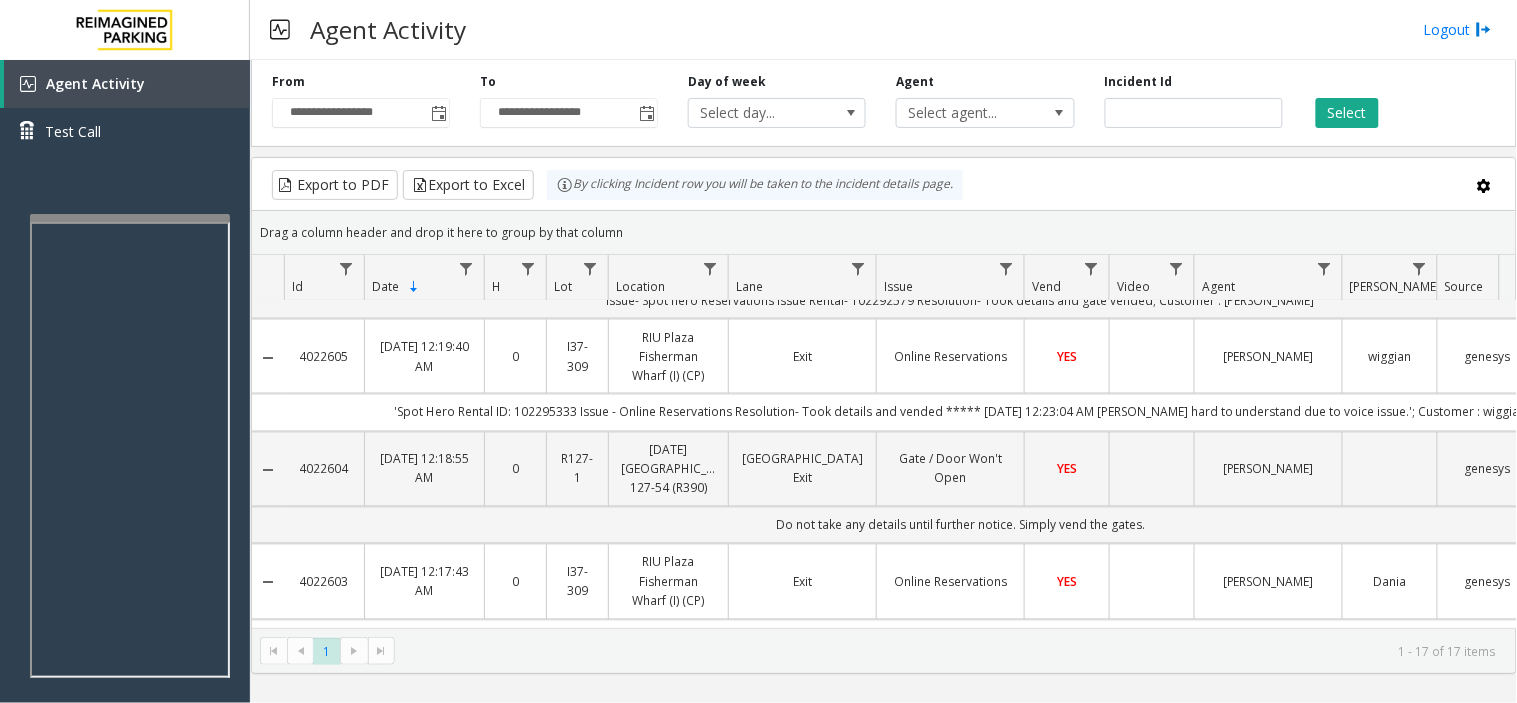 scroll, scrollTop: 888, scrollLeft: 0, axis: vertical 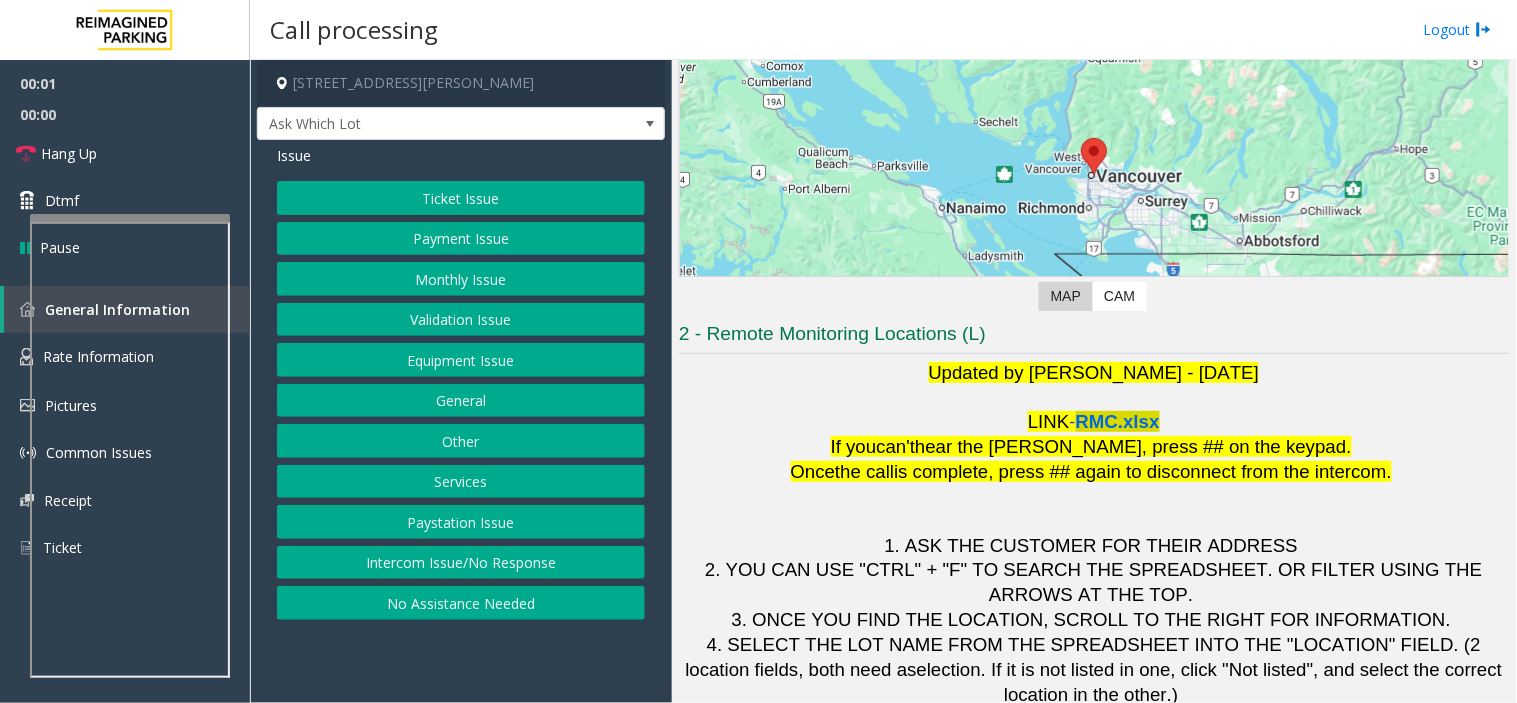 click on "RMC.xlsx" 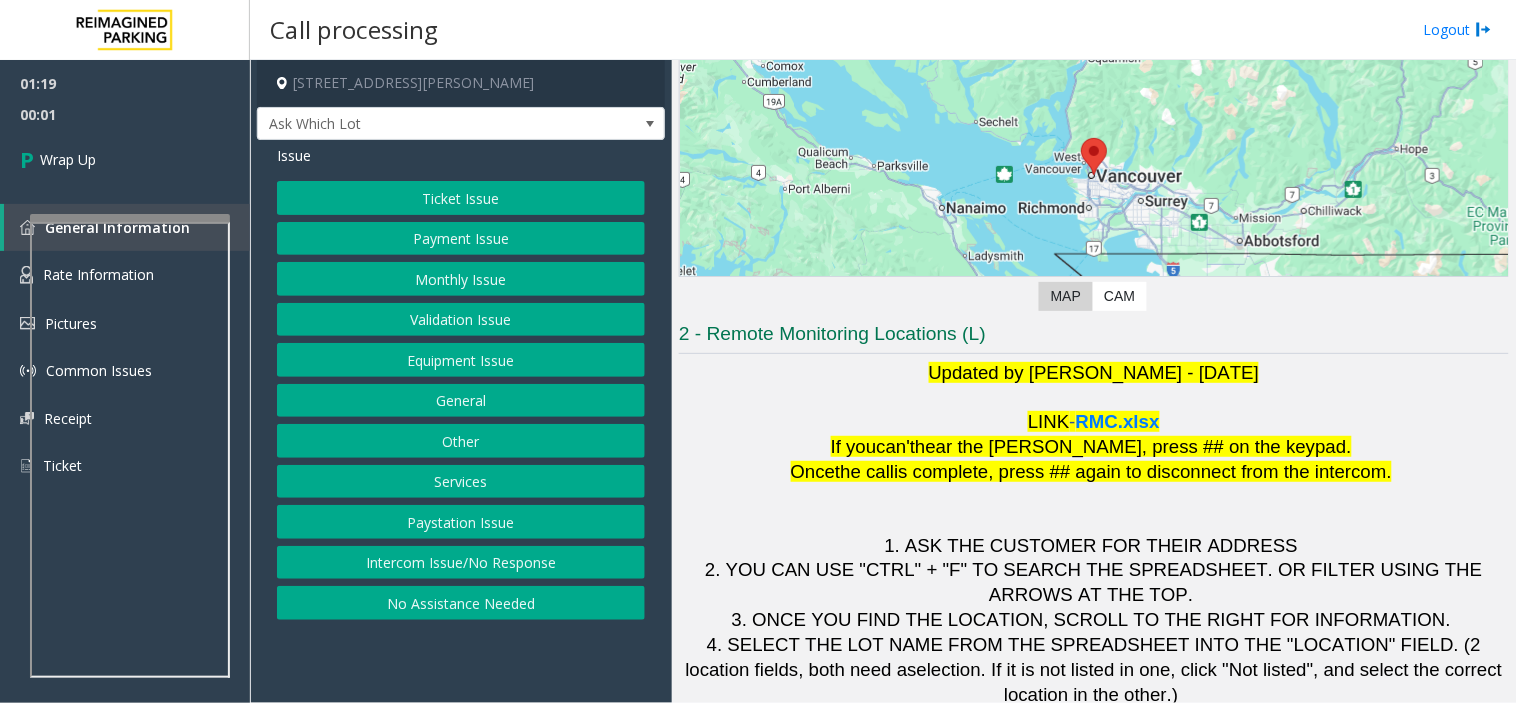 click on "Equipment Issue" 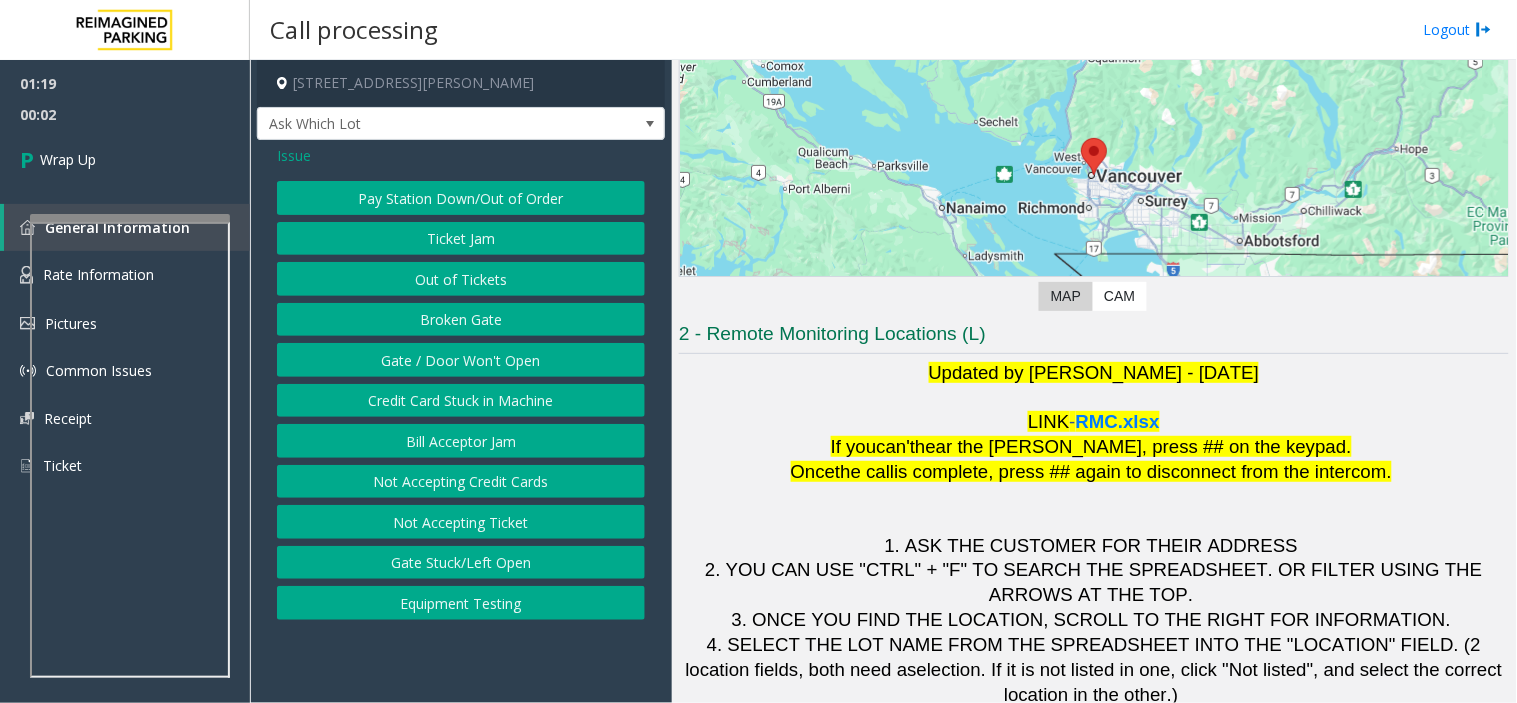 click on "Gate / Door Won't Open" 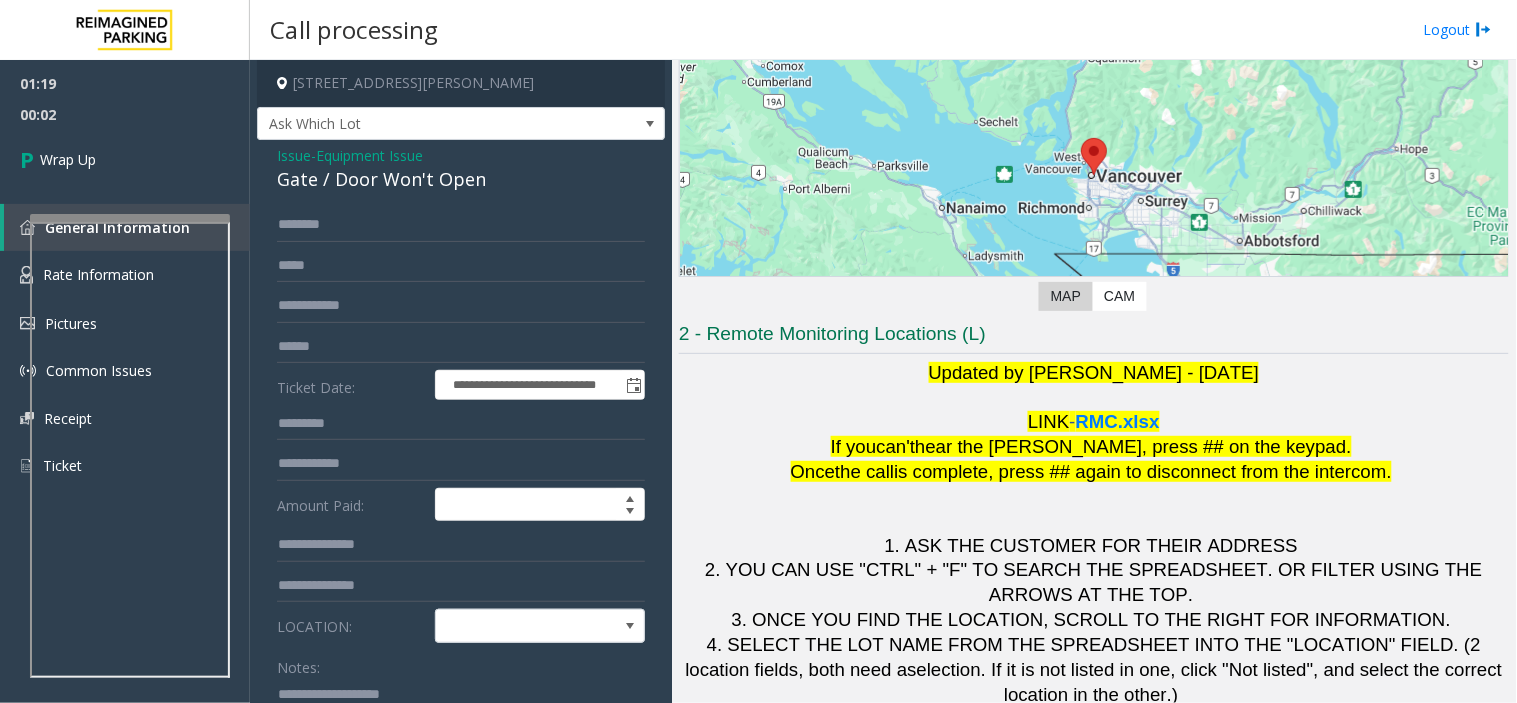 click on "Gate / Door Won't Open" 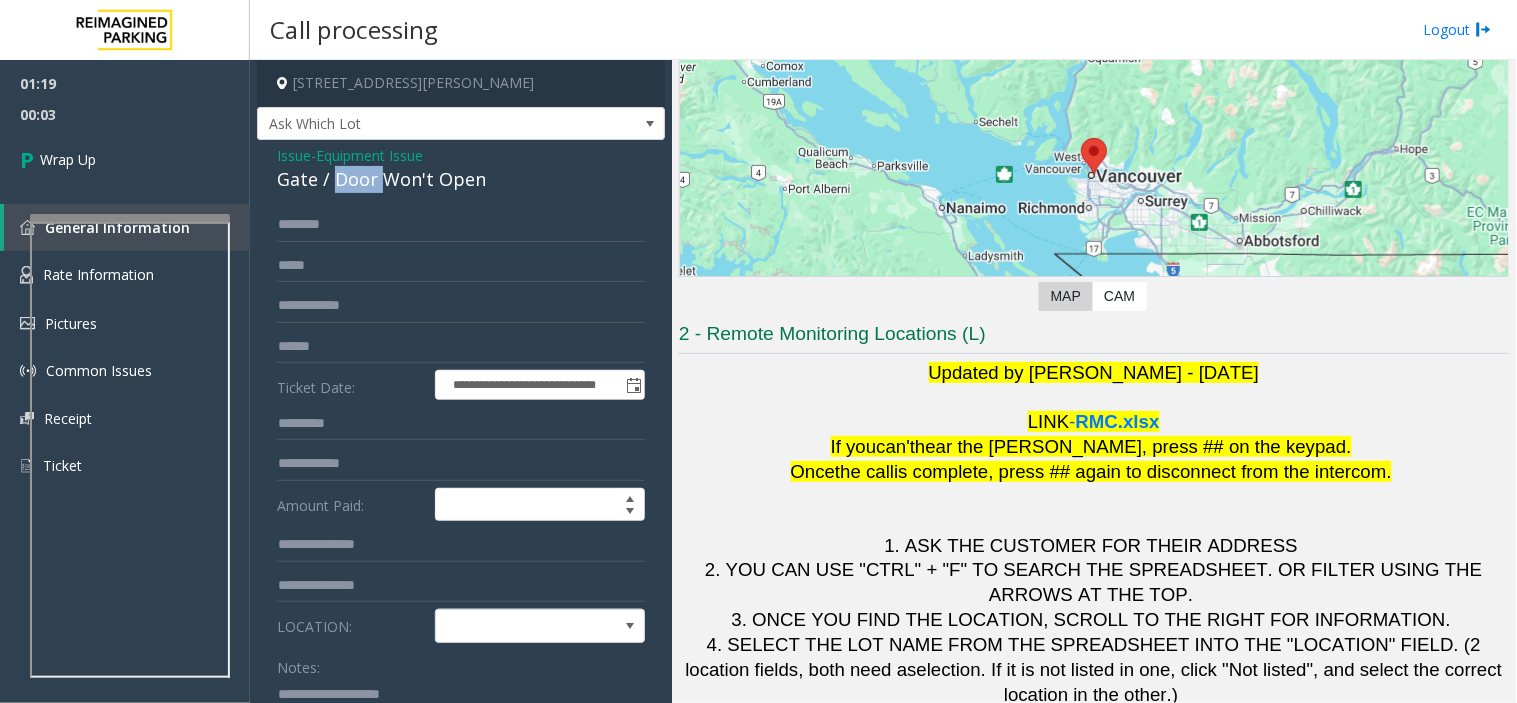 click on "Gate / Door Won't Open" 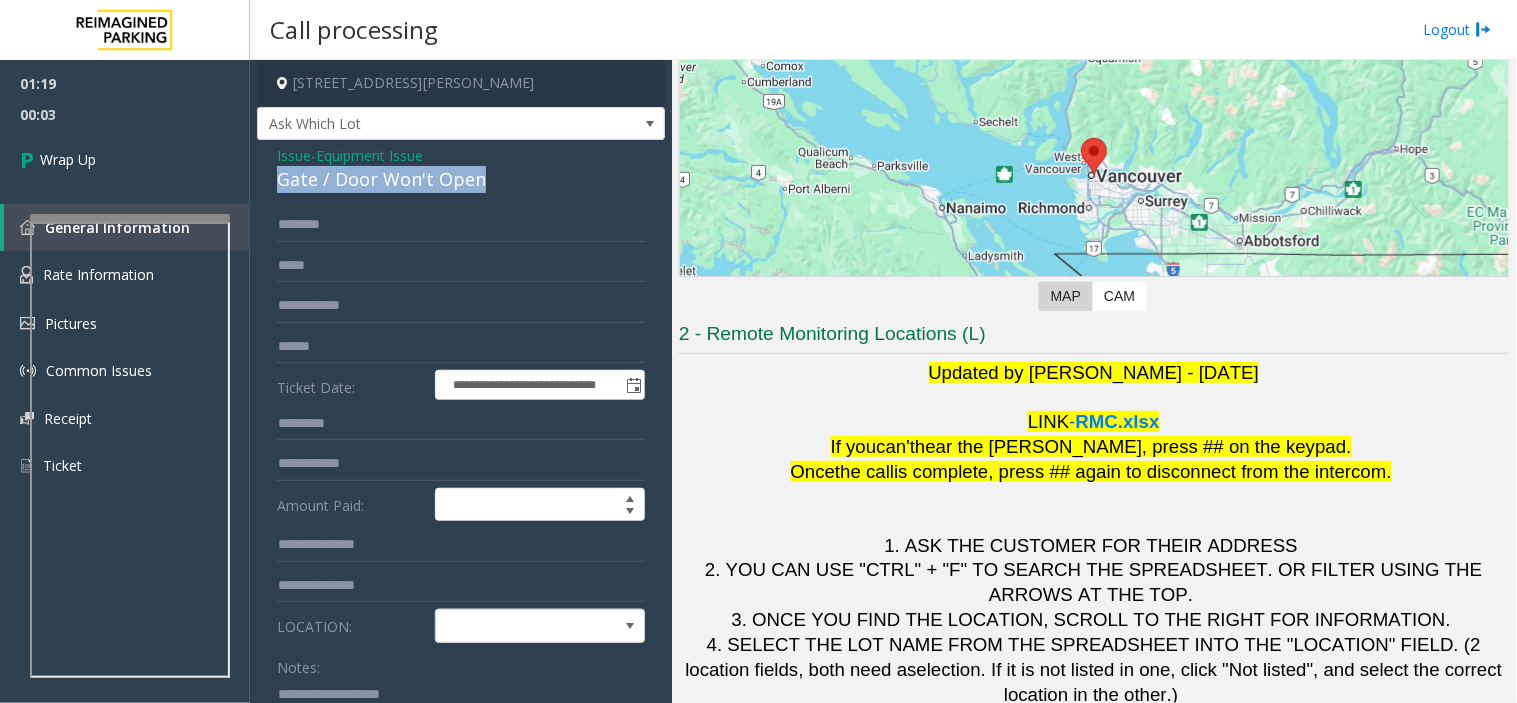 click on "Gate / Door Won't Open" 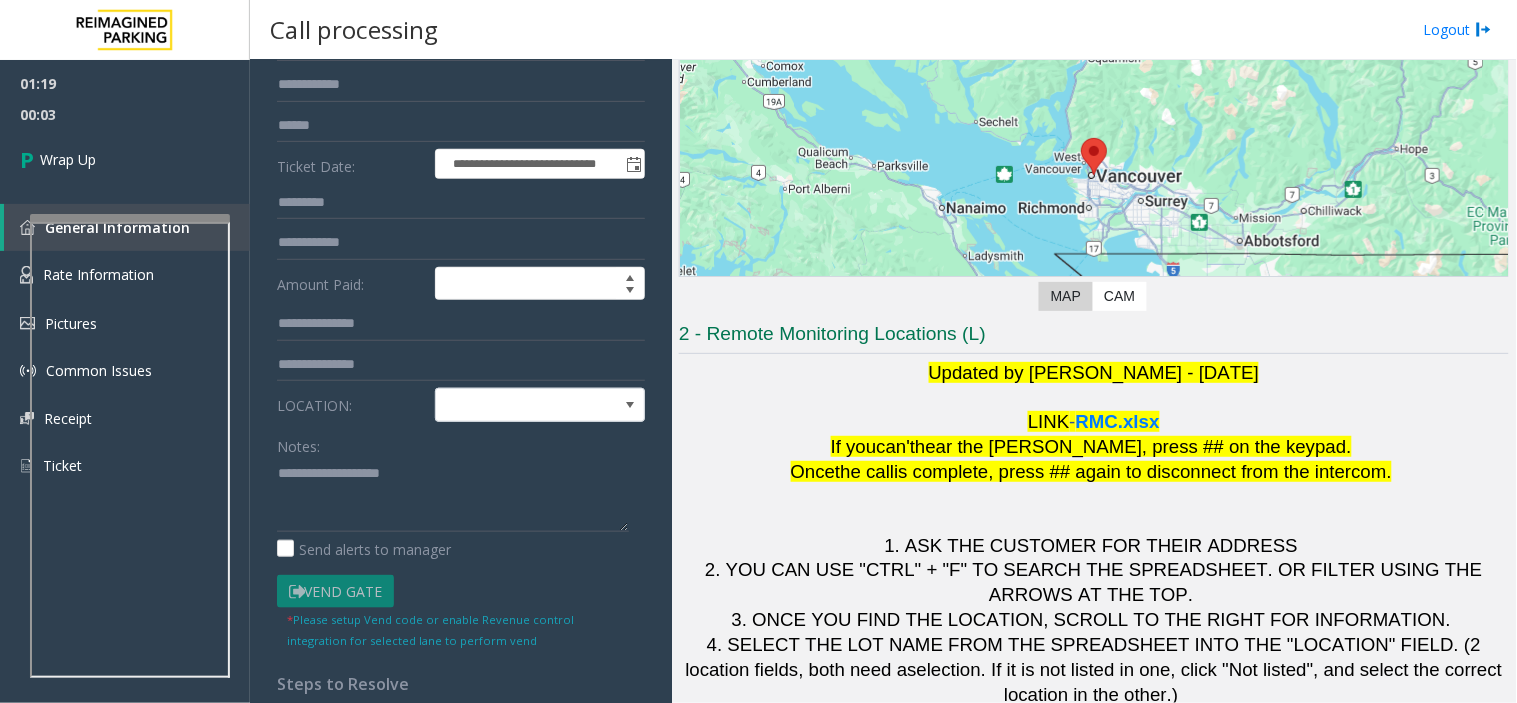 scroll, scrollTop: 222, scrollLeft: 0, axis: vertical 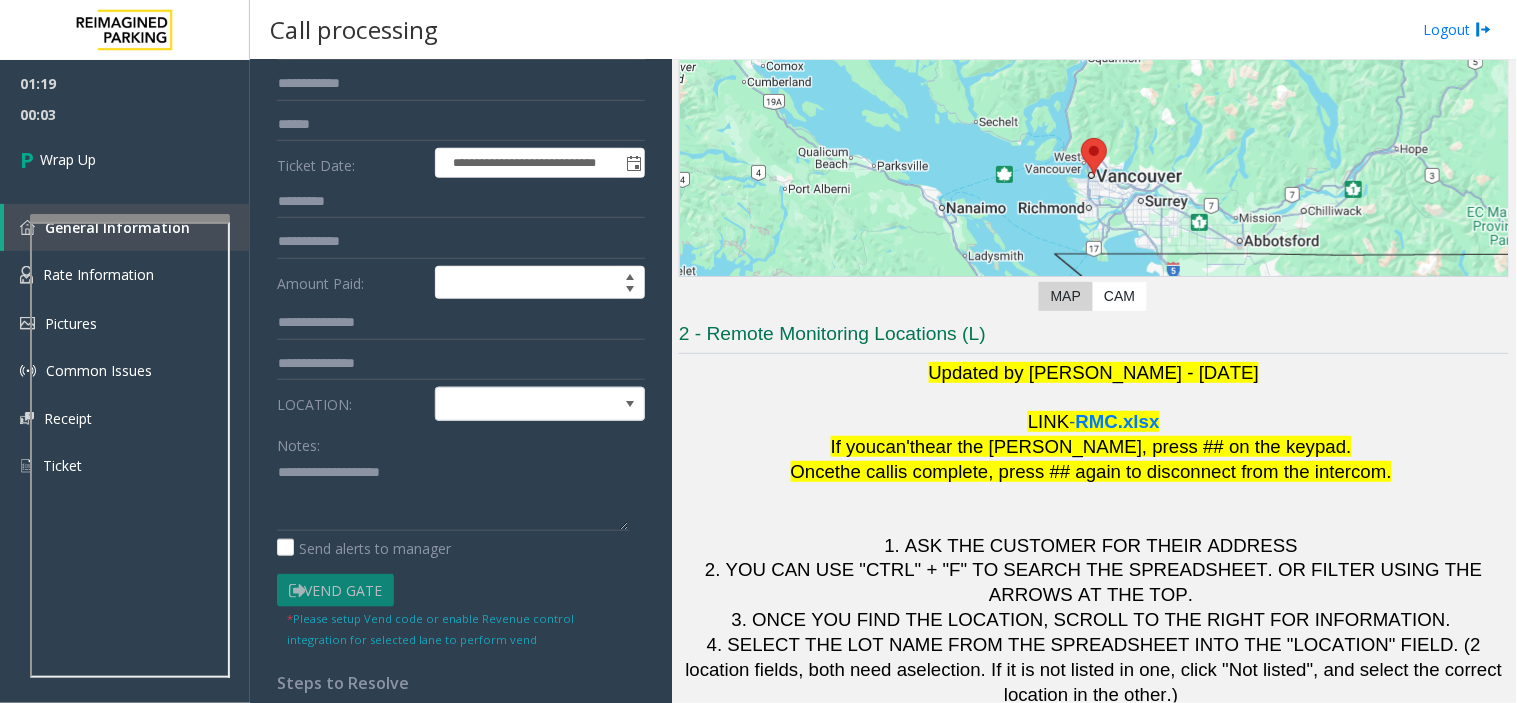 drag, startPoint x: 421, startPoint y: 451, endPoint x: 421, endPoint y: 493, distance: 42 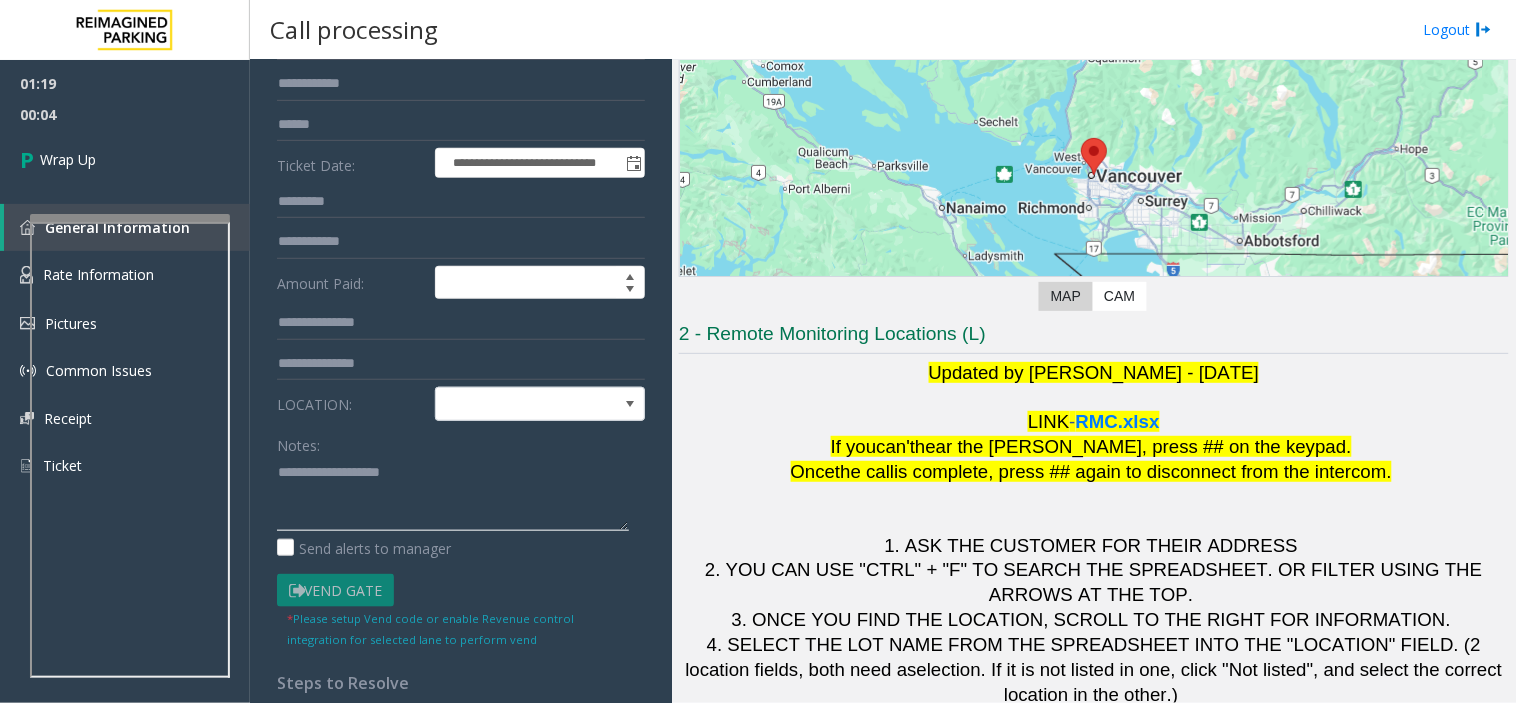 click 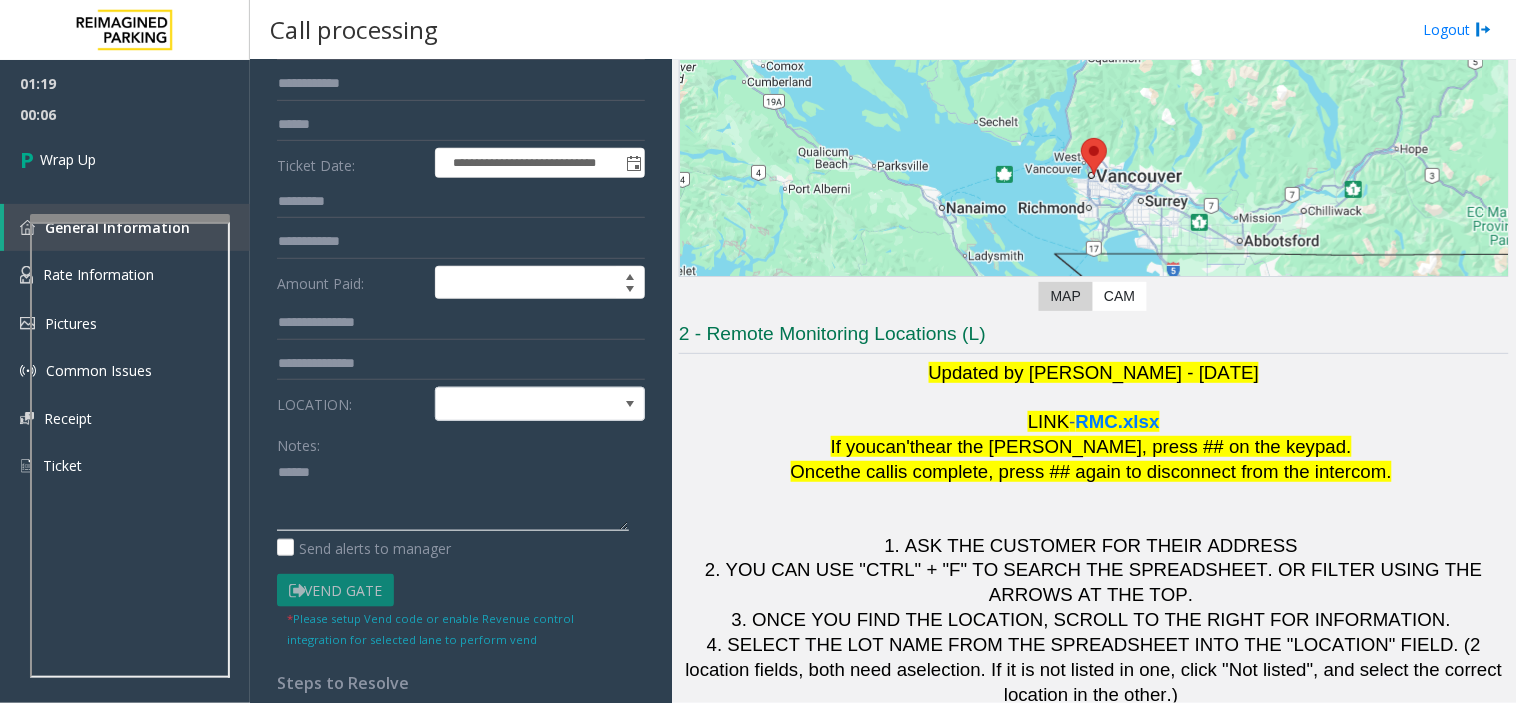 paste on "**********" 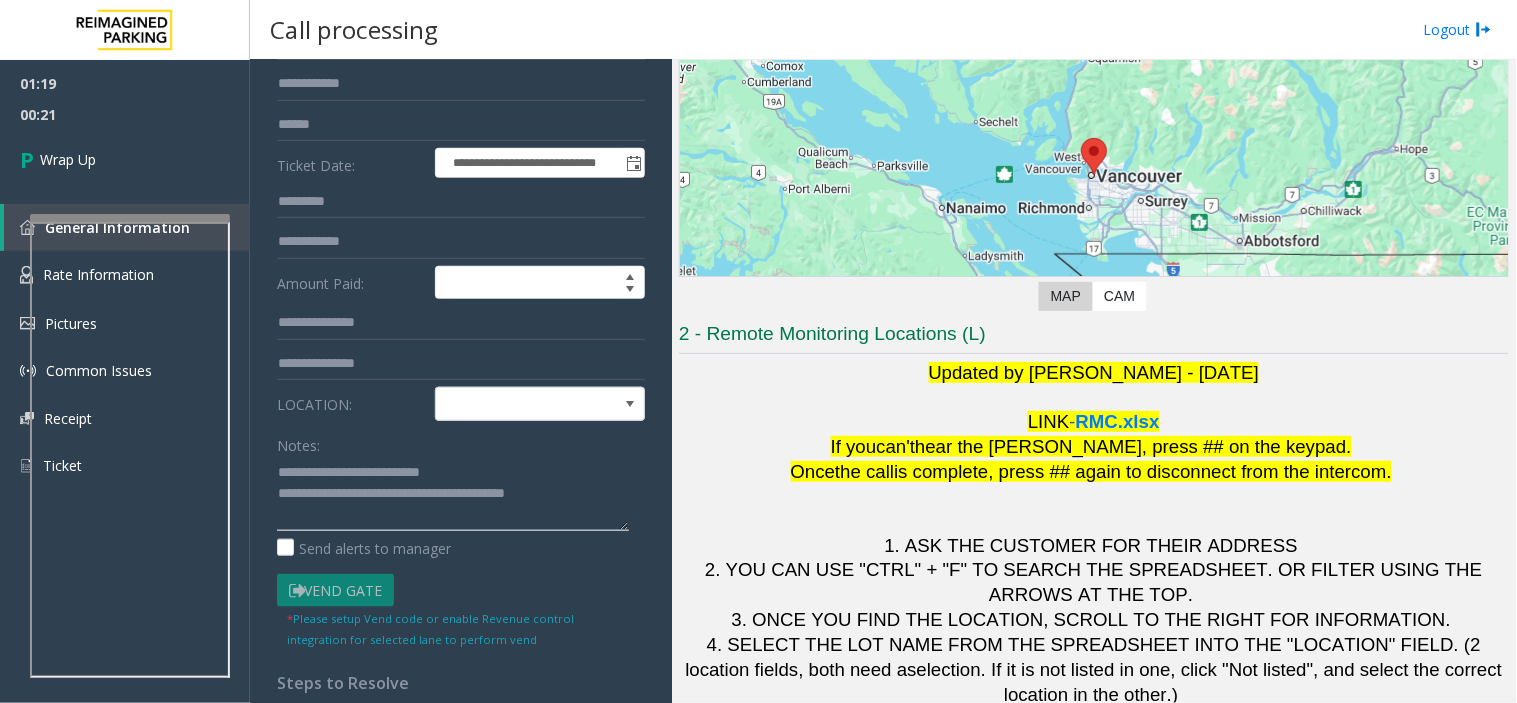 drag, startPoint x: 584, startPoint y: 484, endPoint x: 546, endPoint y: 496, distance: 39.849716 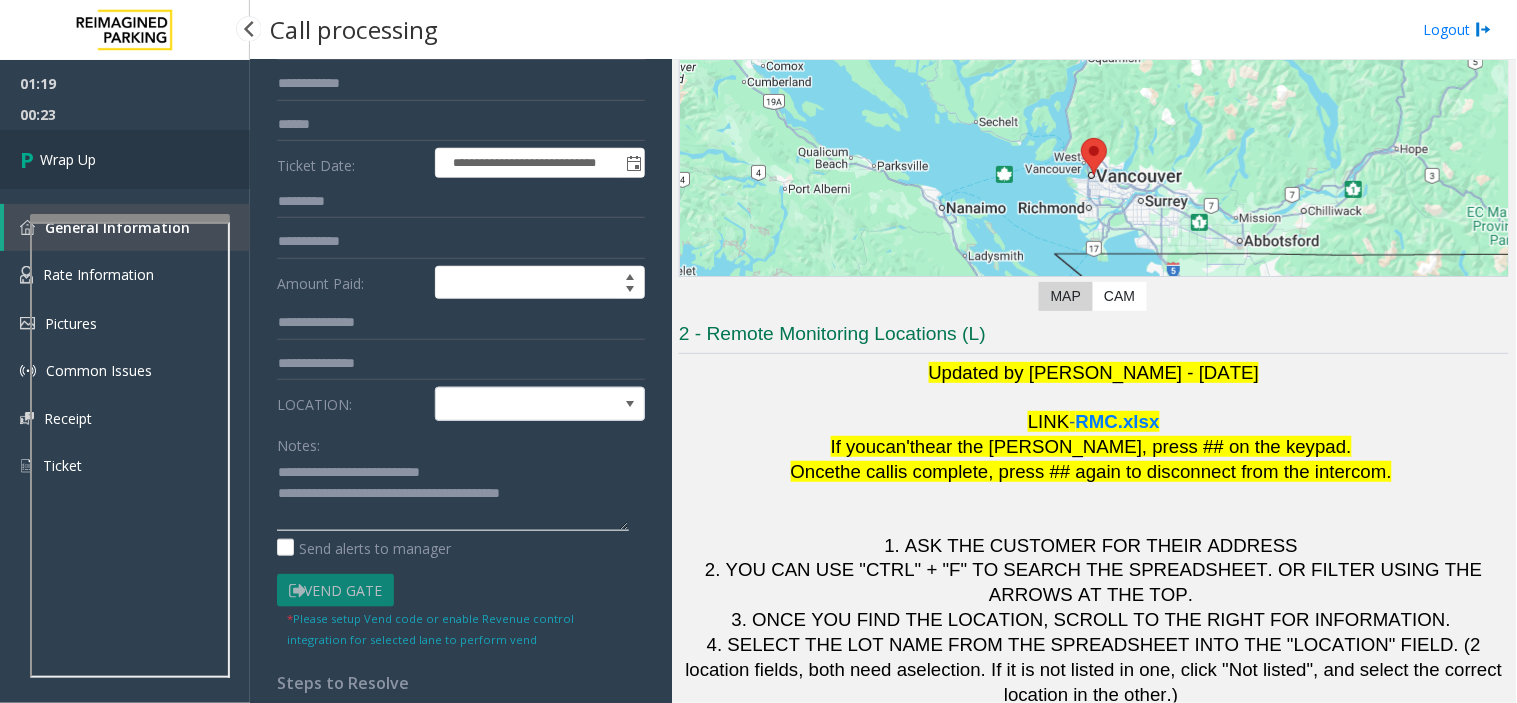 type on "**********" 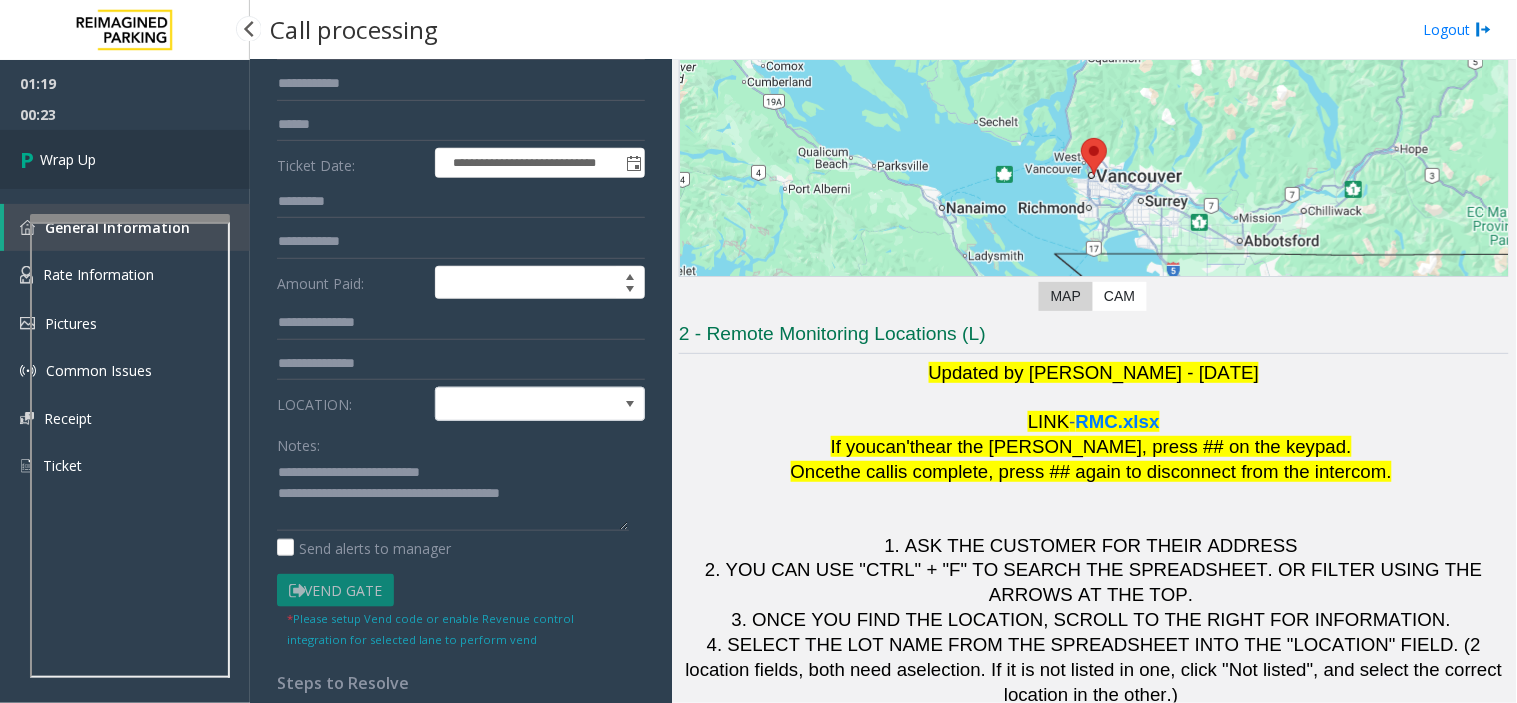 click on "Wrap Up" at bounding box center [125, 159] 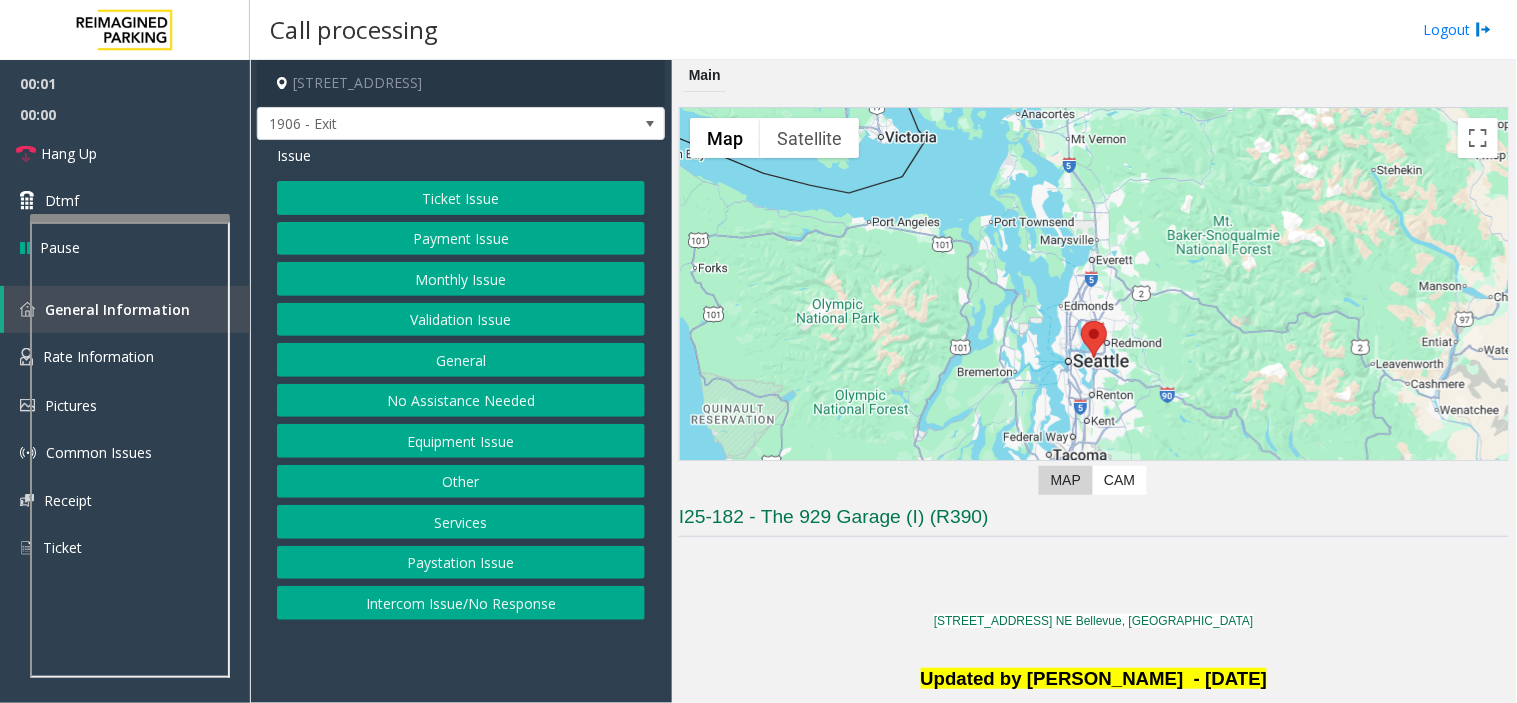 click on "← Move left → Move right ↑ Move up ↓ Move down + Zoom in - Zoom out Home Jump left by 75% End Jump right by 75% Page Up Jump up by 75% Page Down Jump down by 75% To navigate, press the arrow keys. Map Terrain Satellite Labels Keyboard shortcuts Map Data Map data ©2025 Google Map data ©2025 Google 20 km  Click to toggle between metric and imperial units Terms Report a map error Video is not available for this lane. Previous Next  Map   CAM" 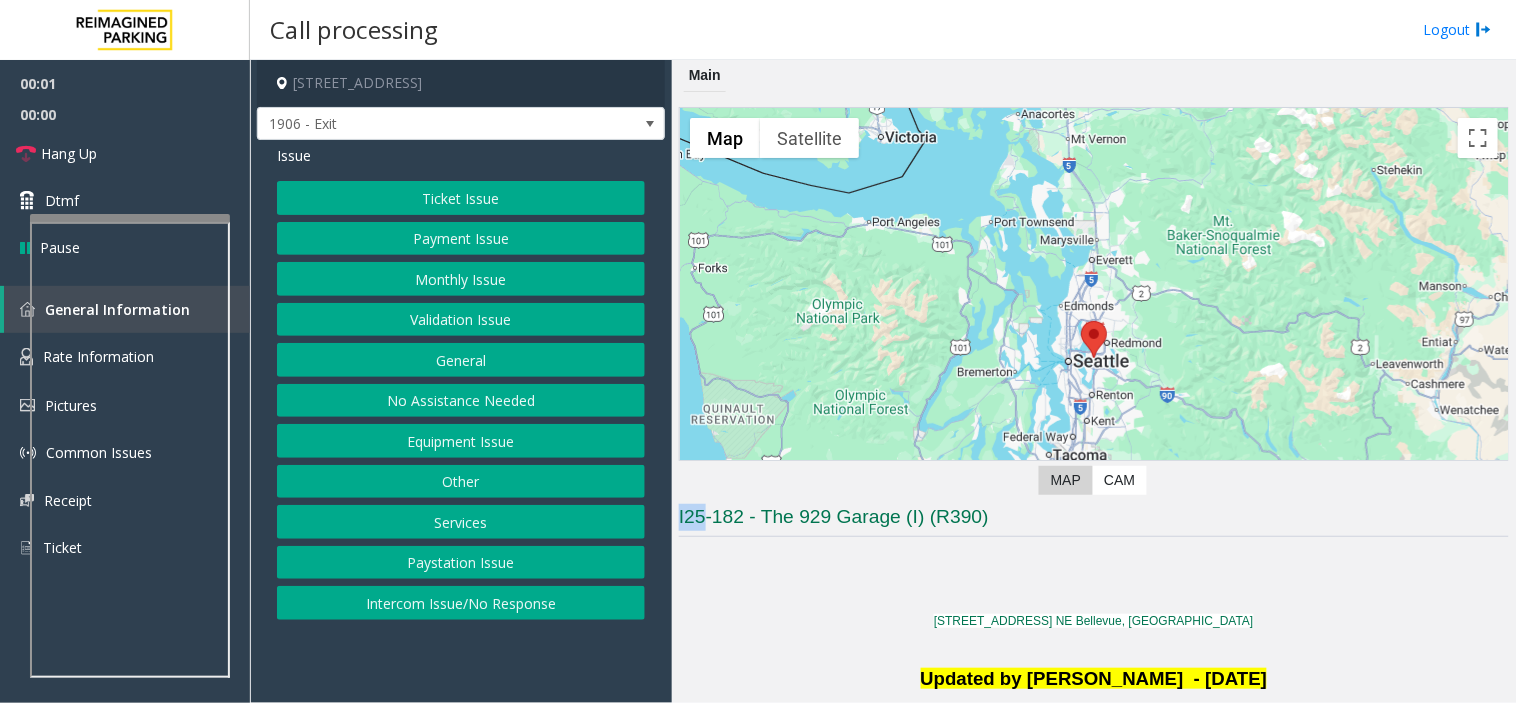 click on "← Move left → Move right ↑ Move up ↓ Move down + Zoom in - Zoom out Home Jump left by 75% End Jump right by 75% Page Up Jump up by 75% Page Down Jump down by 75% To navigate, press the arrow keys. Map Terrain Satellite Labels Keyboard shortcuts Map Data Map data ©2025 Google Map data ©2025 Google 20 km  Click to toggle between metric and imperial units Terms Report a map error Video is not available for this lane. Previous Next  Map   CAM" 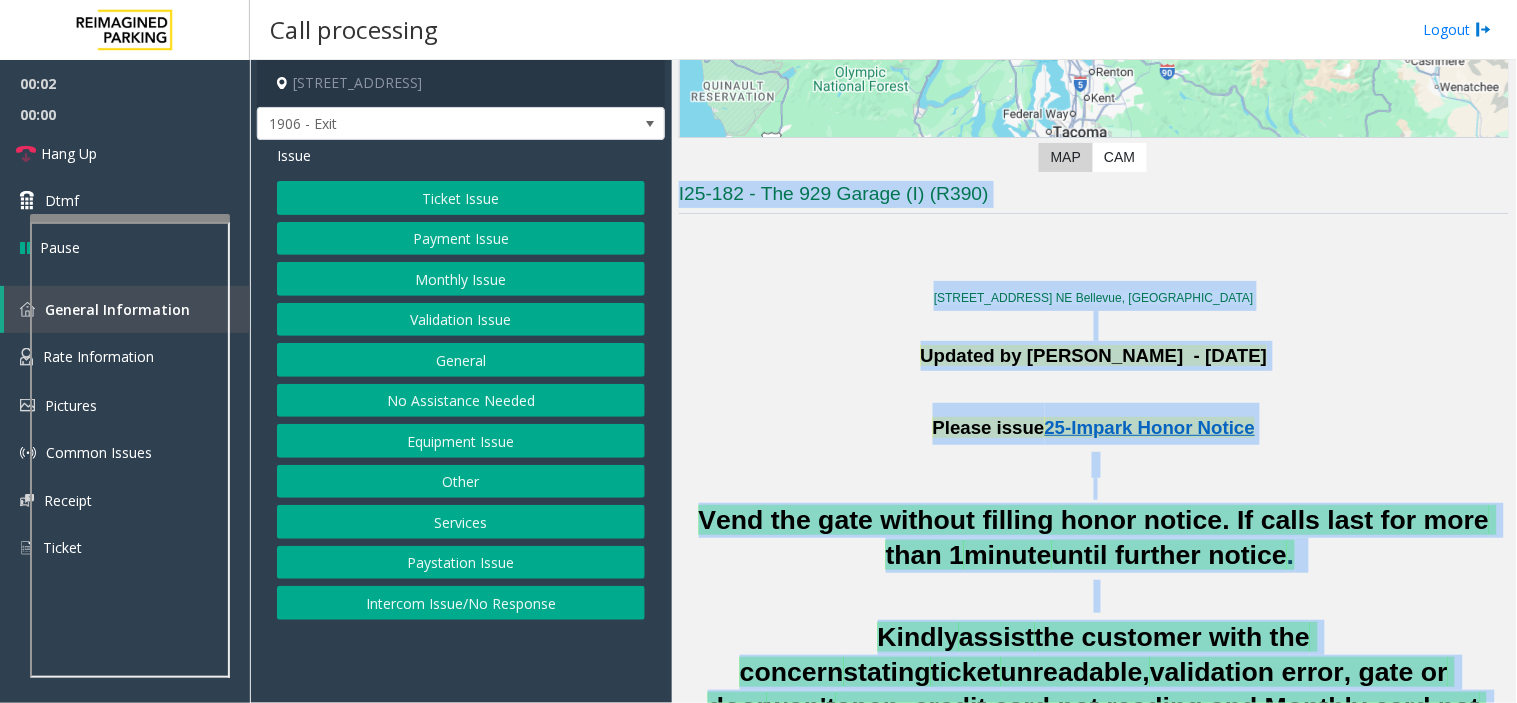 scroll, scrollTop: 400, scrollLeft: 0, axis: vertical 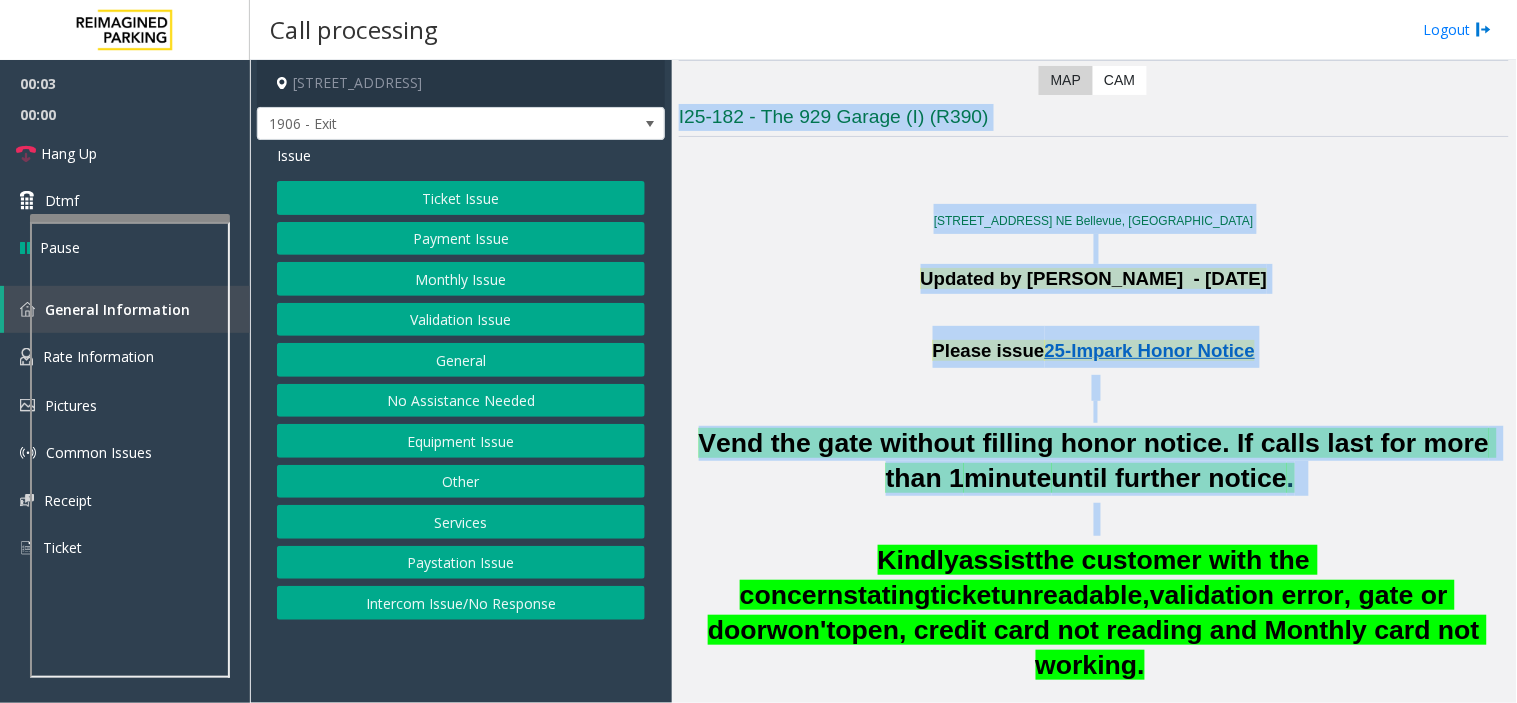 drag, startPoint x: 802, startPoint y: 501, endPoint x: 1107, endPoint y: 456, distance: 308.3018 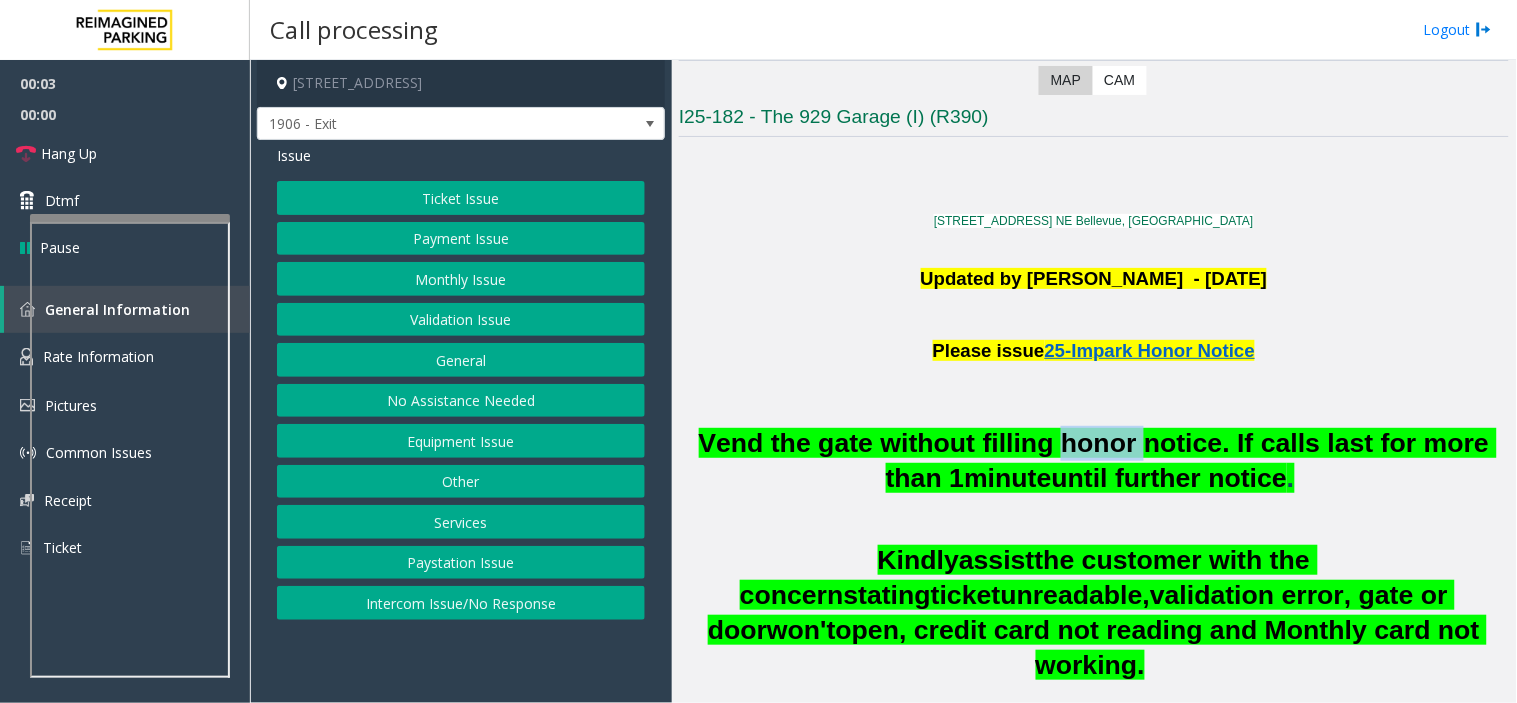 click on "Vend the gate without filling honor notice. If calls last for more than 1" 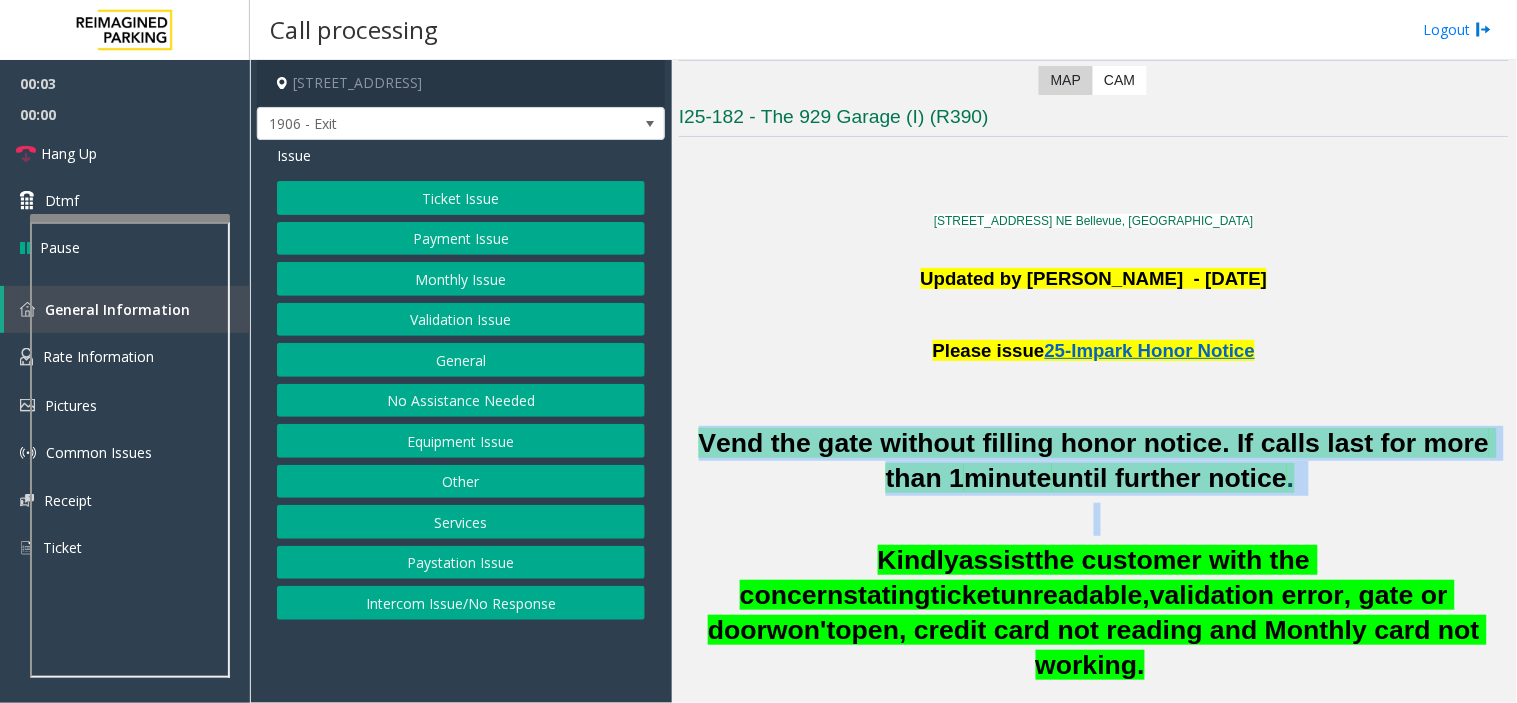 click on "Vend the gate without filling honor notice. If calls last for more than 1" 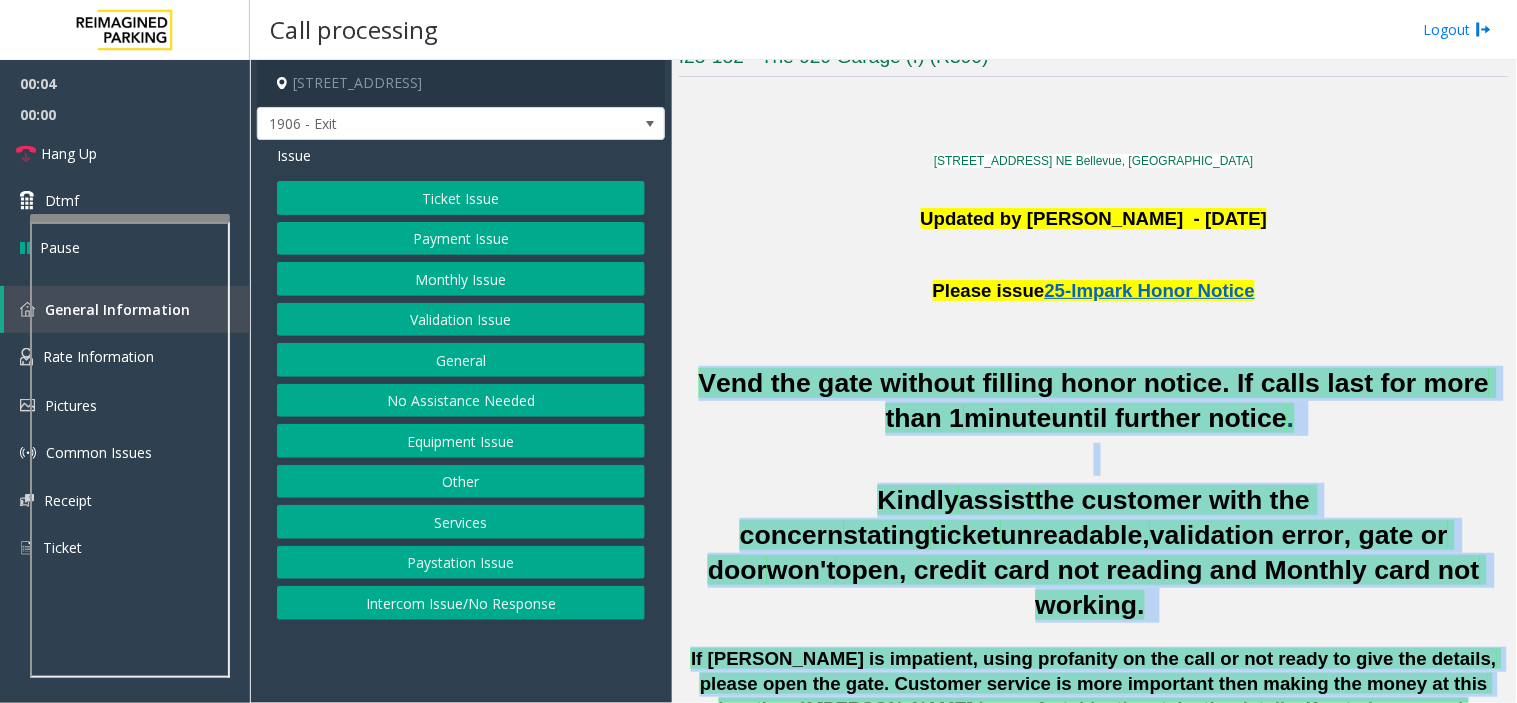scroll, scrollTop: 511, scrollLeft: 0, axis: vertical 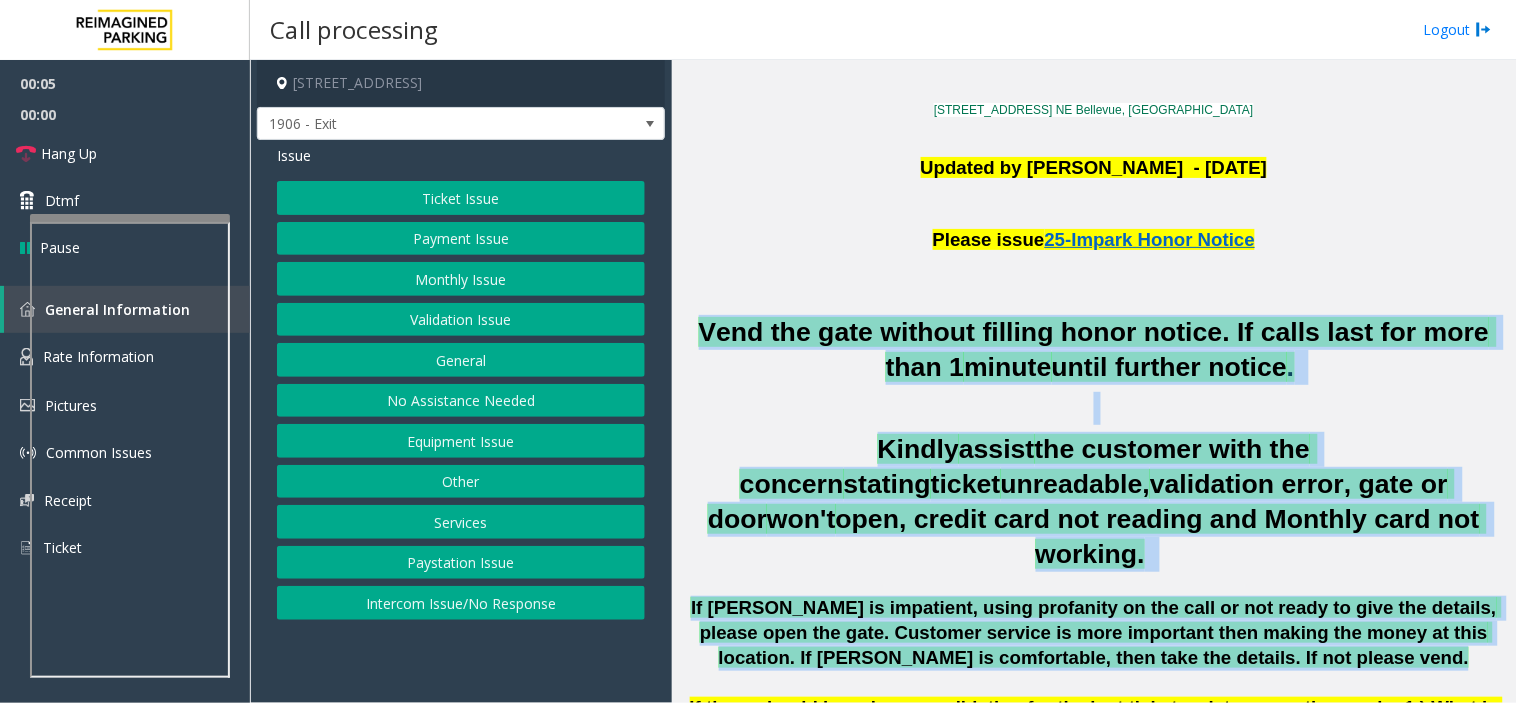drag, startPoint x: 1107, startPoint y: 456, endPoint x: 1252, endPoint y: 601, distance: 205.06097 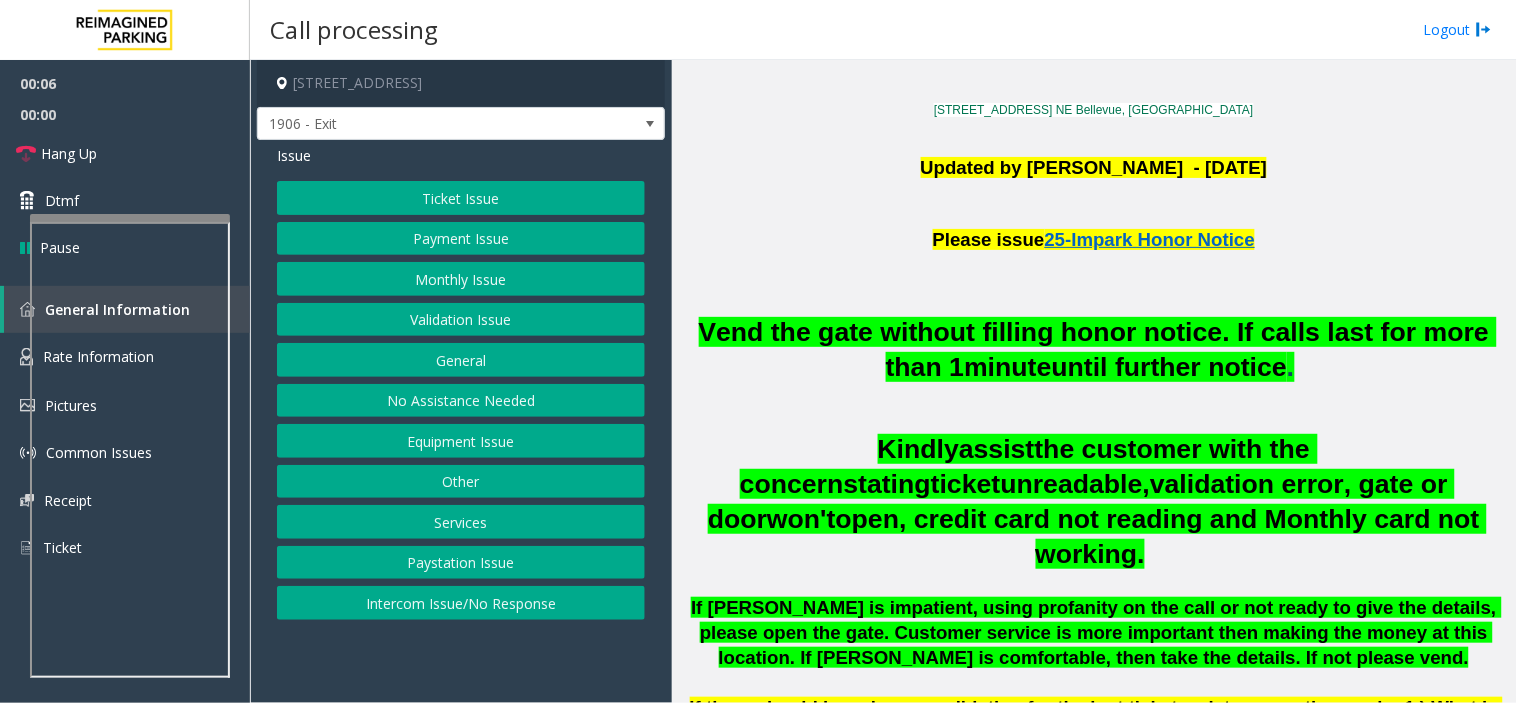 click on "Ticket Issue" 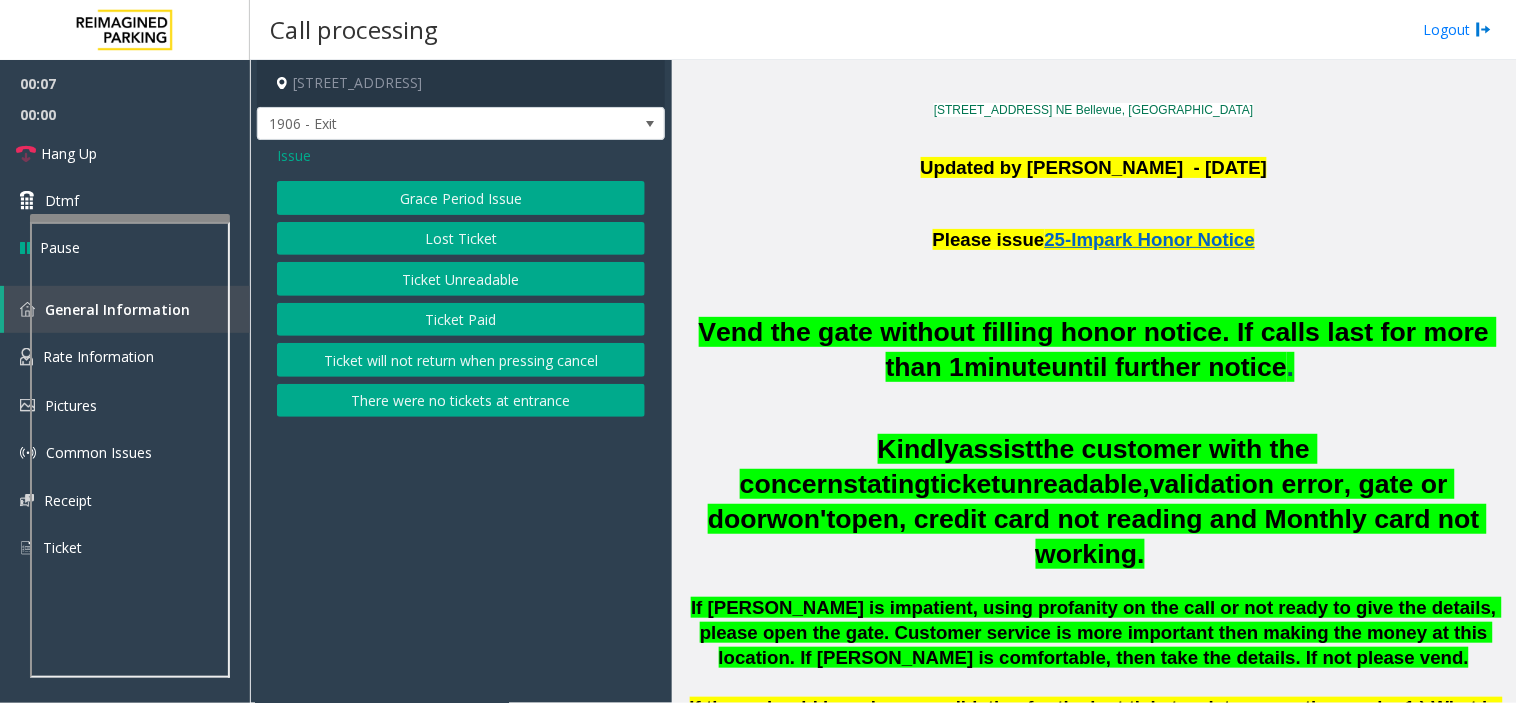 click on "Ticket Unreadable" 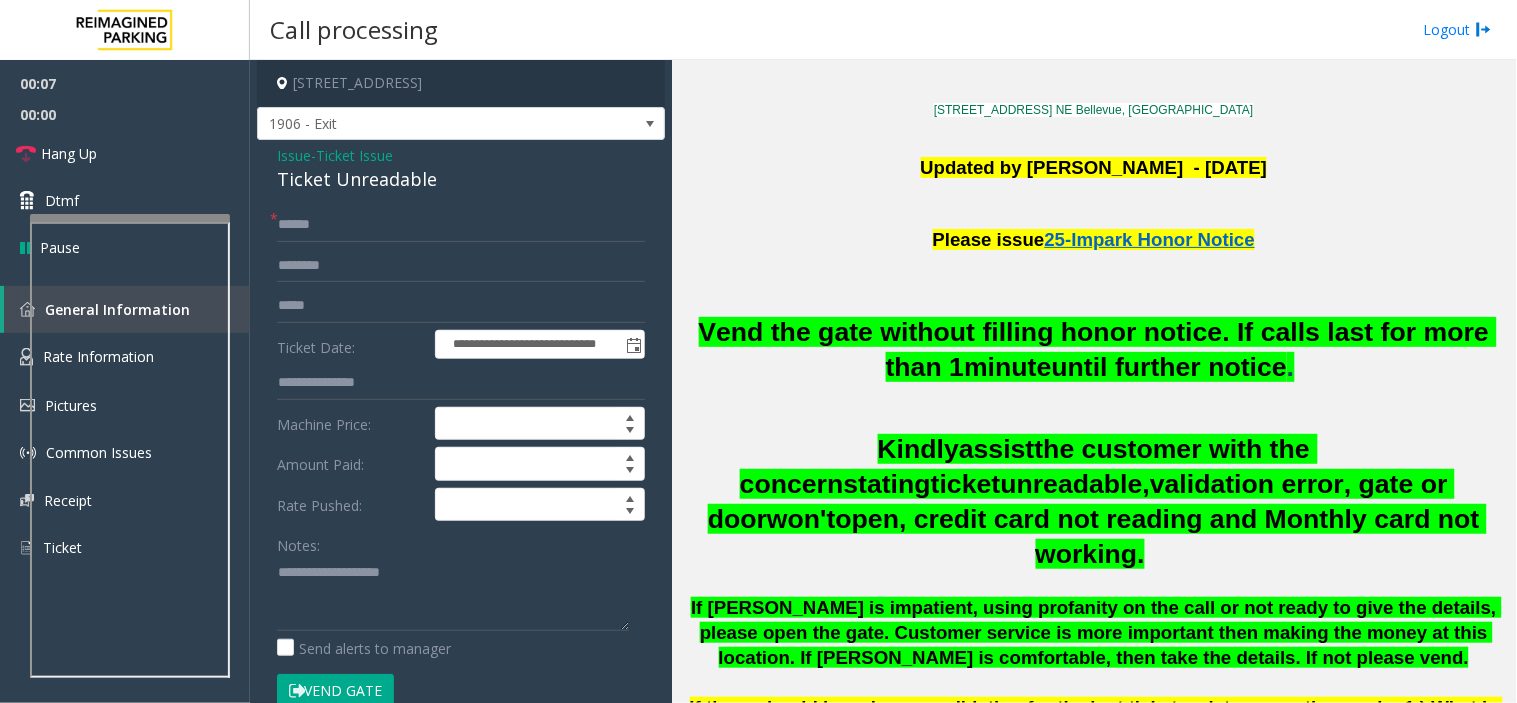 click on "Ticket Unreadable" 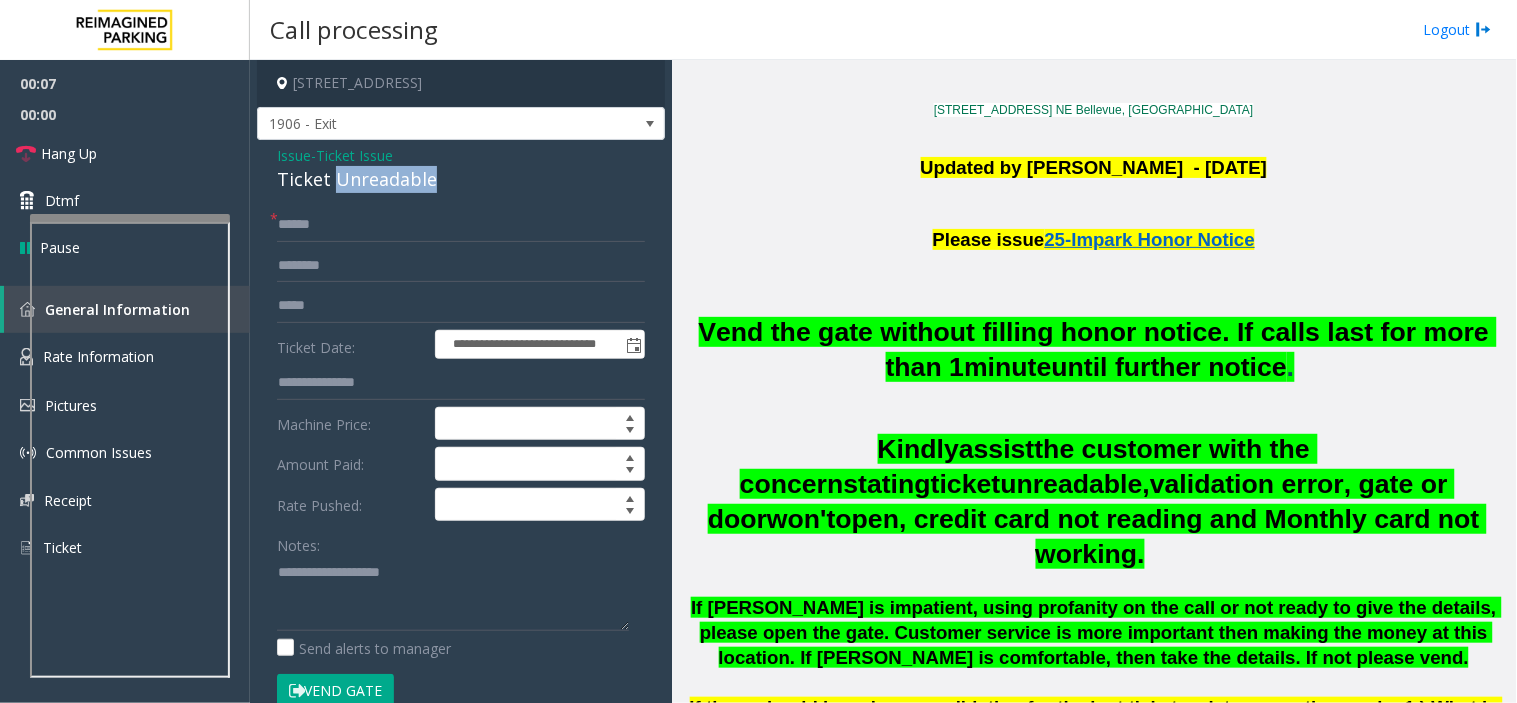 click on "Ticket Unreadable" 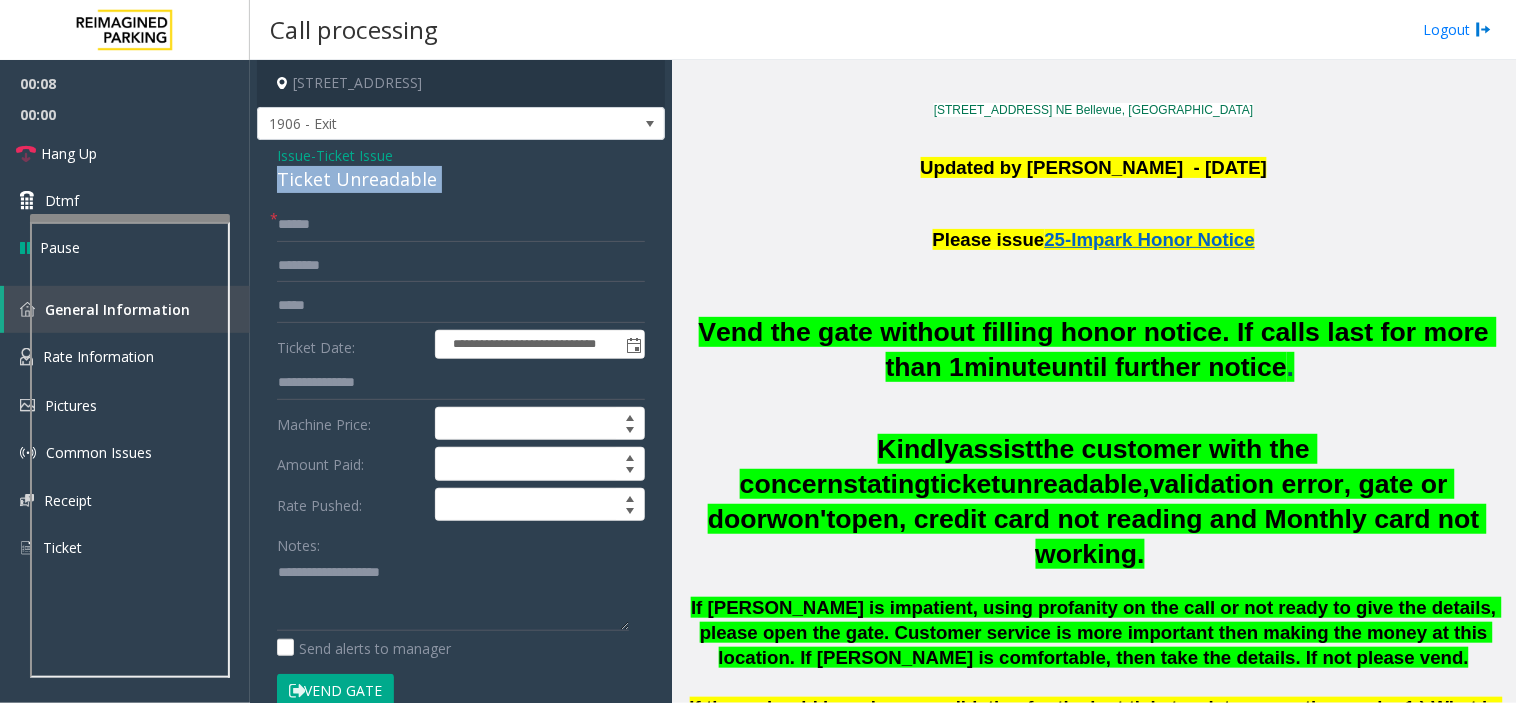 click on "Ticket Unreadable" 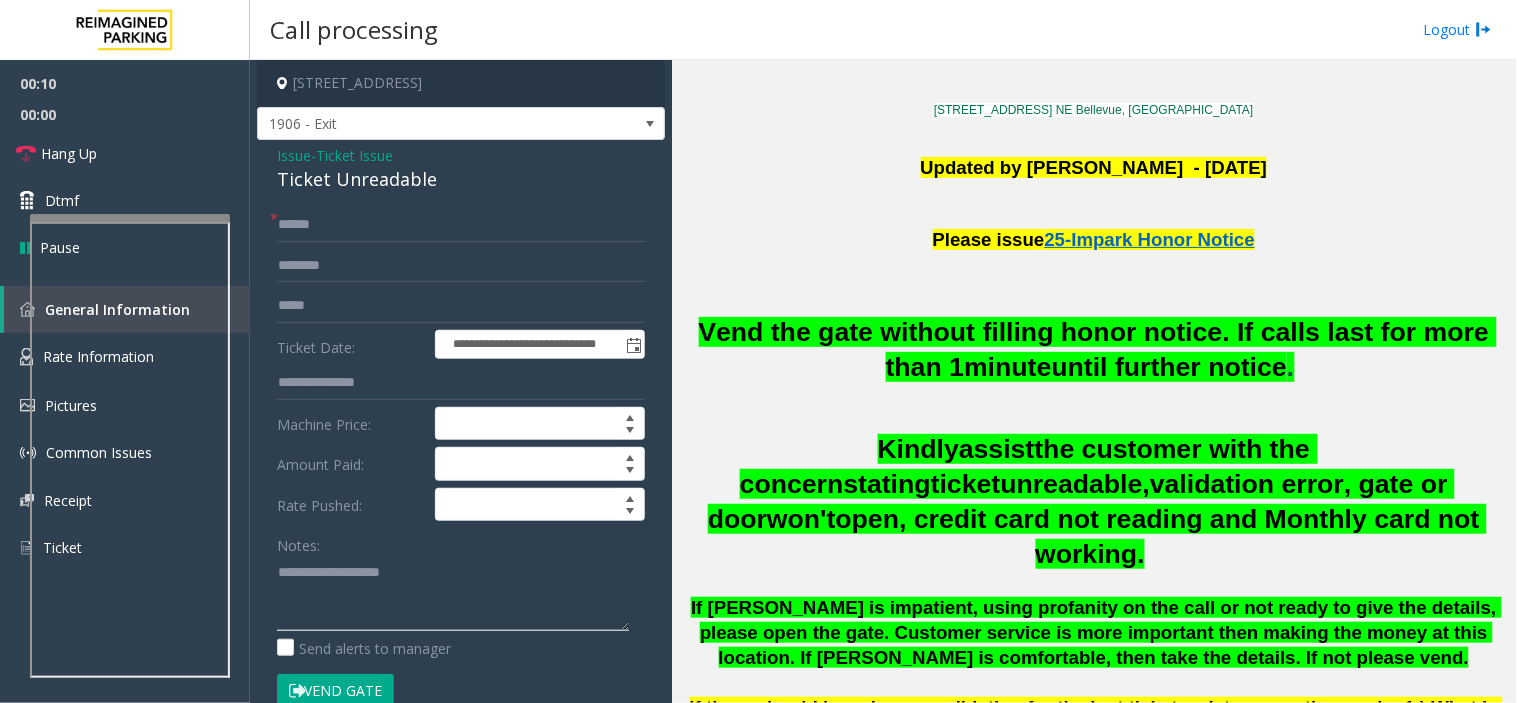 drag, startPoint x: 407, startPoint y: 641, endPoint x: 276, endPoint y: 590, distance: 140.57738 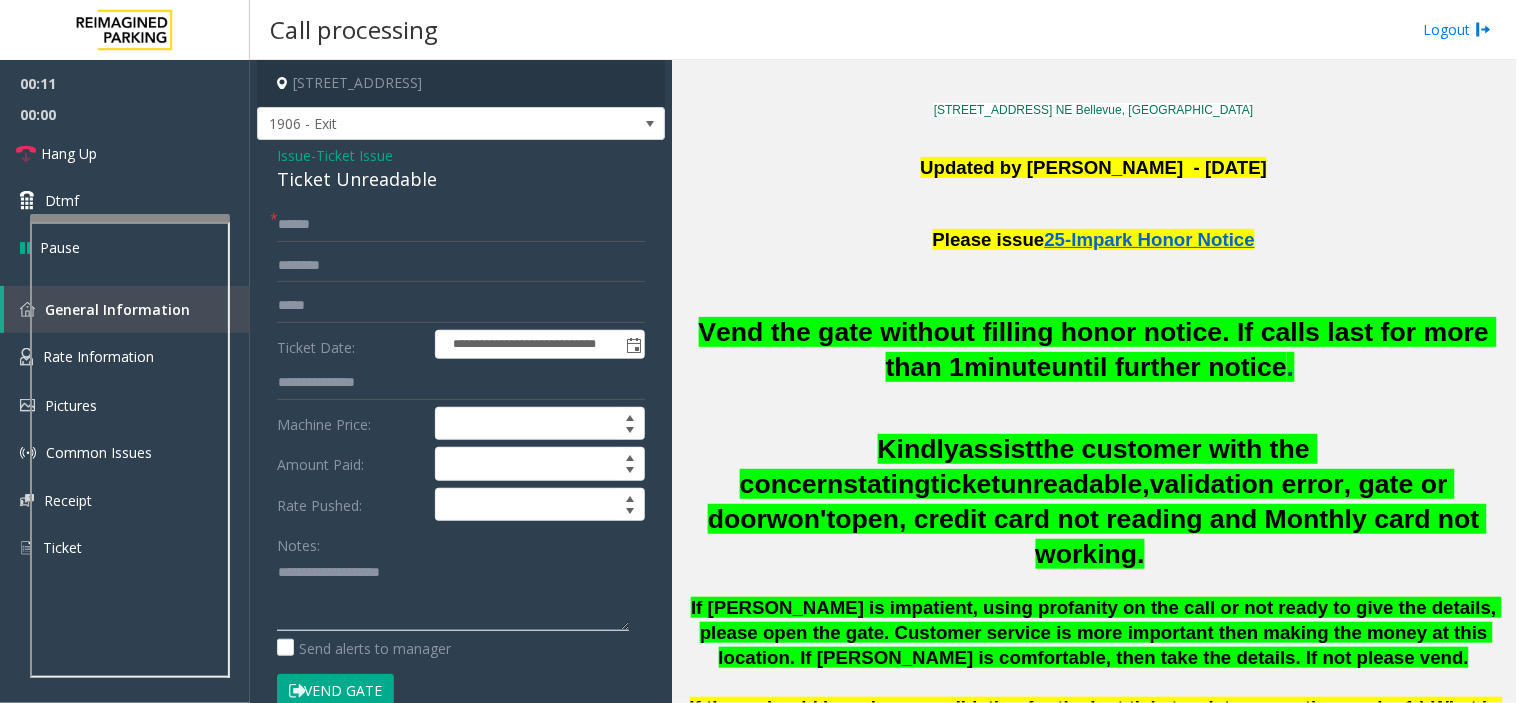paste on "**********" 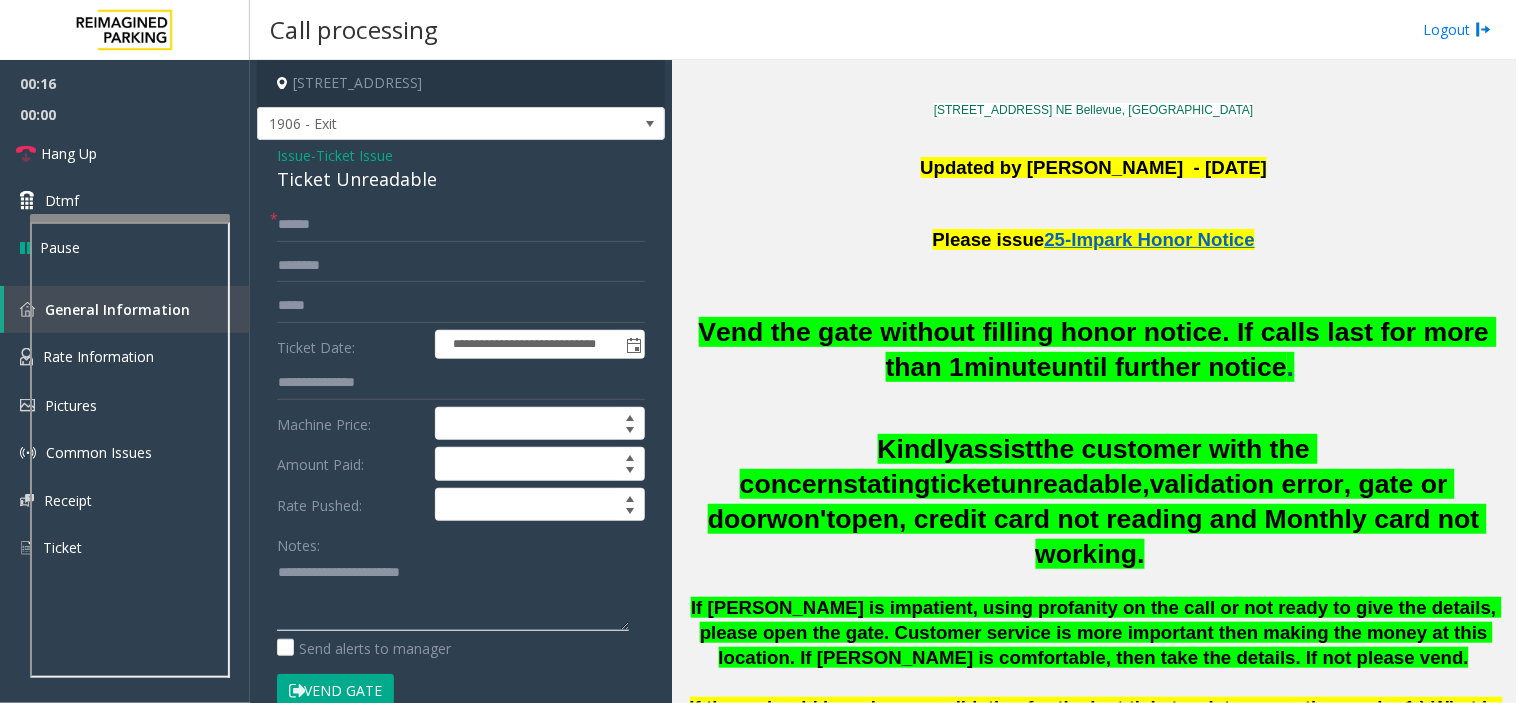 type on "**********" 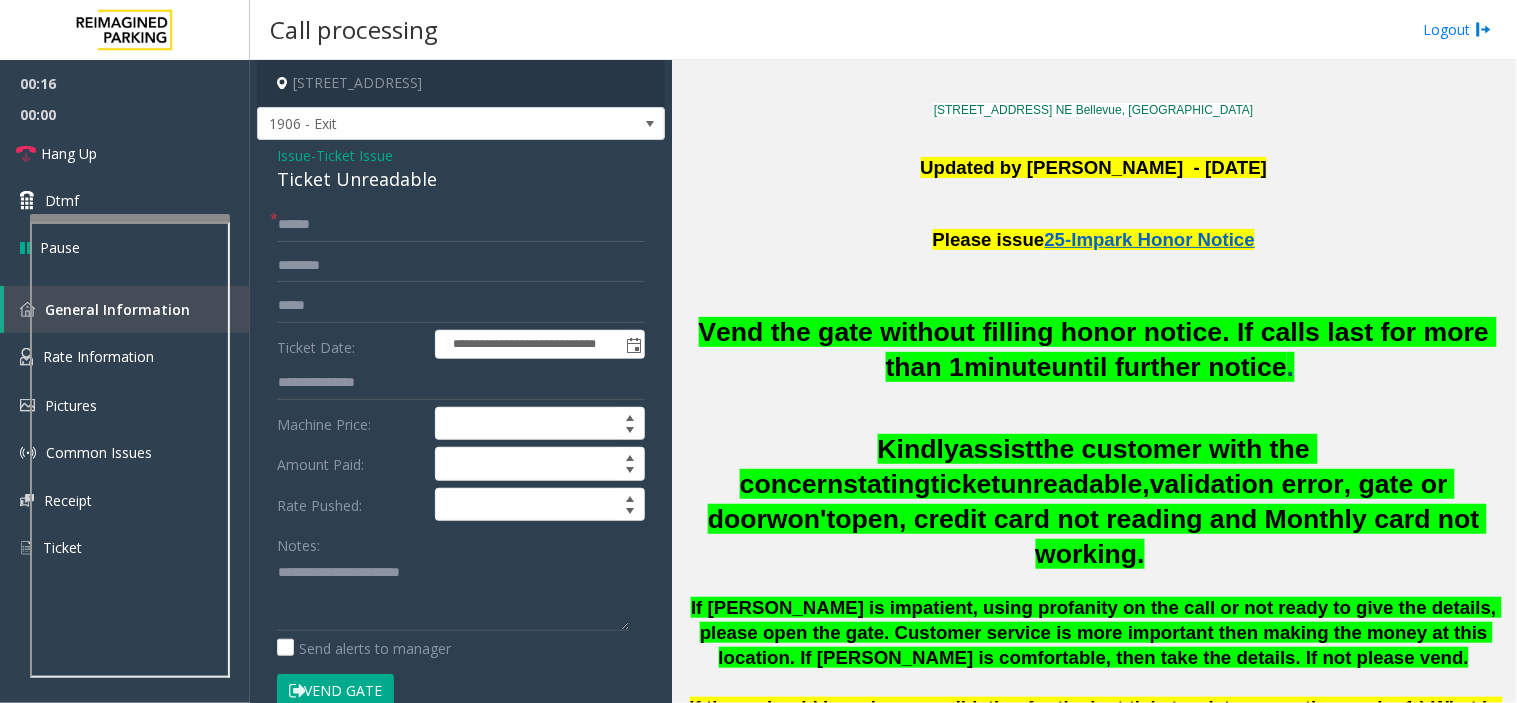 drag, startPoint x: 400, startPoint y: 205, endPoint x: 424, endPoint y: 224, distance: 30.610456 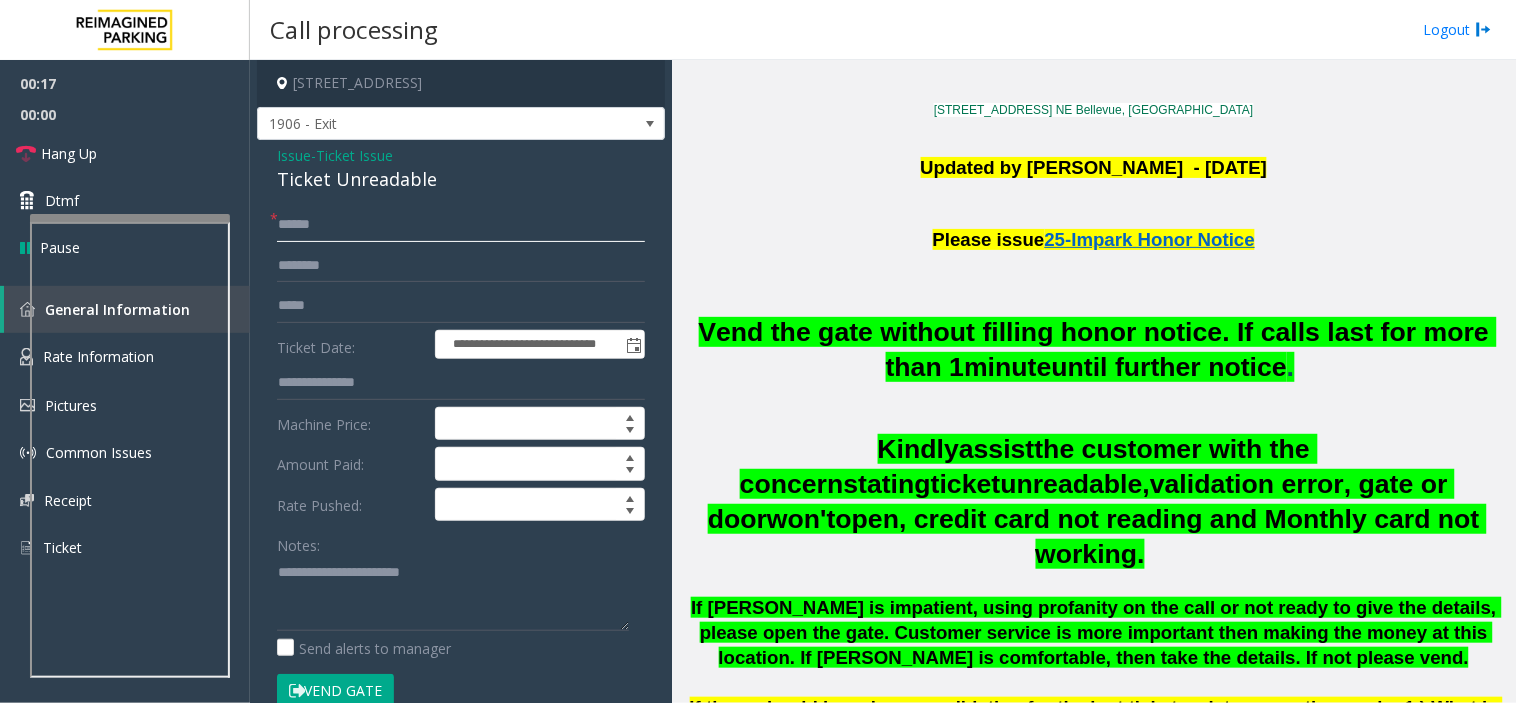 click 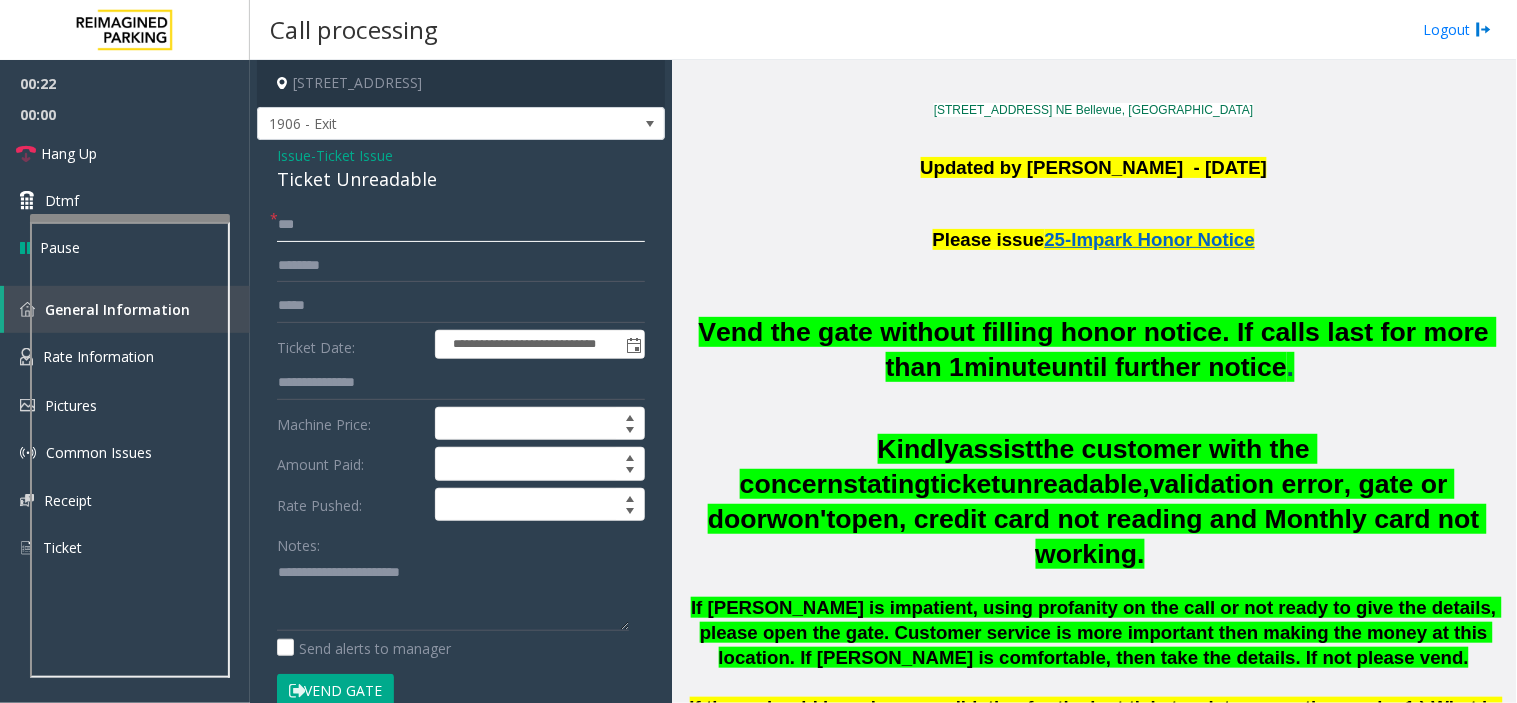 type on "***" 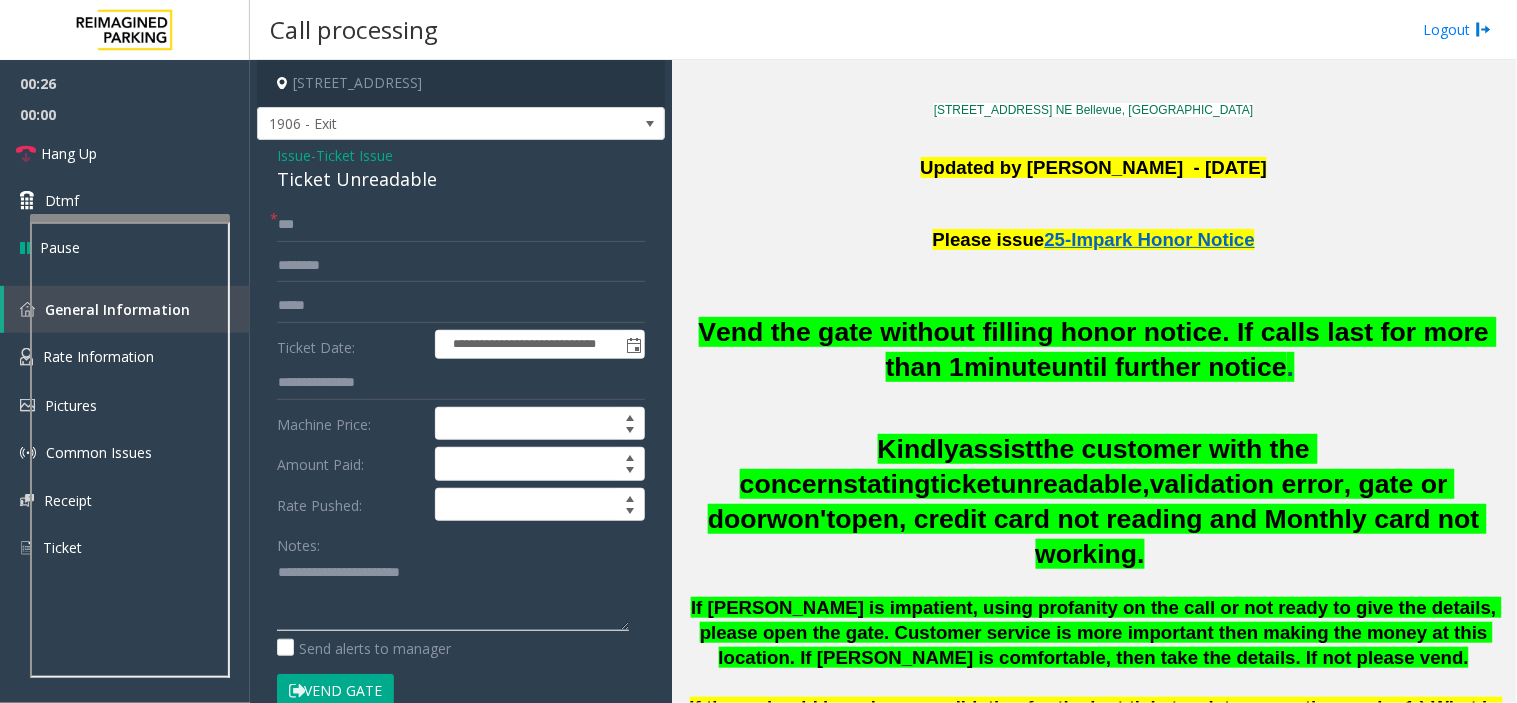 paste on "**********" 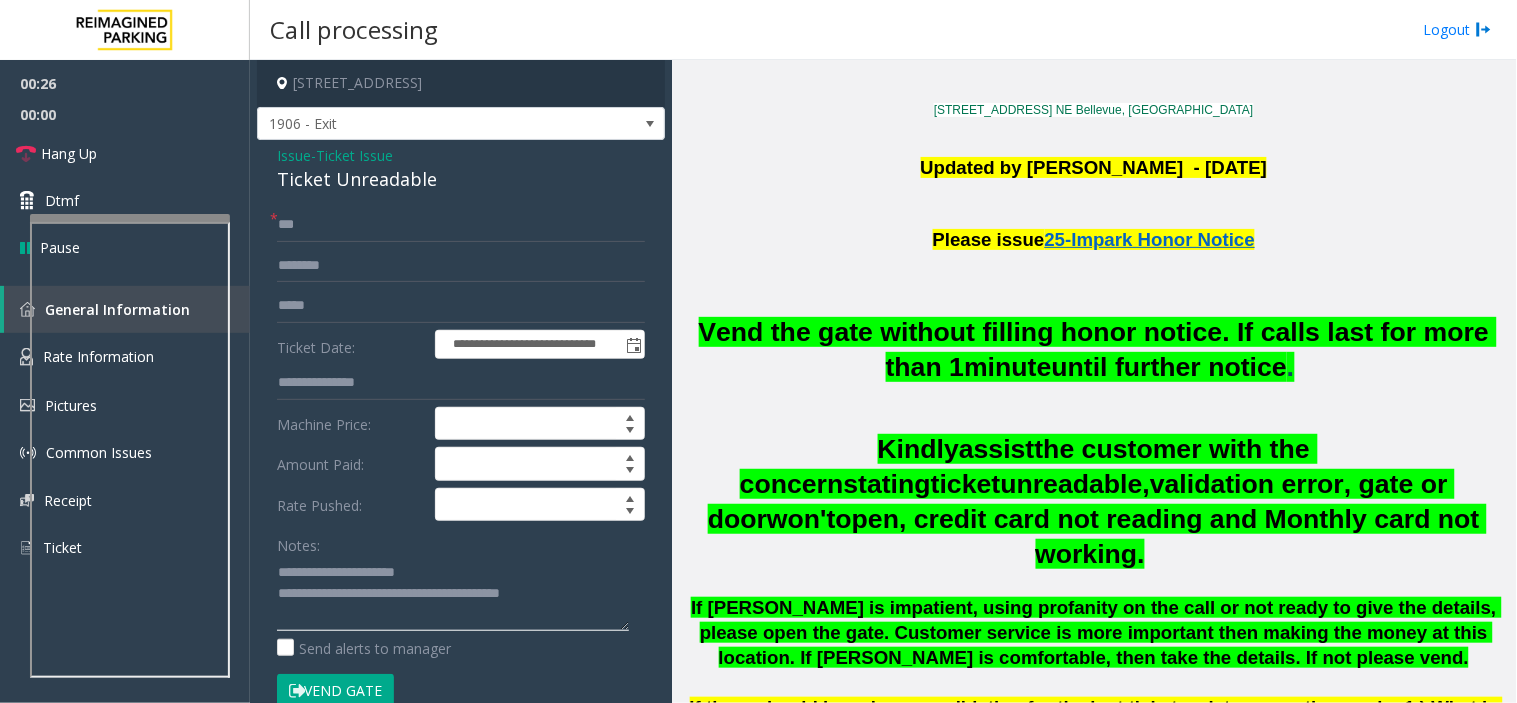 type on "**********" 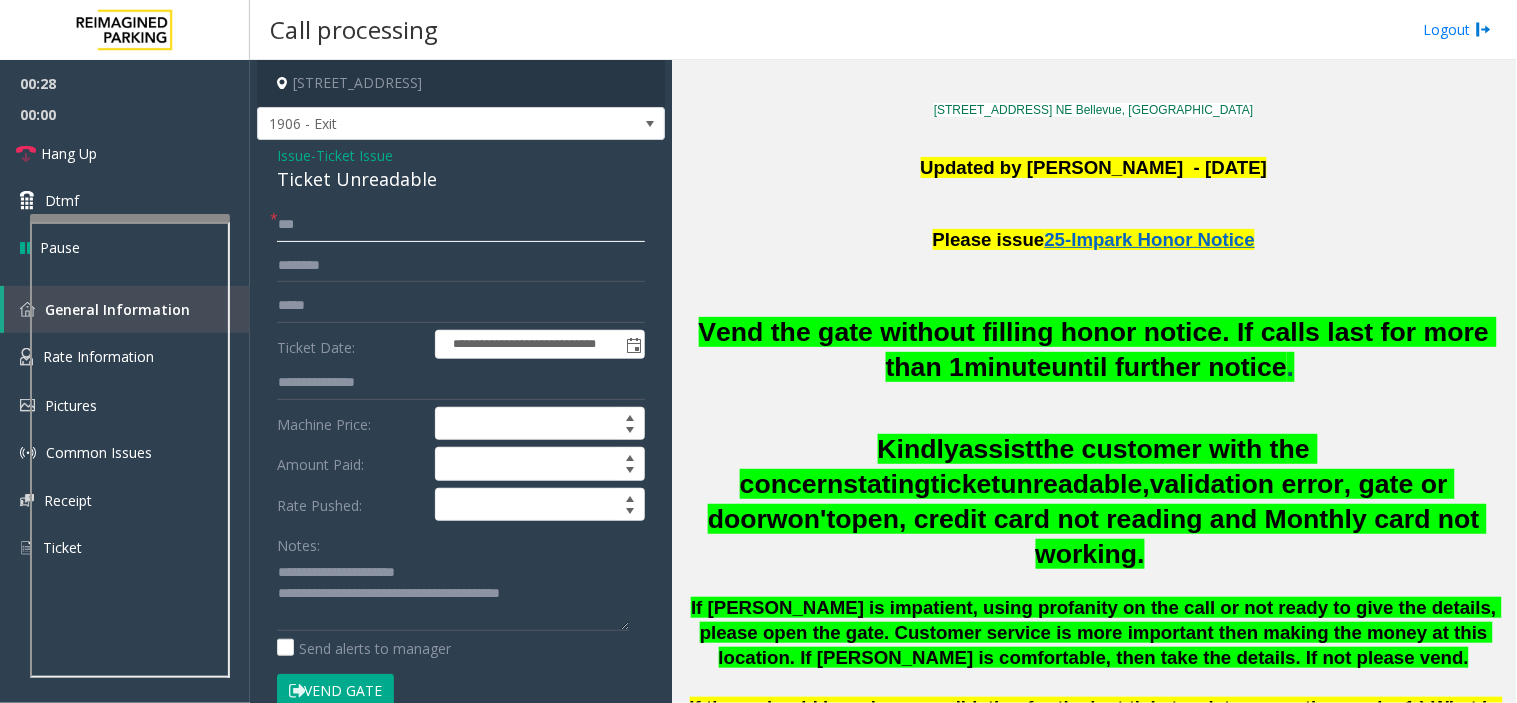 click on "***" 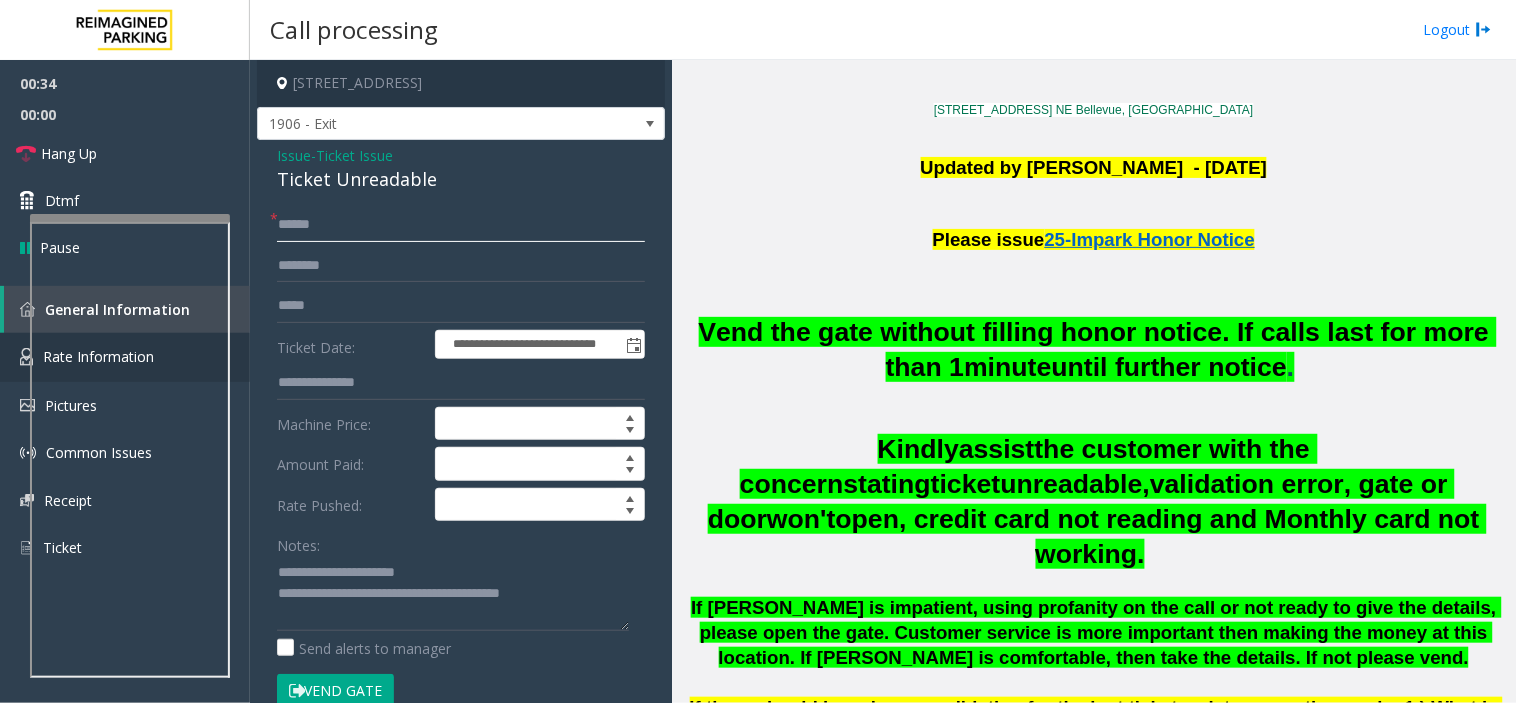 type on "******" 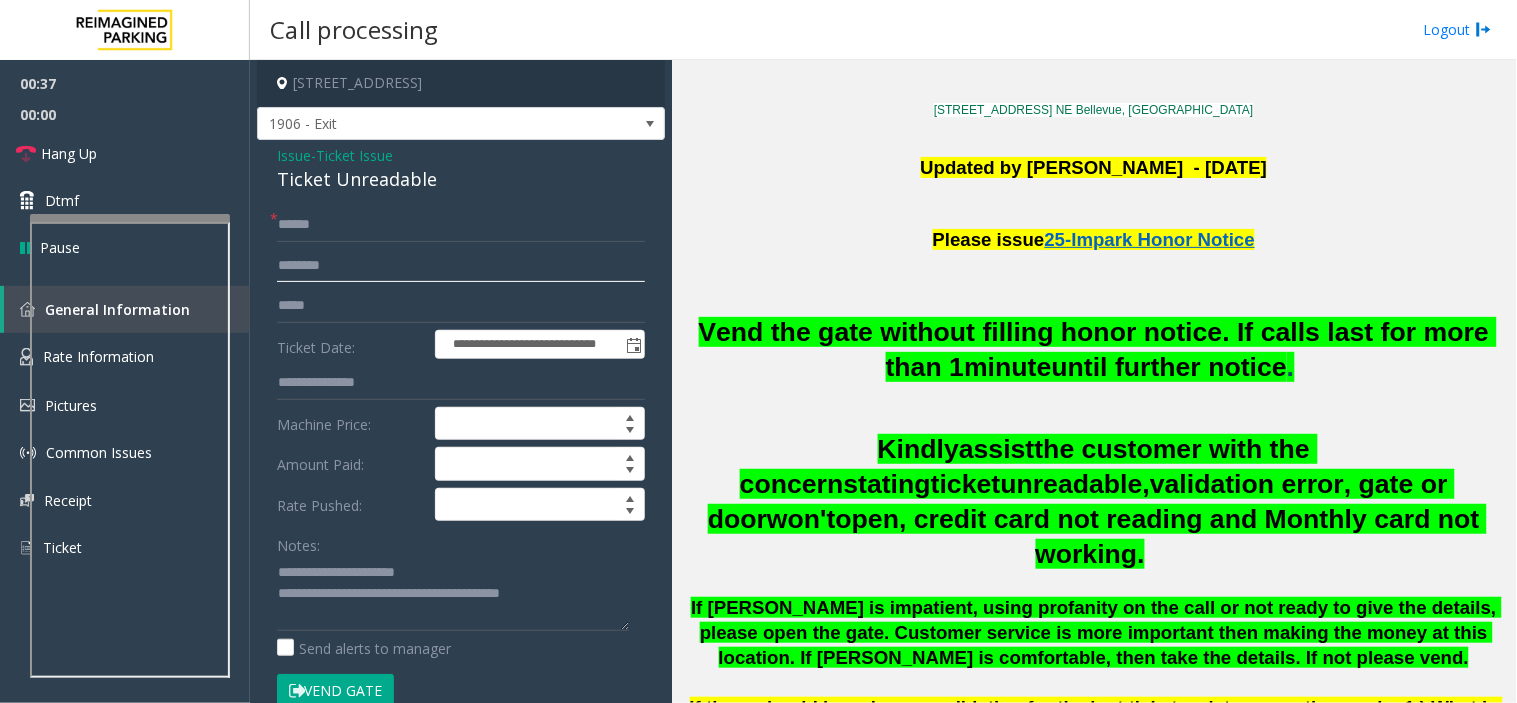 click 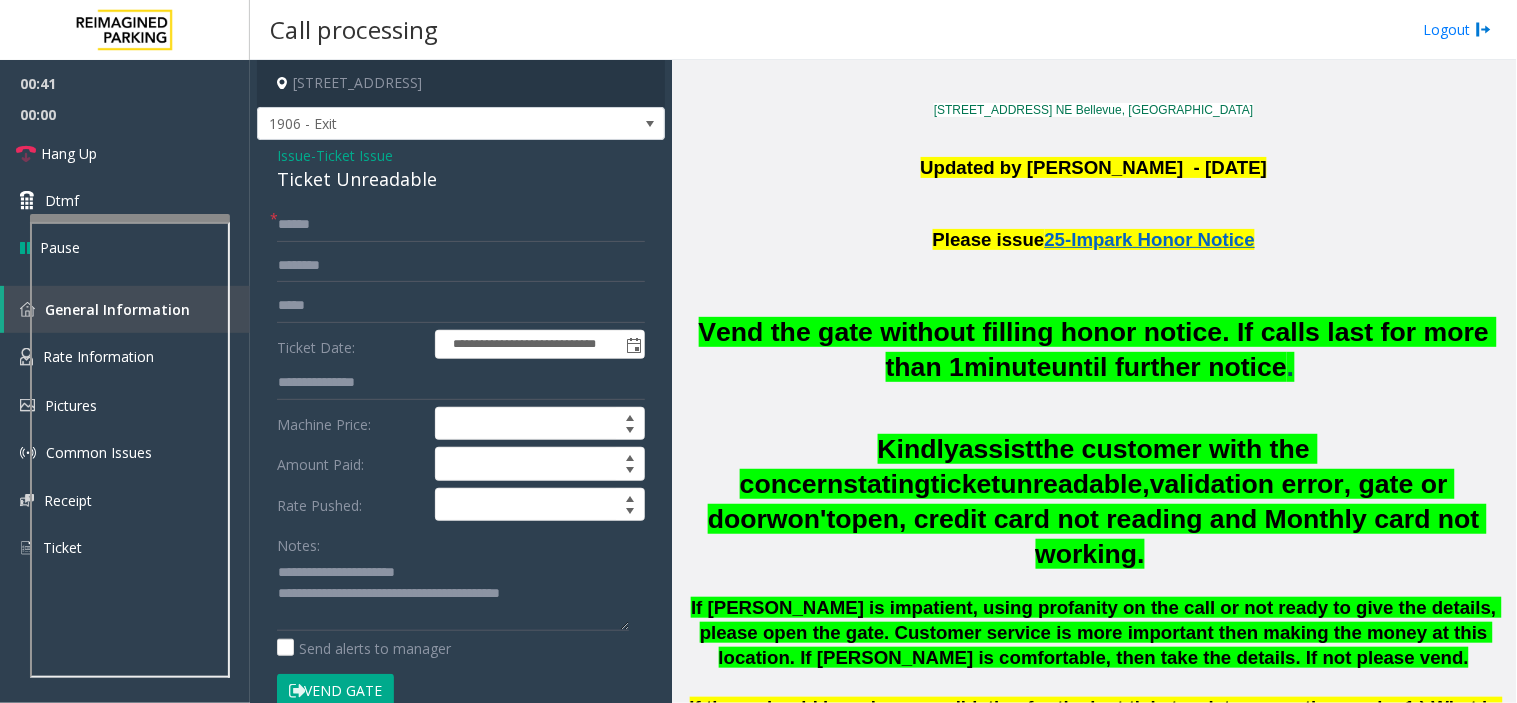 click on "**********" 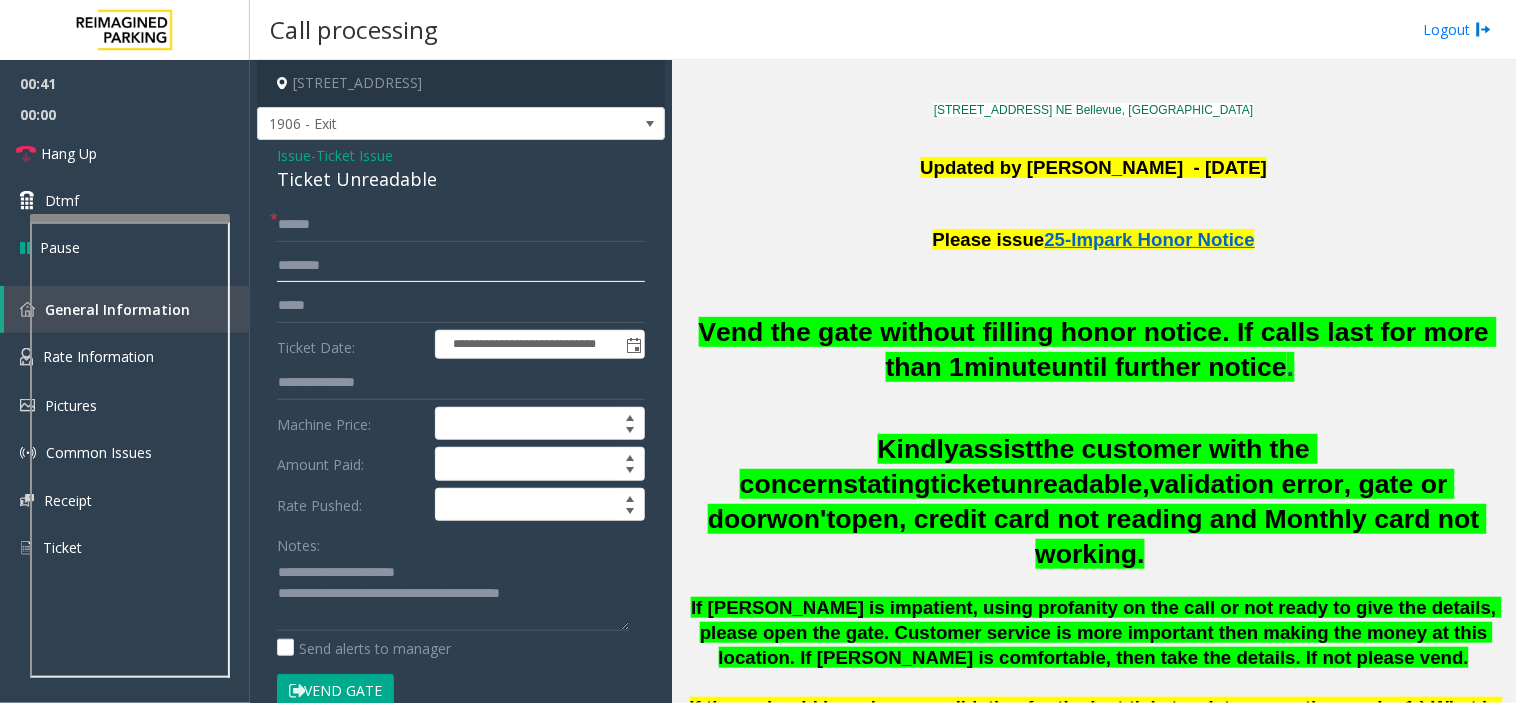 click 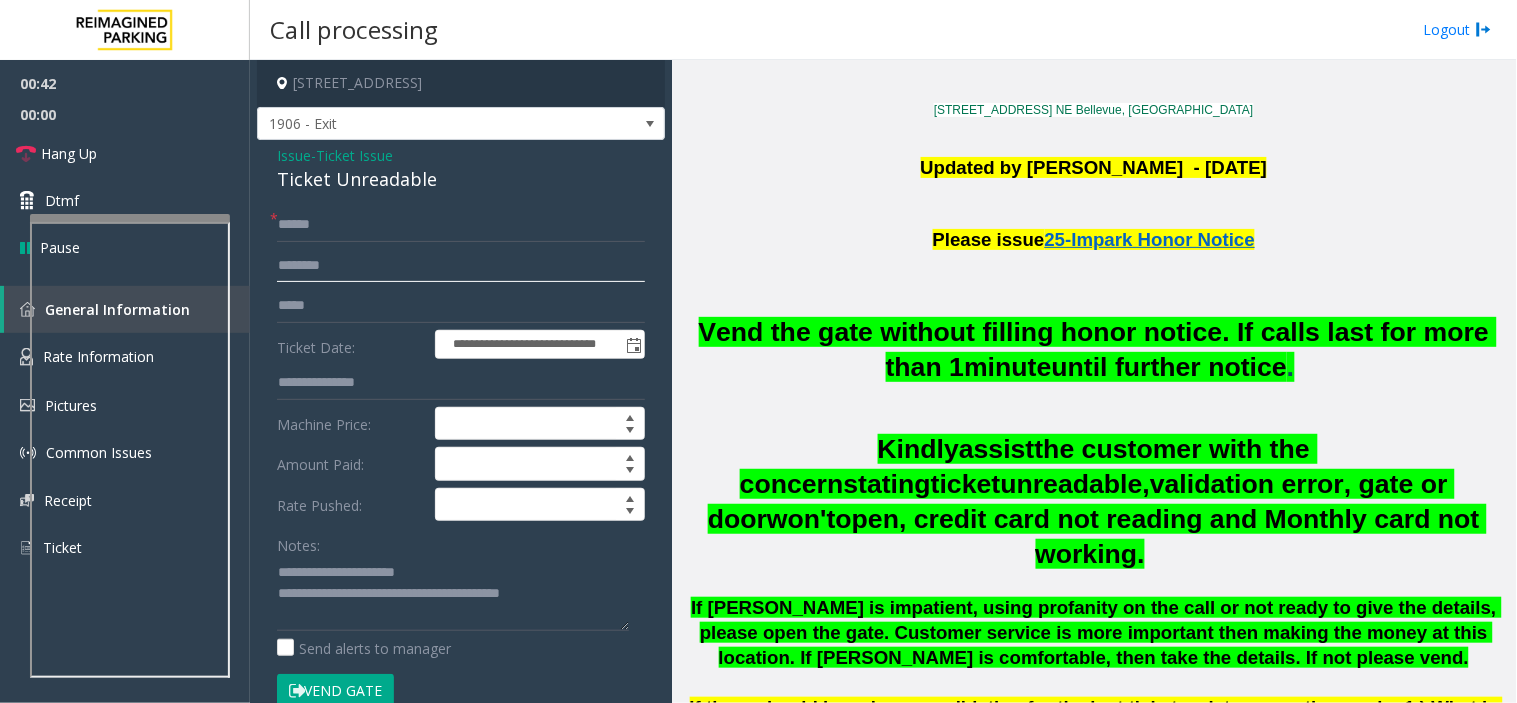 type on "*" 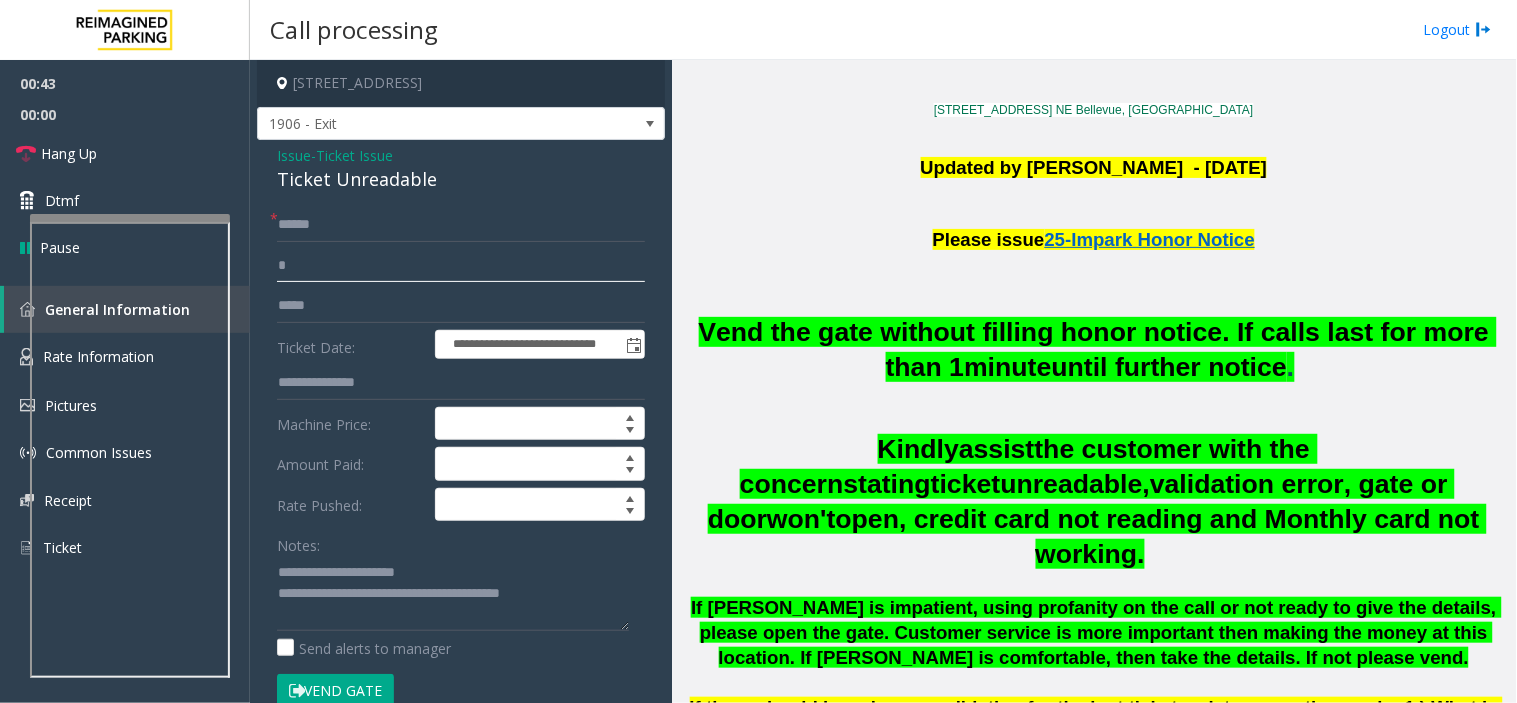 type 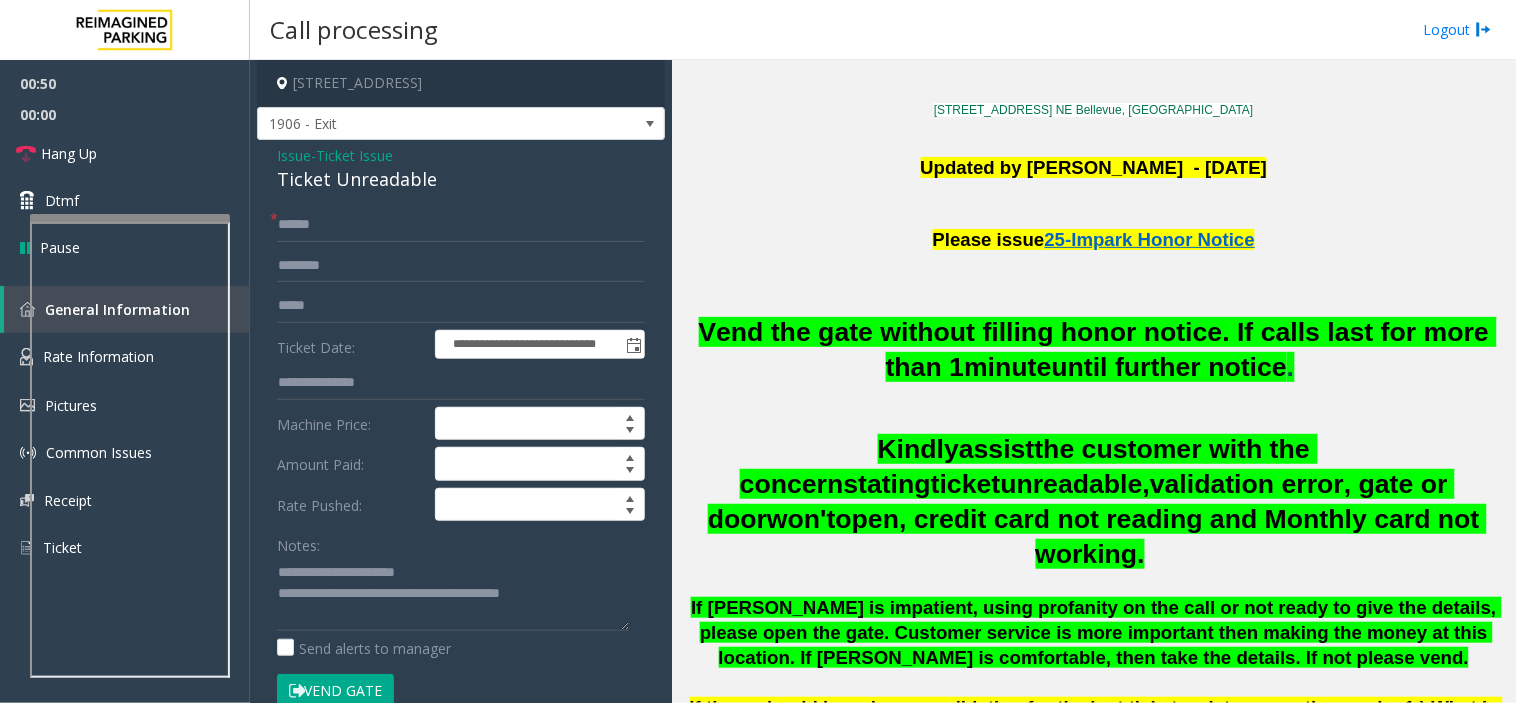 click on "Vend Gate" 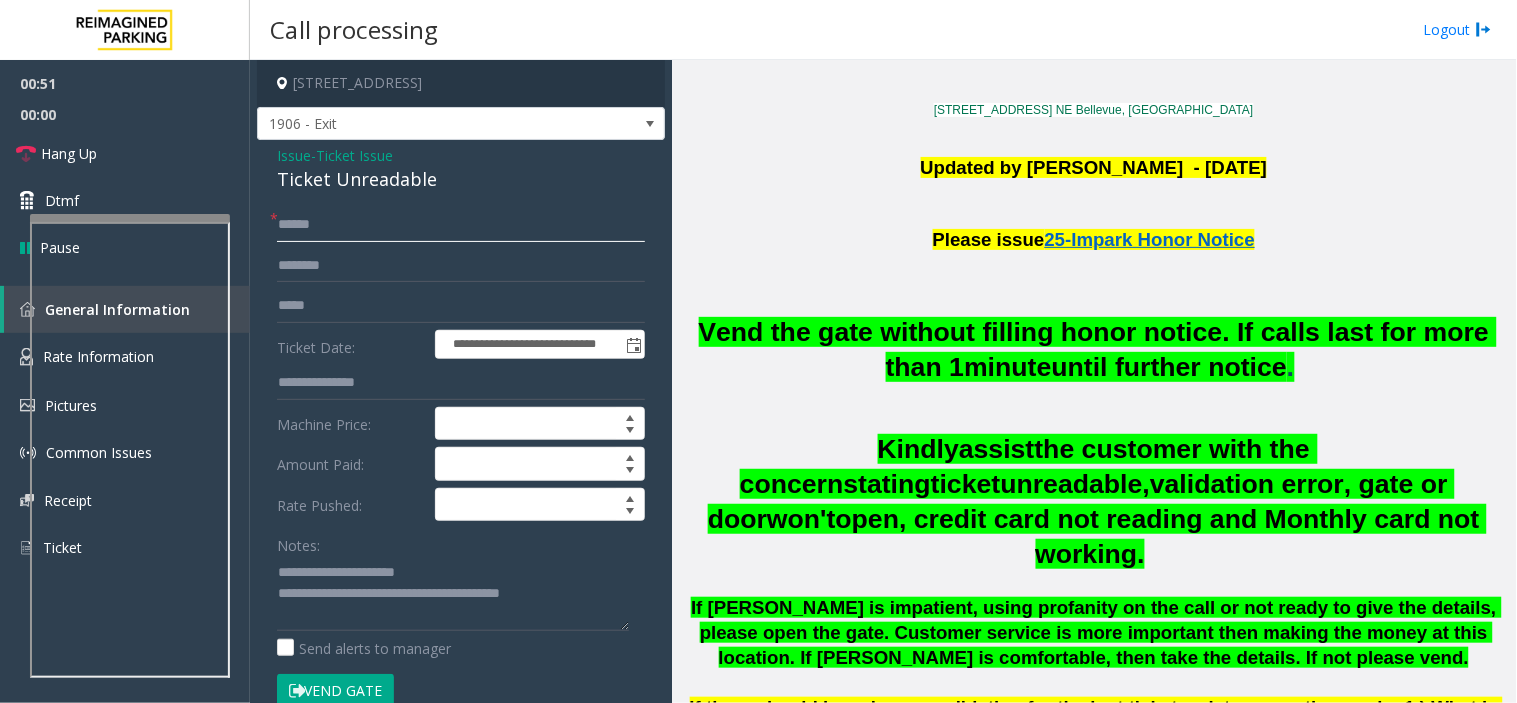 click on "******" 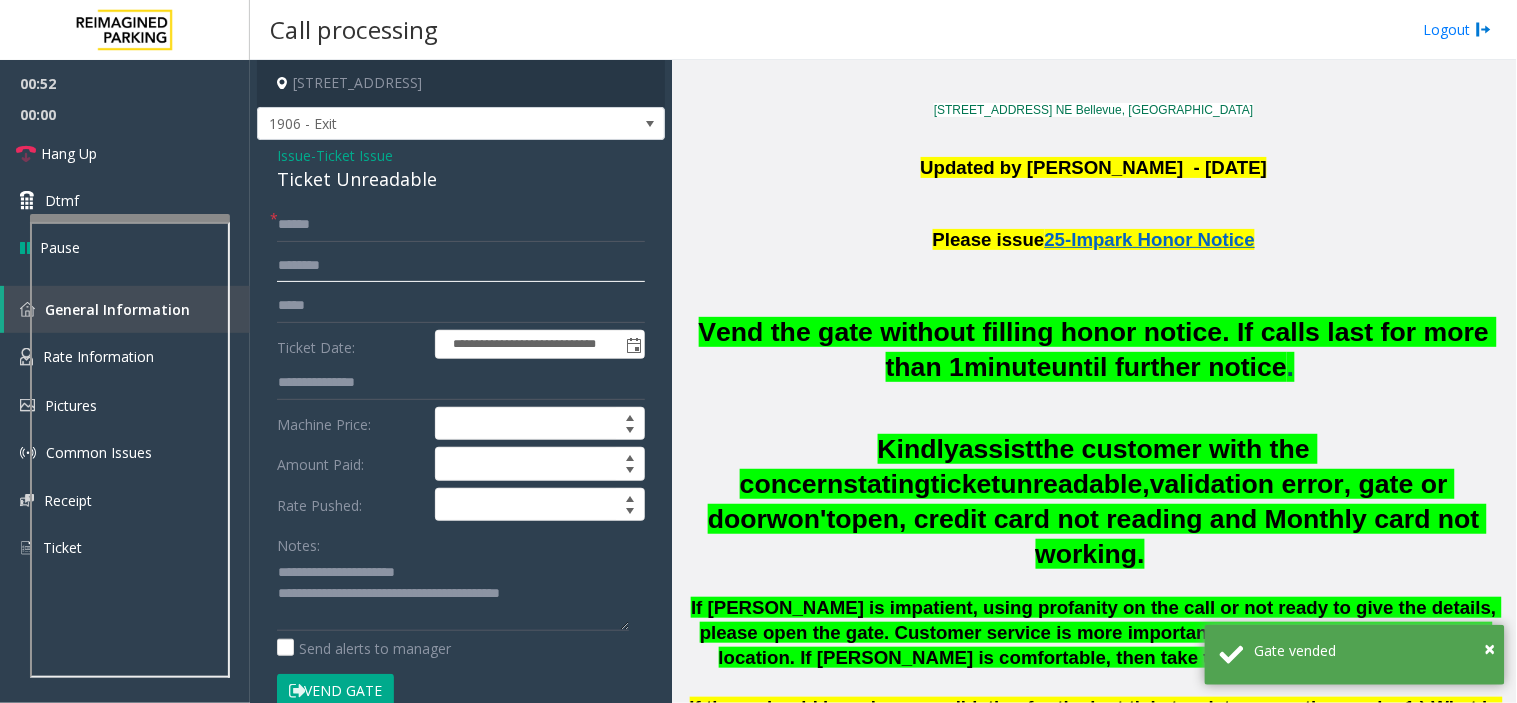 click 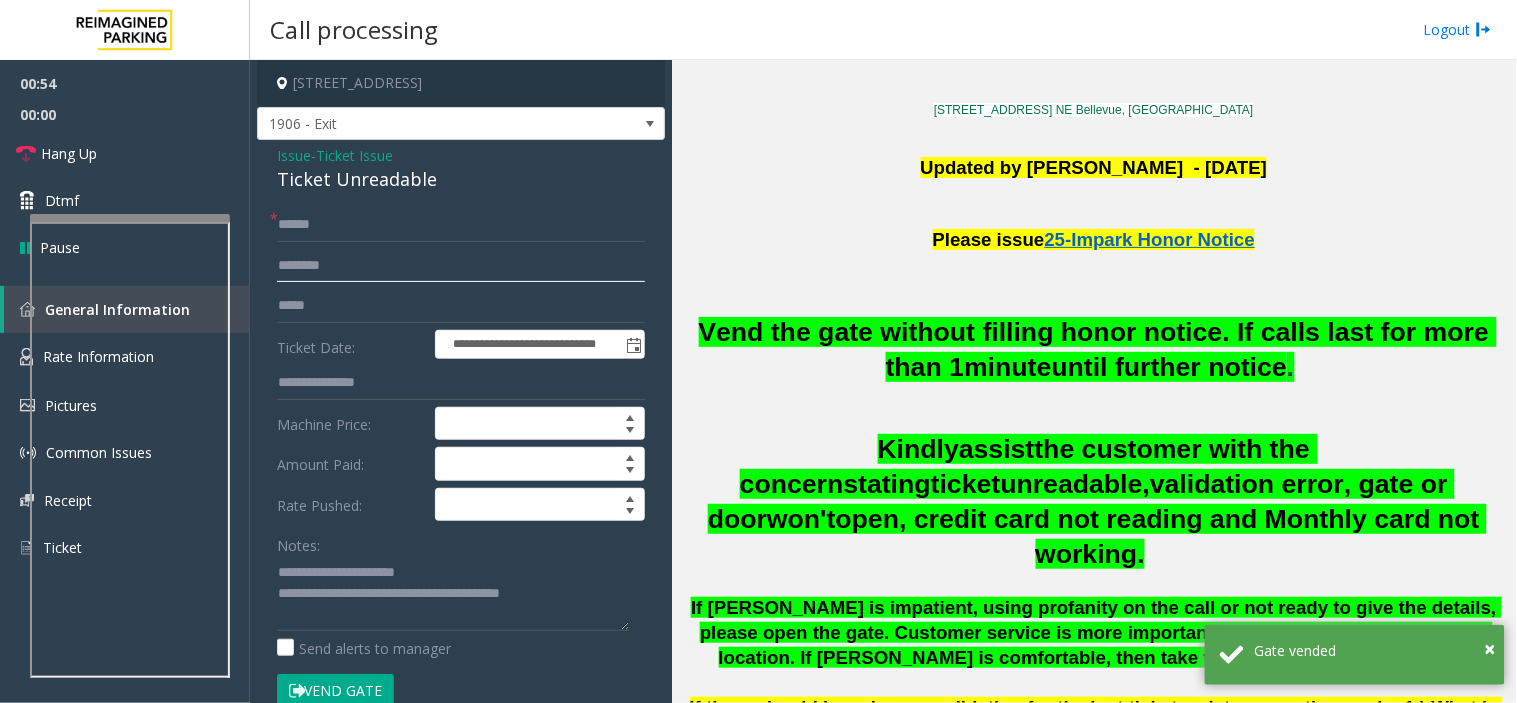 scroll, scrollTop: 510, scrollLeft: 0, axis: vertical 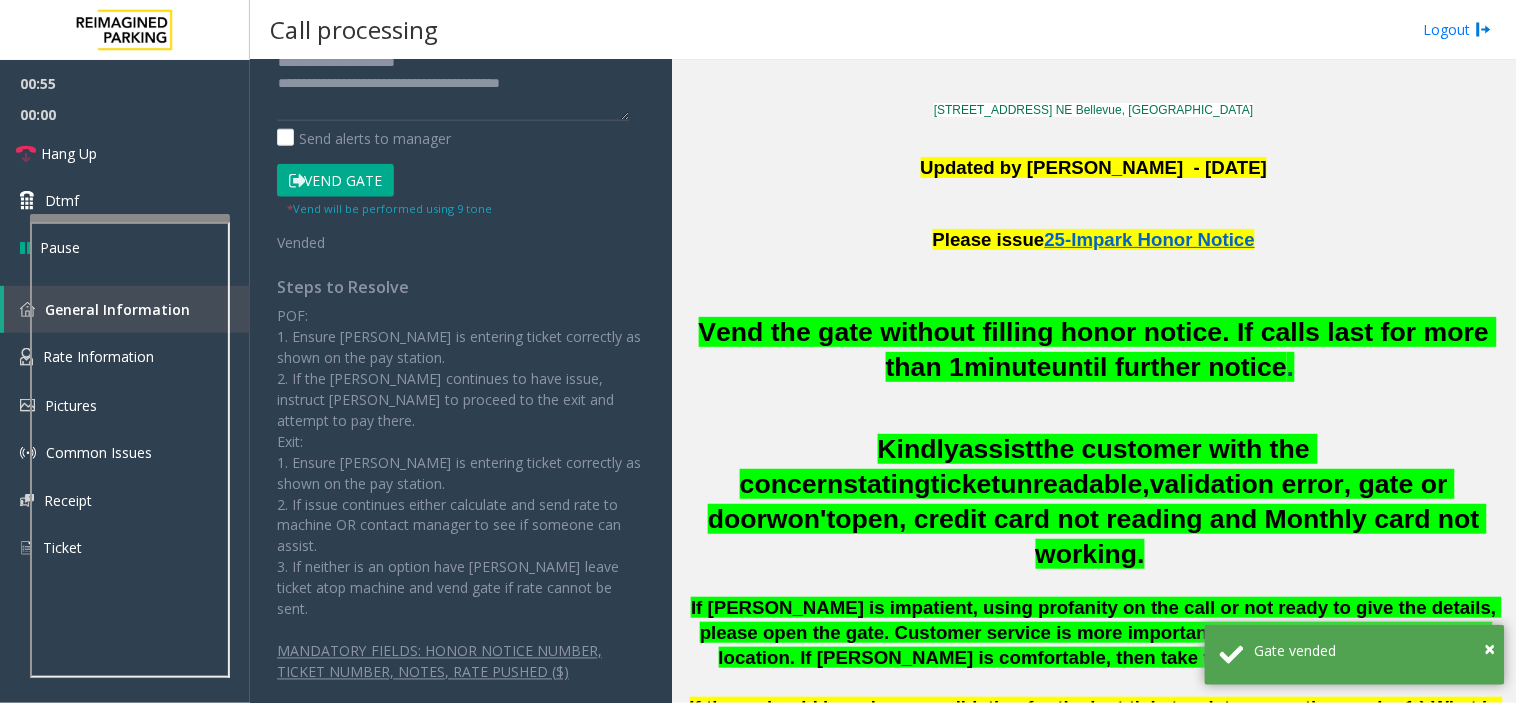 click on "Steps to Resolve" 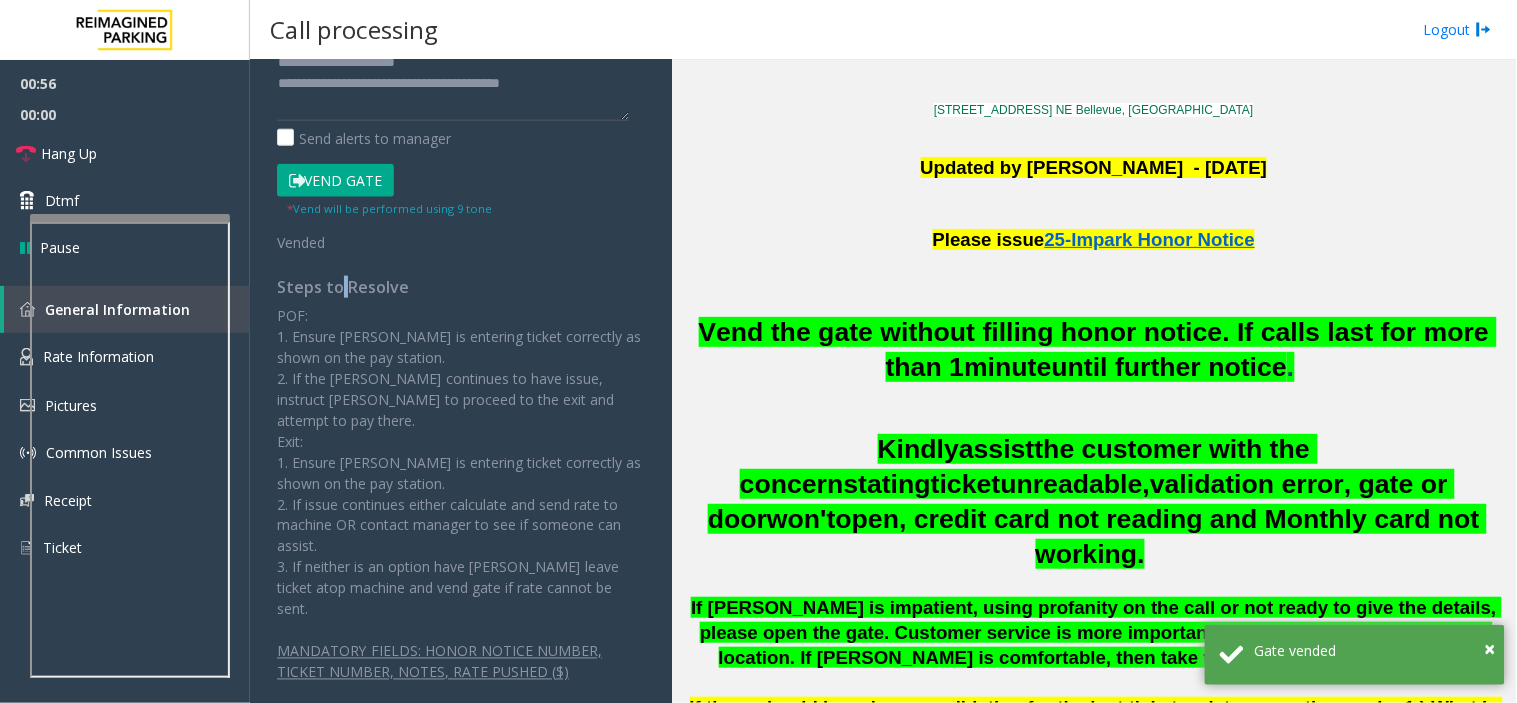 click on "Steps to Resolve" 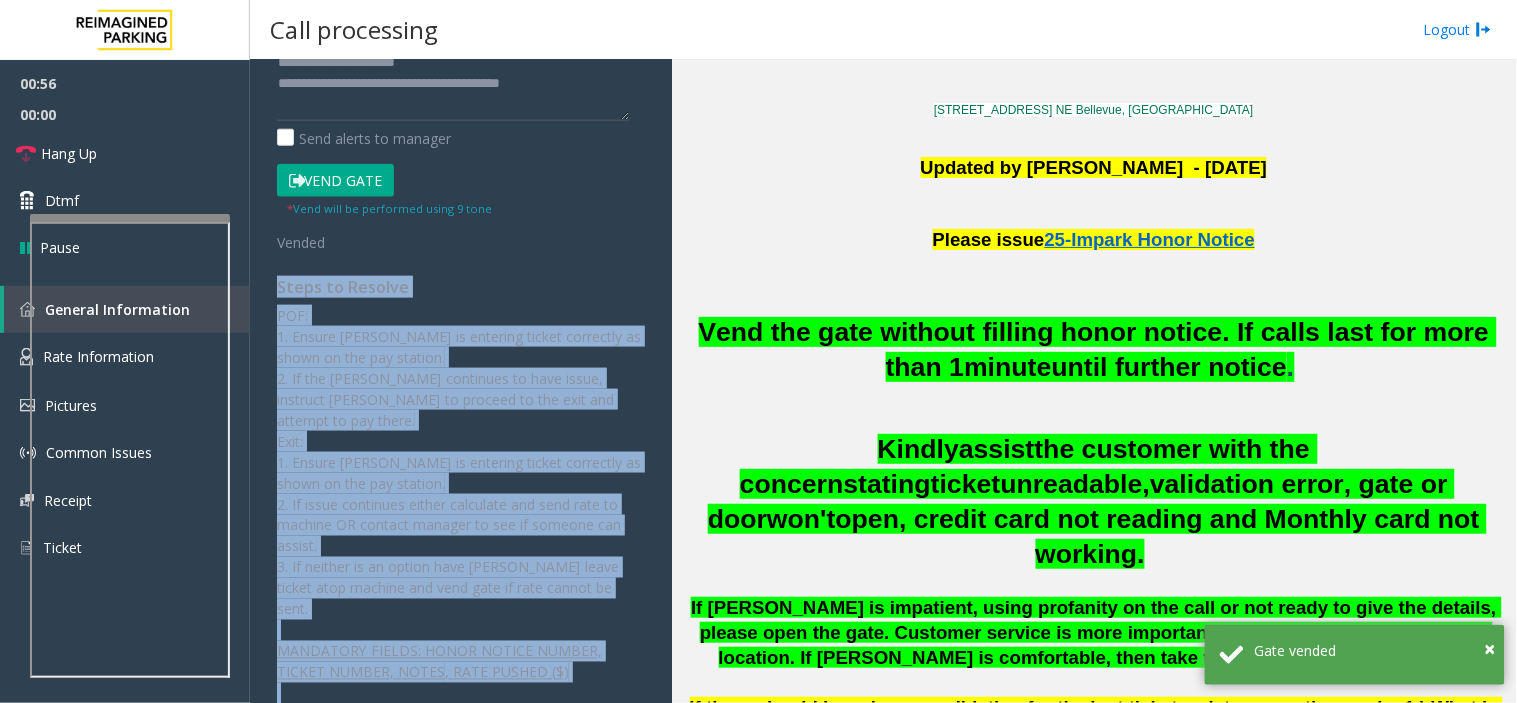 drag, startPoint x: 338, startPoint y: 282, endPoint x: 545, endPoint y: 755, distance: 516.31195 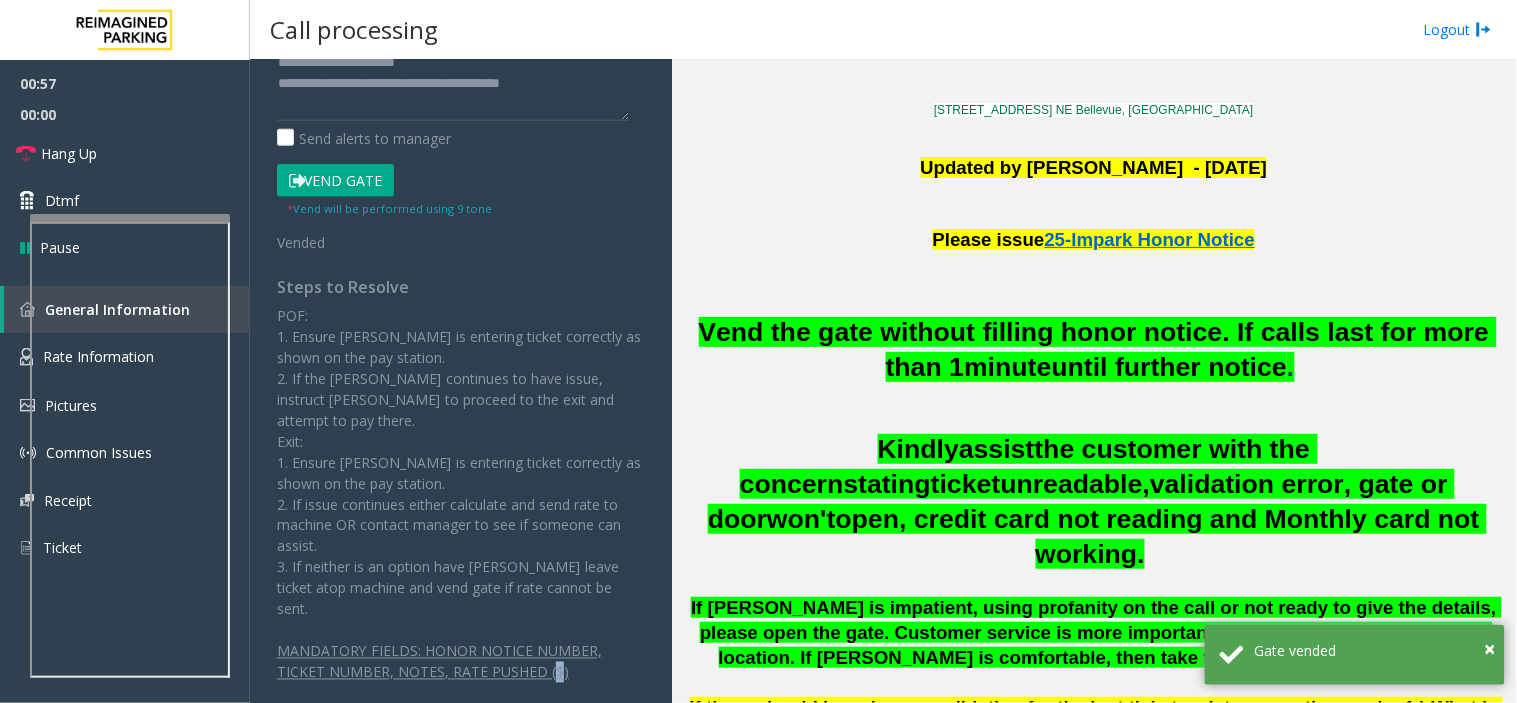 click on ", RATE PUSHED ($)" 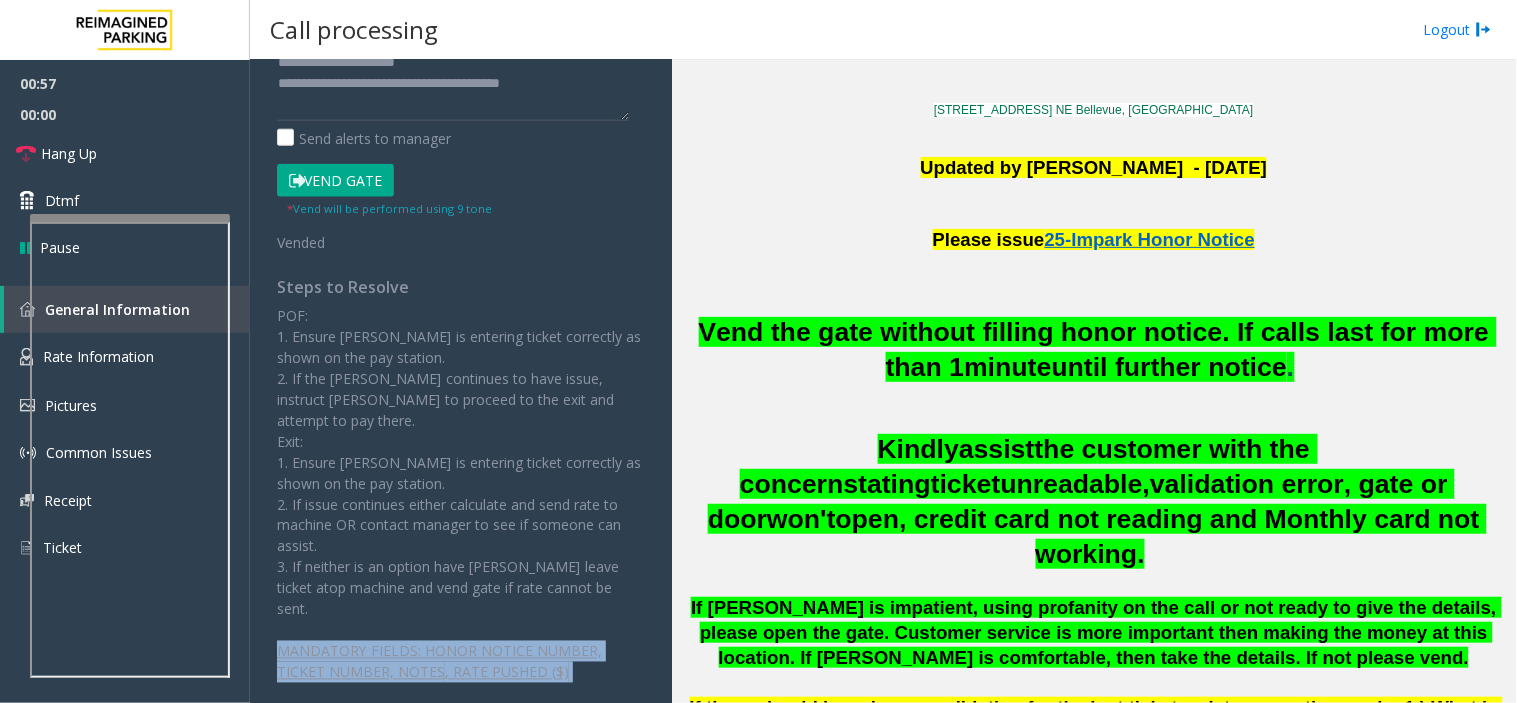 click on ", RATE PUSHED ($)" 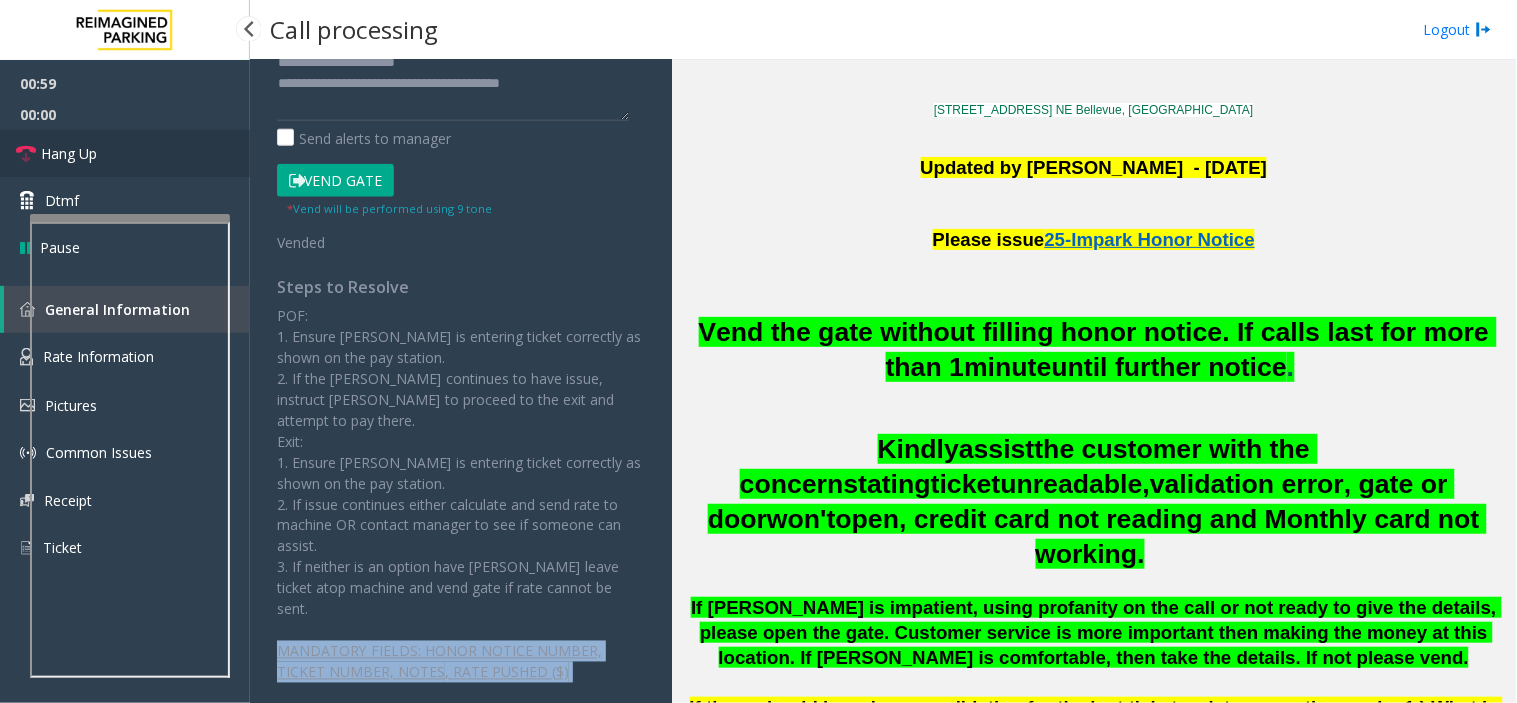 click on "Hang Up" at bounding box center [125, 153] 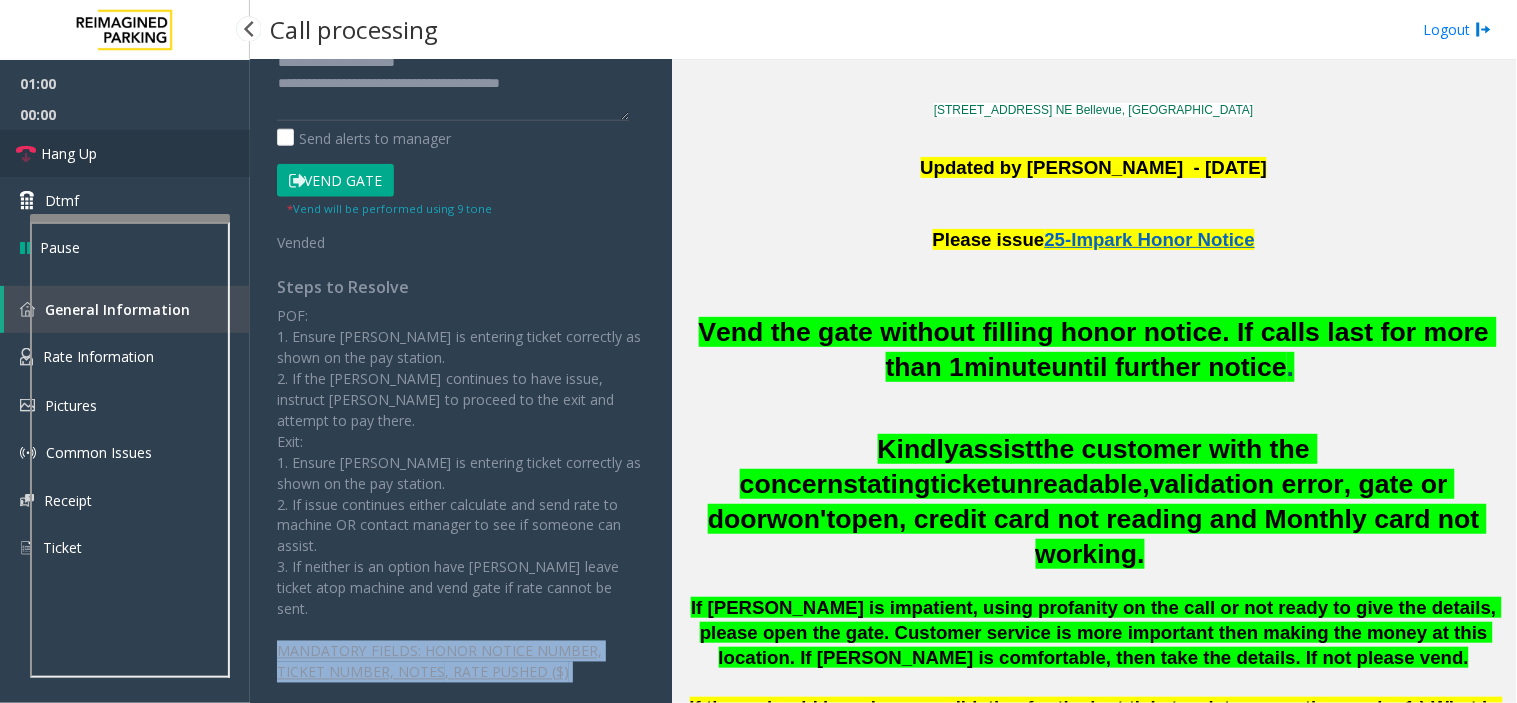 click on "Hang Up" at bounding box center (125, 153) 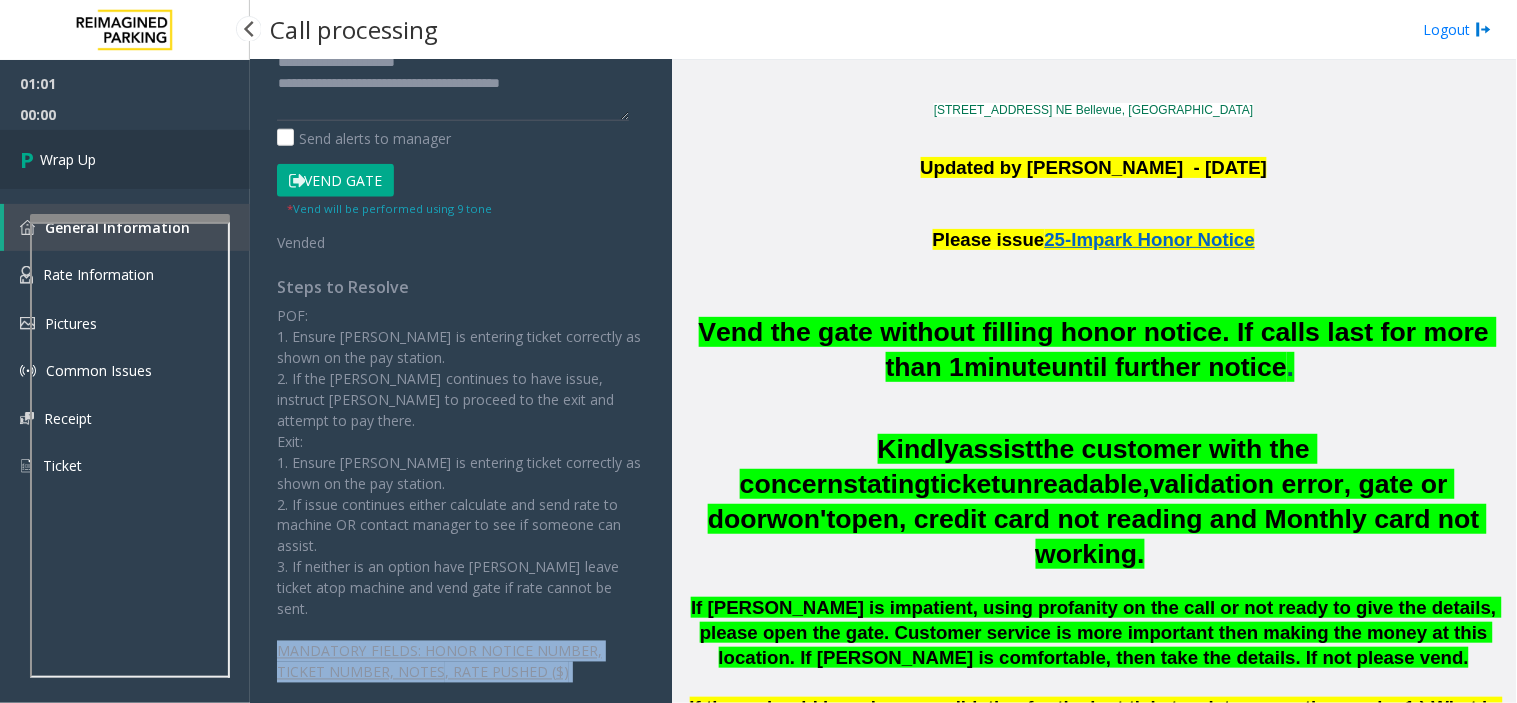 click on "Wrap Up" at bounding box center (125, 159) 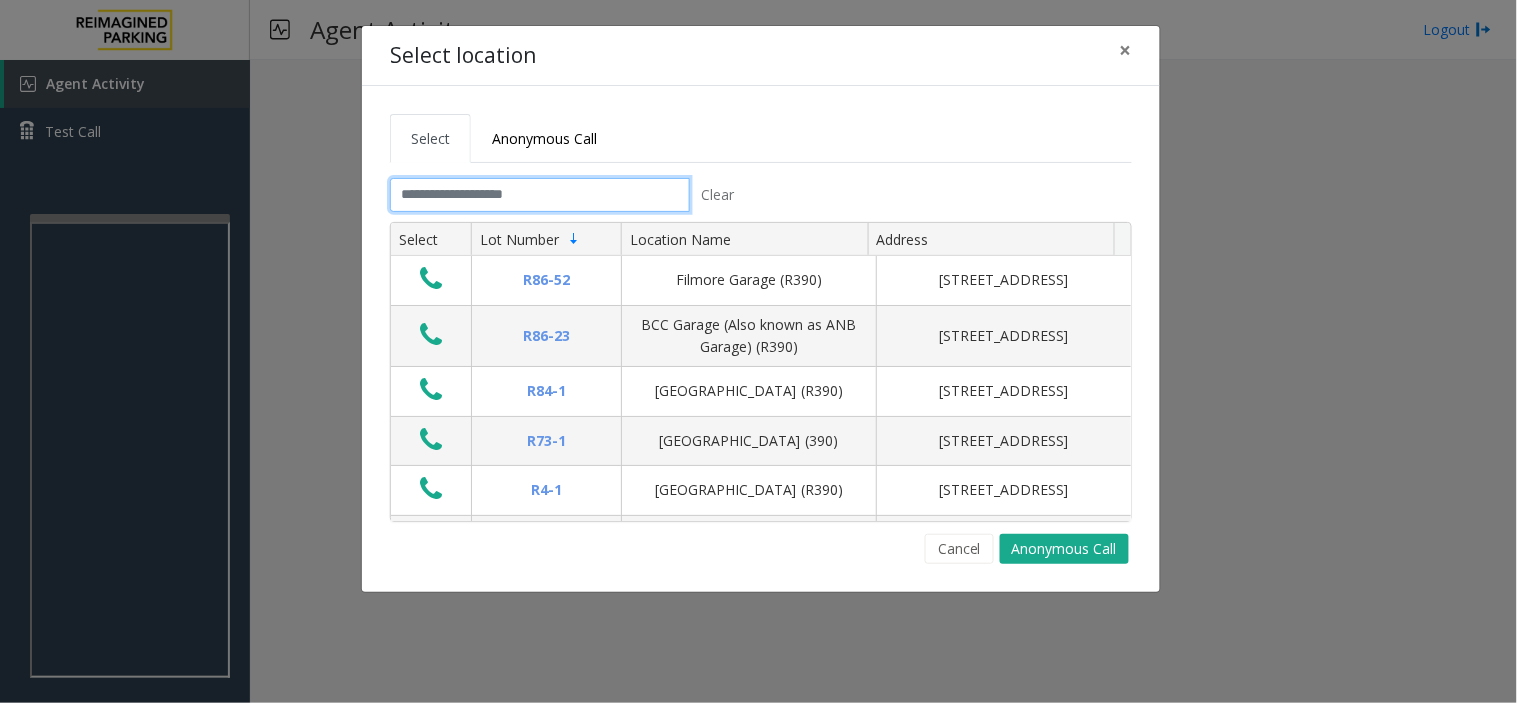 click 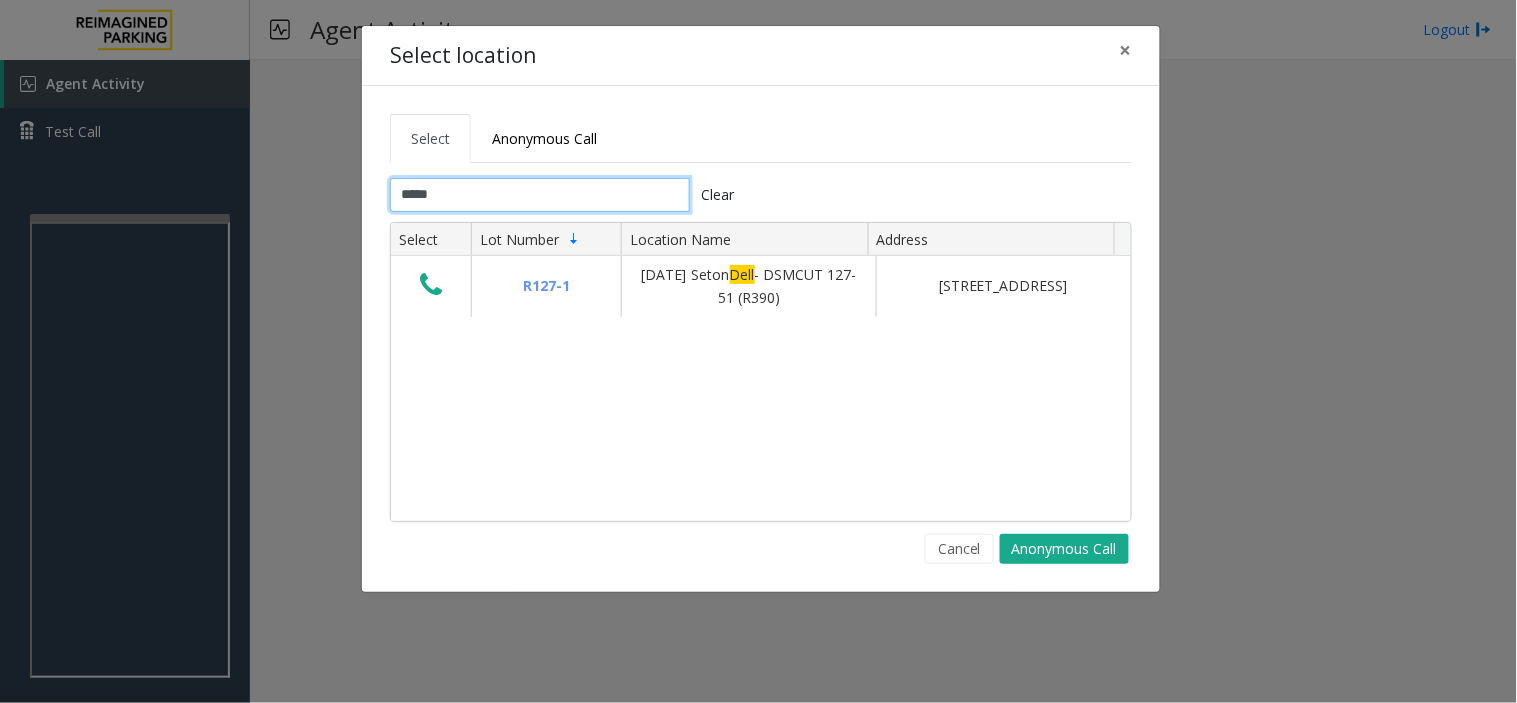 type on "****" 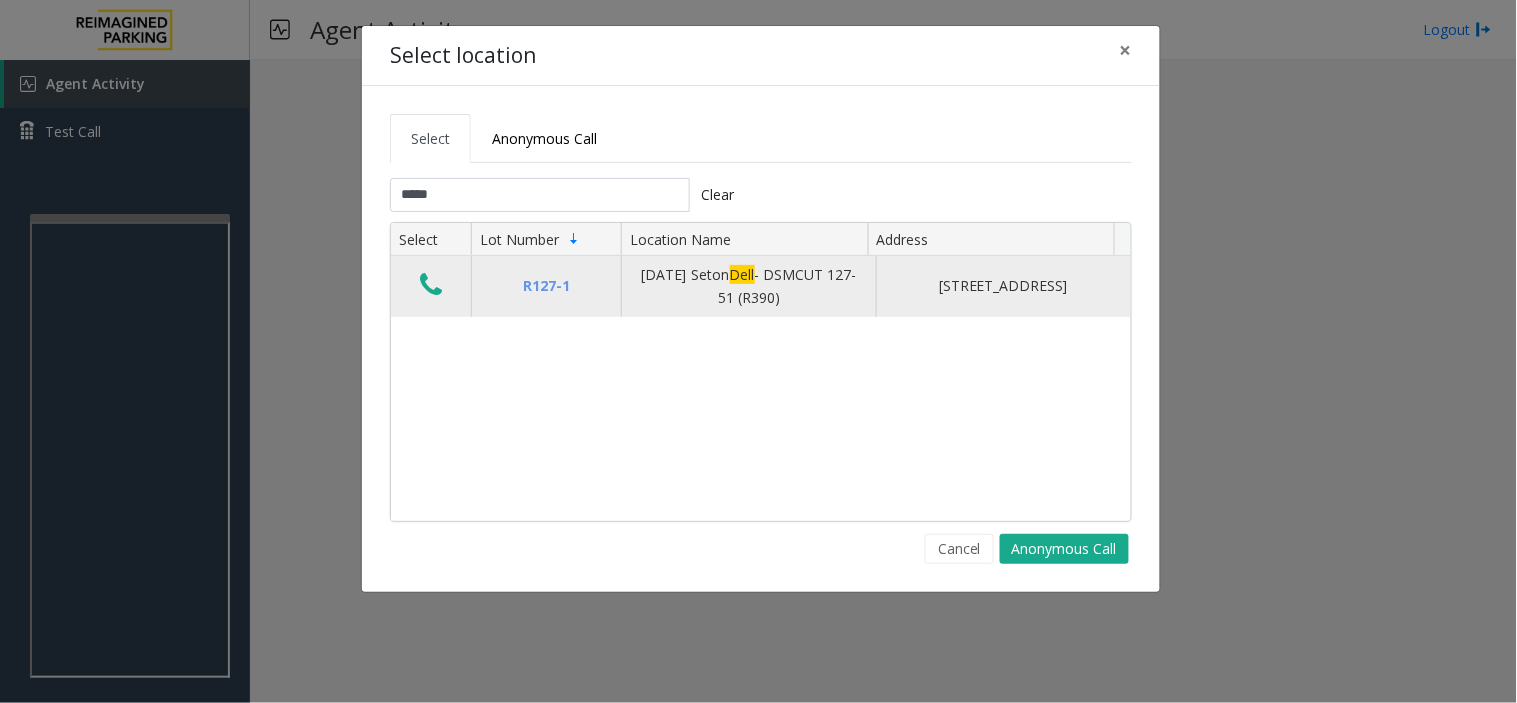 drag, startPoint x: 417, startPoint y: 315, endPoint x: 441, endPoint y: 256, distance: 63.694584 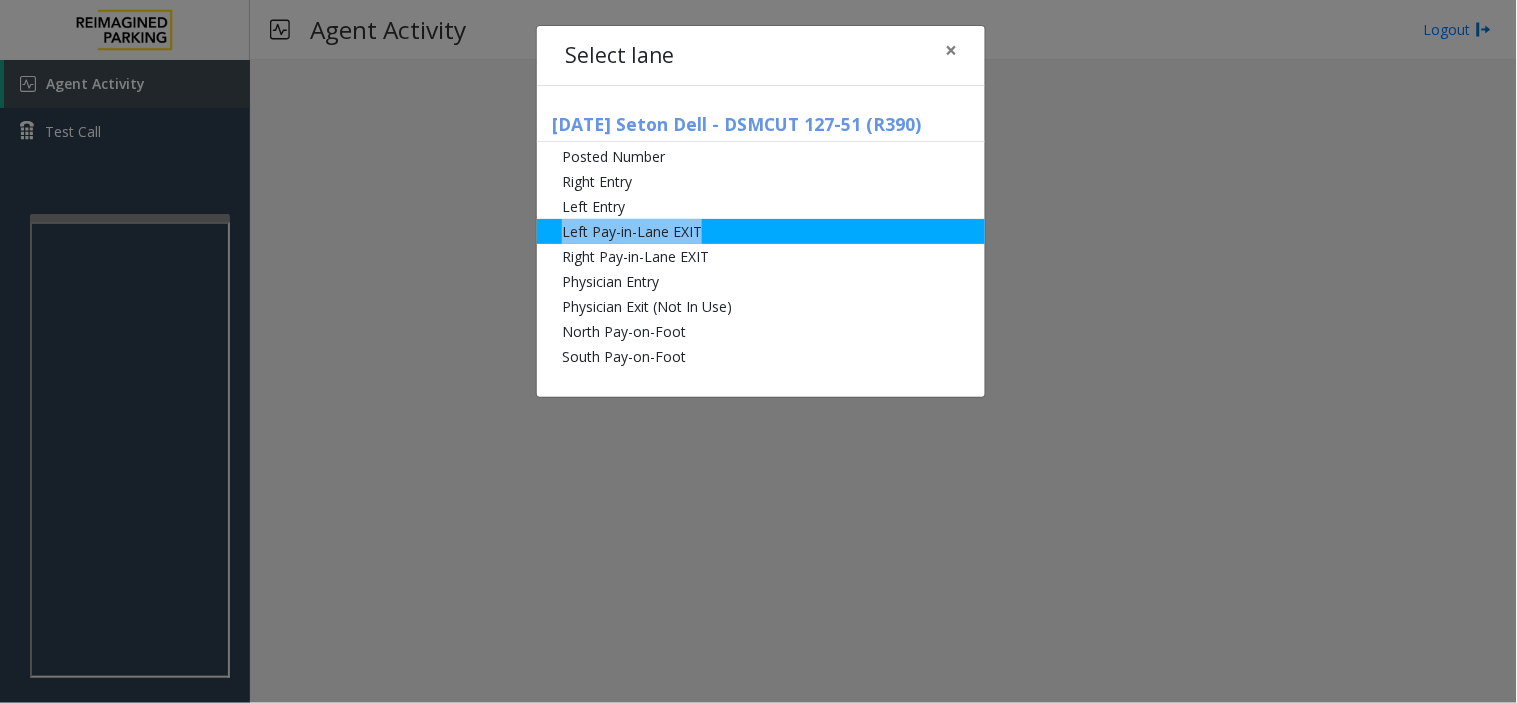 drag, startPoint x: 685, startPoint y: 213, endPoint x: 704, endPoint y: 233, distance: 27.58623 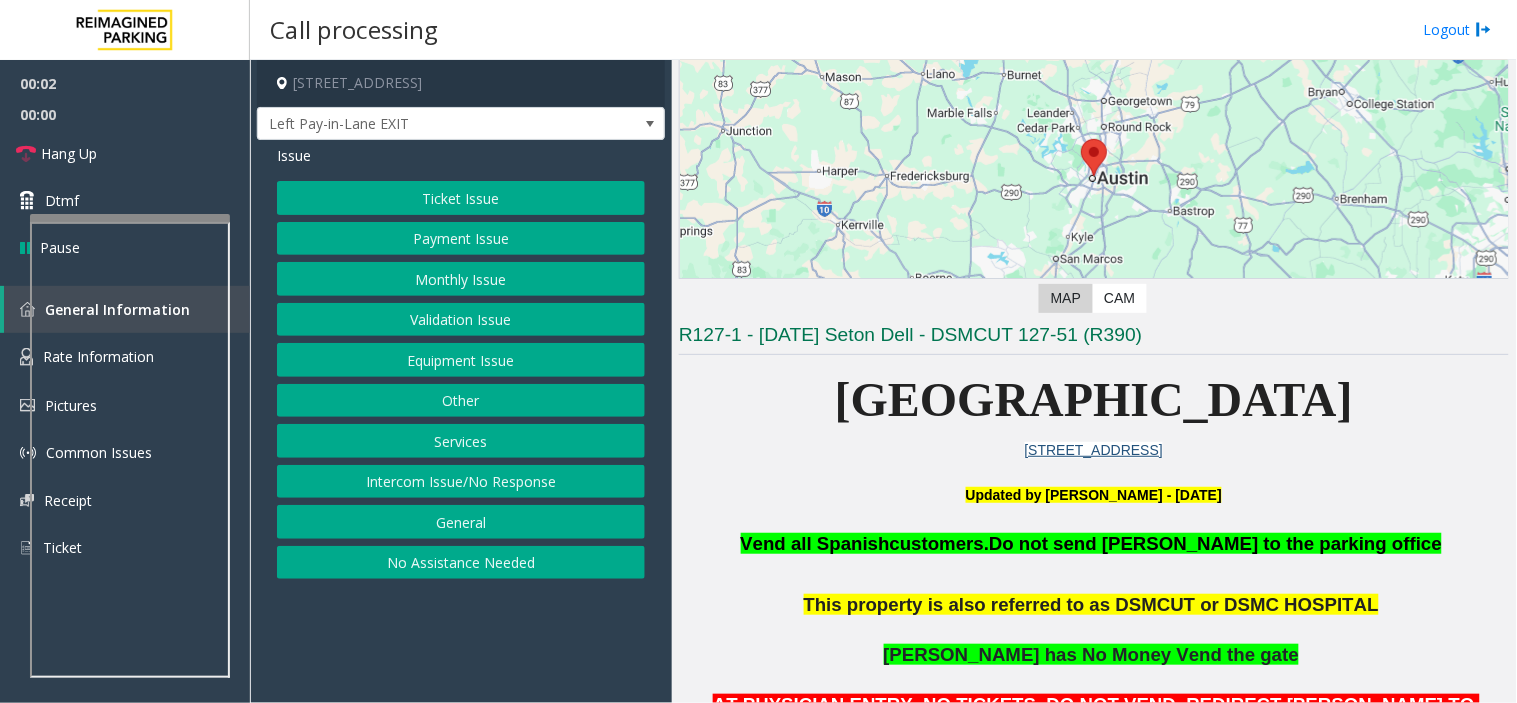 scroll, scrollTop: 333, scrollLeft: 0, axis: vertical 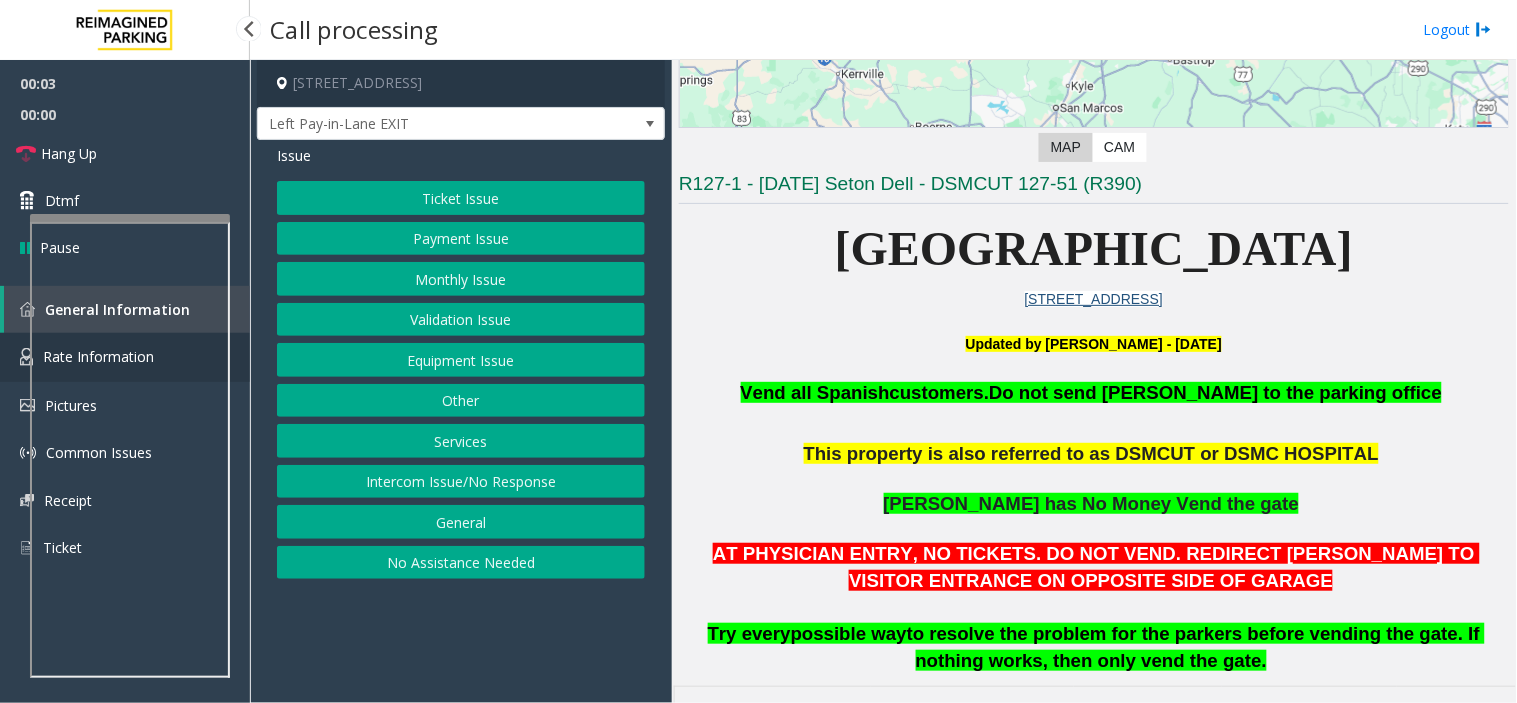 click on "Rate Information" at bounding box center [125, 357] 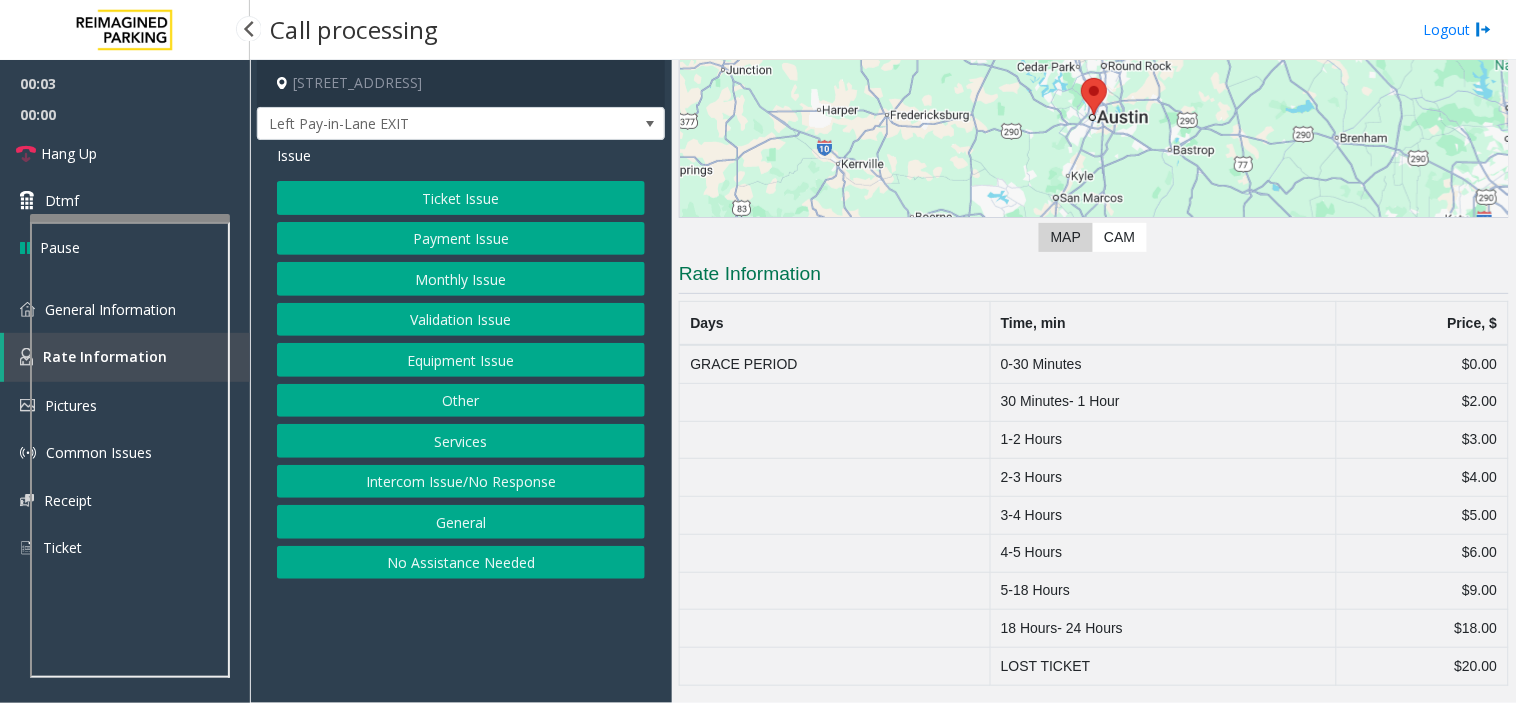 scroll, scrollTop: 243, scrollLeft: 0, axis: vertical 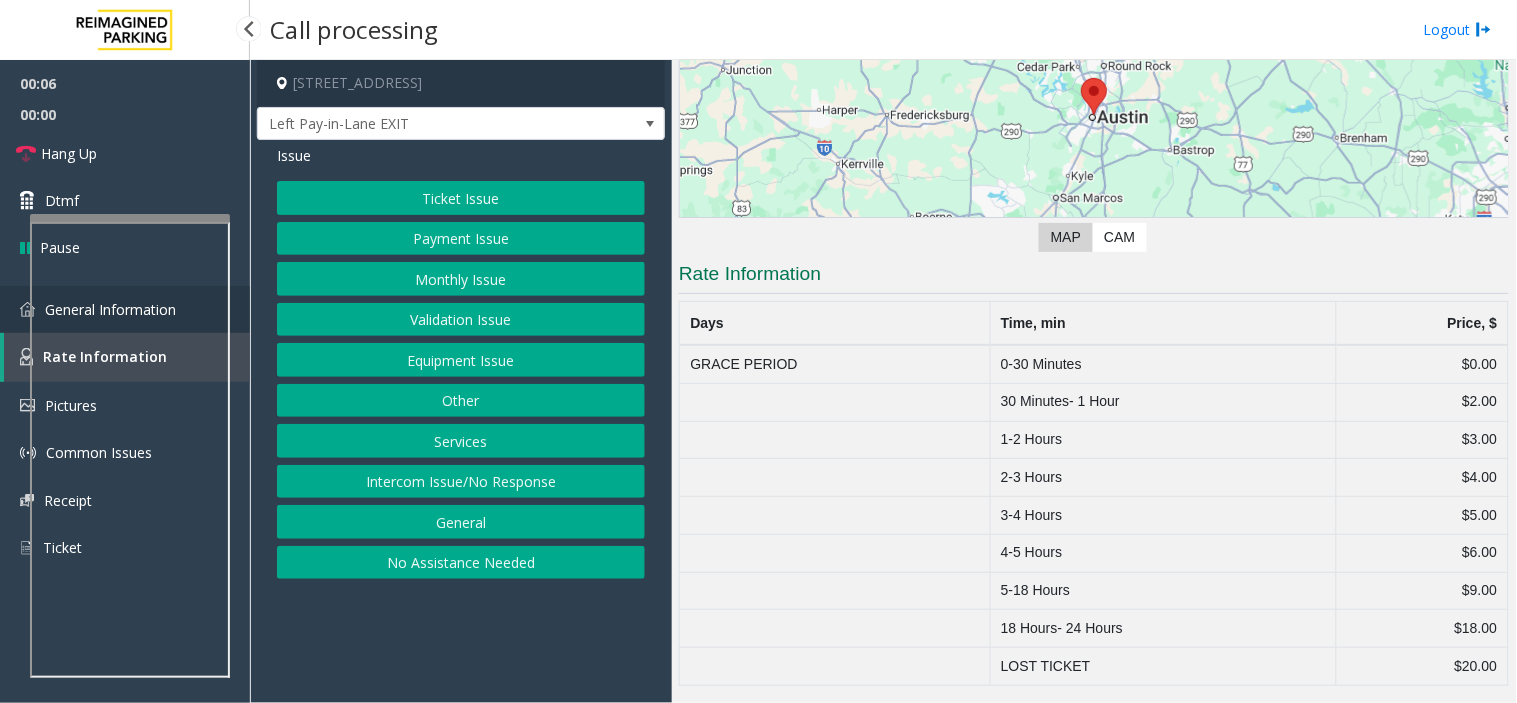 click on "General Information" at bounding box center (125, 309) 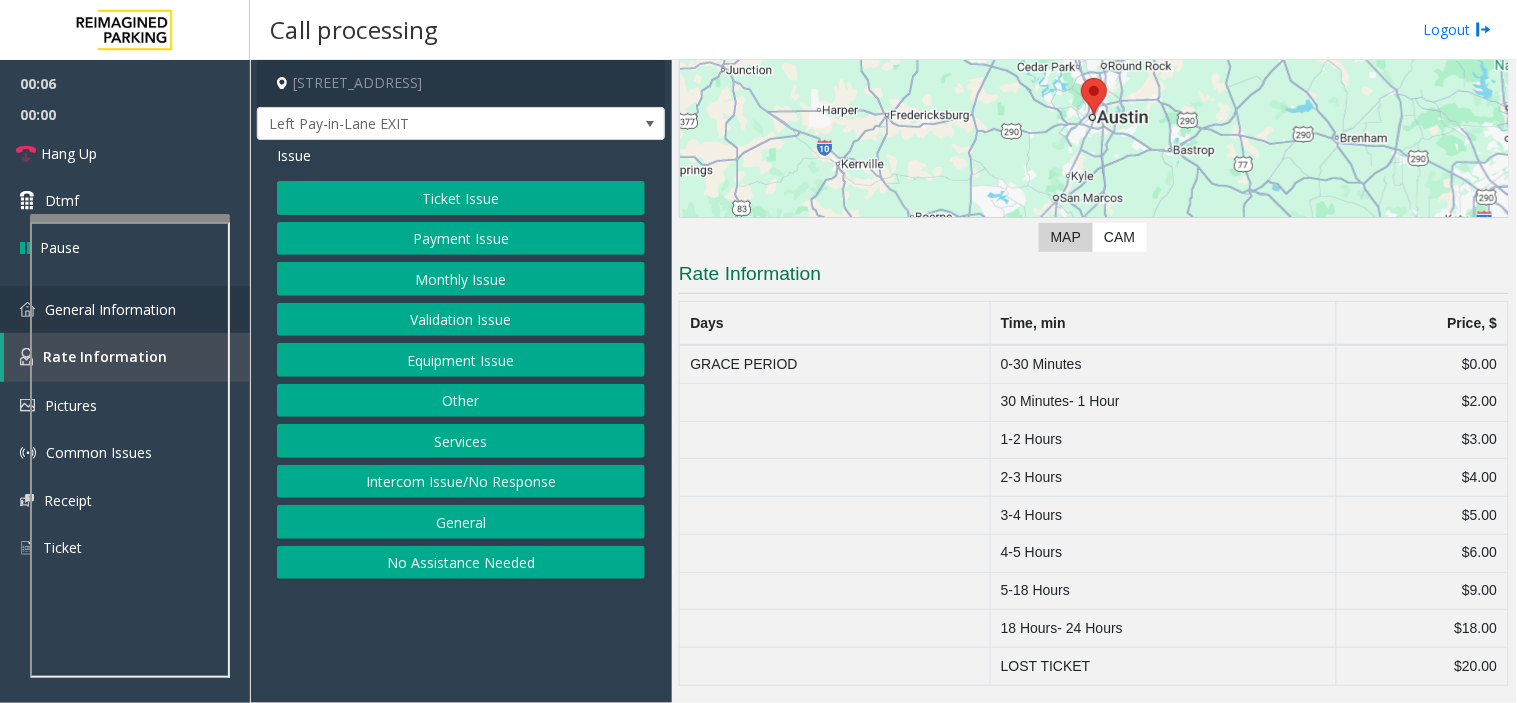 scroll, scrollTop: 333, scrollLeft: 0, axis: vertical 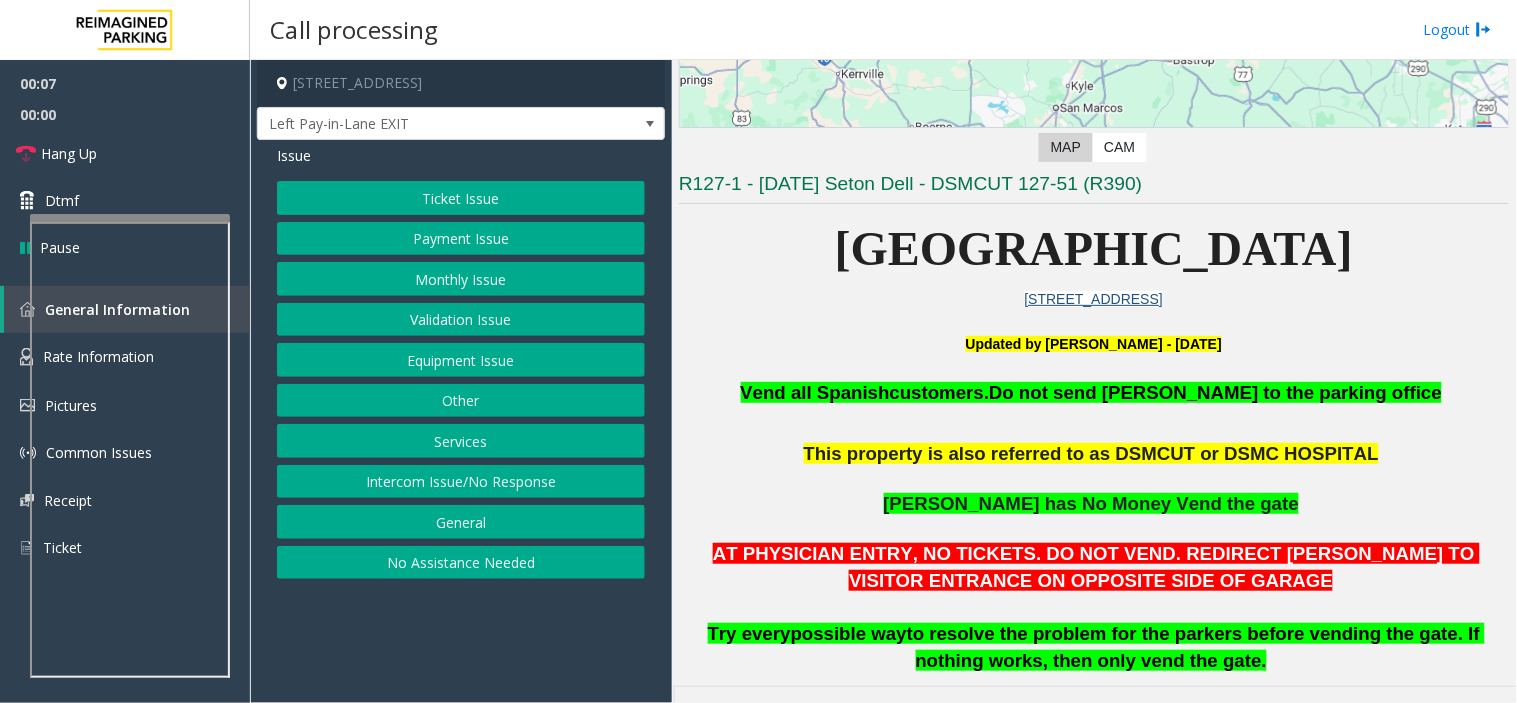 click on "Validation Issue" 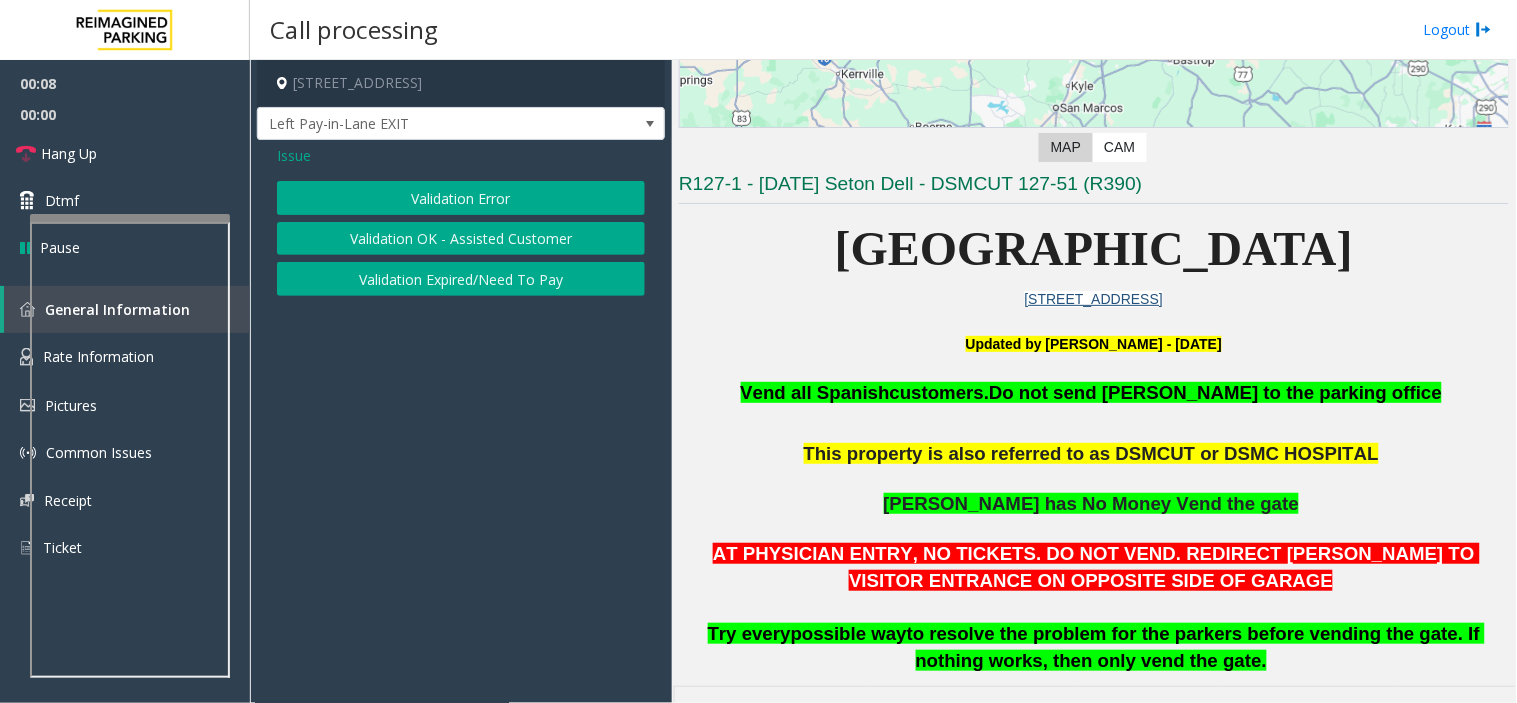 drag, startPoint x: 461, startPoint y: 228, endPoint x: 456, endPoint y: 212, distance: 16.763054 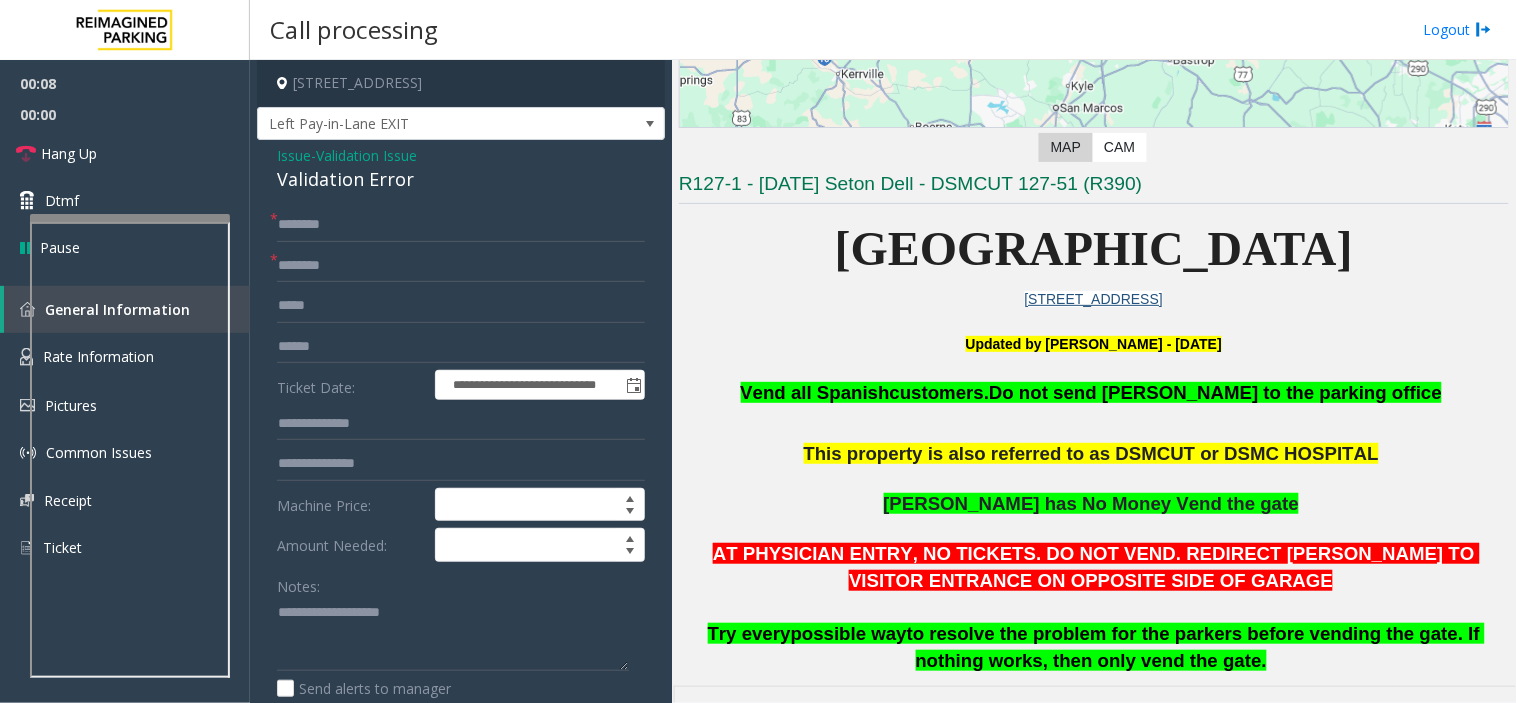 click on "**********" 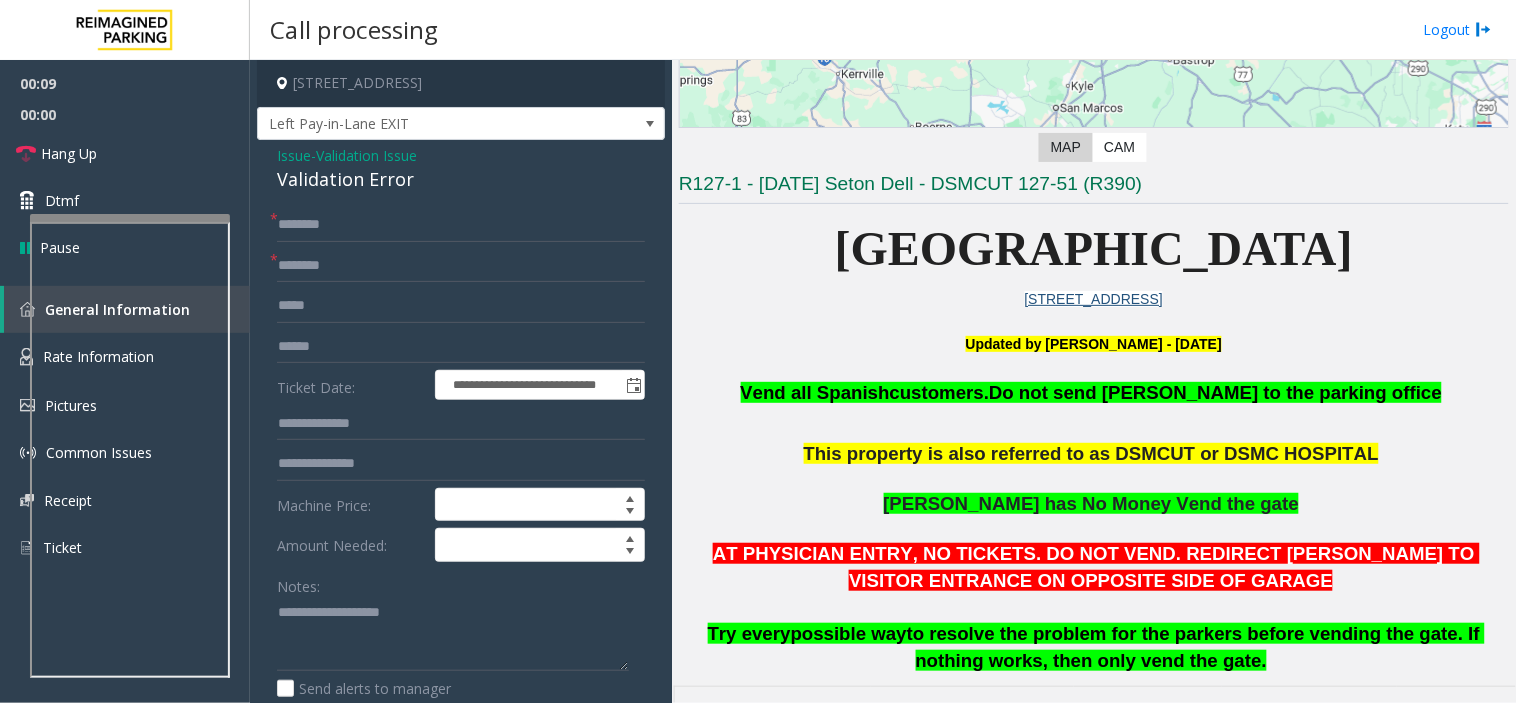 click on "**********" 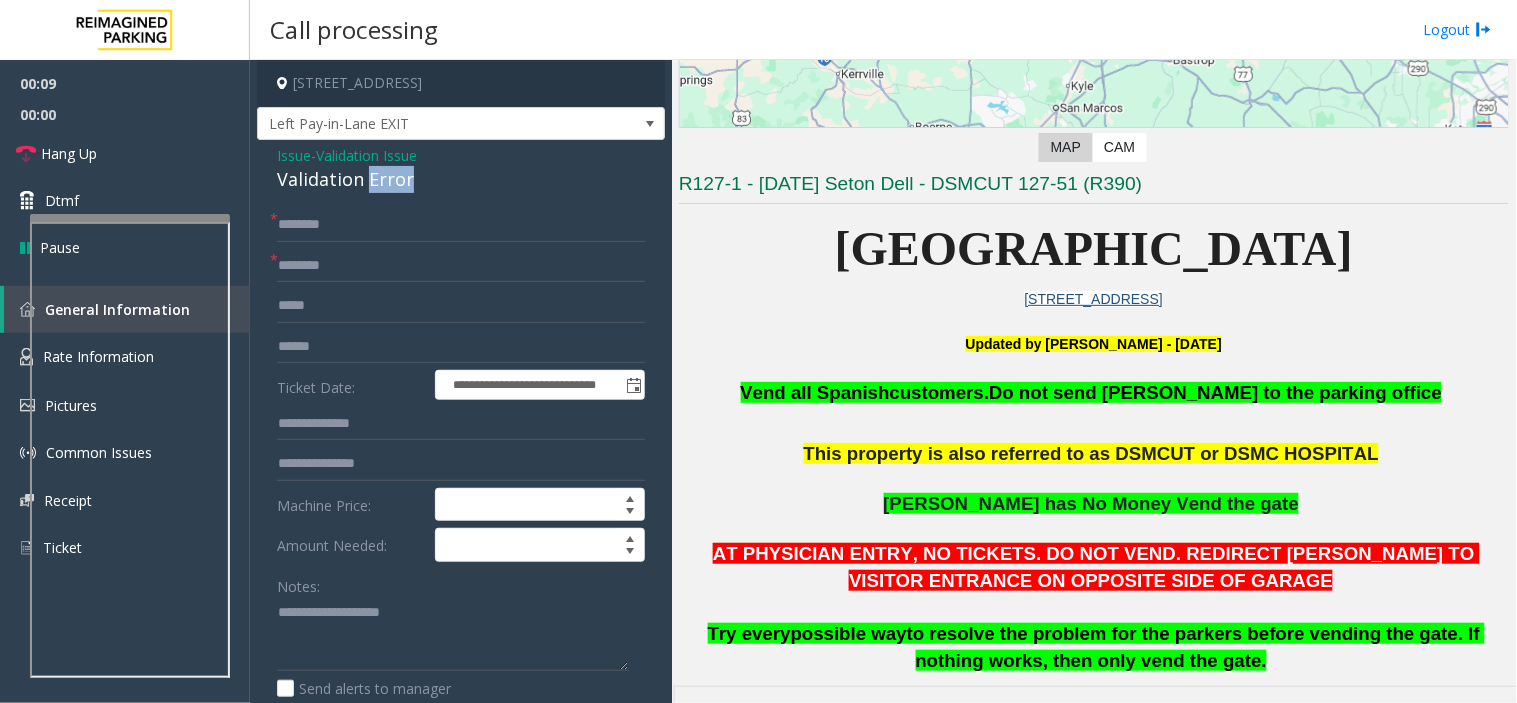click on "Validation Error" 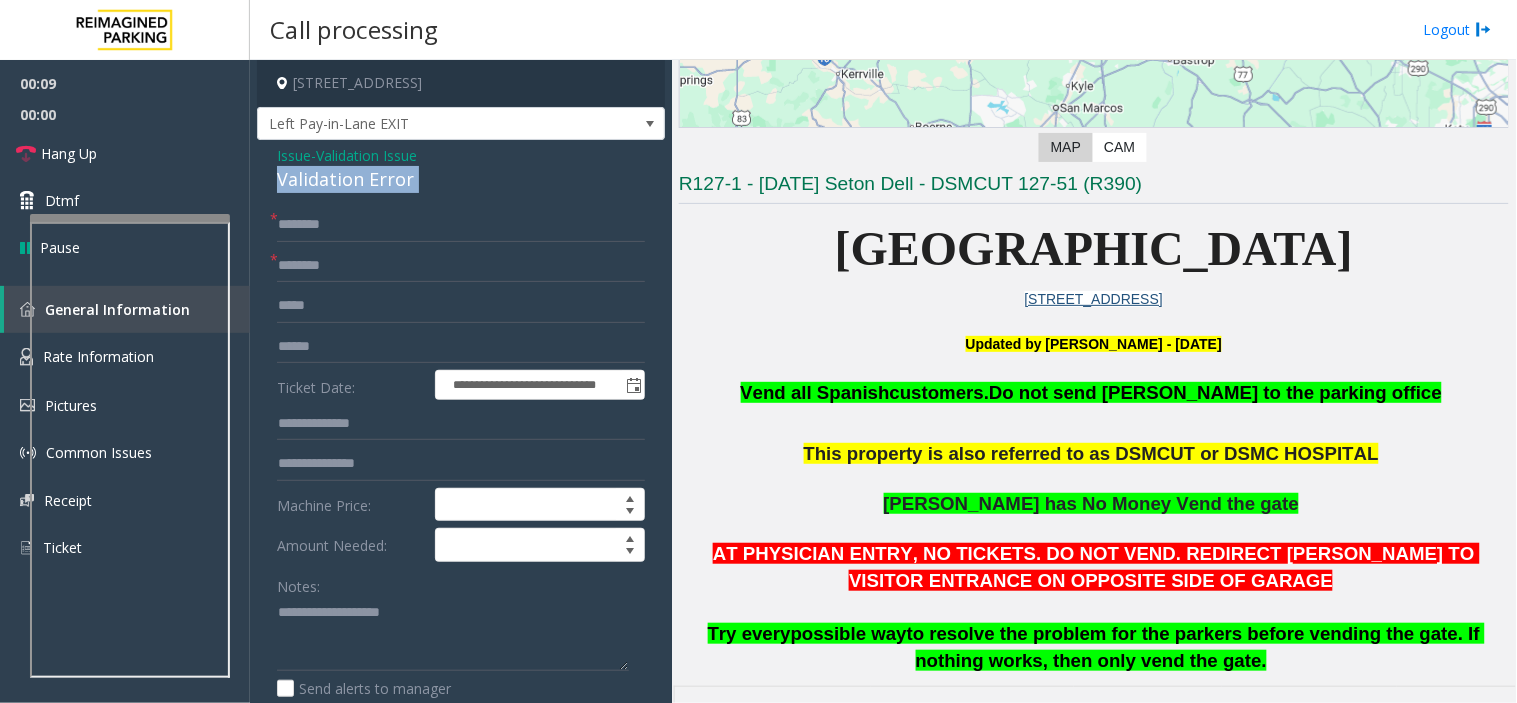 click on "Validation Error" 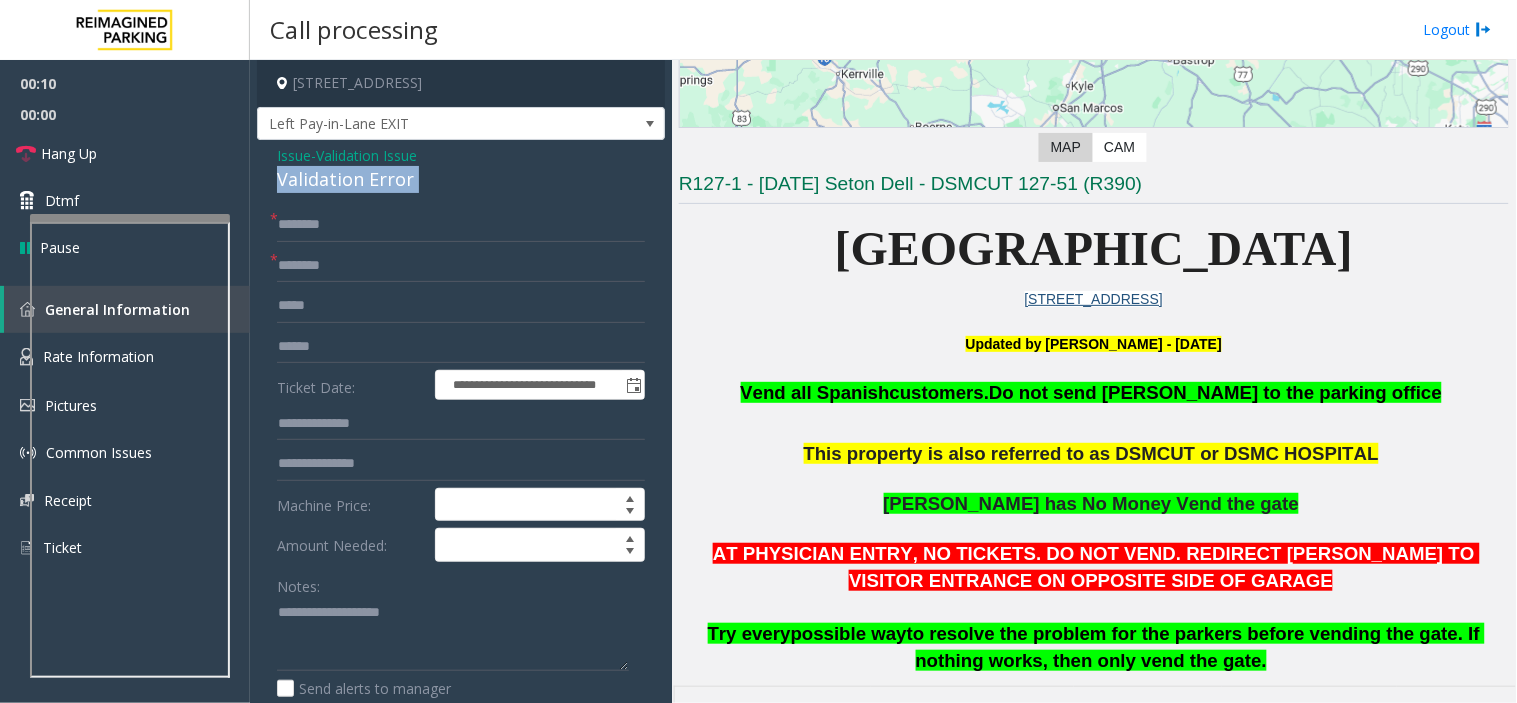 copy on "Validation Error" 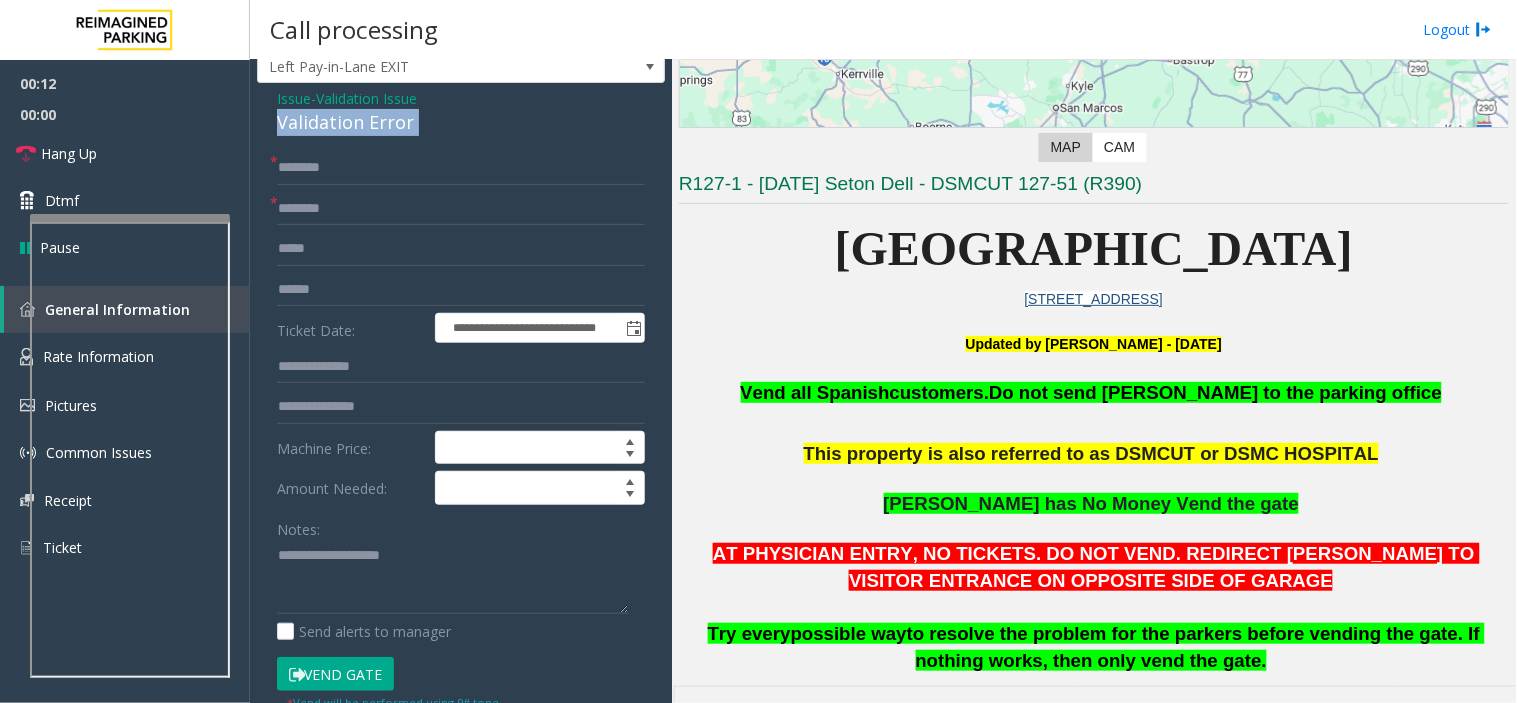 scroll, scrollTop: 111, scrollLeft: 0, axis: vertical 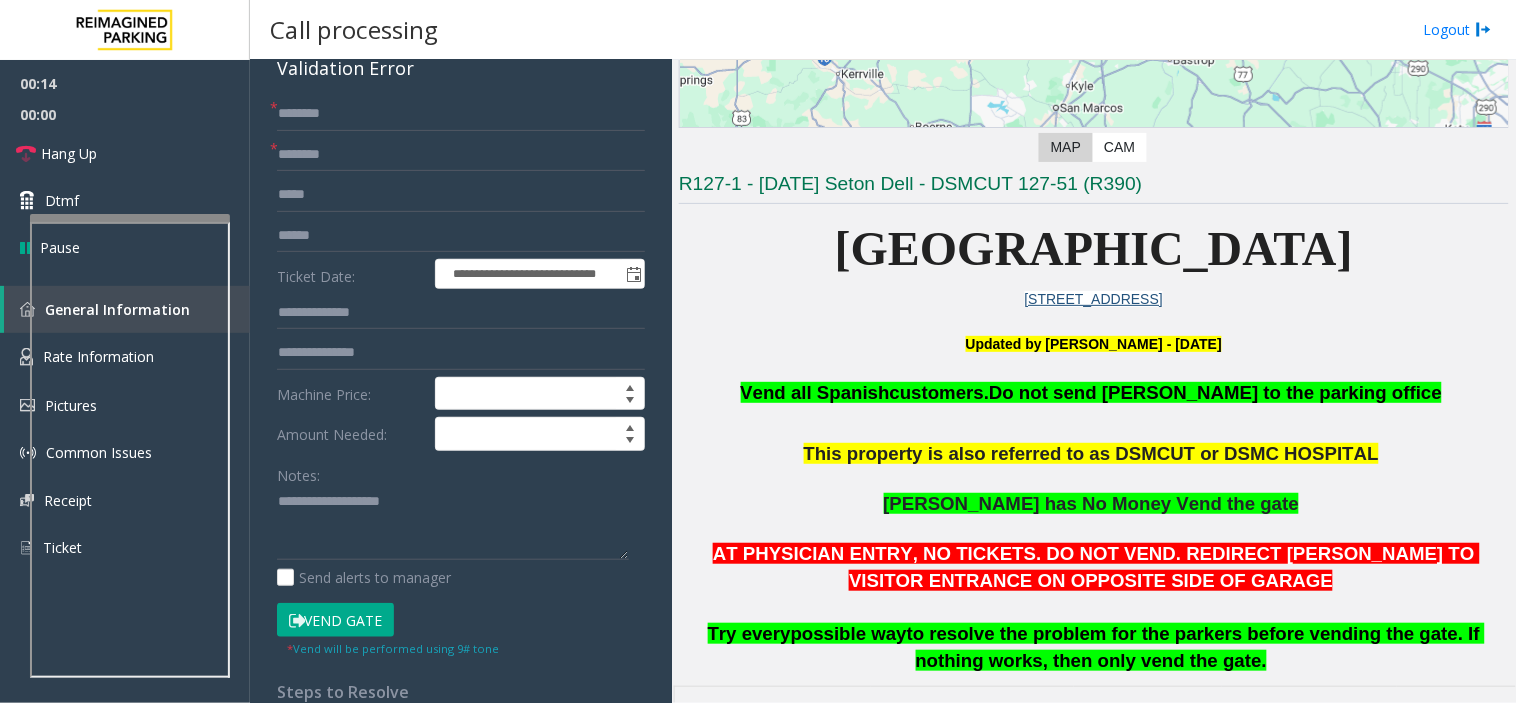 click on "R127-1 - [DATE] Seton Dell - DSMCUT 127-51 (R390)" 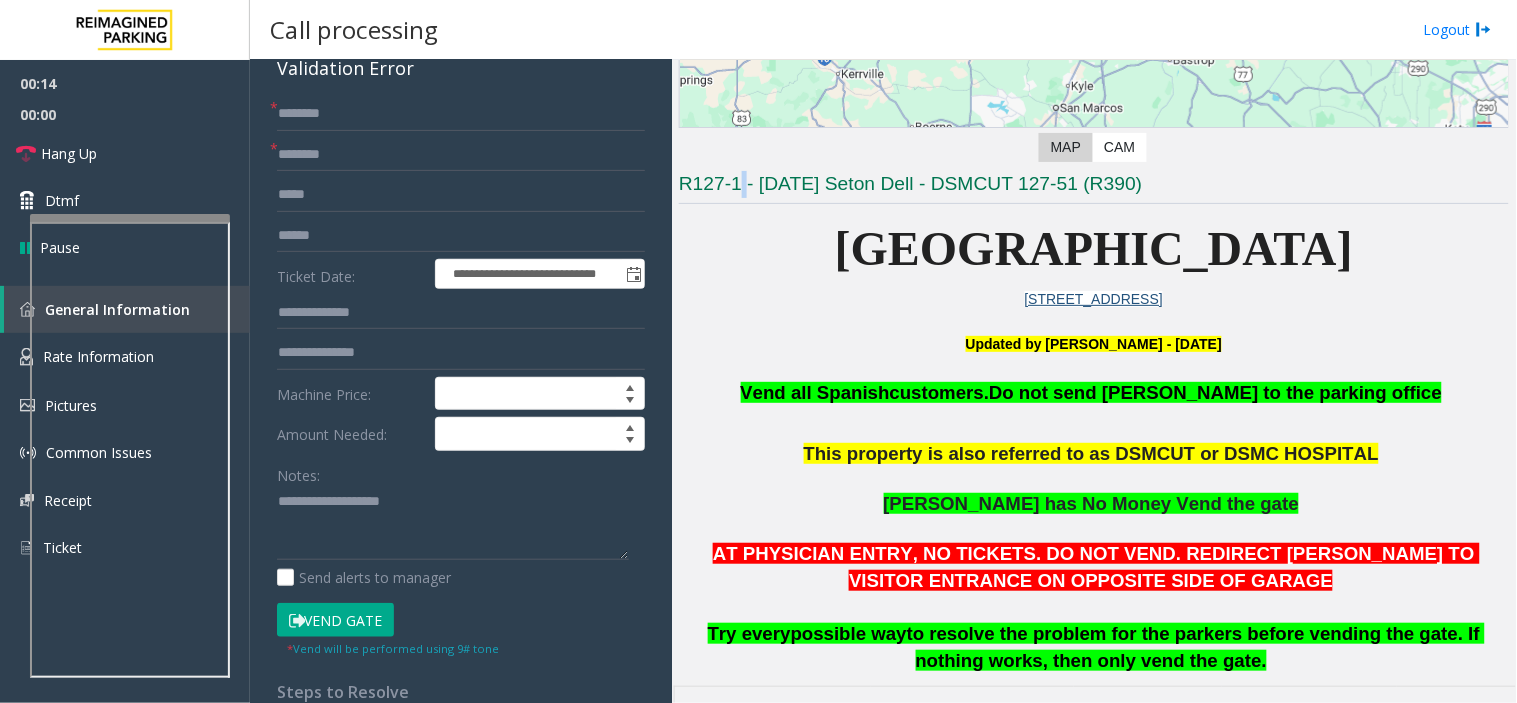 click on "R127-1 - [DATE] Seton Dell - DSMCUT 127-51 (R390)" 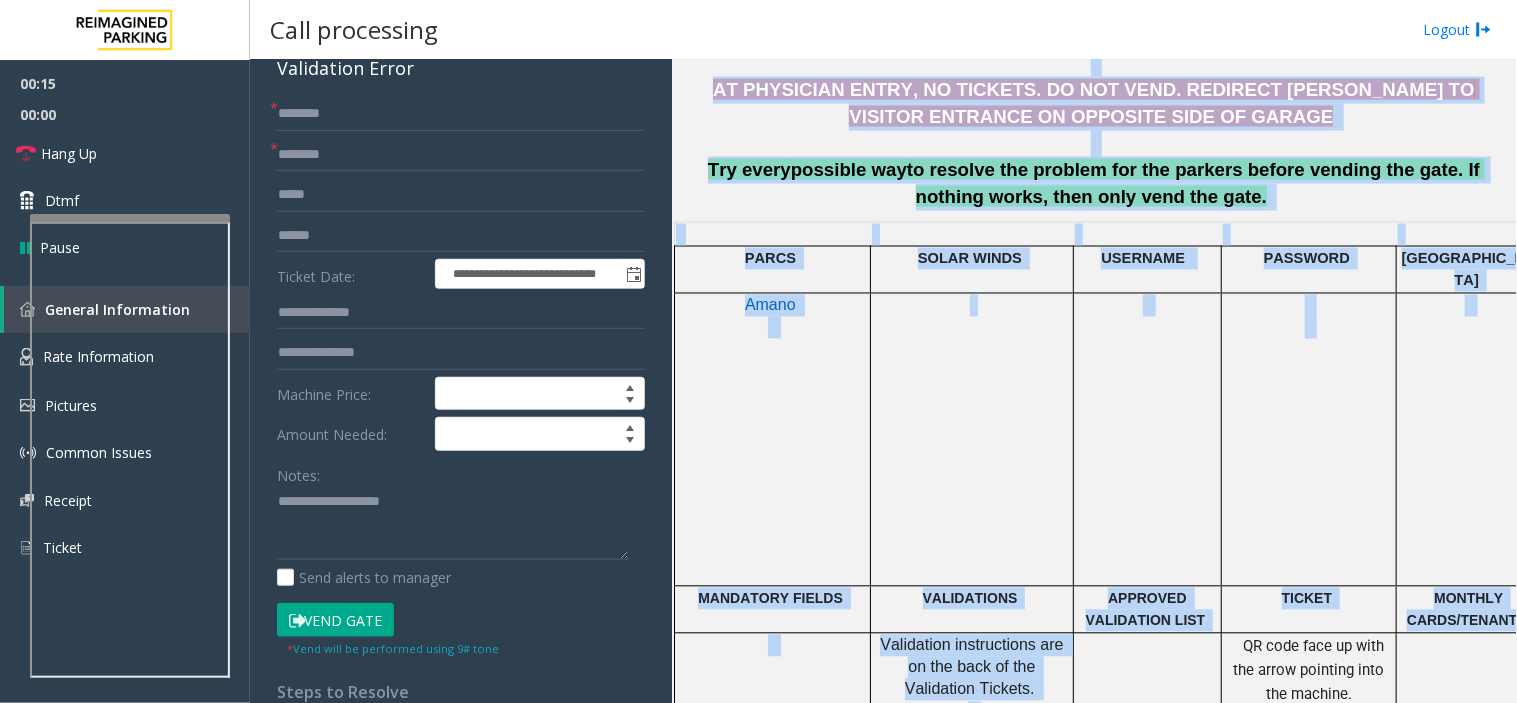 drag, startPoint x: 741, startPoint y: 192, endPoint x: 1051, endPoint y: 700, distance: 595.1168 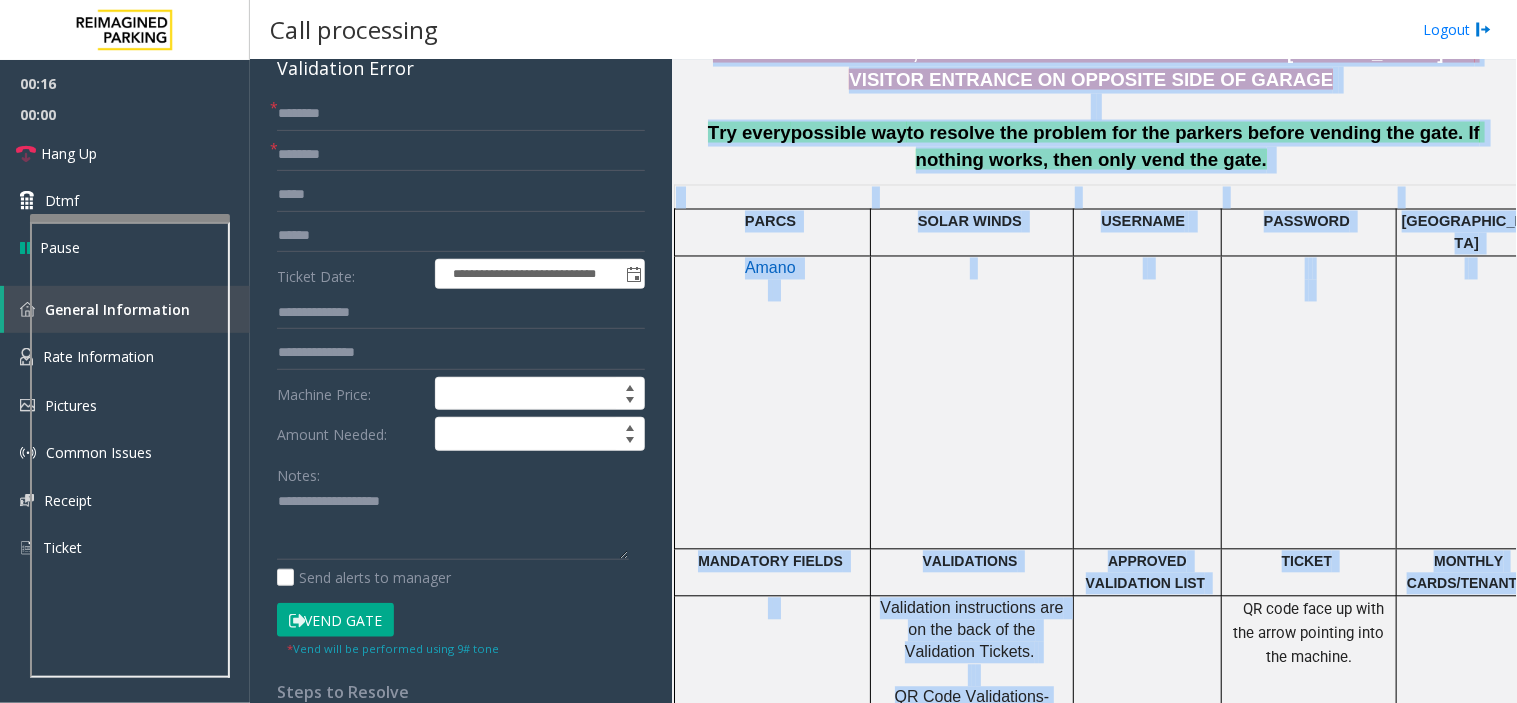 click on "Amano" 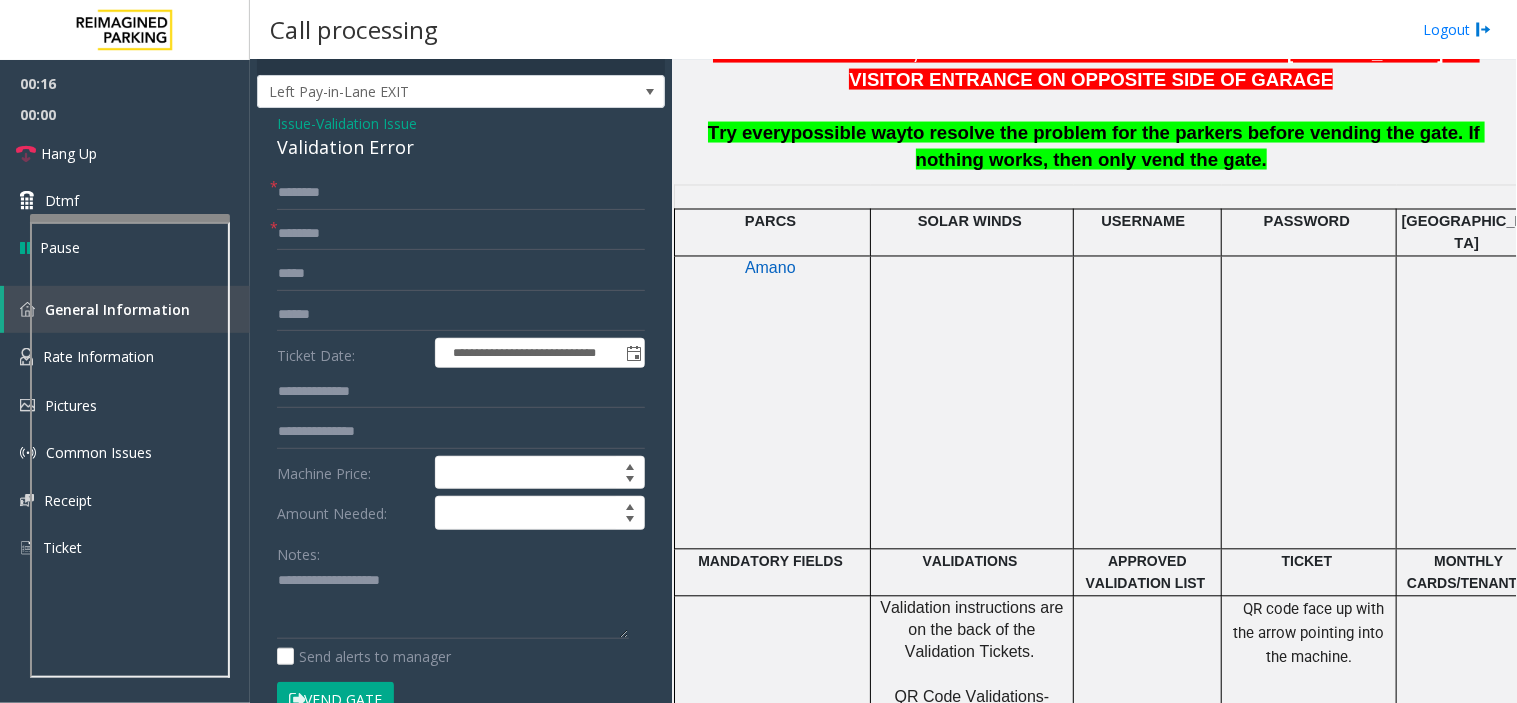 scroll, scrollTop: 0, scrollLeft: 0, axis: both 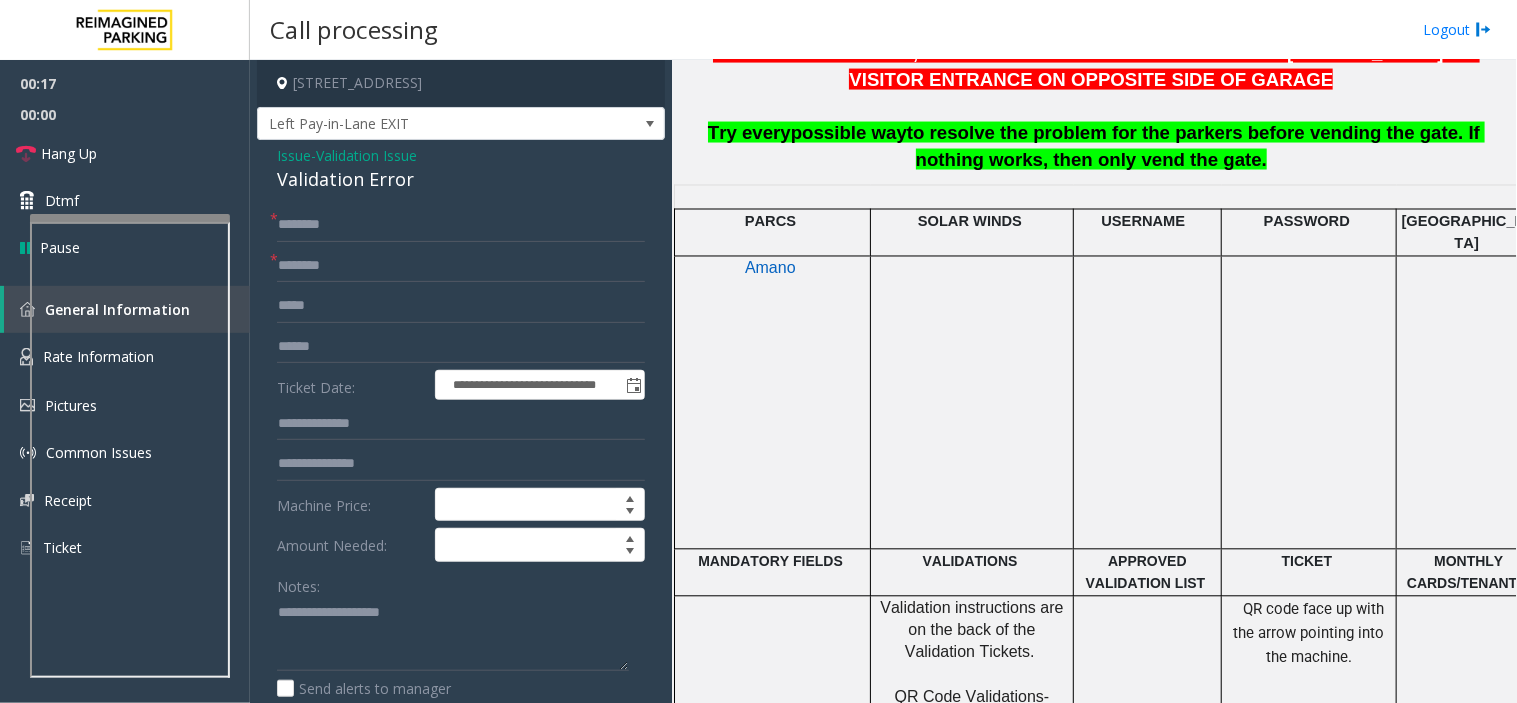 click on "Validation Error" 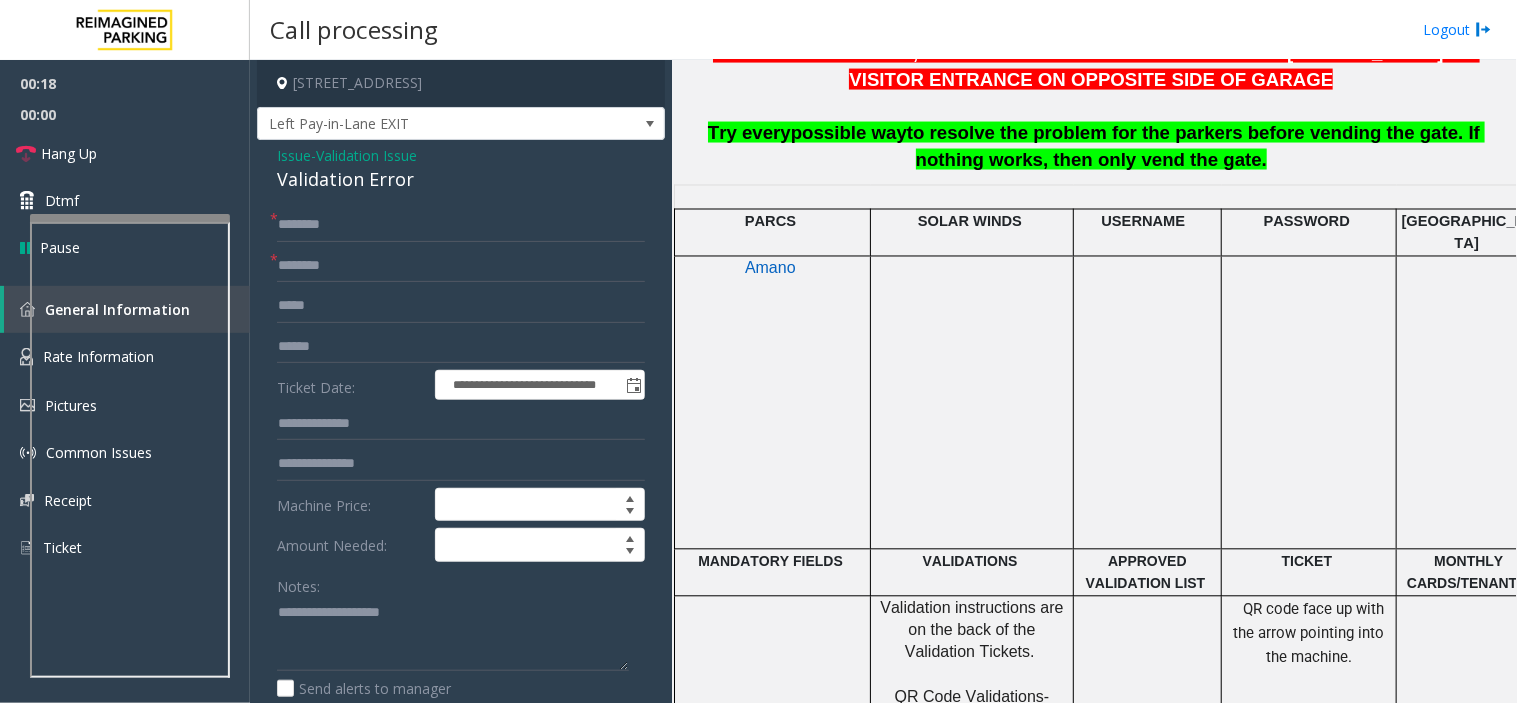 click on "Issue" 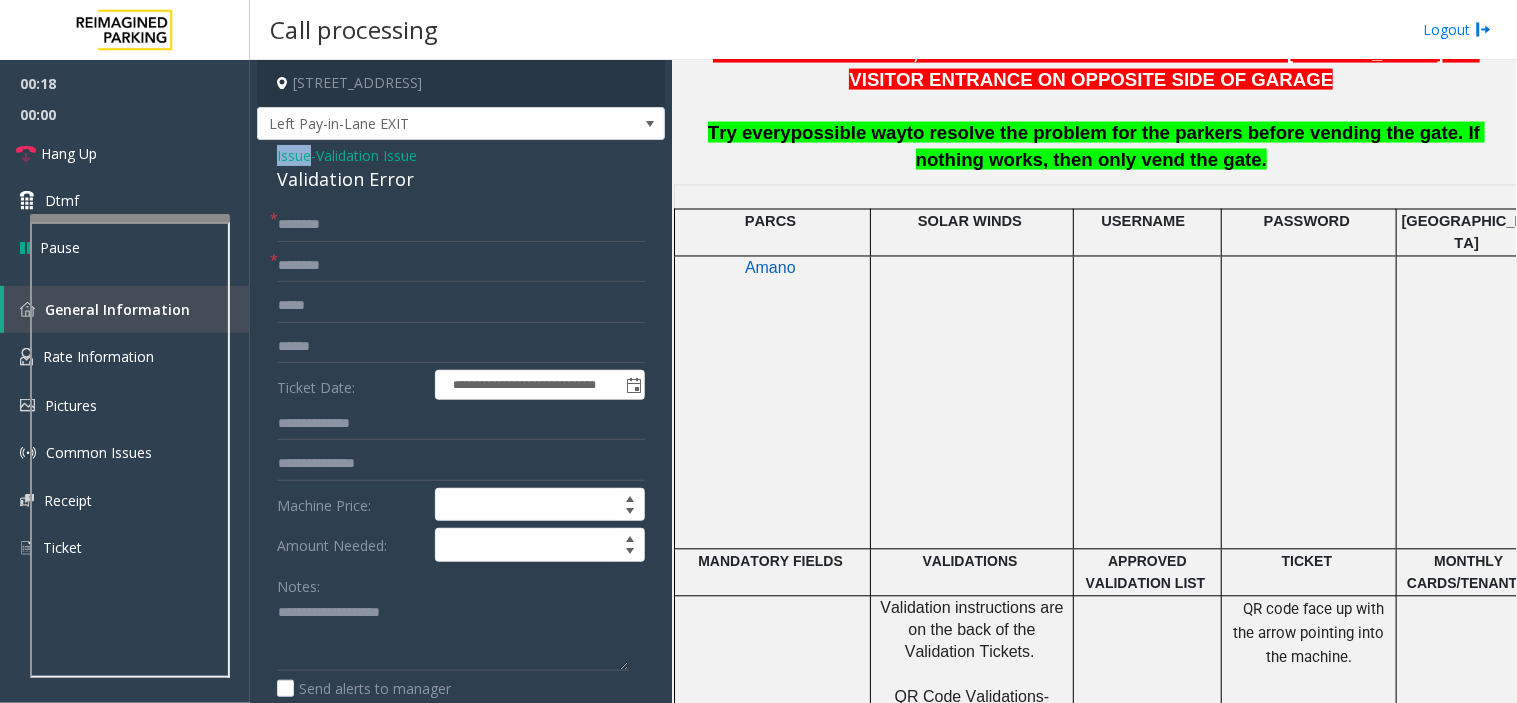 click on "Issue" 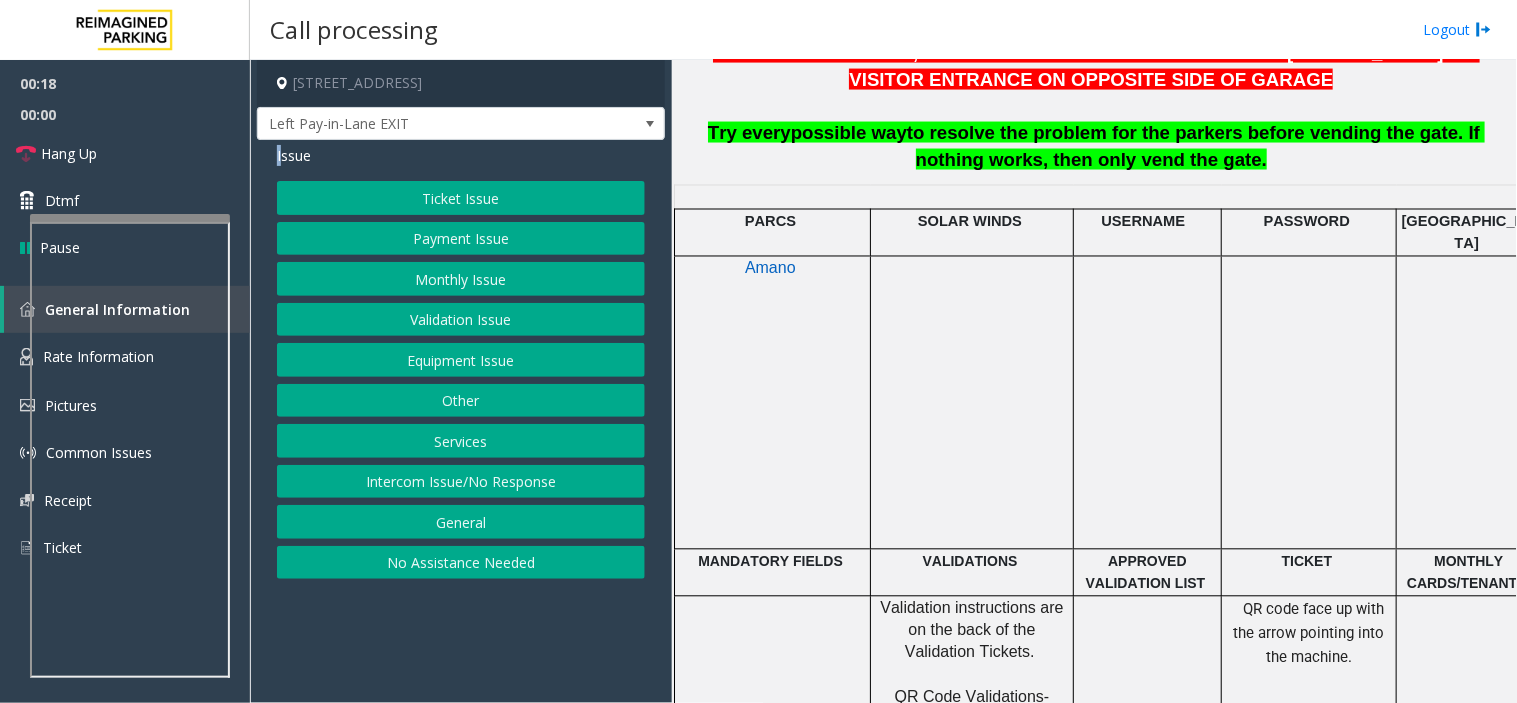 click on "Issue" 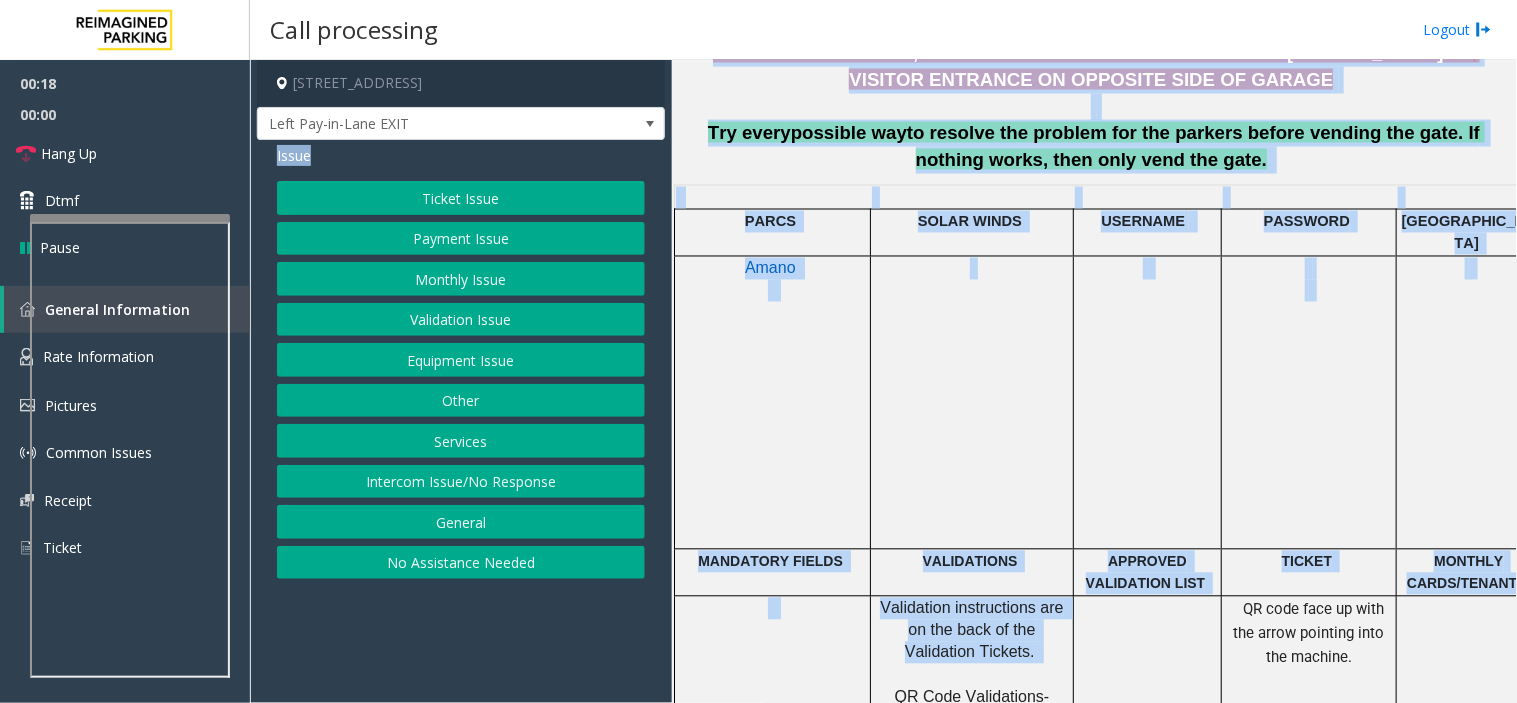 drag, startPoint x: 308, startPoint y: 157, endPoint x: 953, endPoint y: 561, distance: 761.07886 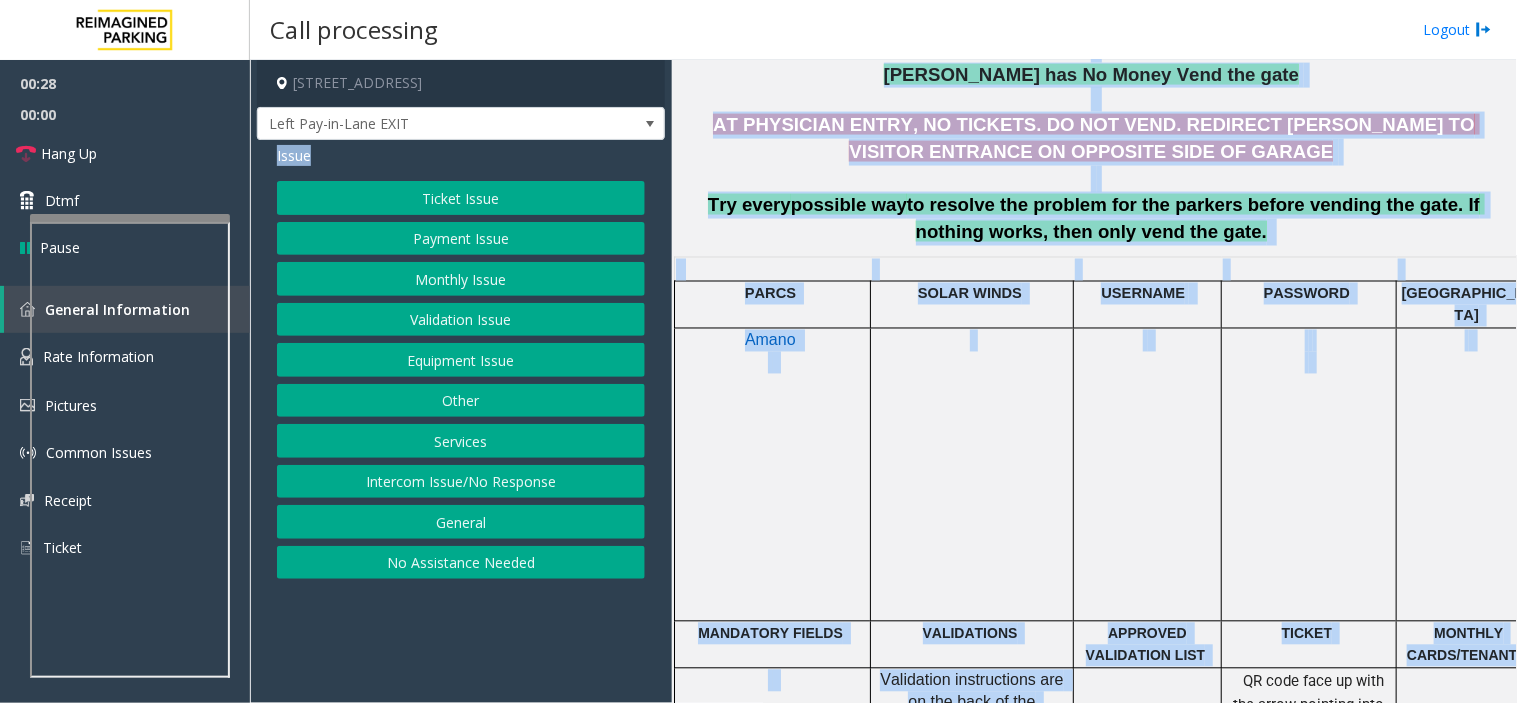 scroll, scrollTop: 723, scrollLeft: 0, axis: vertical 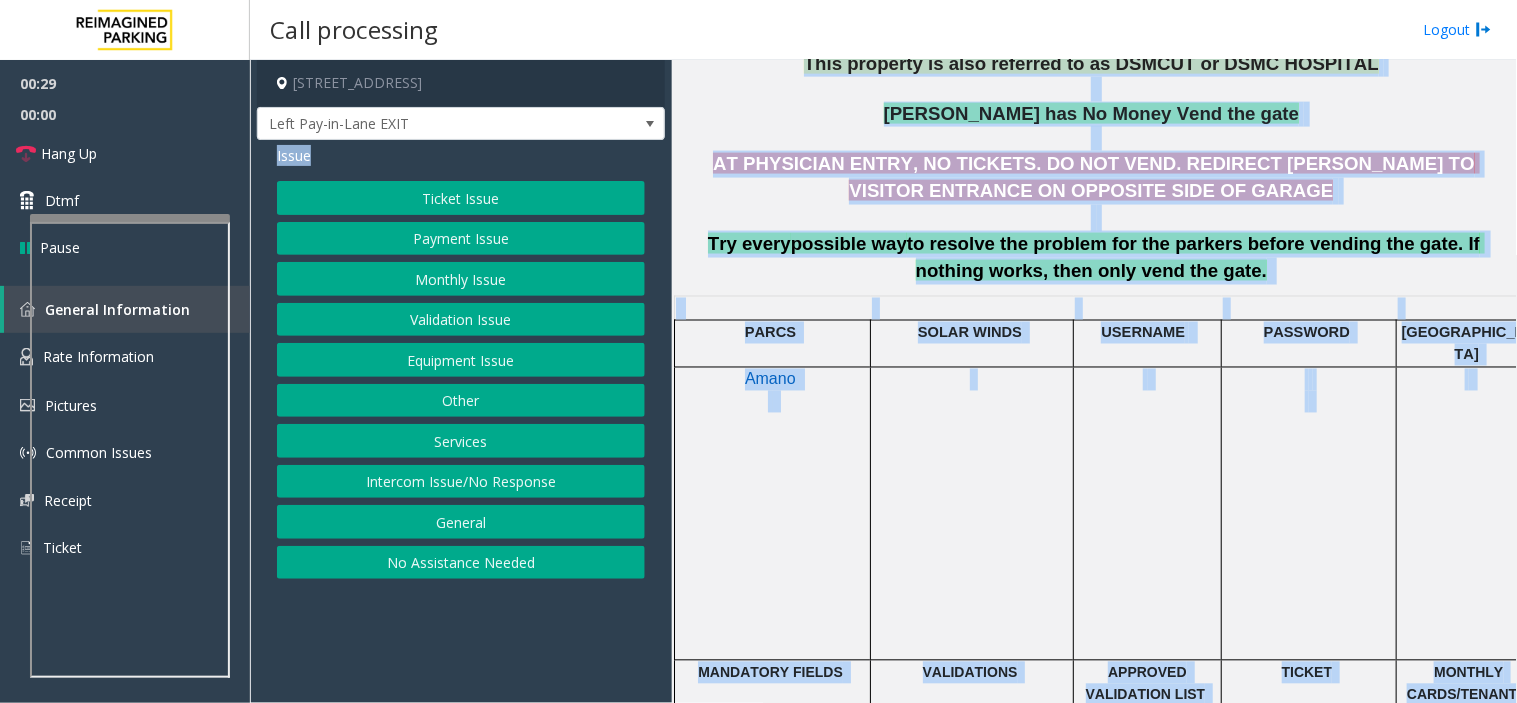 click on "AT PHYSICIAN ENTRY, NO TICKETS. DO NOT VEND. REDIRECT [PERSON_NAME] TO VISITOR ENTRANCE ON OPPOSITE SIDE OF GARAGE     Try every  possible way  to resolve the problem for the parkers before vending the gate. If nothing works, then only vend the gate." 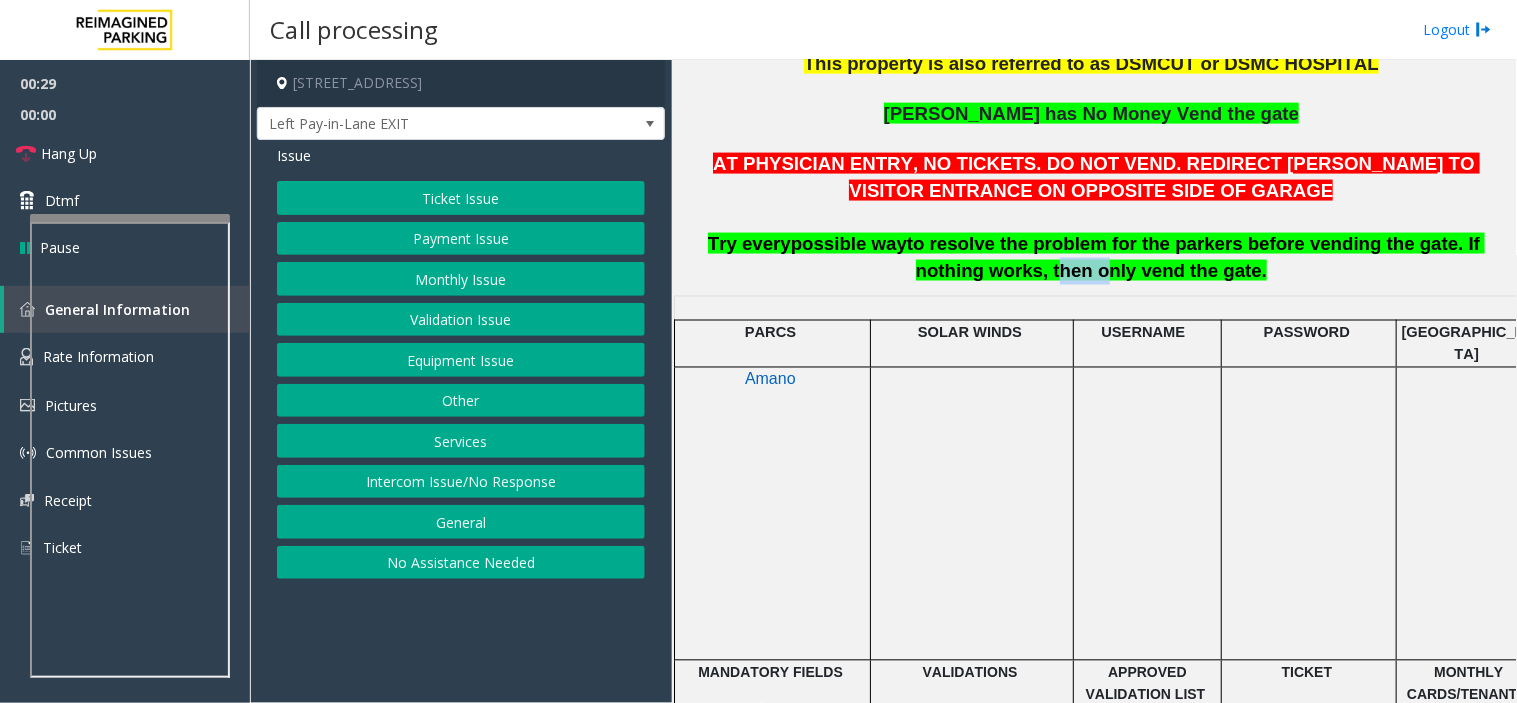 click on "AT PHYSICIAN ENTRY, NO TICKETS. DO NOT VEND. REDIRECT [PERSON_NAME] TO VISITOR ENTRANCE ON OPPOSITE SIDE OF GARAGE     Try every  possible way  to resolve the problem for the parkers before vending the gate. If nothing works, then only vend the gate." 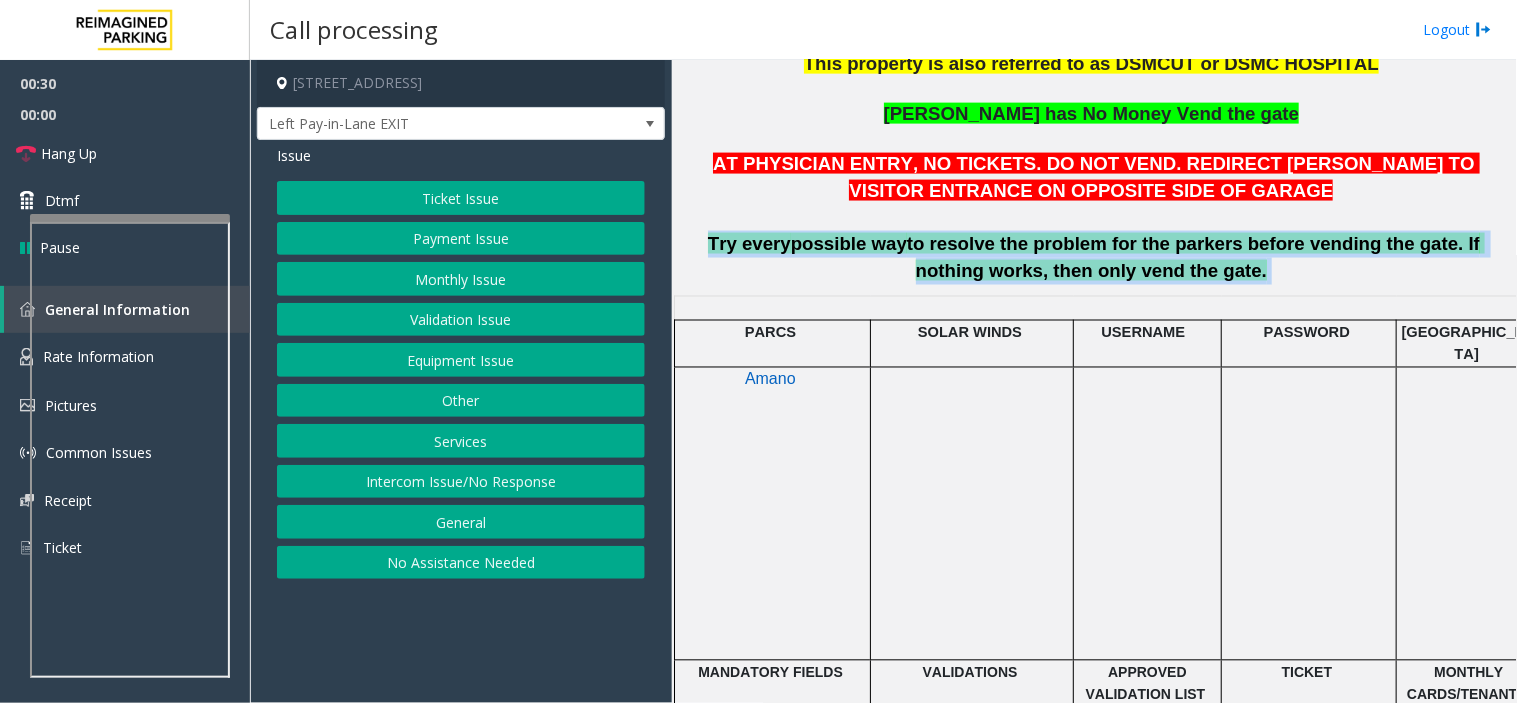 click on "AT PHYSICIAN ENTRY, NO TICKETS. DO NOT VEND. REDIRECT [PERSON_NAME] TO VISITOR ENTRANCE ON OPPOSITE SIDE OF GARAGE     Try every  possible way  to resolve the problem for the parkers before vending the gate. If nothing works, then only vend the gate." 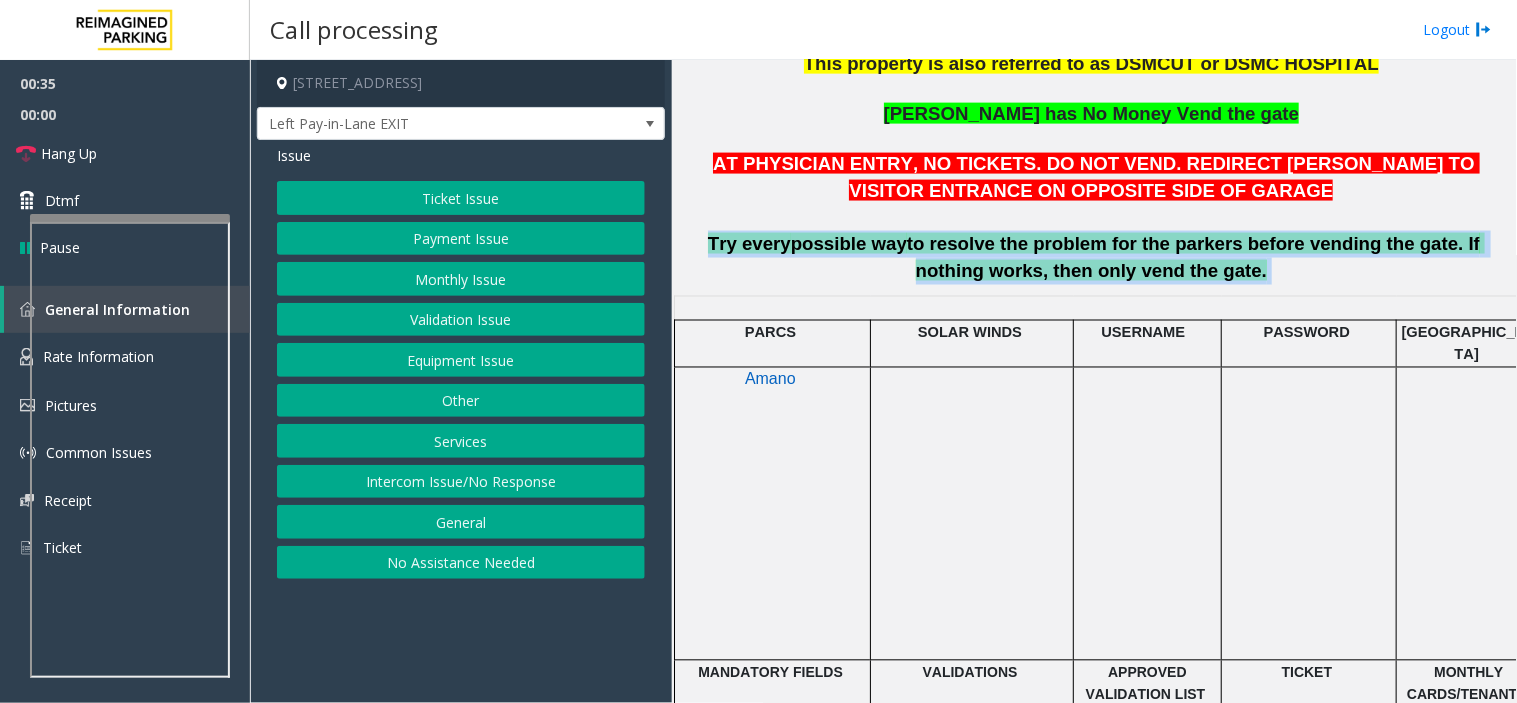 click on "to resolve the problem for the parkers before vending the gate. If nothing works, then only vend the gate." 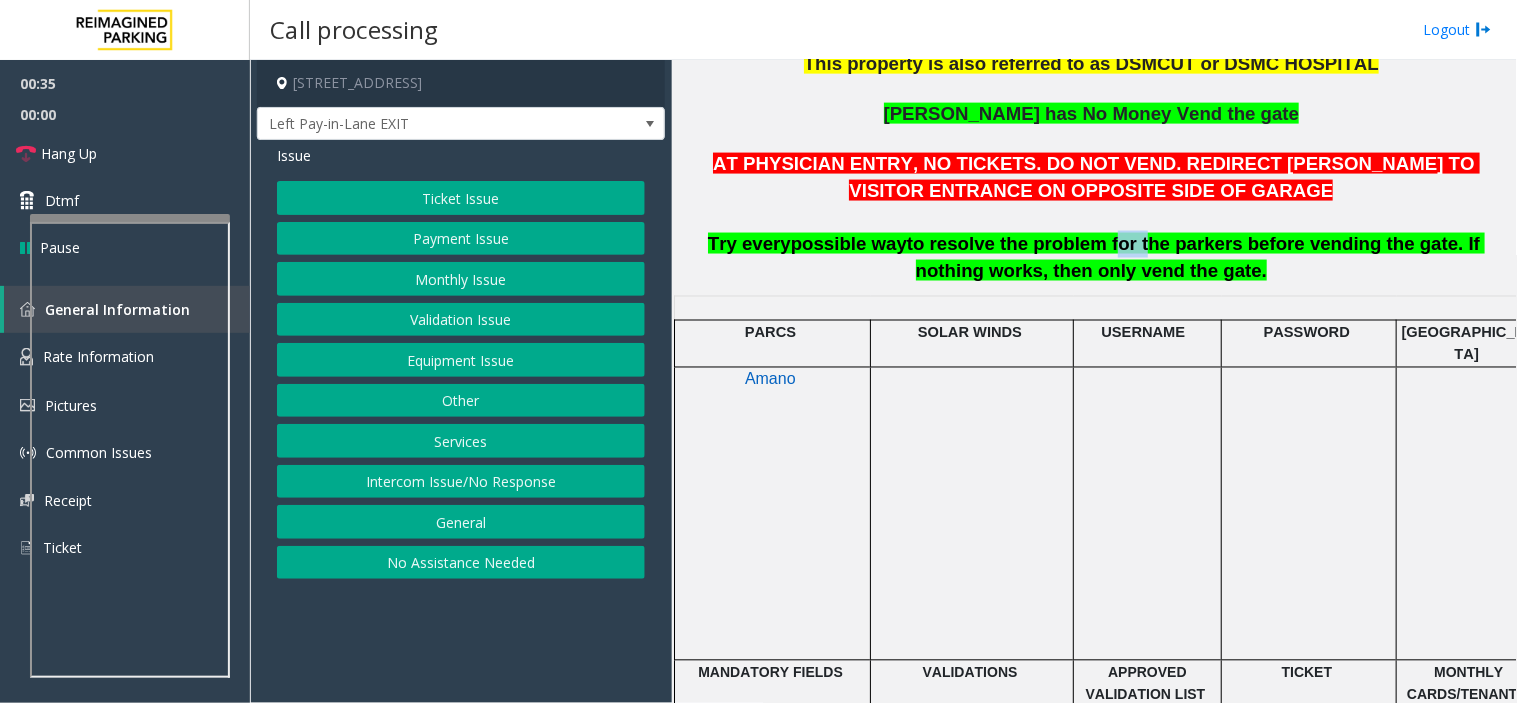 click on "to resolve the problem for the parkers before vending the gate. If nothing works, then only vend the gate." 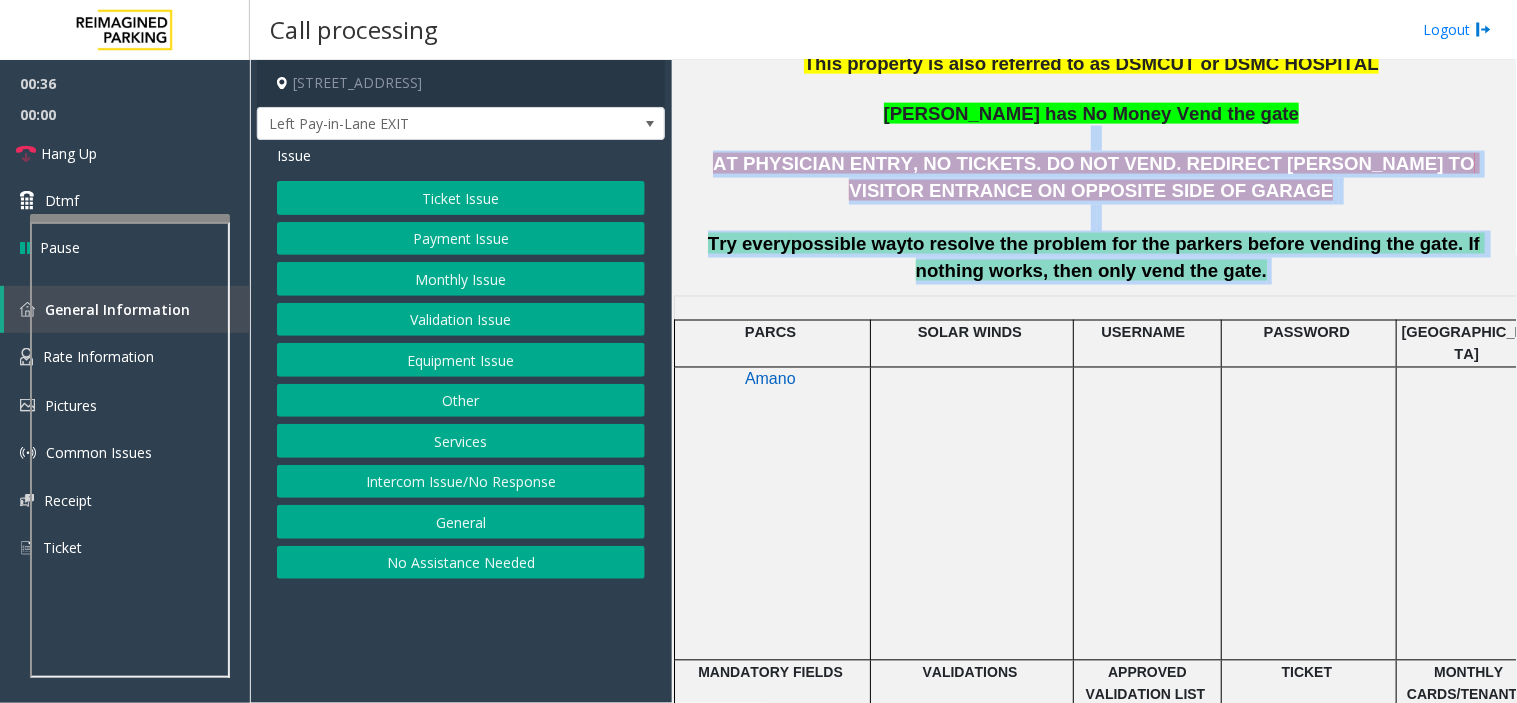 drag, startPoint x: 1063, startPoint y: 248, endPoint x: 878, endPoint y: 145, distance: 211.7404 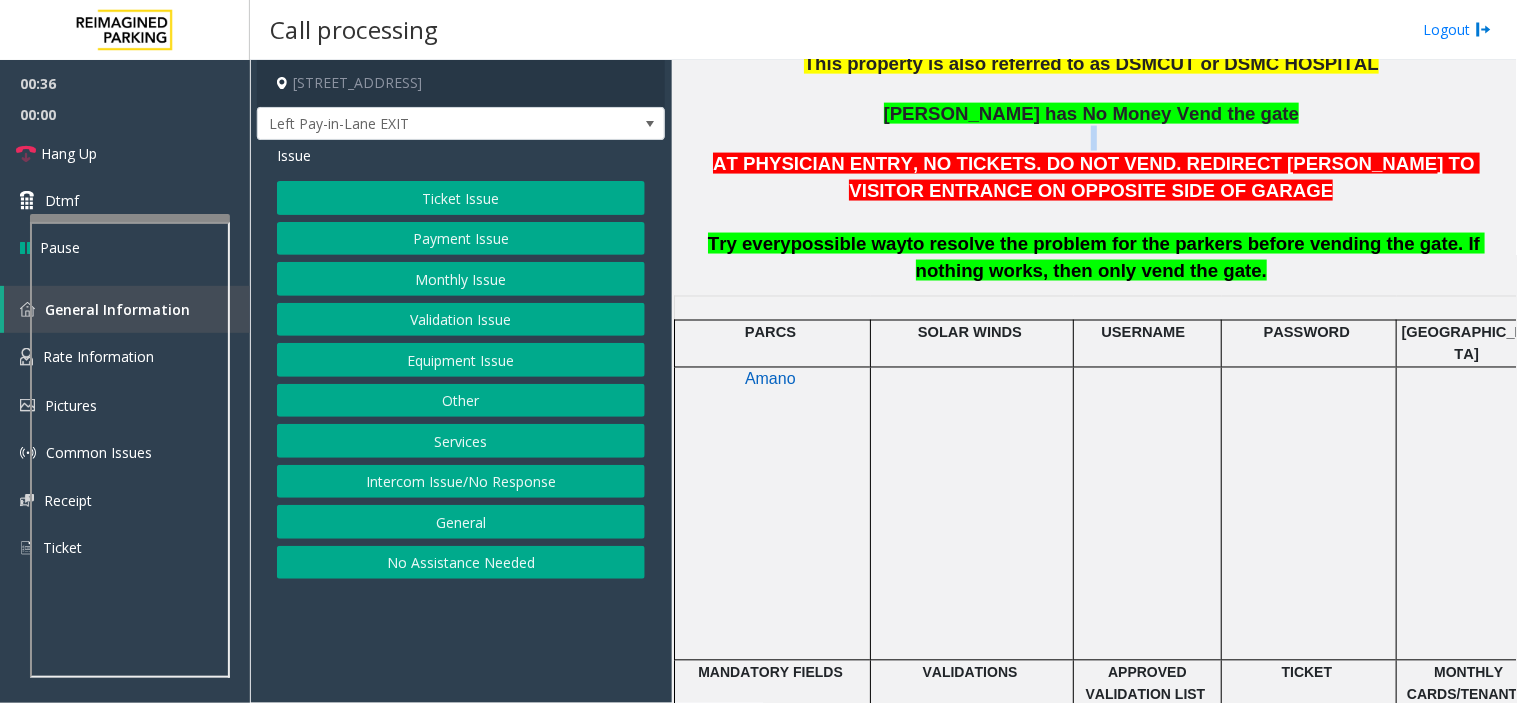 click on "[PERSON_NAME] has No Money Vend the gate" 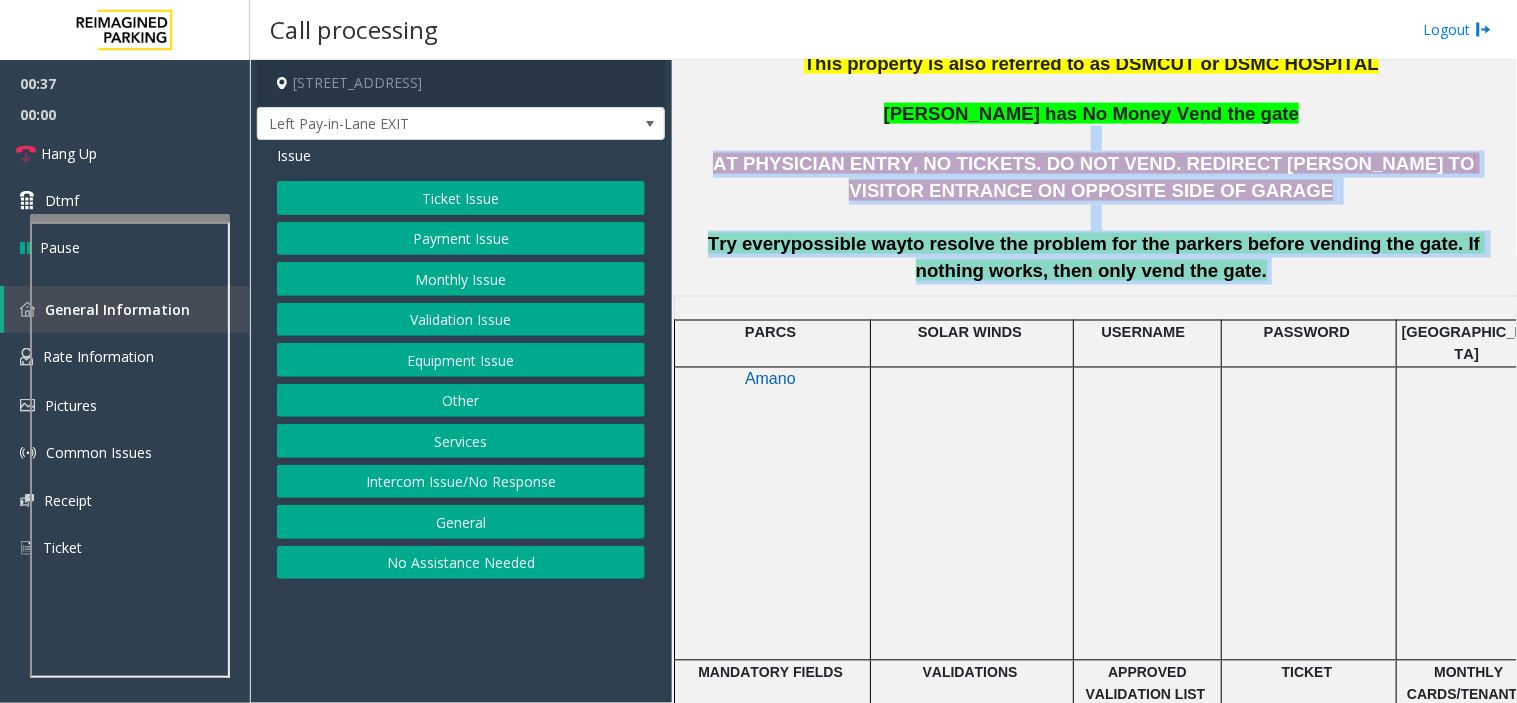 drag, startPoint x: 878, startPoint y: 145, endPoint x: 1170, endPoint y: 274, distance: 319.22562 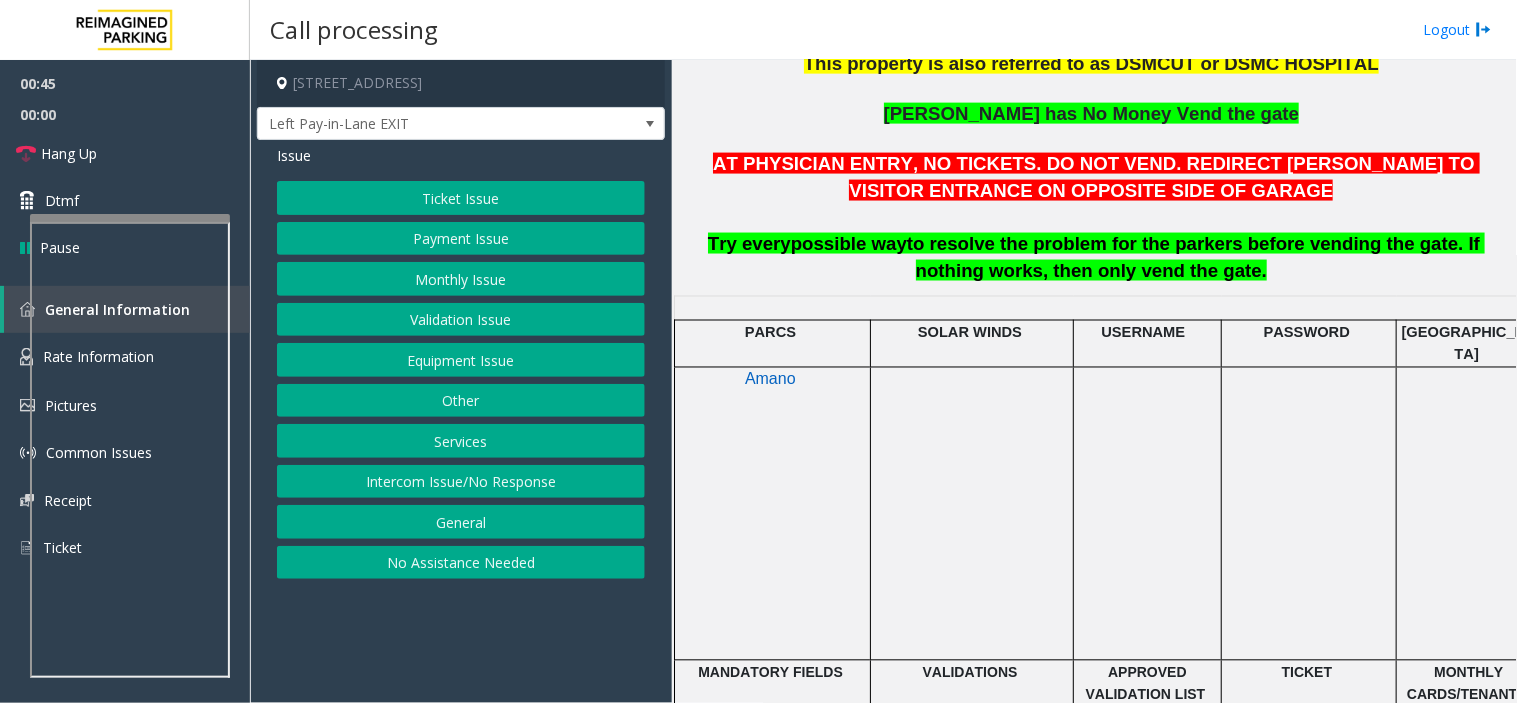 click on "Ticket Issue" 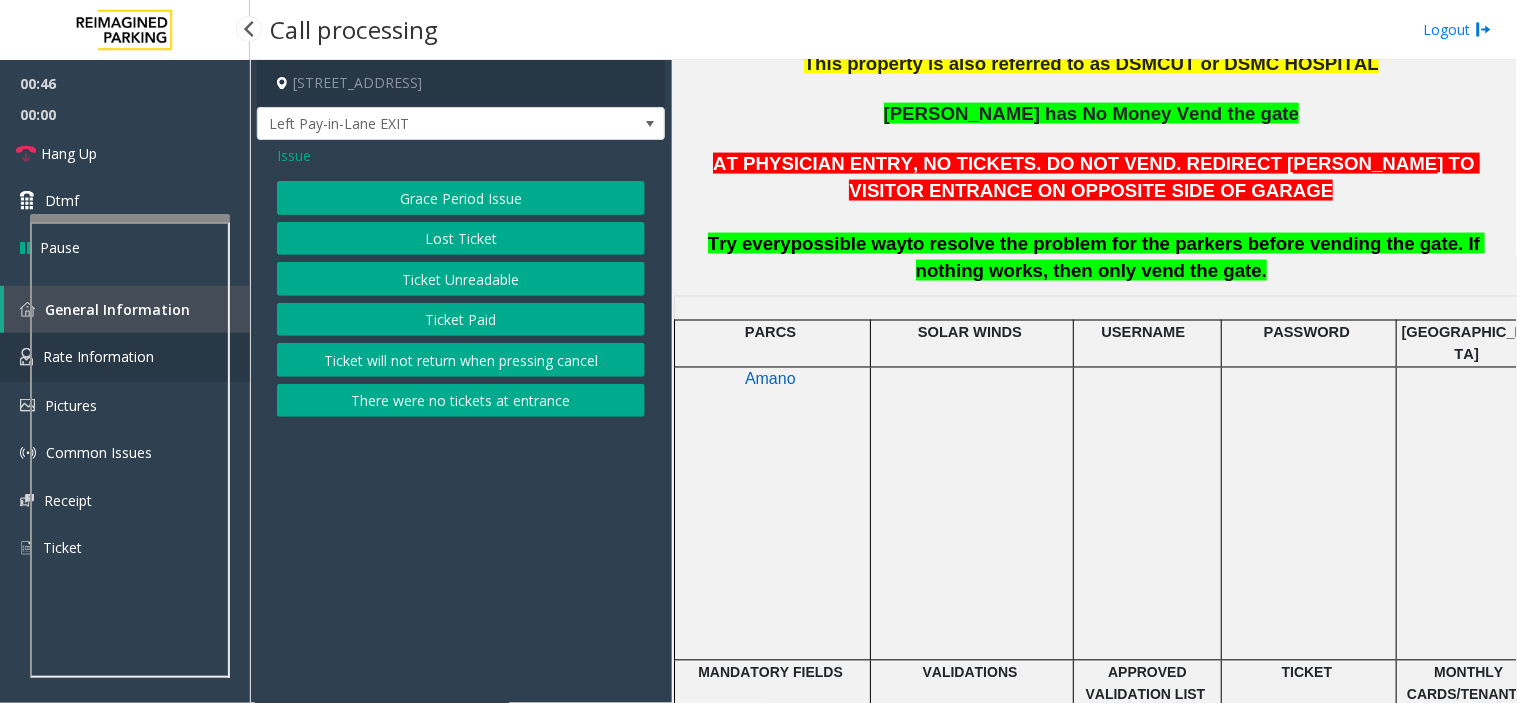 click on "Rate Information" at bounding box center (125, 357) 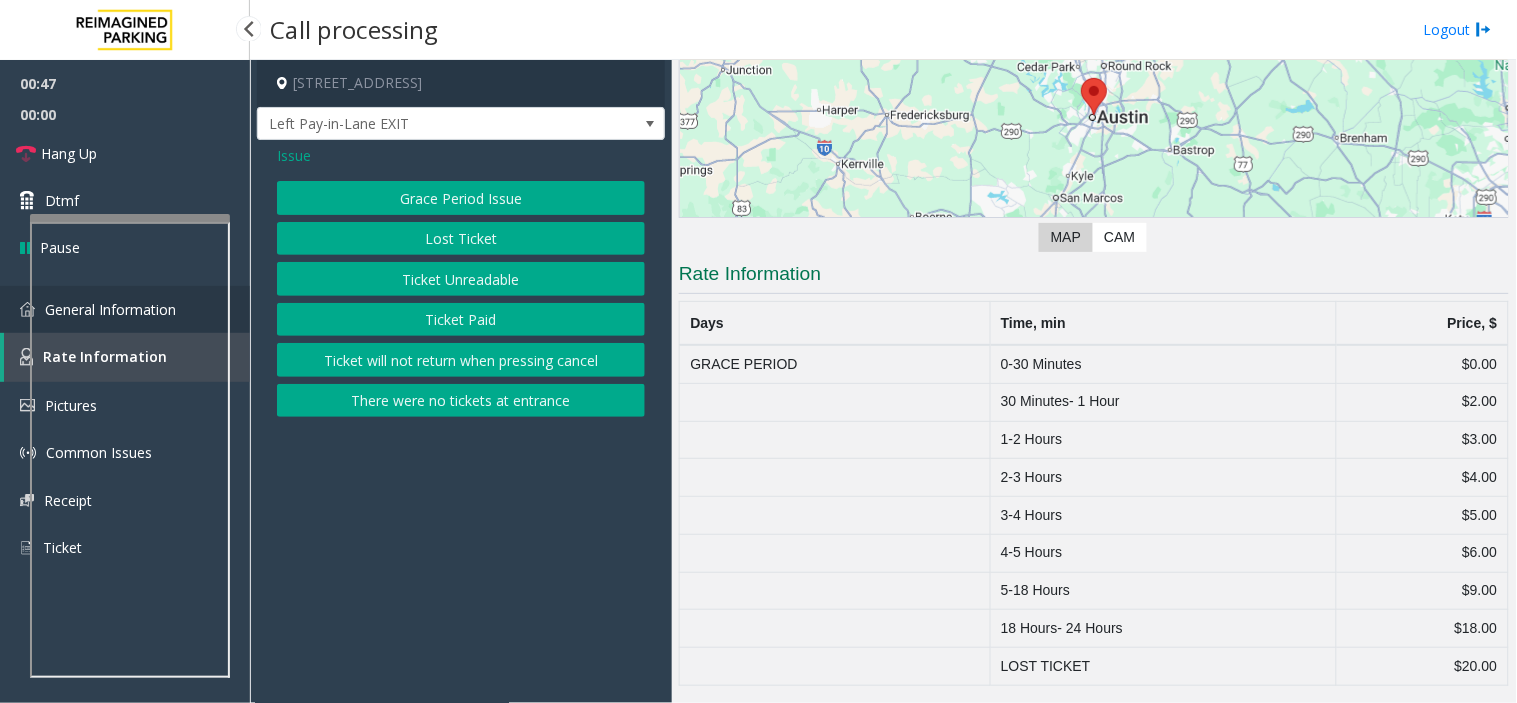 click on "General Information" at bounding box center [125, 309] 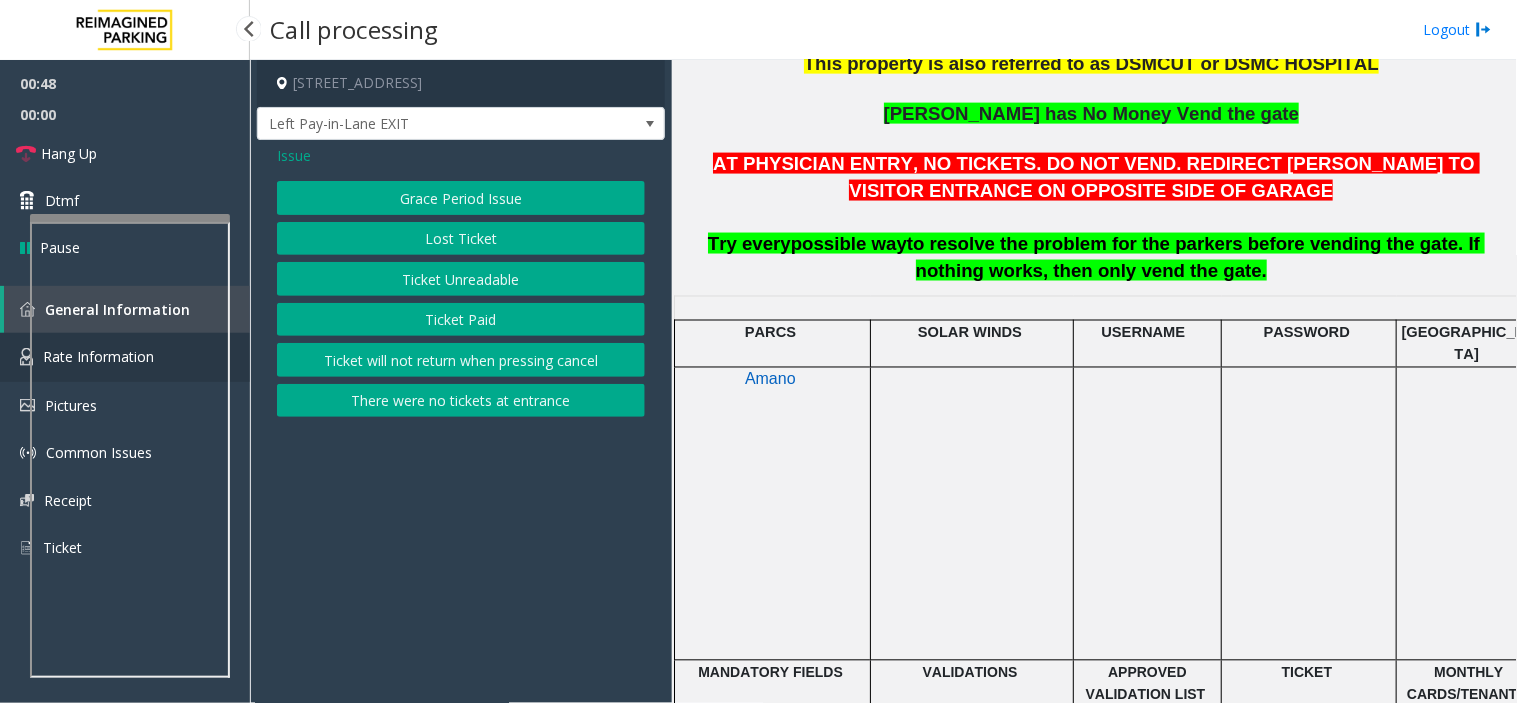 click on "Rate Information" at bounding box center [125, 357] 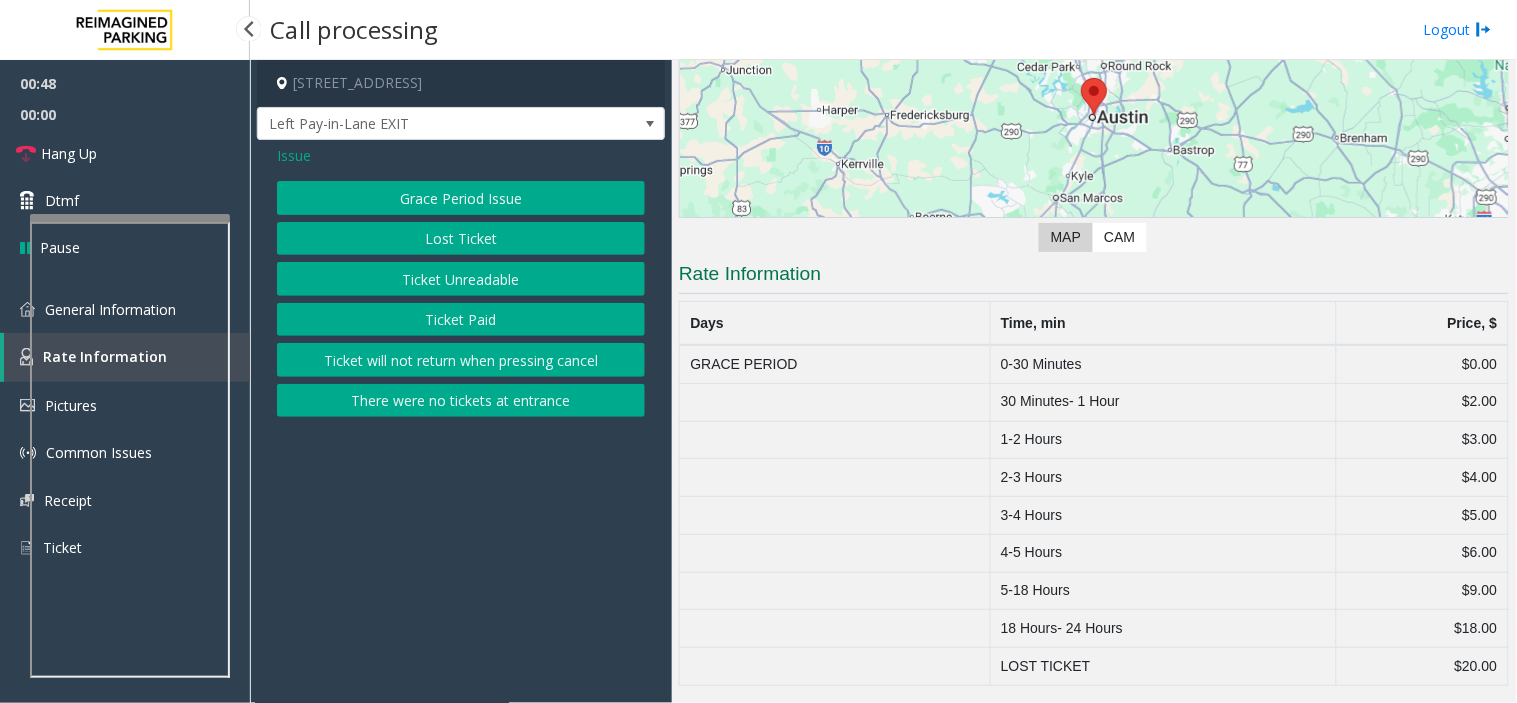scroll, scrollTop: 243, scrollLeft: 0, axis: vertical 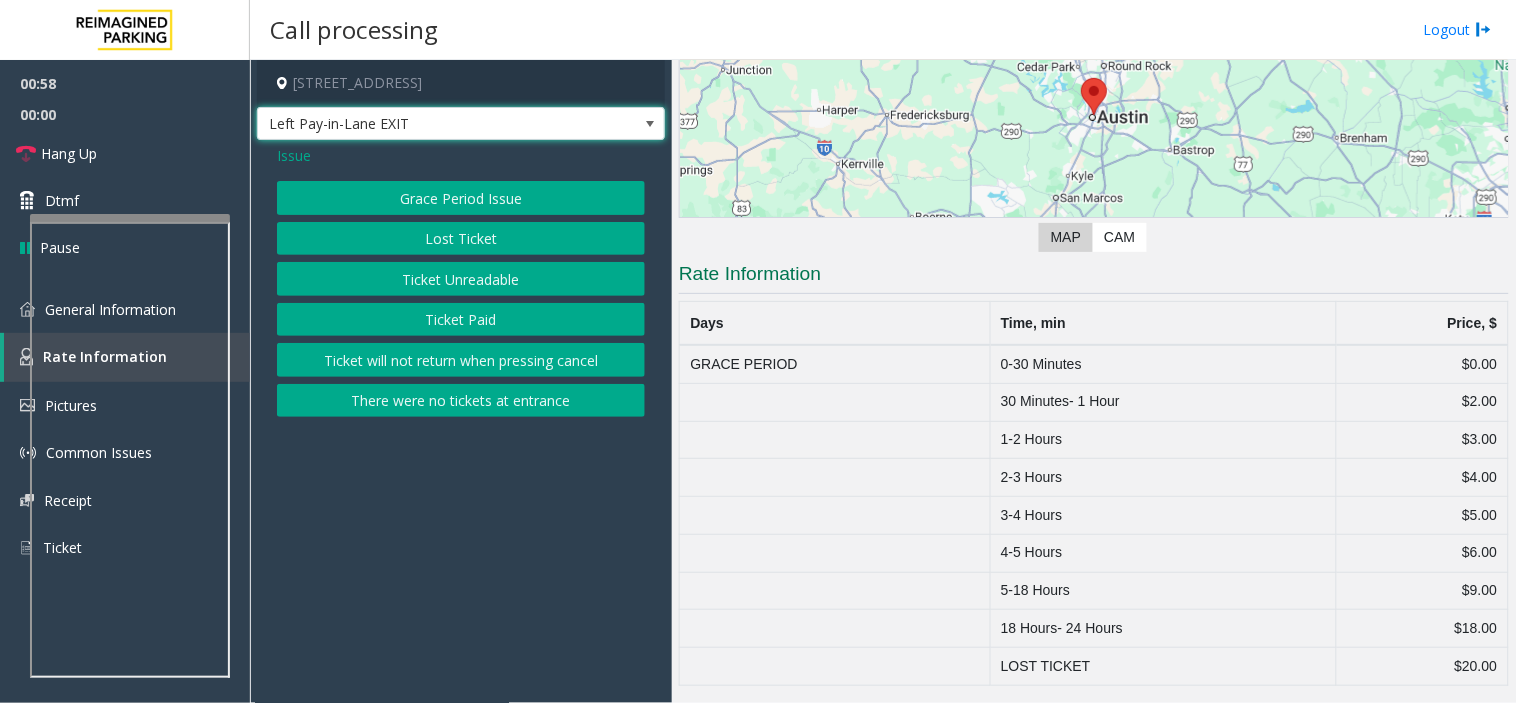 click on "Left Pay-in-Lane EXIT" at bounding box center [420, 124] 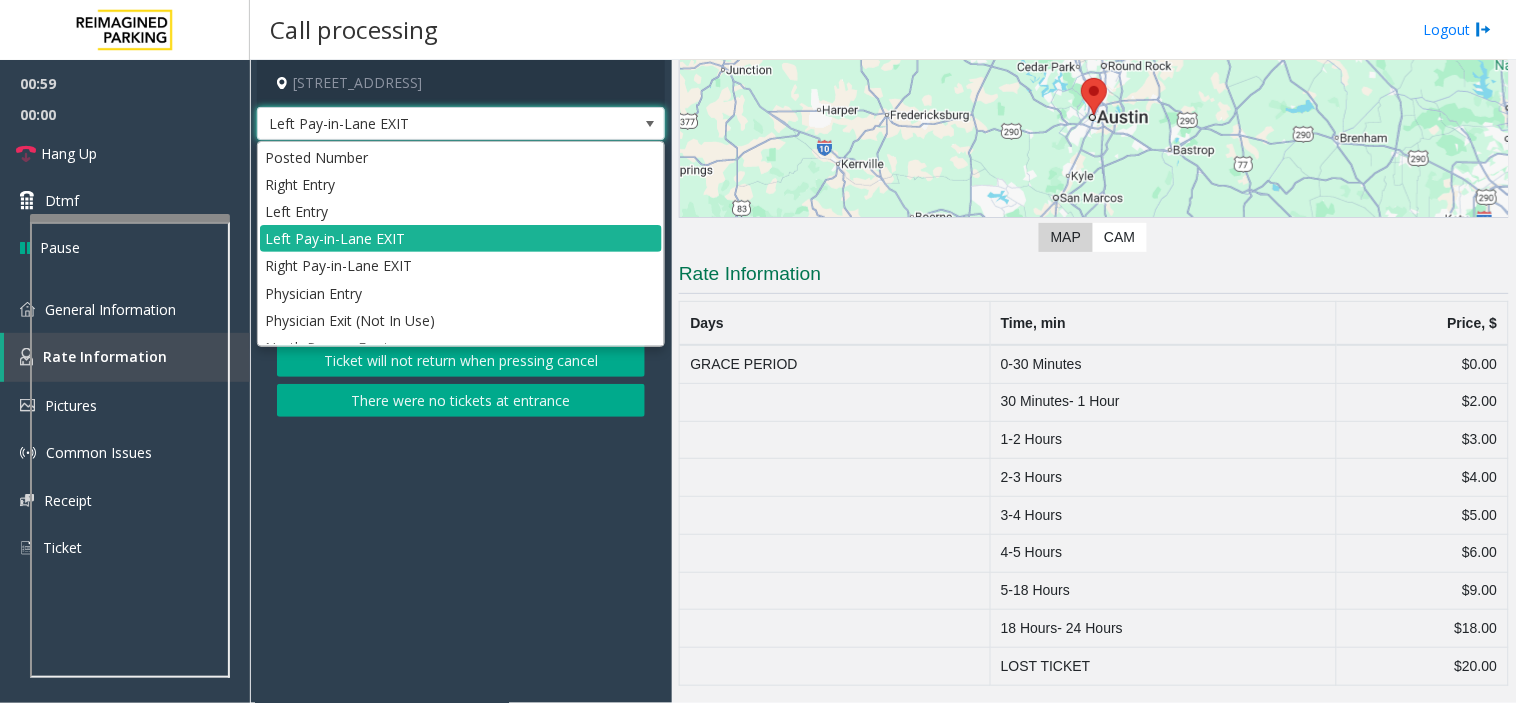 click on "[STREET_ADDRESS] Left Pay-in-Lane EXIT Issue  Grace Period Issue   Lost Ticket   Ticket Unreadable   Ticket Paid   Ticket will not return when pressing cancel   There were no tickets at entrance" 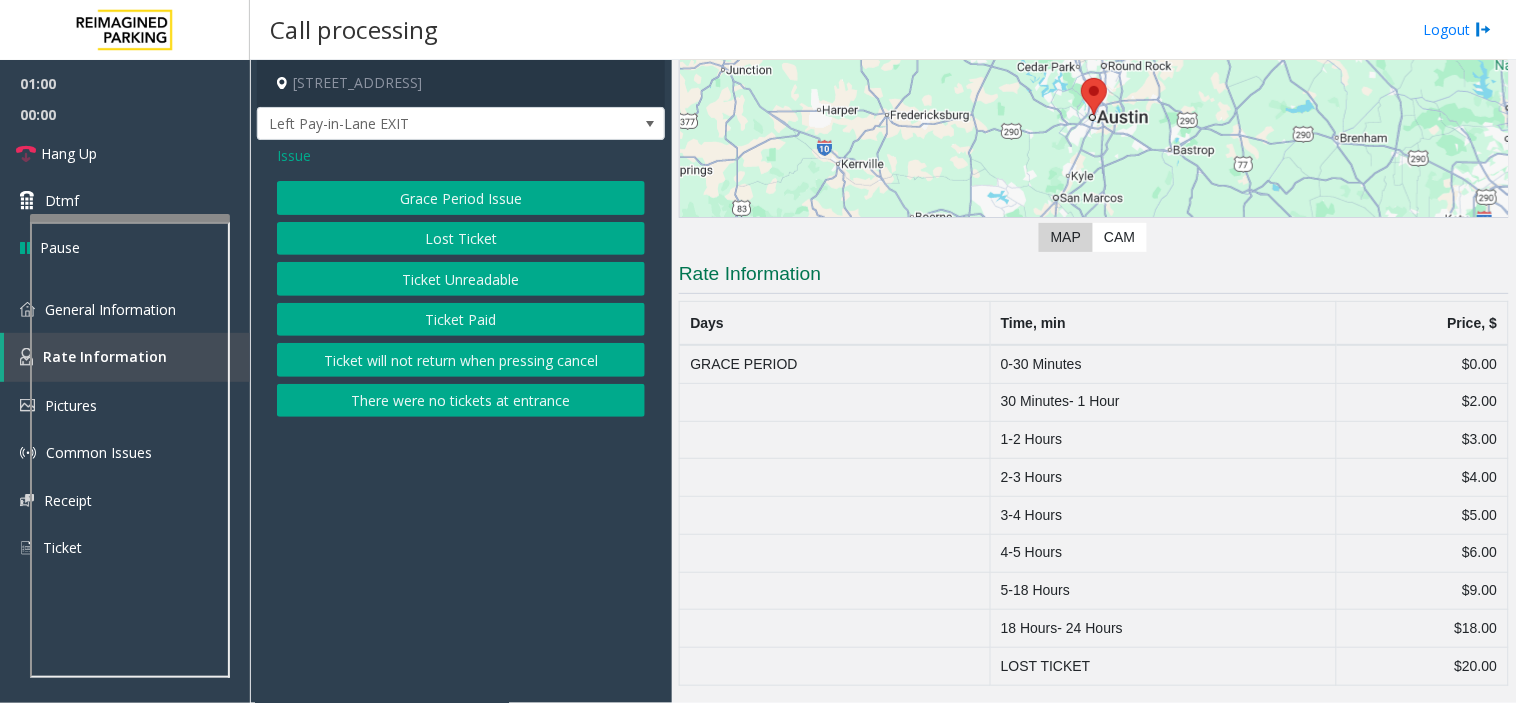 click on "Issue  Grace Period Issue   Lost Ticket   Ticket Unreadable   Ticket Paid   Ticket will not return when pressing cancel   There were no tickets at entrance" 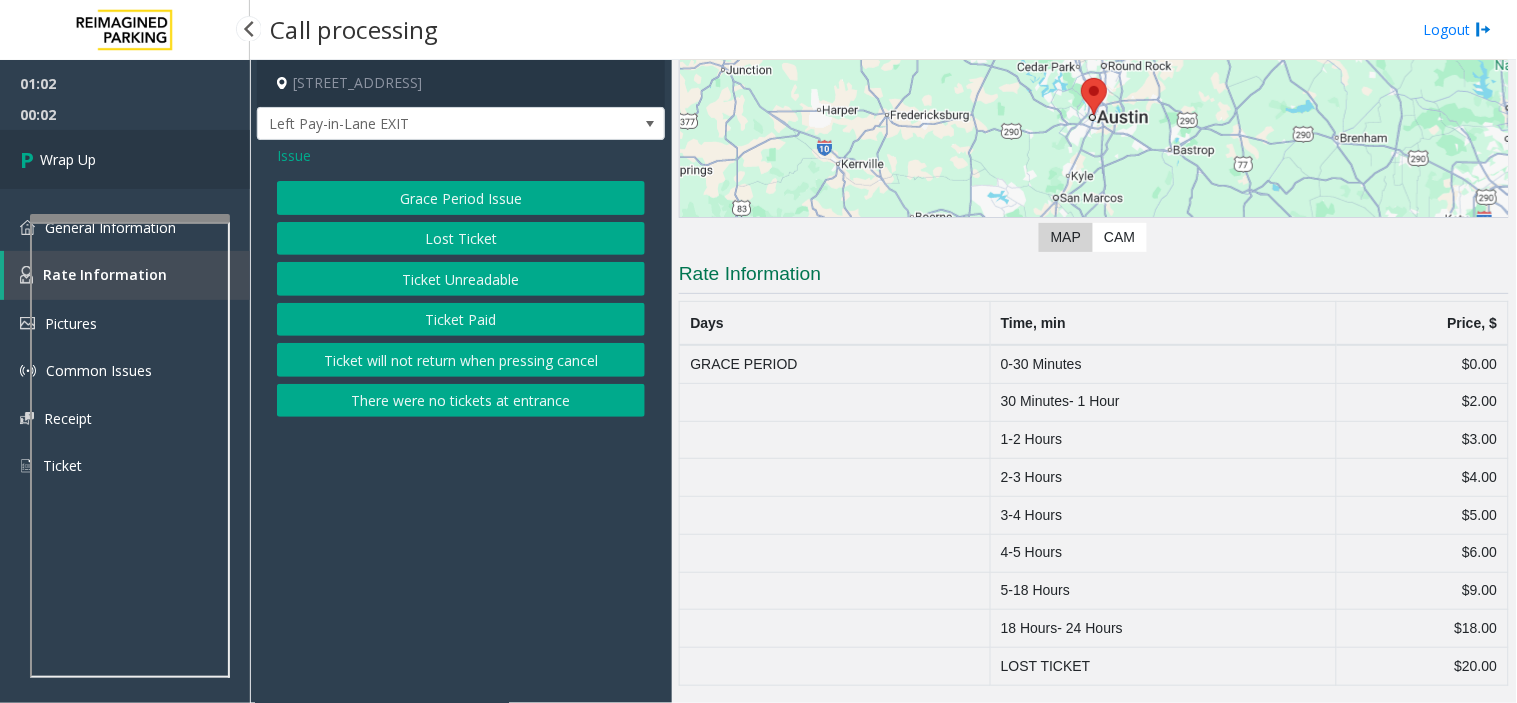 click on "Wrap Up" at bounding box center [125, 159] 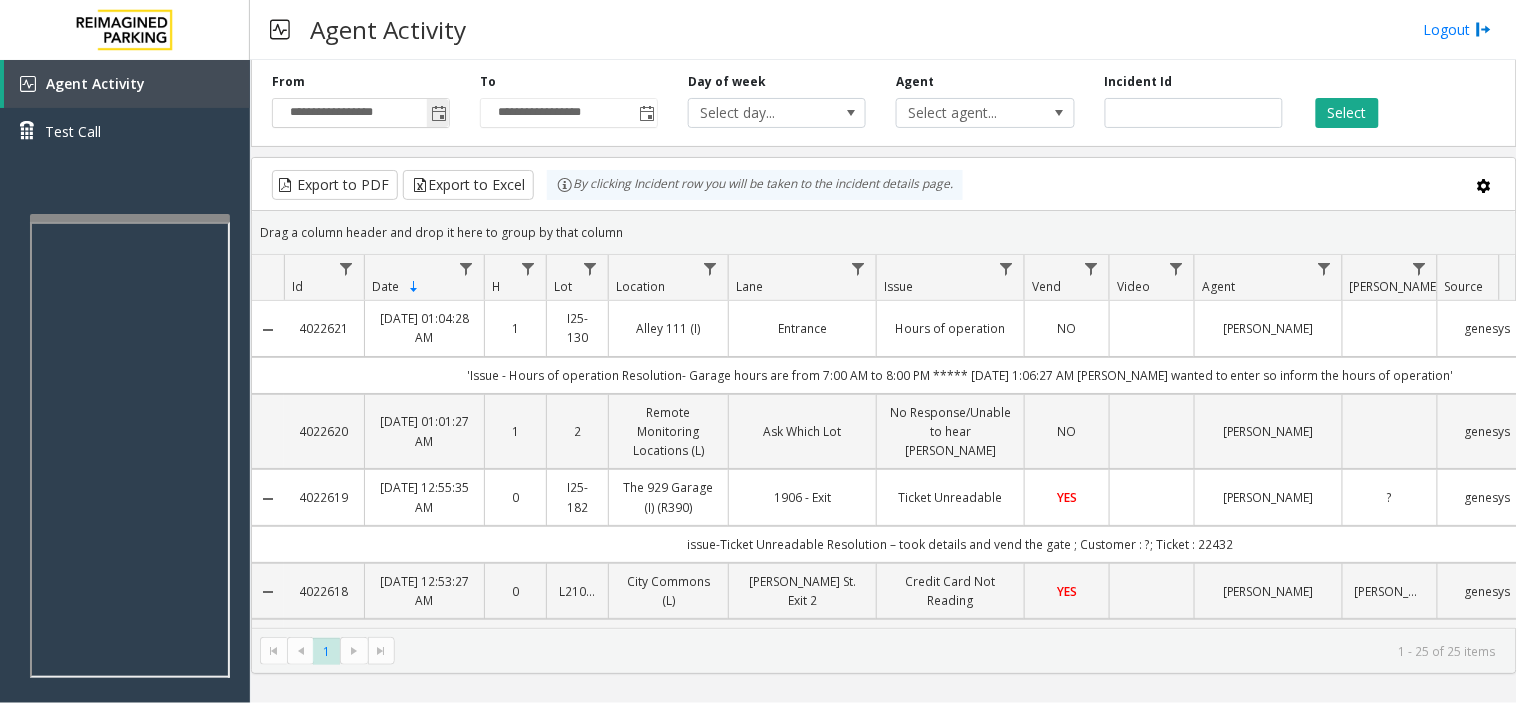 click 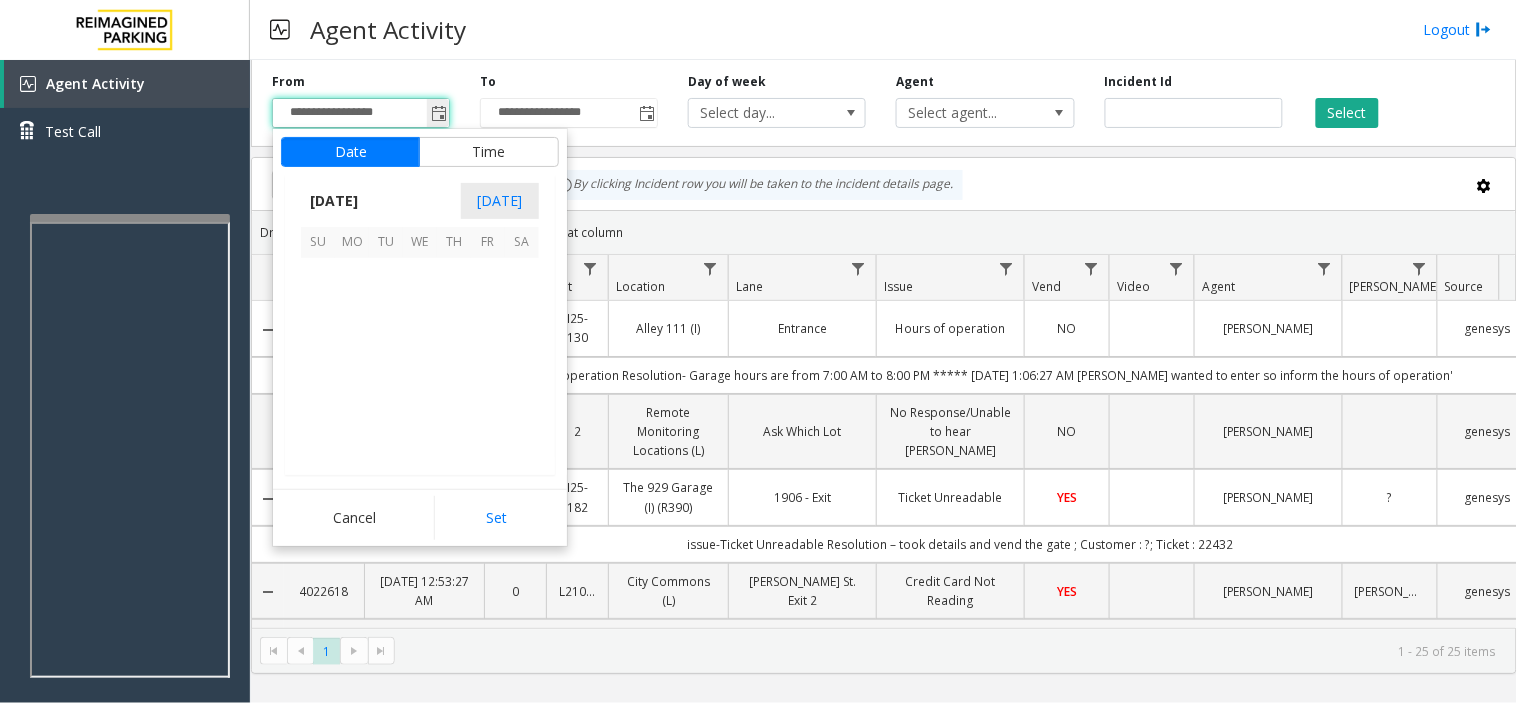 scroll, scrollTop: 358354, scrollLeft: 0, axis: vertical 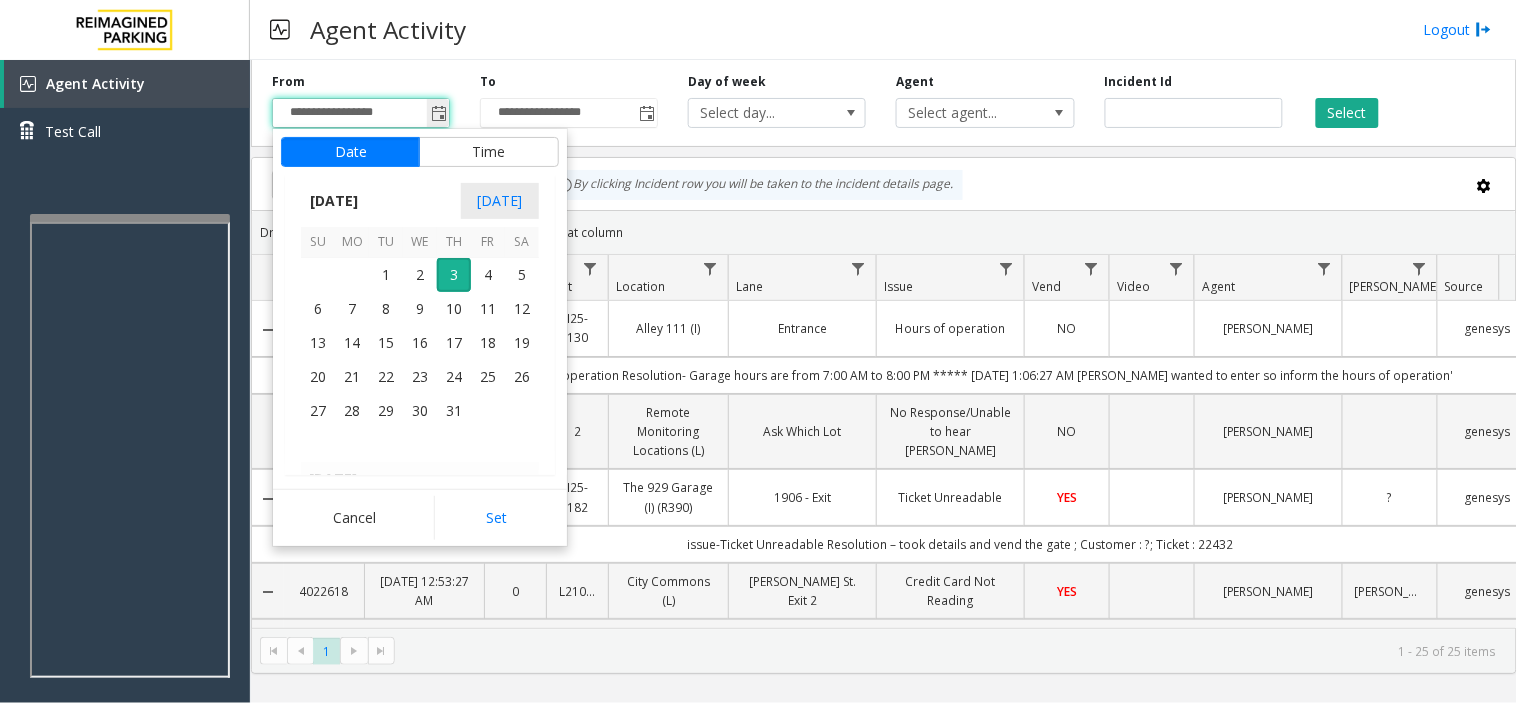 click 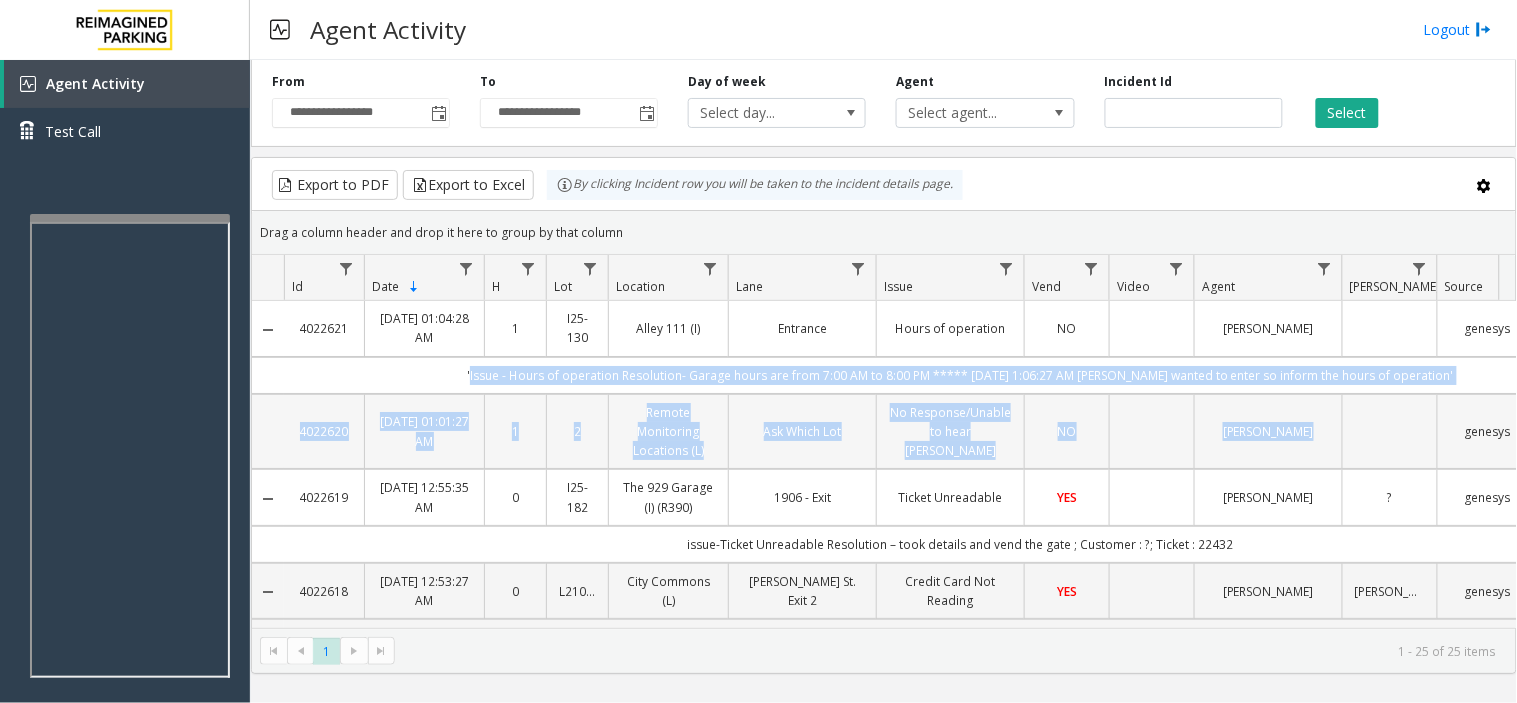 drag, startPoint x: 400, startPoint y: 373, endPoint x: 1466, endPoint y: 464, distance: 1069.8771 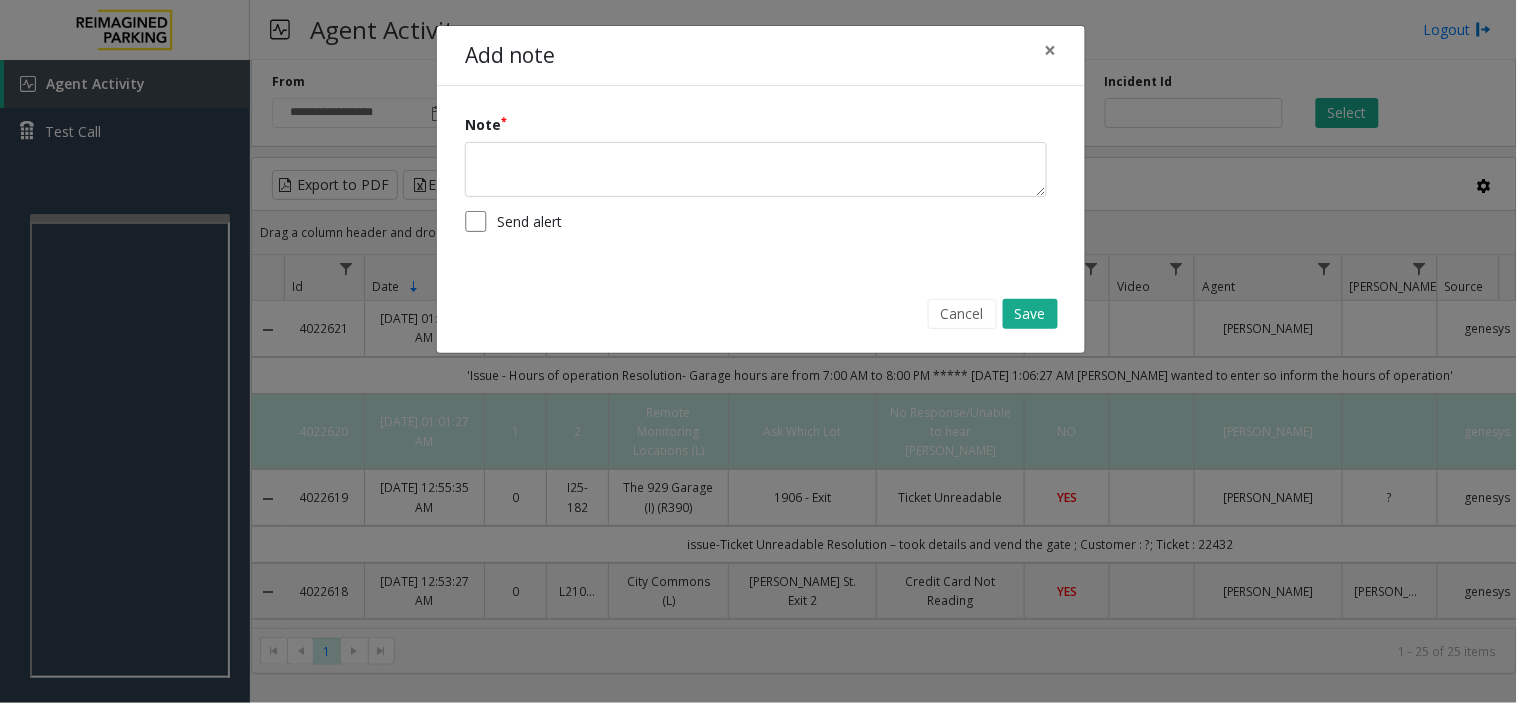 click on "Add note × Note Send alert Cancel Save" 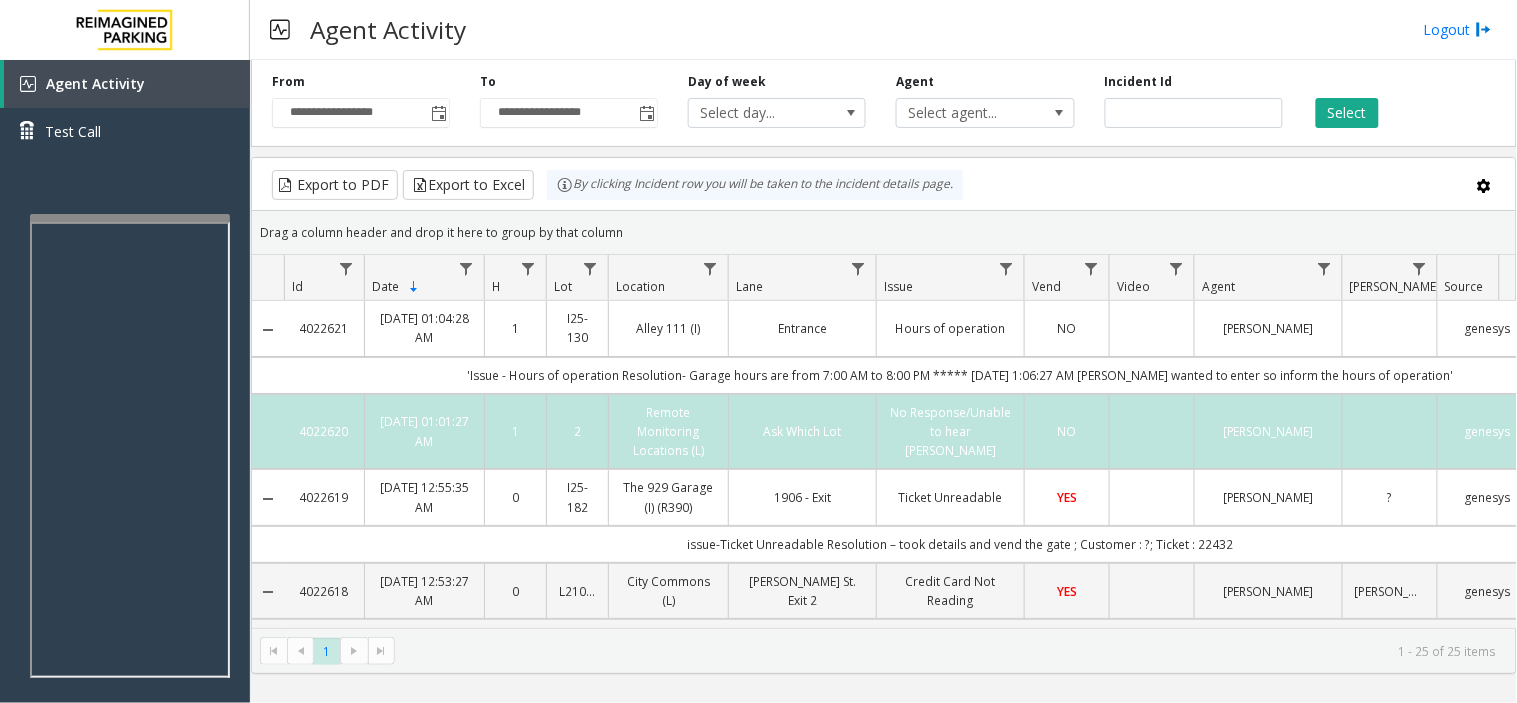 click on "issue-Ticket Unreadable
Resolution – took details and vend the gate ; Customer : ?; Ticket : 22432" 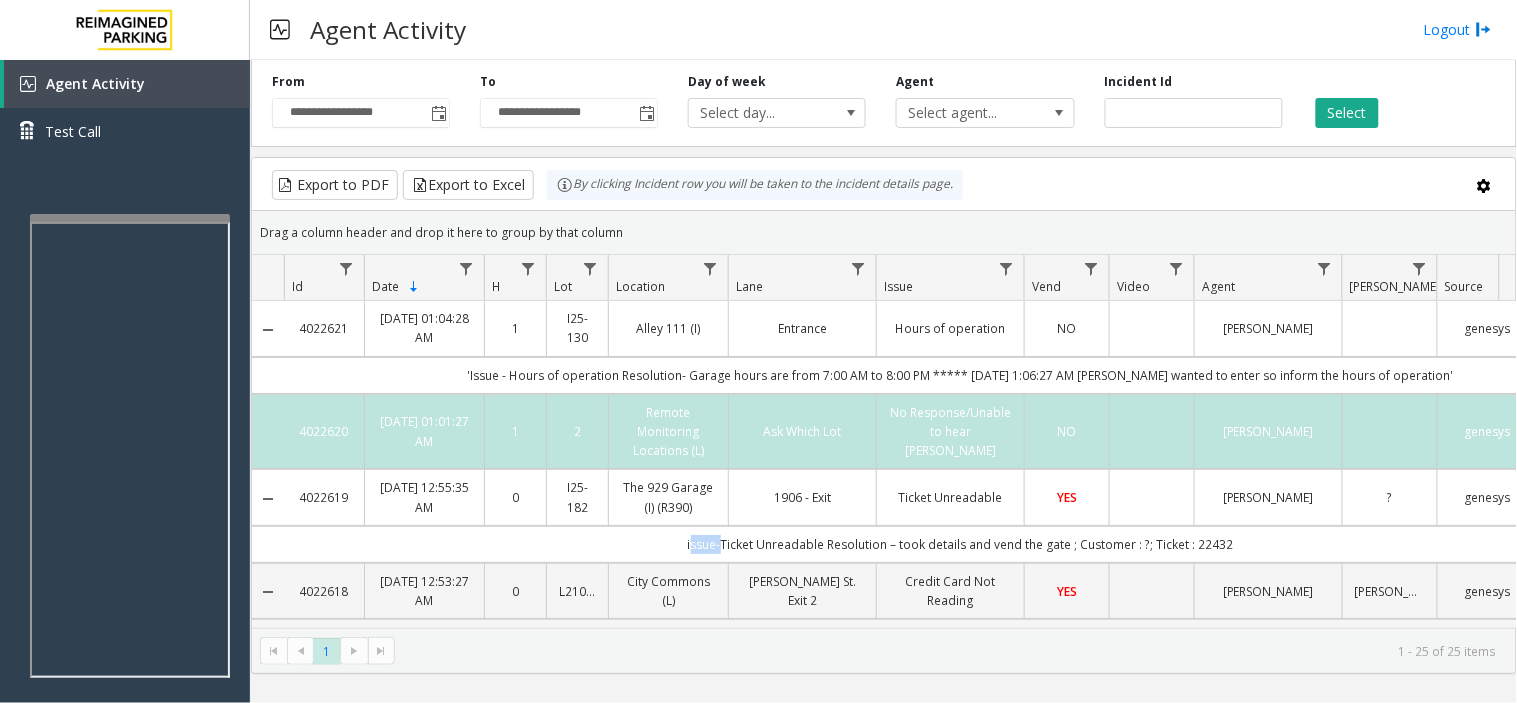 click on "issue-Ticket Unreadable
Resolution – took details and vend the gate ; Customer : ?; Ticket : 22432" 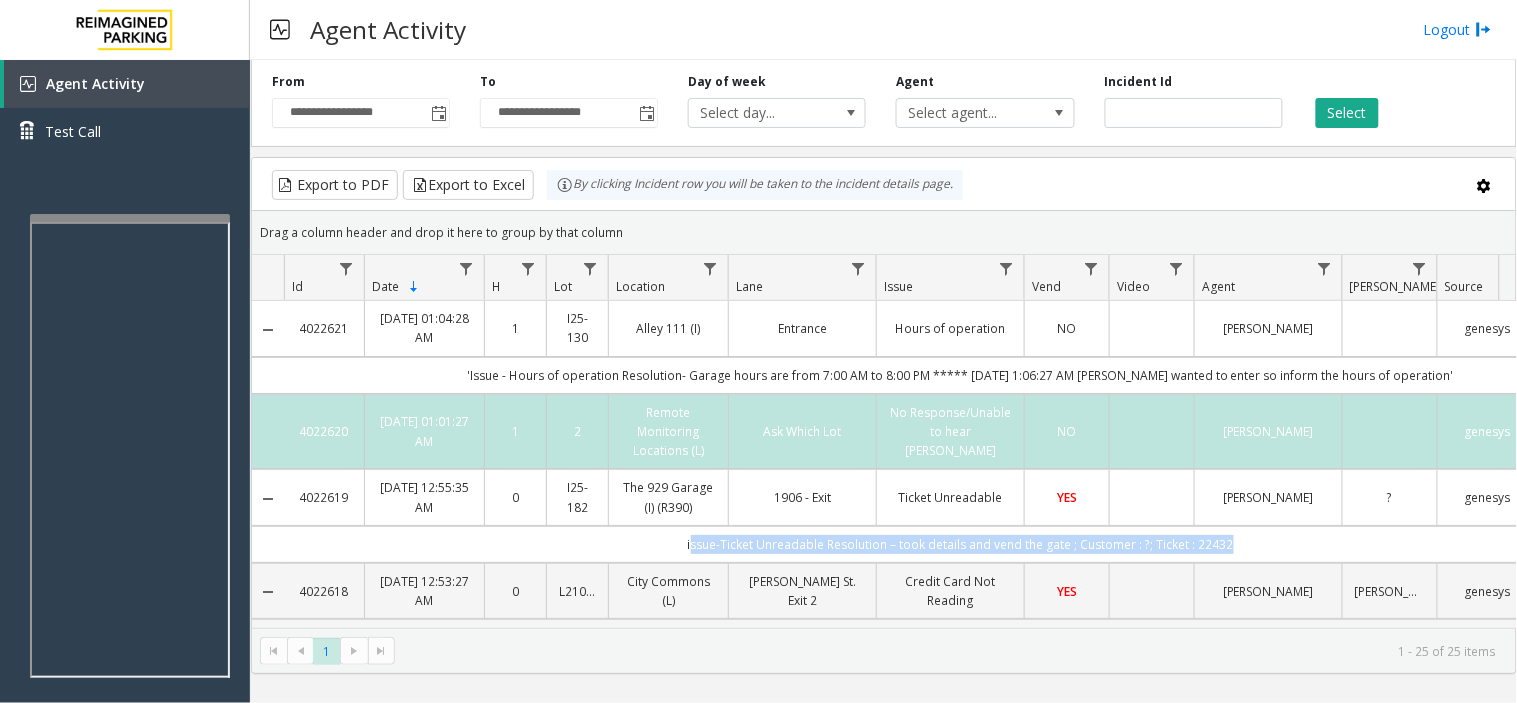 drag, startPoint x: 622, startPoint y: 533, endPoint x: 761, endPoint y: 538, distance: 139.0899 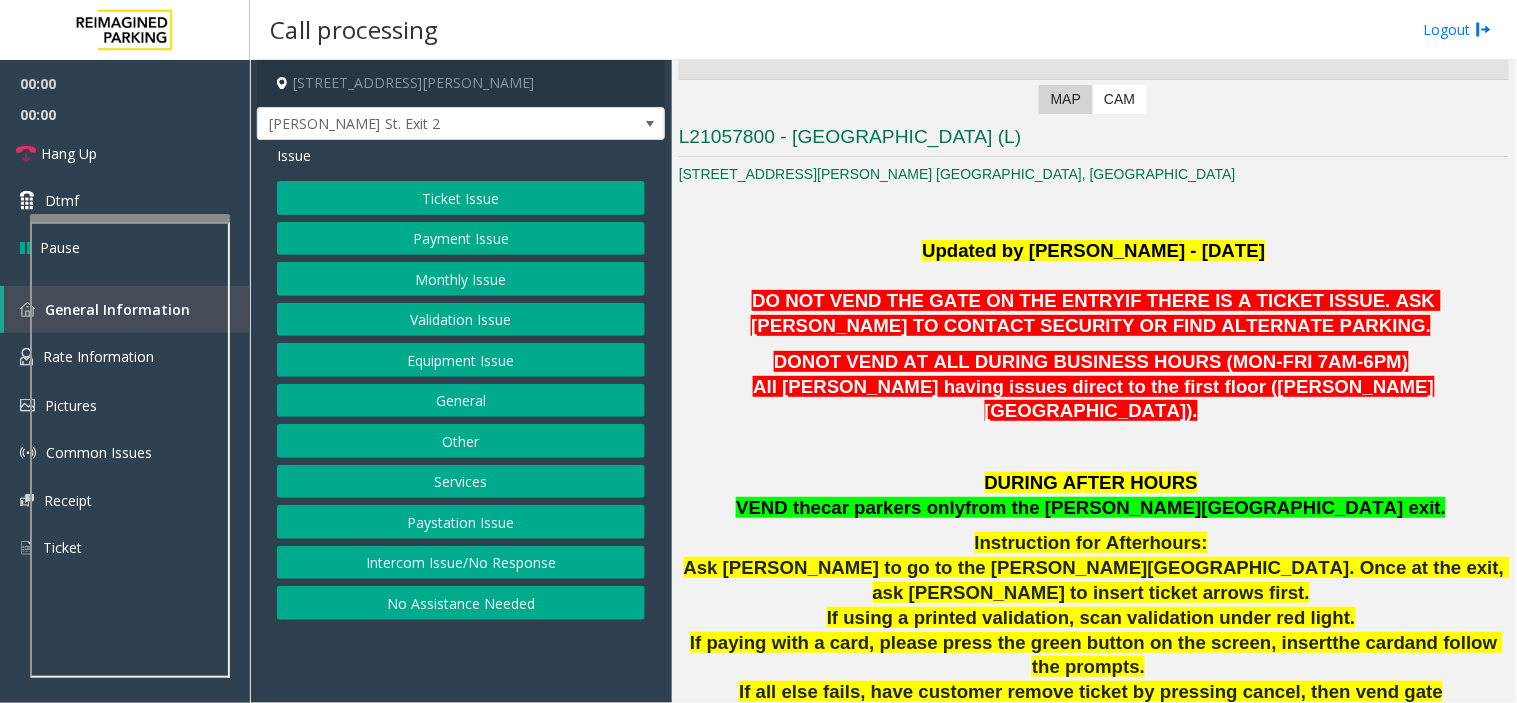 scroll, scrollTop: 444, scrollLeft: 0, axis: vertical 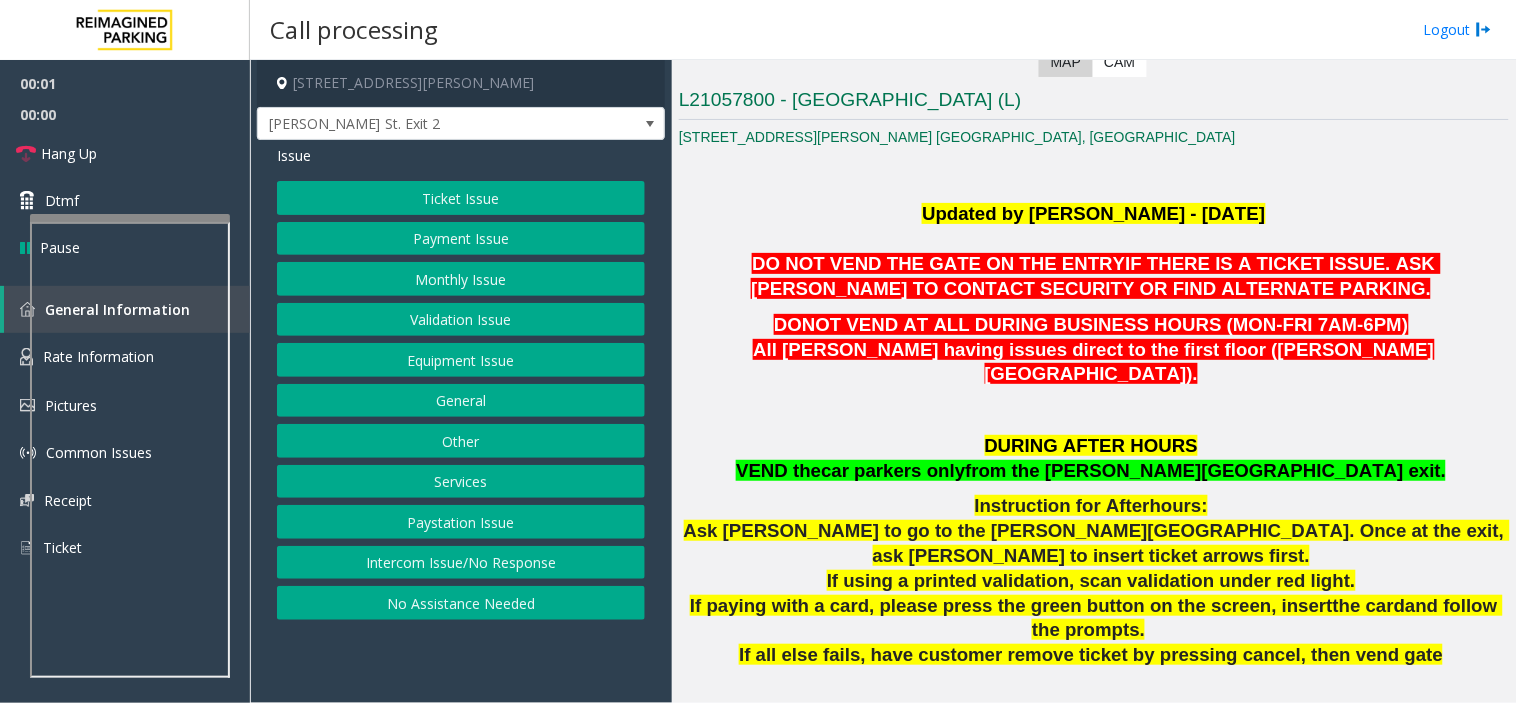 click on "car parkers only" 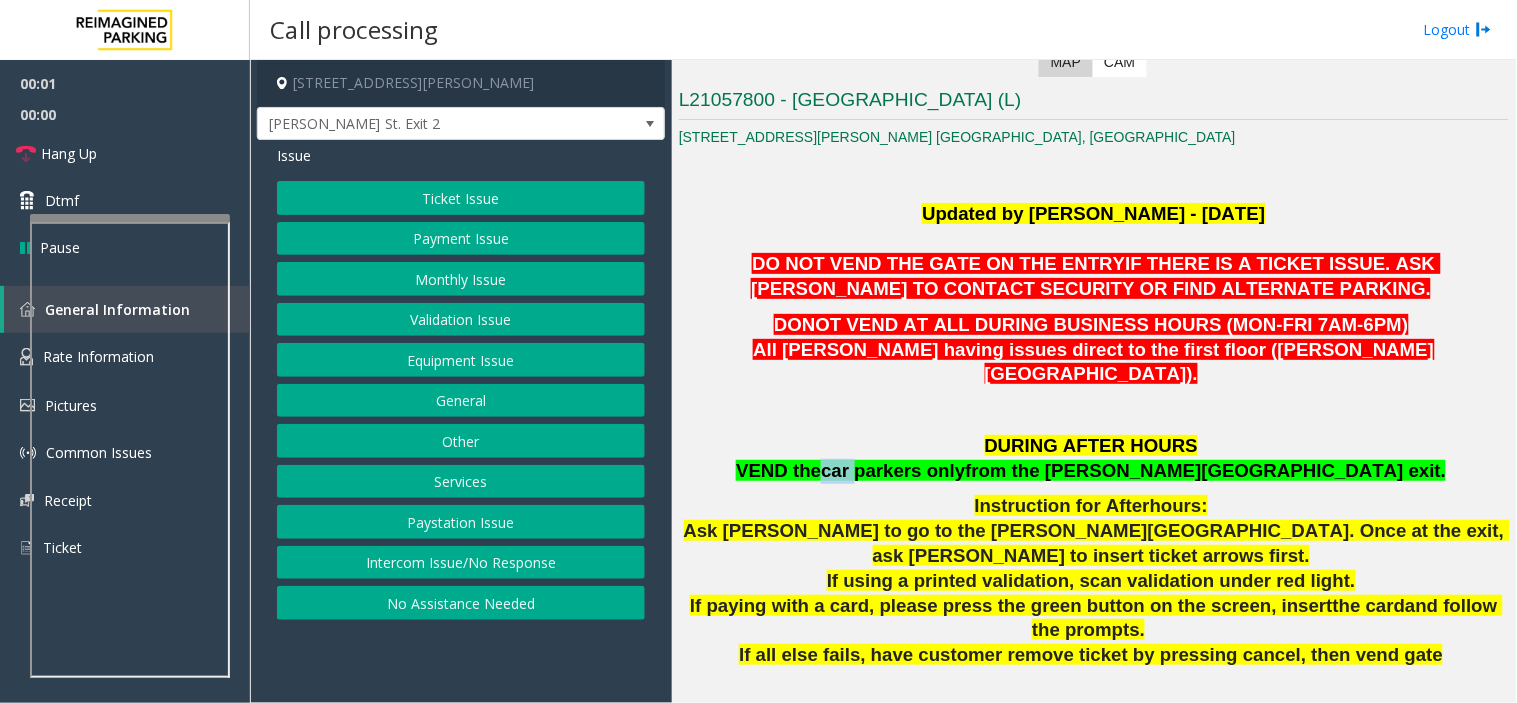 click on "car parkers only" 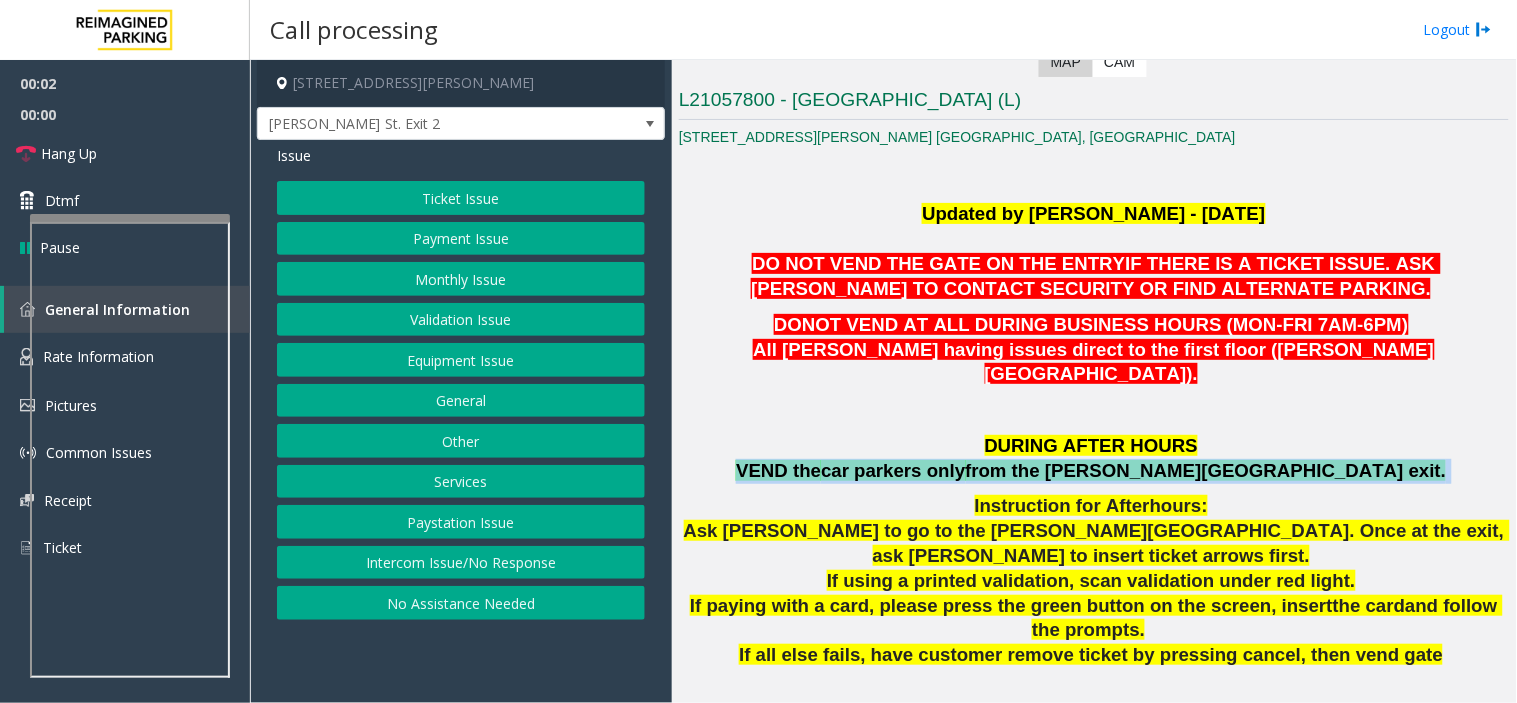 click on "car parkers only" 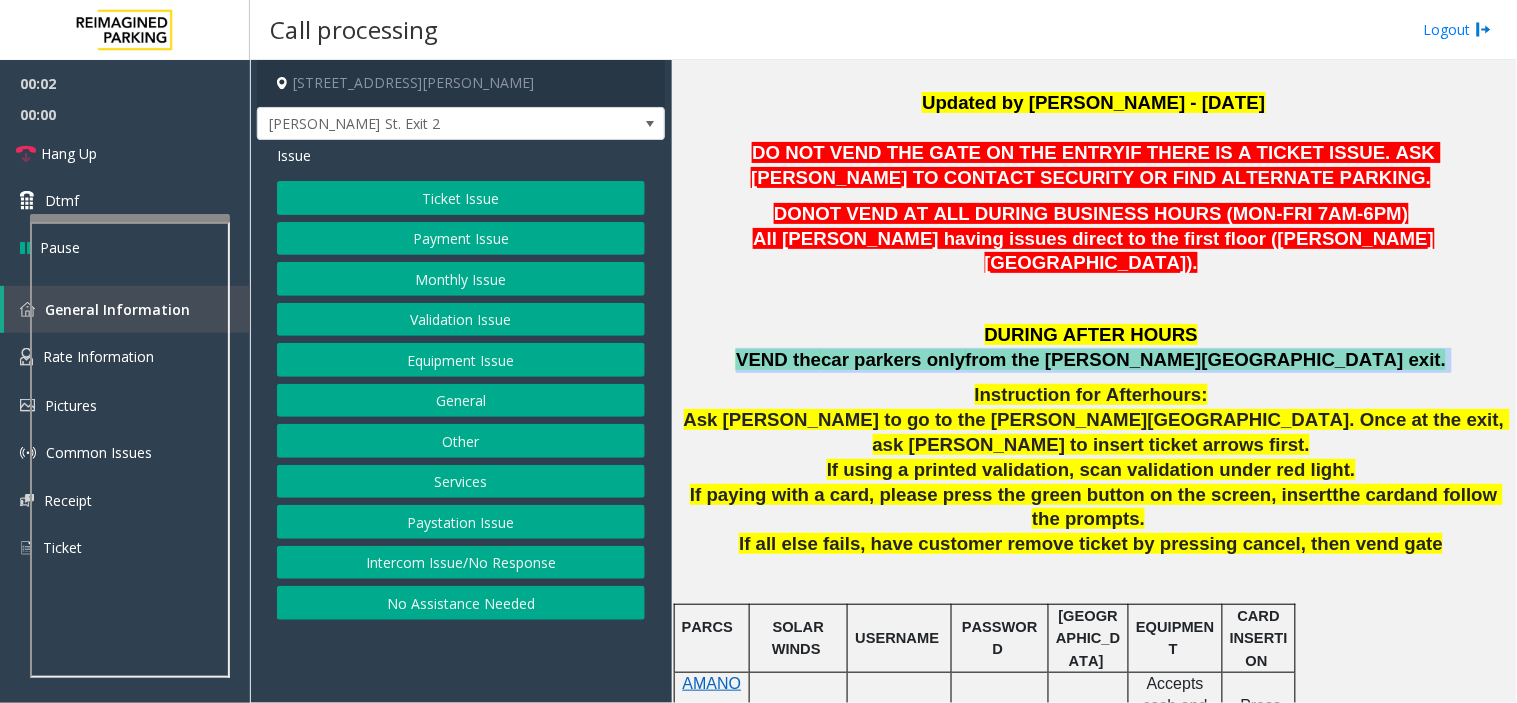 scroll, scrollTop: 888, scrollLeft: 0, axis: vertical 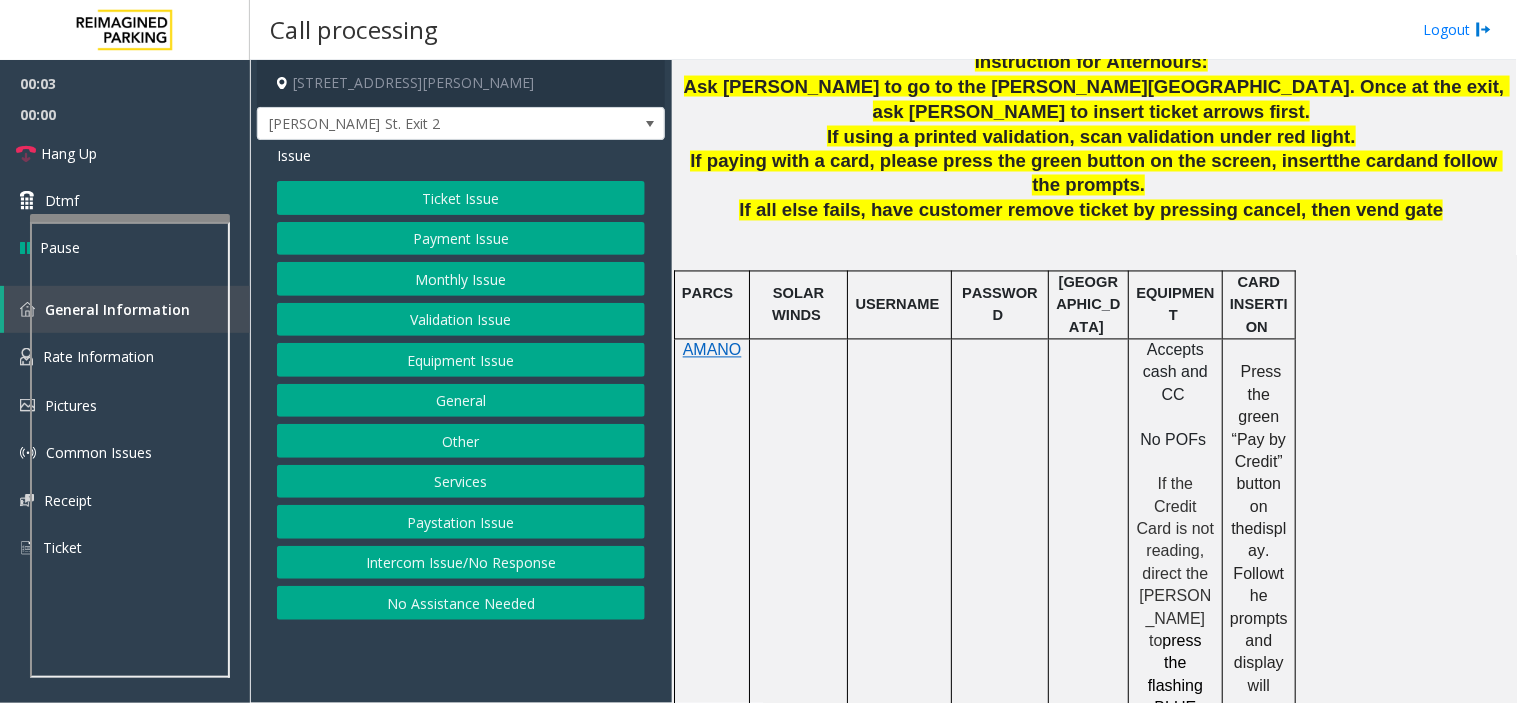 click on "SOLAR WINDS" 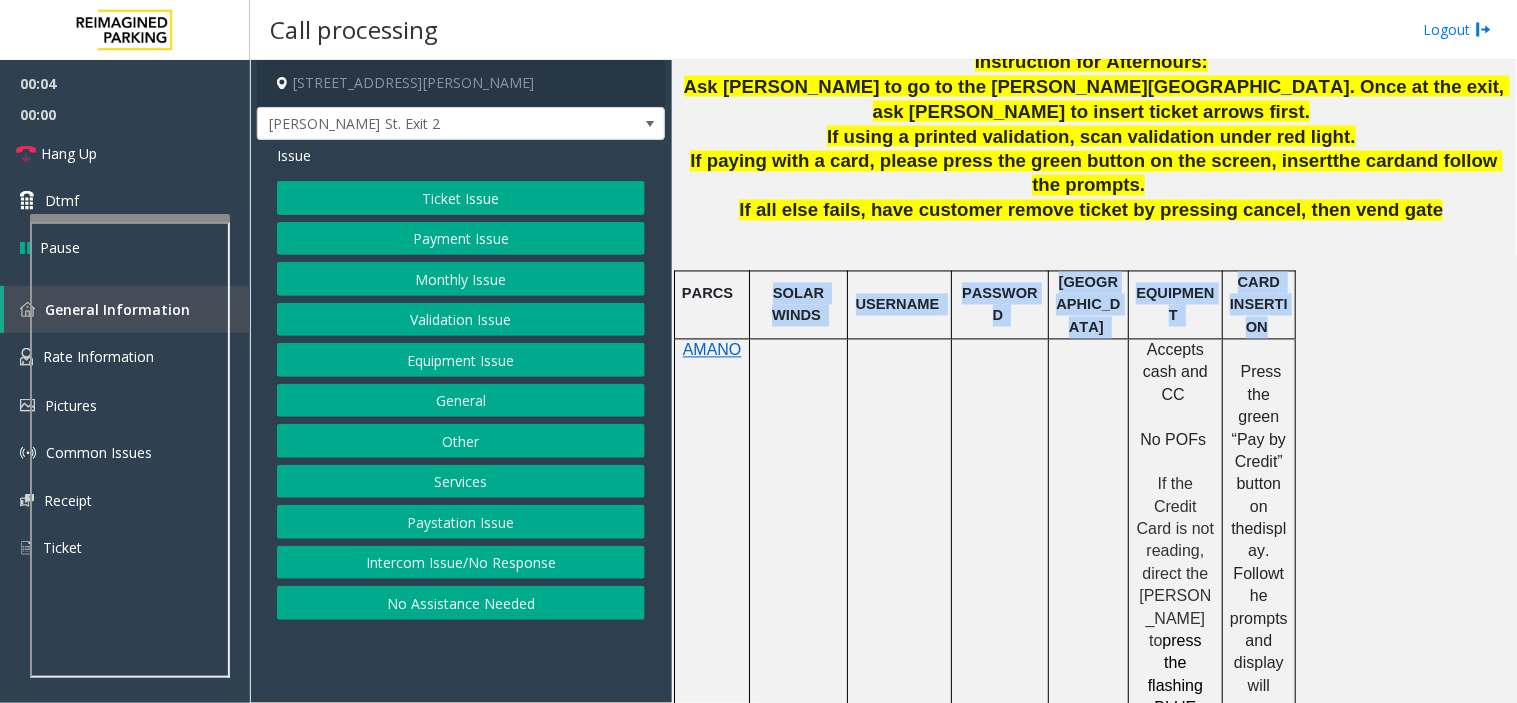 drag, startPoint x: 787, startPoint y: 250, endPoint x: 1265, endPoint y: 256, distance: 478.03766 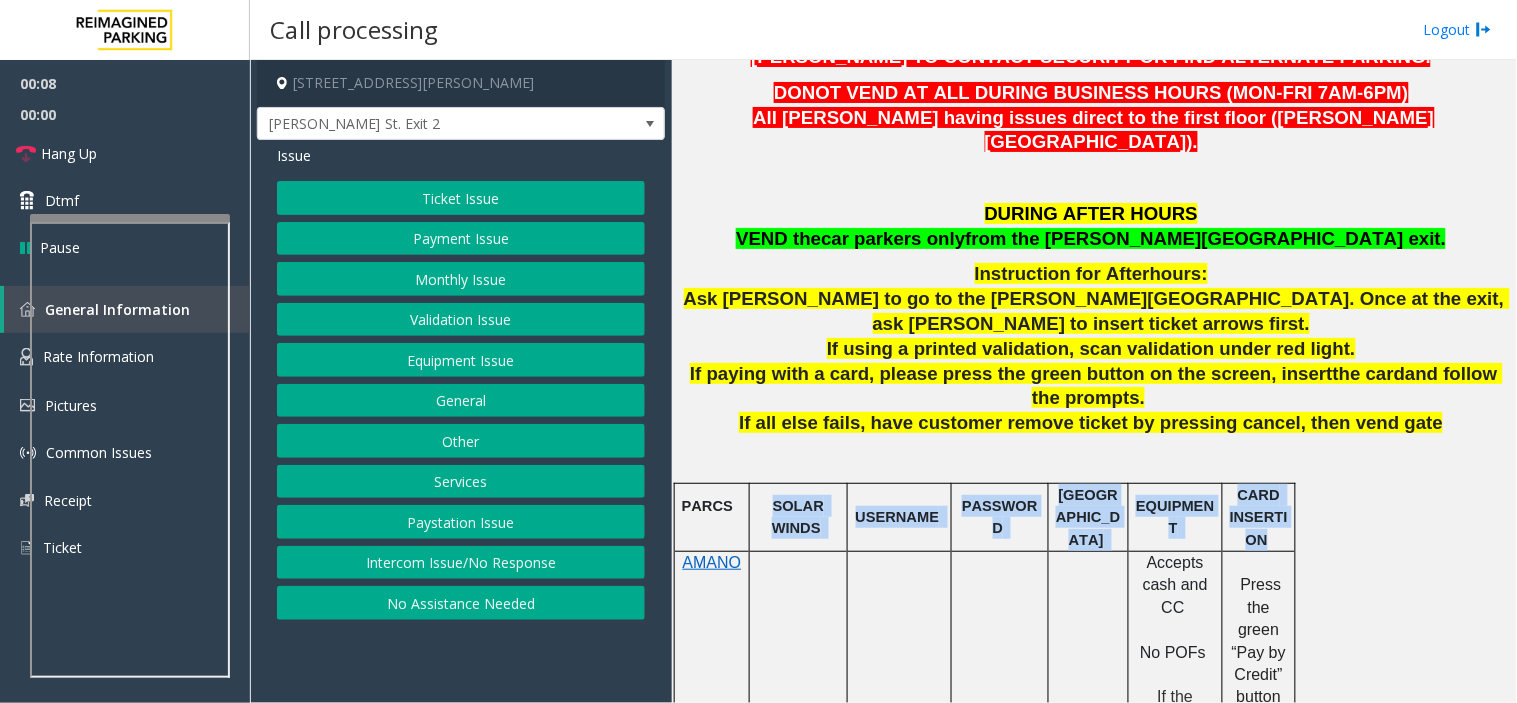 scroll, scrollTop: 666, scrollLeft: 0, axis: vertical 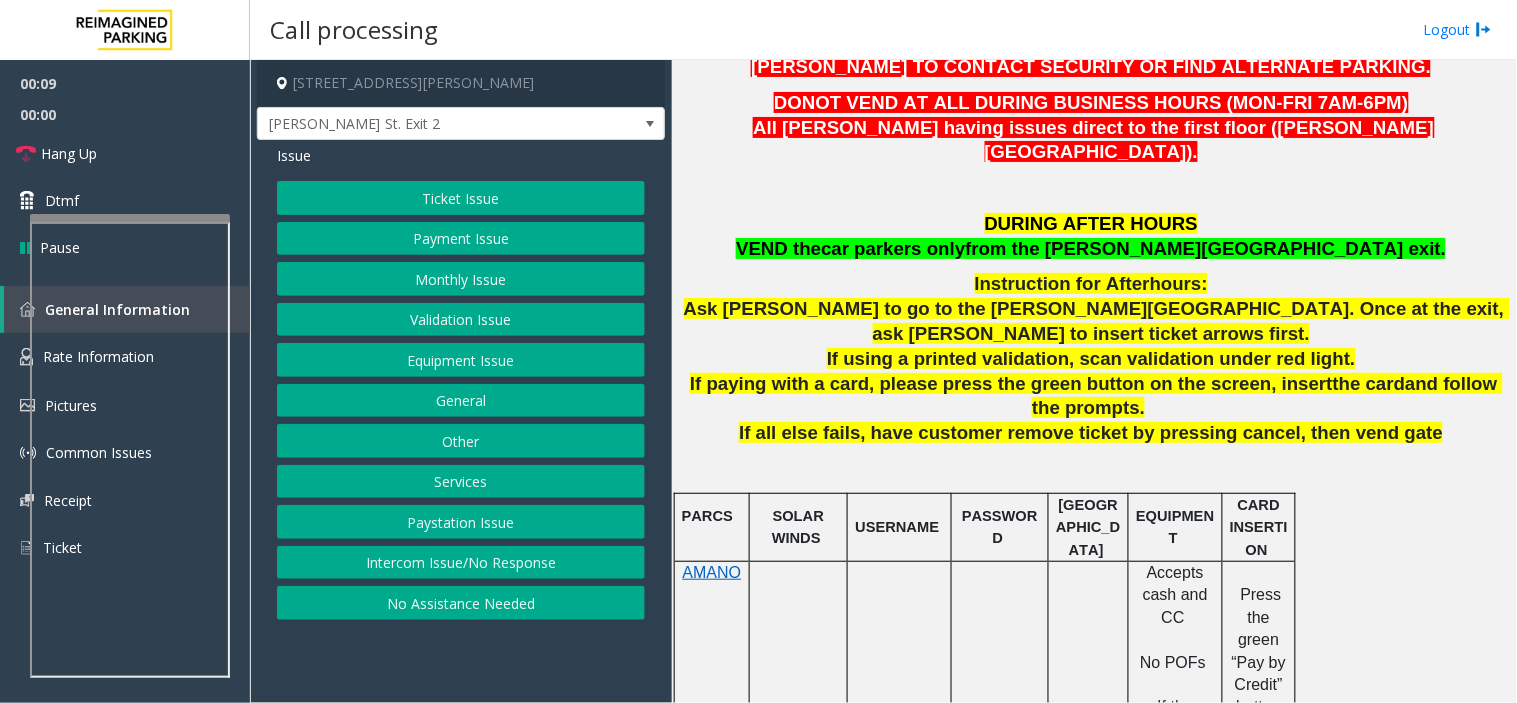 click on "Ask [PERSON_NAME] to go to the [PERSON_NAME][GEOGRAPHIC_DATA]. Once at the exit, ask [PERSON_NAME] to insert ticket arrows first." 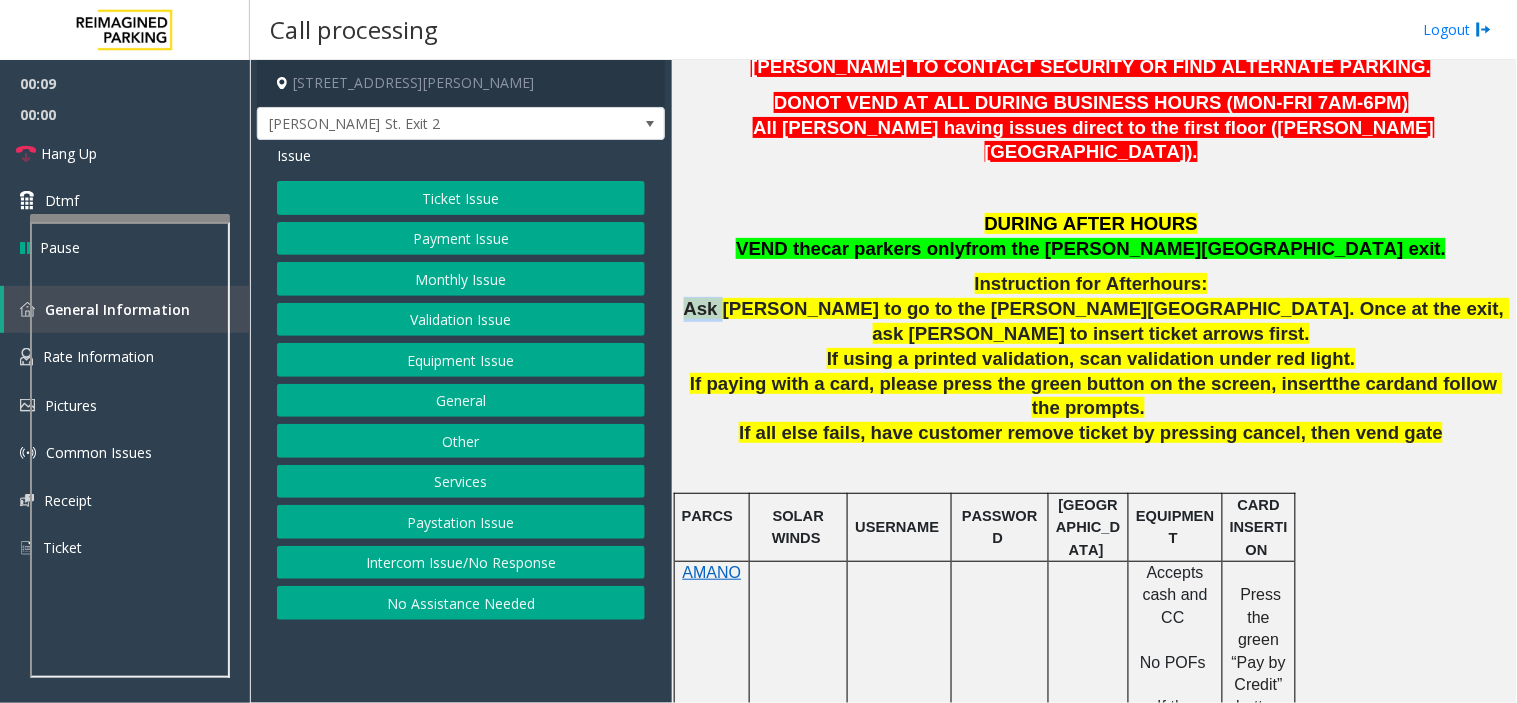 click on "Ask [PERSON_NAME] to go to the [PERSON_NAME][GEOGRAPHIC_DATA]. Once at the exit, ask [PERSON_NAME] to insert ticket arrows first." 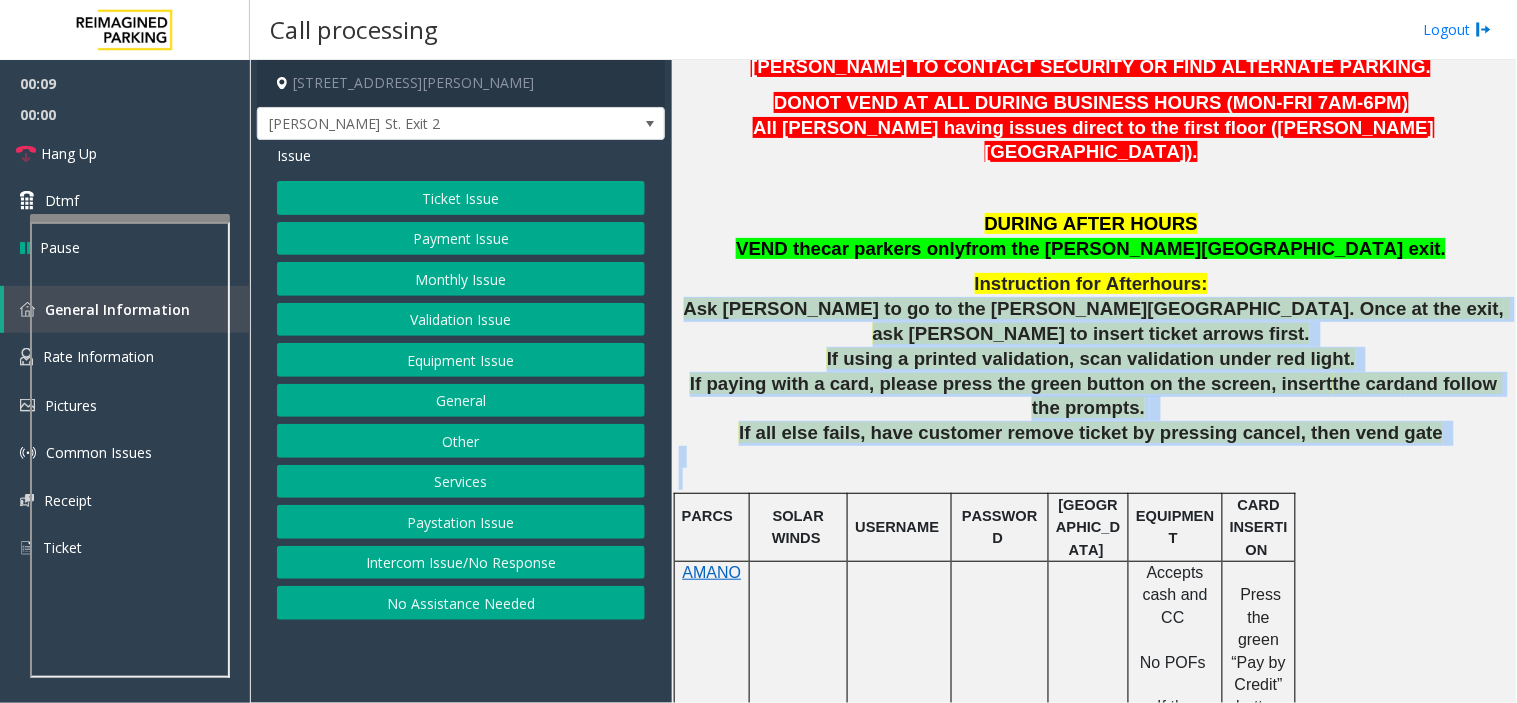 drag, startPoint x: 733, startPoint y: 287, endPoint x: 1354, endPoint y: 422, distance: 635.5045 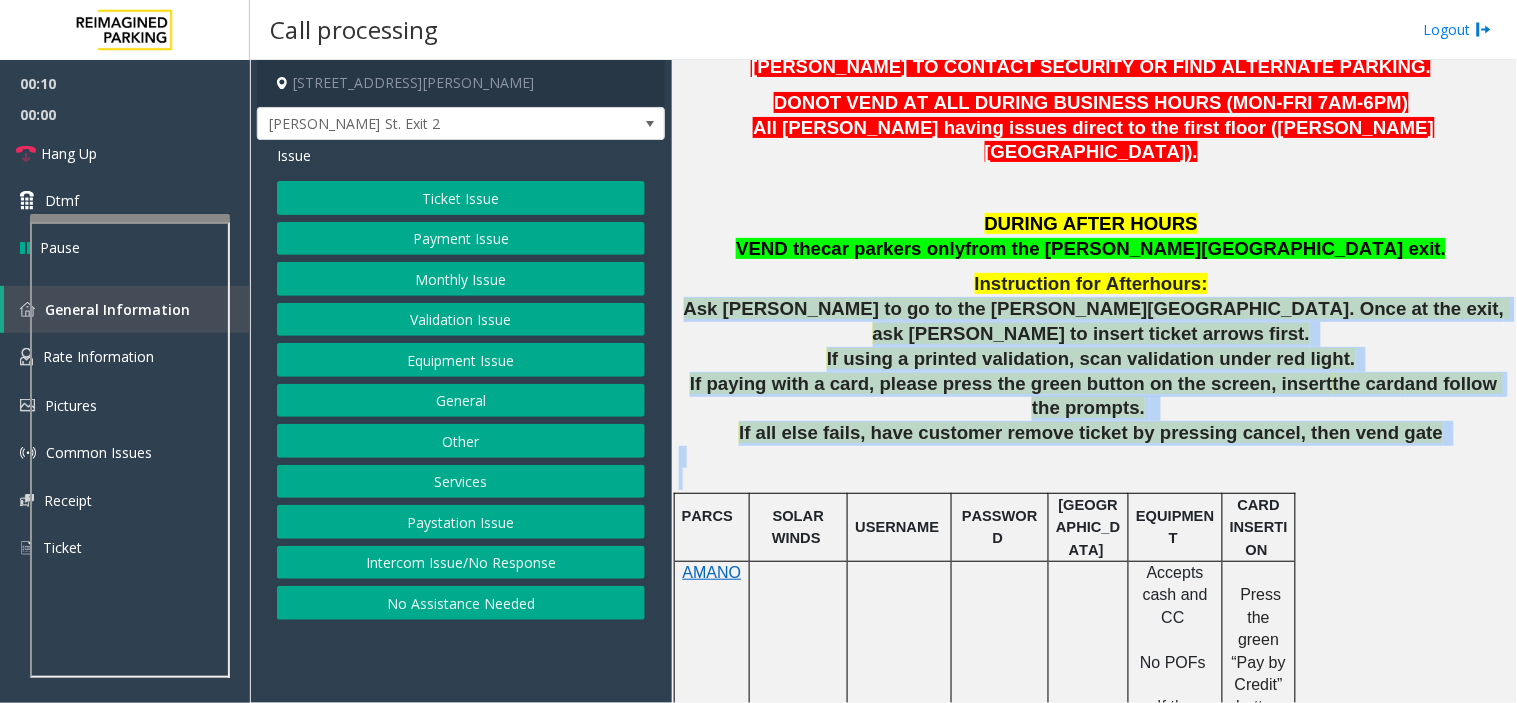 click 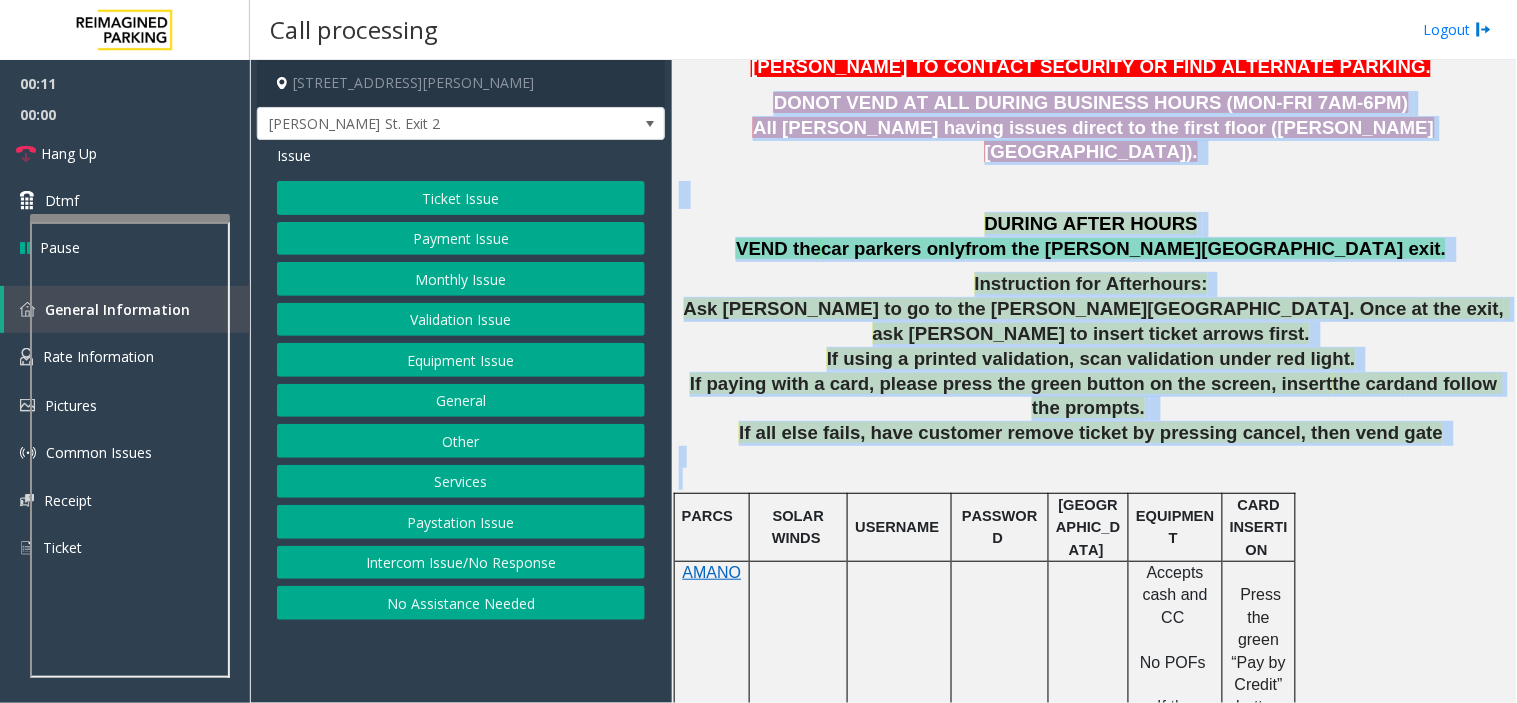 drag, startPoint x: 1354, startPoint y: 422, endPoint x: 800, endPoint y: 105, distance: 638.28284 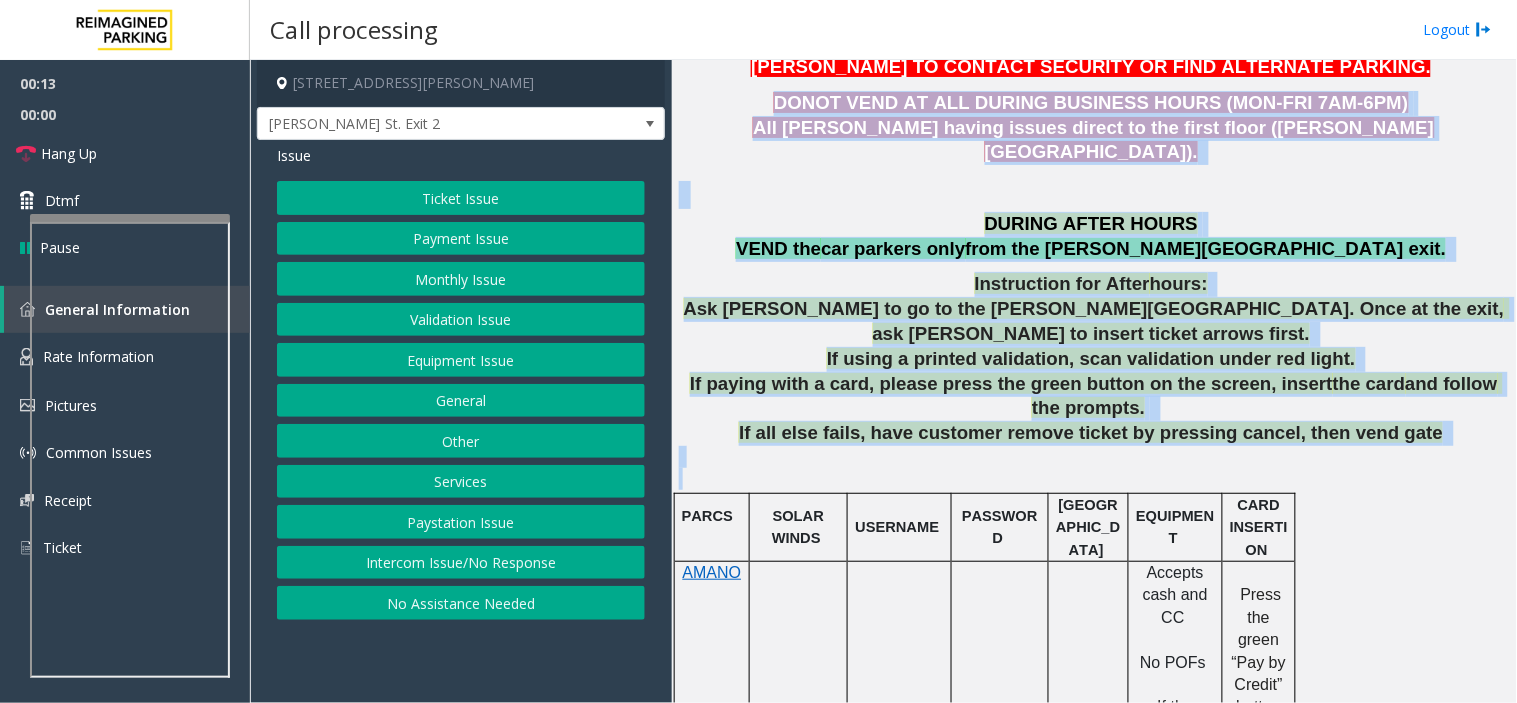 drag, startPoint x: 800, startPoint y: 105, endPoint x: 934, endPoint y: 431, distance: 352.4656 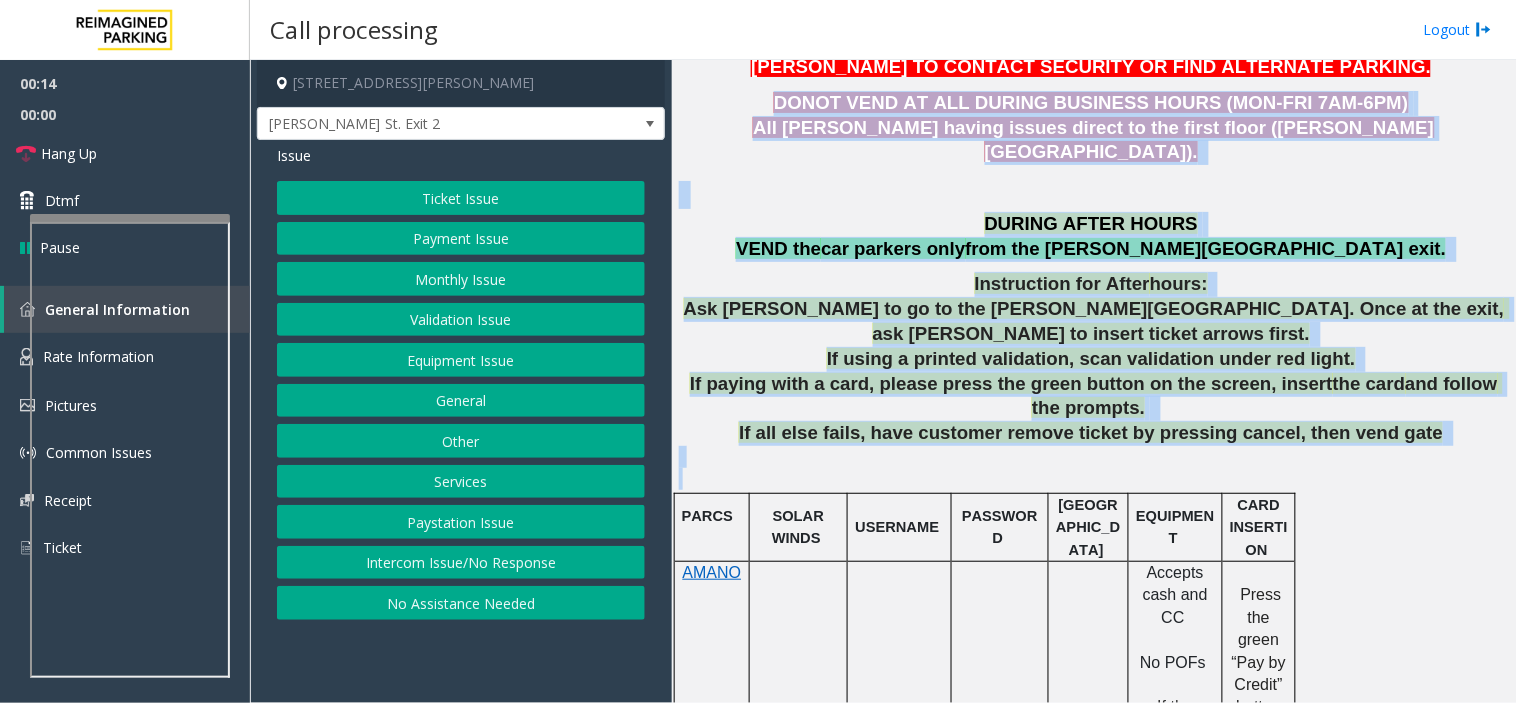 click 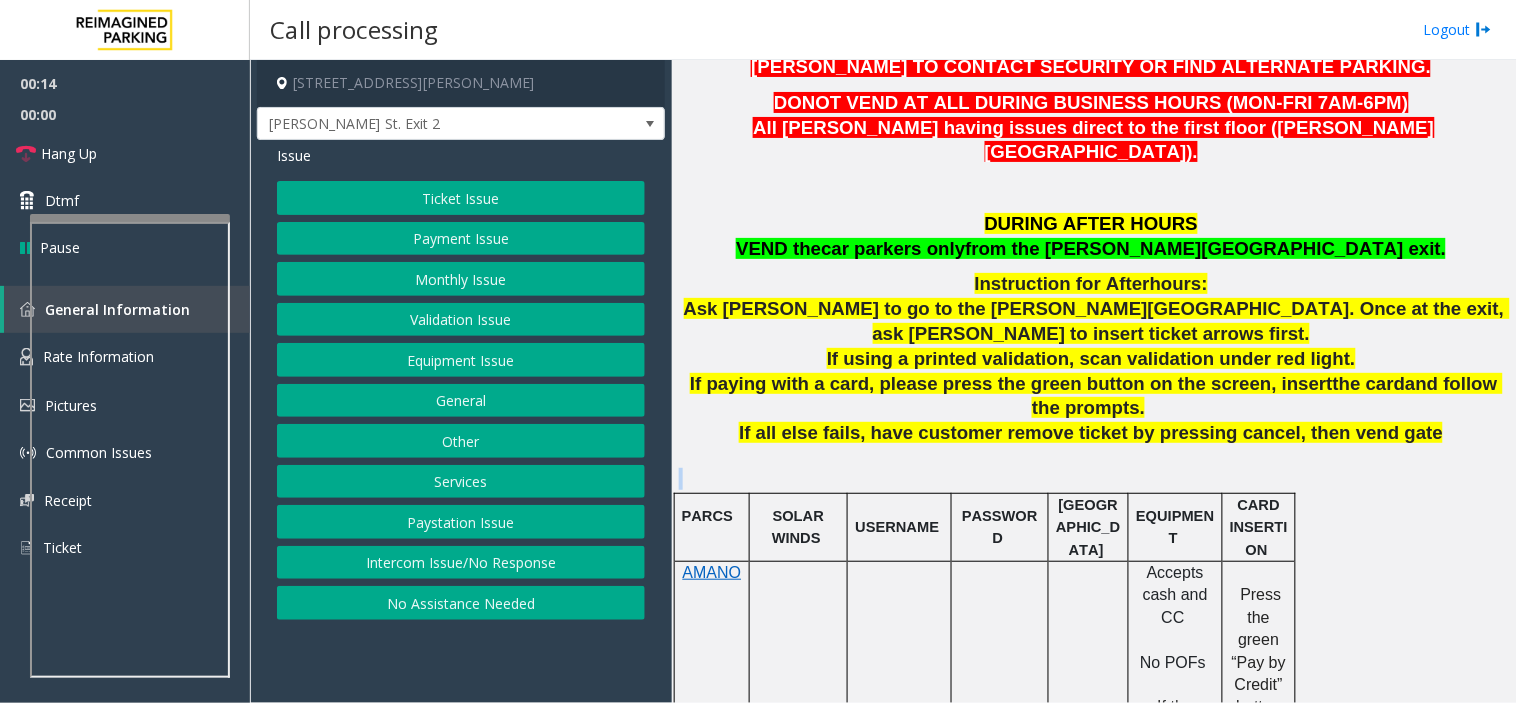 click 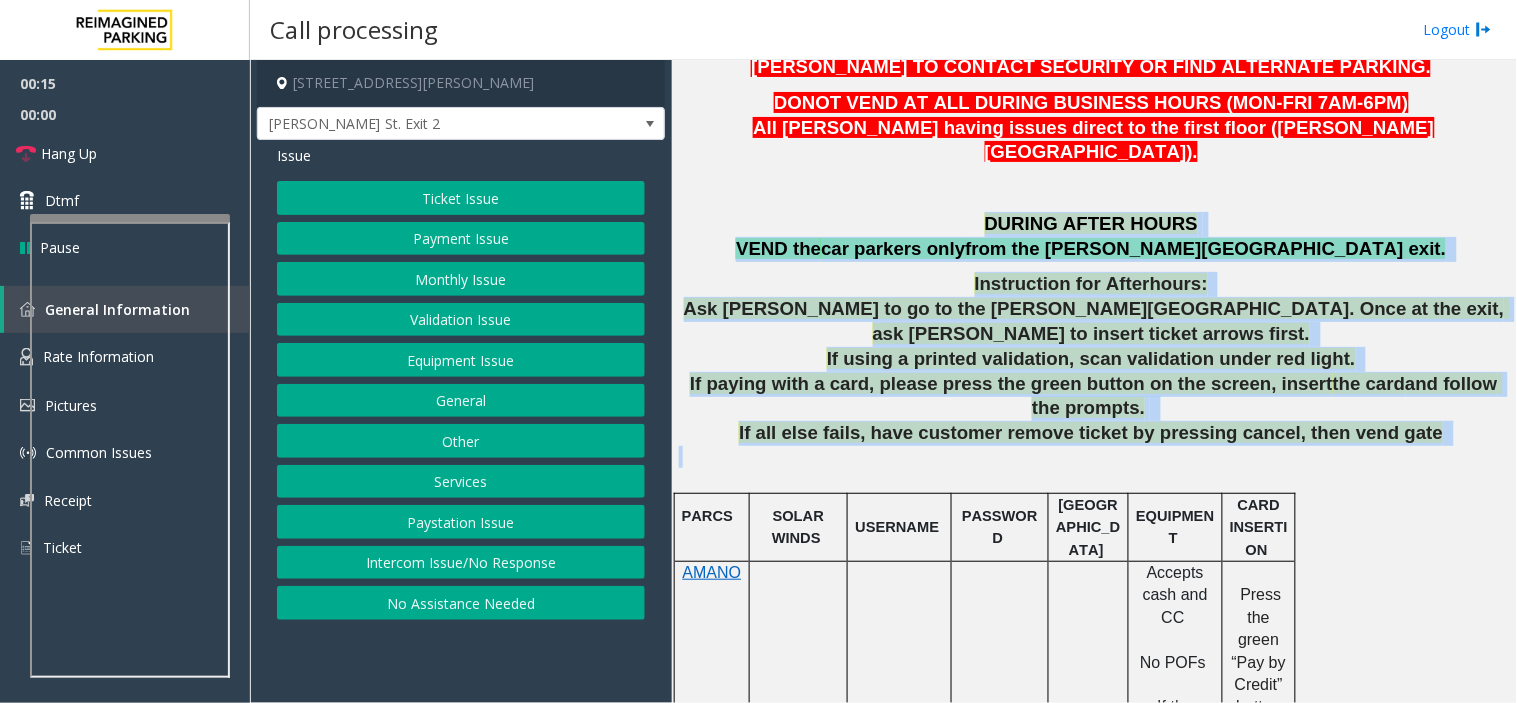 drag, startPoint x: 936, startPoint y: 406, endPoint x: 984, endPoint y: 190, distance: 221.26907 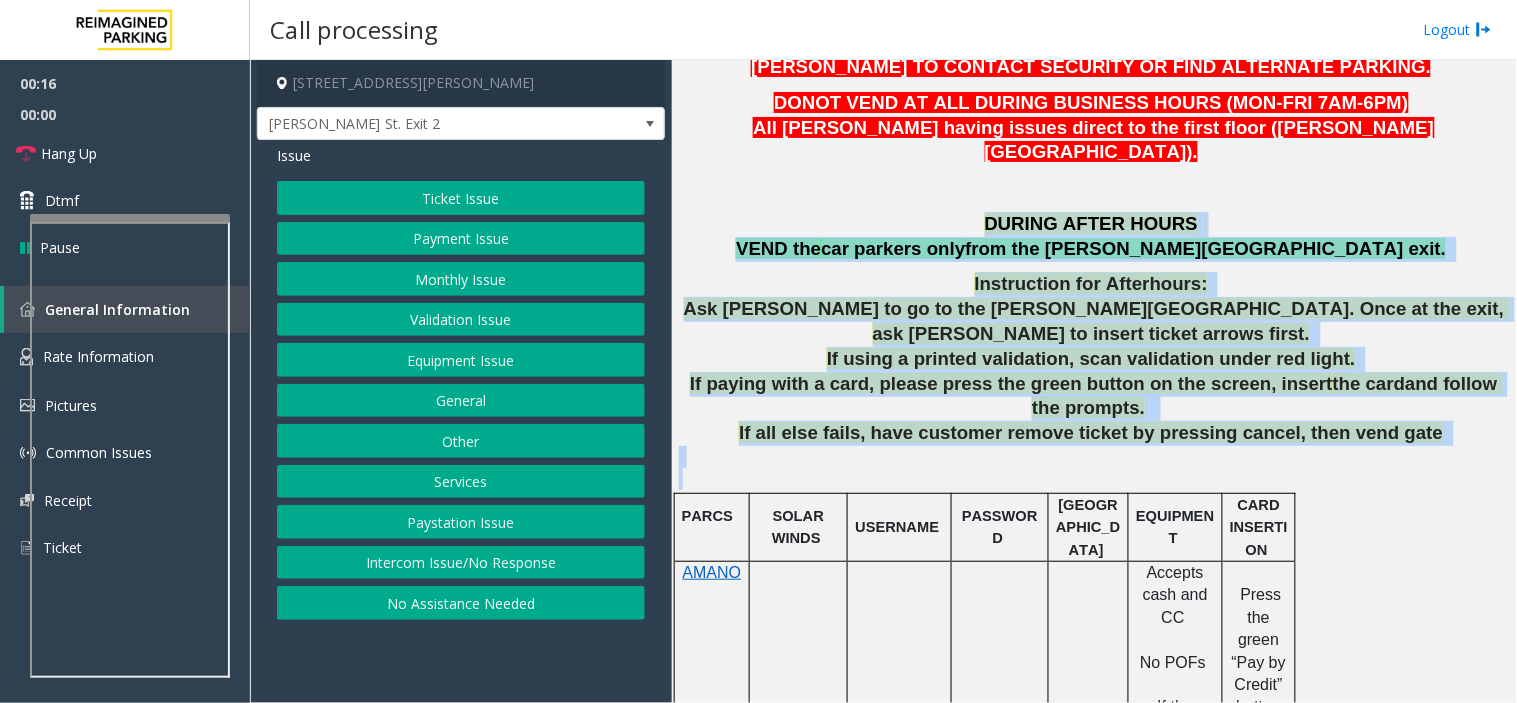 drag, startPoint x: 984, startPoint y: 190, endPoint x: 1273, endPoint y: 421, distance: 369.97568 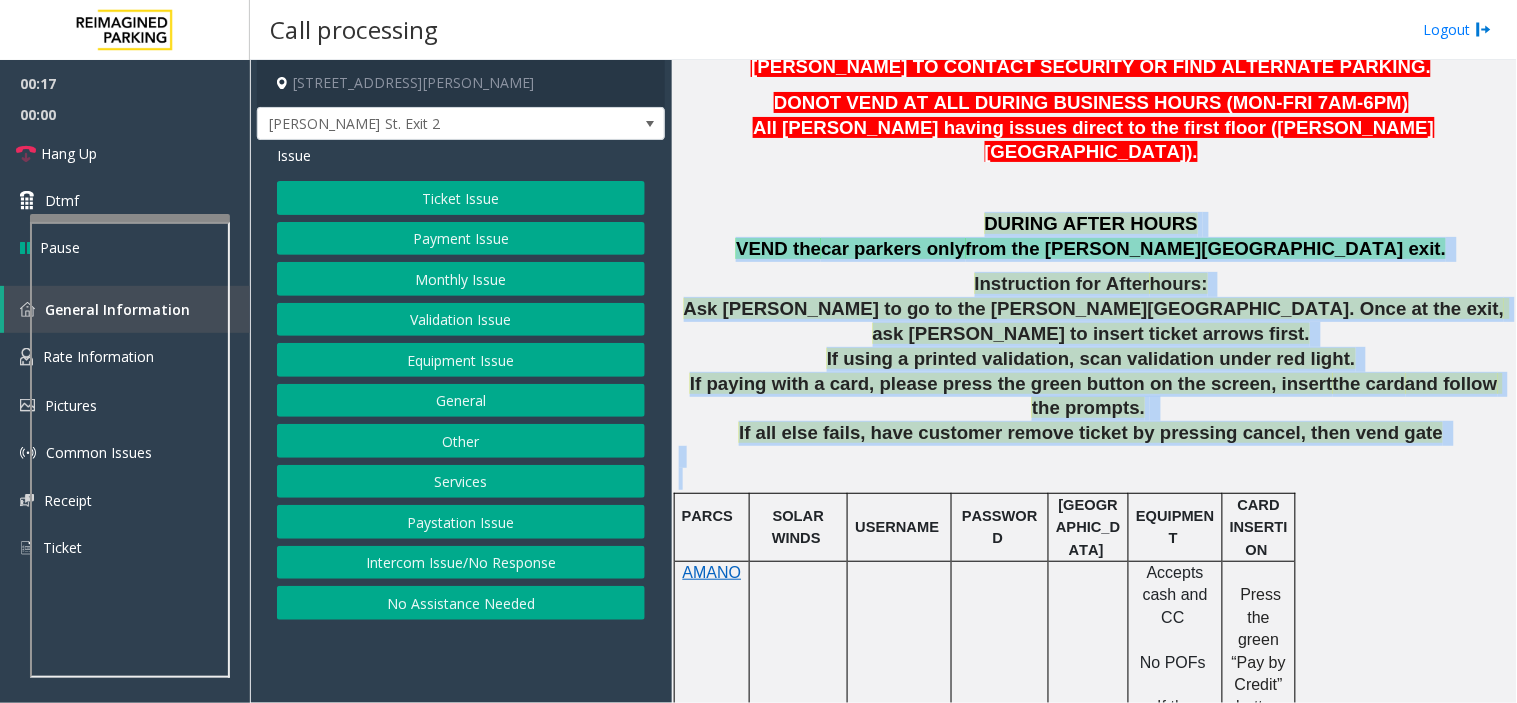 click 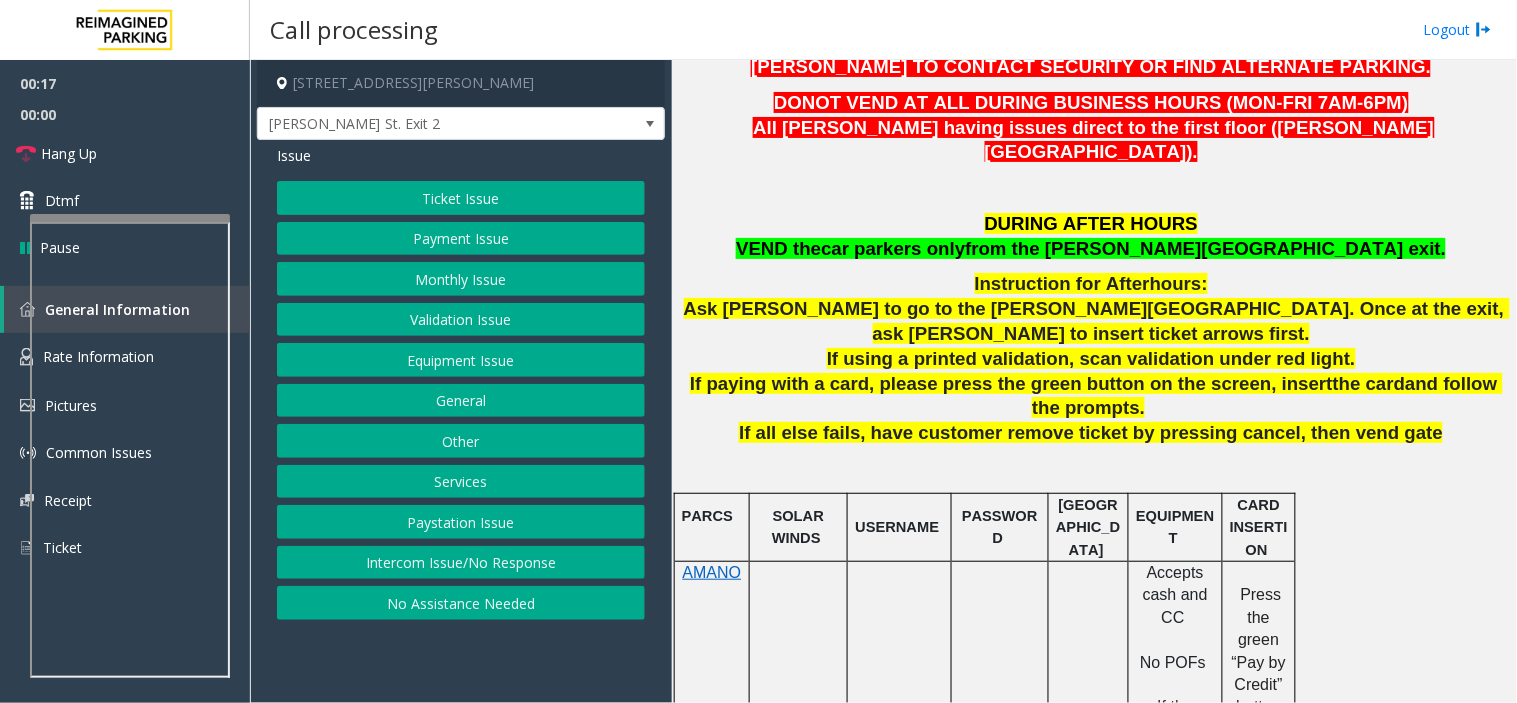 click 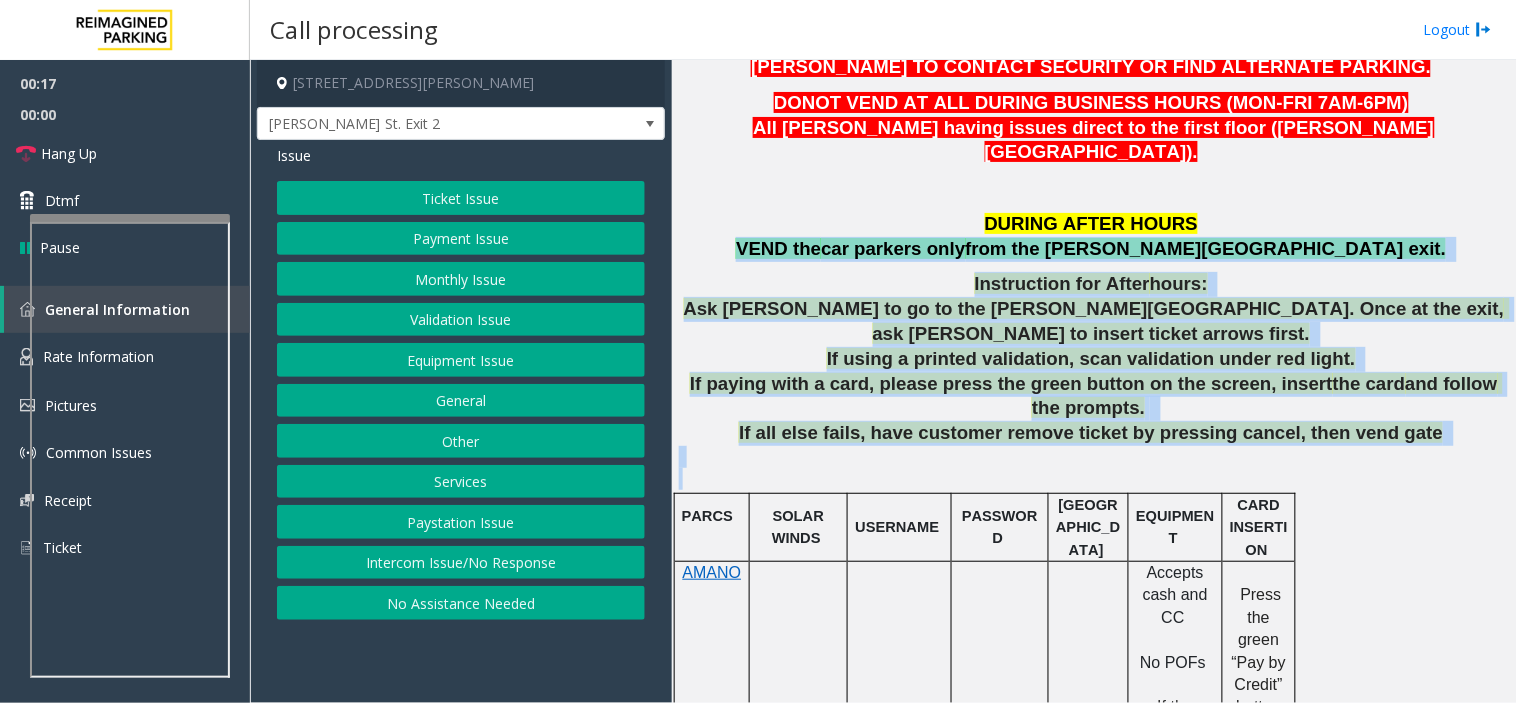 drag, startPoint x: 1273, startPoint y: 421, endPoint x: 833, endPoint y: 218, distance: 484.57095 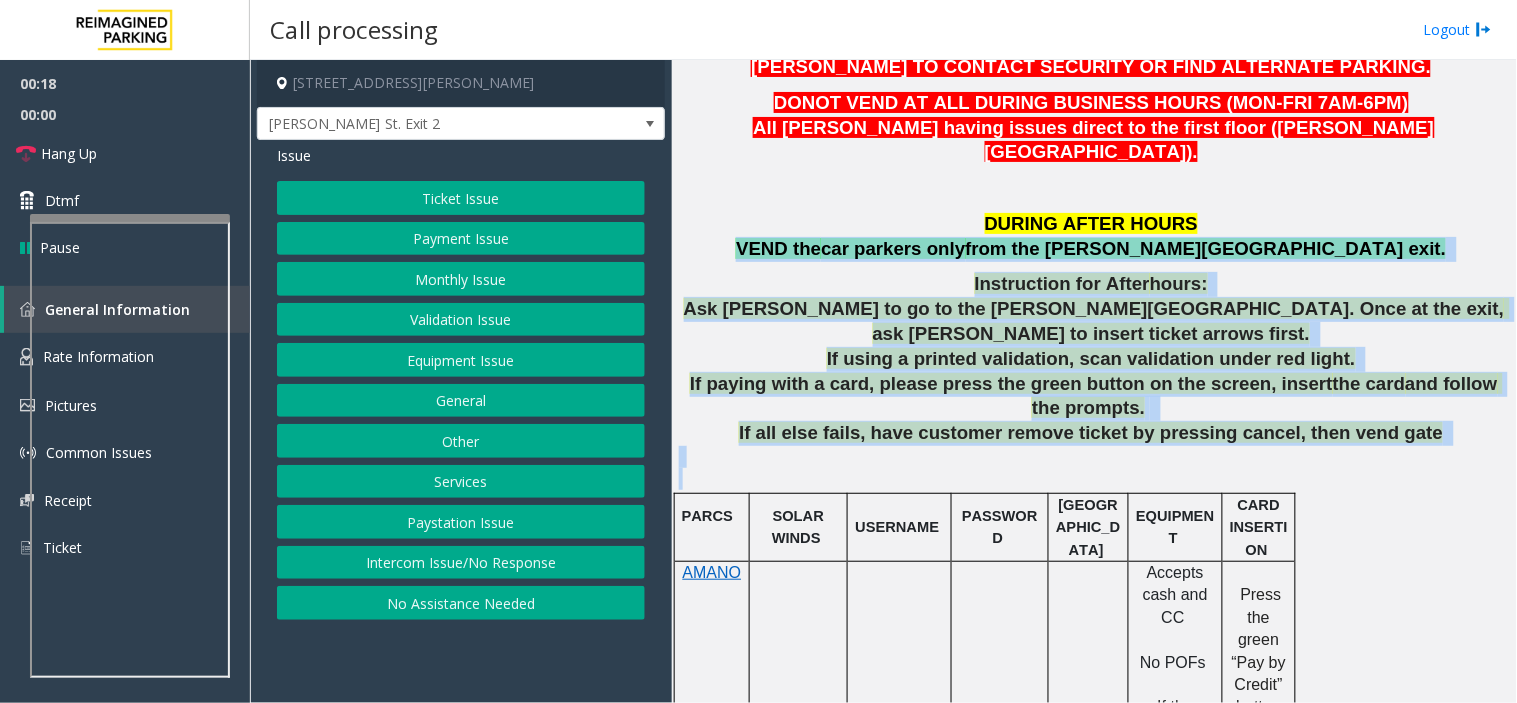 click on "DURING AFTER HOURS   VEND the  car parkers only  from the [PERSON_NAME][GEOGRAPHIC_DATA]." 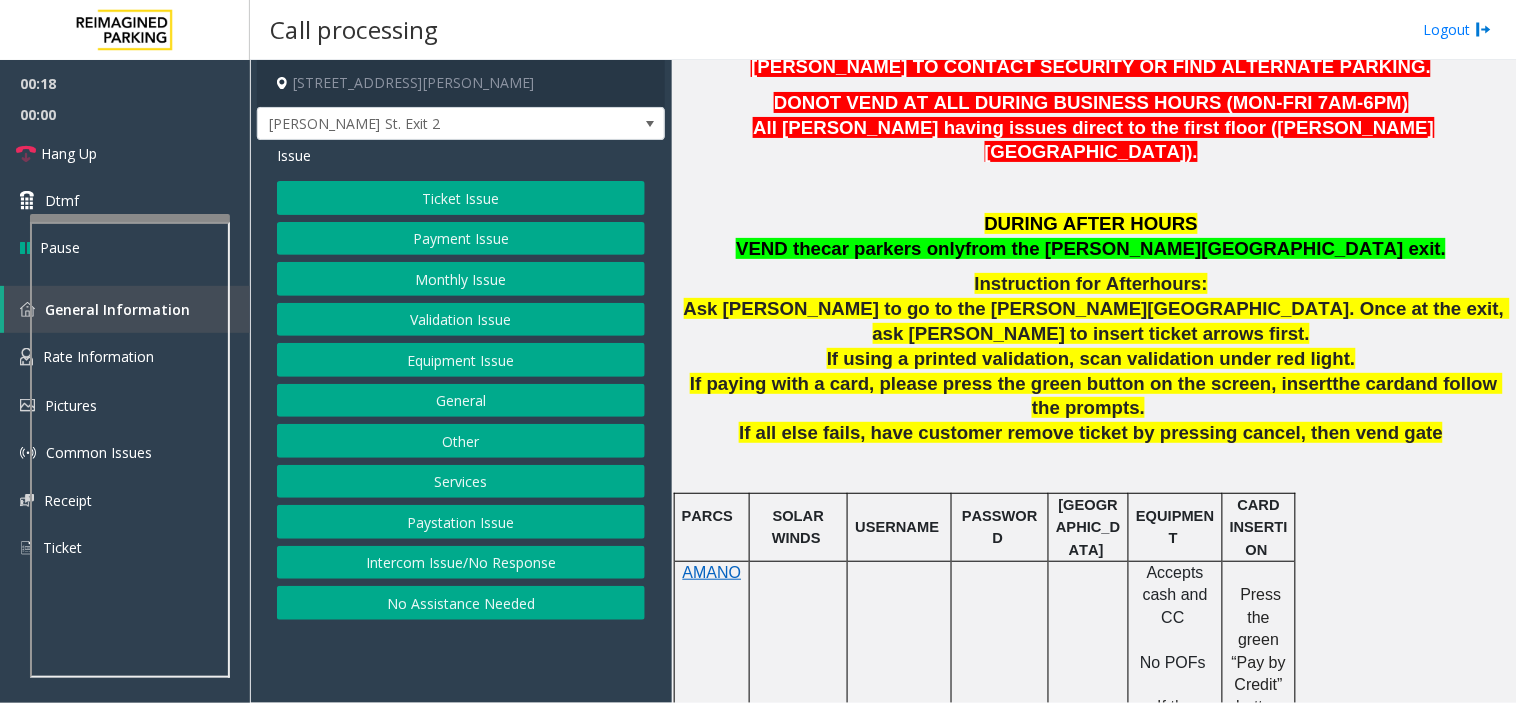 click on "Equipment Issue" 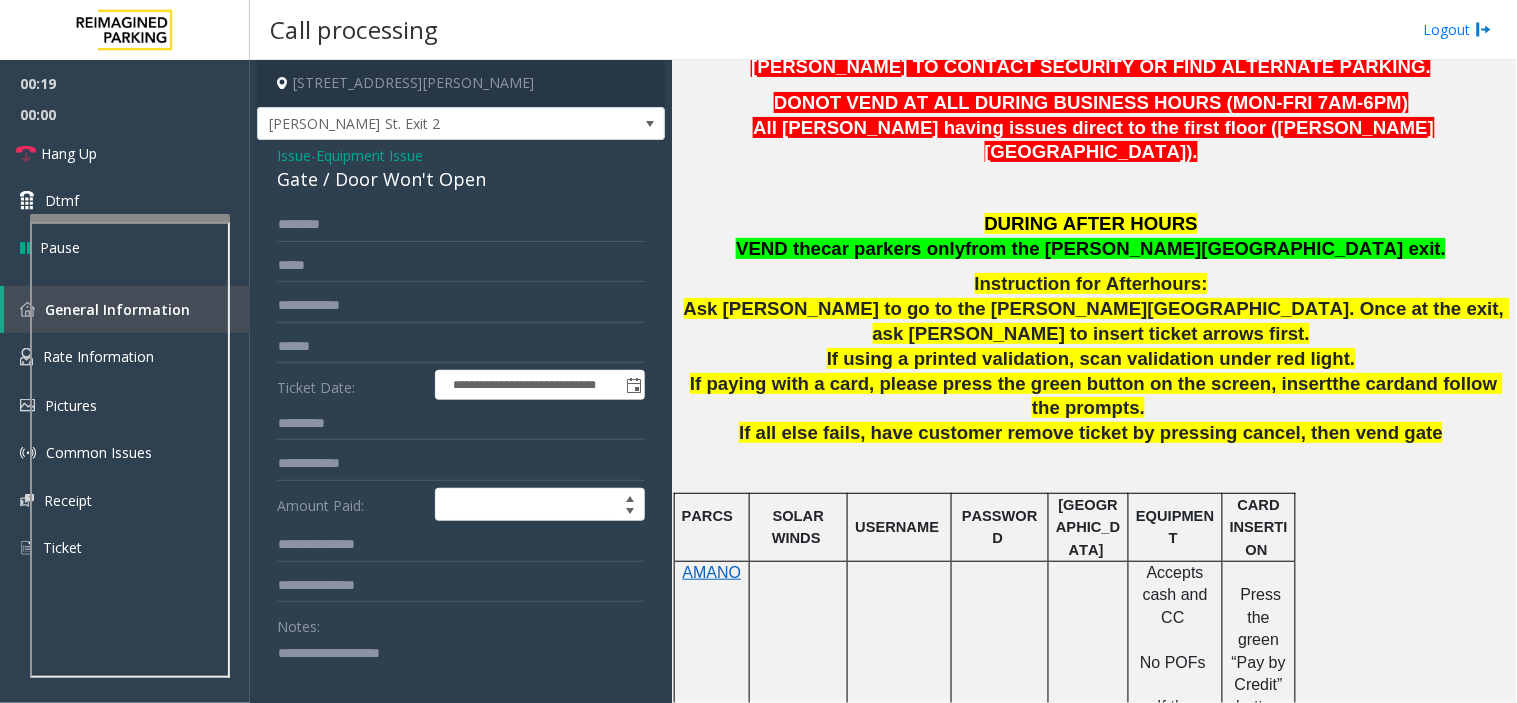 click on "Gate / Door Won't Open" 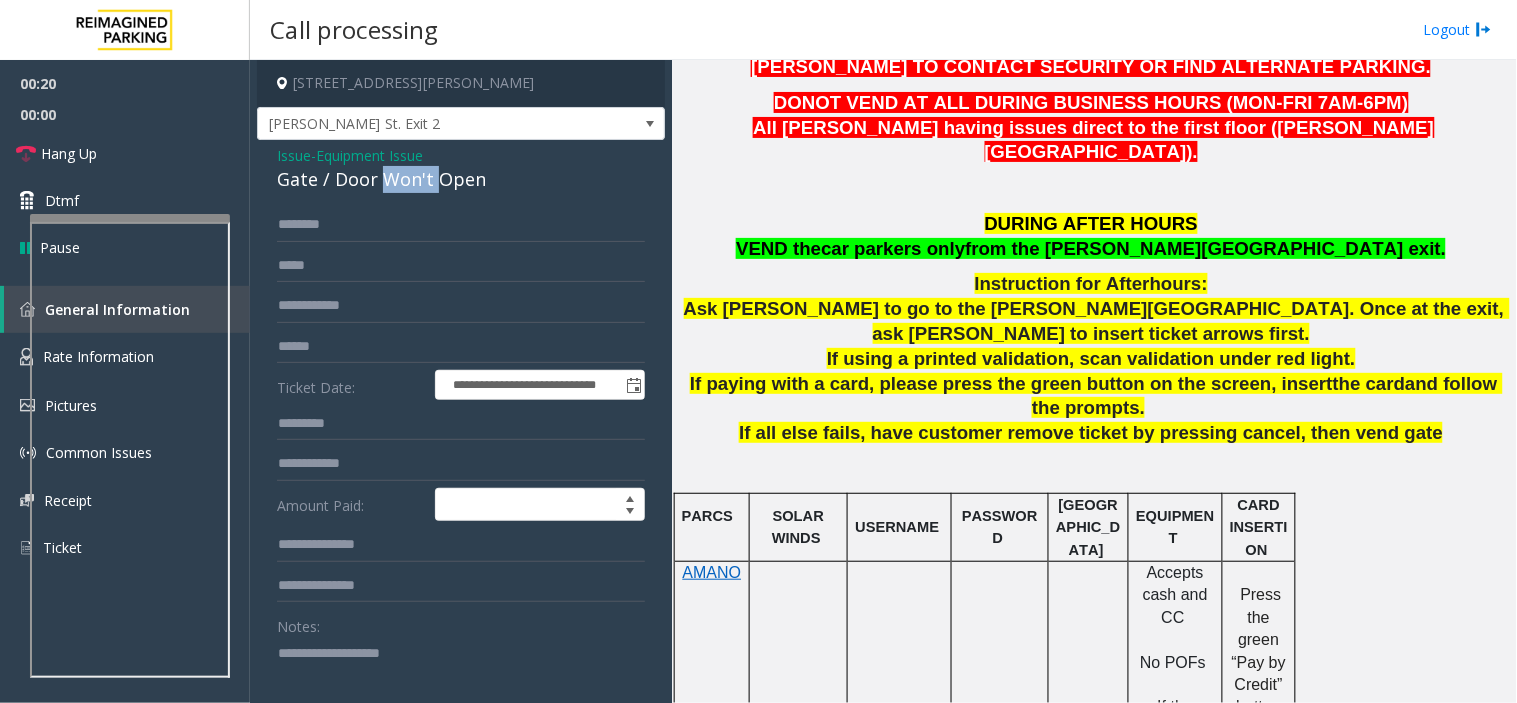 click on "Gate / Door Won't Open" 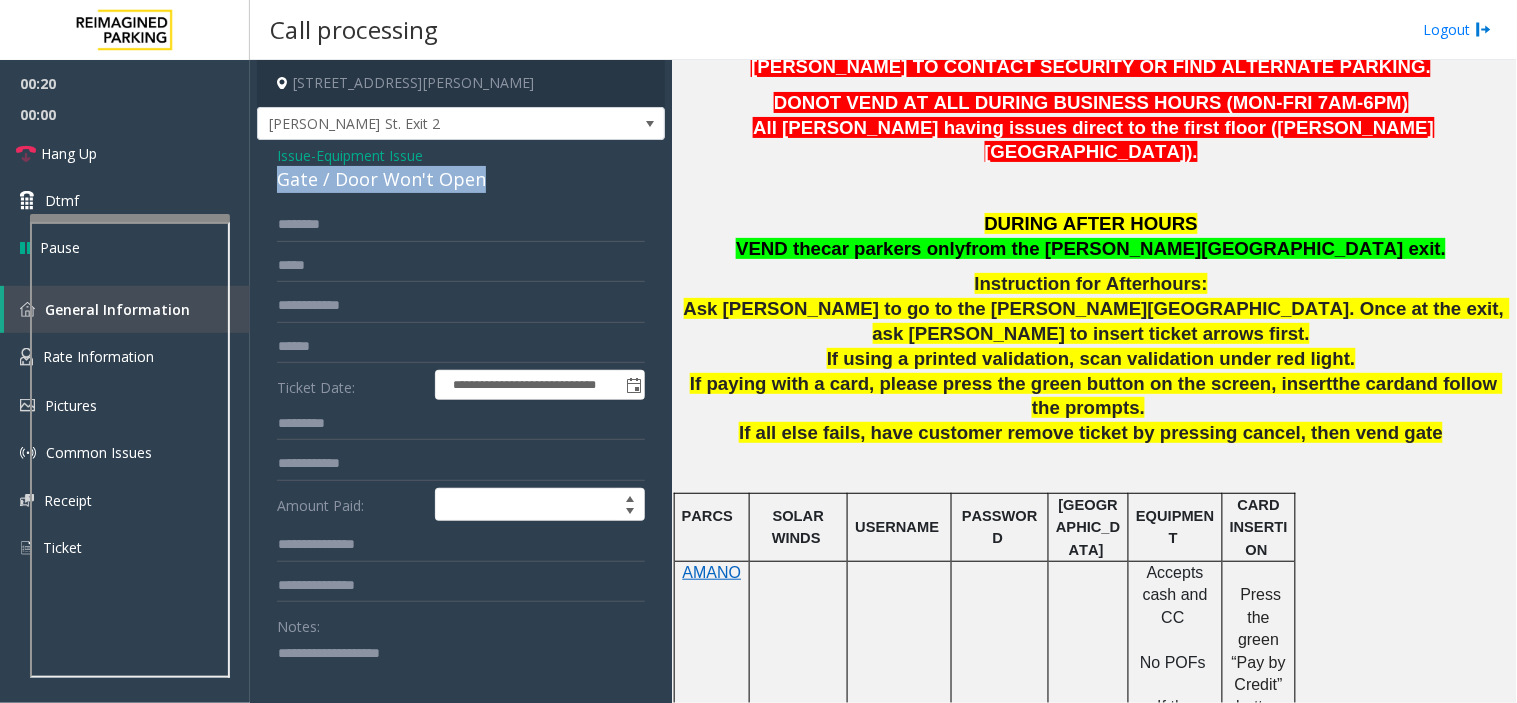 click on "Gate / Door Won't Open" 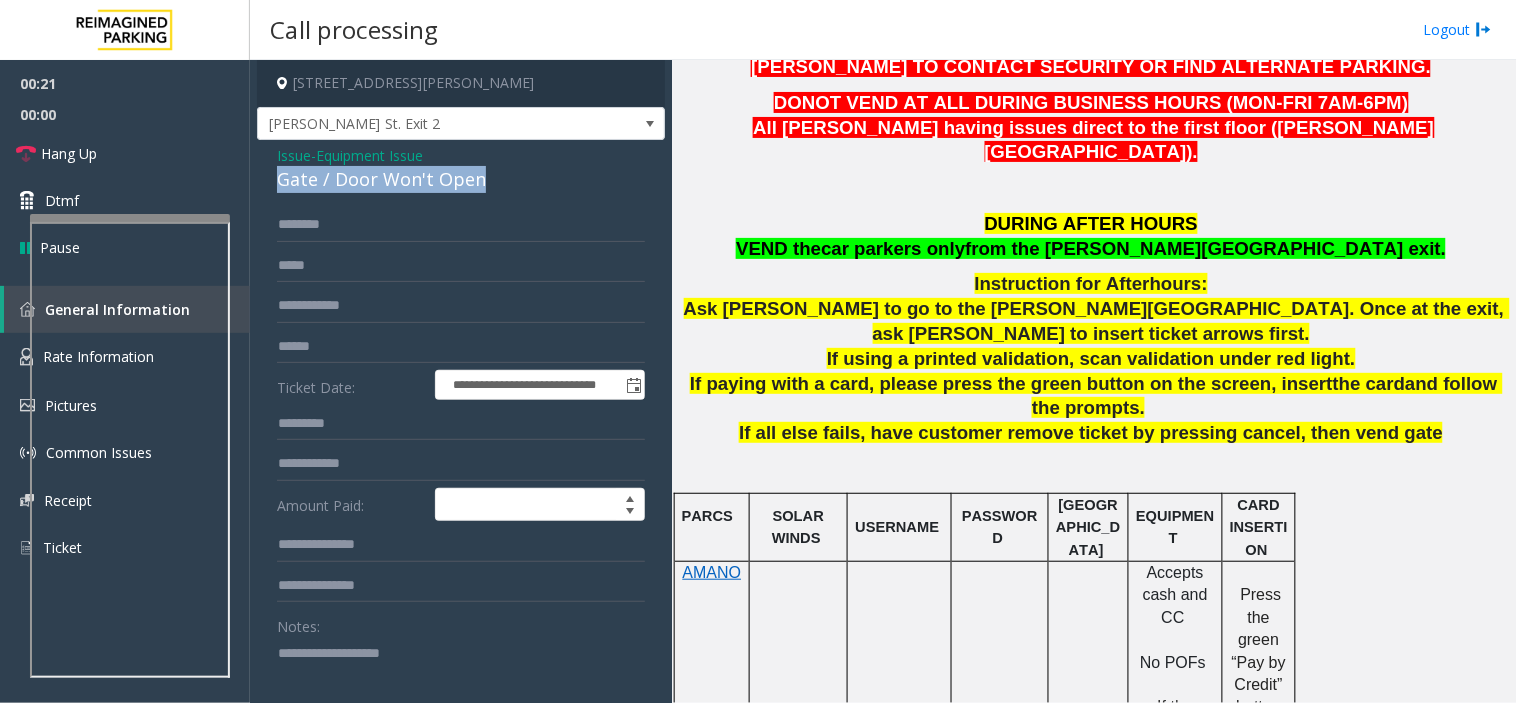 copy on "Gate / Door Won't Open" 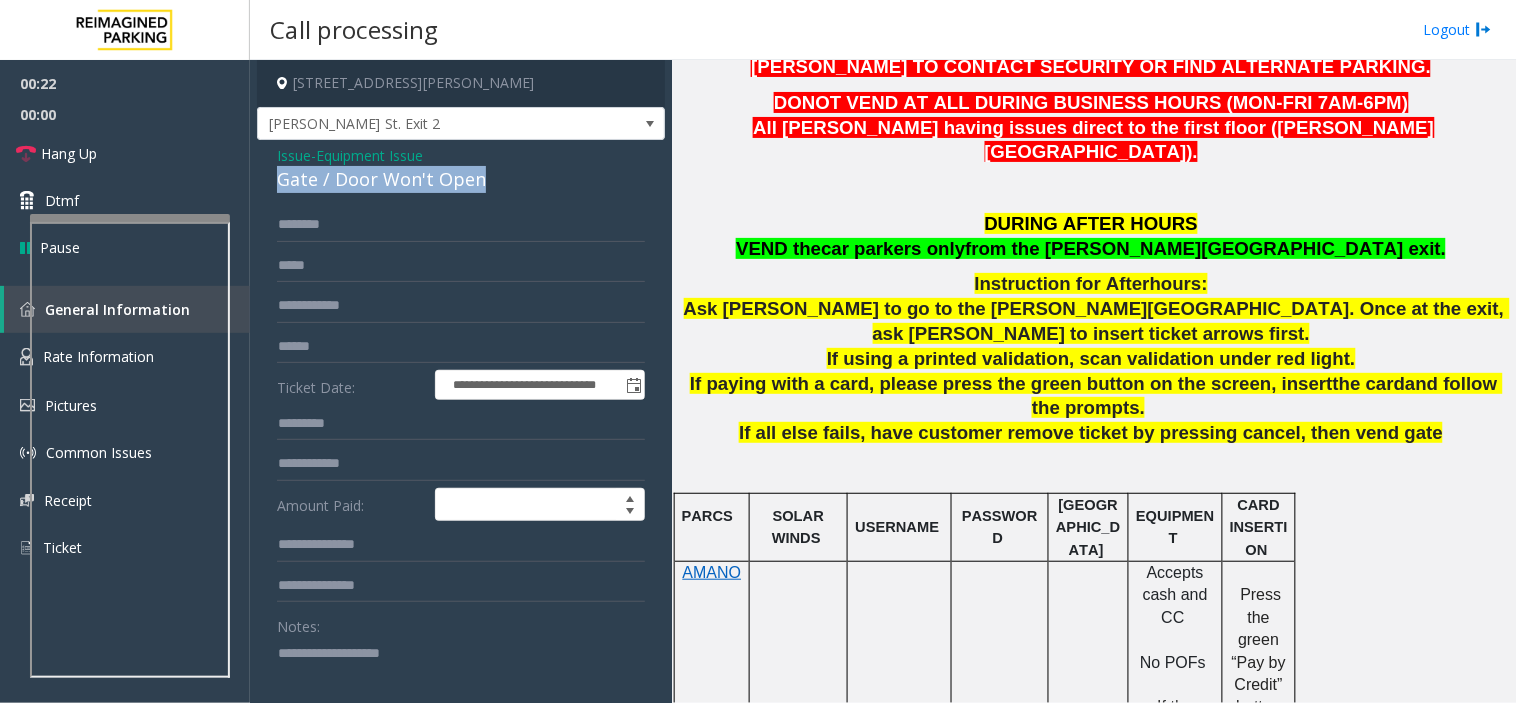 scroll, scrollTop: 333, scrollLeft: 0, axis: vertical 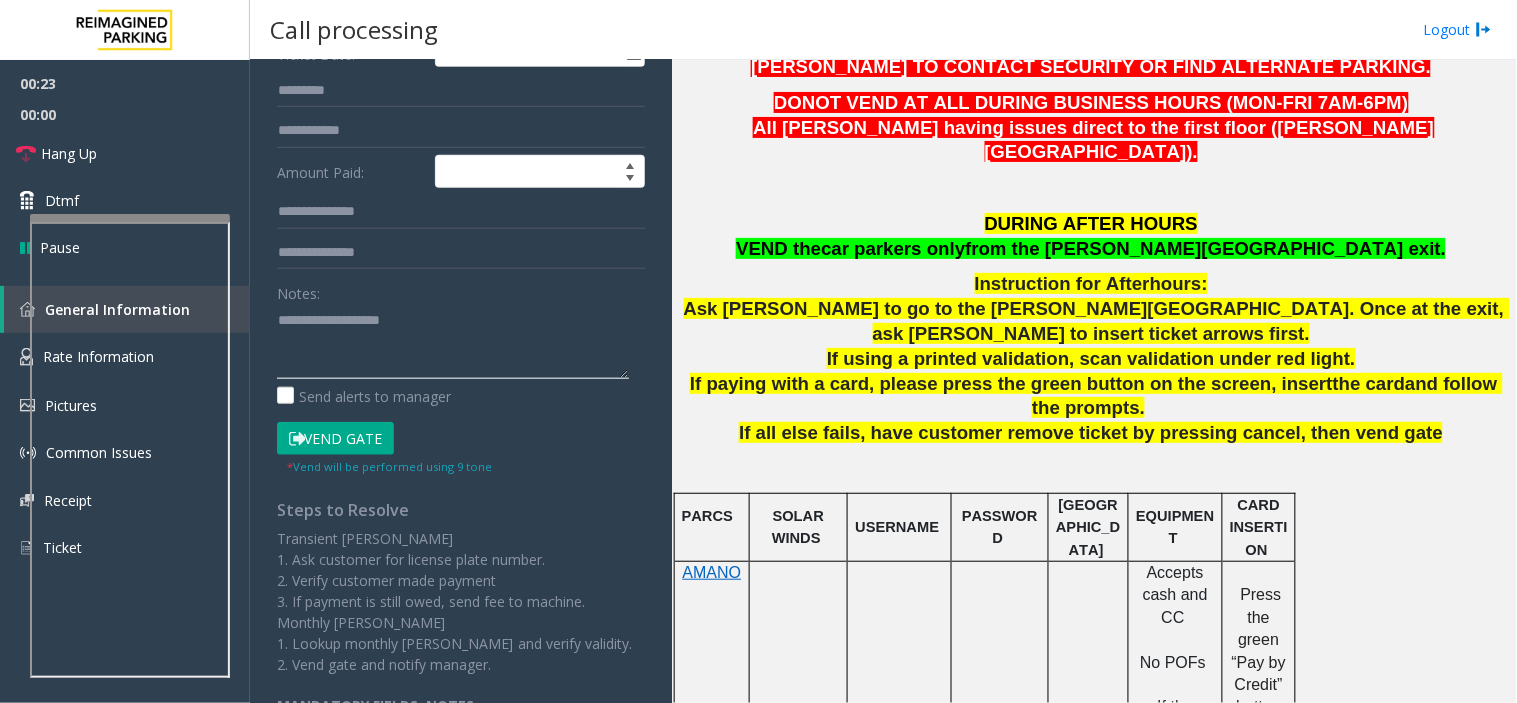 paste on "**********" 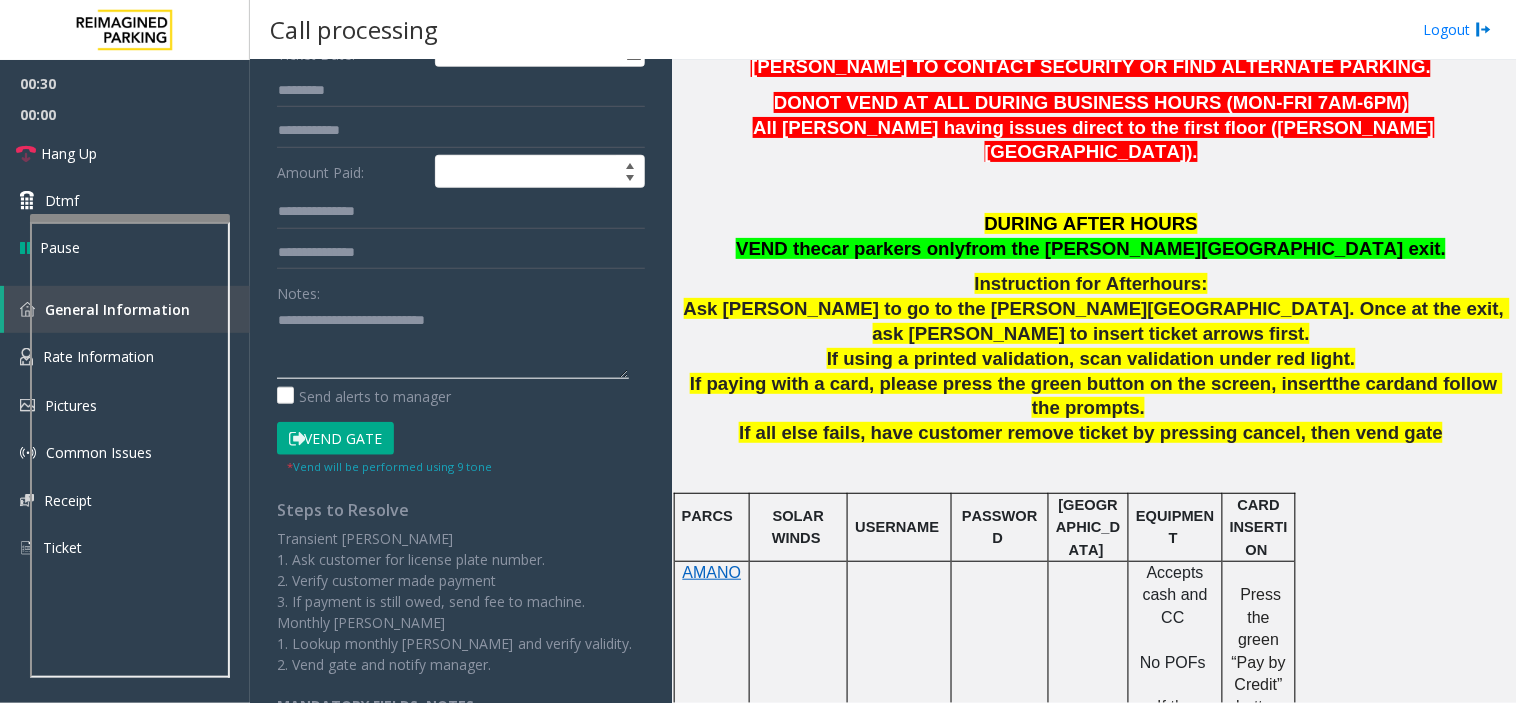 paste on "**********" 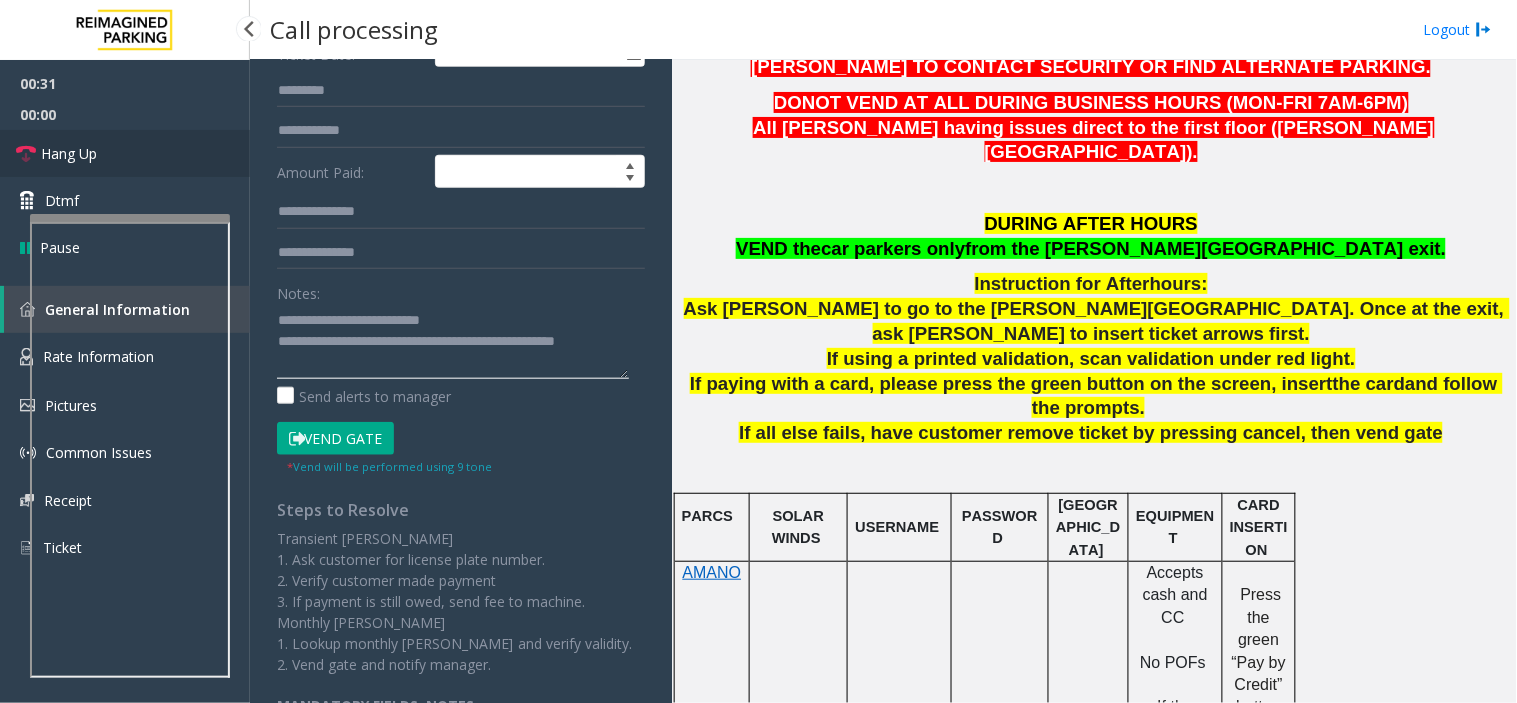 type on "**********" 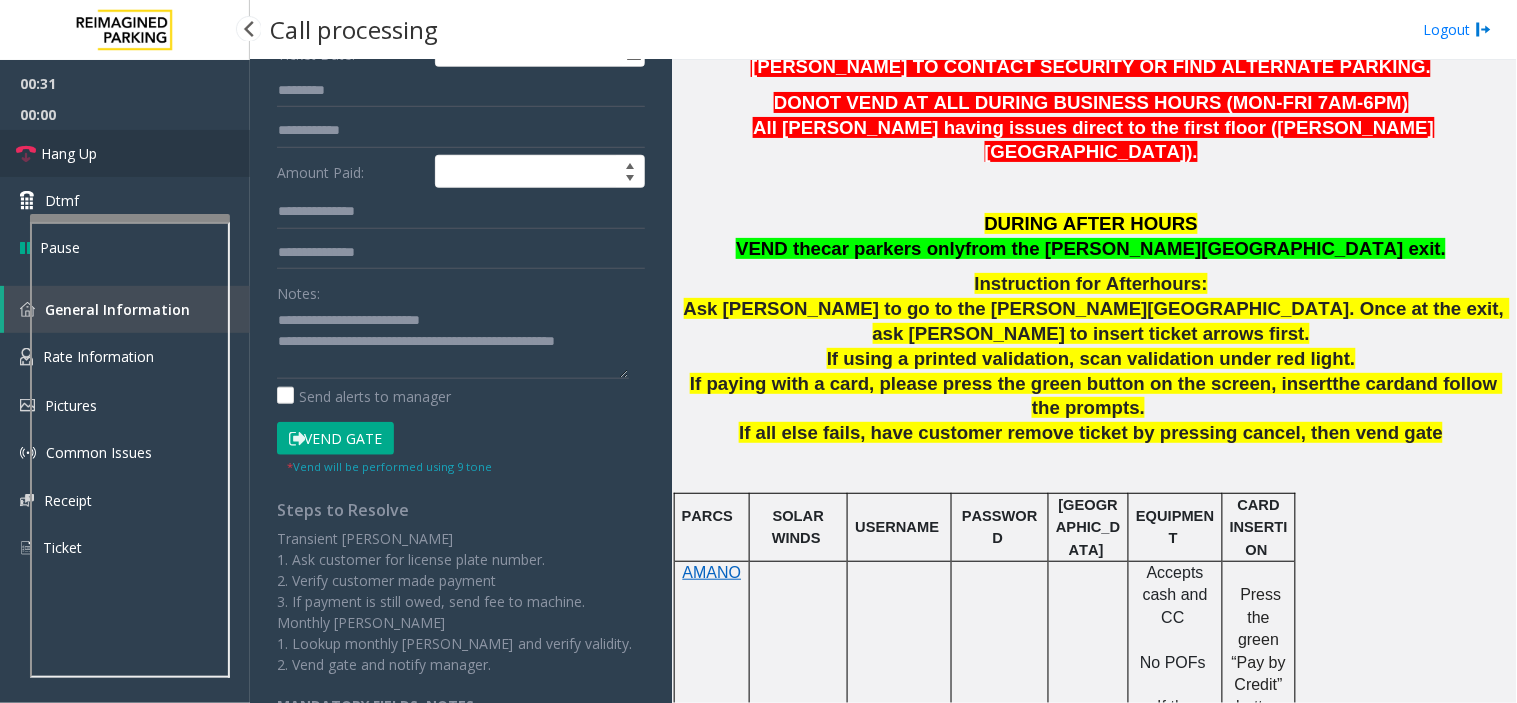click on "Hang Up" at bounding box center (125, 153) 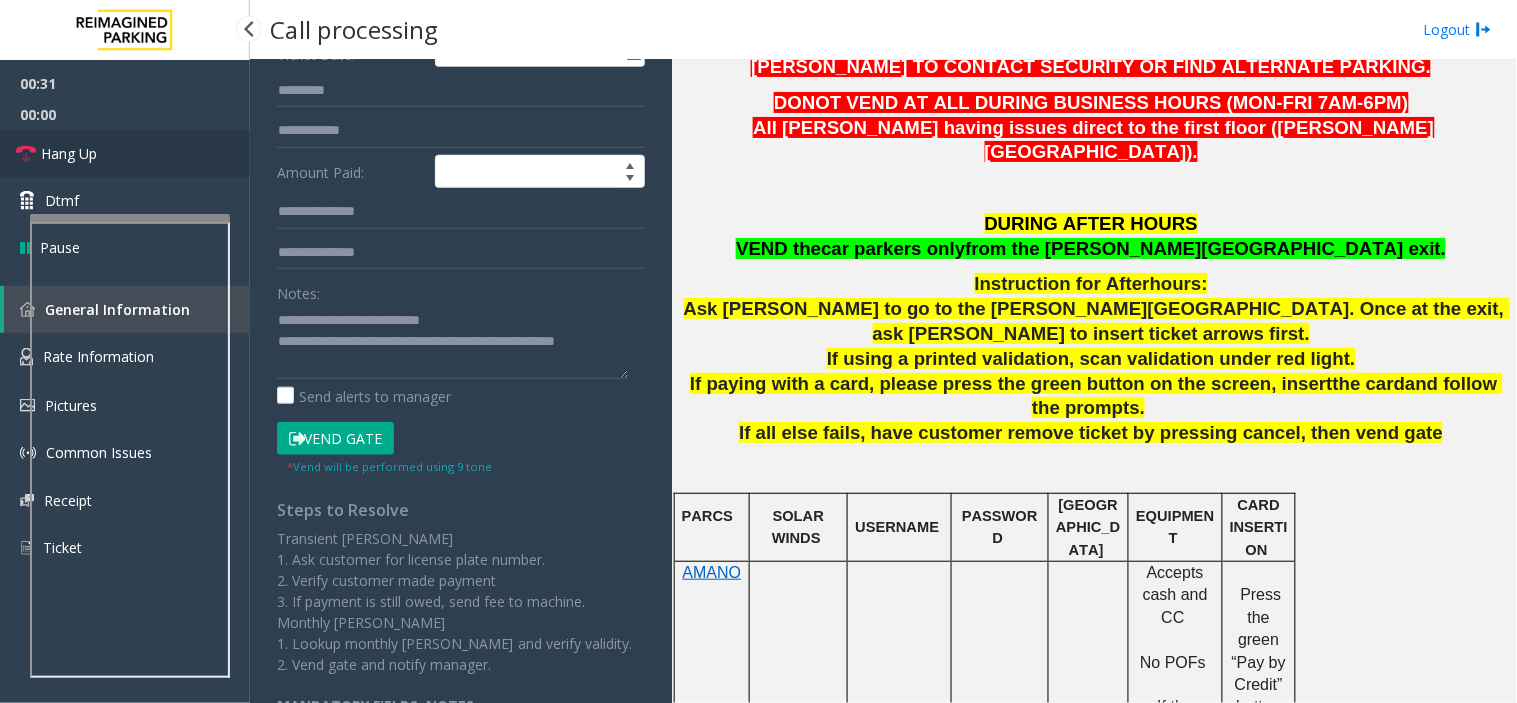 click on "Hang Up" at bounding box center (125, 153) 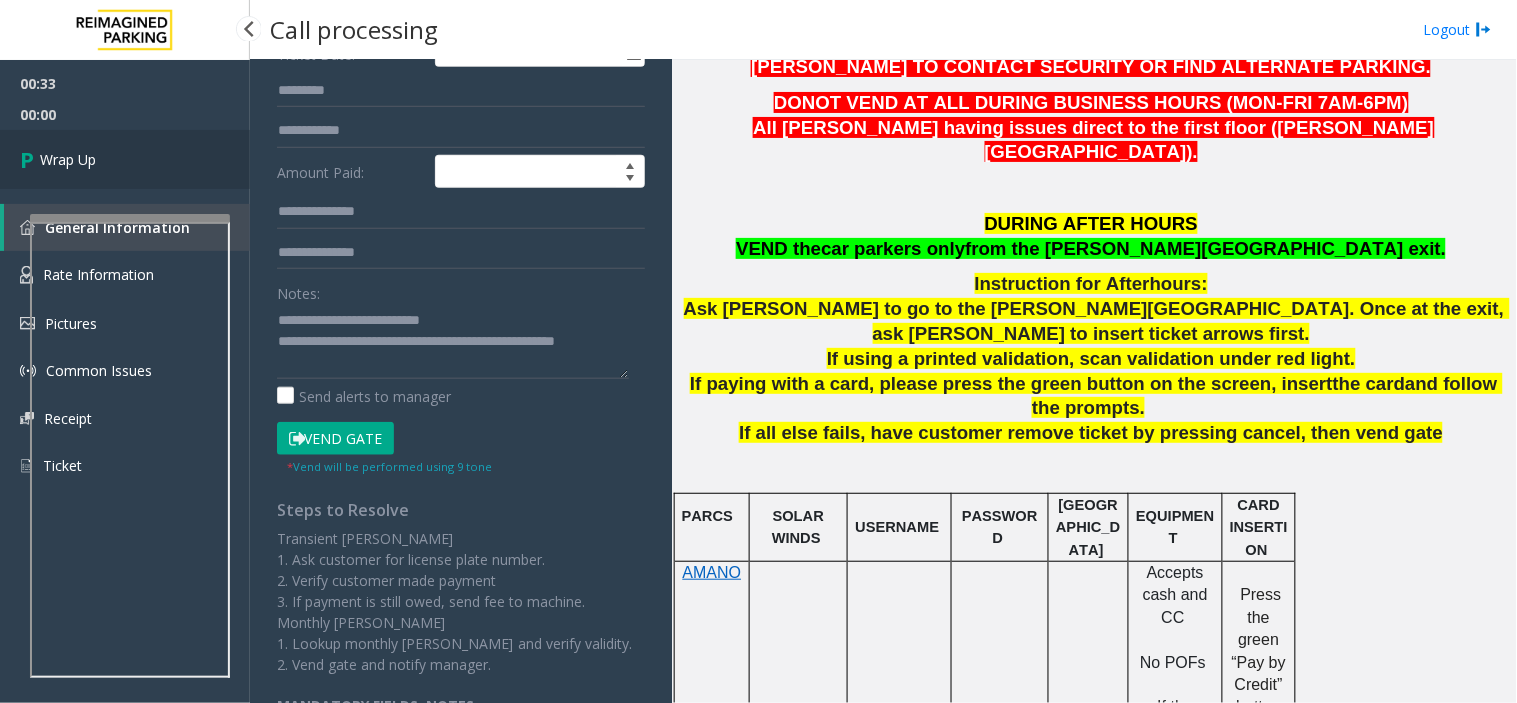 click on "Wrap Up" at bounding box center [125, 159] 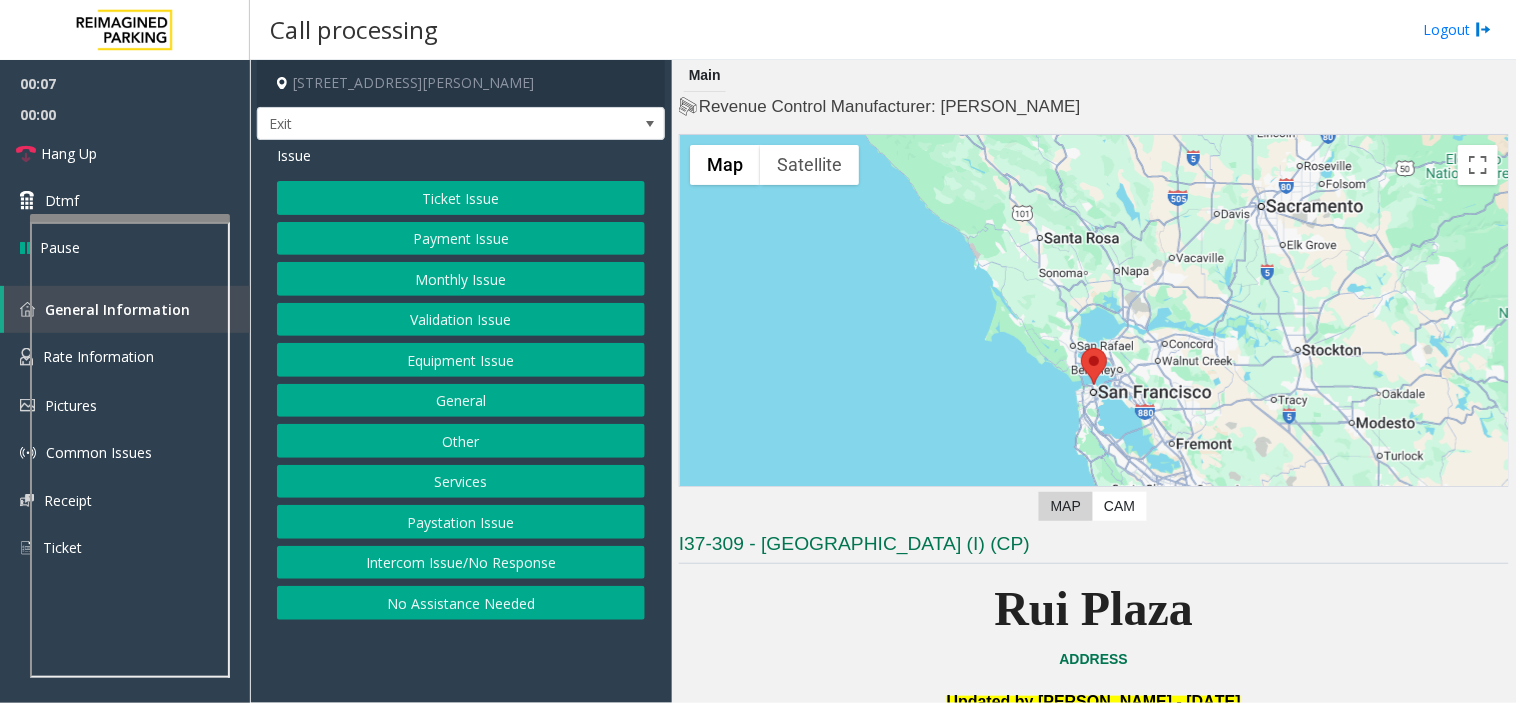 click on "Services" 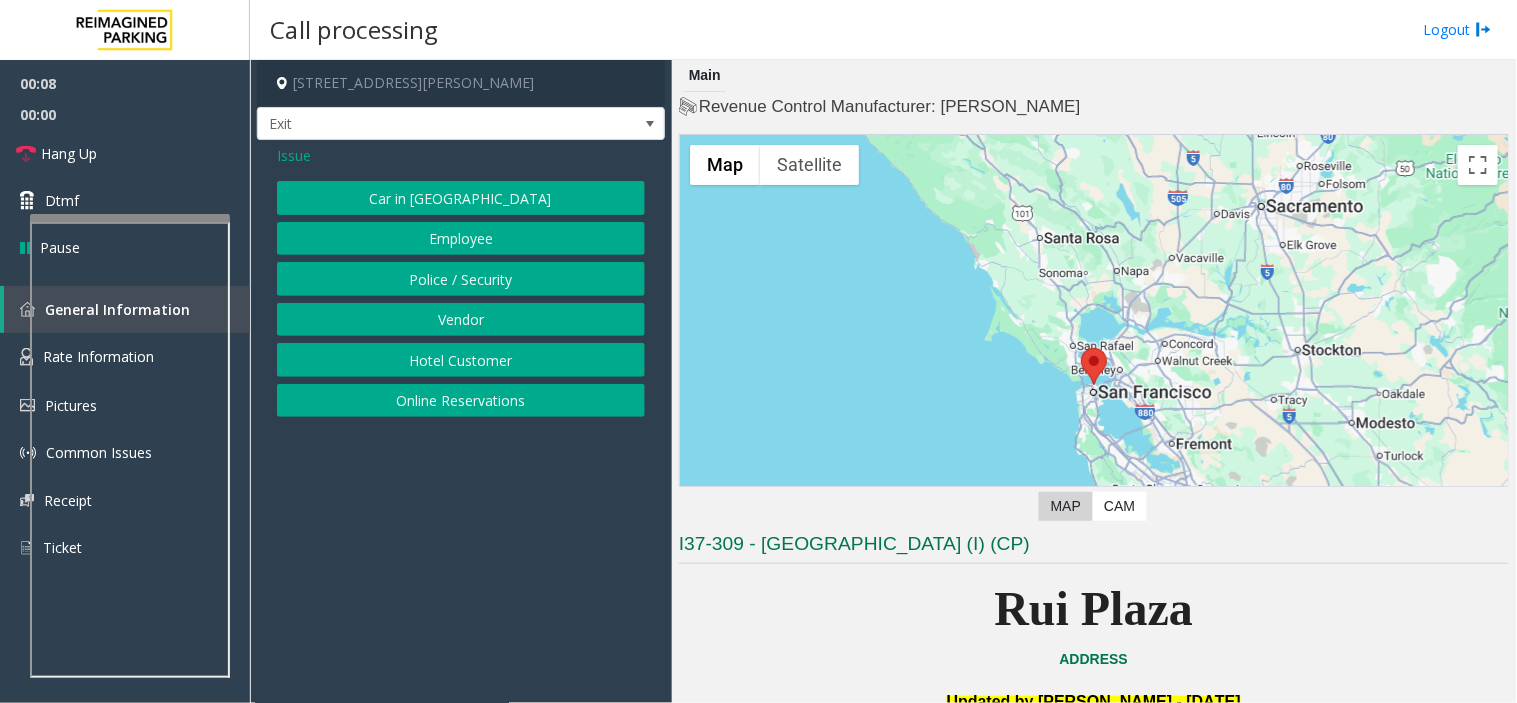 click on "Online Reservations" 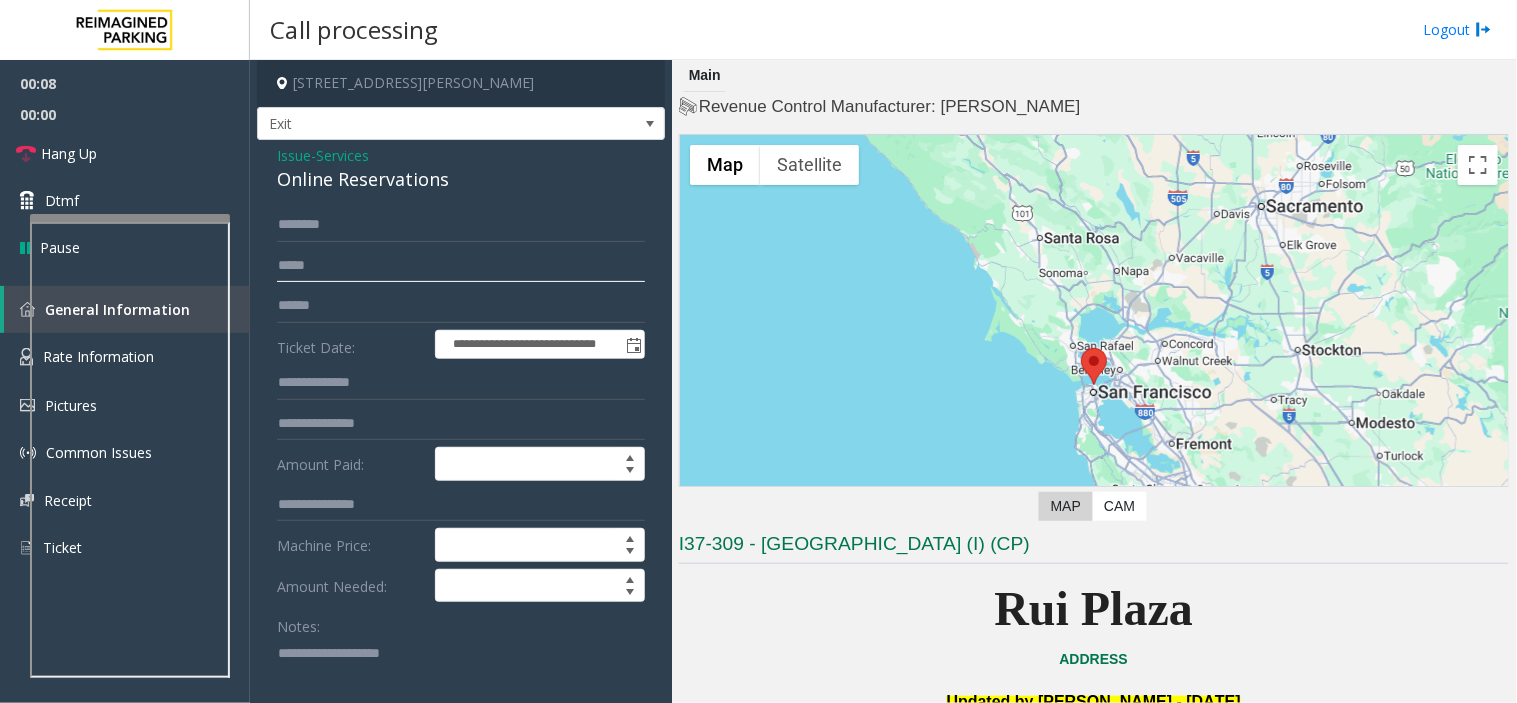 click 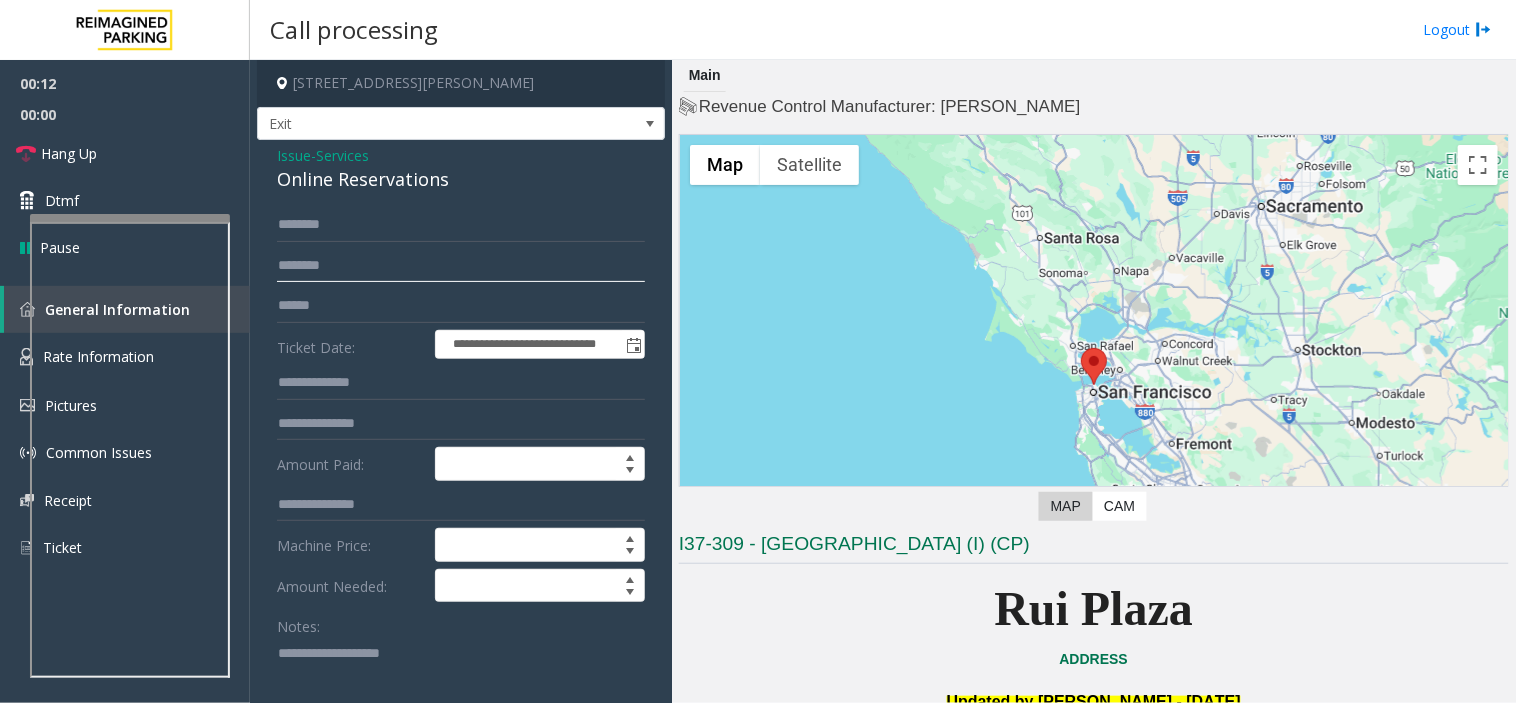 type on "********" 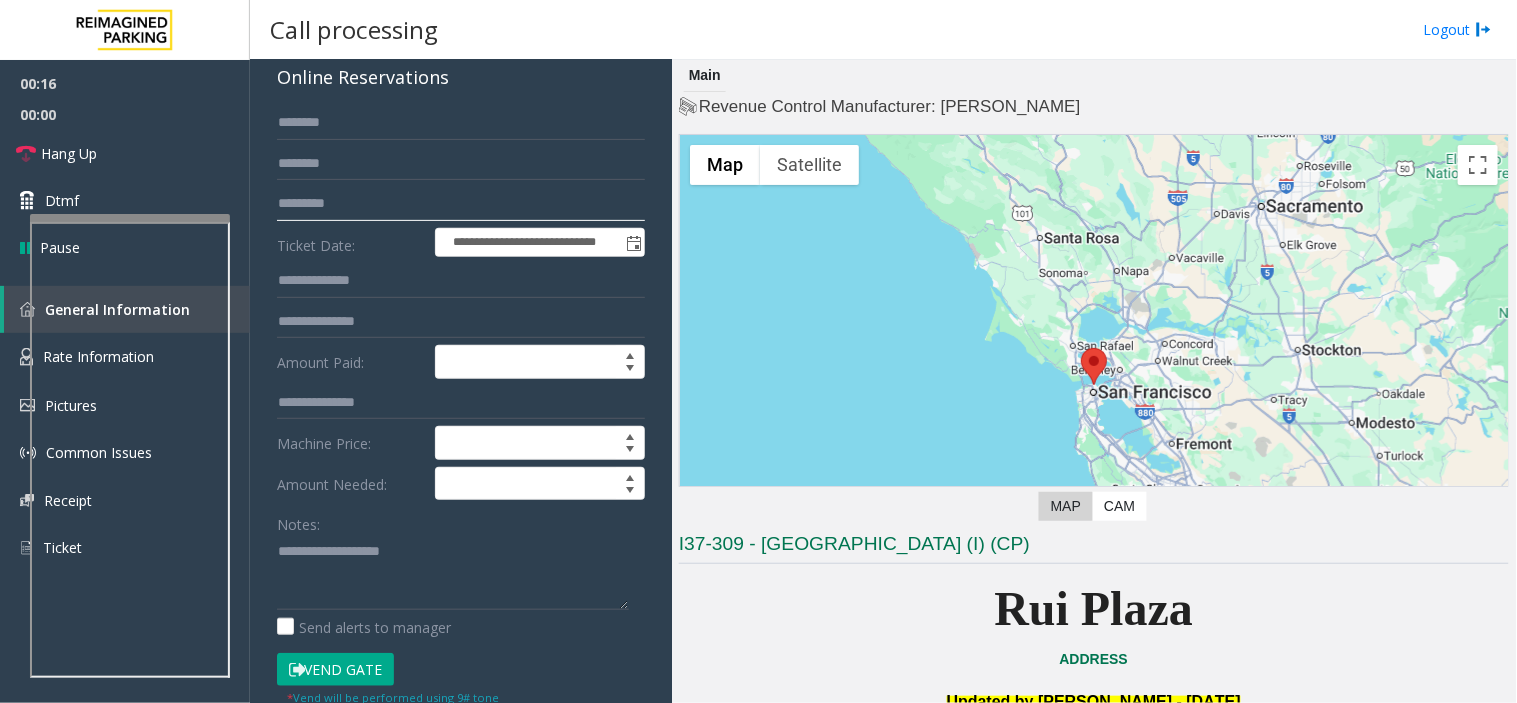 scroll, scrollTop: 222, scrollLeft: 0, axis: vertical 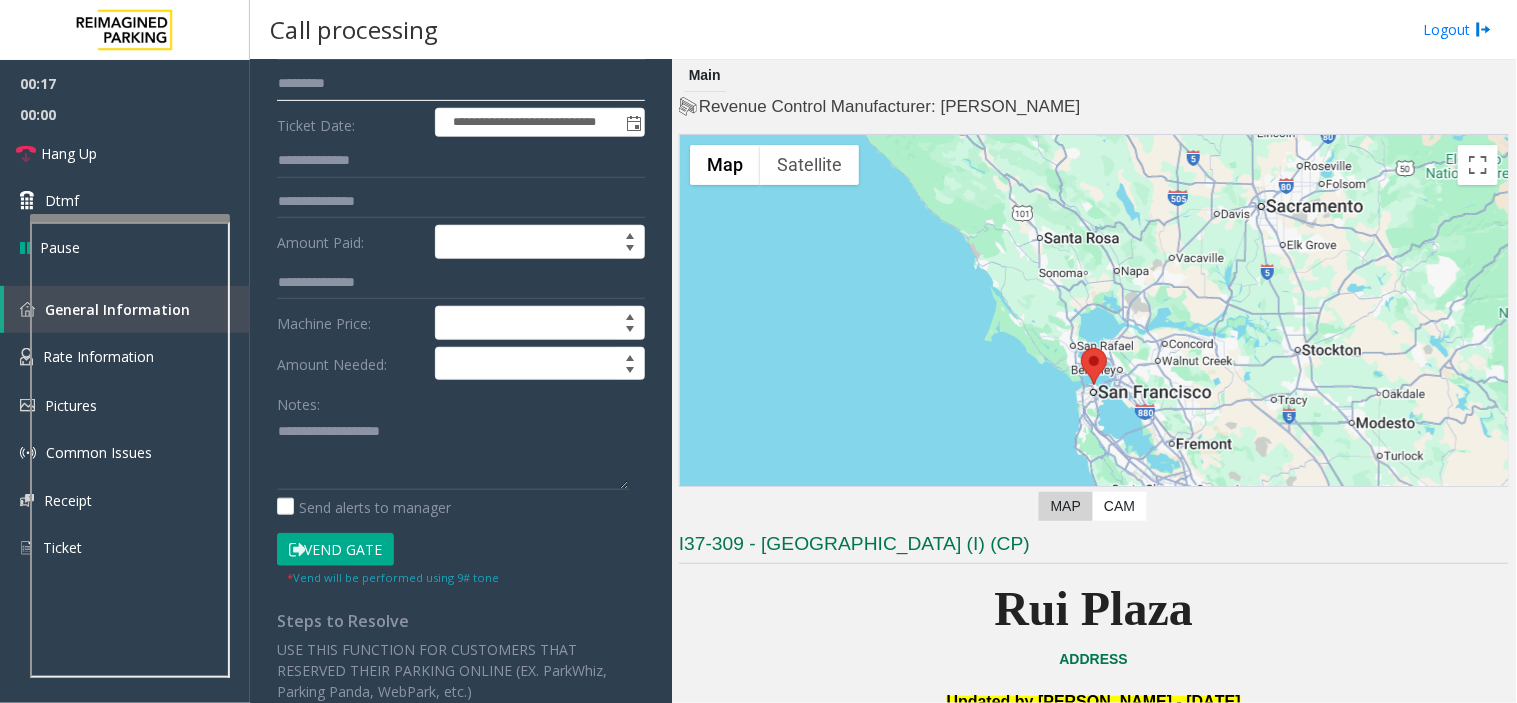 type on "*********" 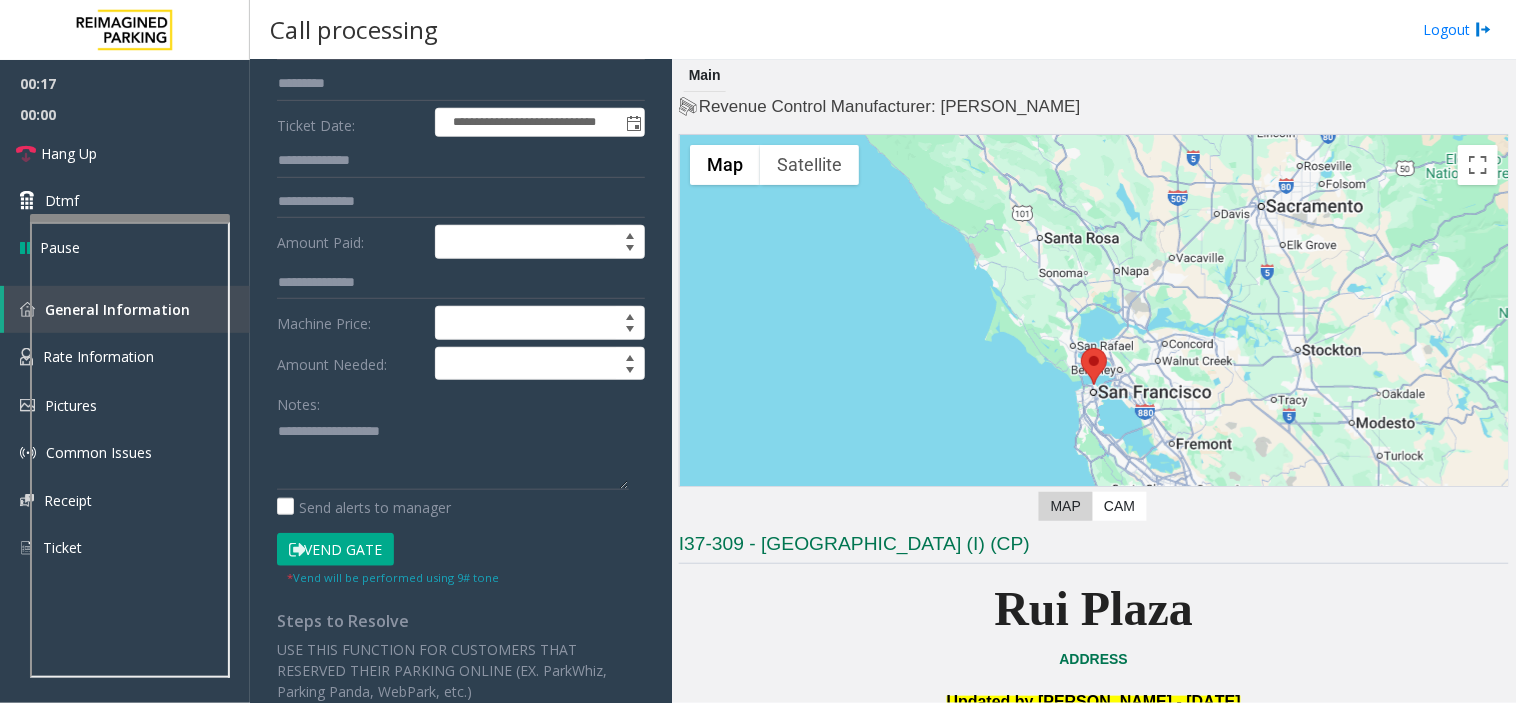 click on "Vend Gate" 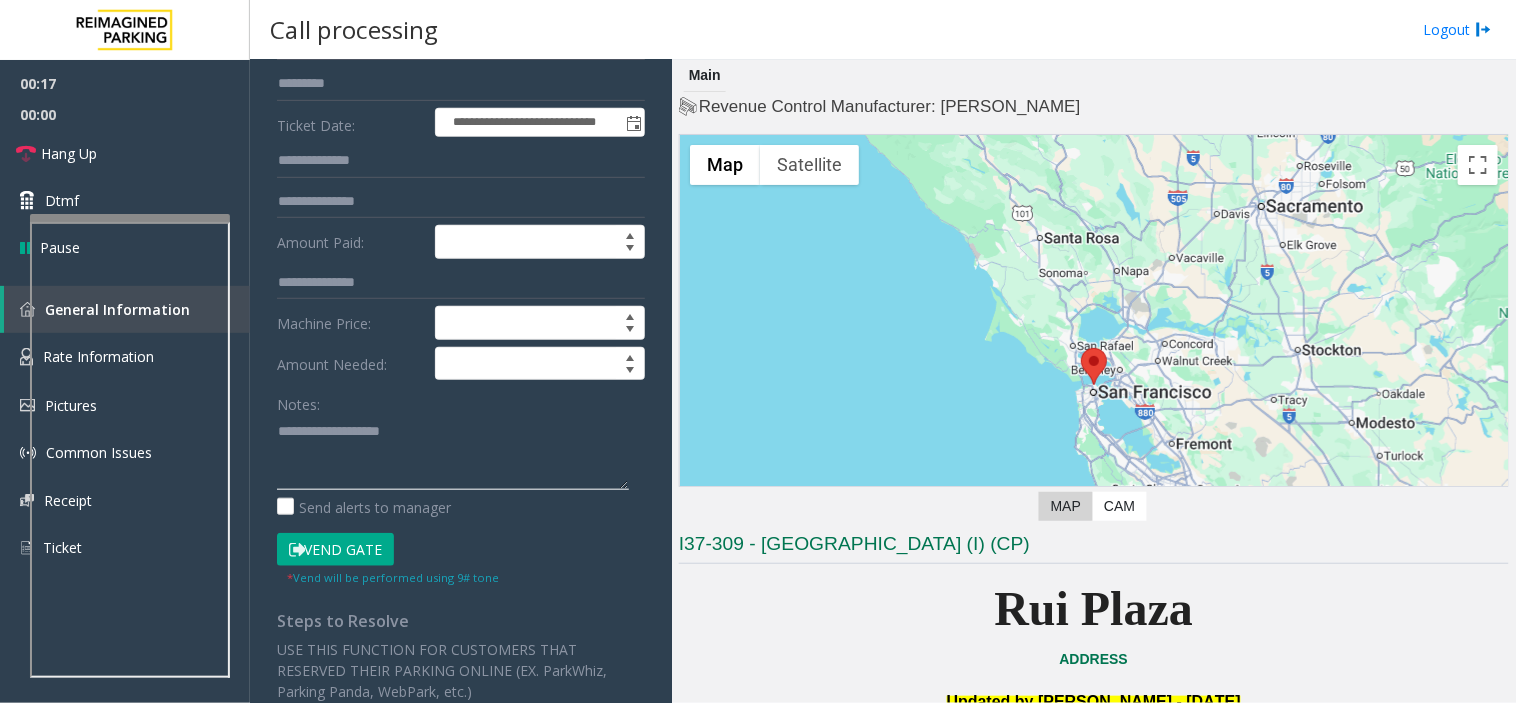 click 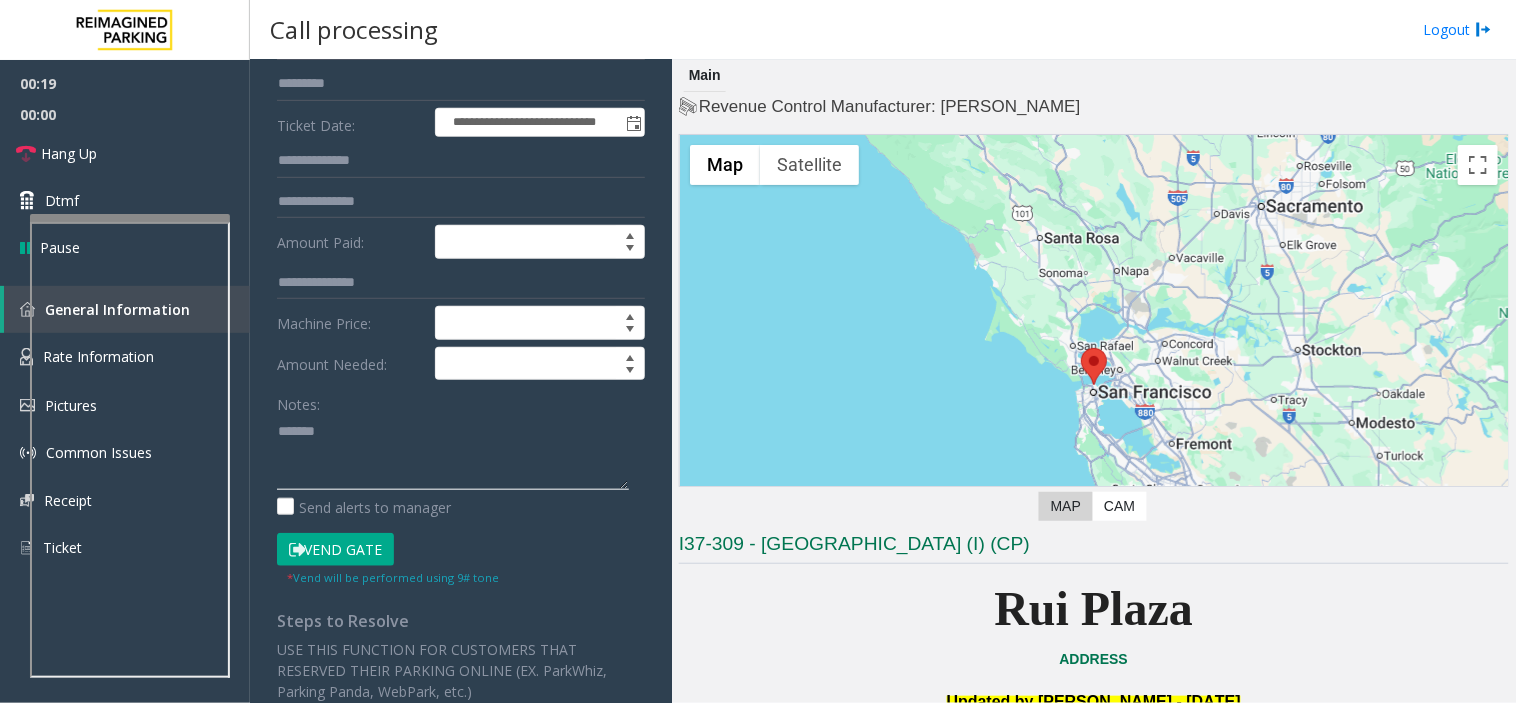 paste on "**********" 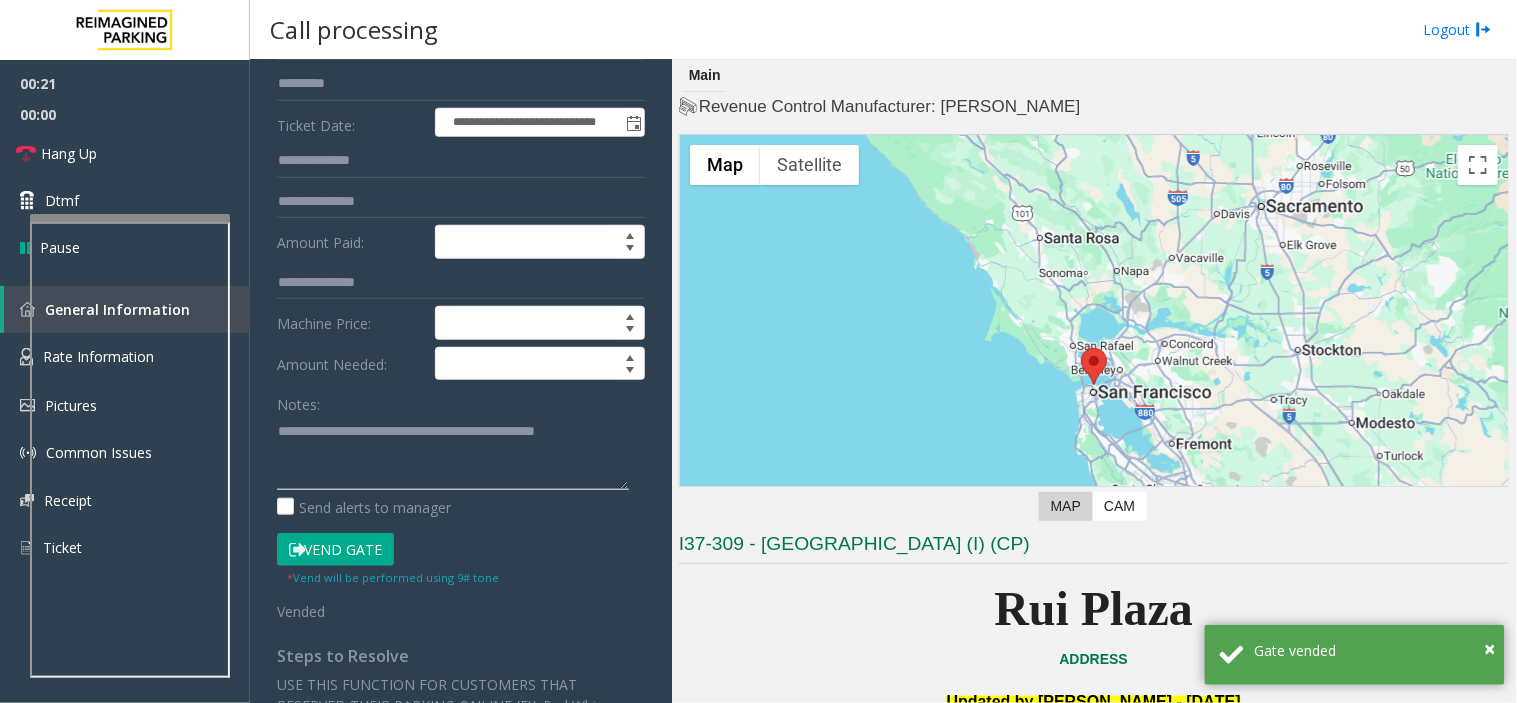 click 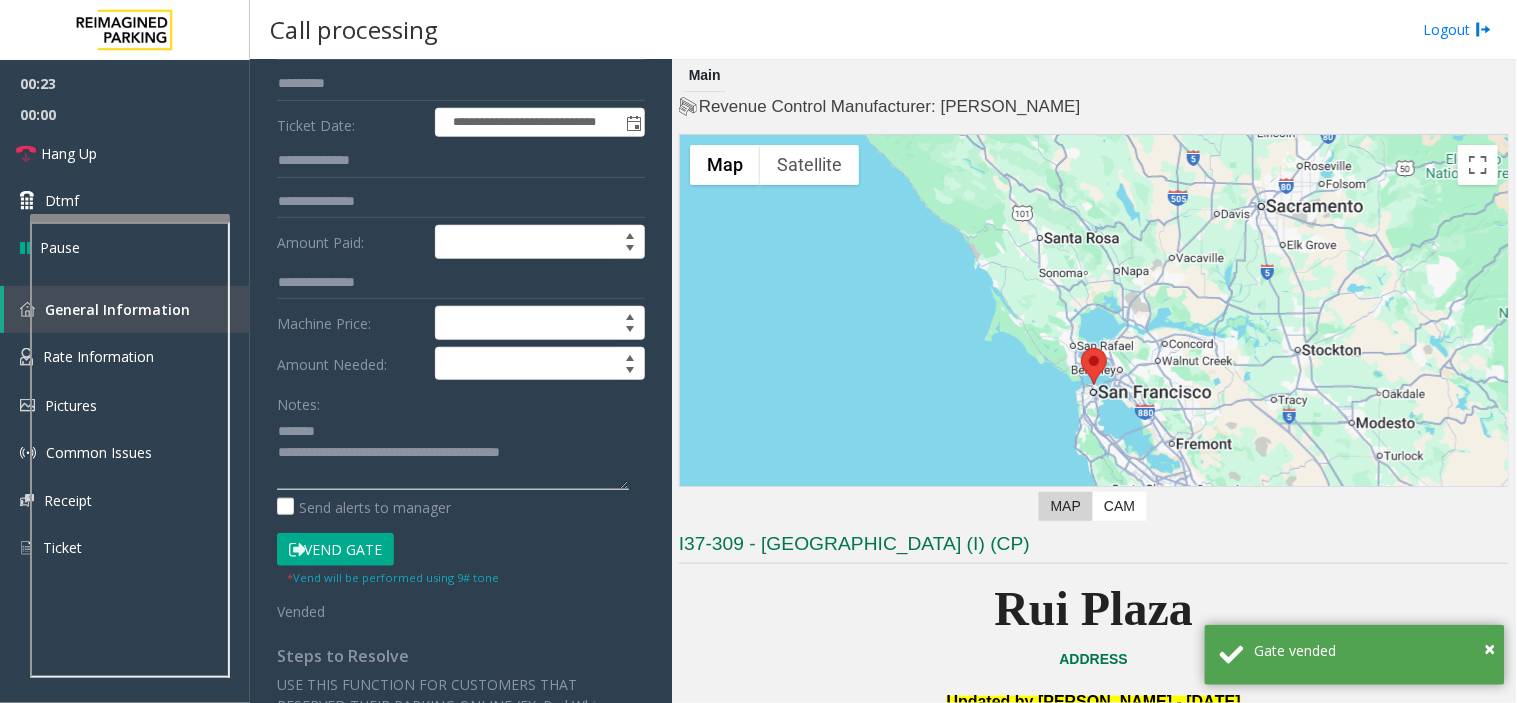 click 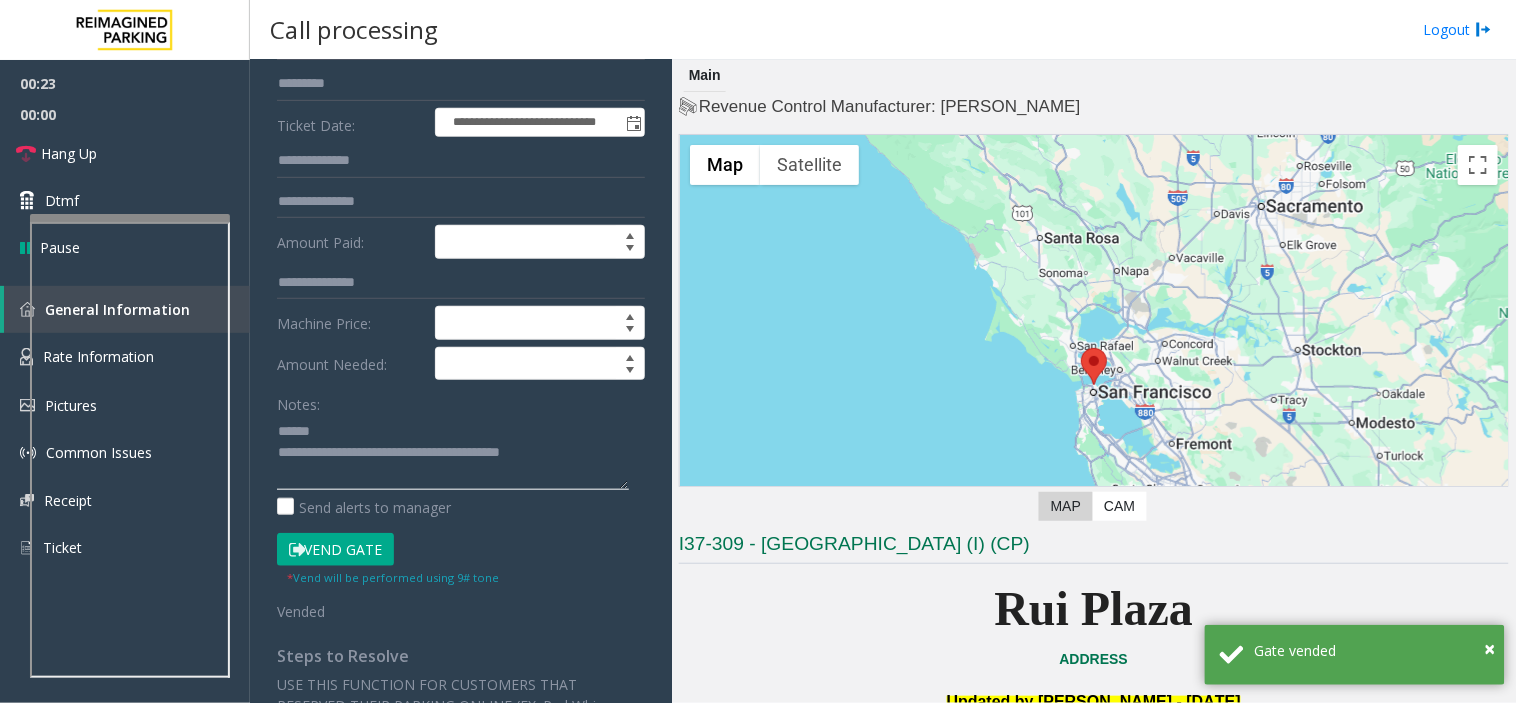scroll, scrollTop: 0, scrollLeft: 0, axis: both 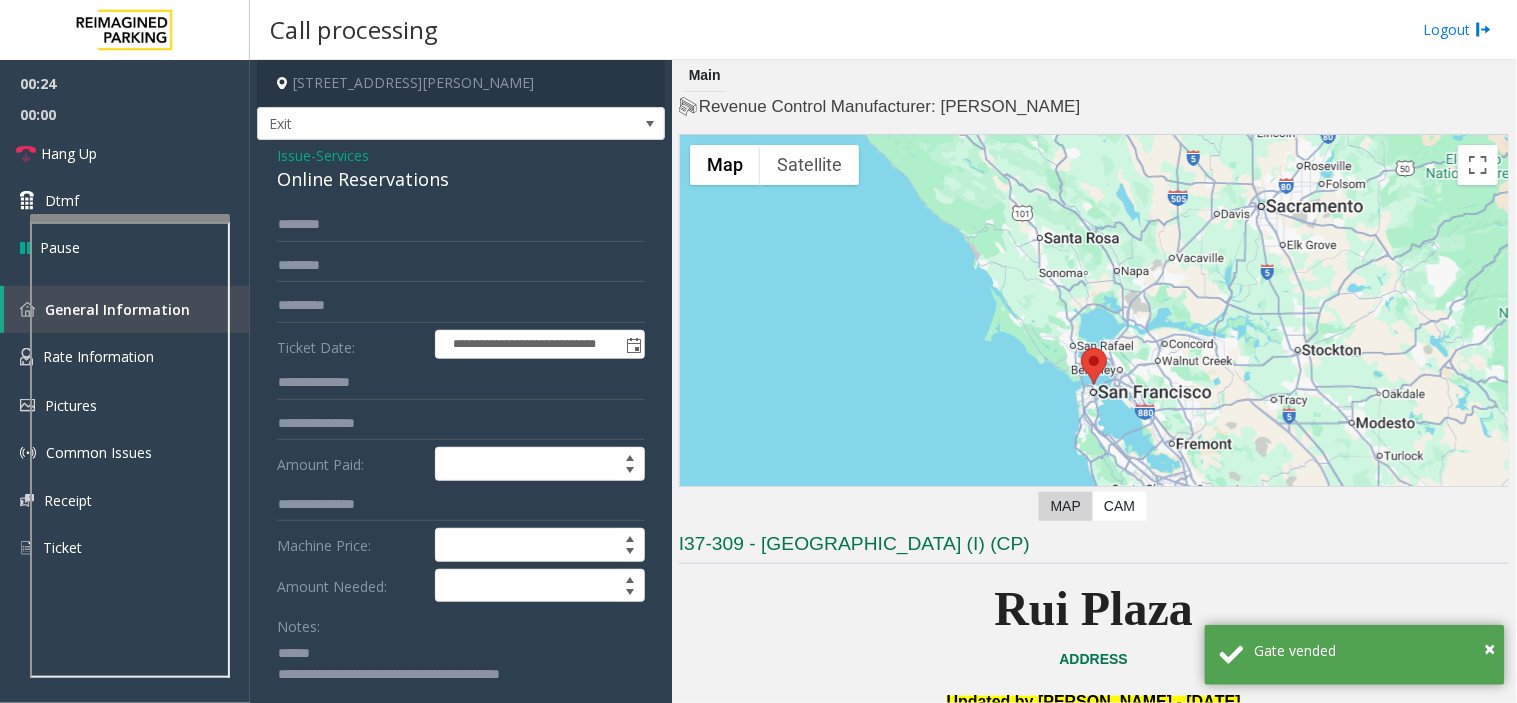 click on "Online Reservations" 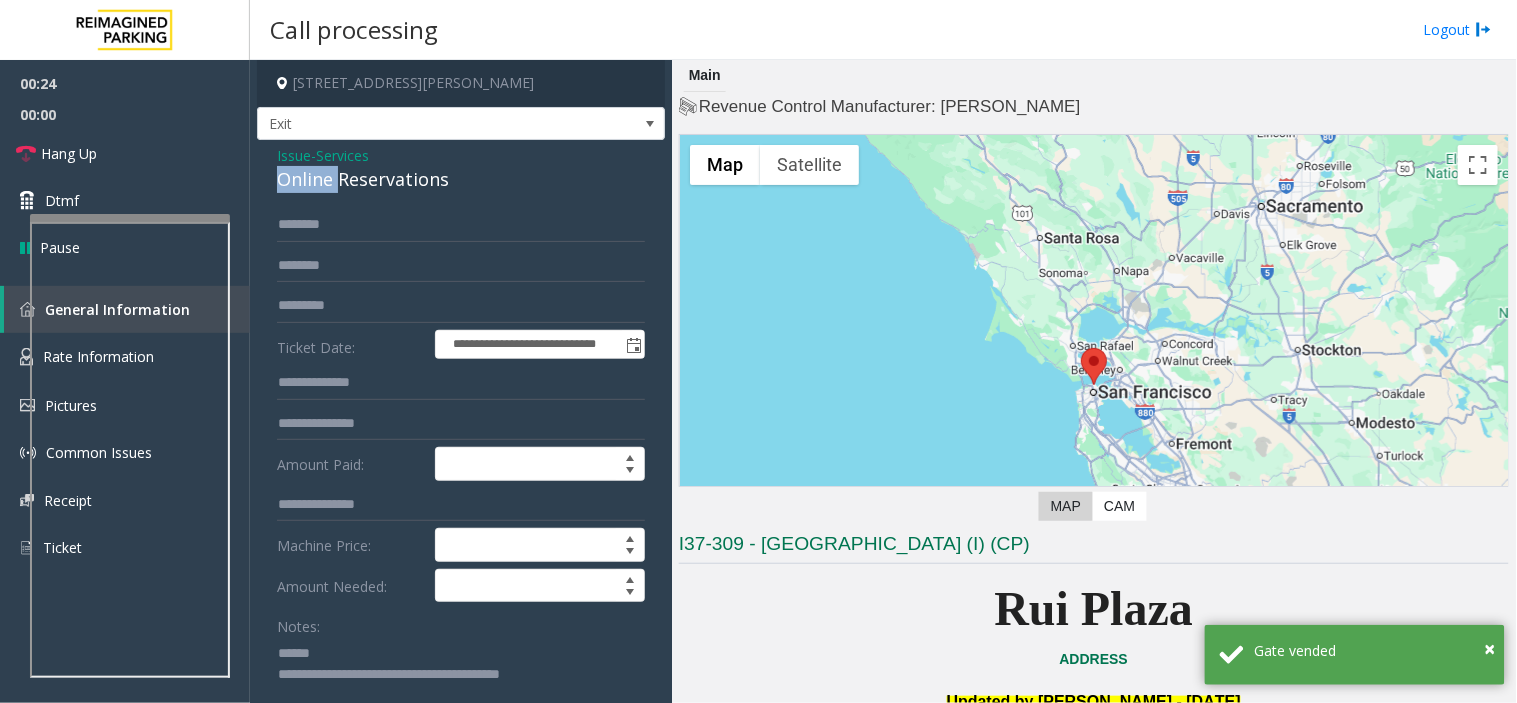 click on "Online Reservations" 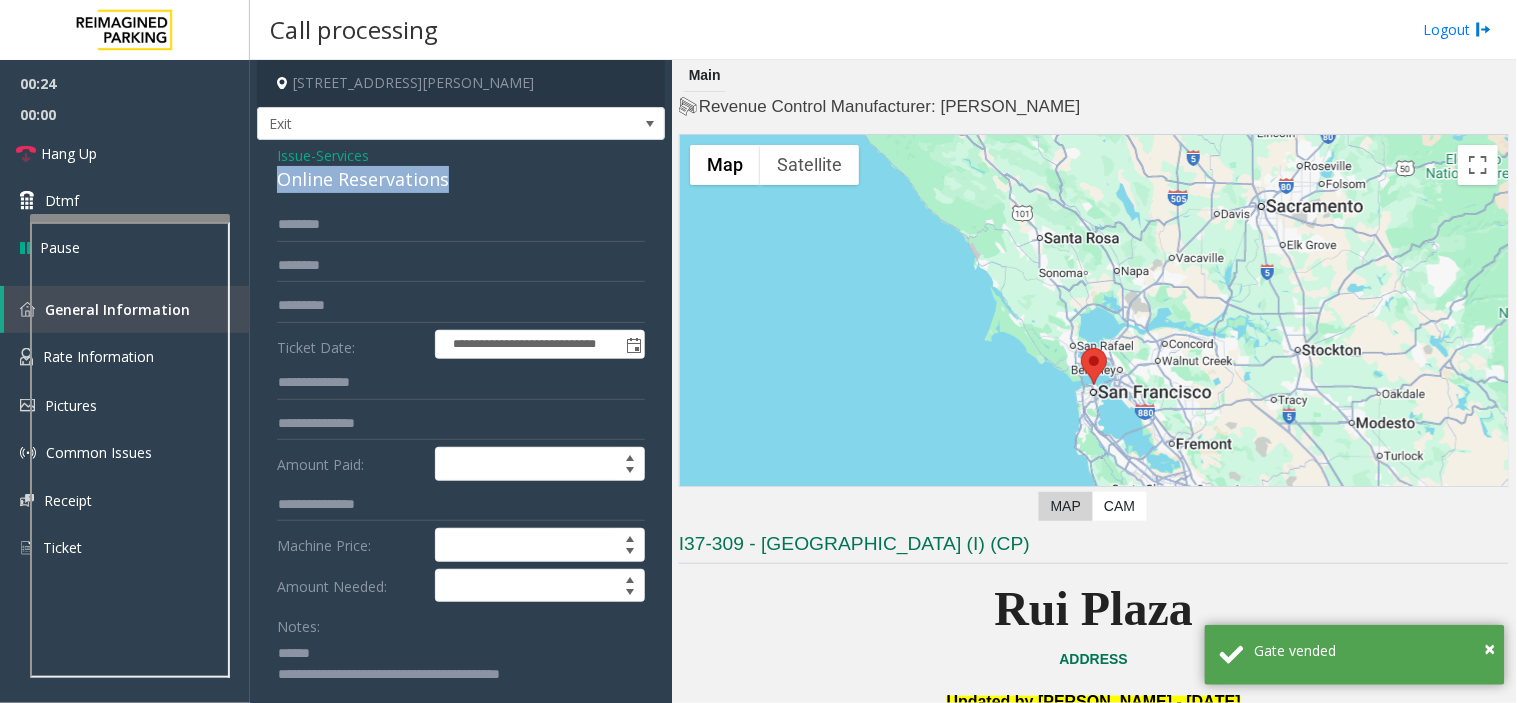 click on "Online Reservations" 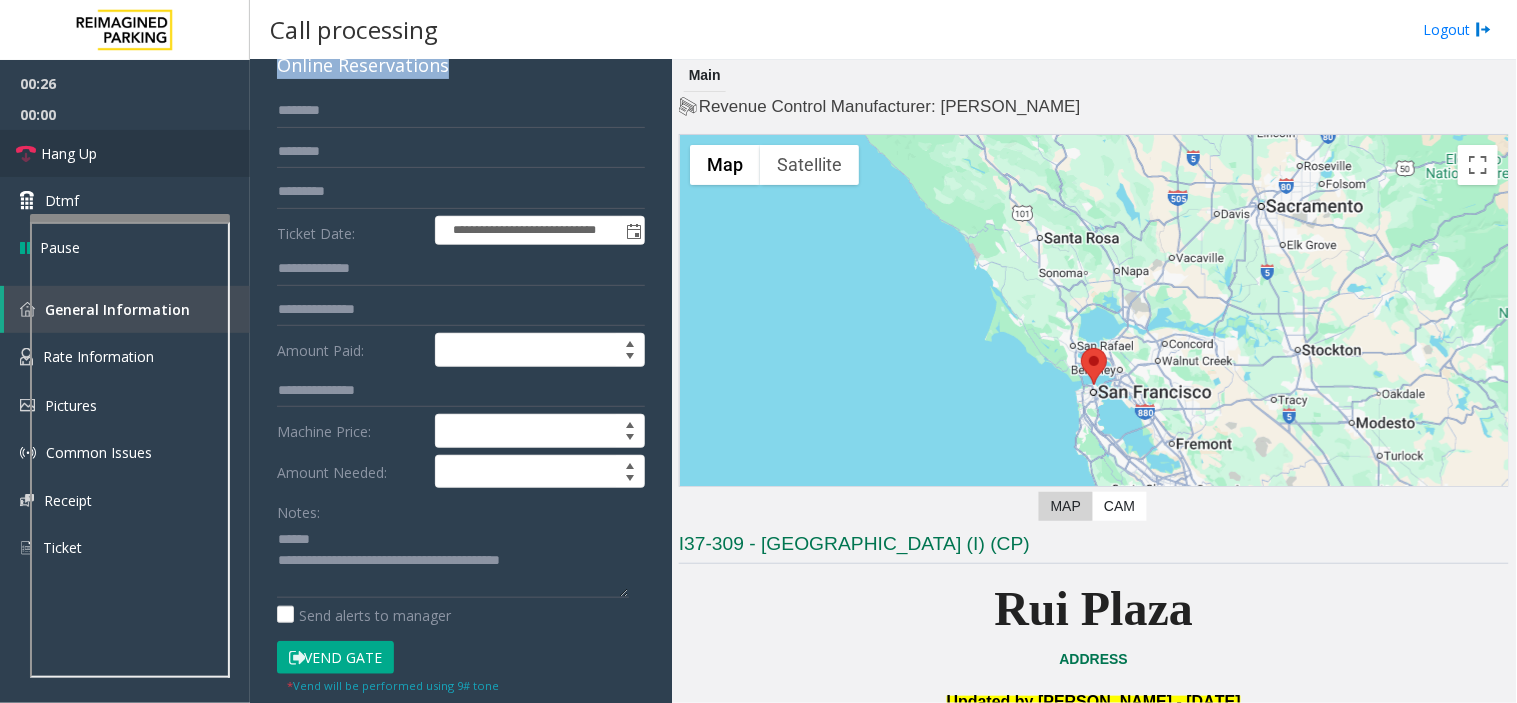 scroll, scrollTop: 222, scrollLeft: 0, axis: vertical 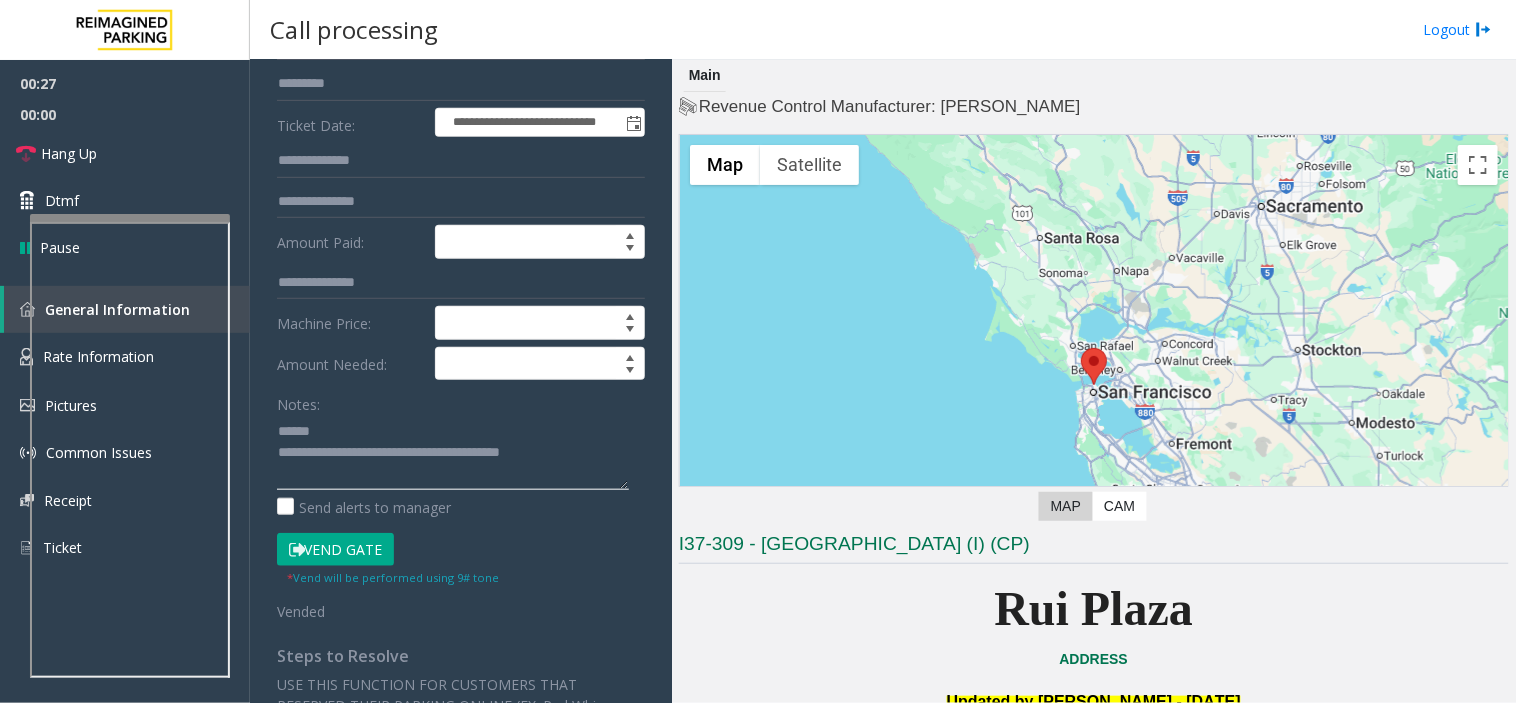 click 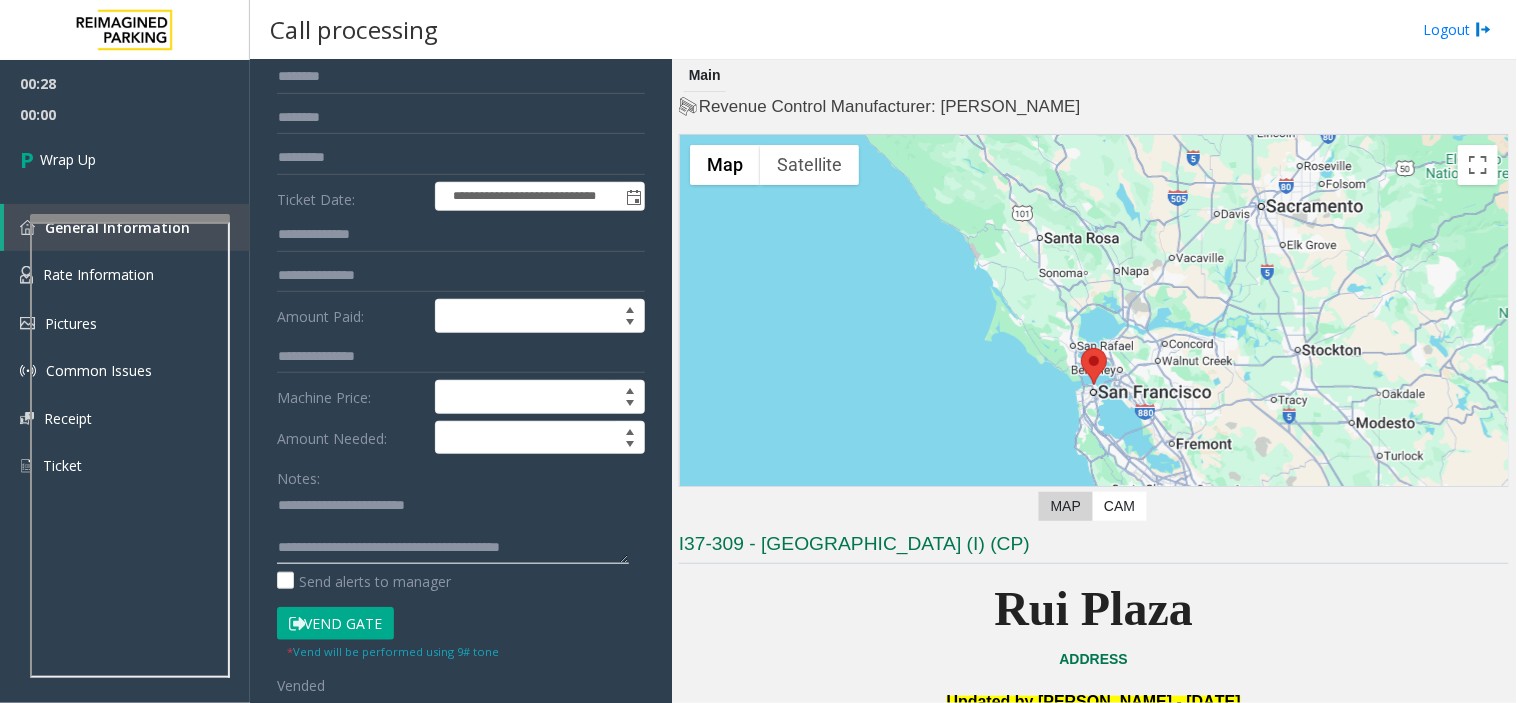 scroll, scrollTop: 0, scrollLeft: 0, axis: both 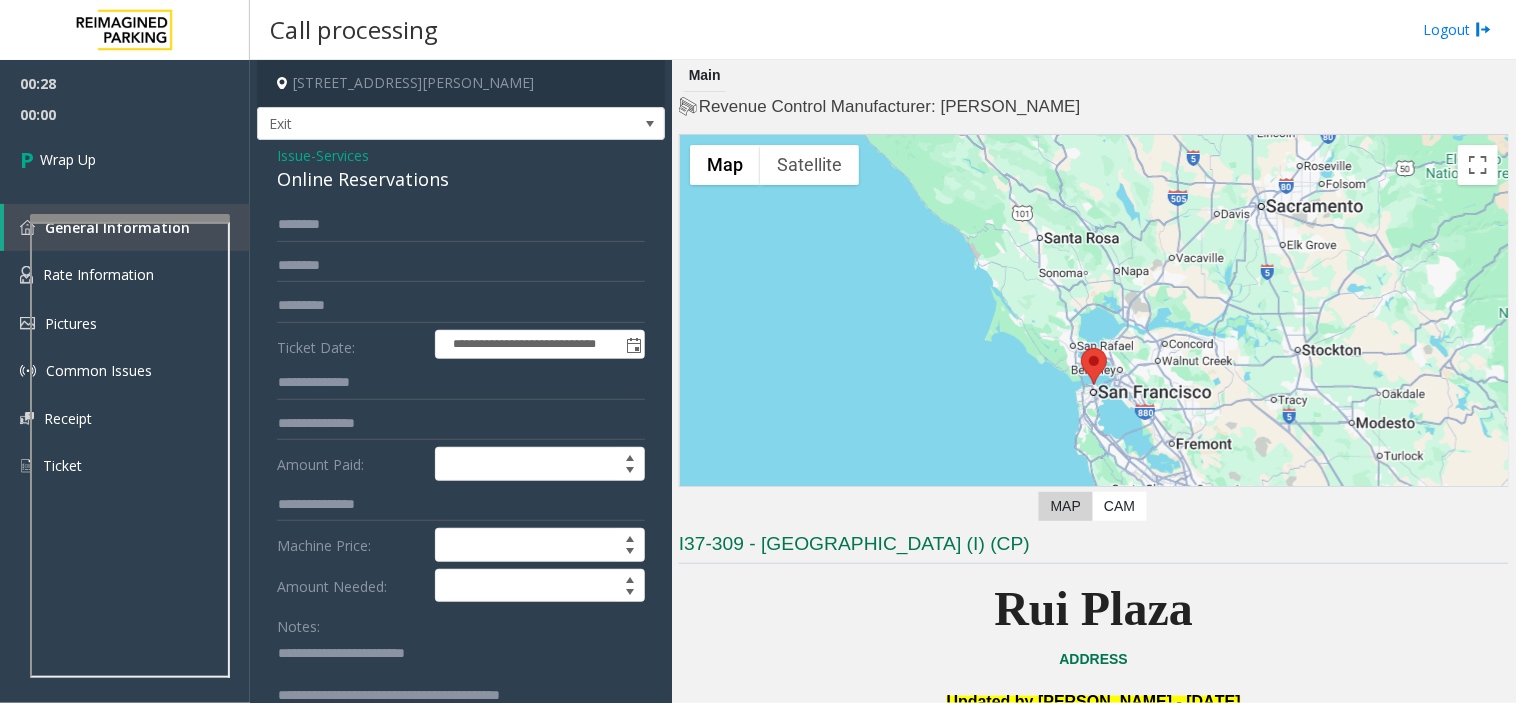 type on "**********" 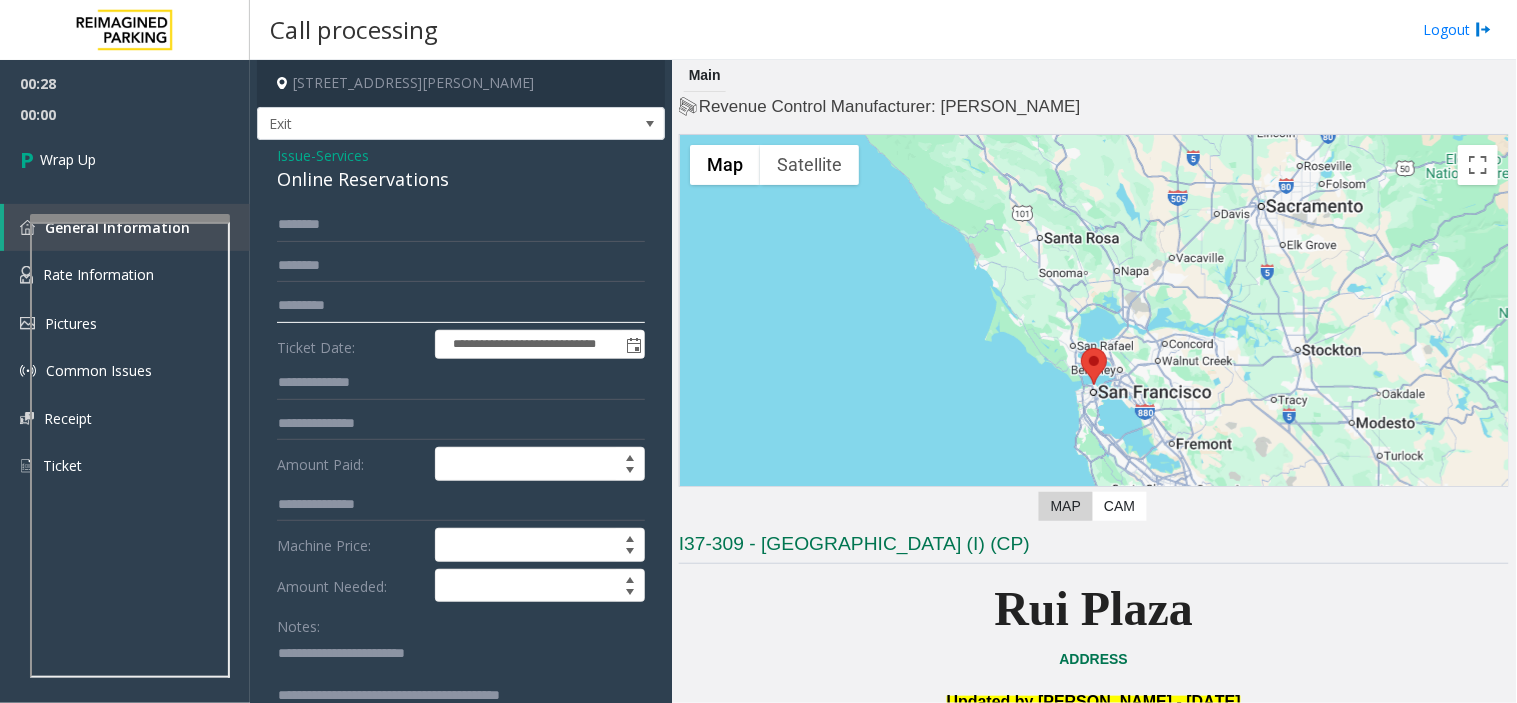 click on "*********" 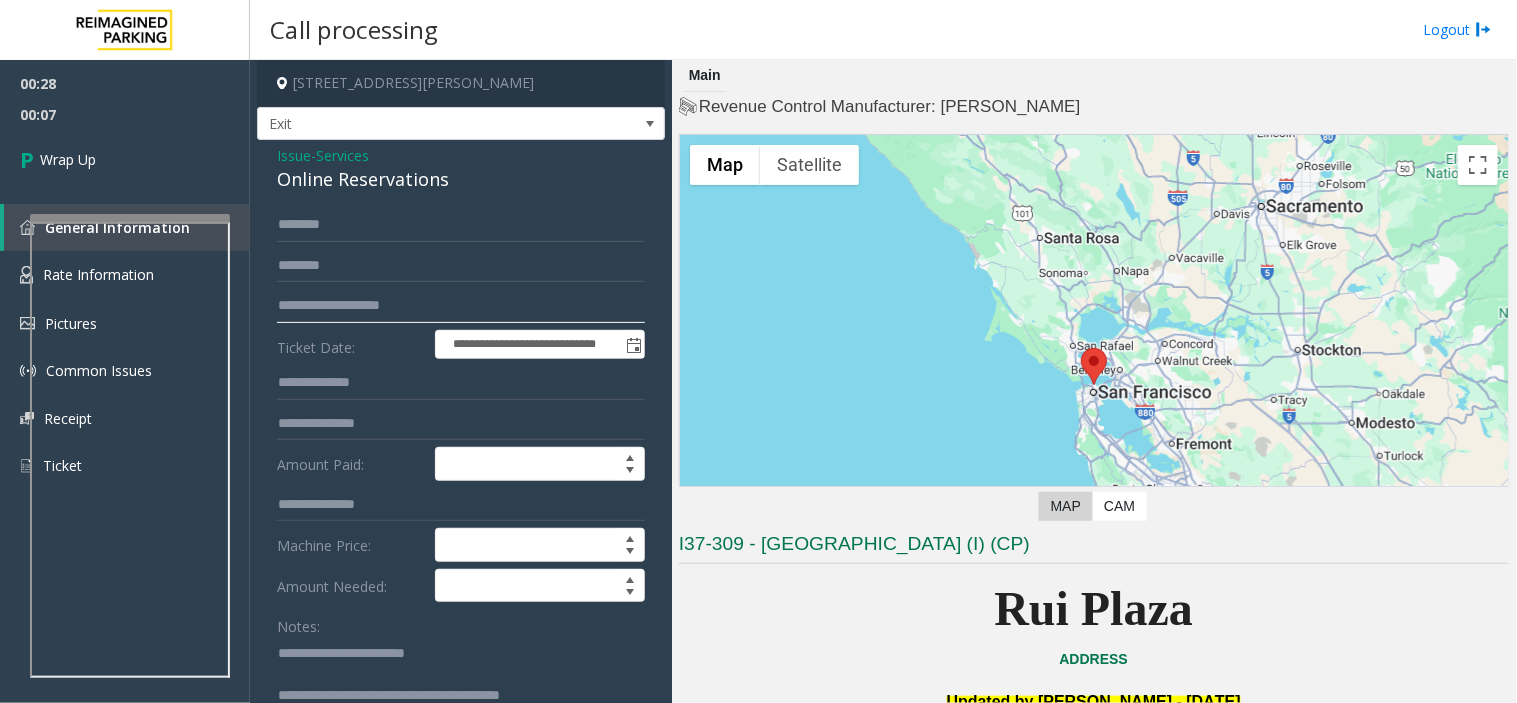 click on "**********" 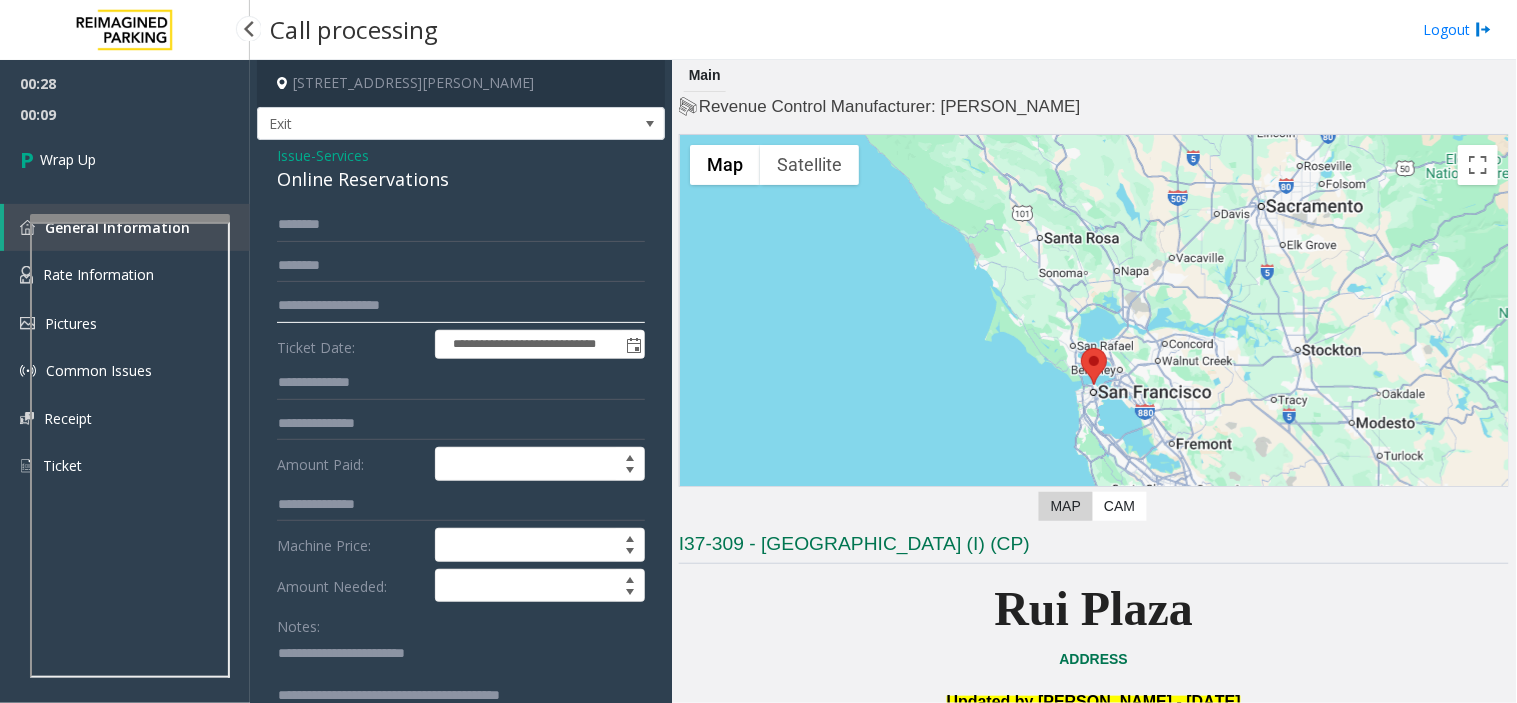 type on "**********" 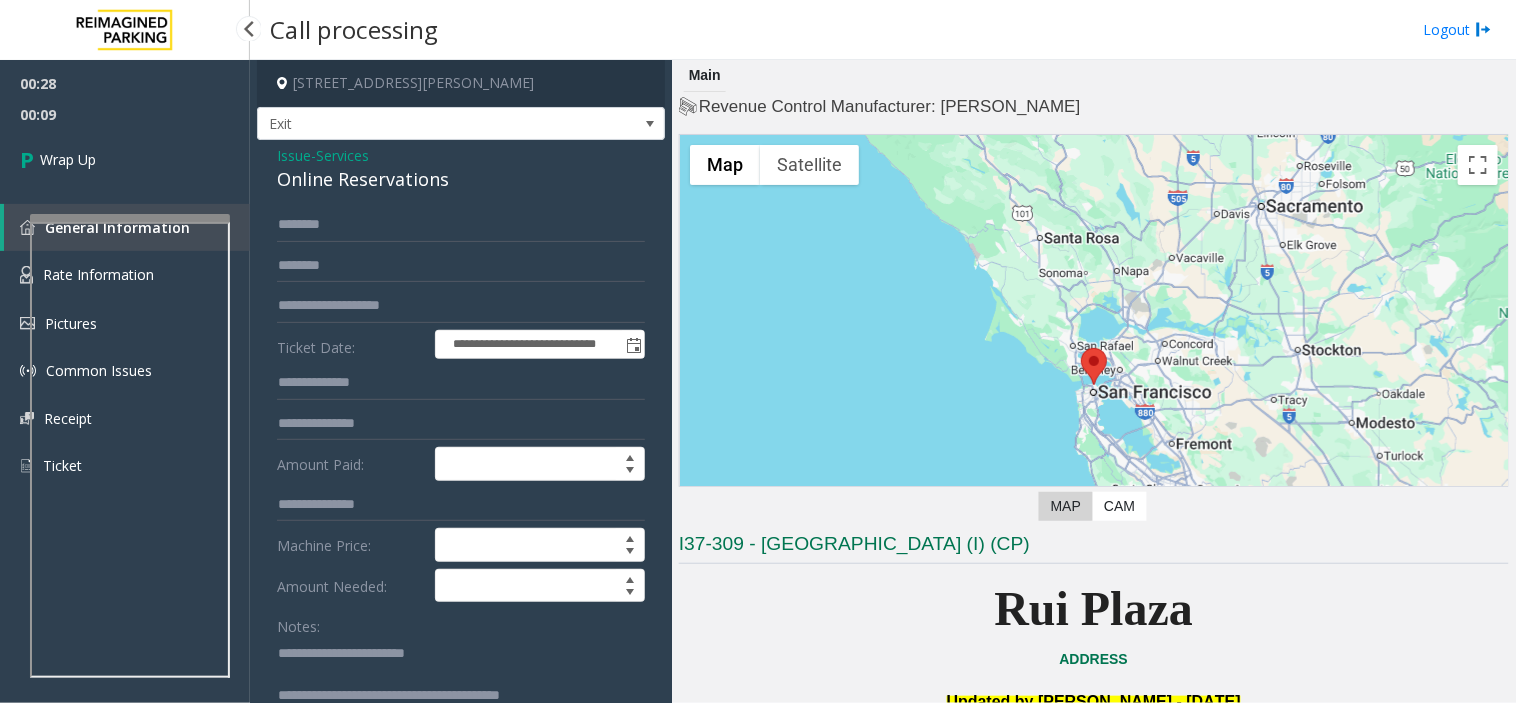 click on "00:28   00:09  Wrap Up General Information Rate Information Pictures Common Issues Receipt Ticket" at bounding box center (125, 283) 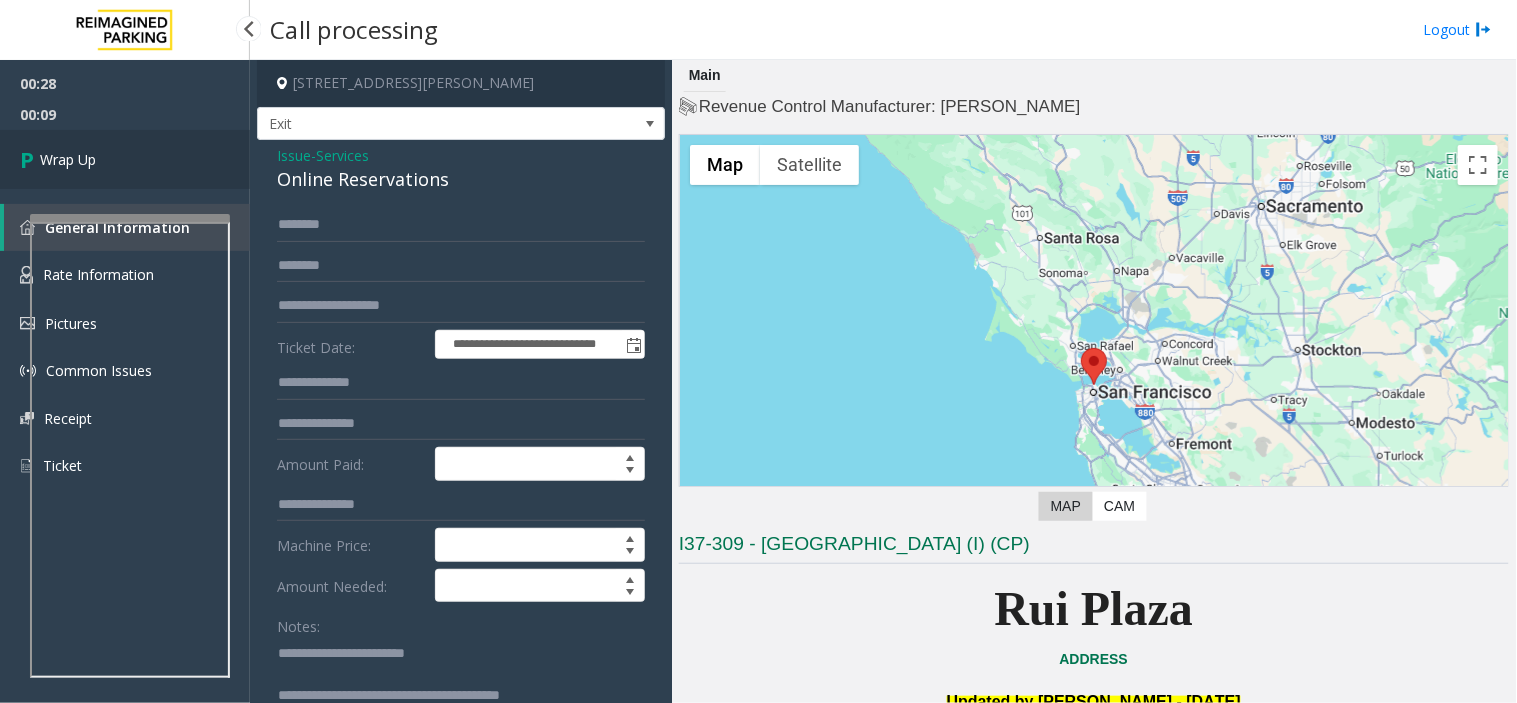 click on "Wrap Up" at bounding box center (125, 159) 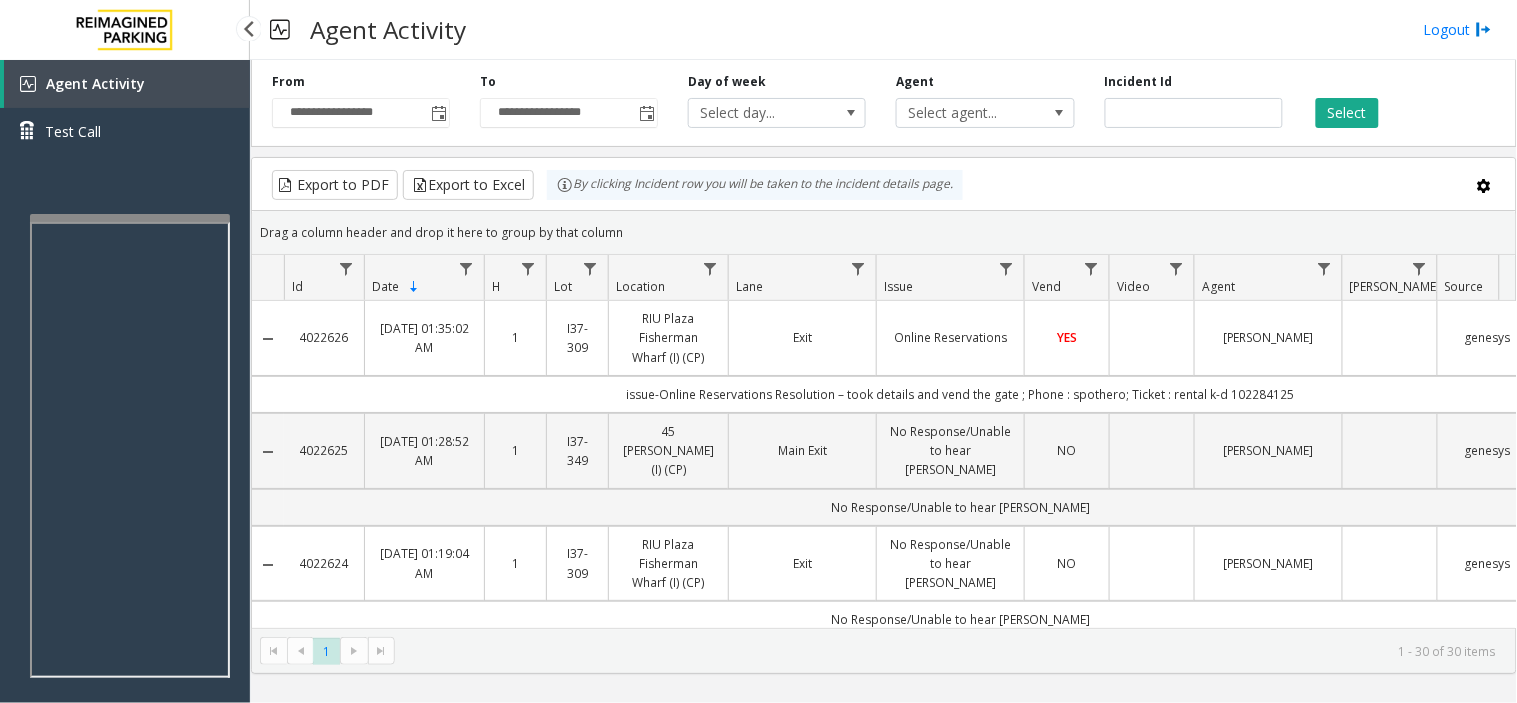click on "Agent Activity Test Call" at bounding box center (125, 411) 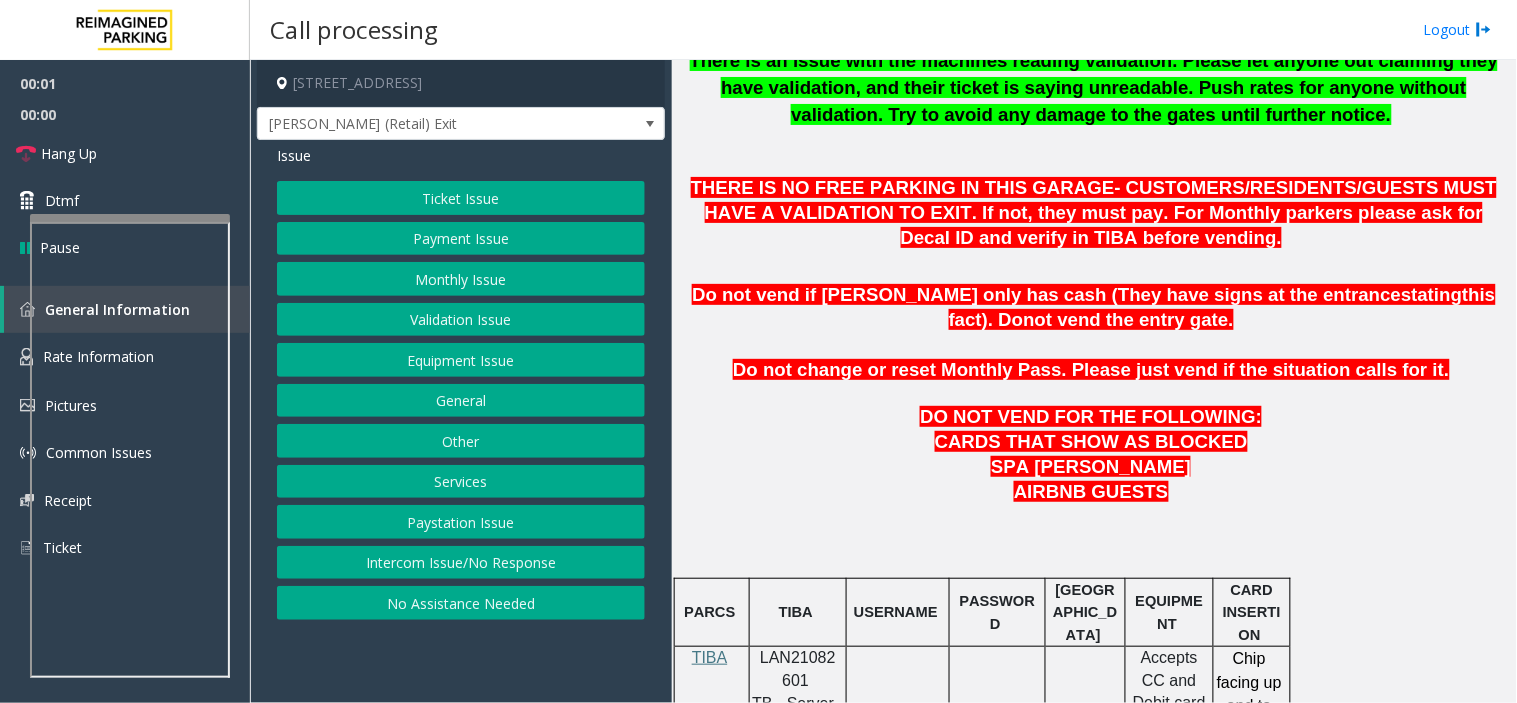 scroll, scrollTop: 666, scrollLeft: 0, axis: vertical 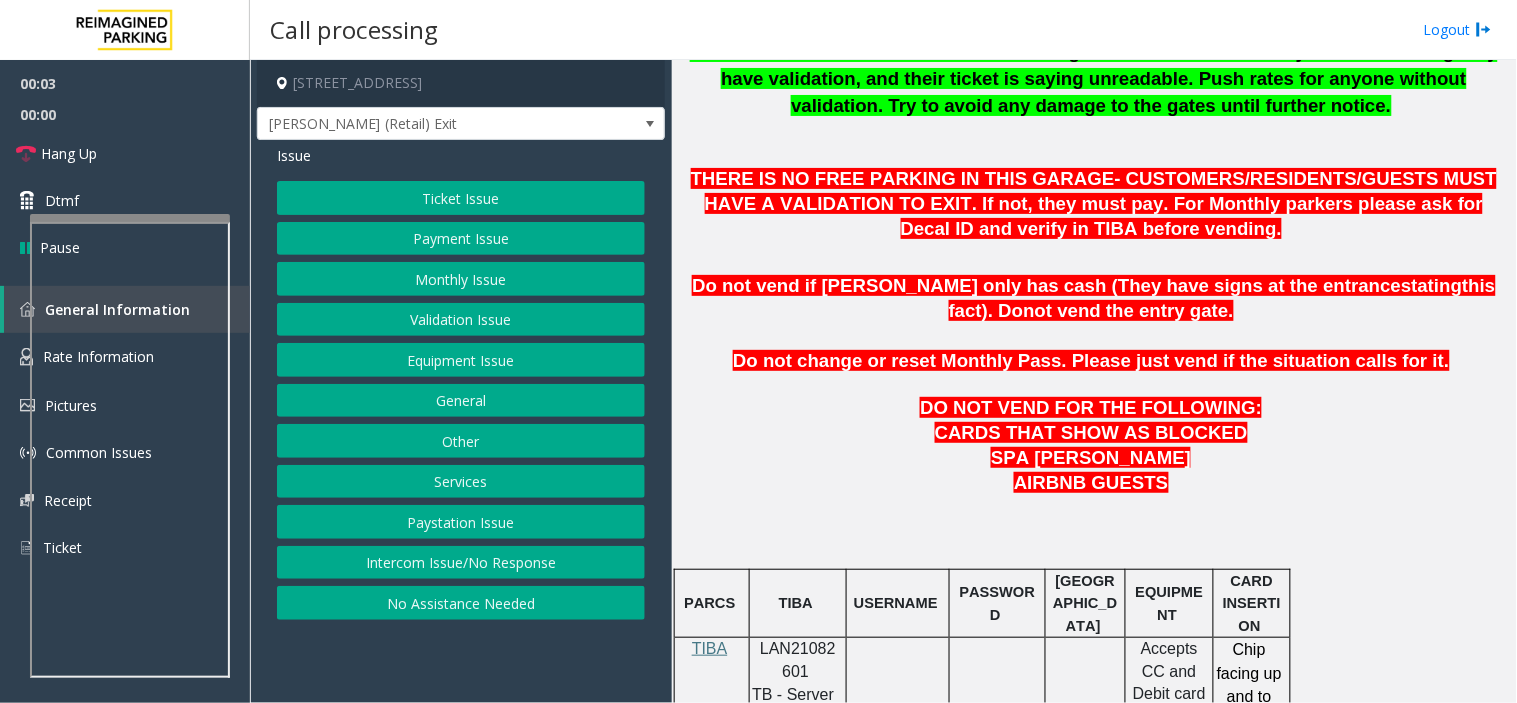 click on "LAN21082601" 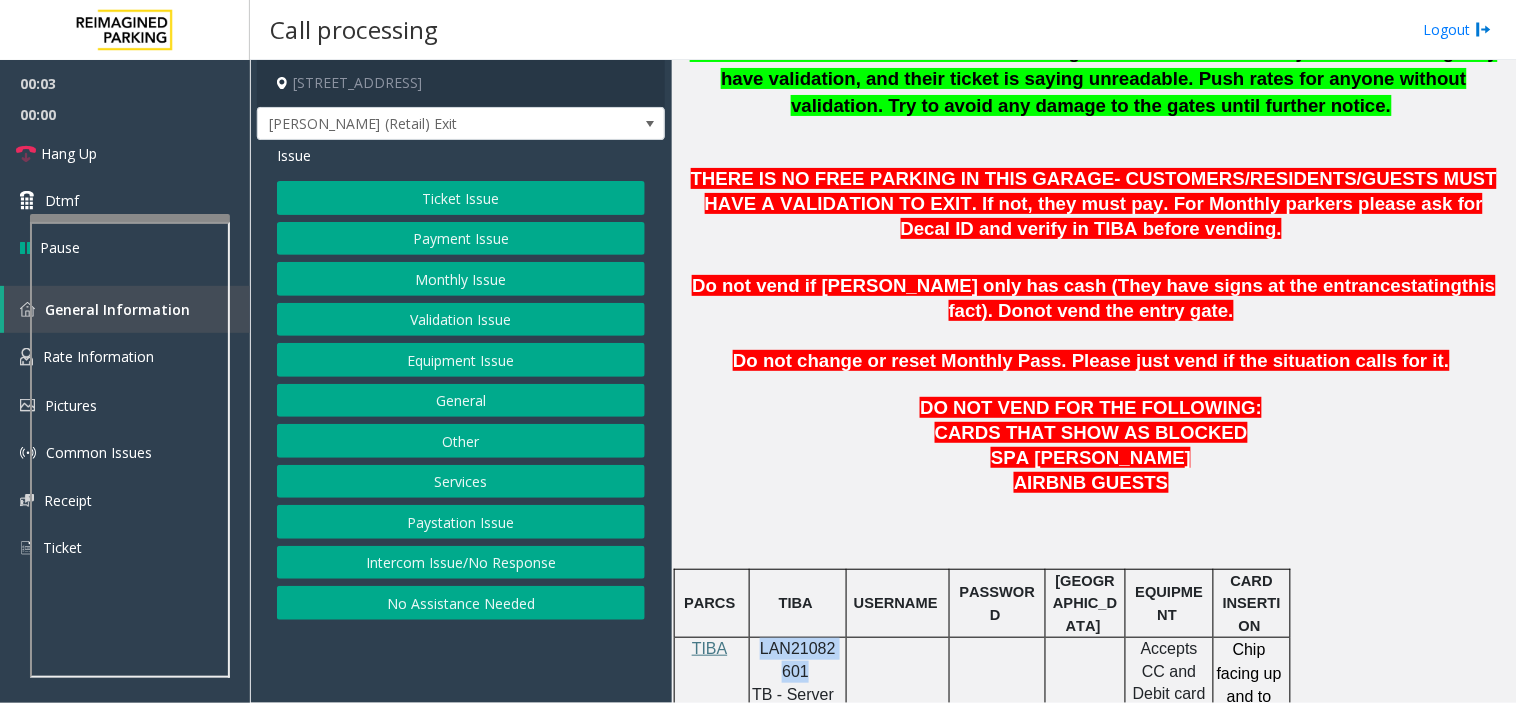 drag, startPoint x: 794, startPoint y: 652, endPoint x: 777, endPoint y: 662, distance: 19.723083 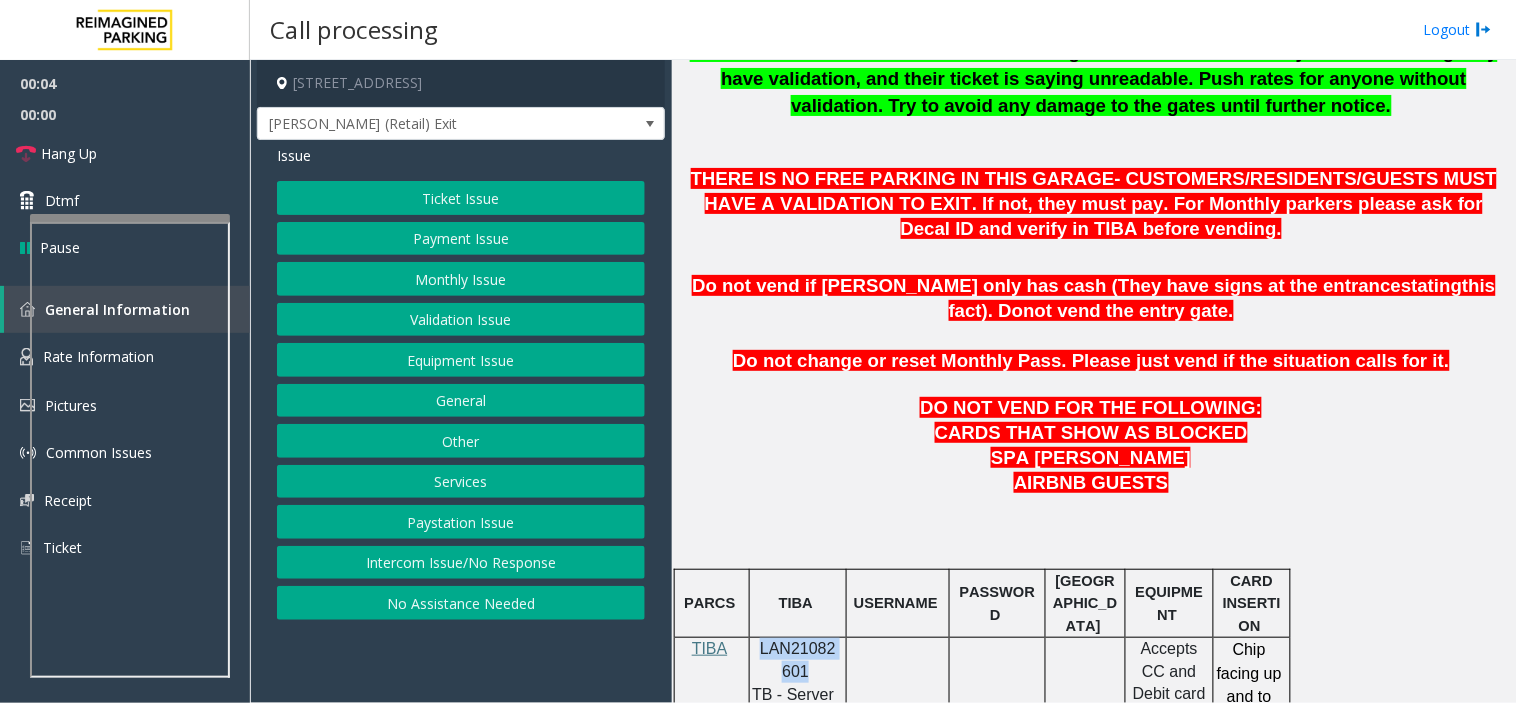 copy on "LAN21082601" 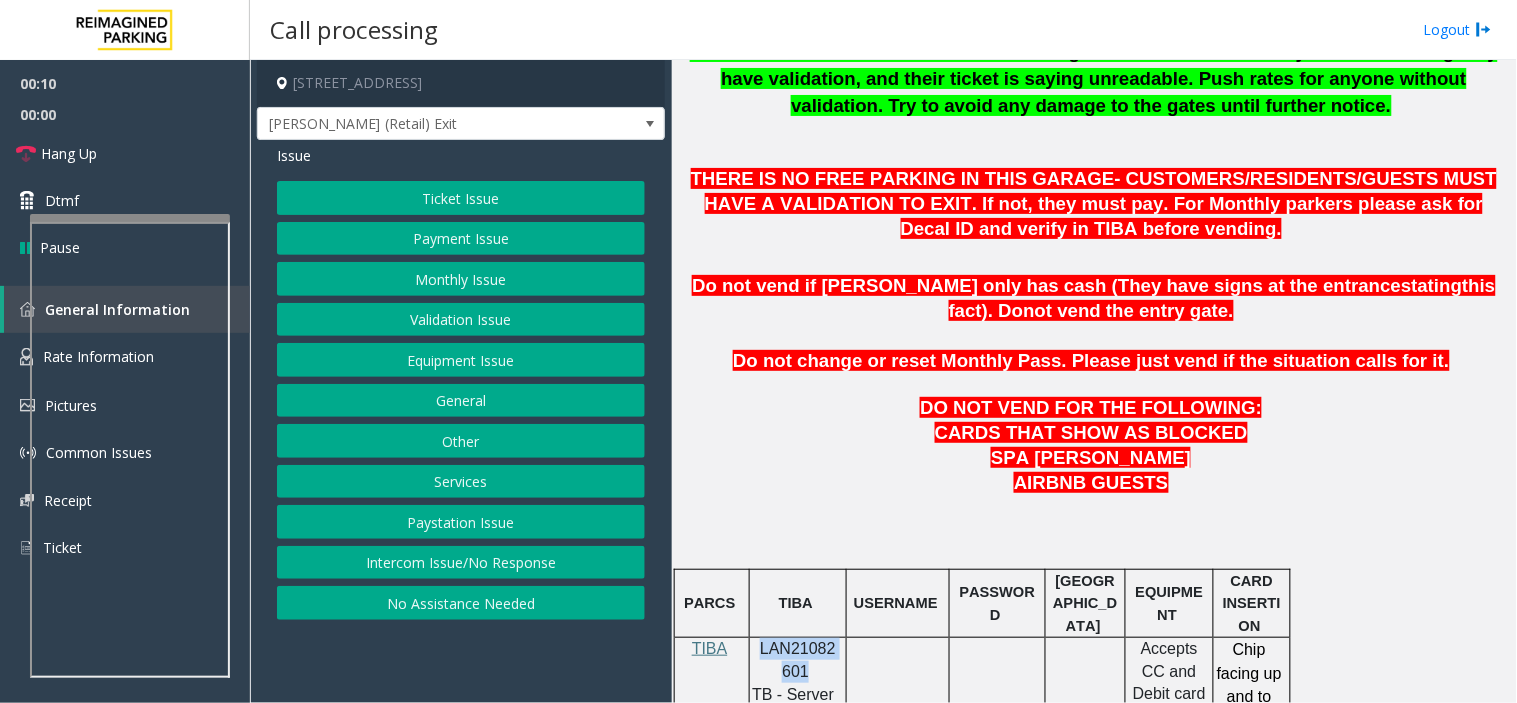 drag, startPoint x: 400, startPoint y: 567, endPoint x: 398, endPoint y: 547, distance: 20.09975 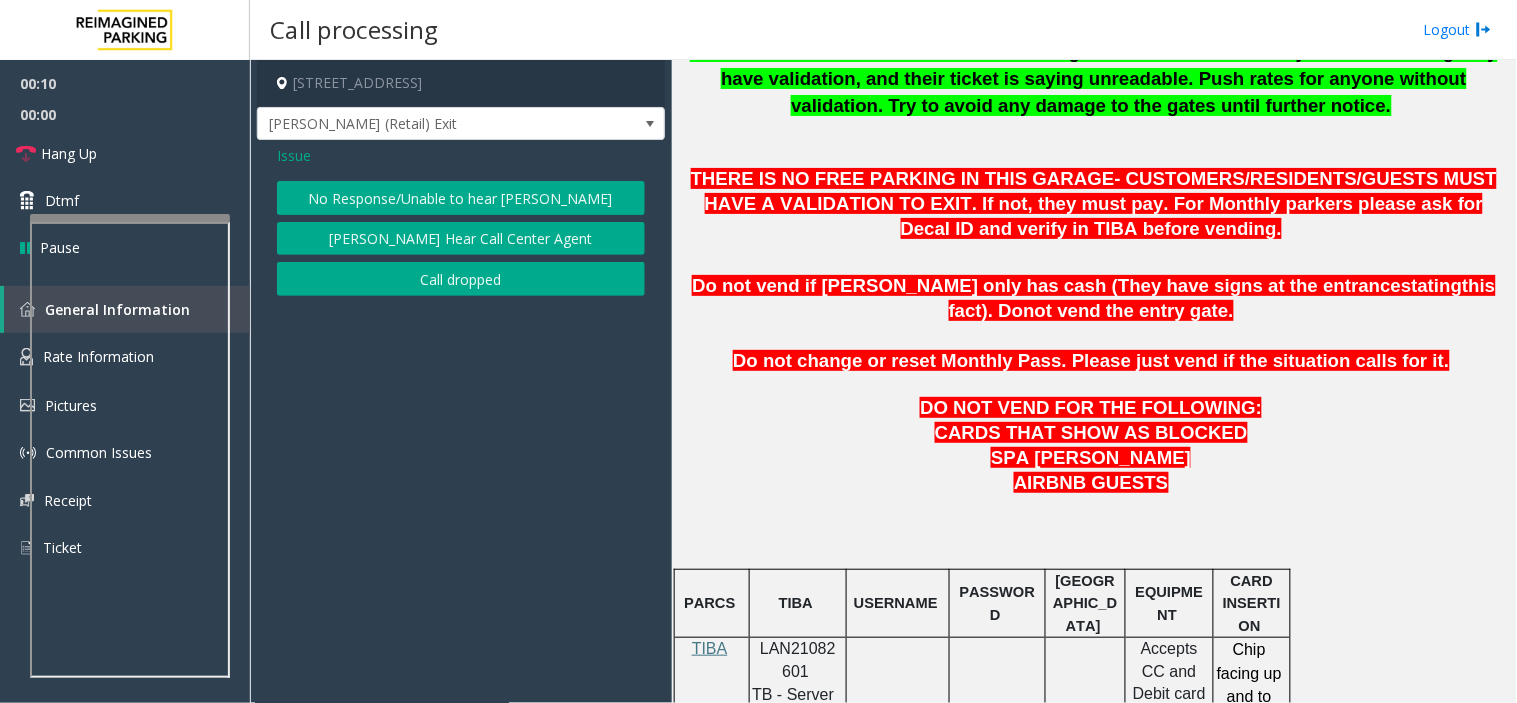 drag, startPoint x: 400, startPoint y: 160, endPoint x: 424, endPoint y: 187, distance: 36.124783 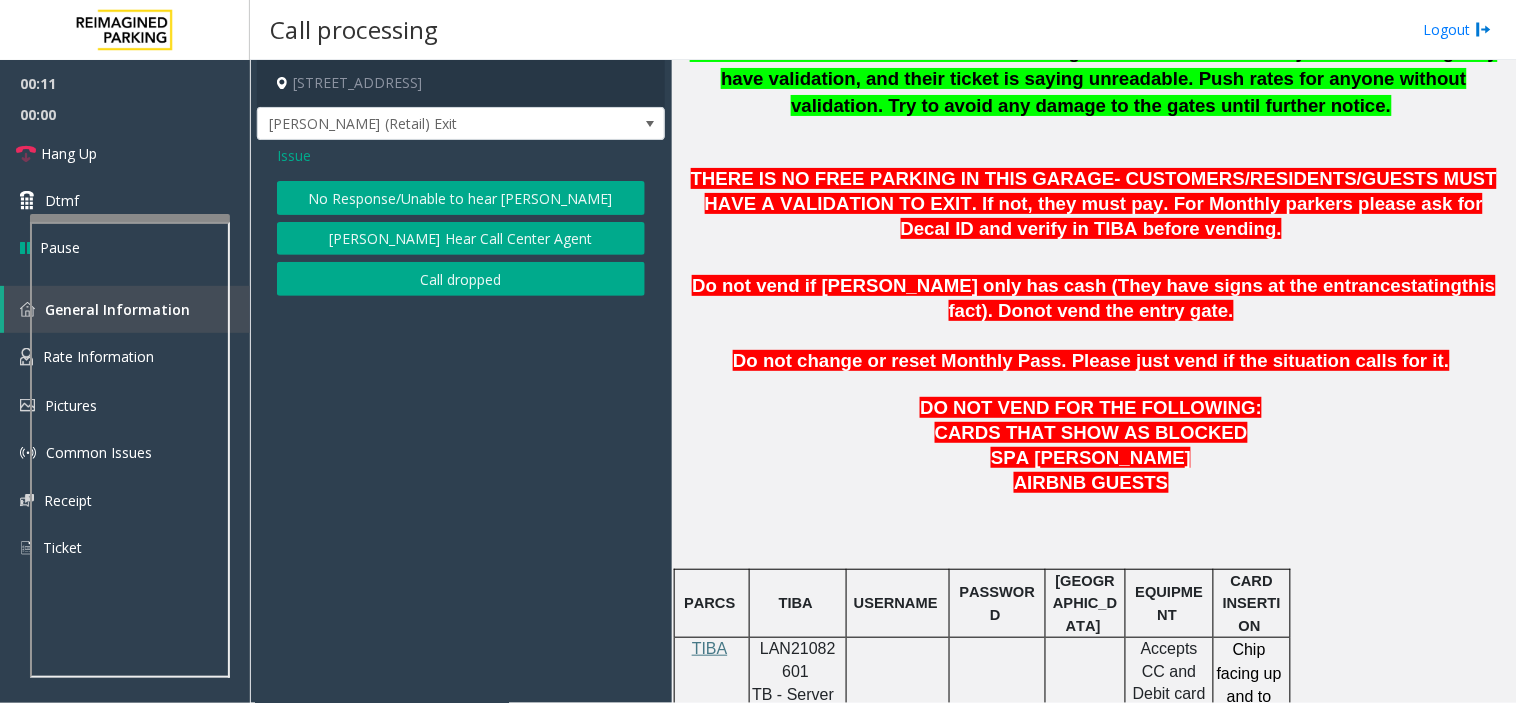 click on "No Response/Unable to hear [PERSON_NAME]" 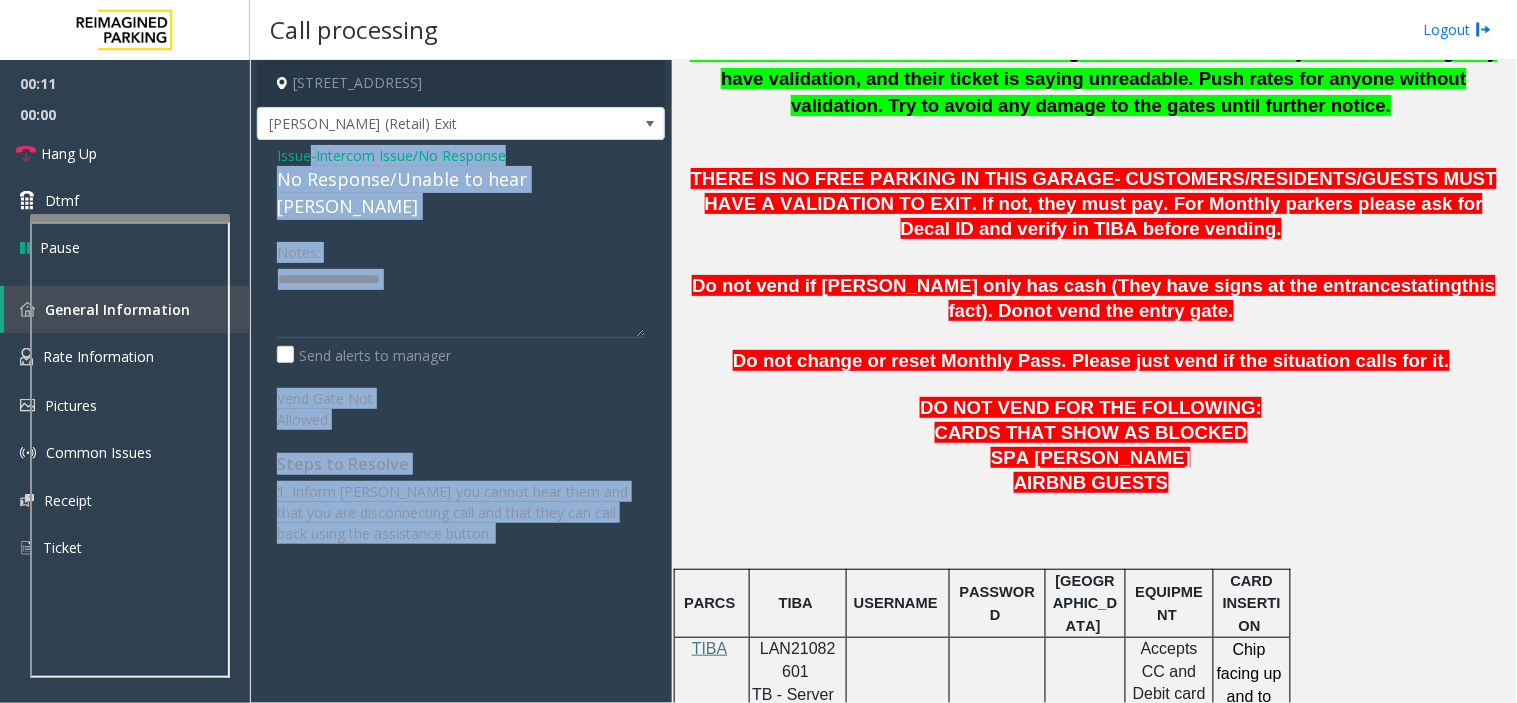 click on "Issue  -  Intercom Issue/No Response No Response/Unable to hear [PERSON_NAME] Notes:                      Send alerts to manager  Vend Gate Not Allowed  Steps to Resolve 1. Inform [PERSON_NAME] you cannot hear them and that you are disconnecting call and that they can call back using the assistance button." 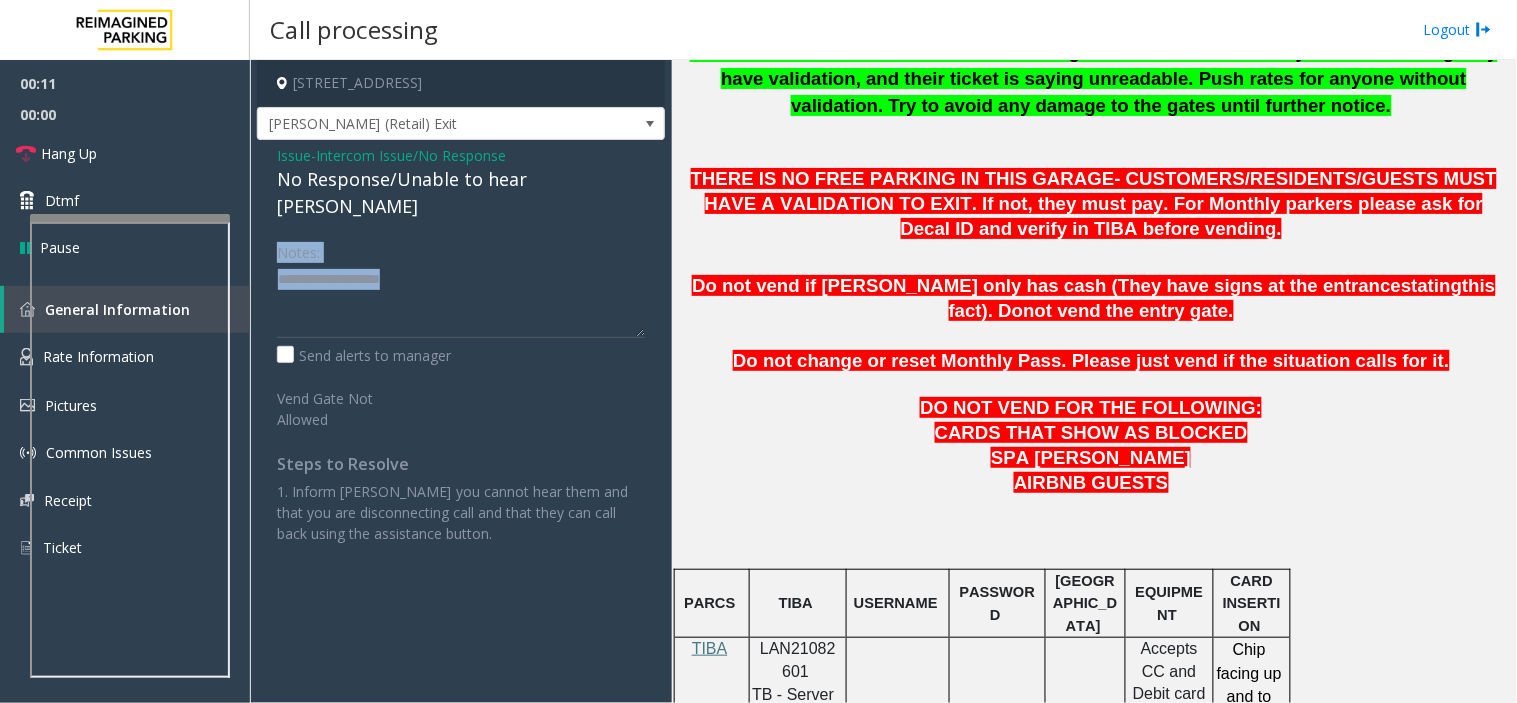 click on "Issue  -  Intercom Issue/No Response No Response/Unable to hear [PERSON_NAME] Notes:                      Send alerts to manager  Vend Gate Not Allowed  Steps to Resolve 1. Inform [PERSON_NAME] you cannot hear them and that you are disconnecting call and that they can call back using the assistance button." 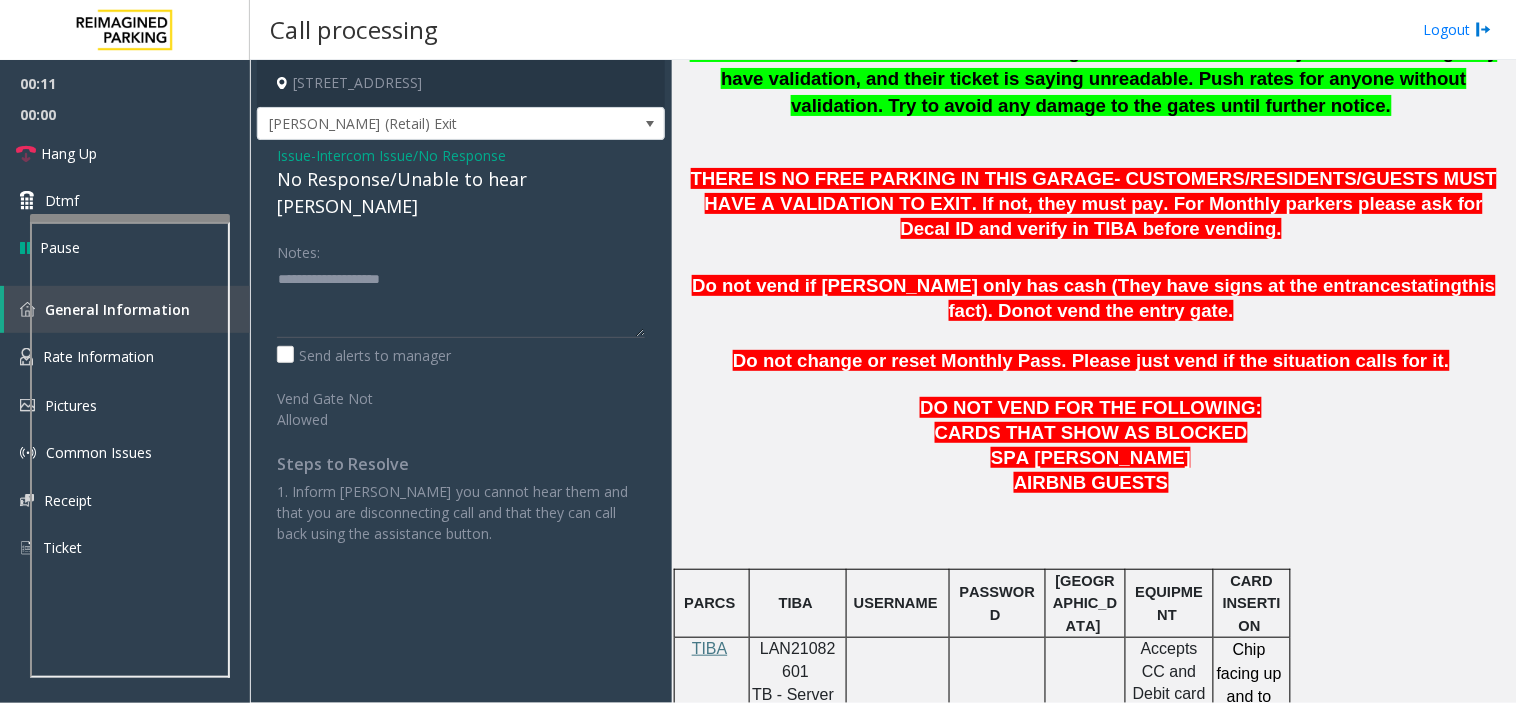 click on "No Response/Unable to hear [PERSON_NAME]" 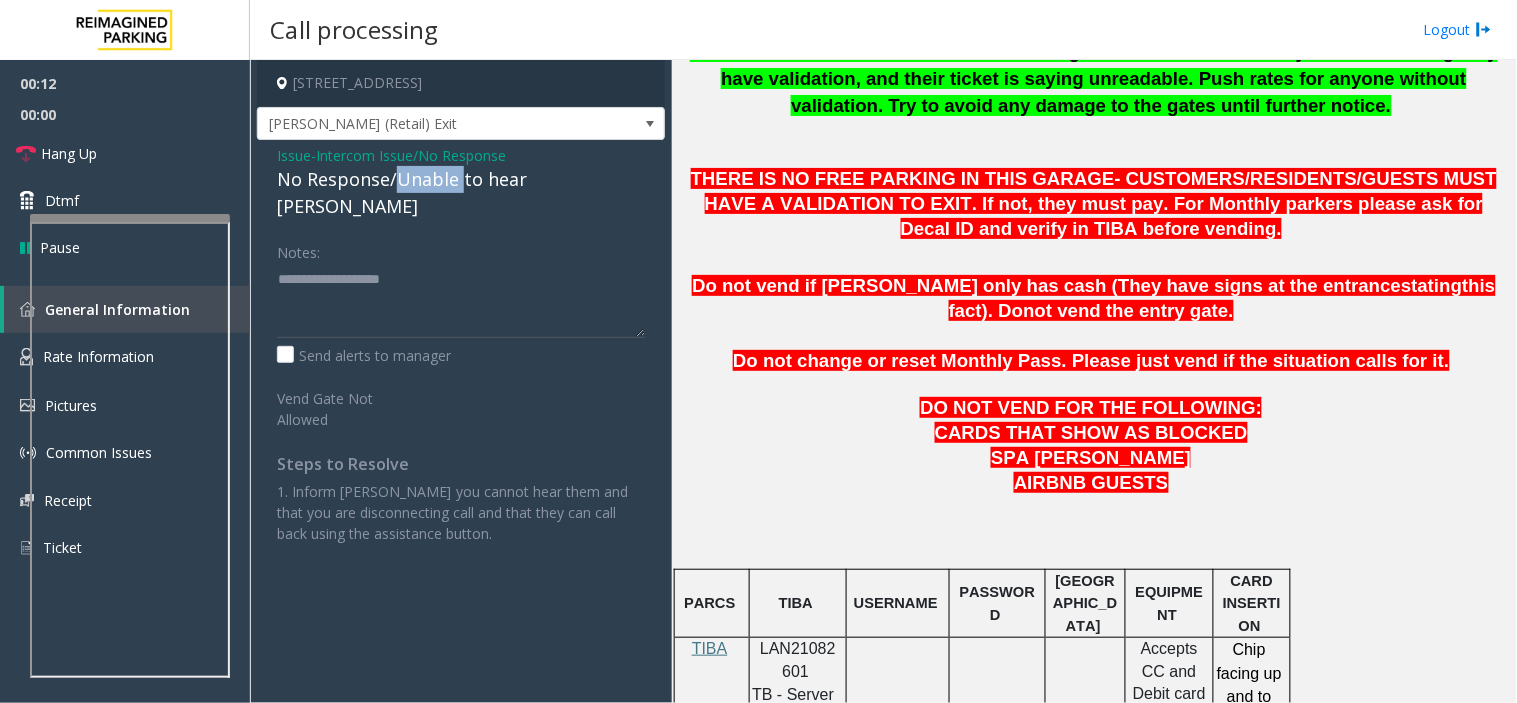 click on "No Response/Unable to hear [PERSON_NAME]" 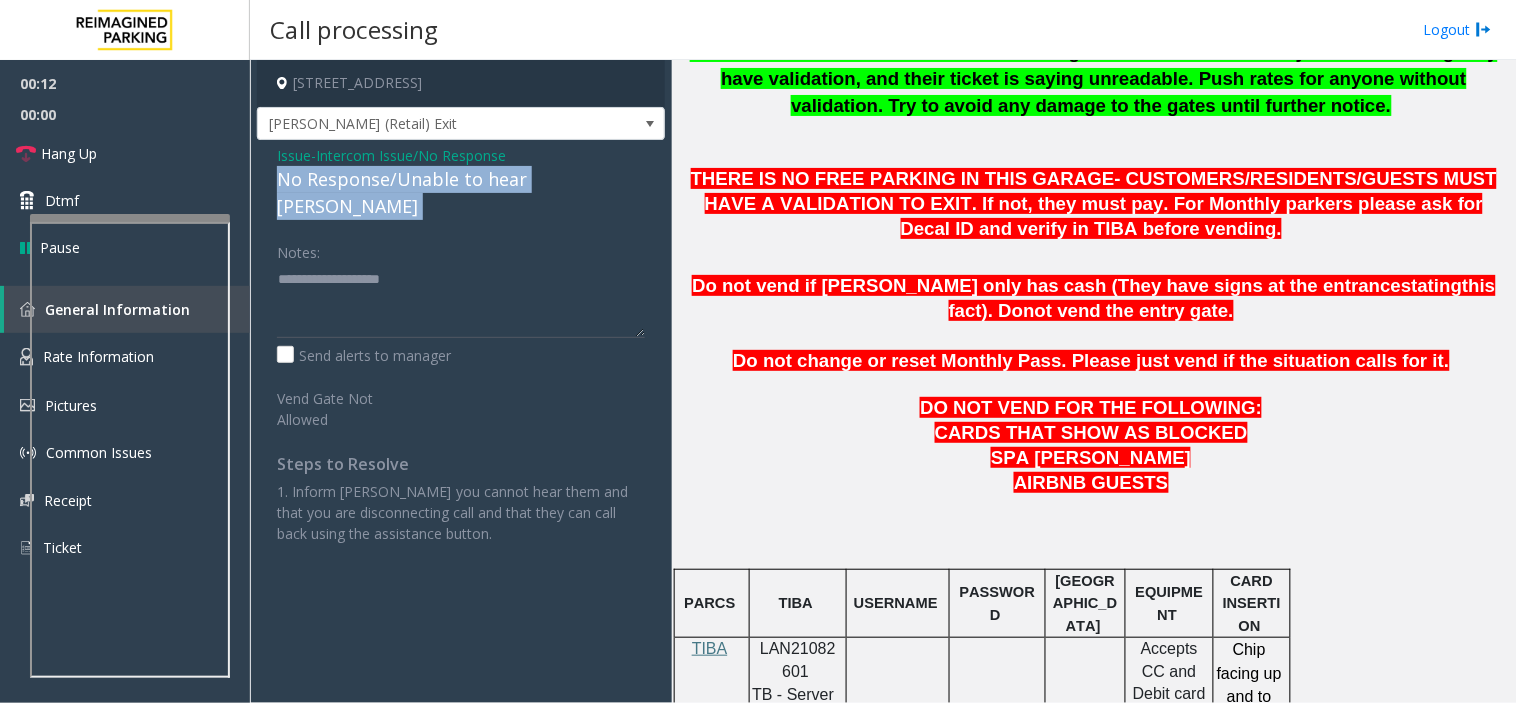 click on "No Response/Unable to hear [PERSON_NAME]" 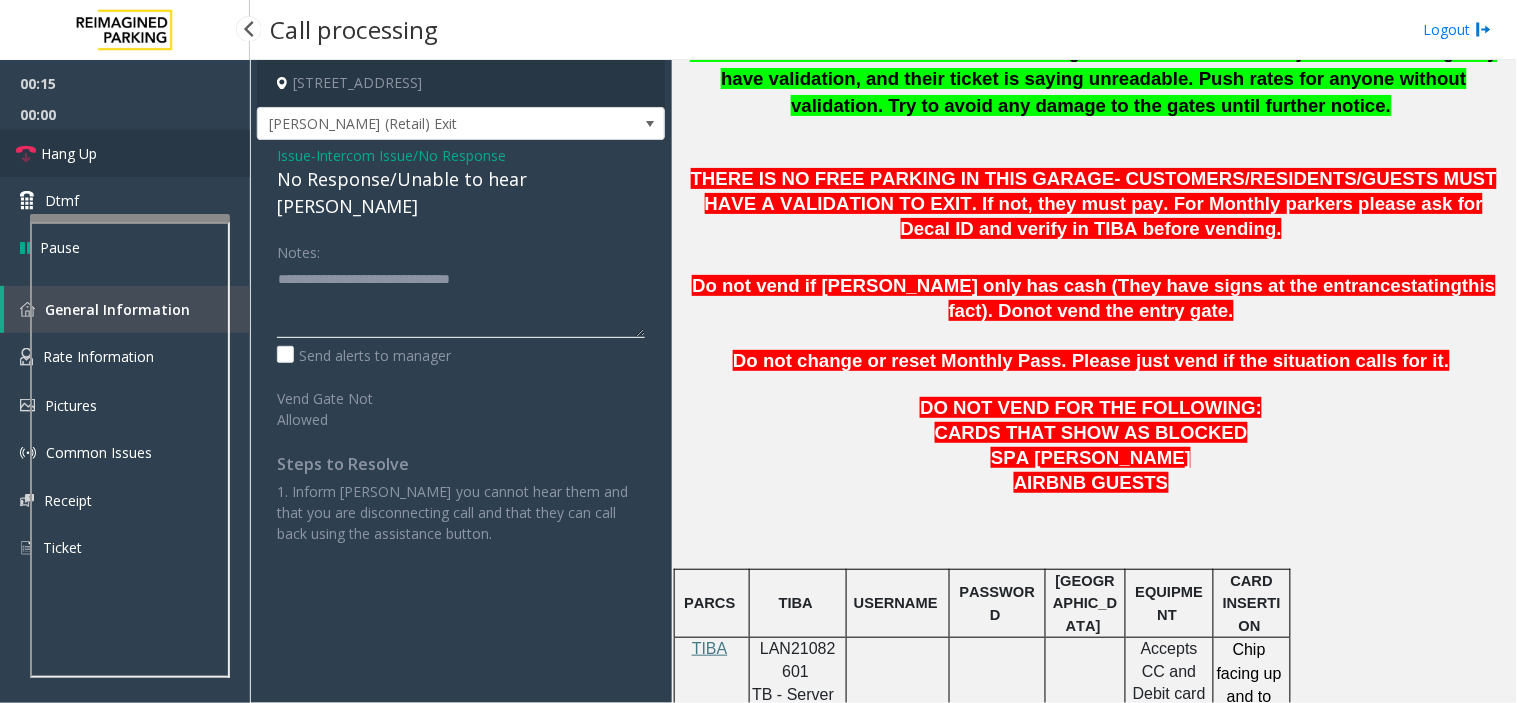 type on "**********" 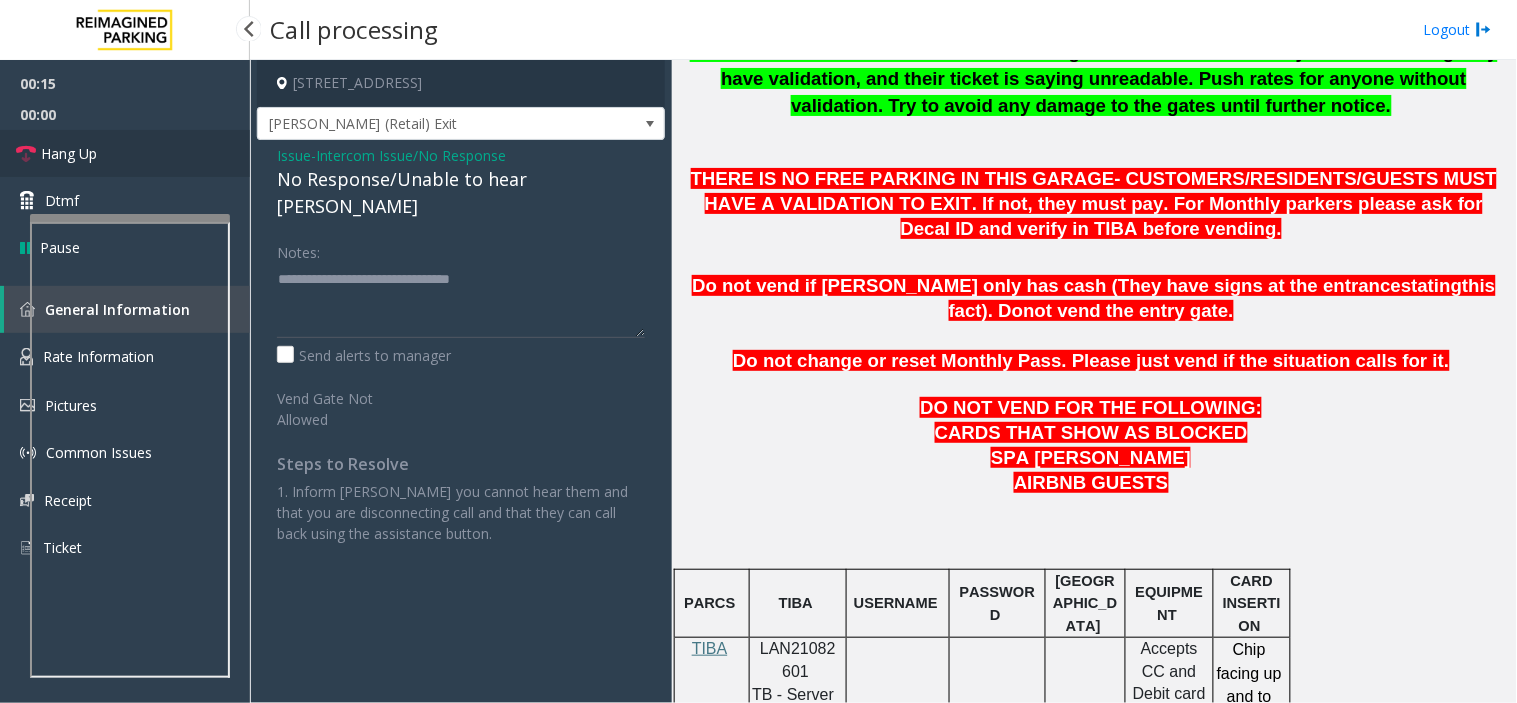 click on "Hang Up" at bounding box center (125, 153) 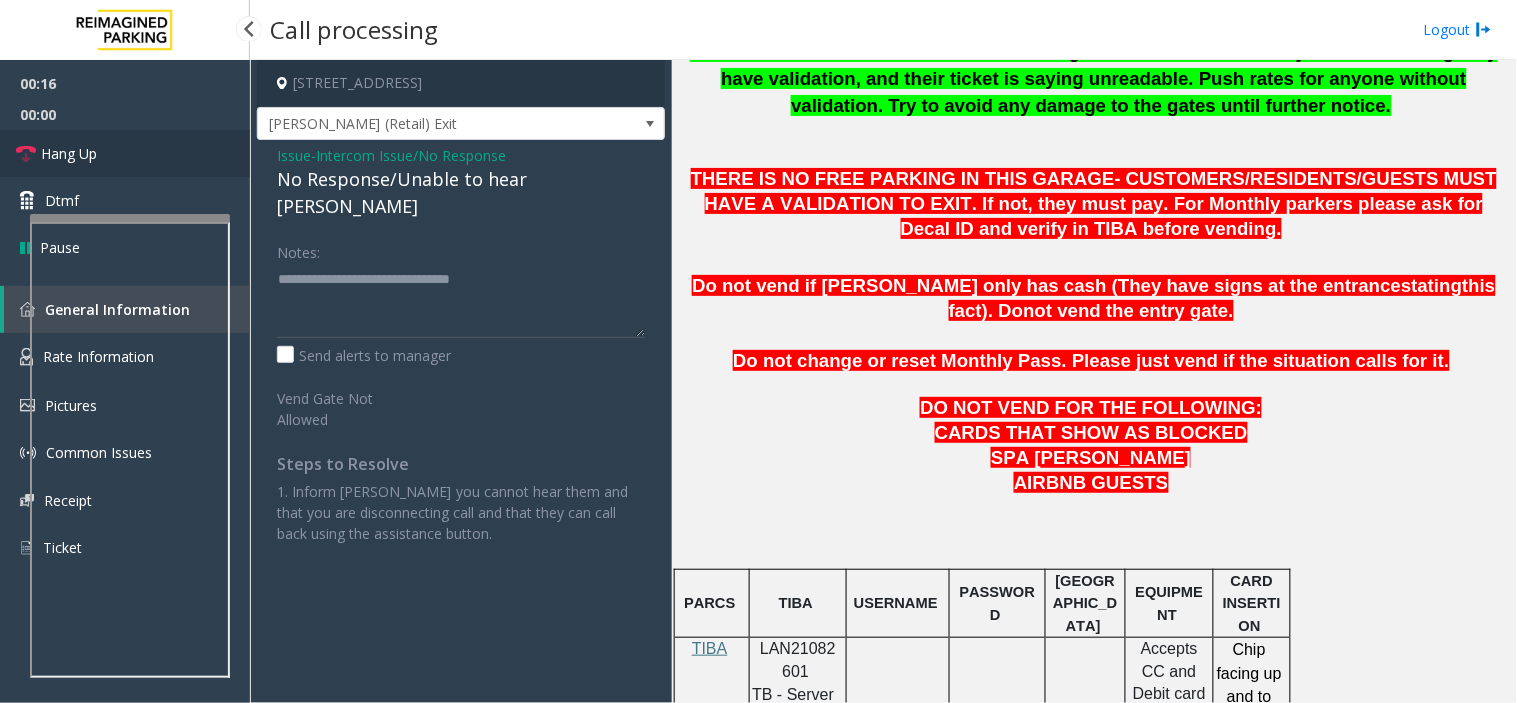click on "Hang Up" at bounding box center [125, 153] 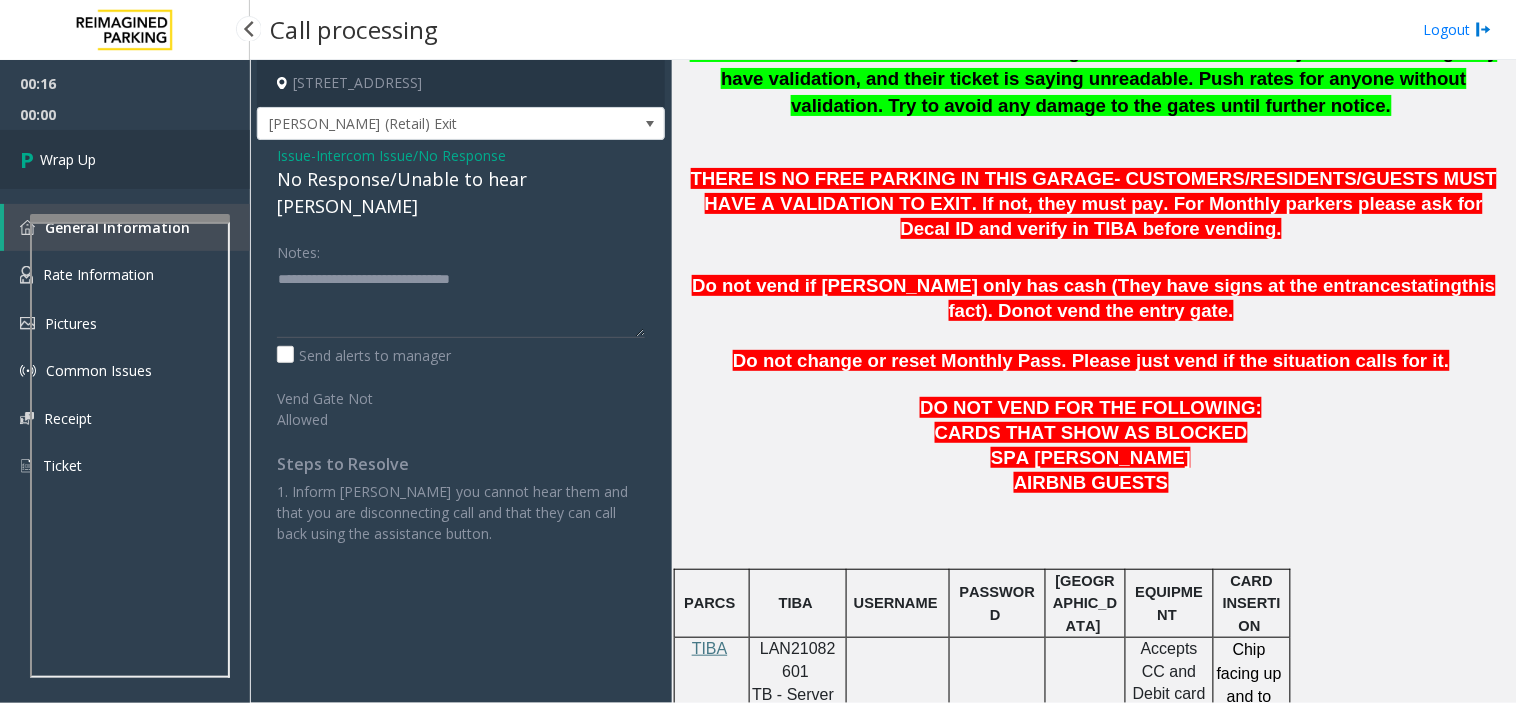 click on "Wrap Up" at bounding box center [125, 159] 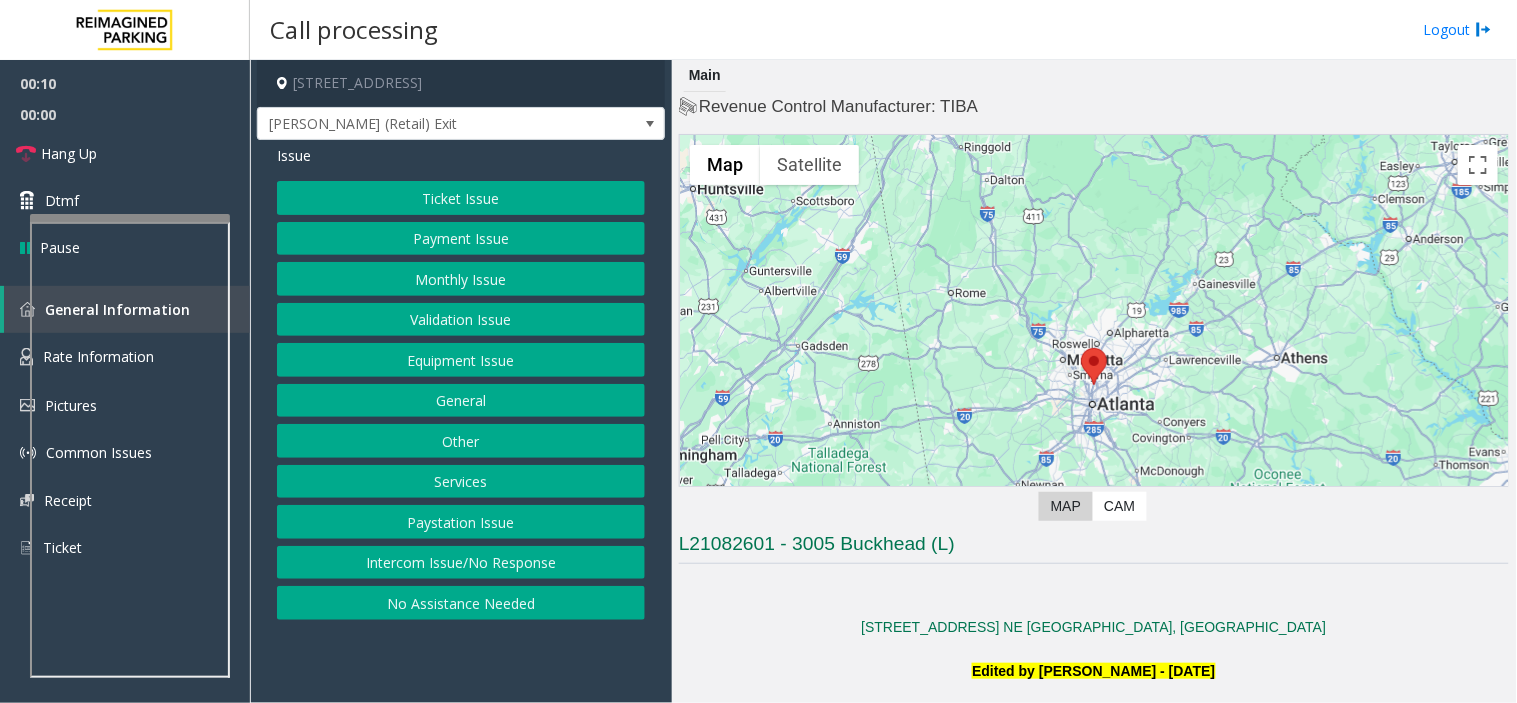 click on "Intercom Issue/No Response" 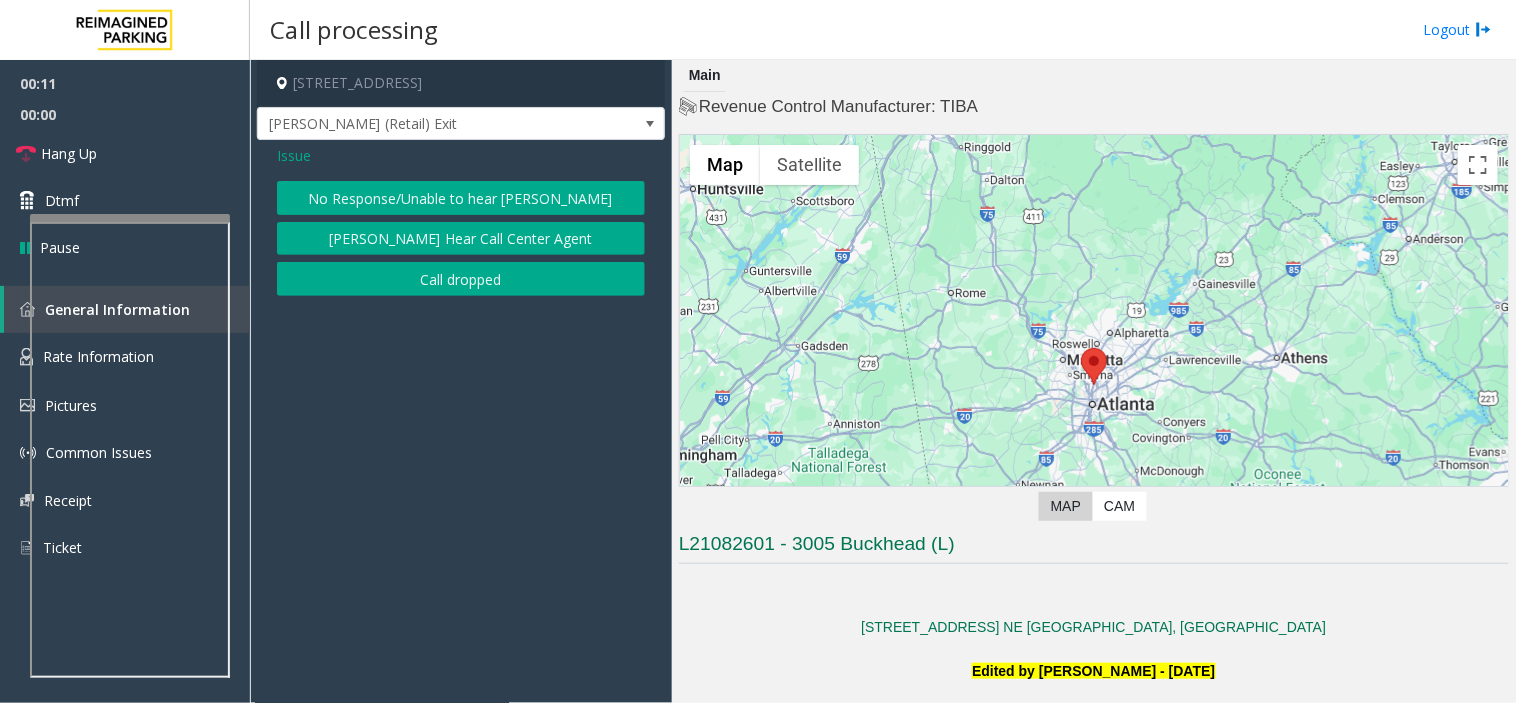 click on "No Response/Unable to hear [PERSON_NAME]" 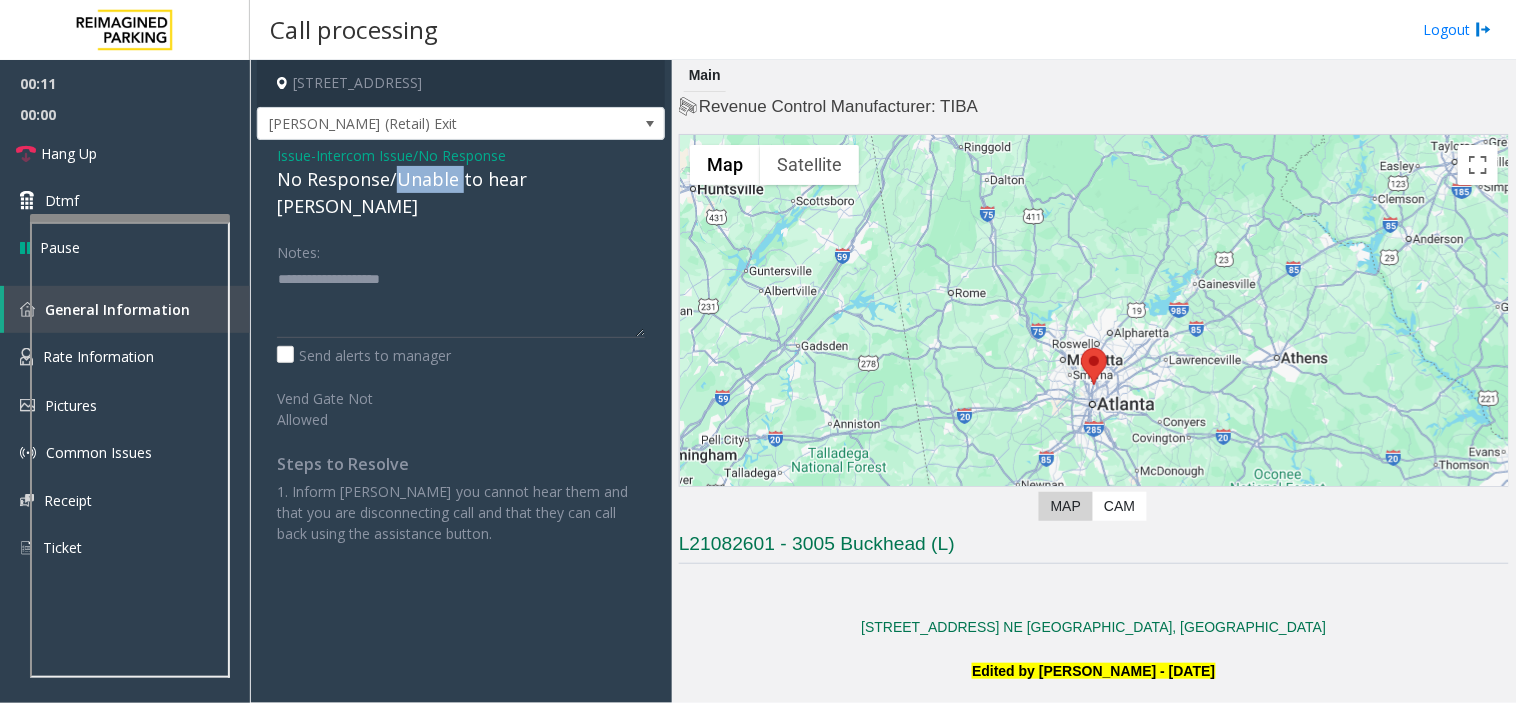 click on "No Response/Unable to hear [PERSON_NAME]" 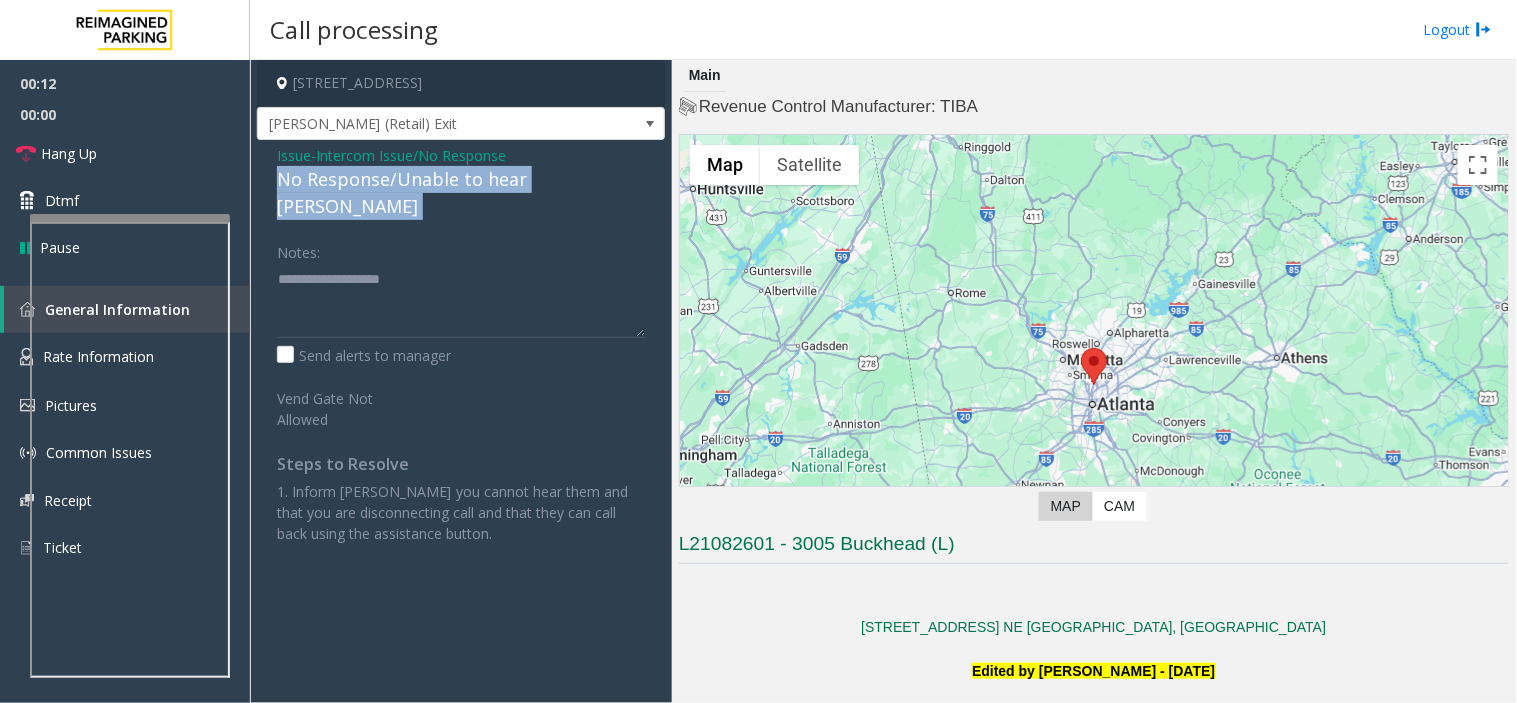 click on "No Response/Unable to hear [PERSON_NAME]" 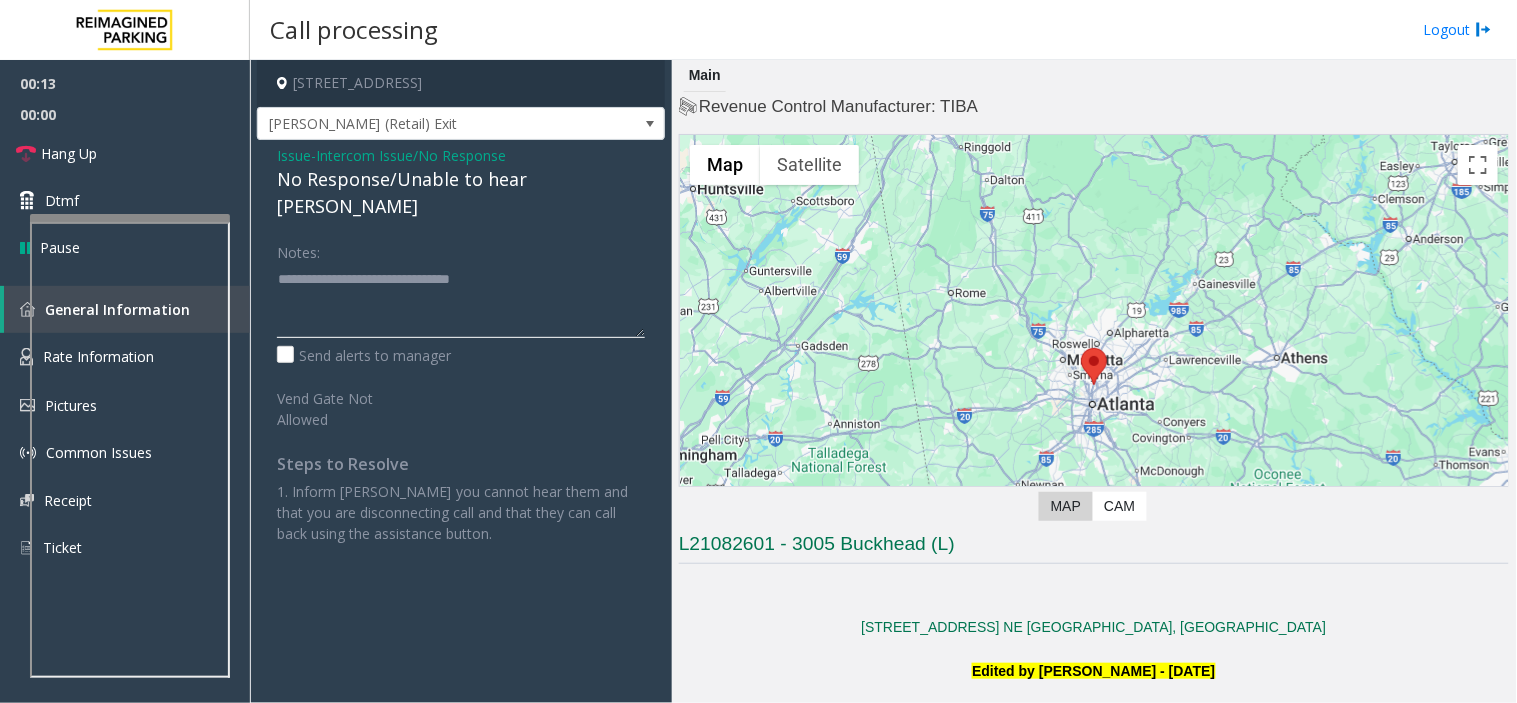 type on "**********" 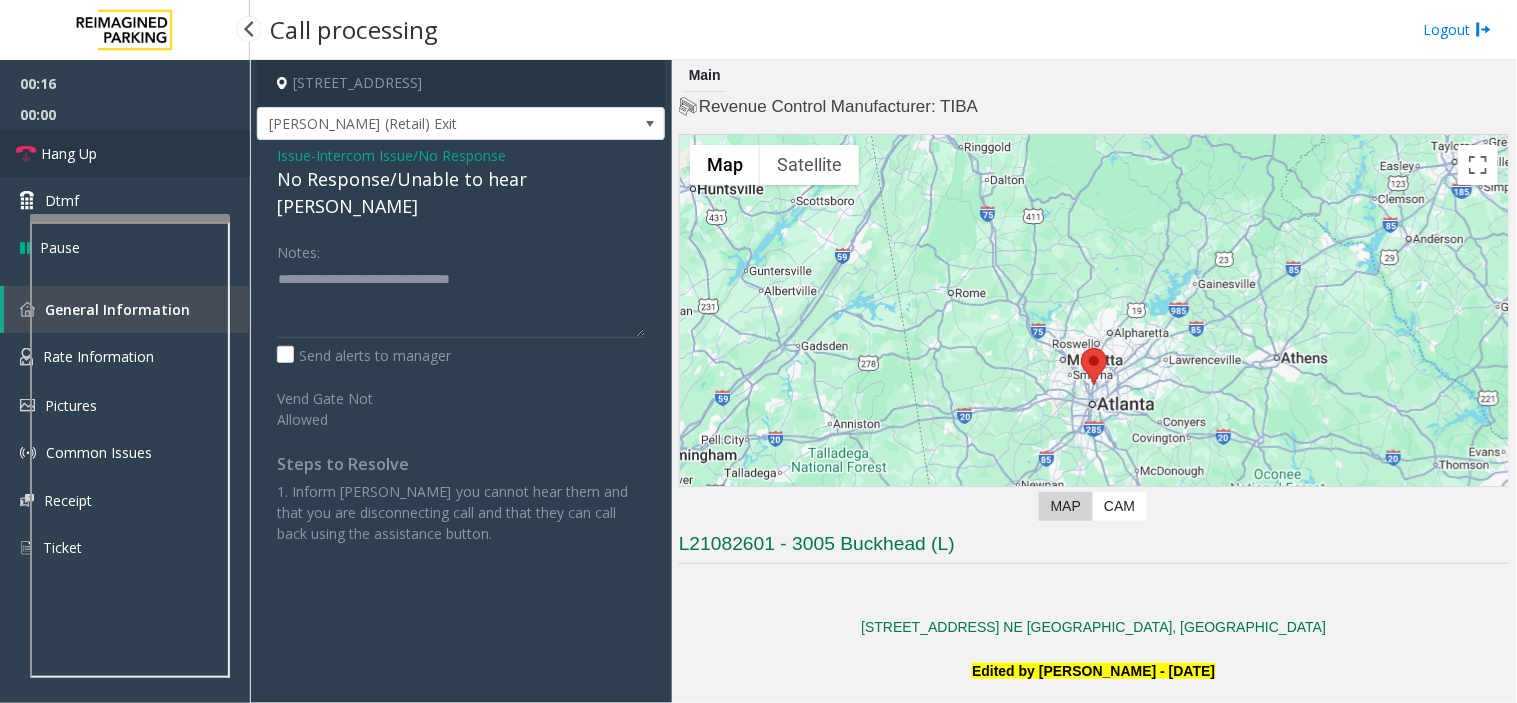 click on "Hang Up" at bounding box center (125, 153) 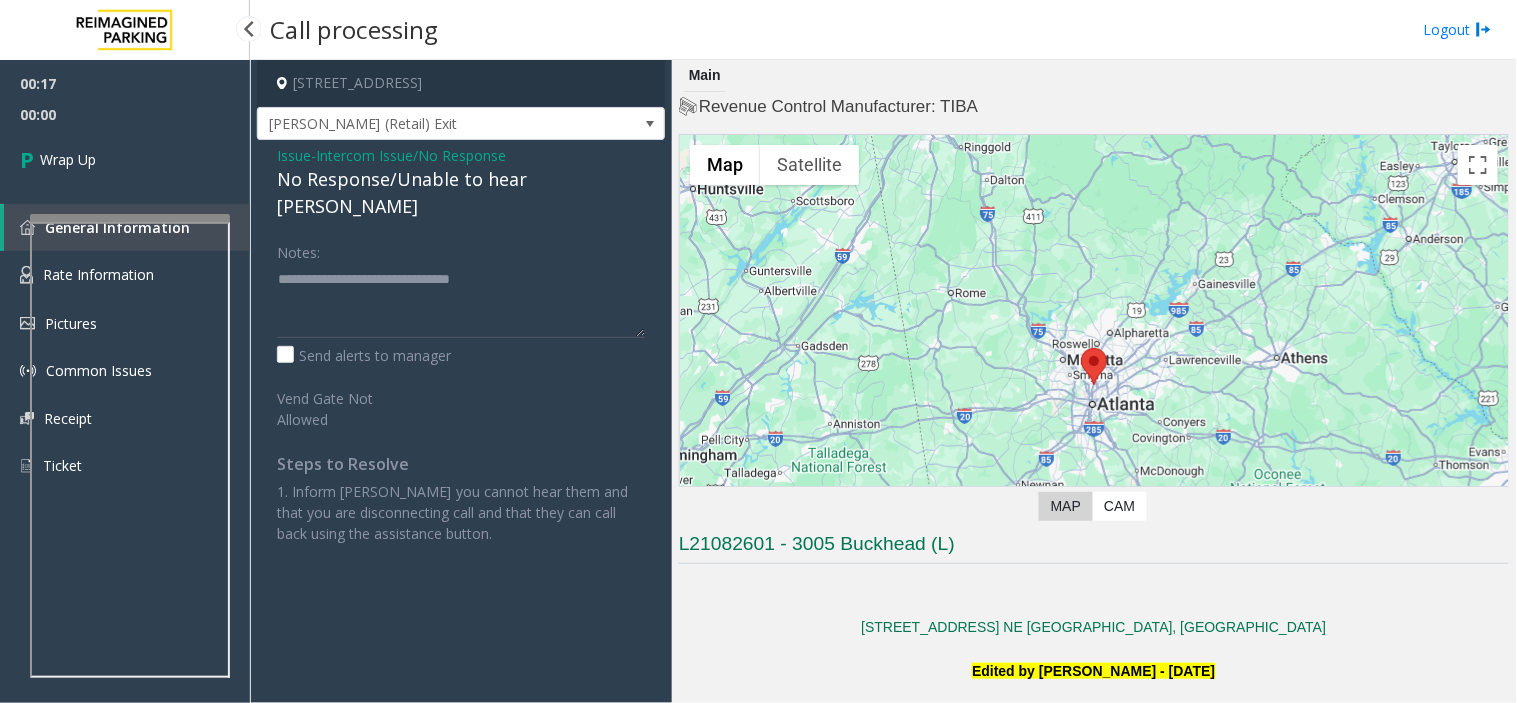 click on "Wrap Up" at bounding box center [125, 159] 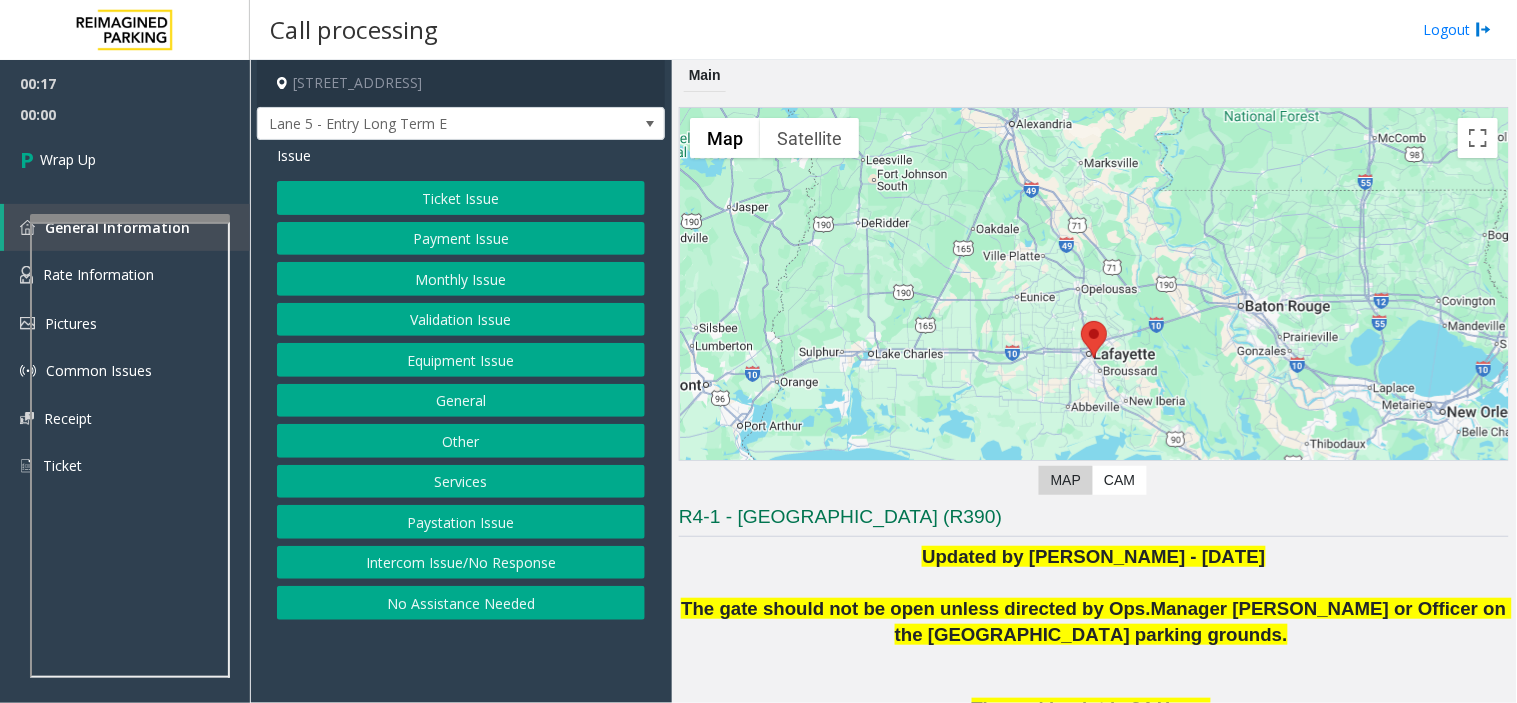 click on "Intercom Issue/No Response" 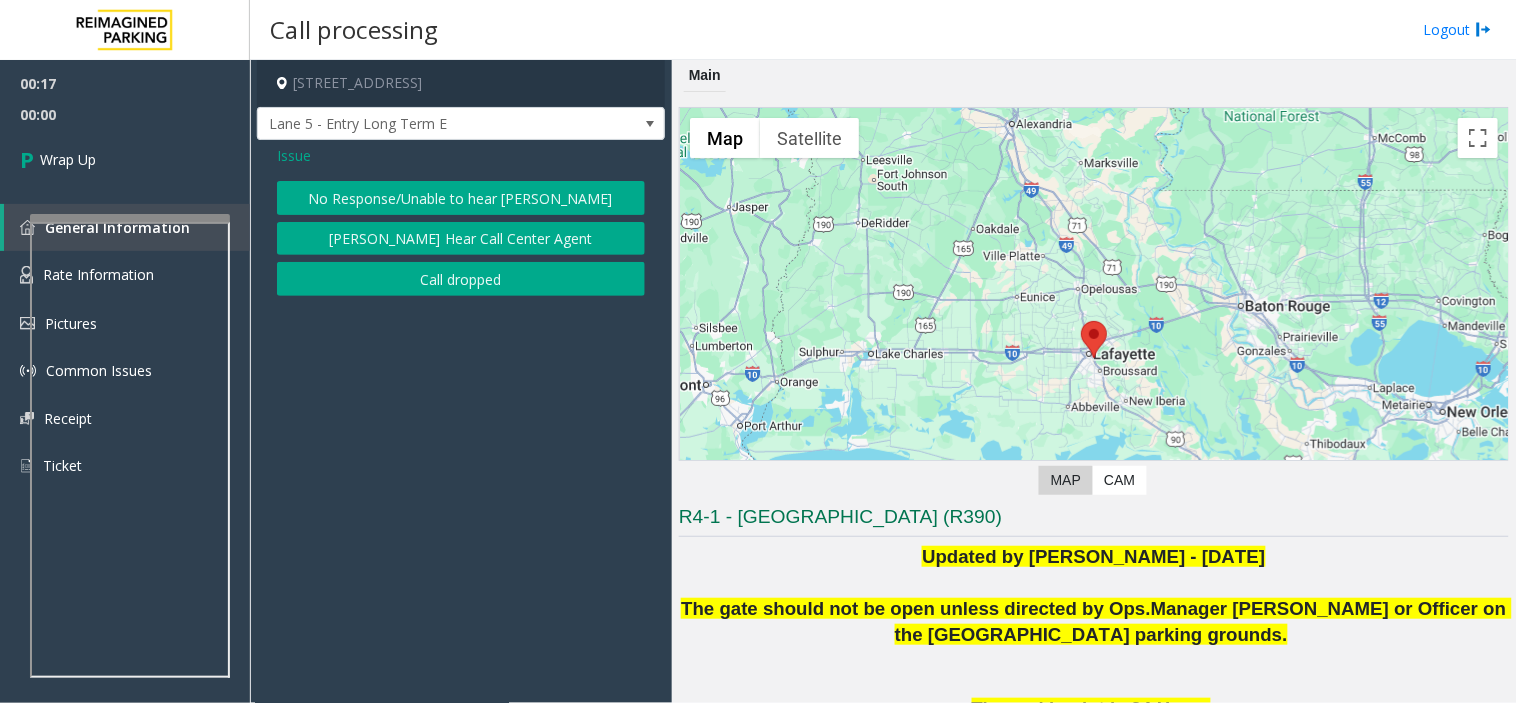 click on "No Response/Unable to hear [PERSON_NAME]" 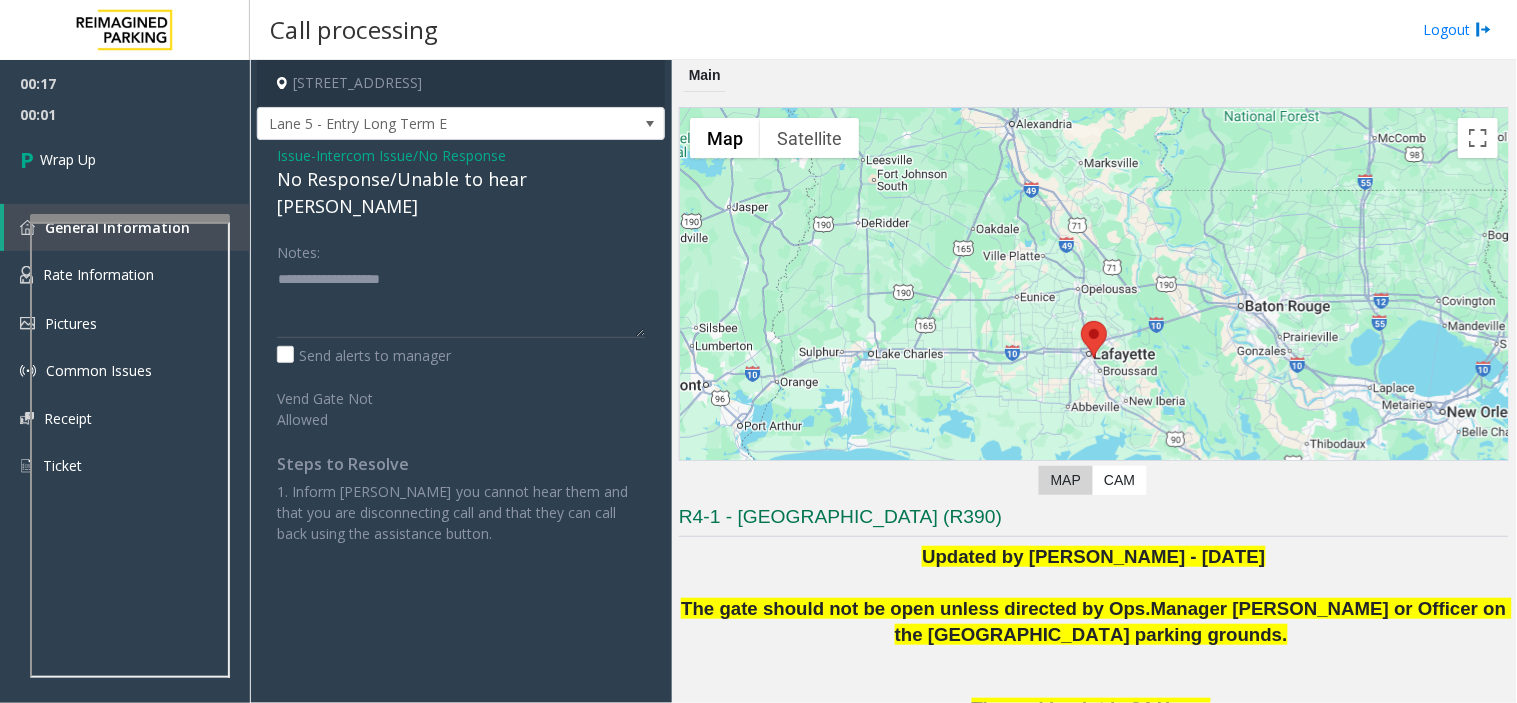 click on "No Response/Unable to hear [PERSON_NAME]" 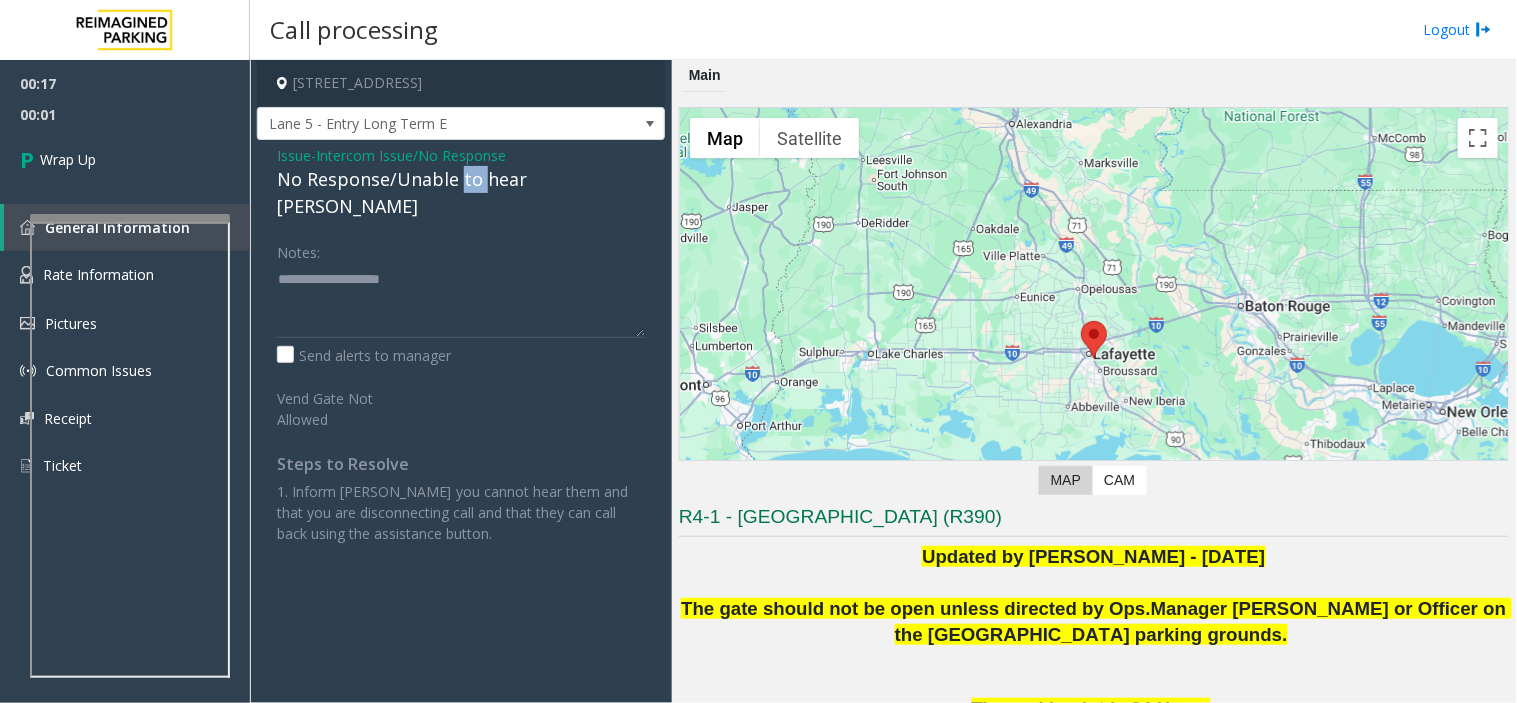 click on "No Response/Unable to hear [PERSON_NAME]" 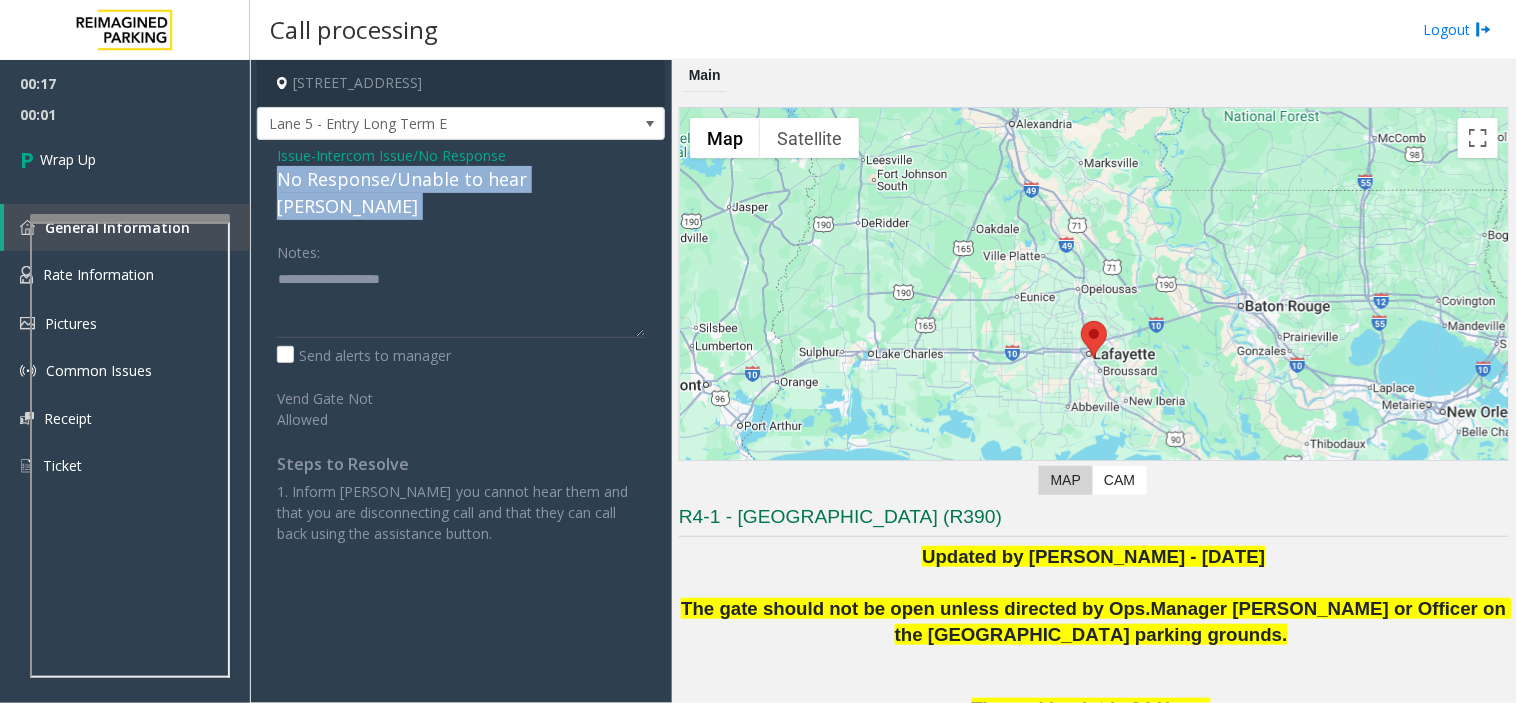 click on "No Response/Unable to hear [PERSON_NAME]" 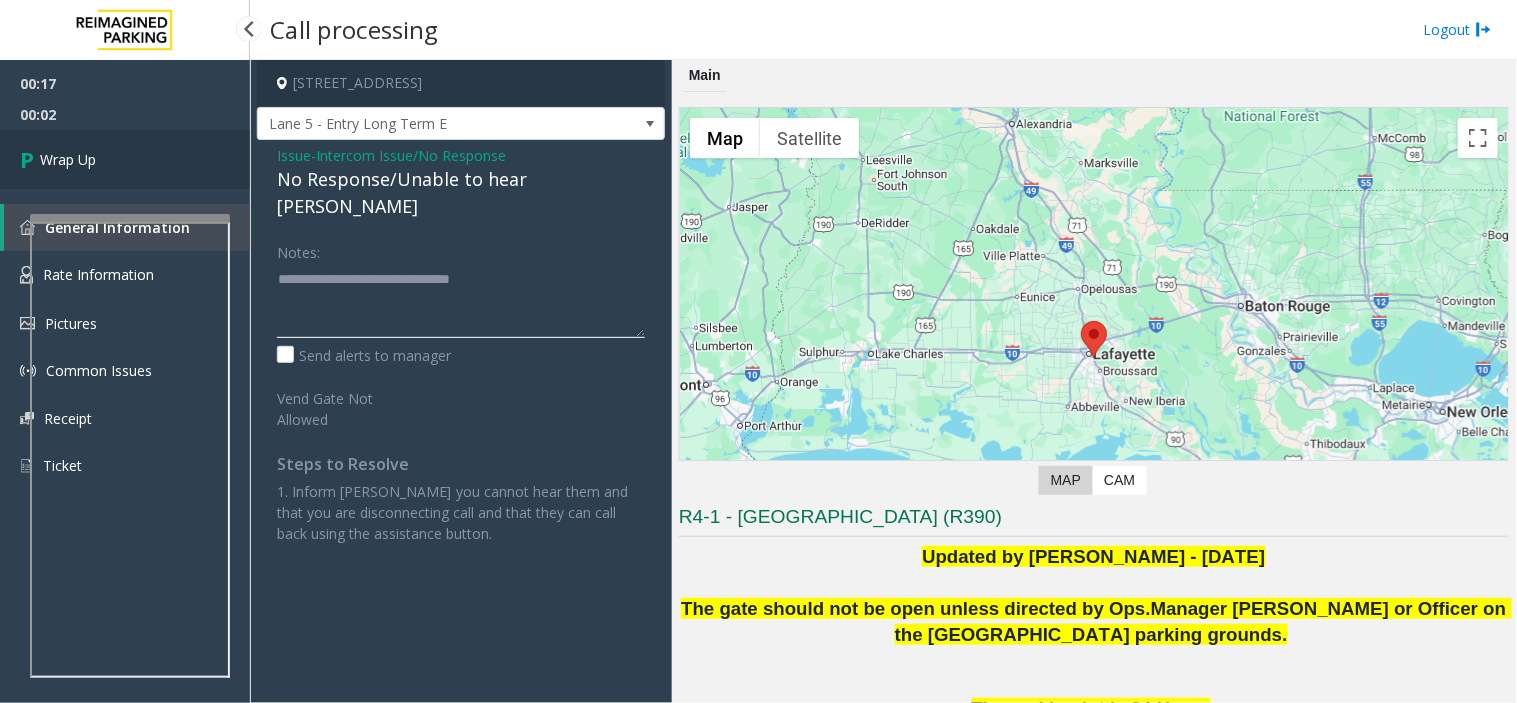 type on "**********" 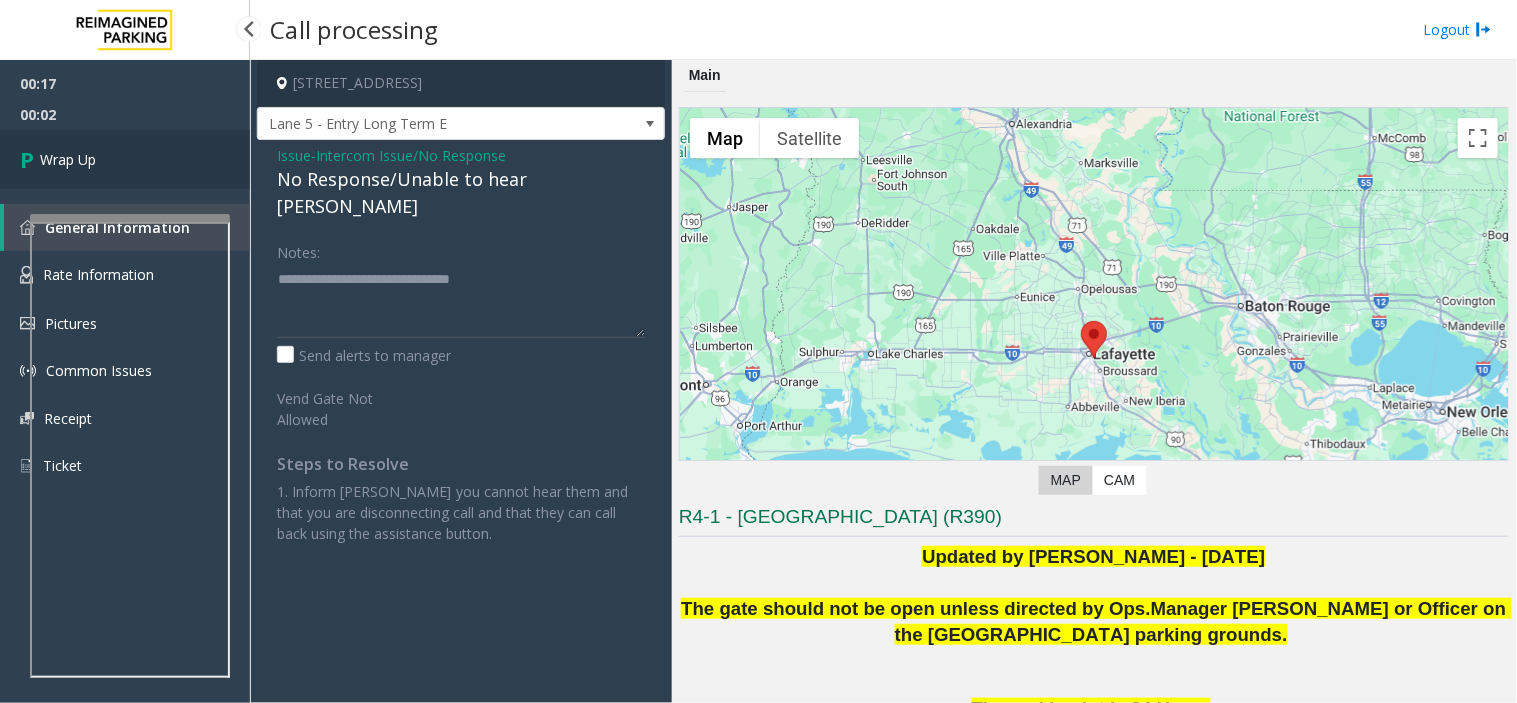click on "Wrap Up" at bounding box center [125, 159] 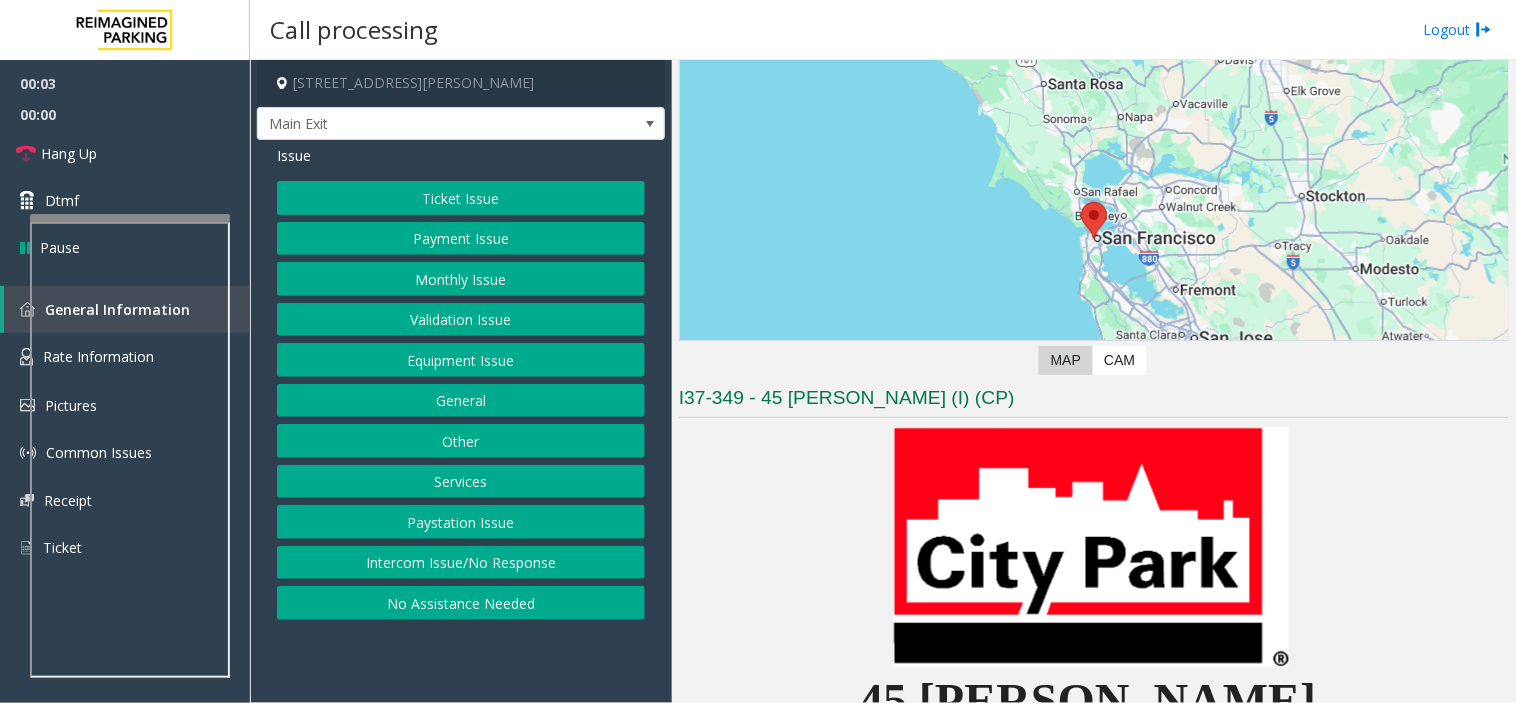 scroll, scrollTop: 333, scrollLeft: 0, axis: vertical 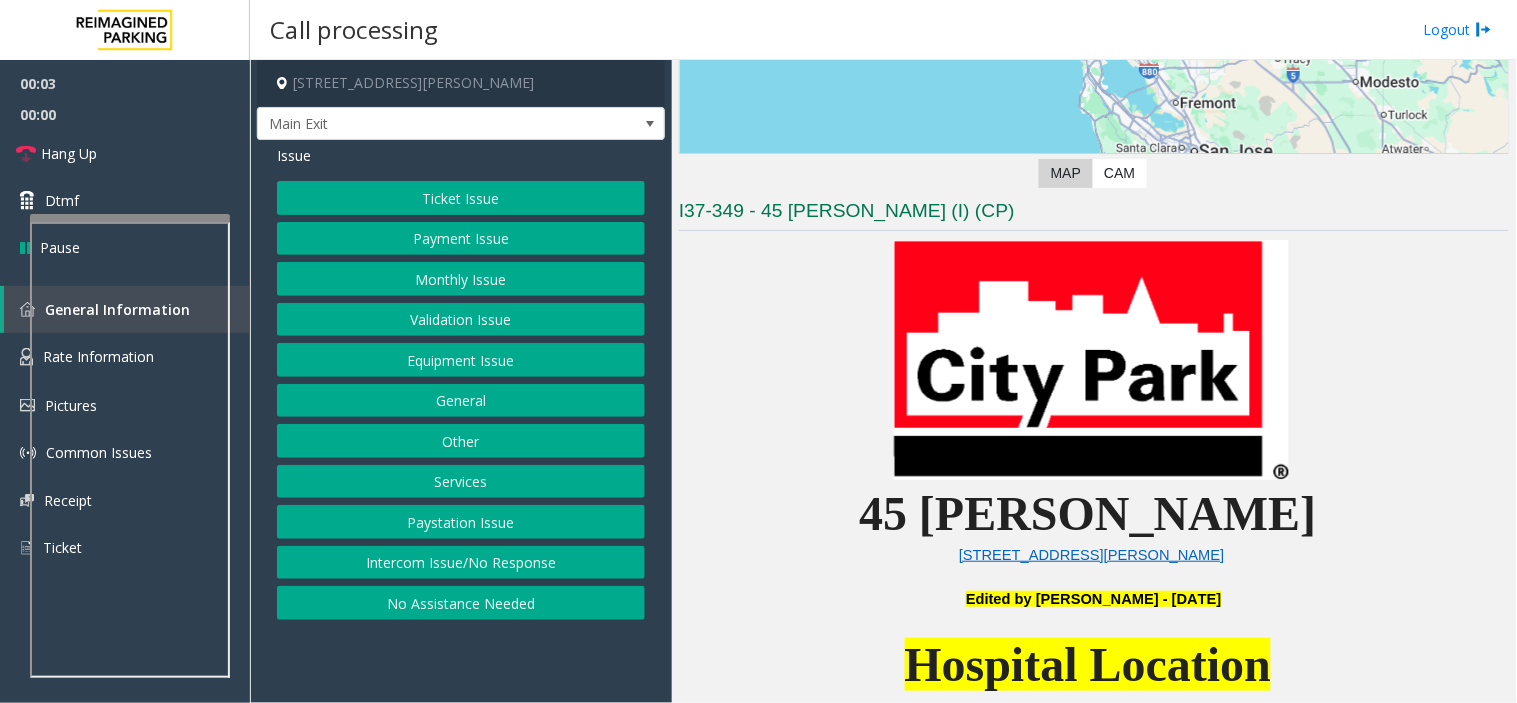click on "Intercom Issue/No Response" 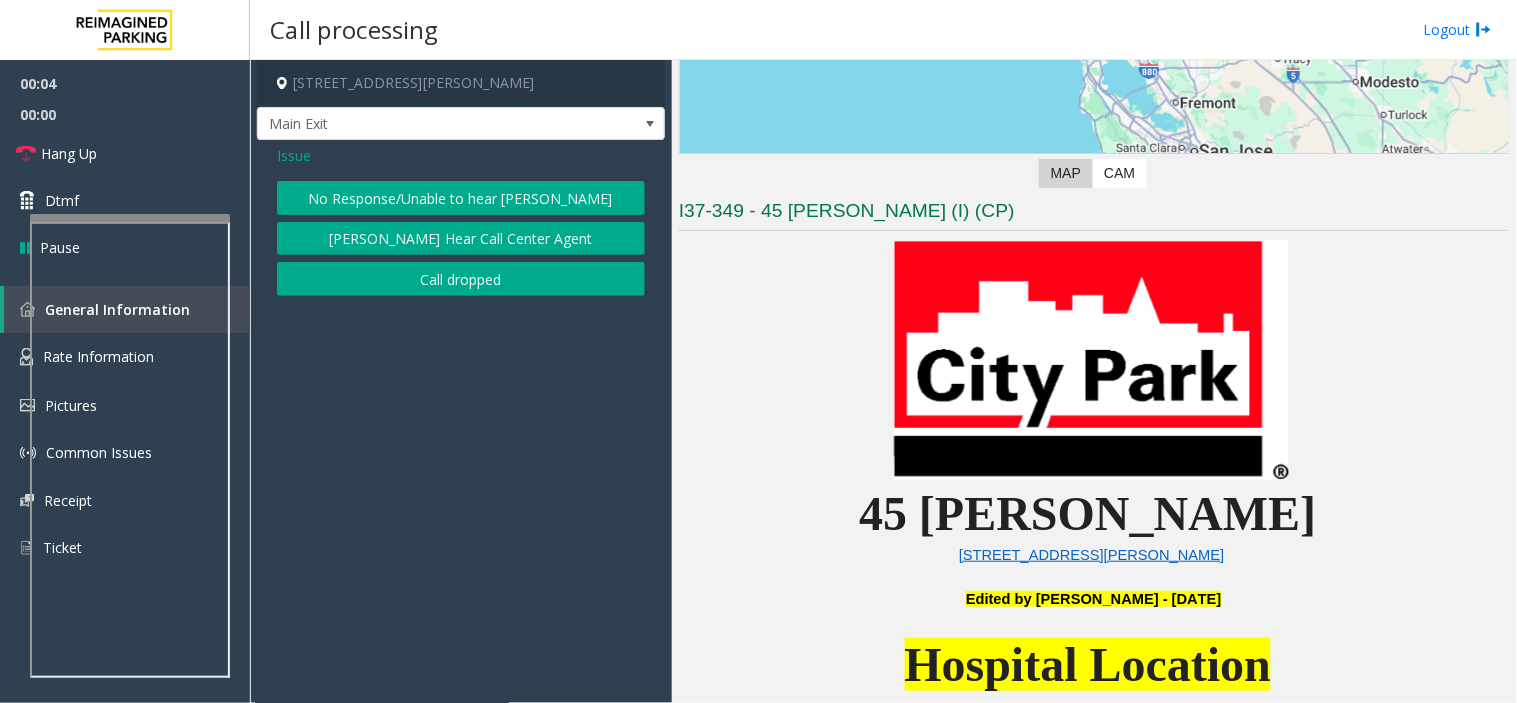 click on "No Response/Unable to hear [PERSON_NAME]" 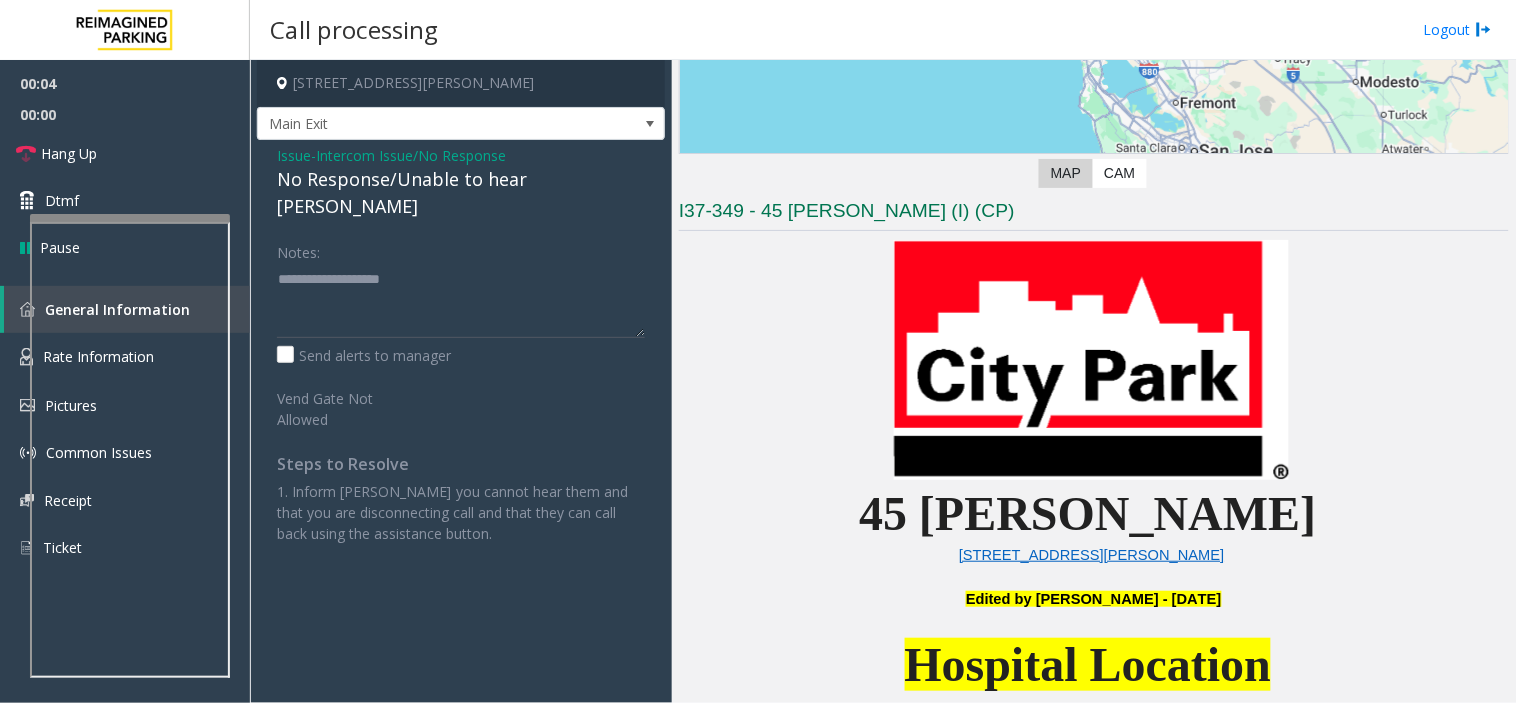 click on "No Response/Unable to hear [PERSON_NAME]" 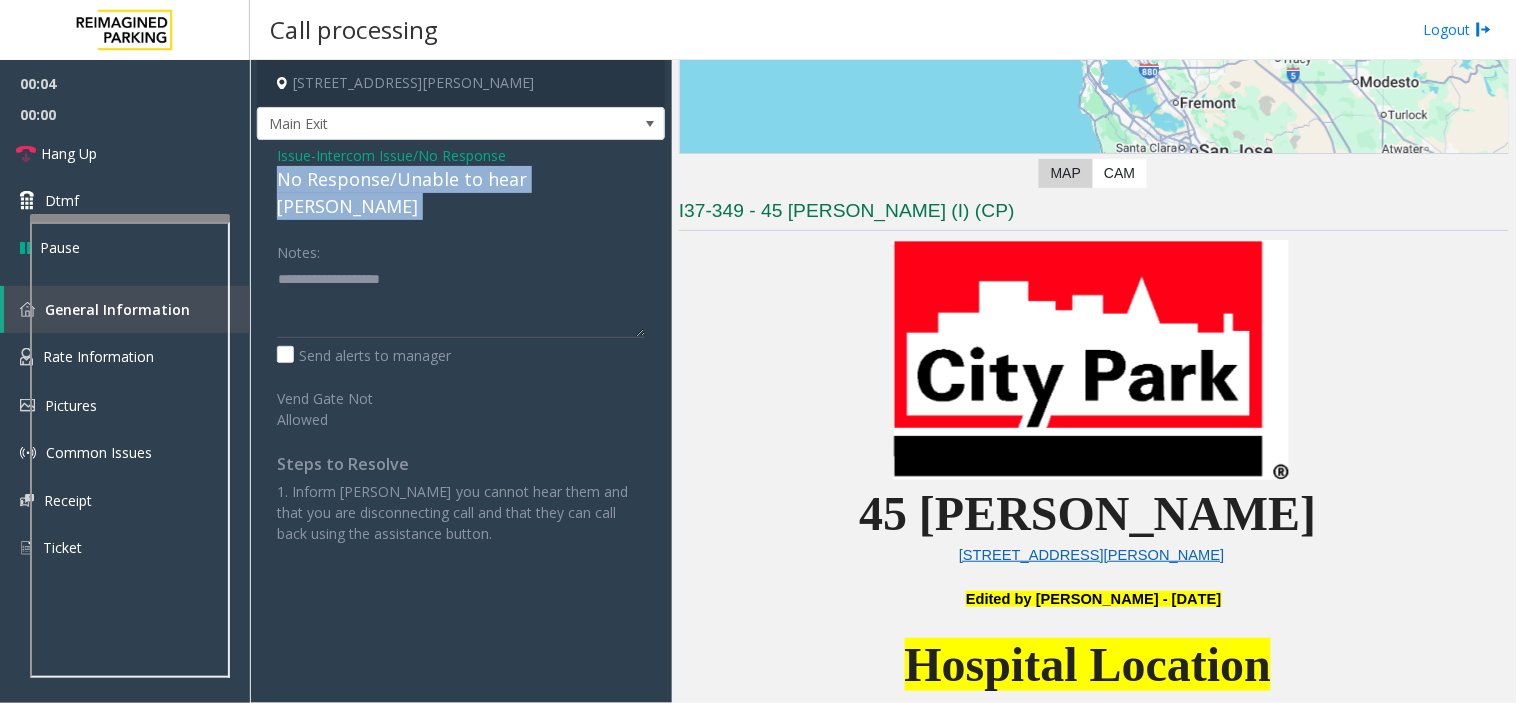 click on "No Response/Unable to hear [PERSON_NAME]" 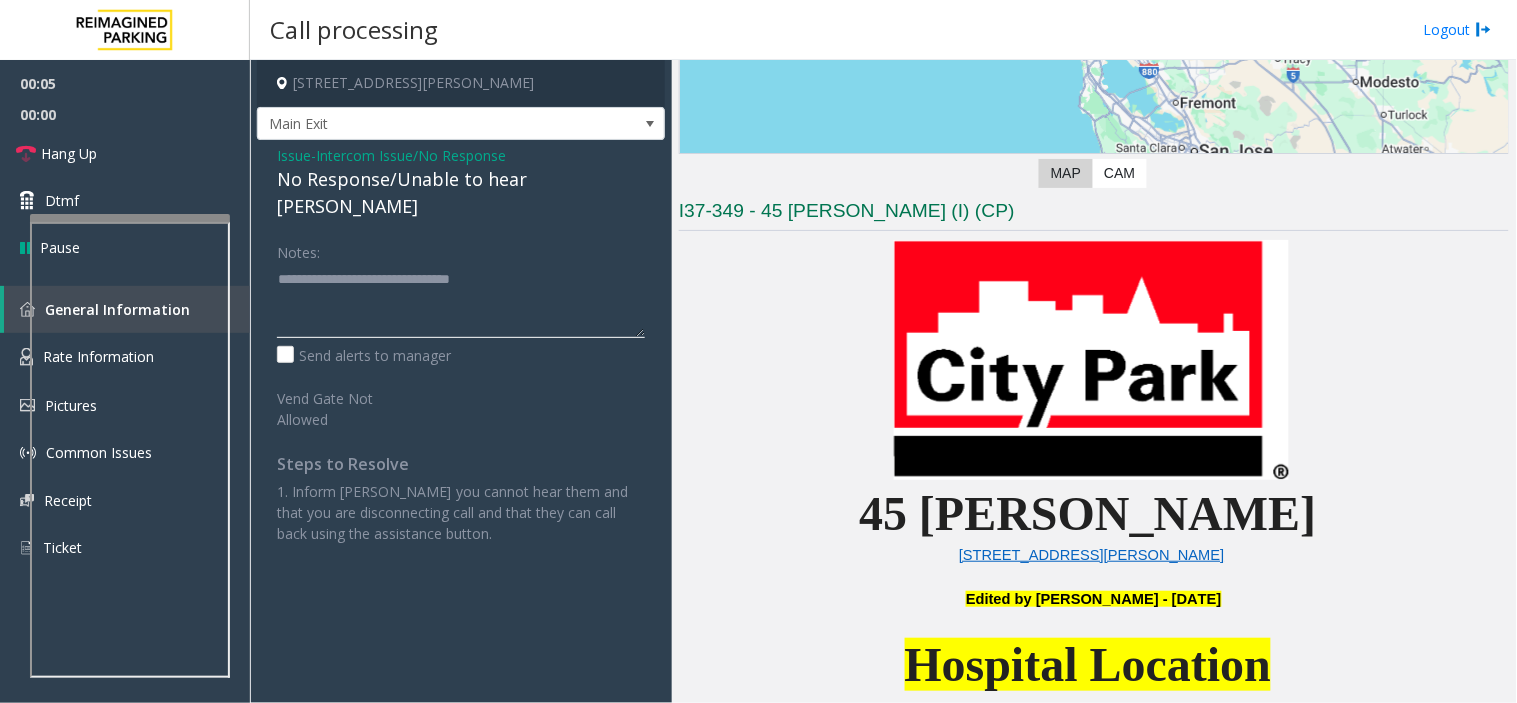 type on "**********" 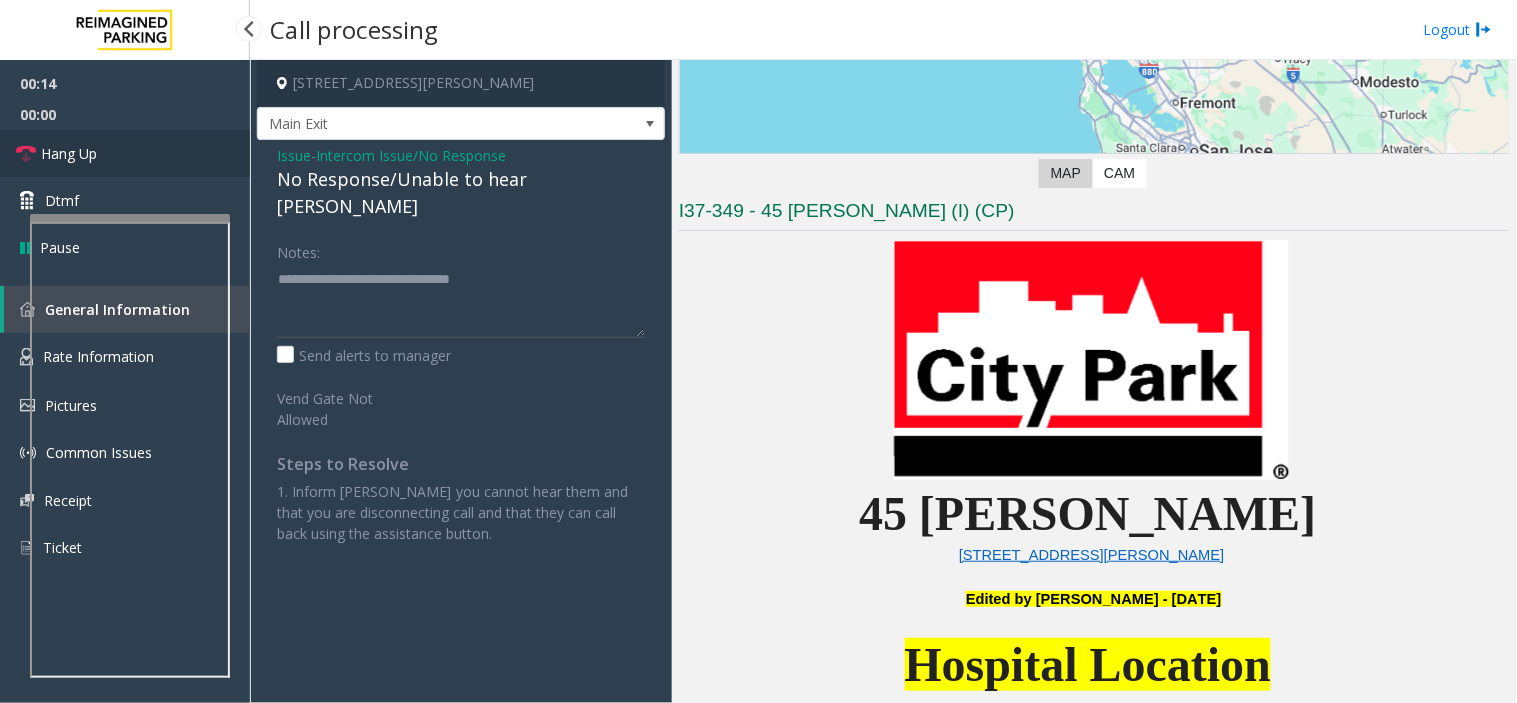 click on "Hang Up" at bounding box center (125, 153) 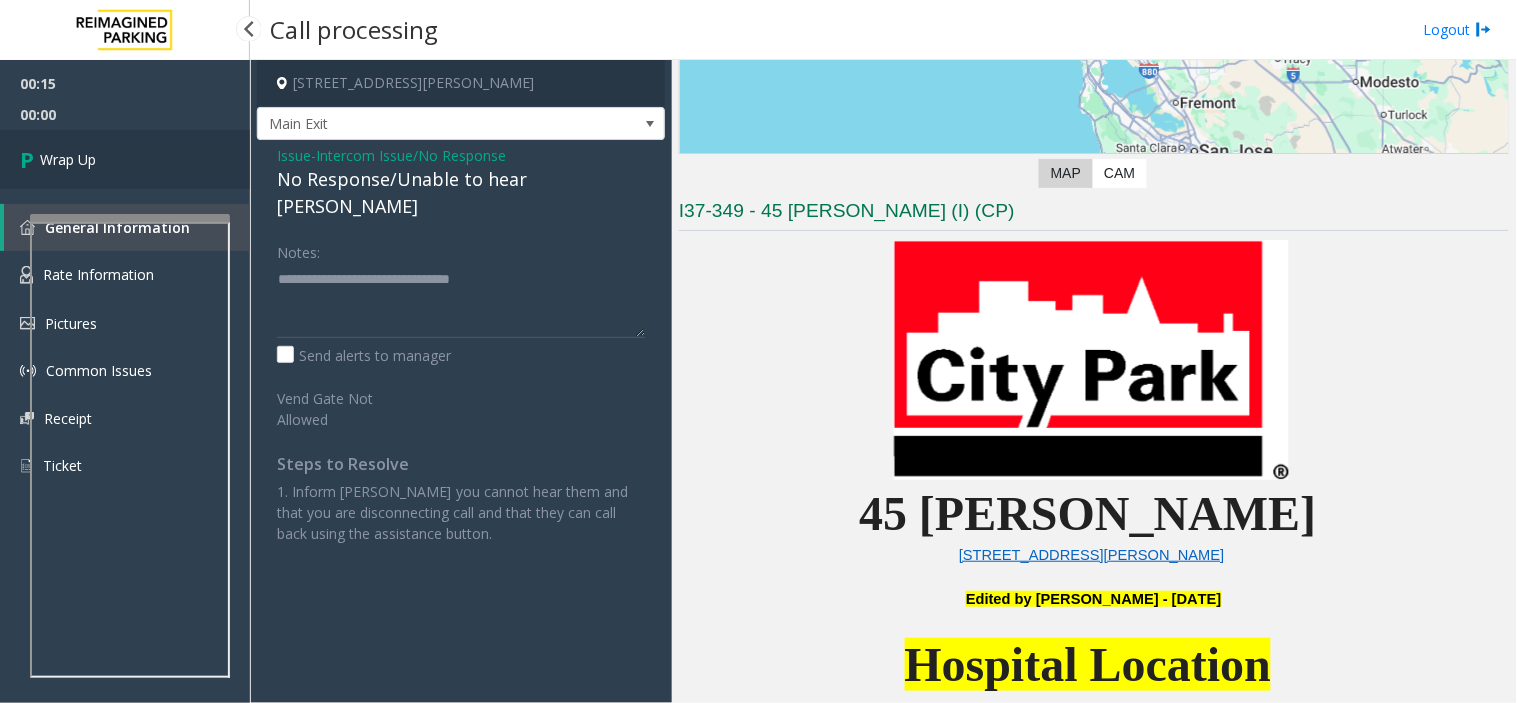 click on "Wrap Up" at bounding box center (125, 159) 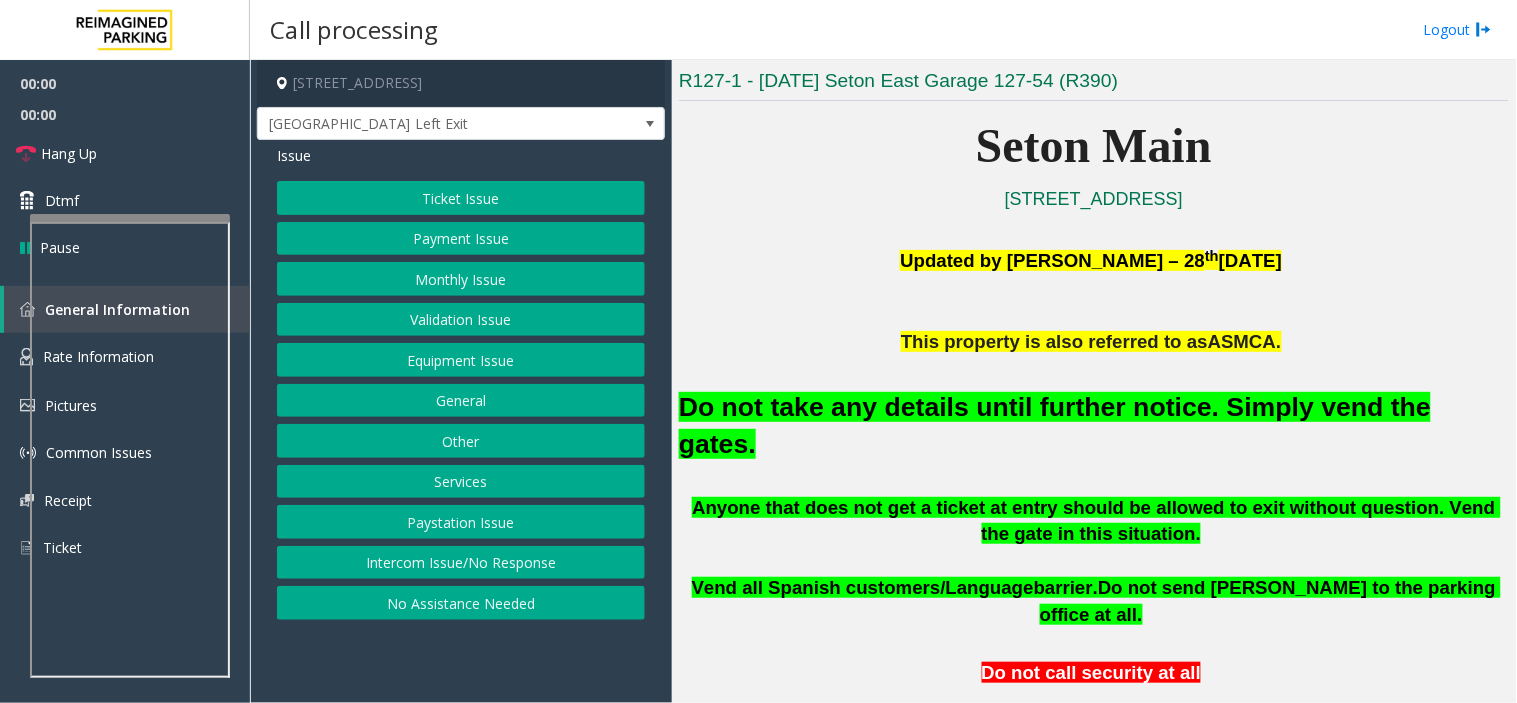scroll, scrollTop: 555, scrollLeft: 0, axis: vertical 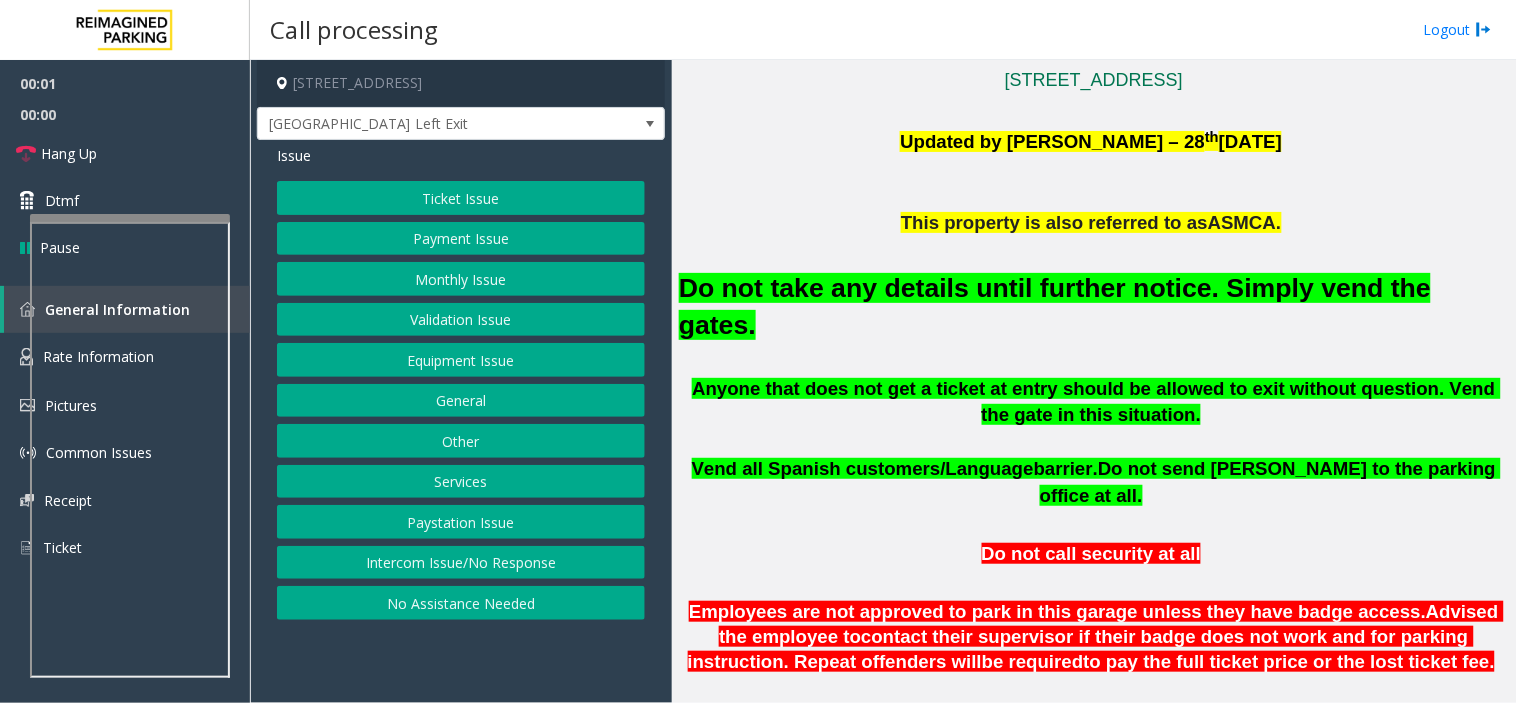 drag, startPoint x: 930, startPoint y: 315, endPoint x: 903, endPoint y: 300, distance: 30.88689 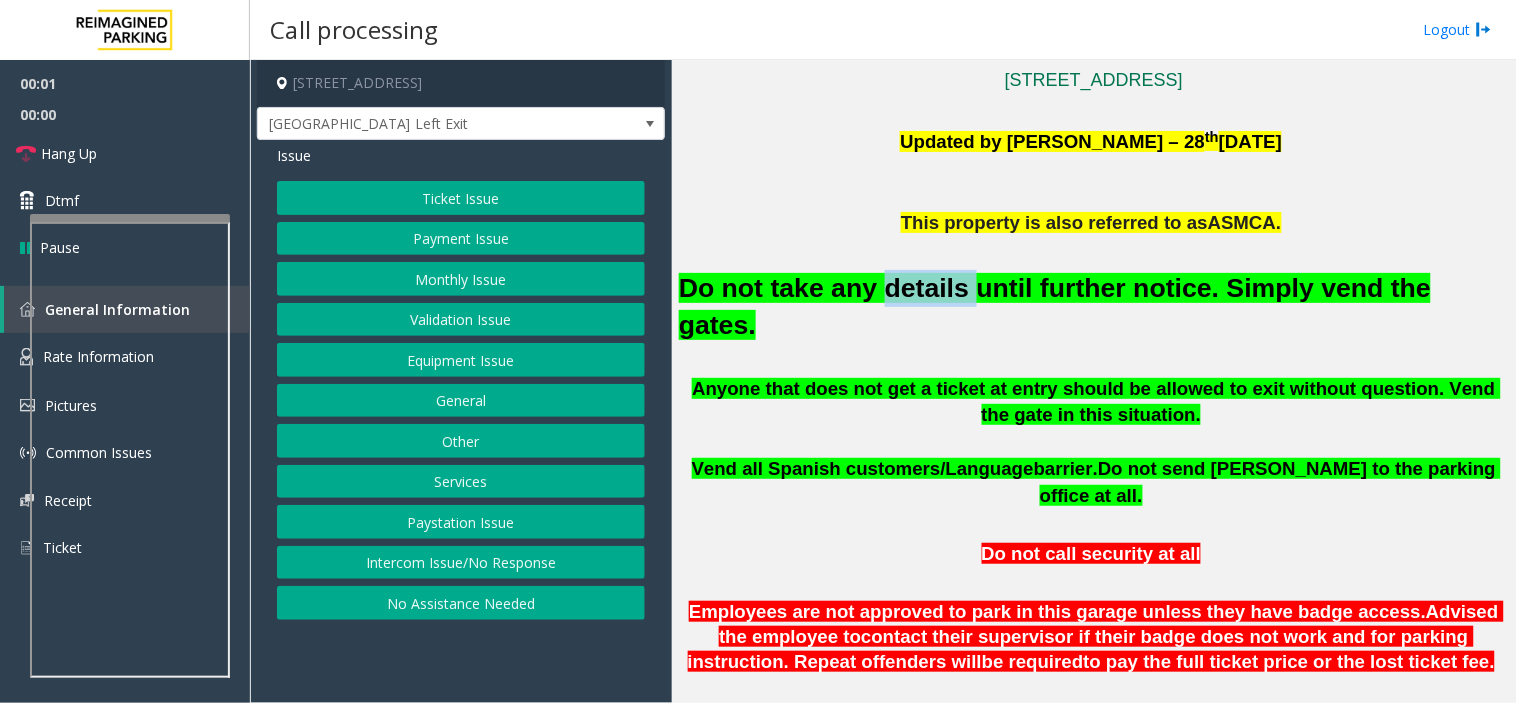 click on "Do not take any details until further notice. Simply vend the gates." 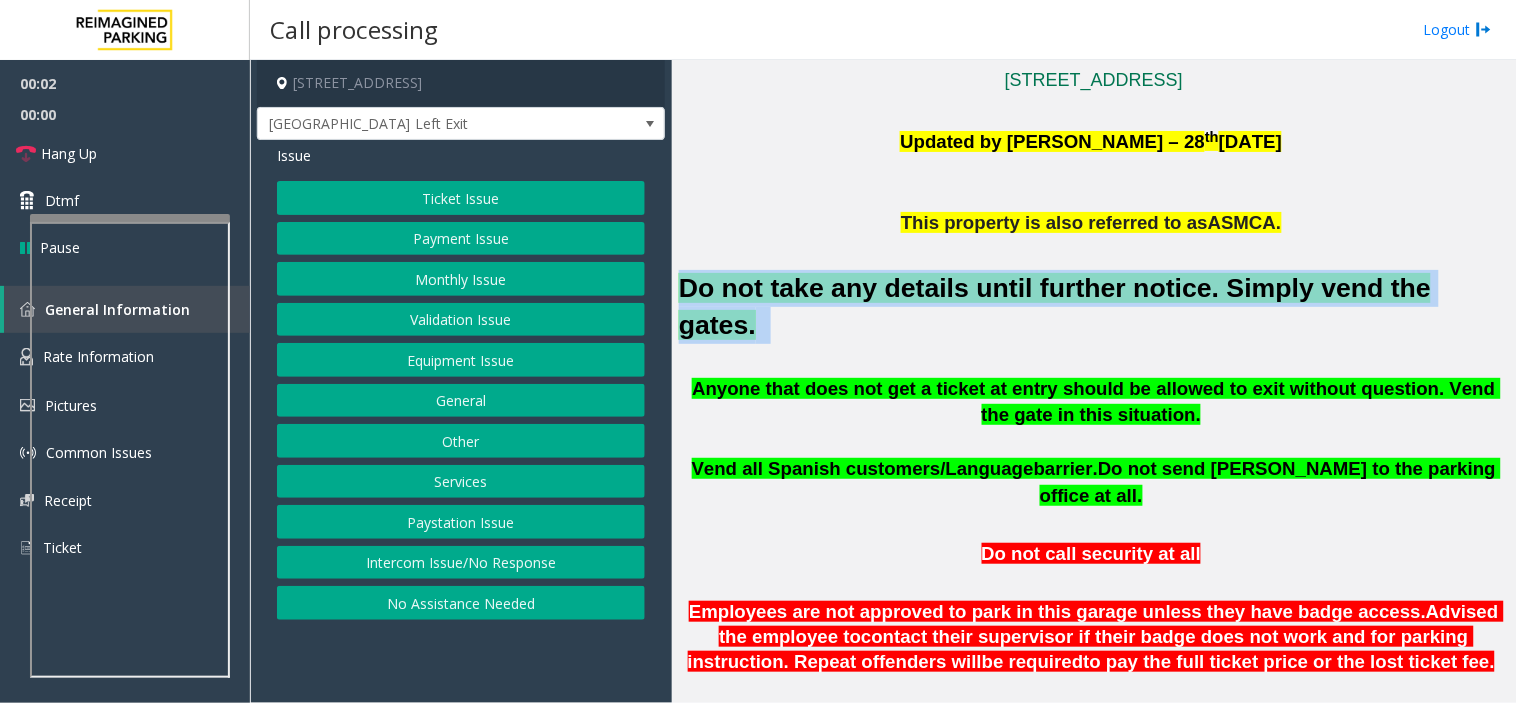 click on "Do not take any details until further notice. Simply vend the gates." 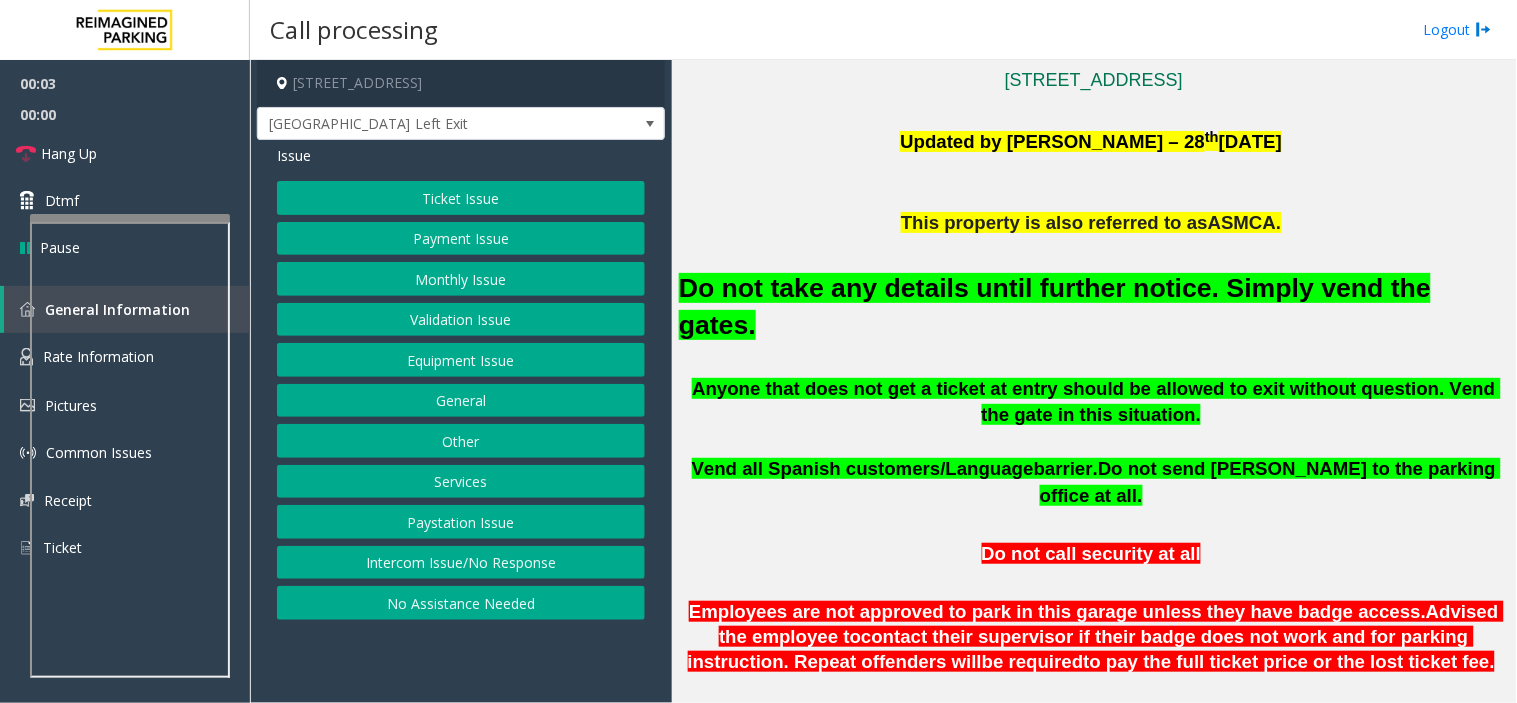 click on "Ticket Issue   Payment Issue   Monthly Issue   Validation Issue   Equipment Issue   General   Other   Services   Paystation Issue   Intercom Issue/No Response   No Assistance Needed" 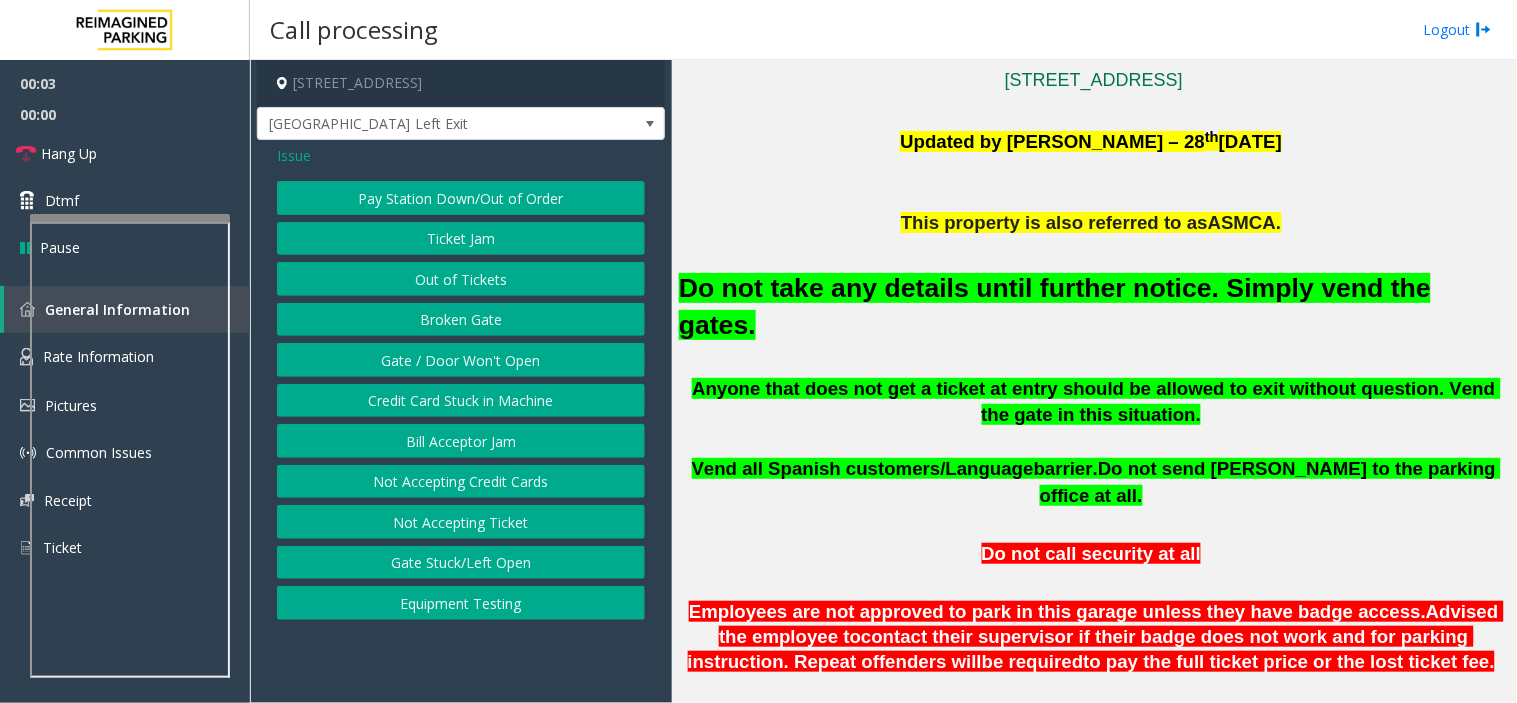 click on "Gate / Door Won't Open" 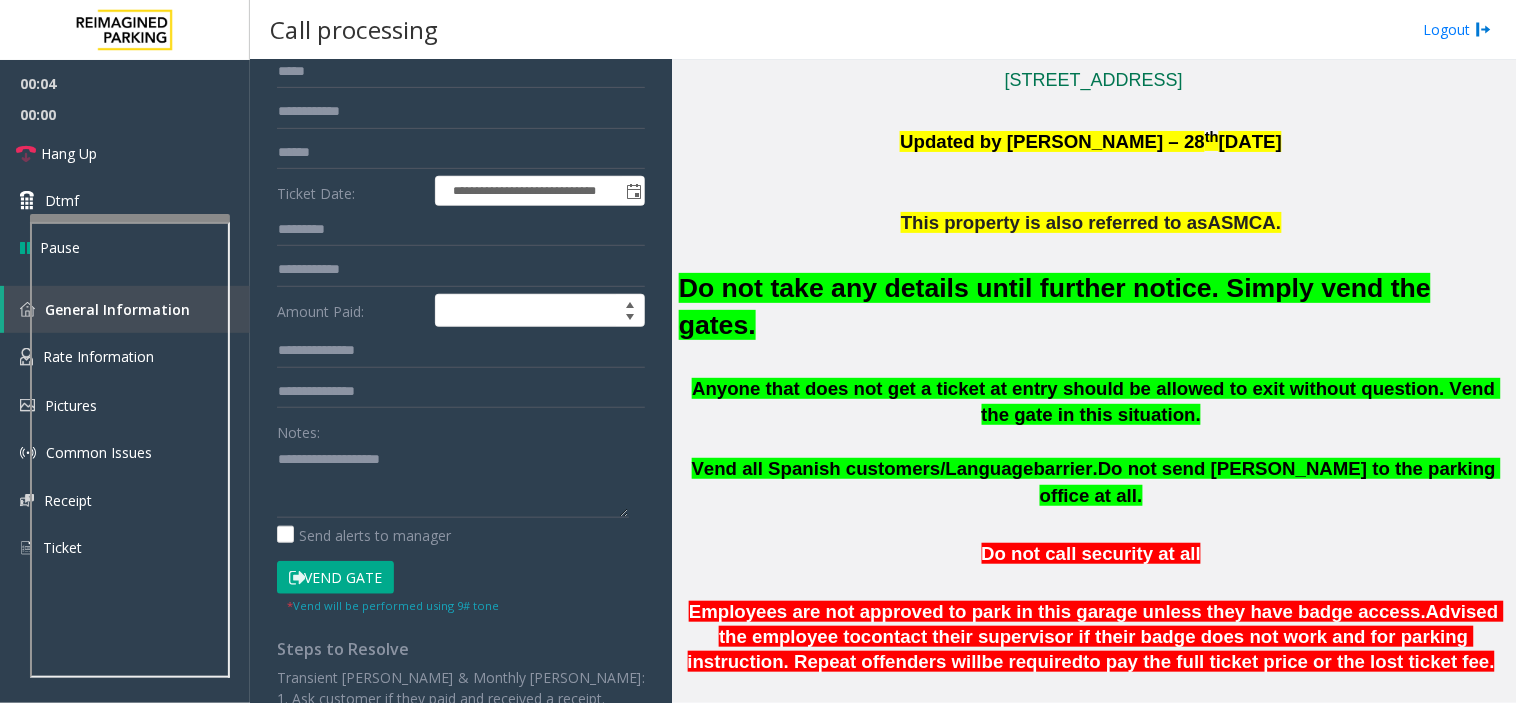 scroll, scrollTop: 430, scrollLeft: 0, axis: vertical 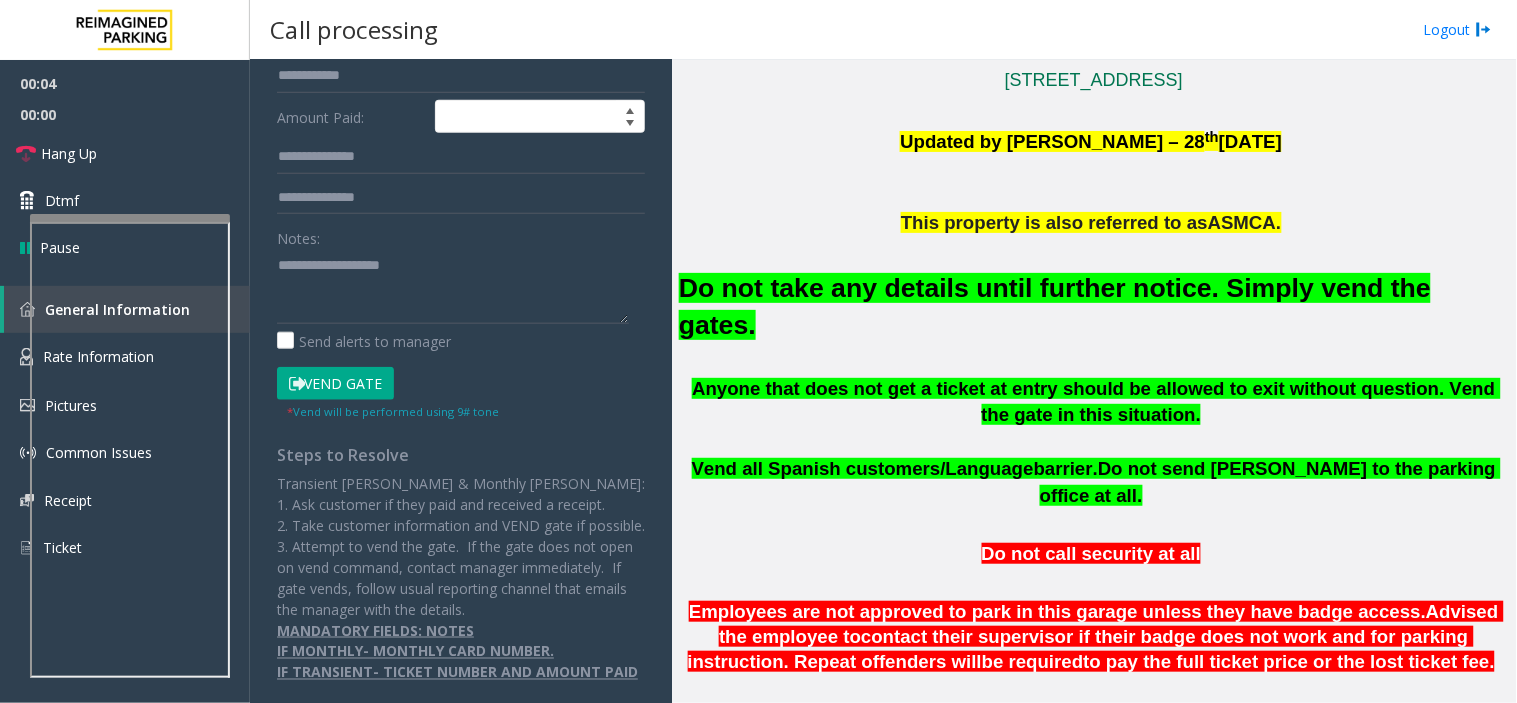 click on "Vend Gate" 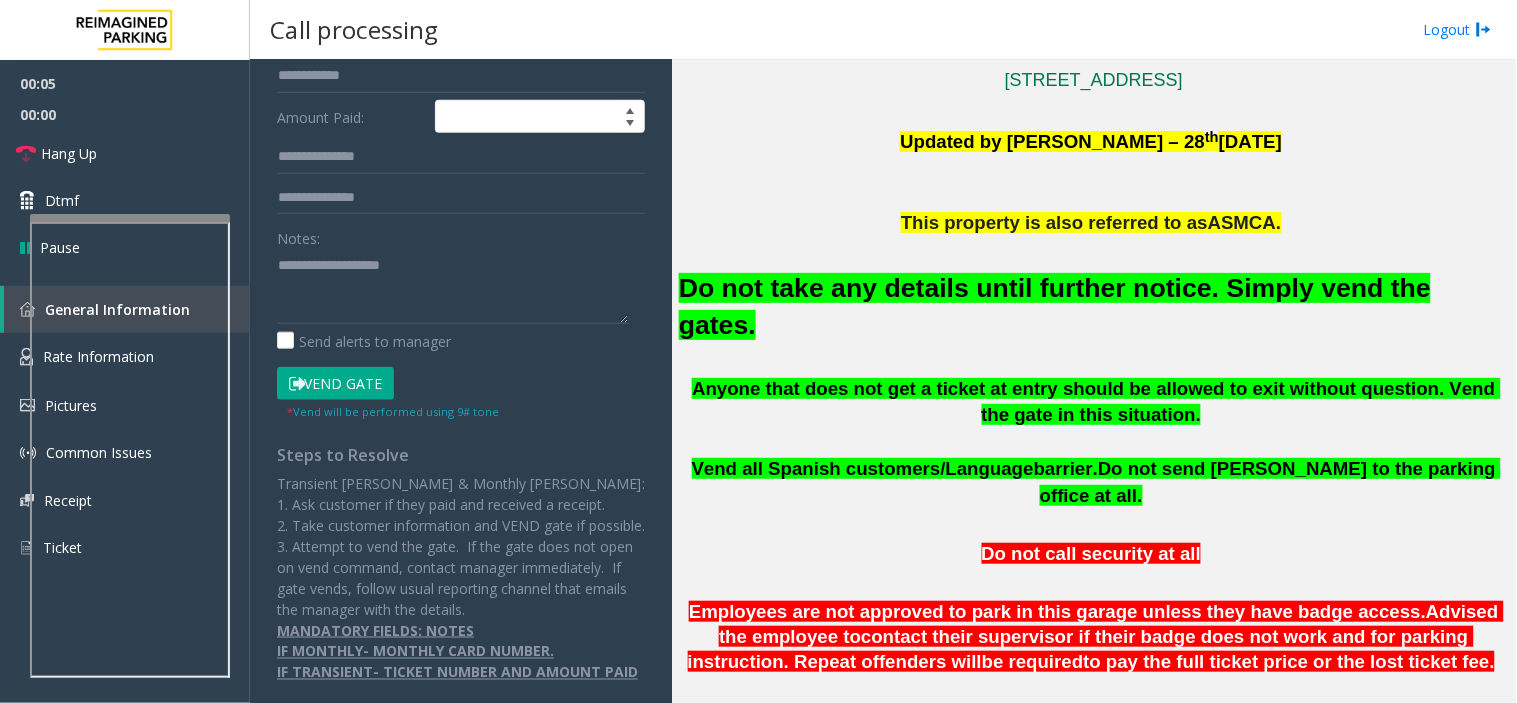 click on "Vend Gate" 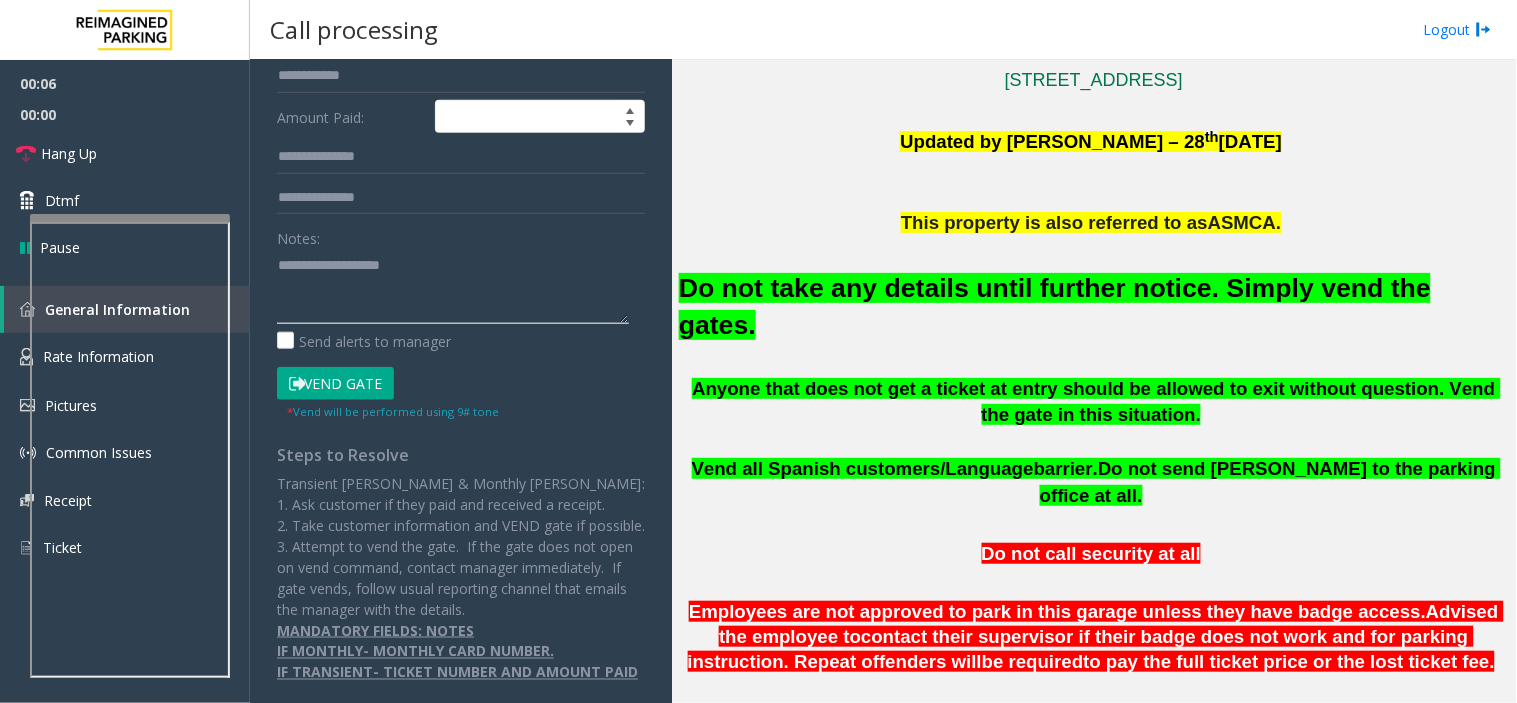paste on "**********" 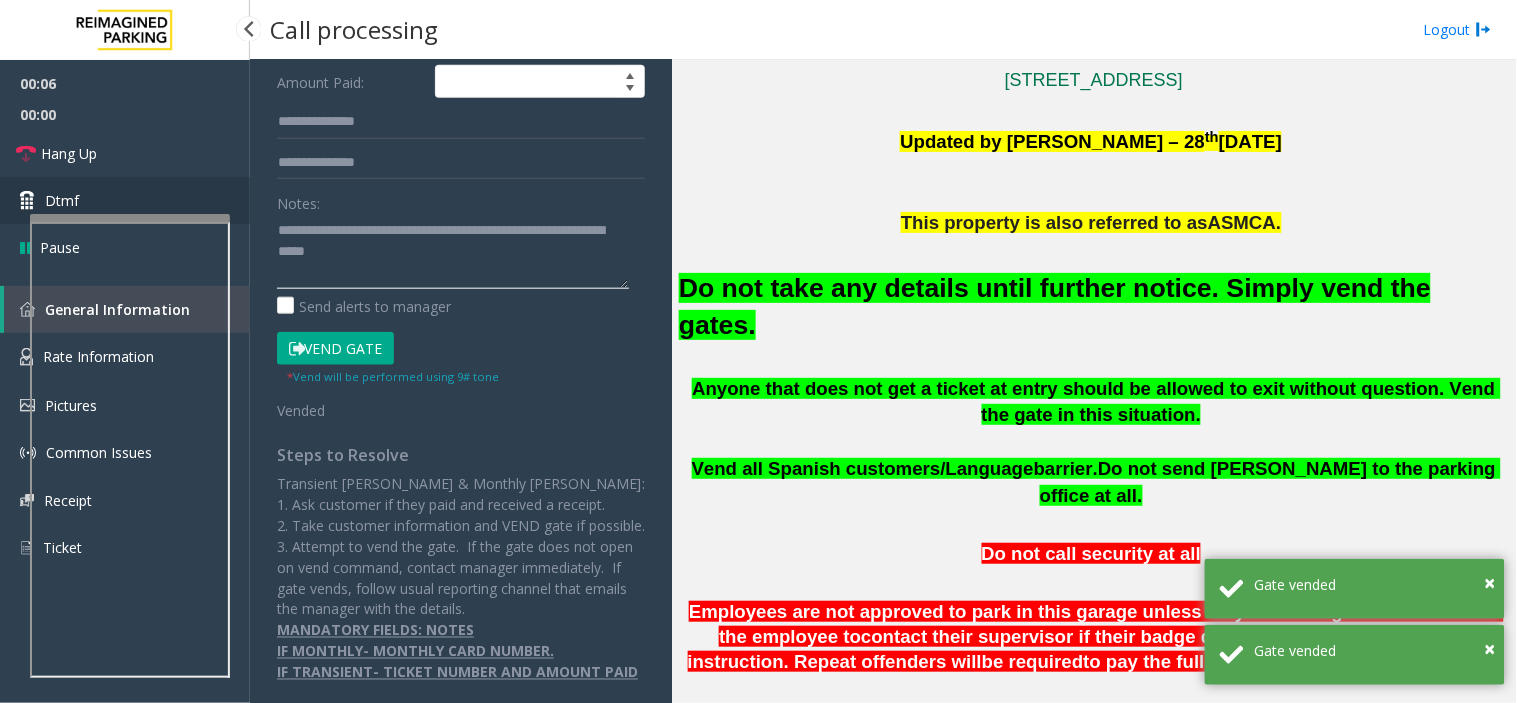type on "**********" 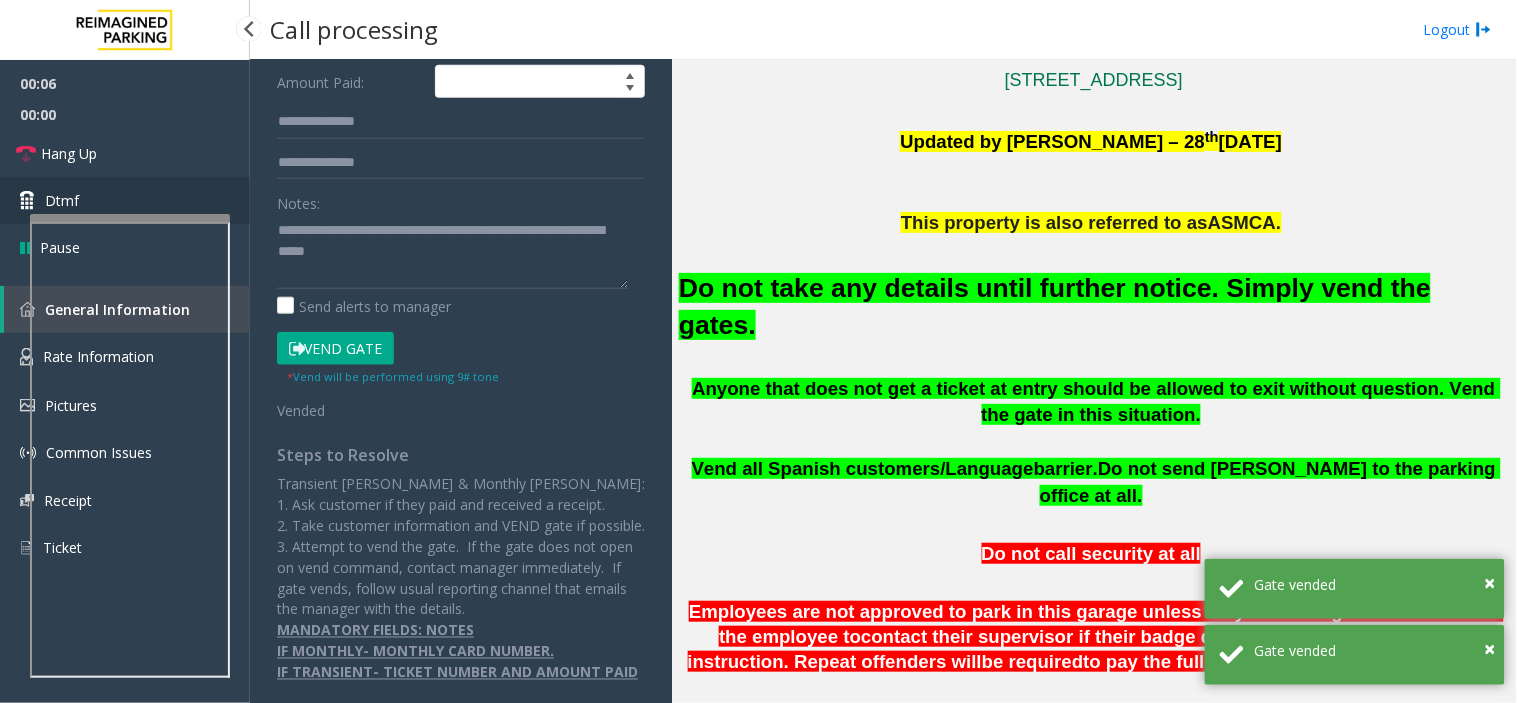 click on "Dtmf" at bounding box center (125, 200) 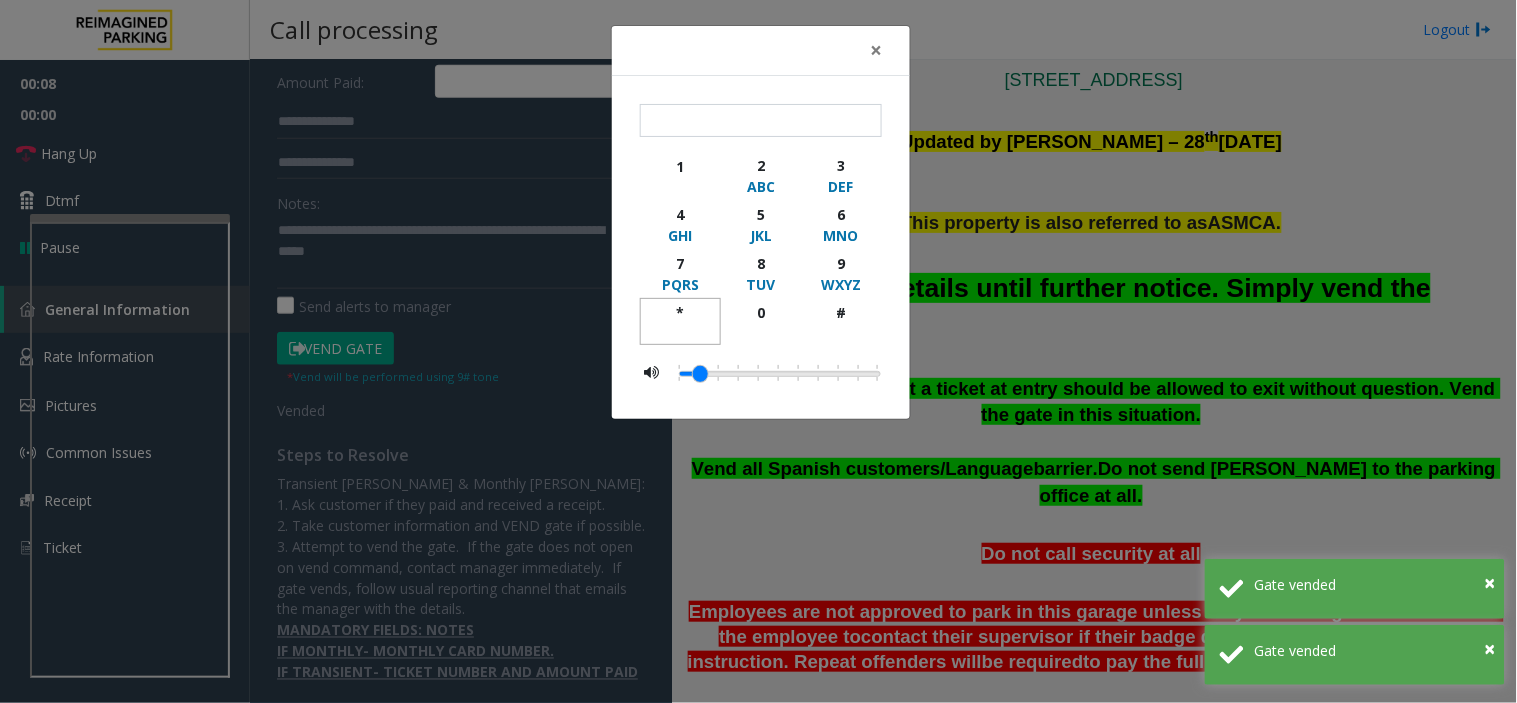 click on "*" 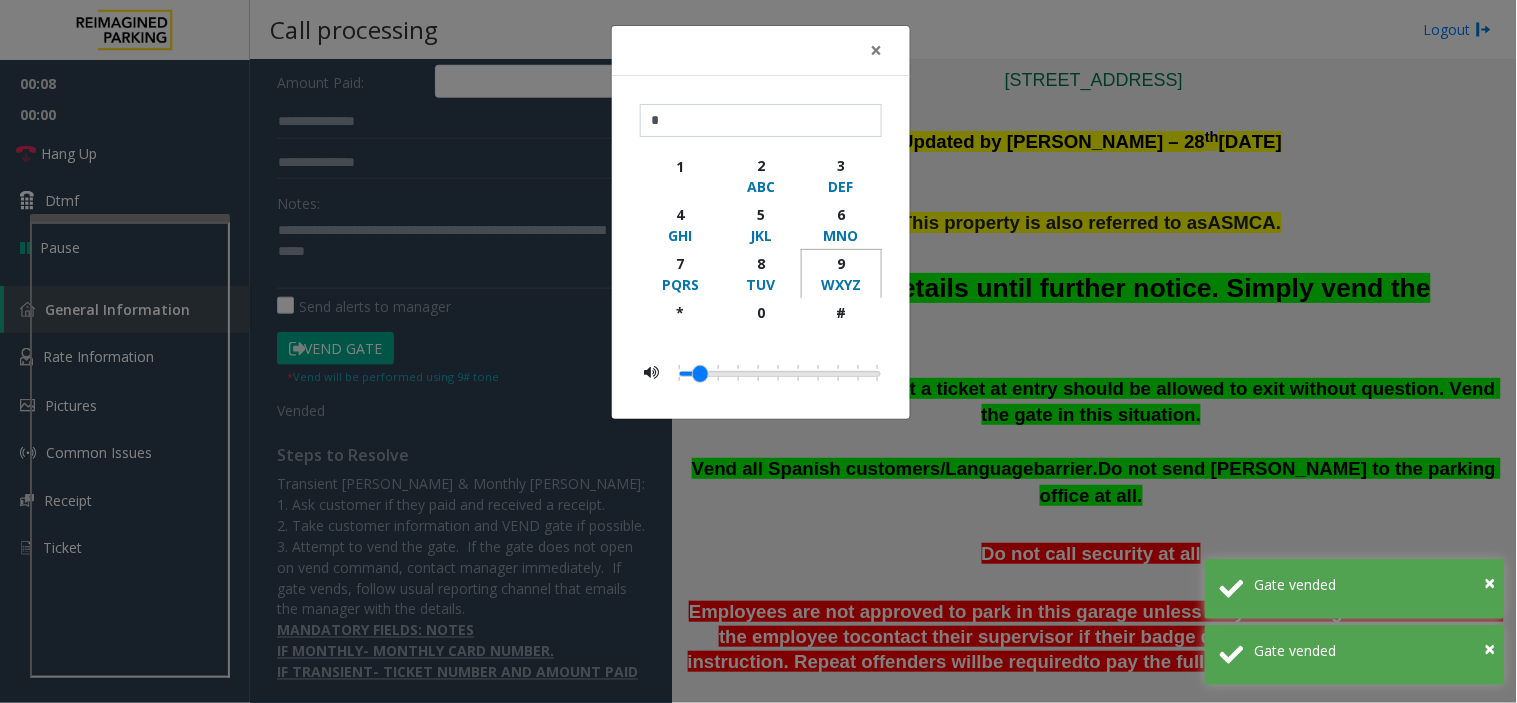 click on "9 WXYZ" 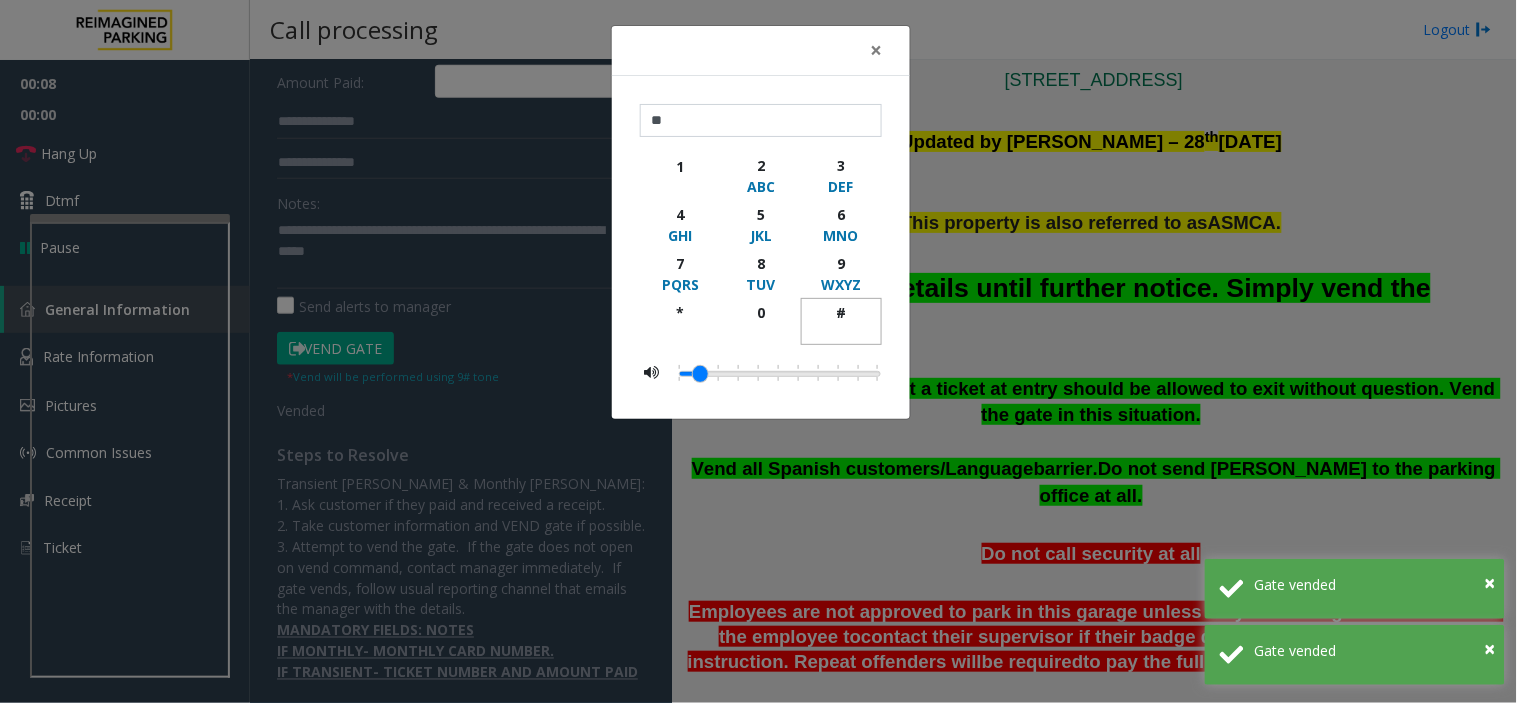 click on "#" 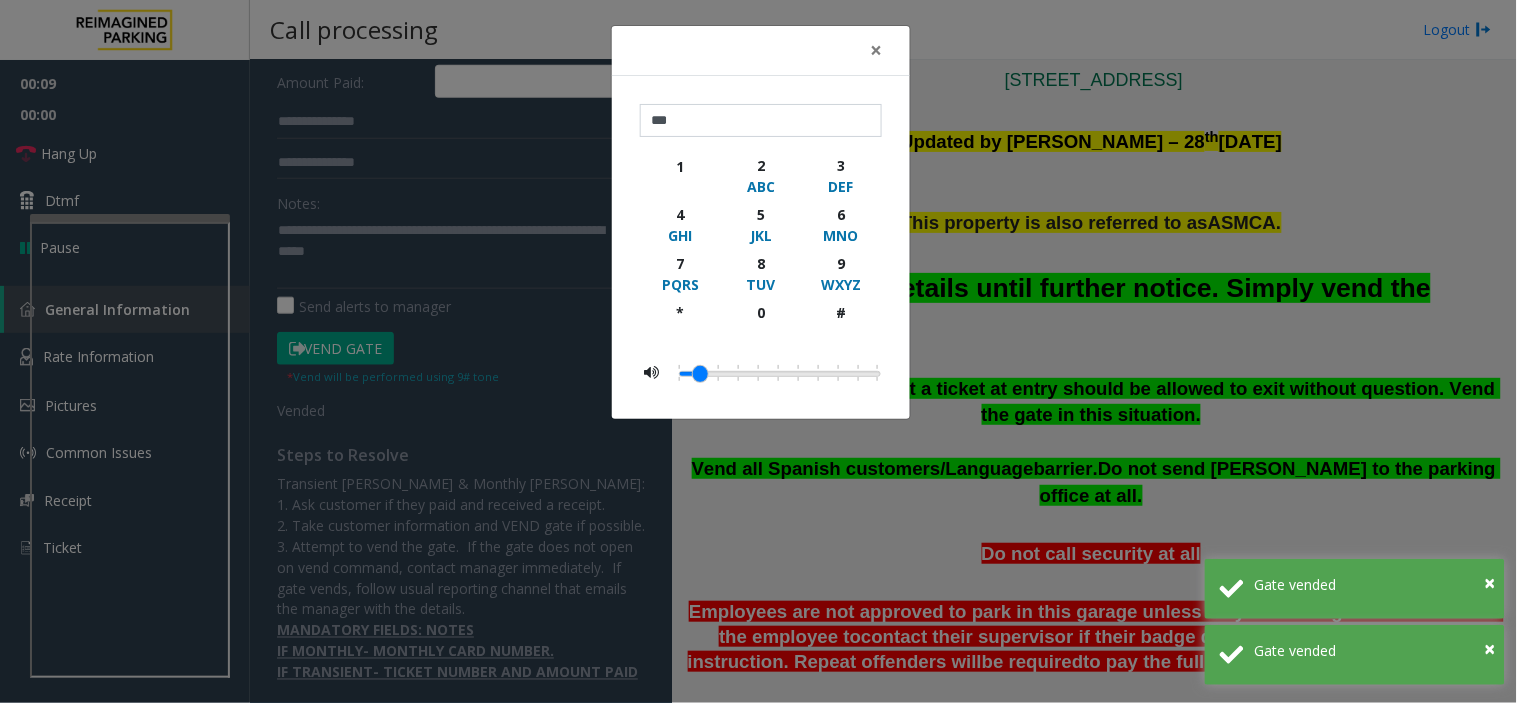 click on "× *** 1 2 ABC 3 DEF 4 GHI 5 JKL 6 MNO 7 PQRS 8 TUV 9 WXYZ * 0 #" 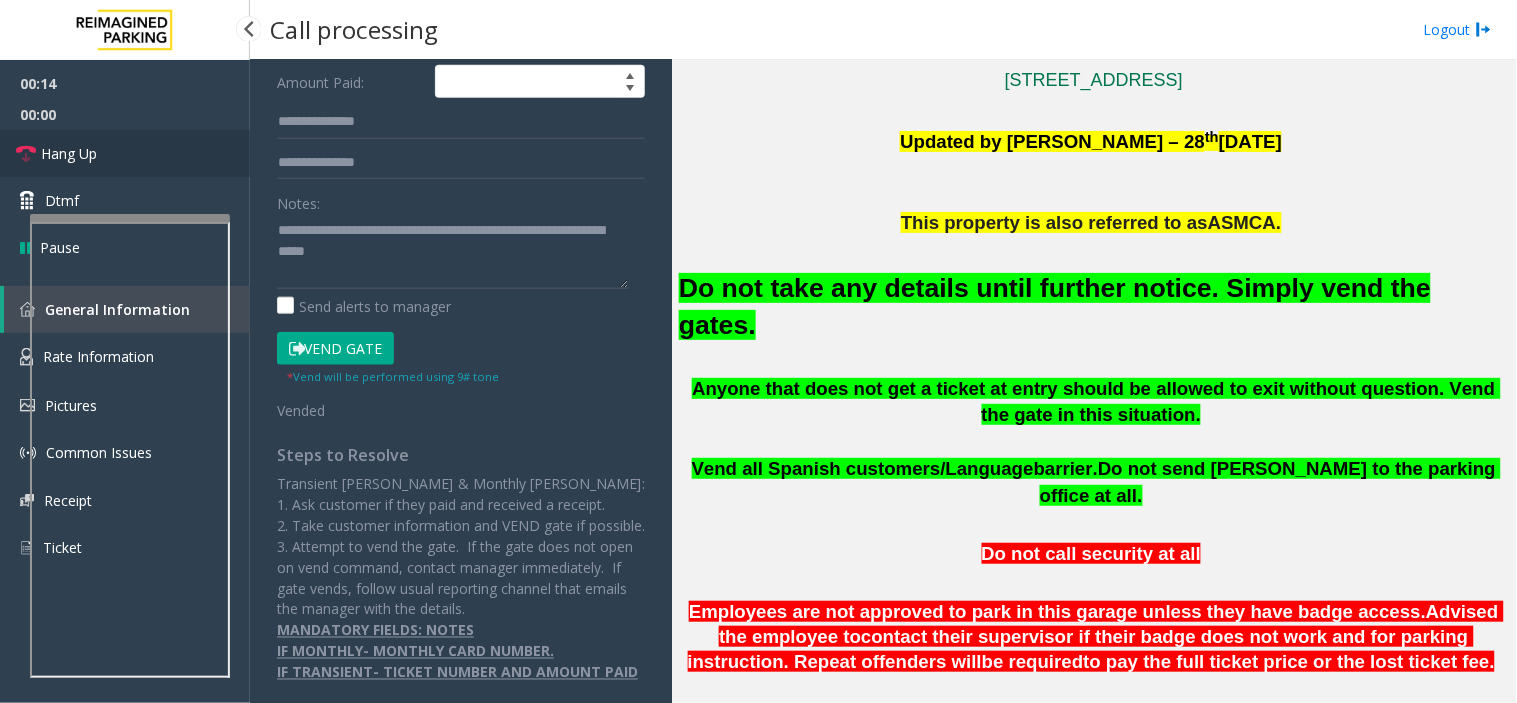 click on "Hang Up" at bounding box center (125, 153) 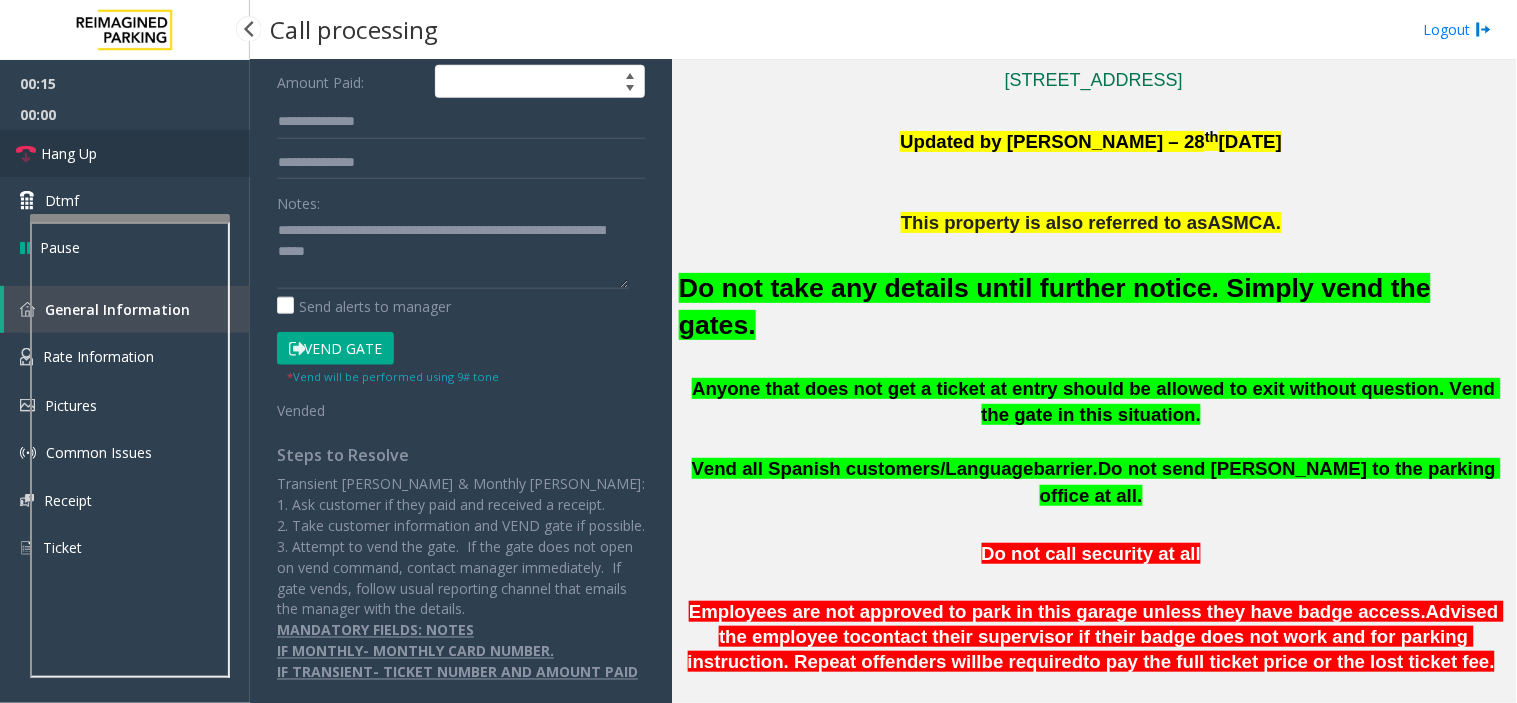 click on "Hang Up" at bounding box center [125, 153] 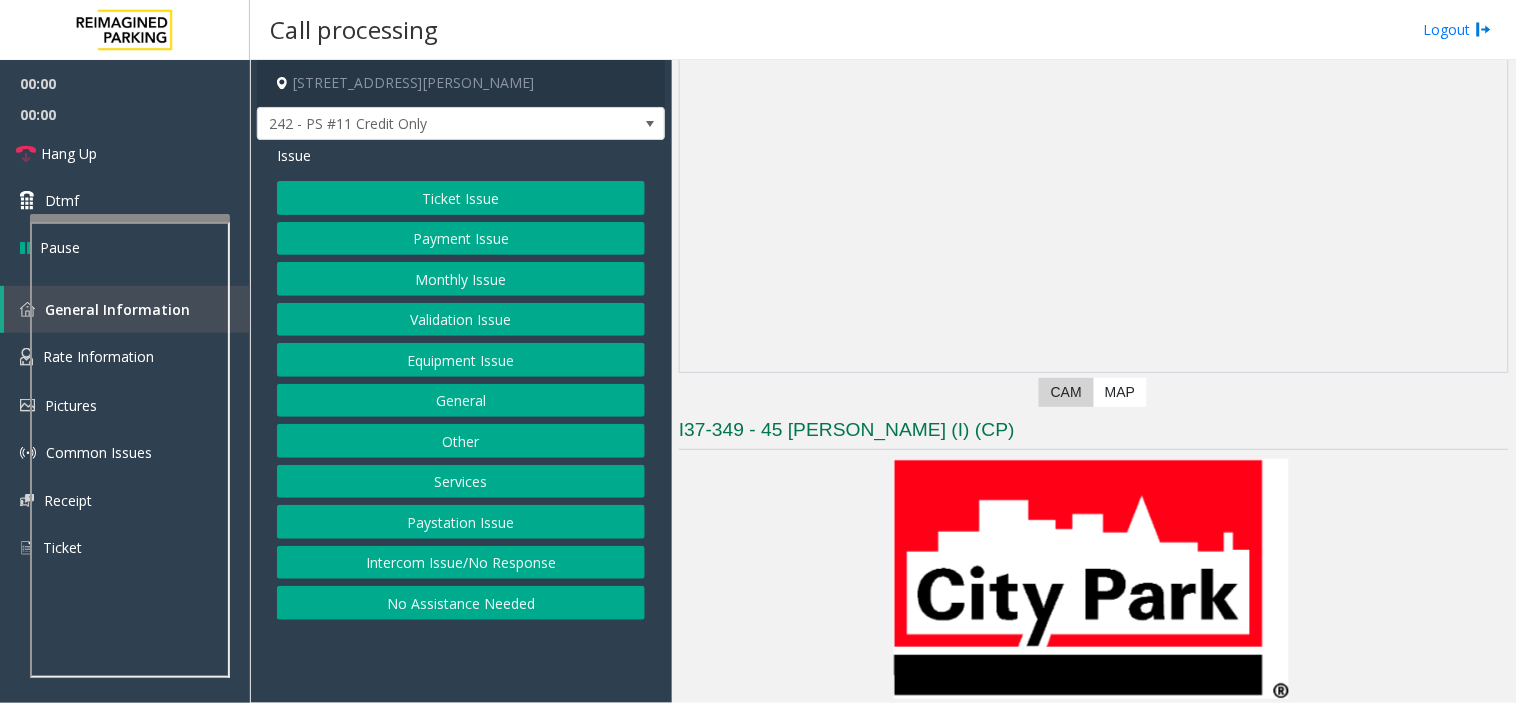 scroll, scrollTop: 222, scrollLeft: 0, axis: vertical 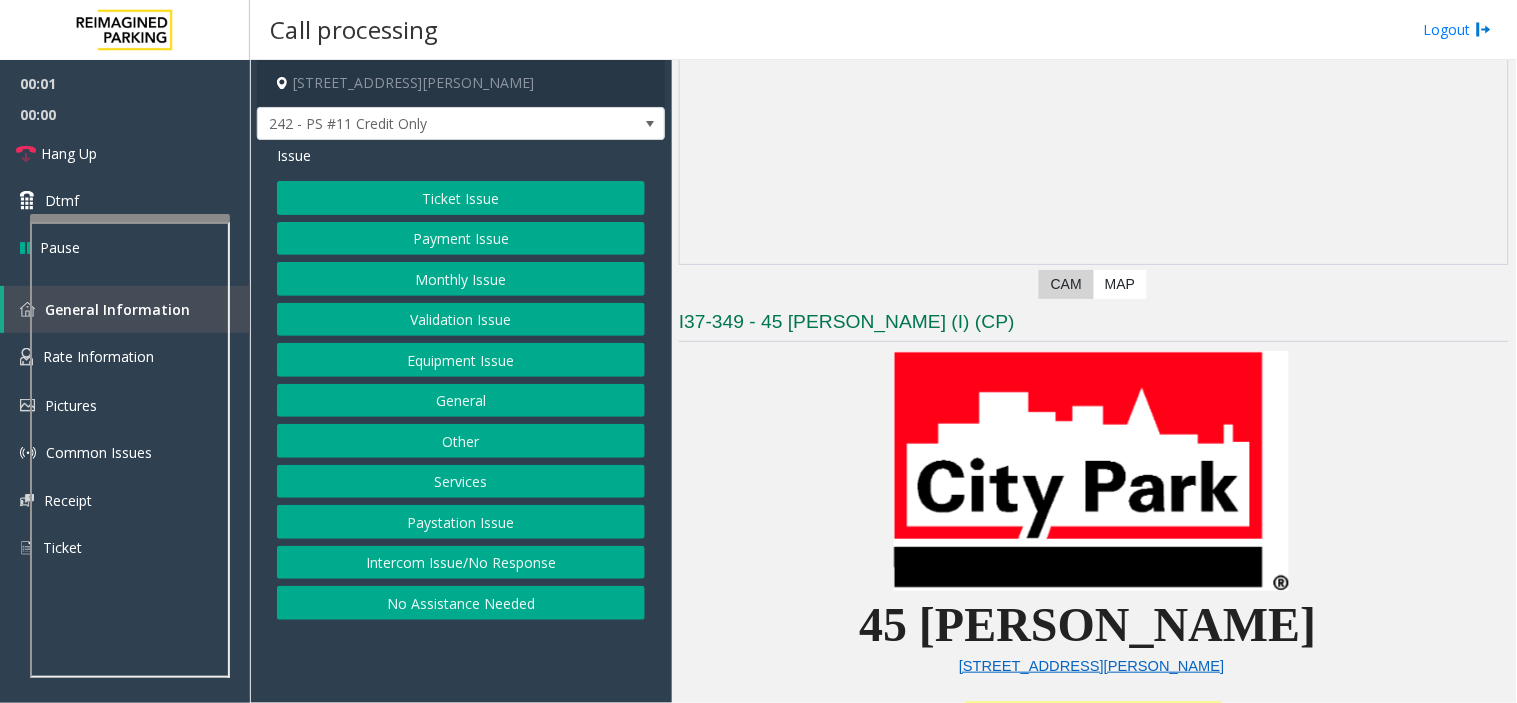 click on "Previous Next  CAM   Map" 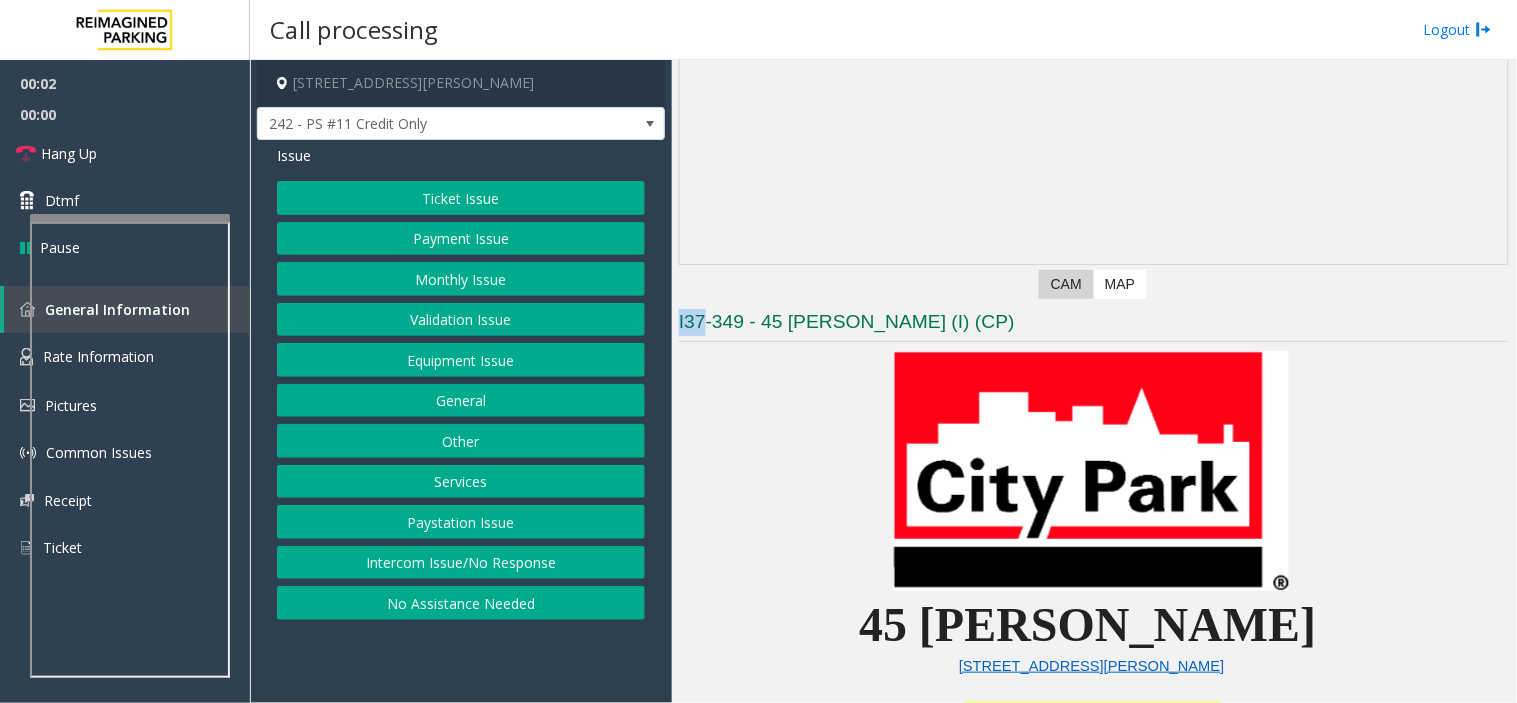 click on "Previous Next  CAM   Map" 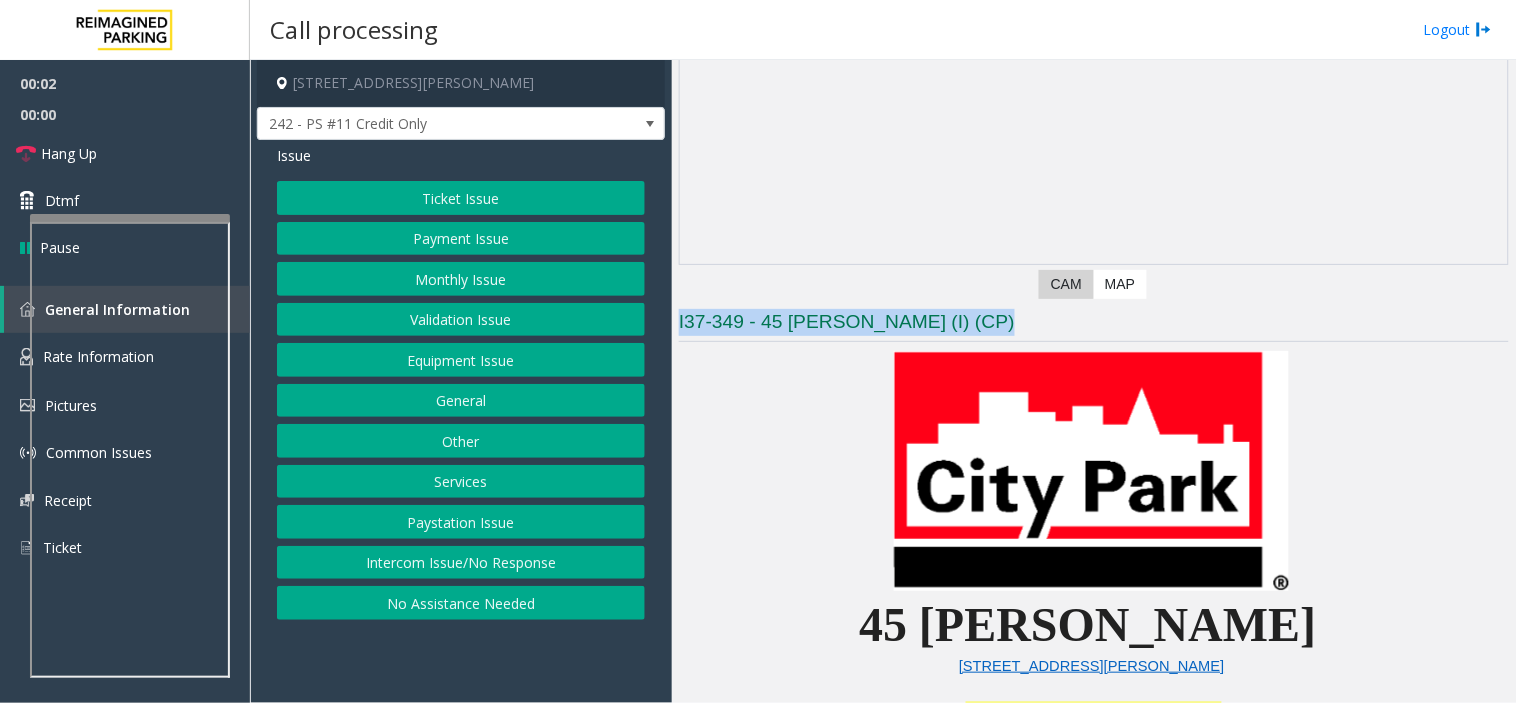 click on "Previous Next  CAM   Map" 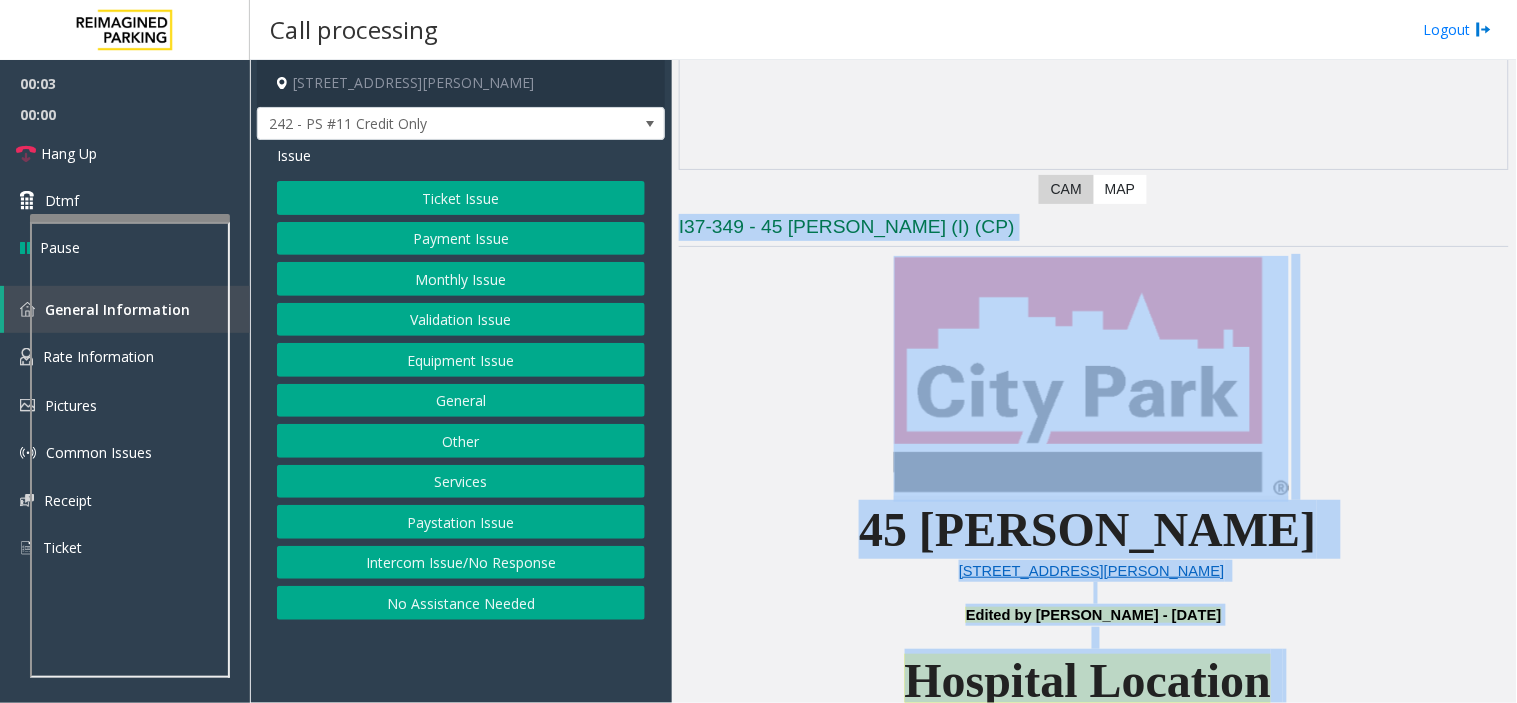 scroll, scrollTop: 555, scrollLeft: 0, axis: vertical 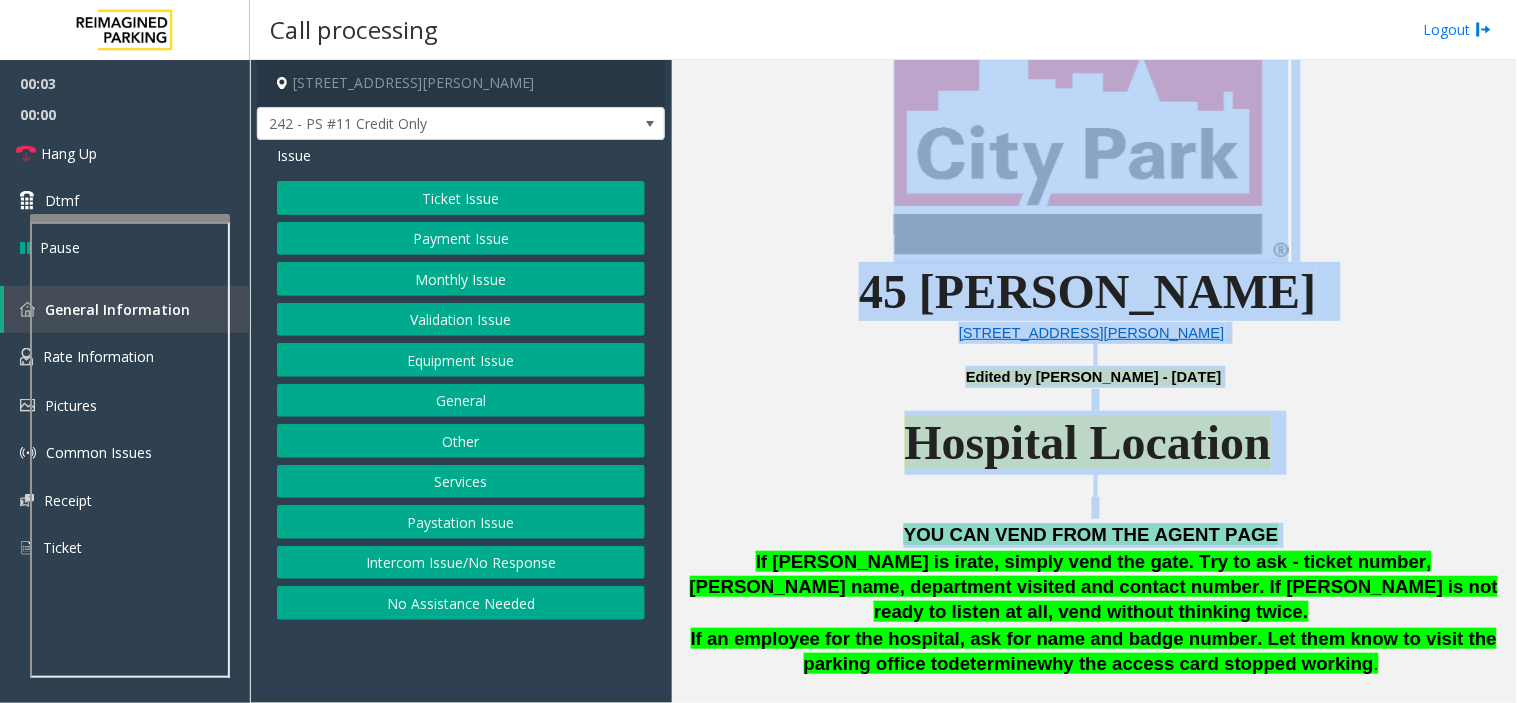 drag, startPoint x: 757, startPoint y: 296, endPoint x: 1023, endPoint y: 533, distance: 356.26535 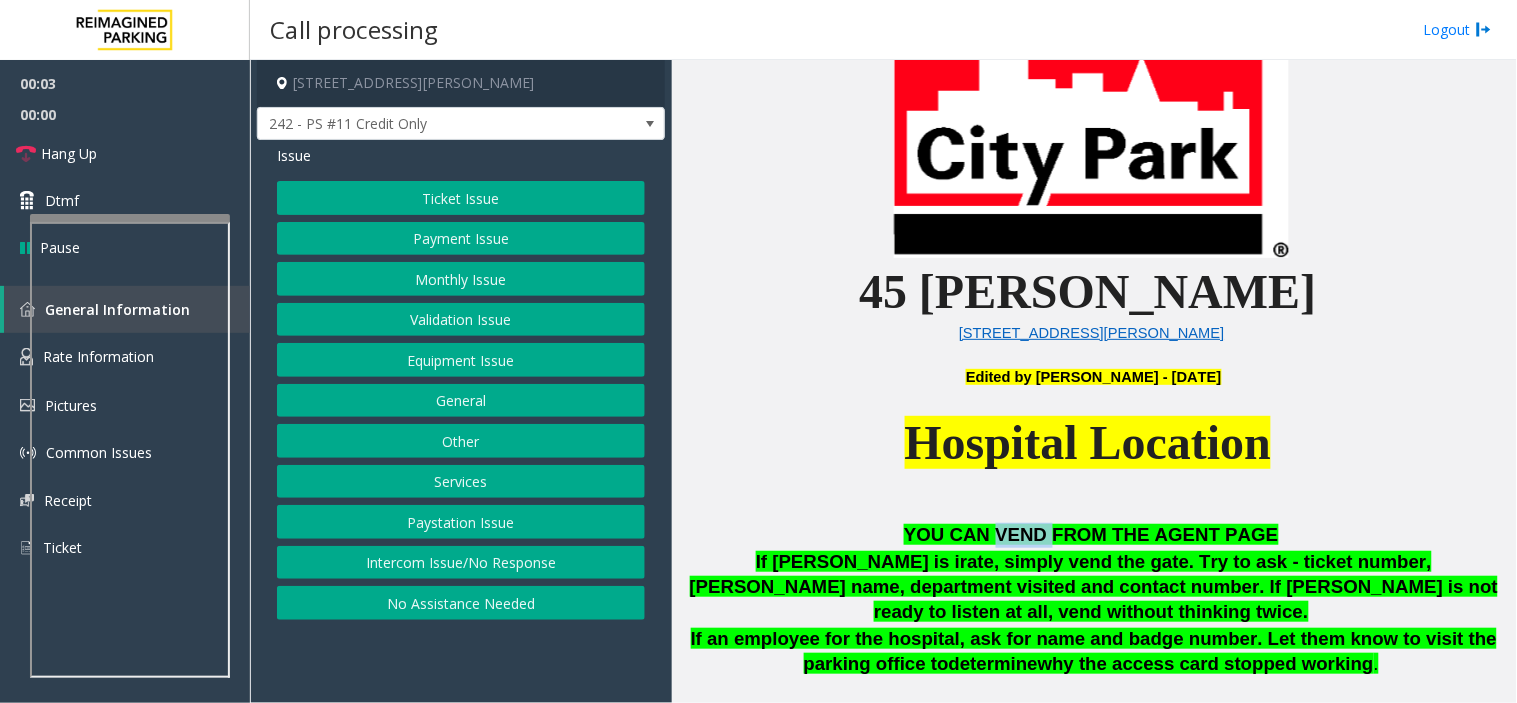 click on "YOU CAN VEND FROM THE AGENT PAGE" 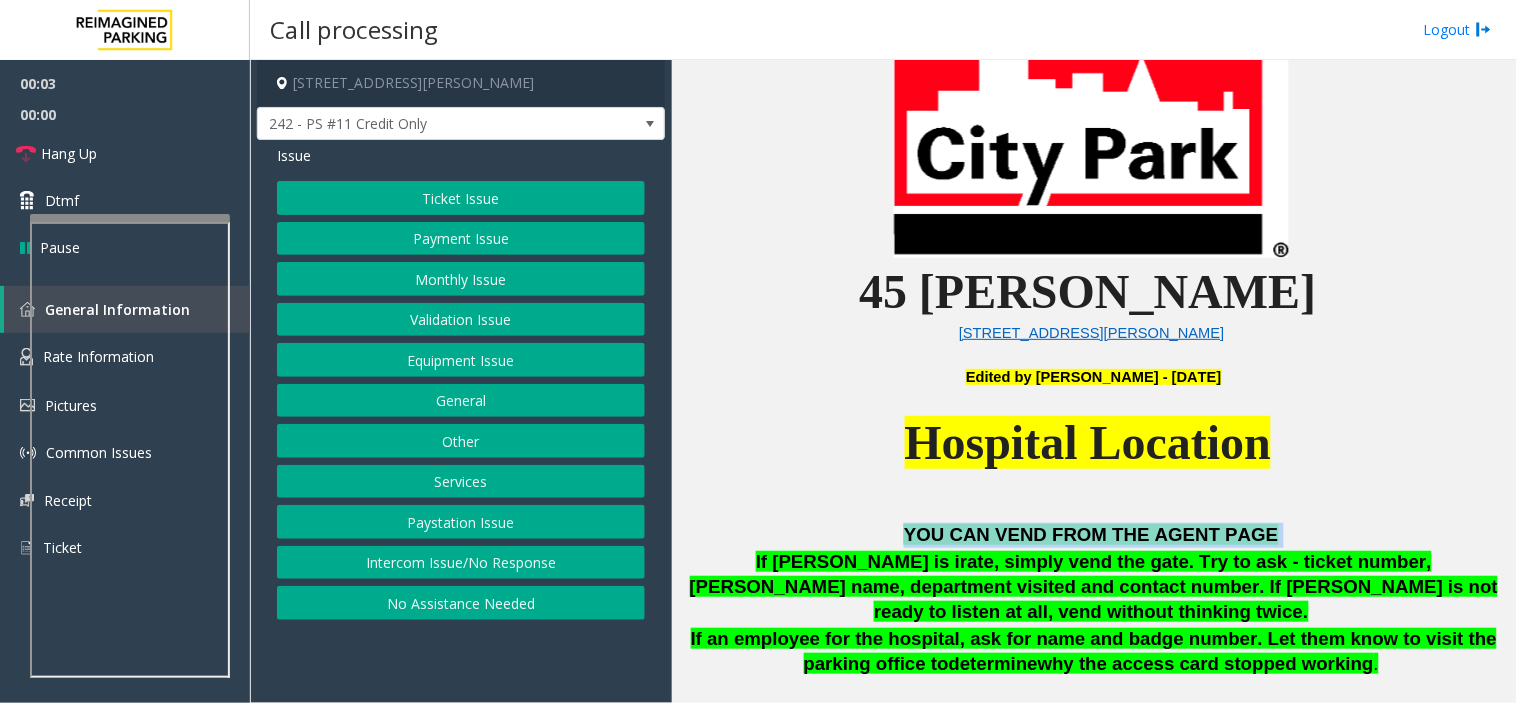 click on "YOU CAN VEND FROM THE AGENT PAGE" 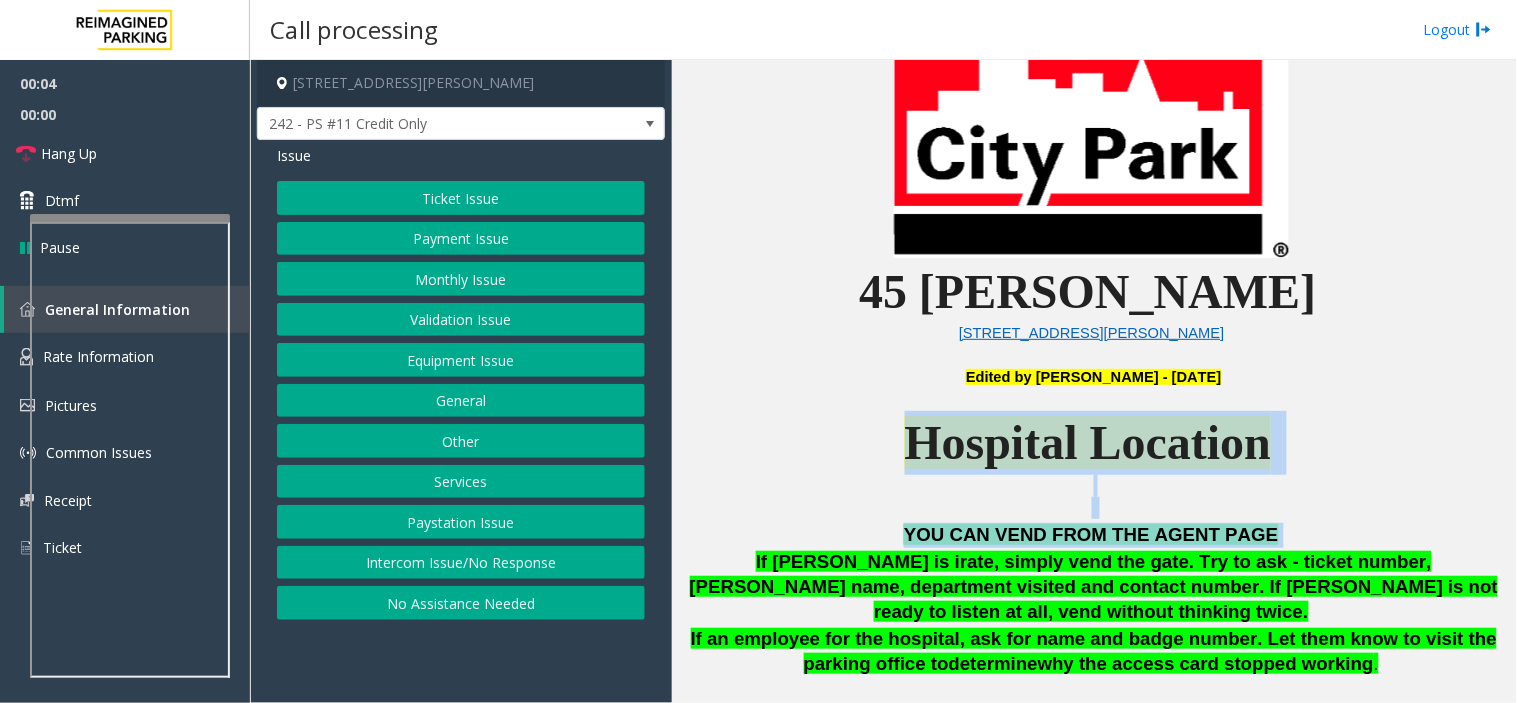 drag, startPoint x: 1023, startPoint y: 533, endPoint x: 964, endPoint y: 416, distance: 131.03435 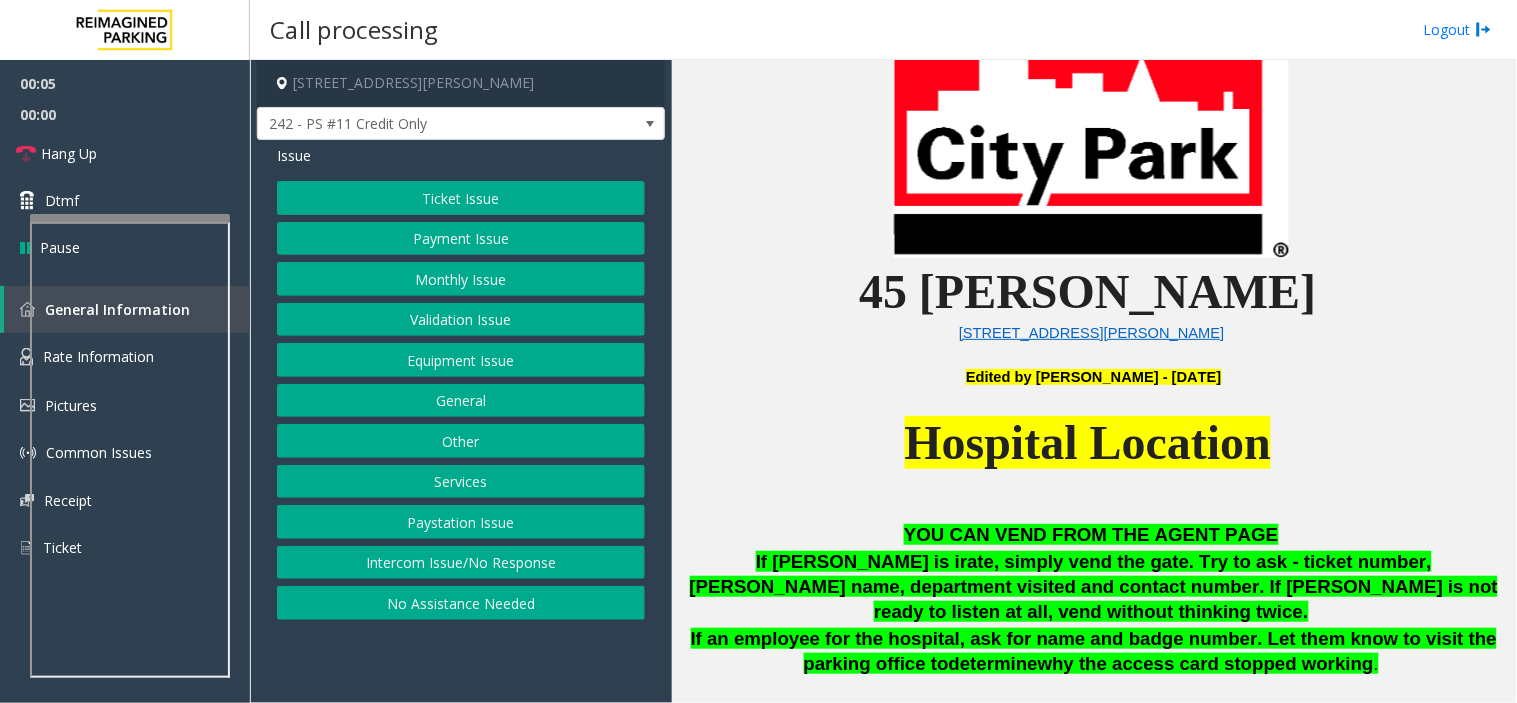 click on "Intercom Issue/No Response" 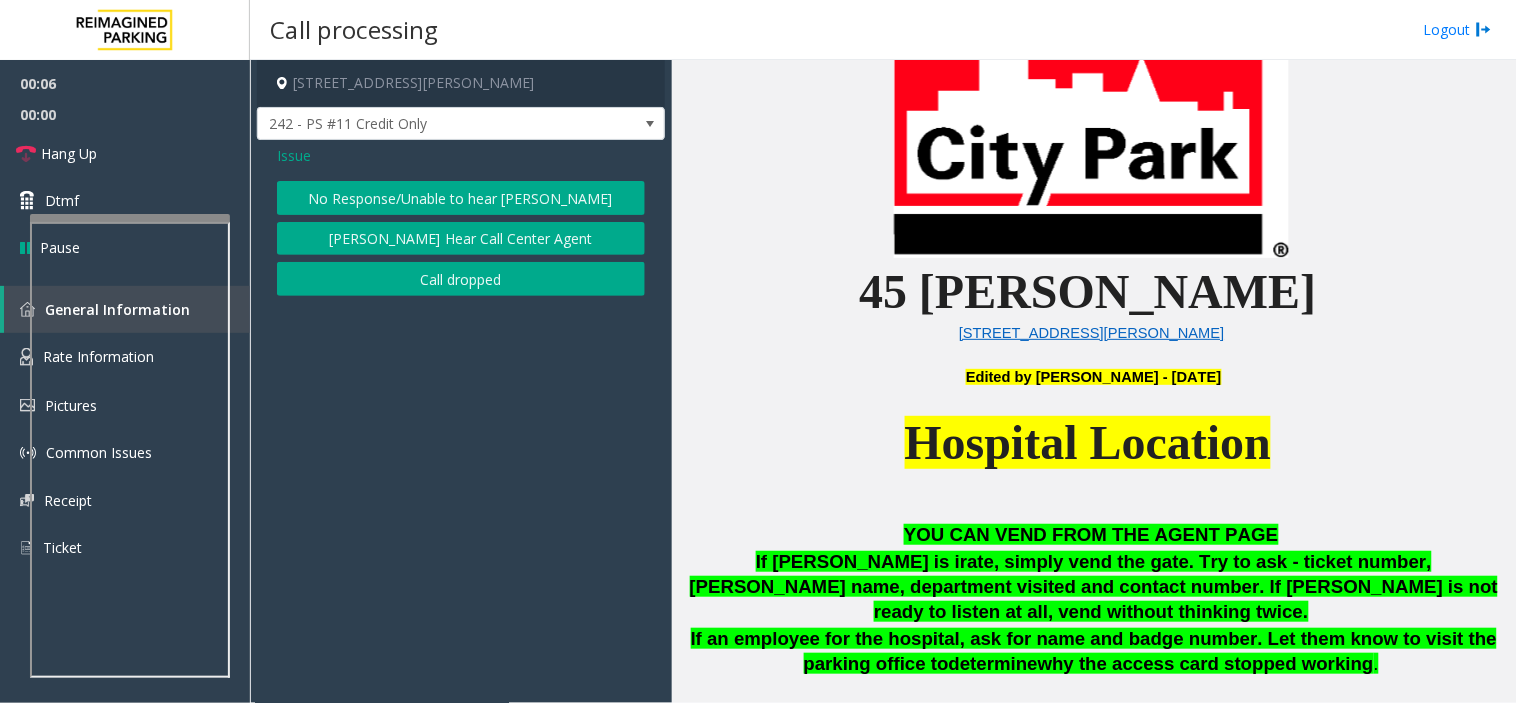 click on "No Response/Unable to hear [PERSON_NAME]" 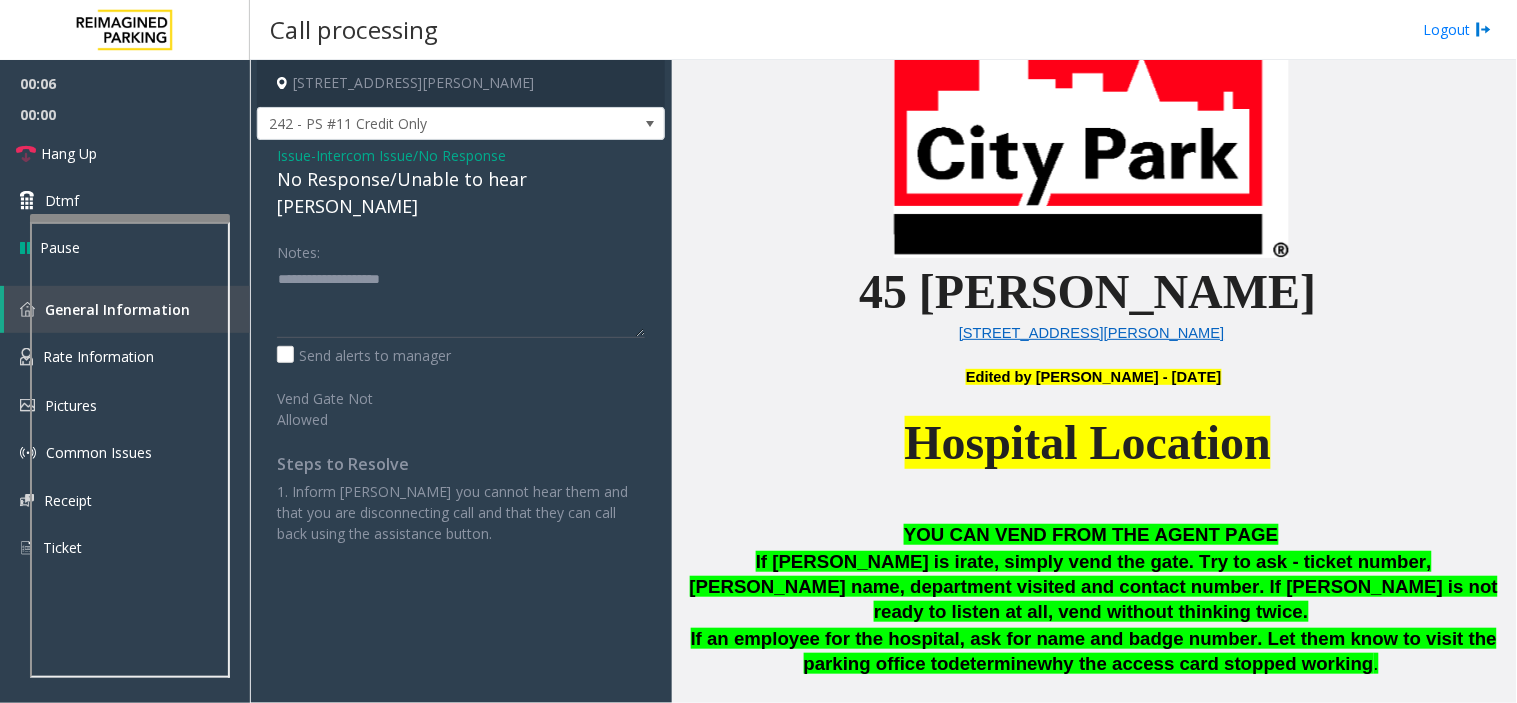 click on "No Response/Unable to hear [PERSON_NAME]" 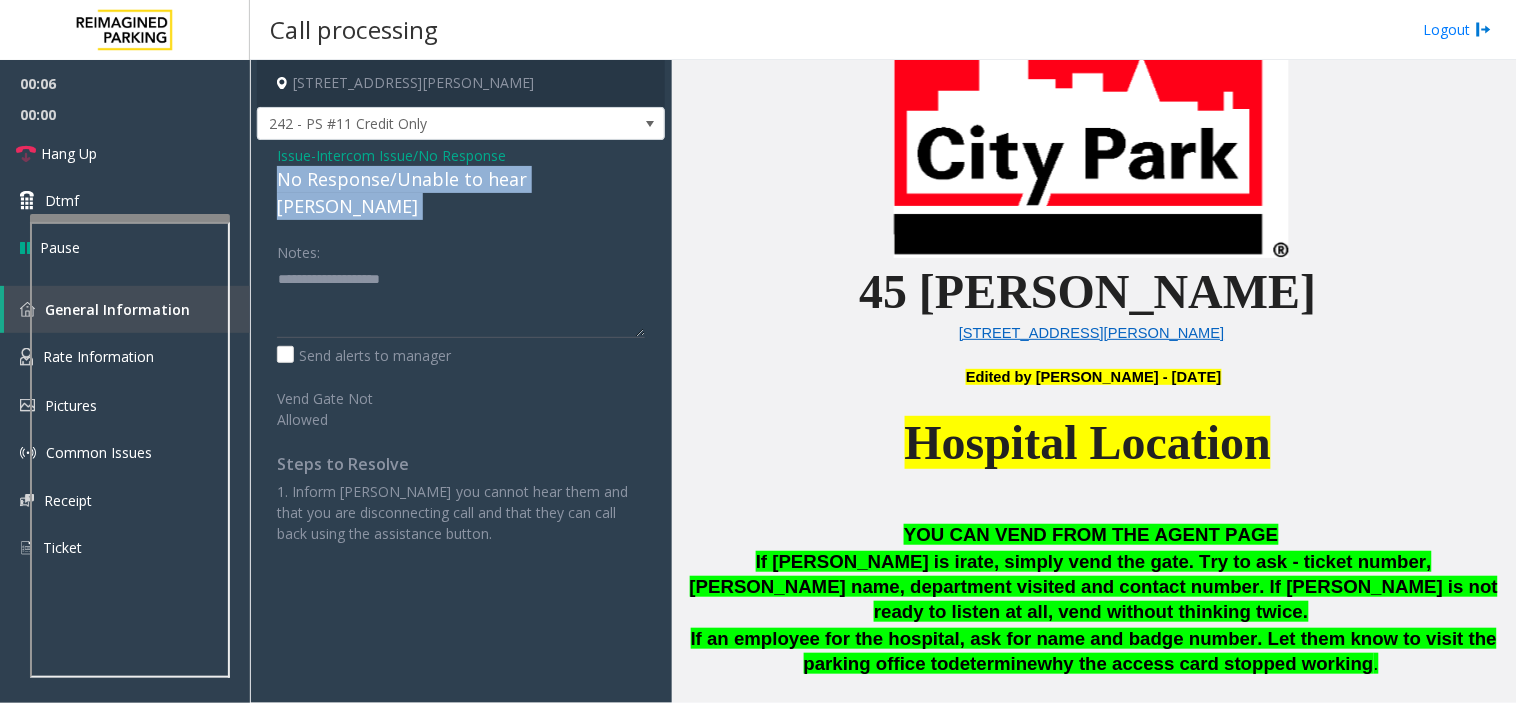 click on "No Response/Unable to hear [PERSON_NAME]" 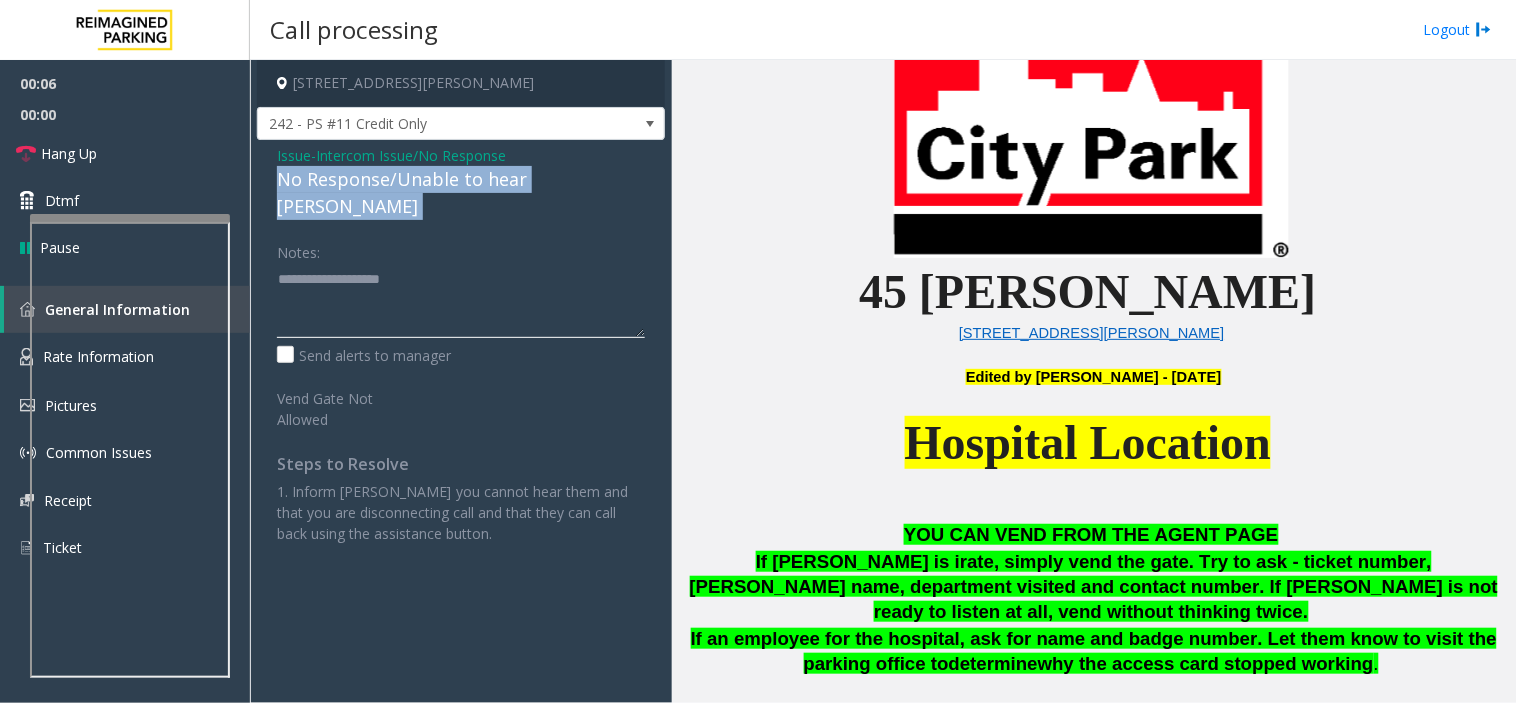 type on "**********" 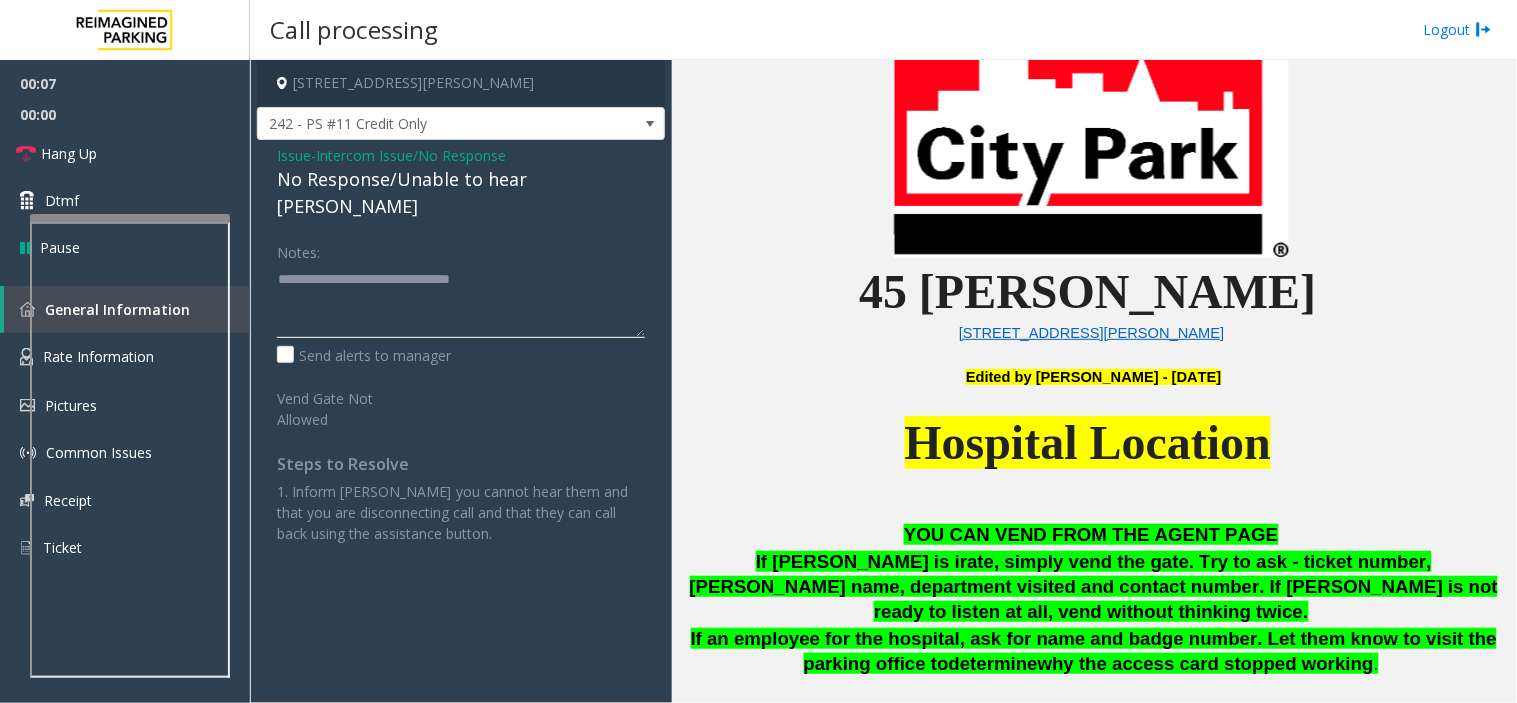 click 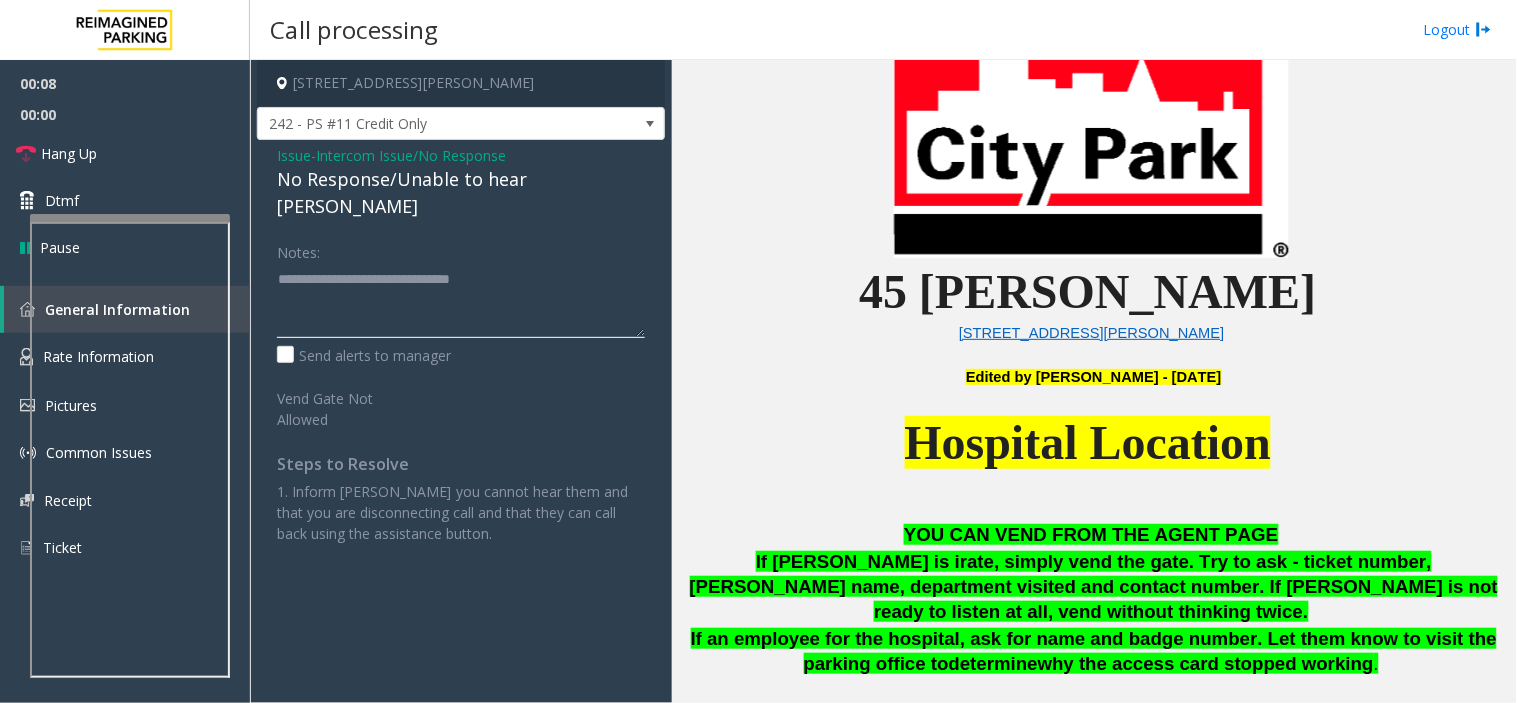 type 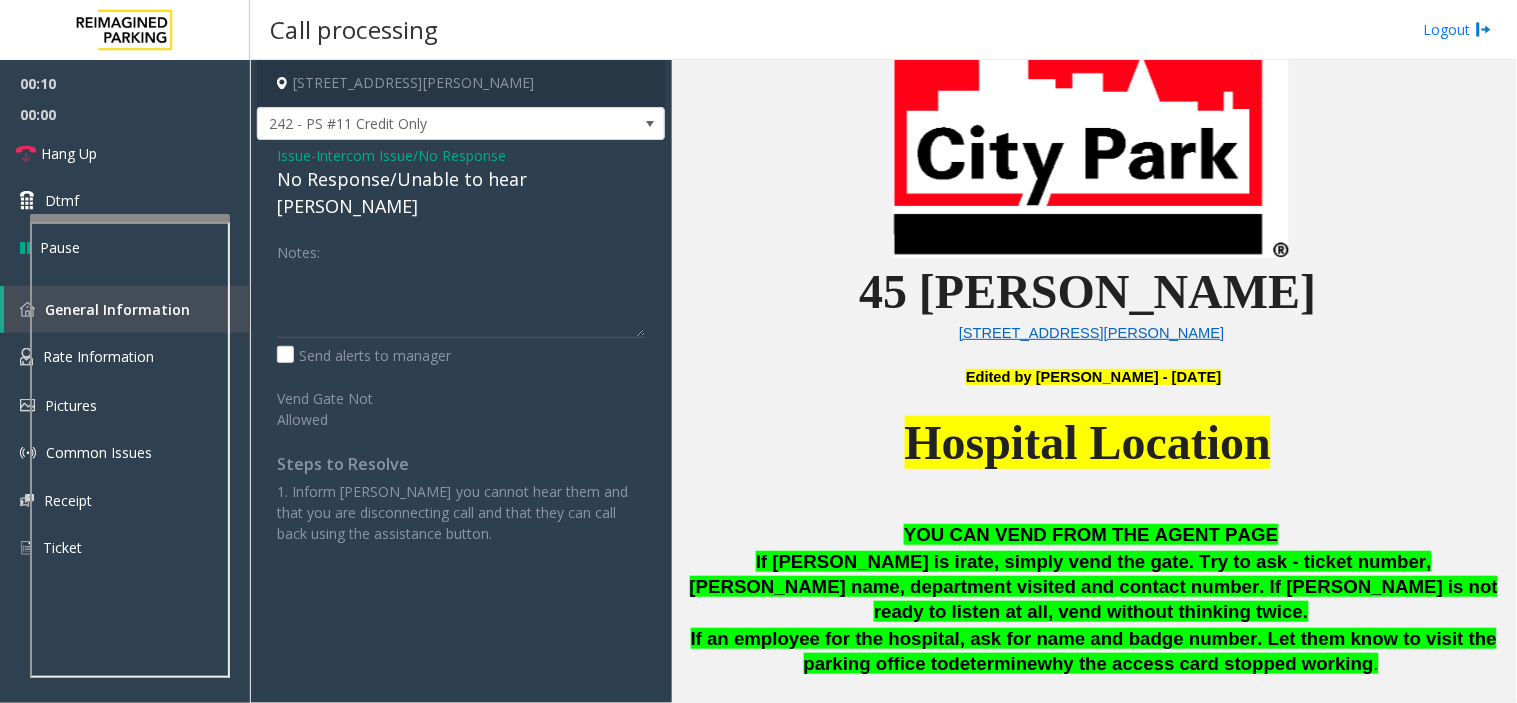 click on "Intercom Issue/No Response" 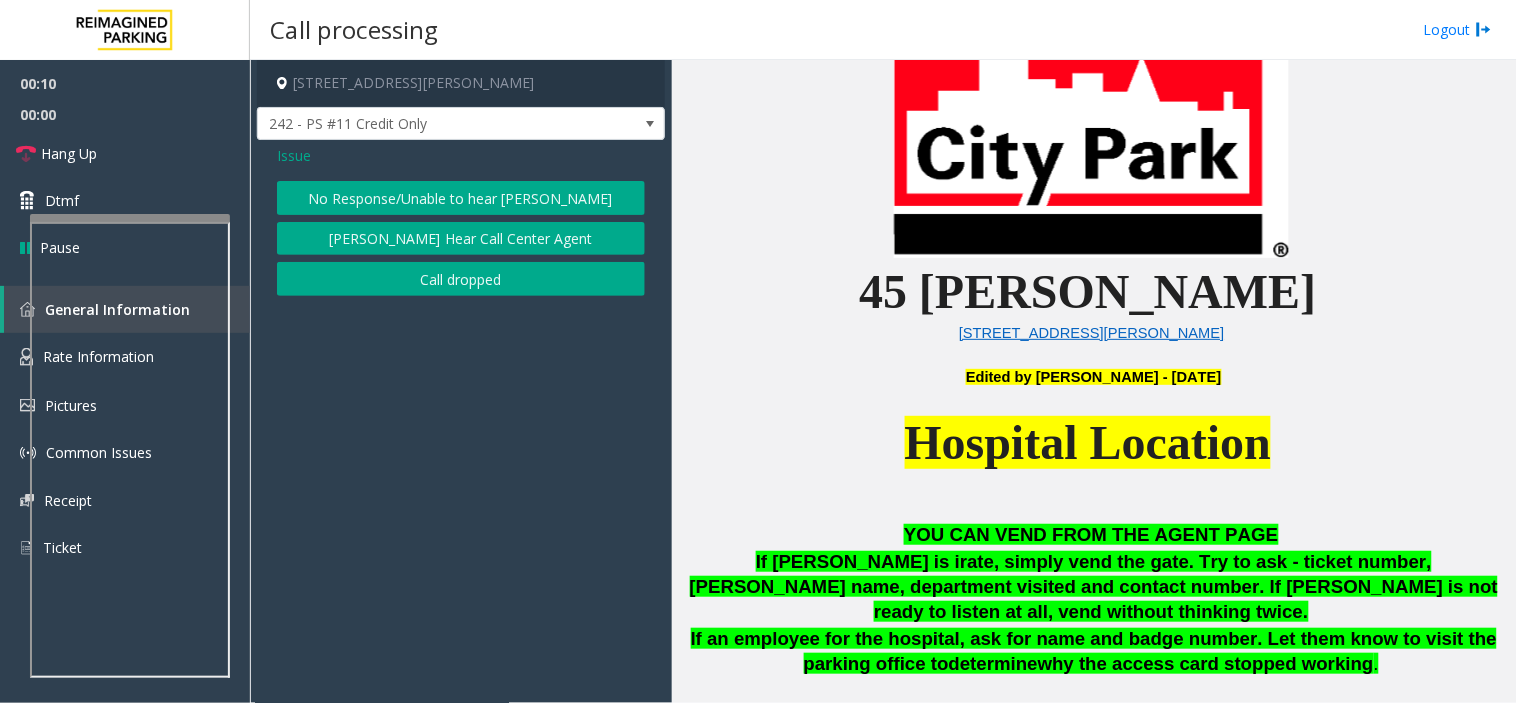 click on "Issue  No Response/Unable to hear [PERSON_NAME] Cannot Hear Call Center Agent   Call dropped" 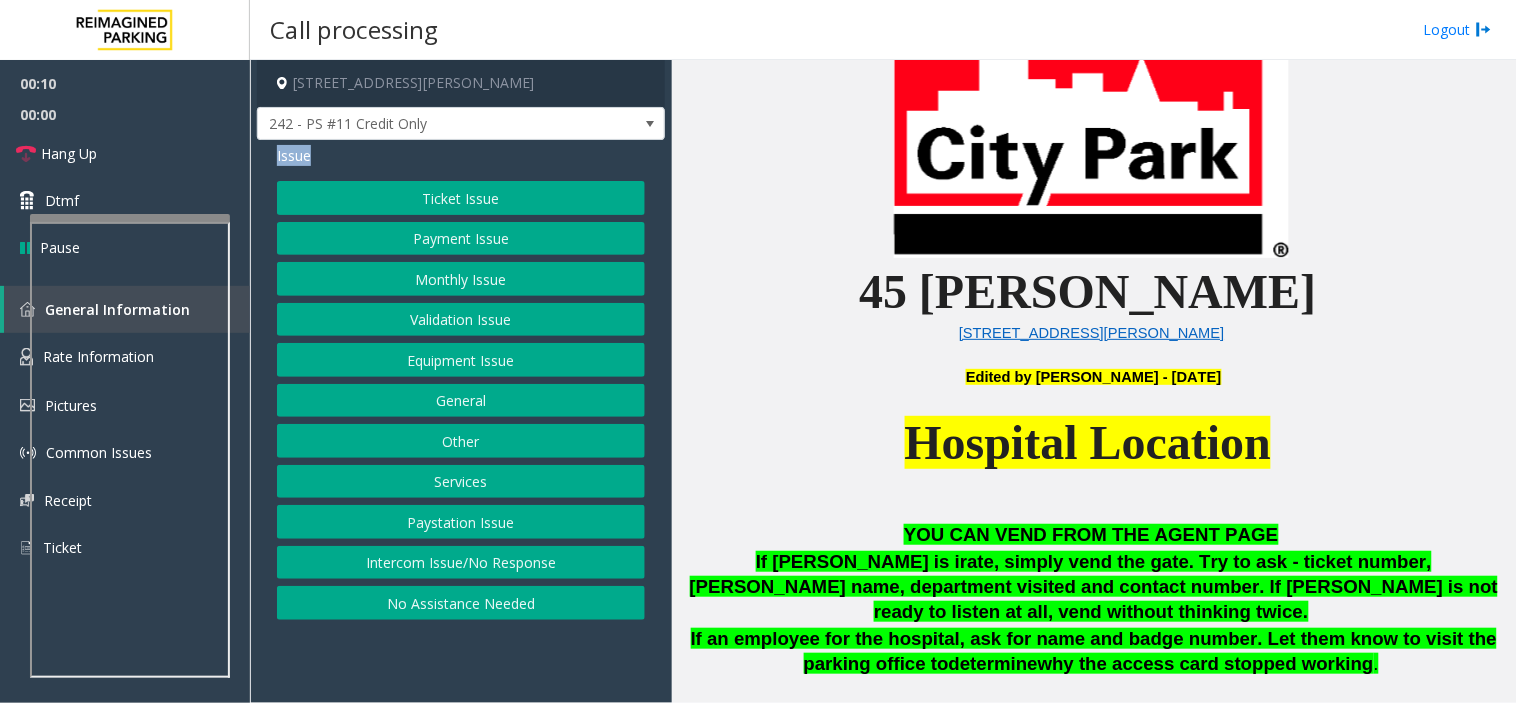 click on "Issue" 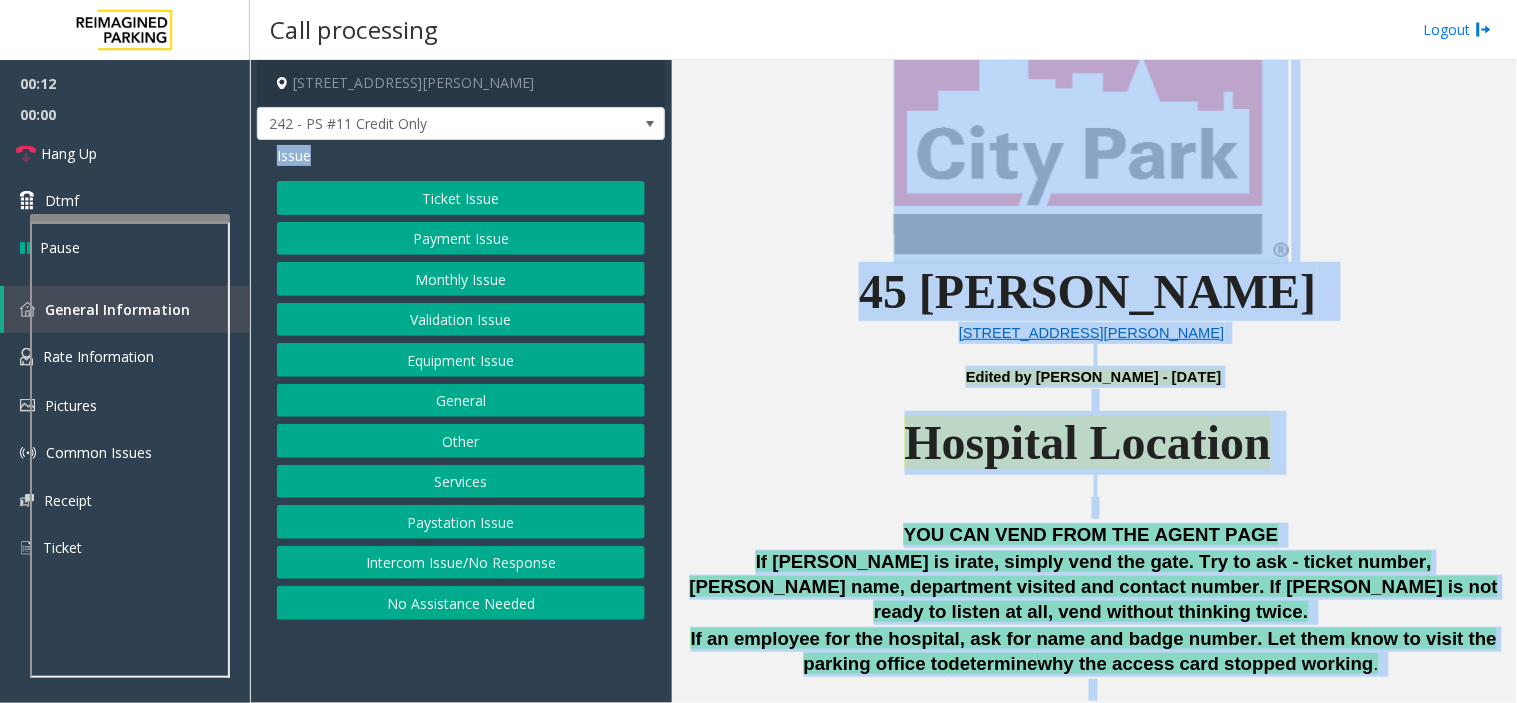 drag, startPoint x: 280, startPoint y: 156, endPoint x: 1088, endPoint y: 655, distance: 949.6657 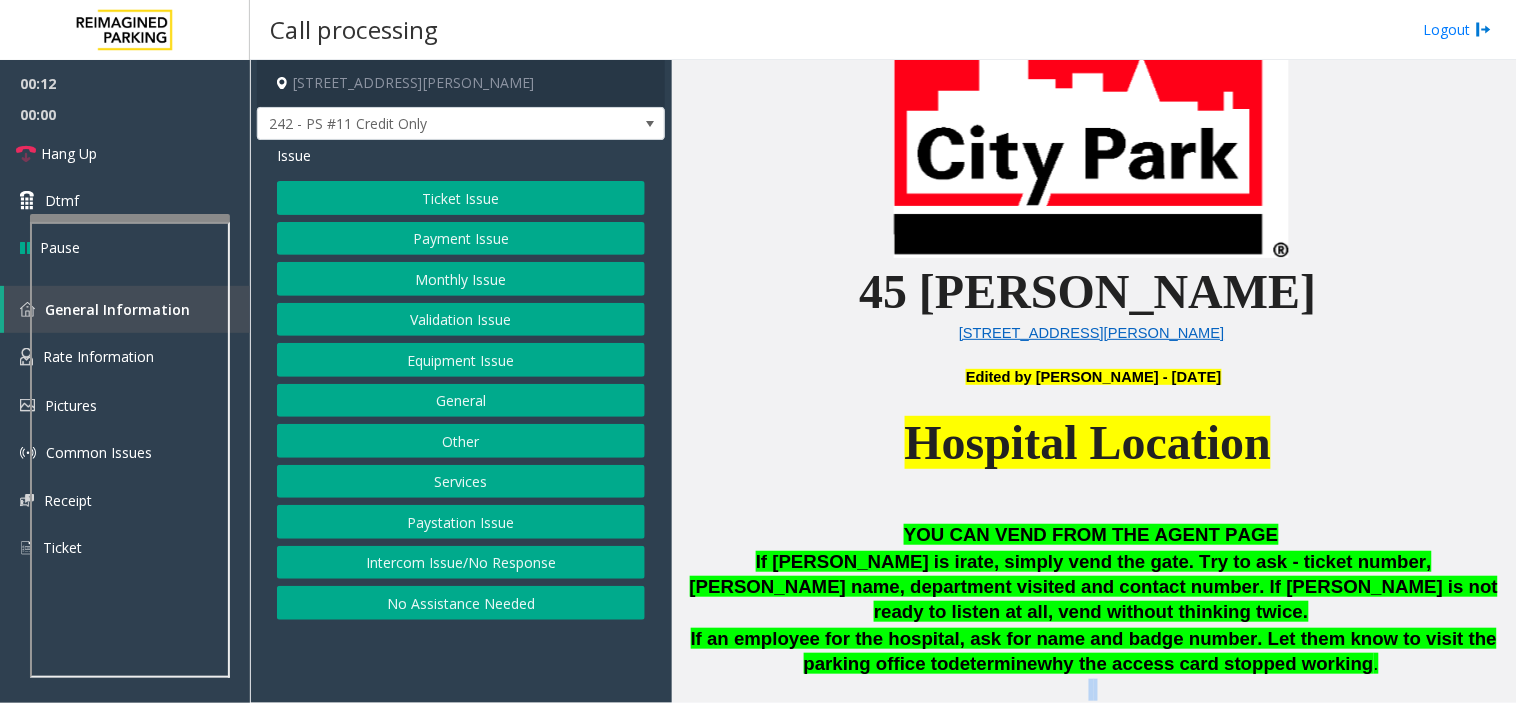 click on "Vend Code is 9#" 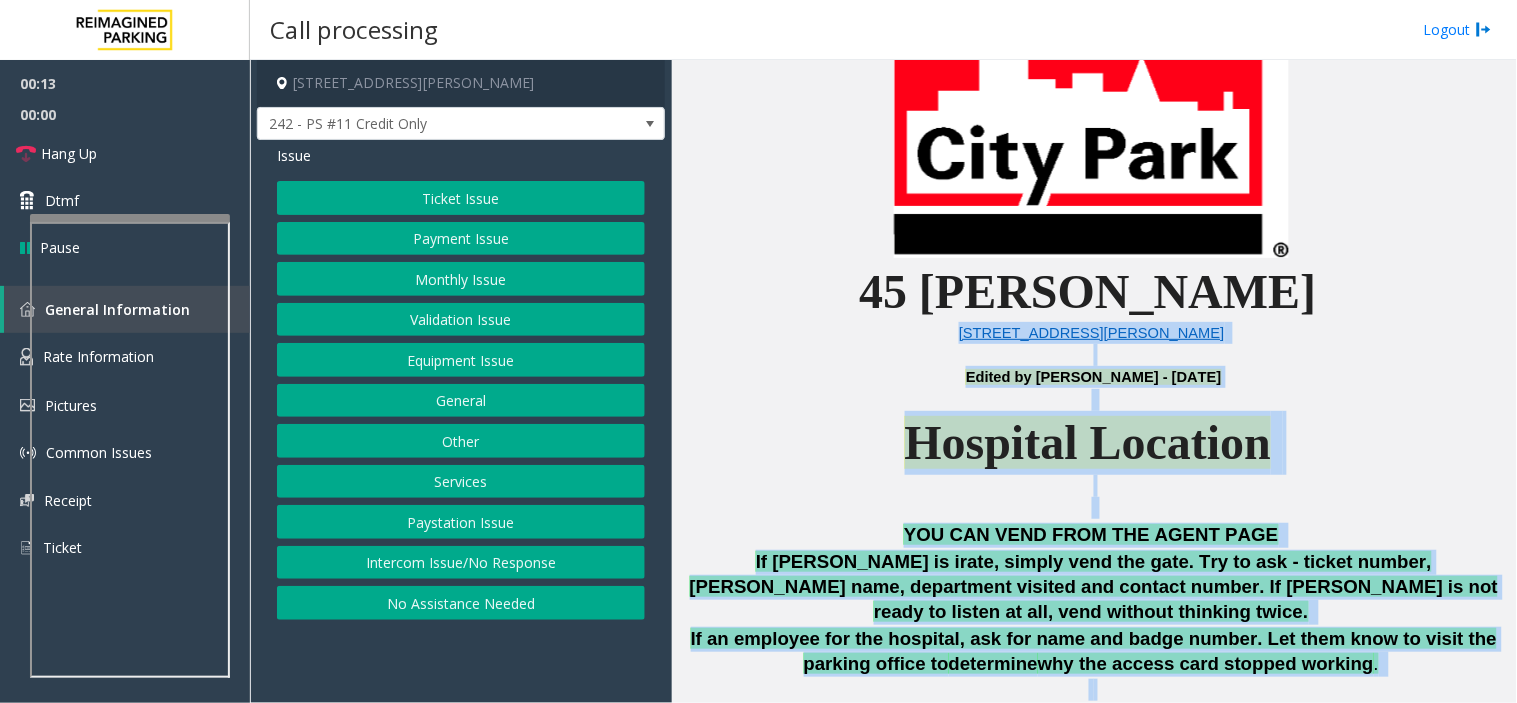 drag, startPoint x: 1088, startPoint y: 655, endPoint x: 860, endPoint y: 326, distance: 400.28116 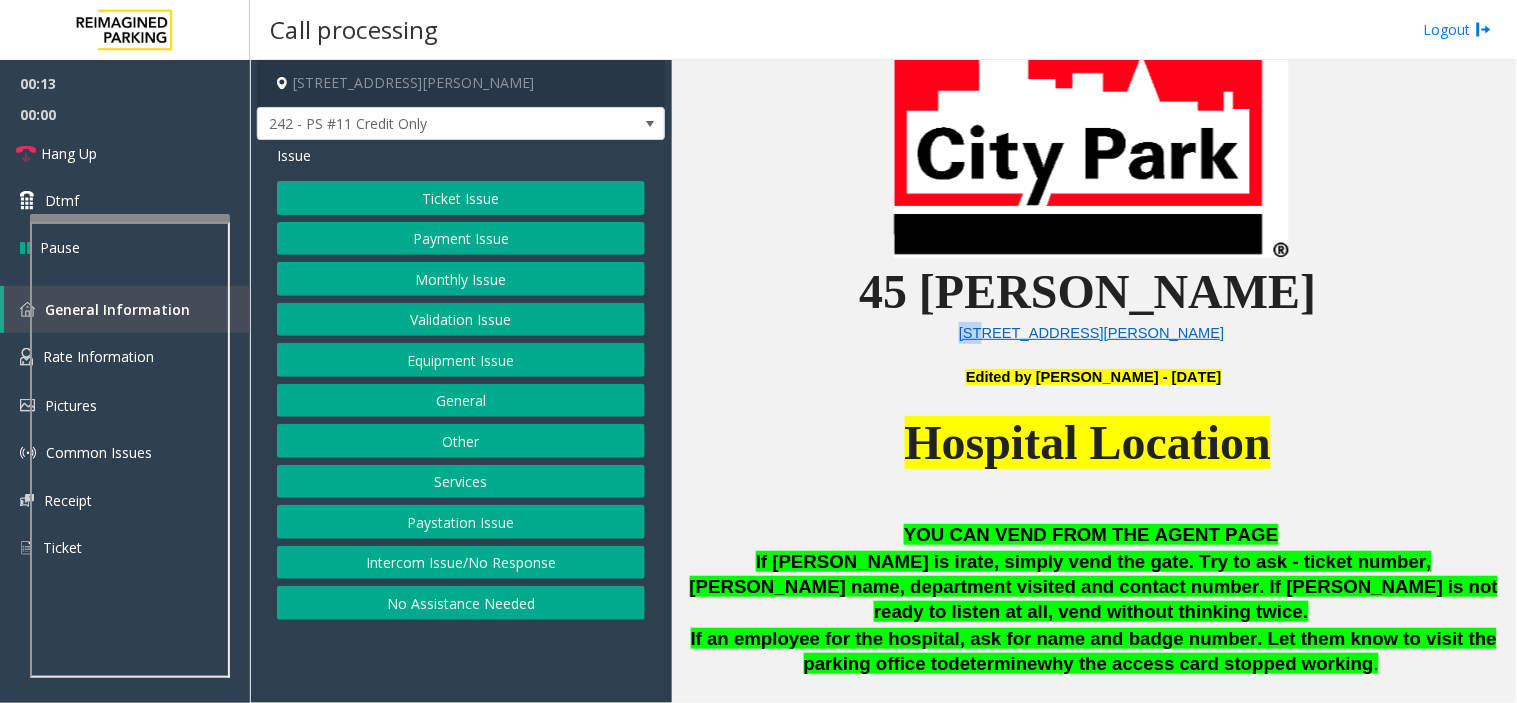 click on "[STREET_ADDRESS][PERSON_NAME]" 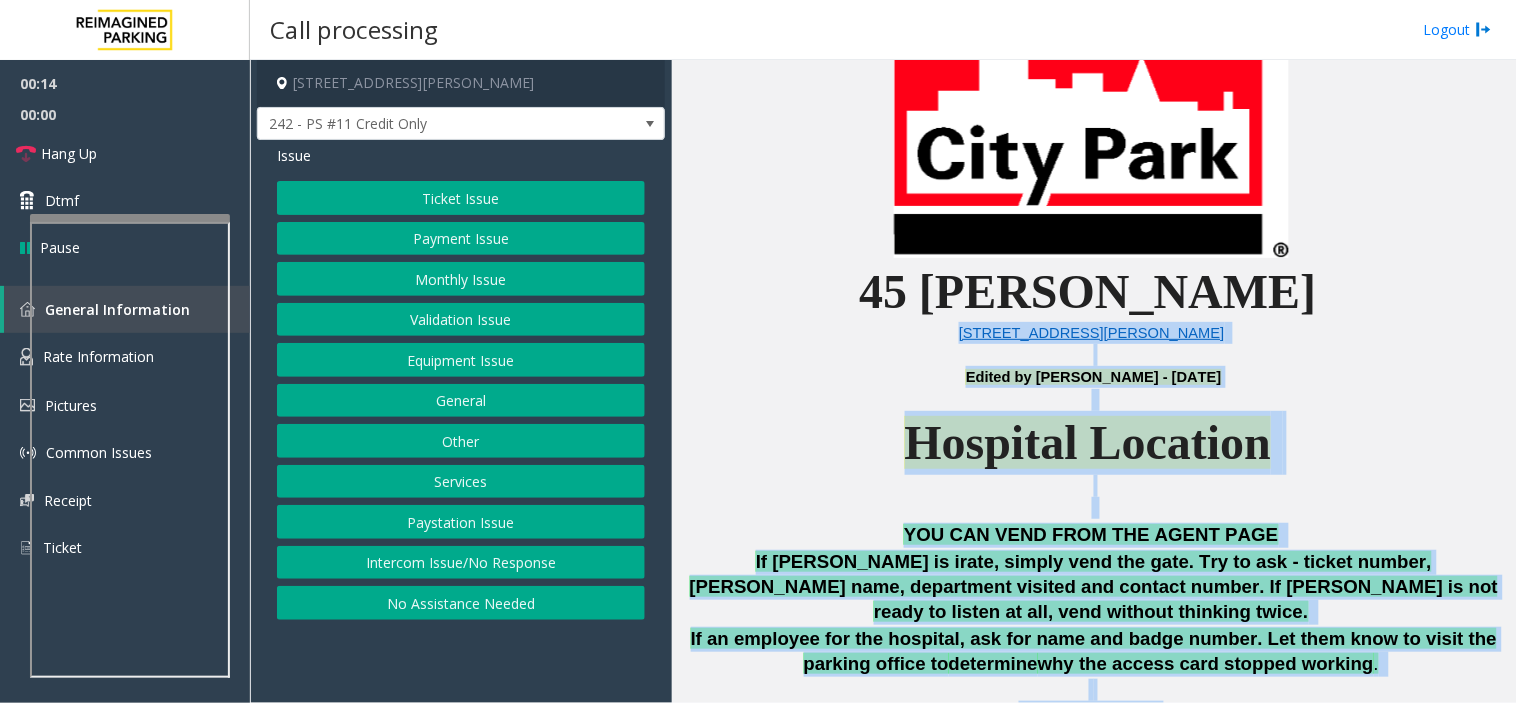 drag, startPoint x: 860, startPoint y: 326, endPoint x: 1122, endPoint y: 678, distance: 438.80292 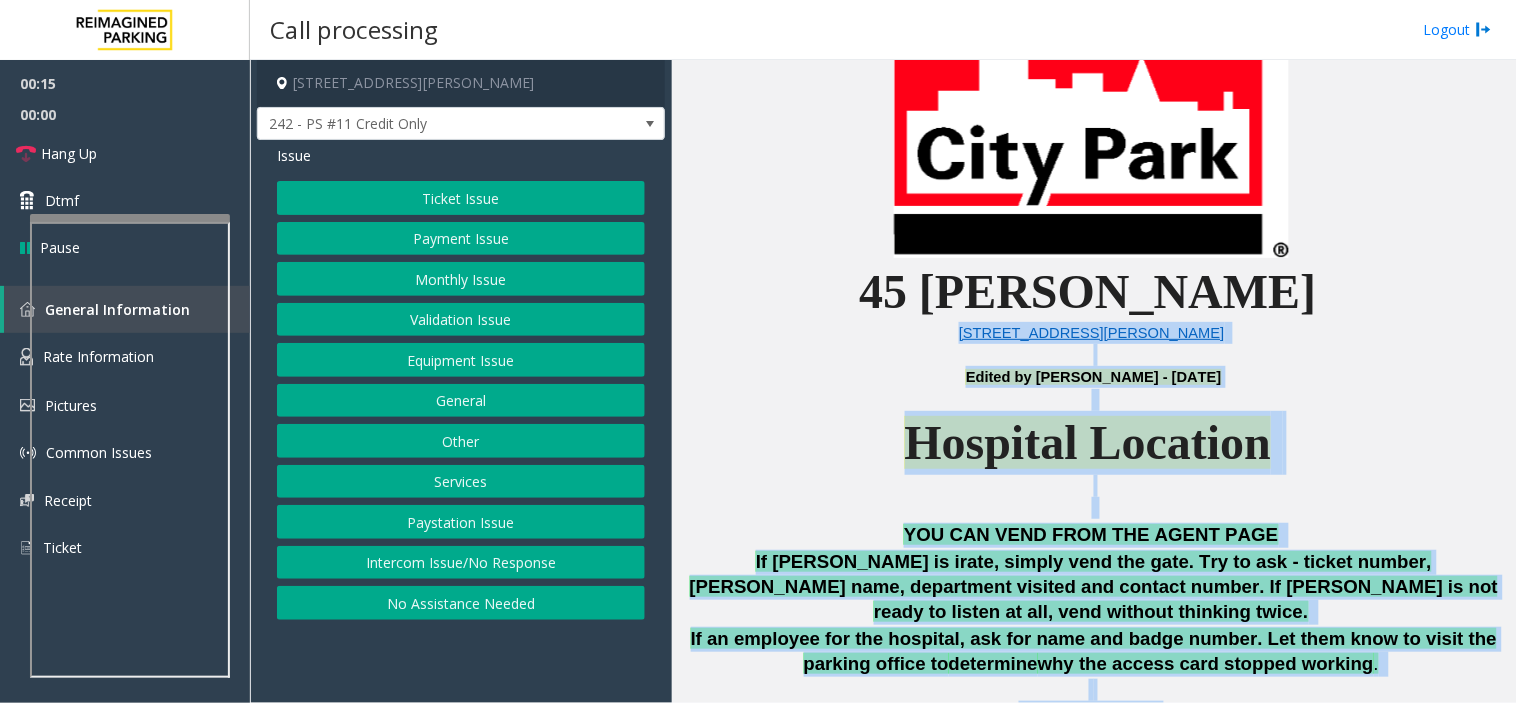 click on "Vend Code is 9#" 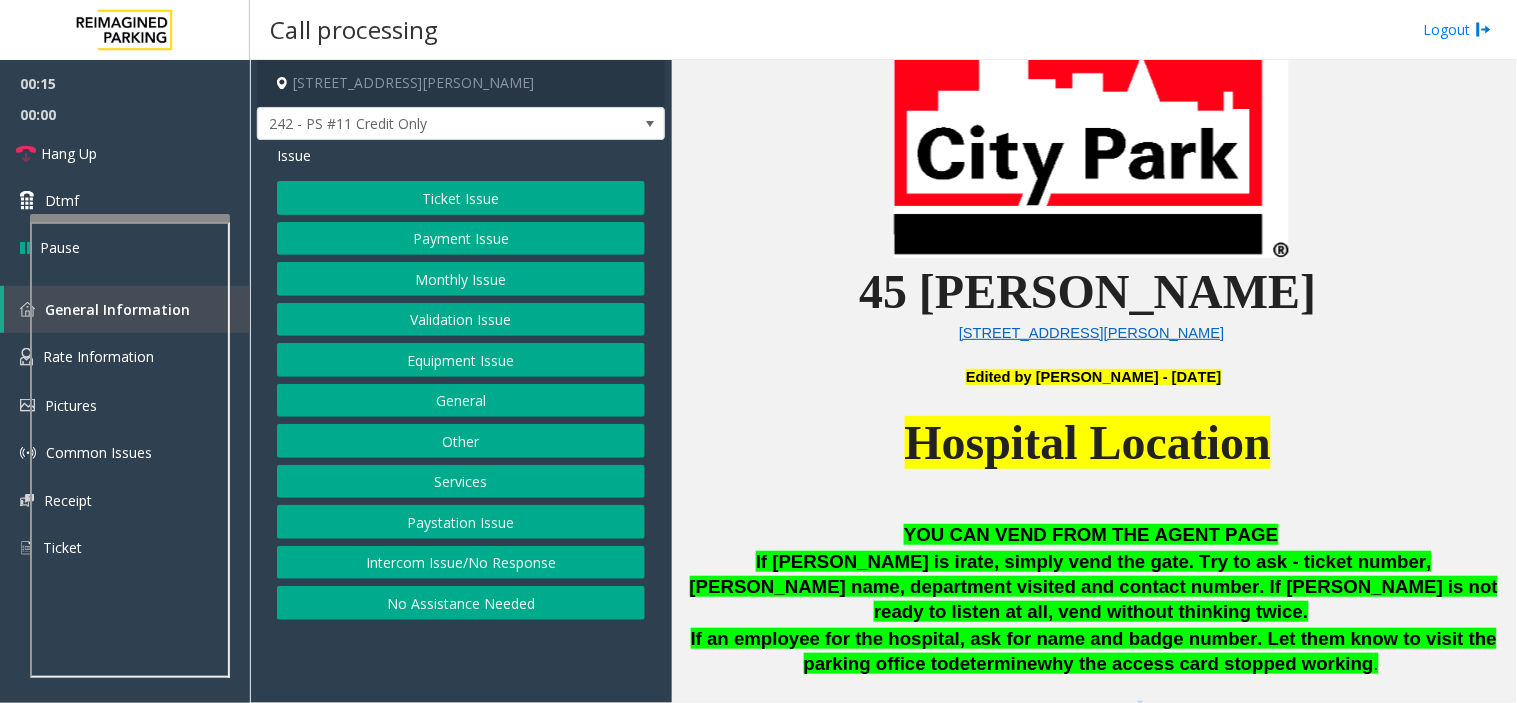 click on "Vend Code is 9#" 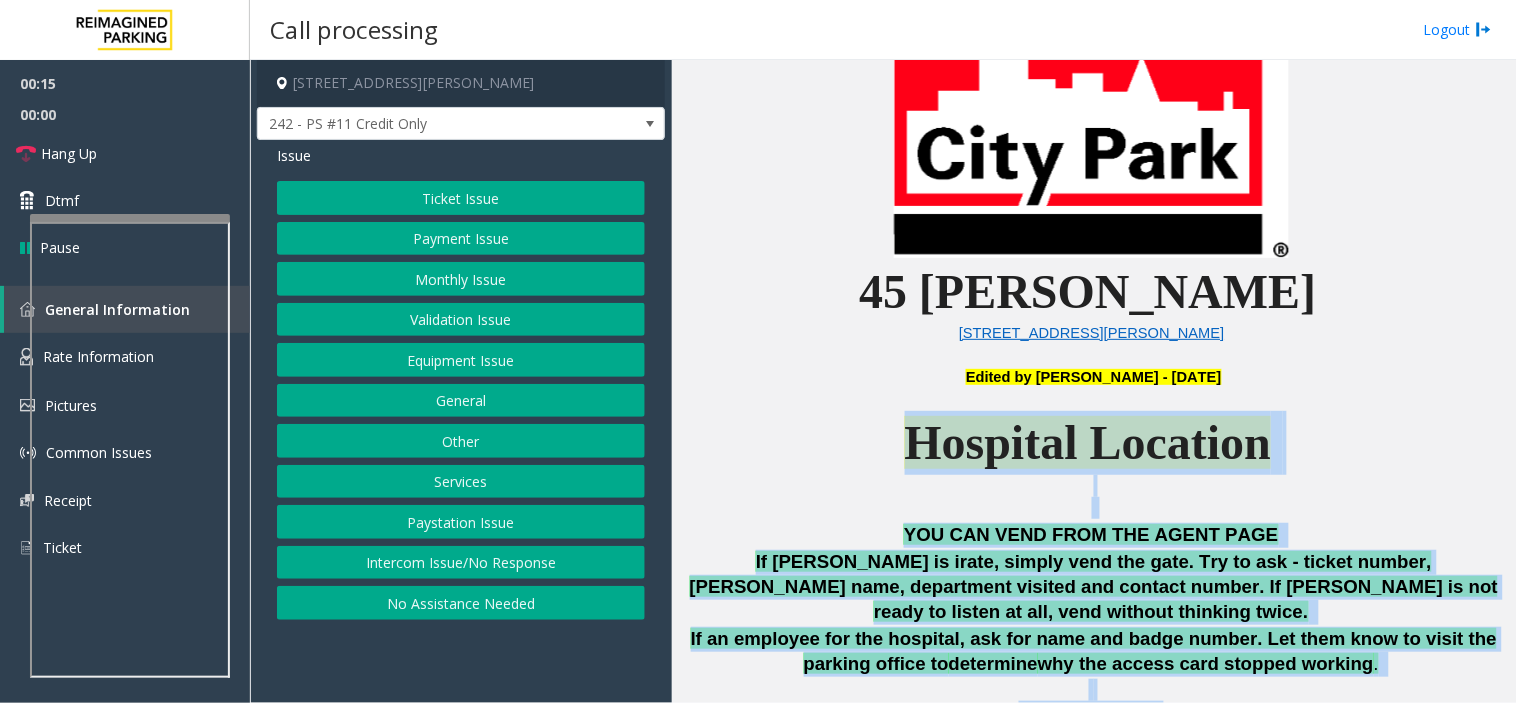drag, startPoint x: 1122, startPoint y: 678, endPoint x: 870, endPoint y: 411, distance: 367.14166 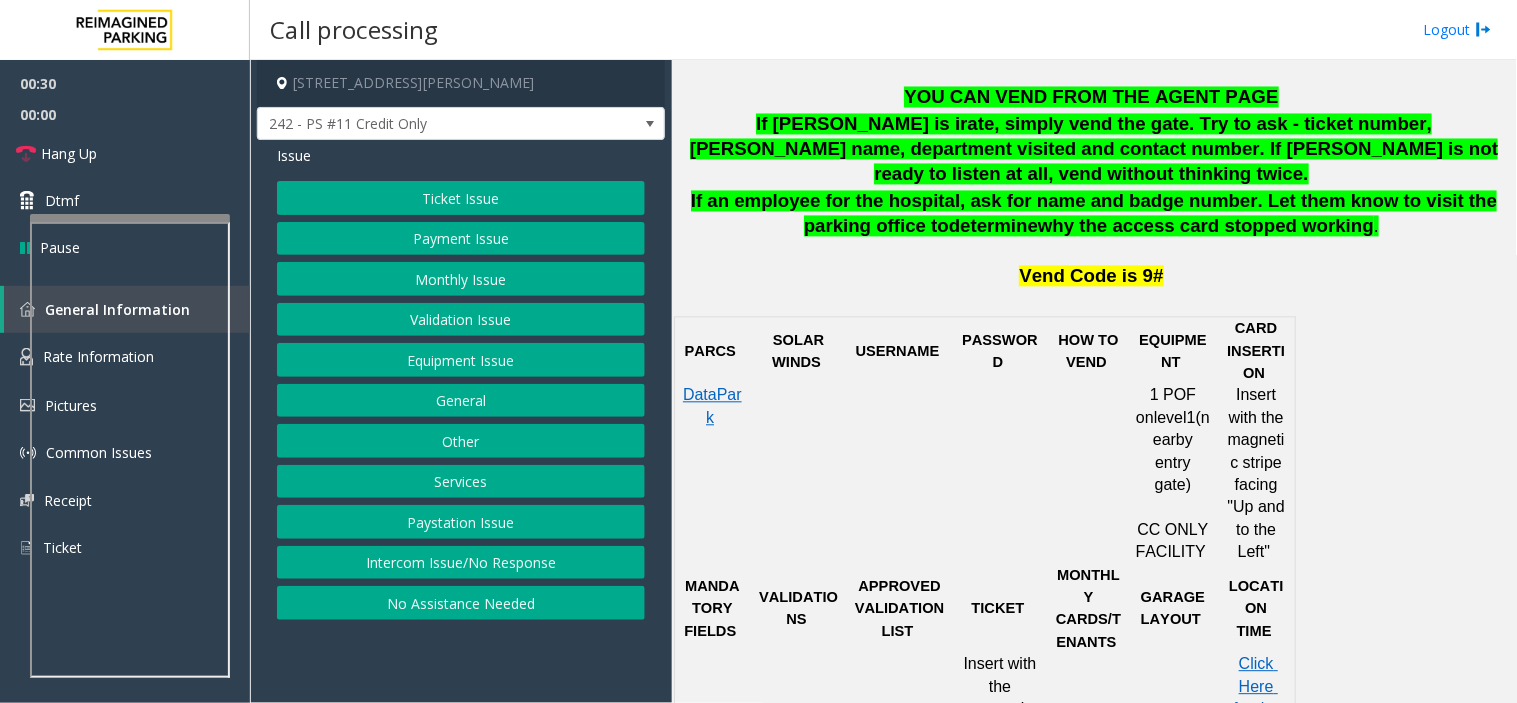scroll, scrollTop: 1000, scrollLeft: 0, axis: vertical 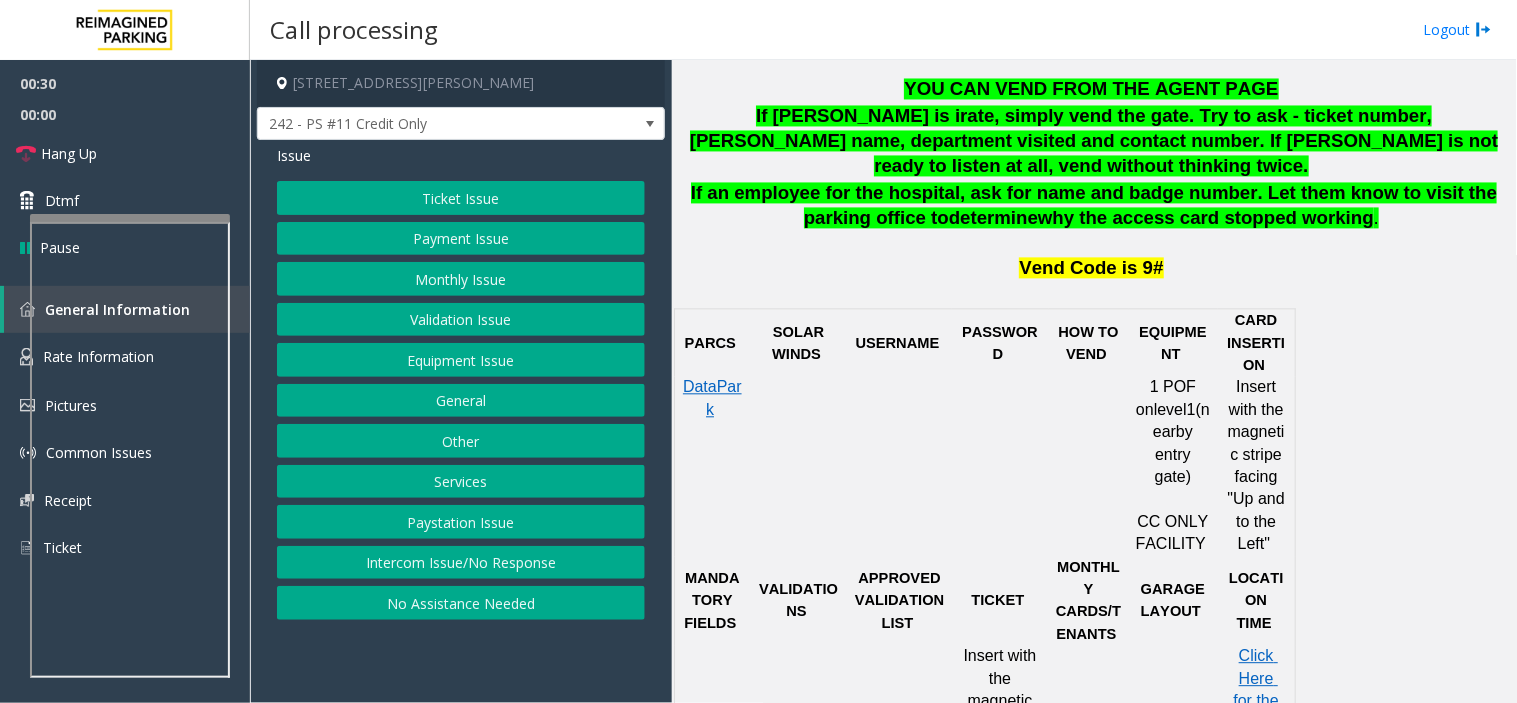 click on "If [PERSON_NAME] is irate, simply vend the gate. Try to ask - ticket number, [PERSON_NAME] name, department visited and contact number. If [PERSON_NAME] is not ready to listen at all, vend without thinking twice." 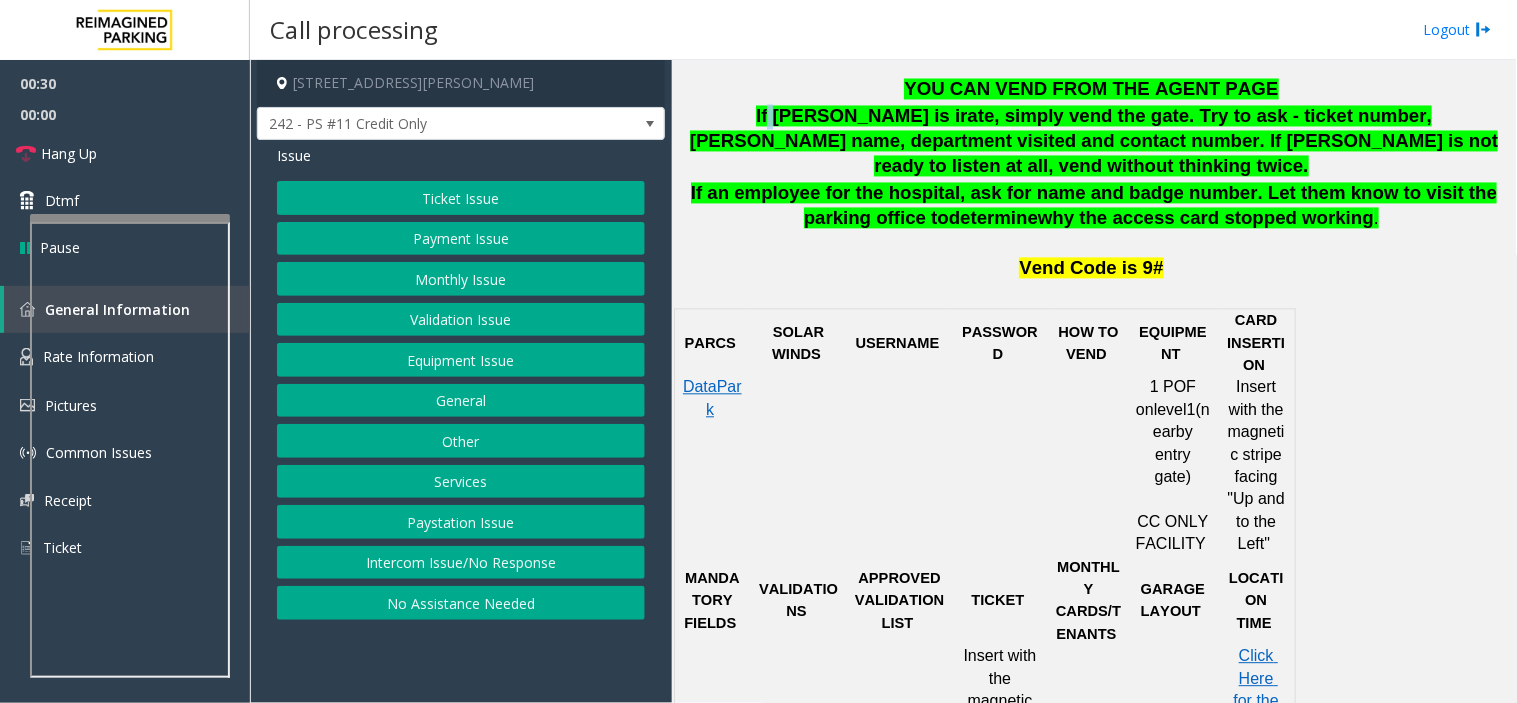 click on "If [PERSON_NAME] is irate, simply vend the gate. Try to ask - ticket number, [PERSON_NAME] name, department visited and contact number. If [PERSON_NAME] is not ready to listen at all, vend without thinking twice." 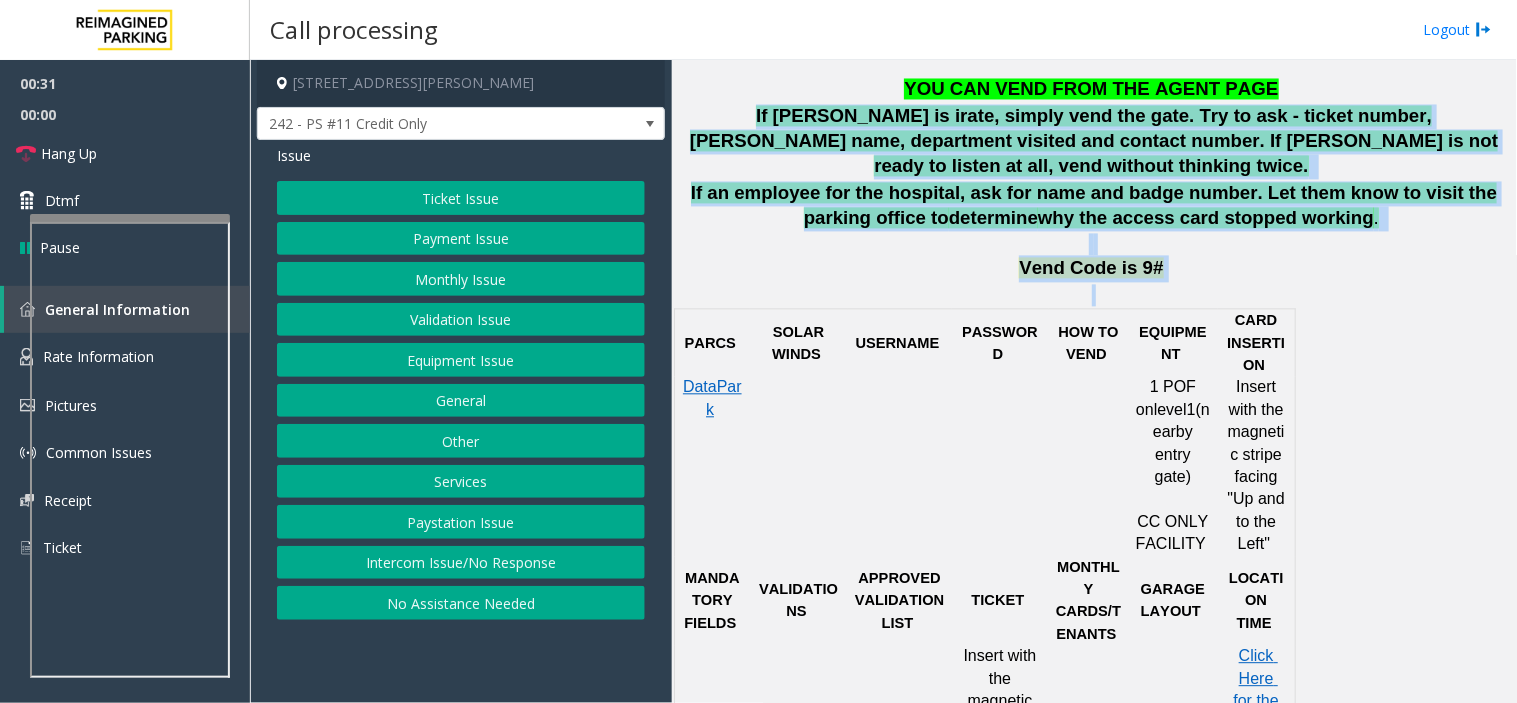 drag, startPoint x: 693, startPoint y: 113, endPoint x: 1160, endPoint y: 260, distance: 489.58963 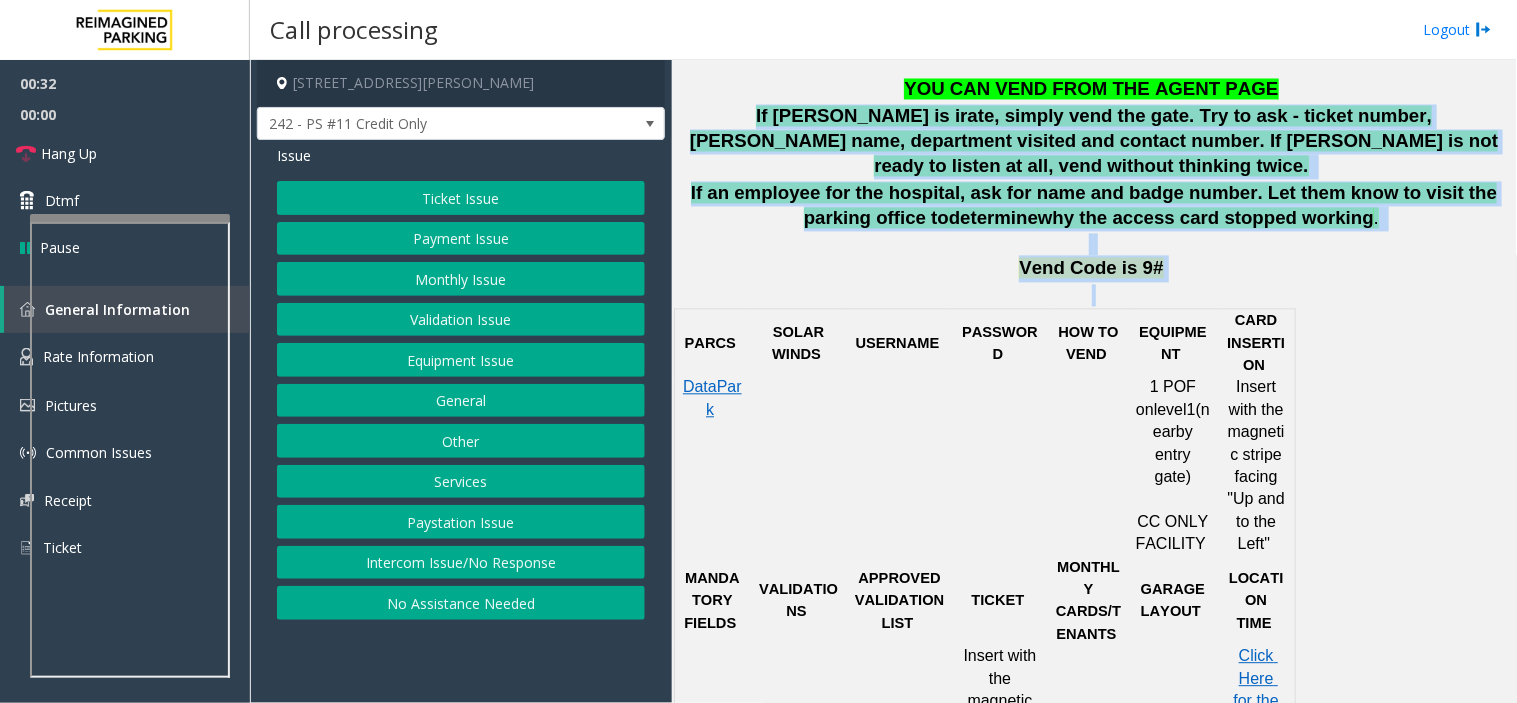 click 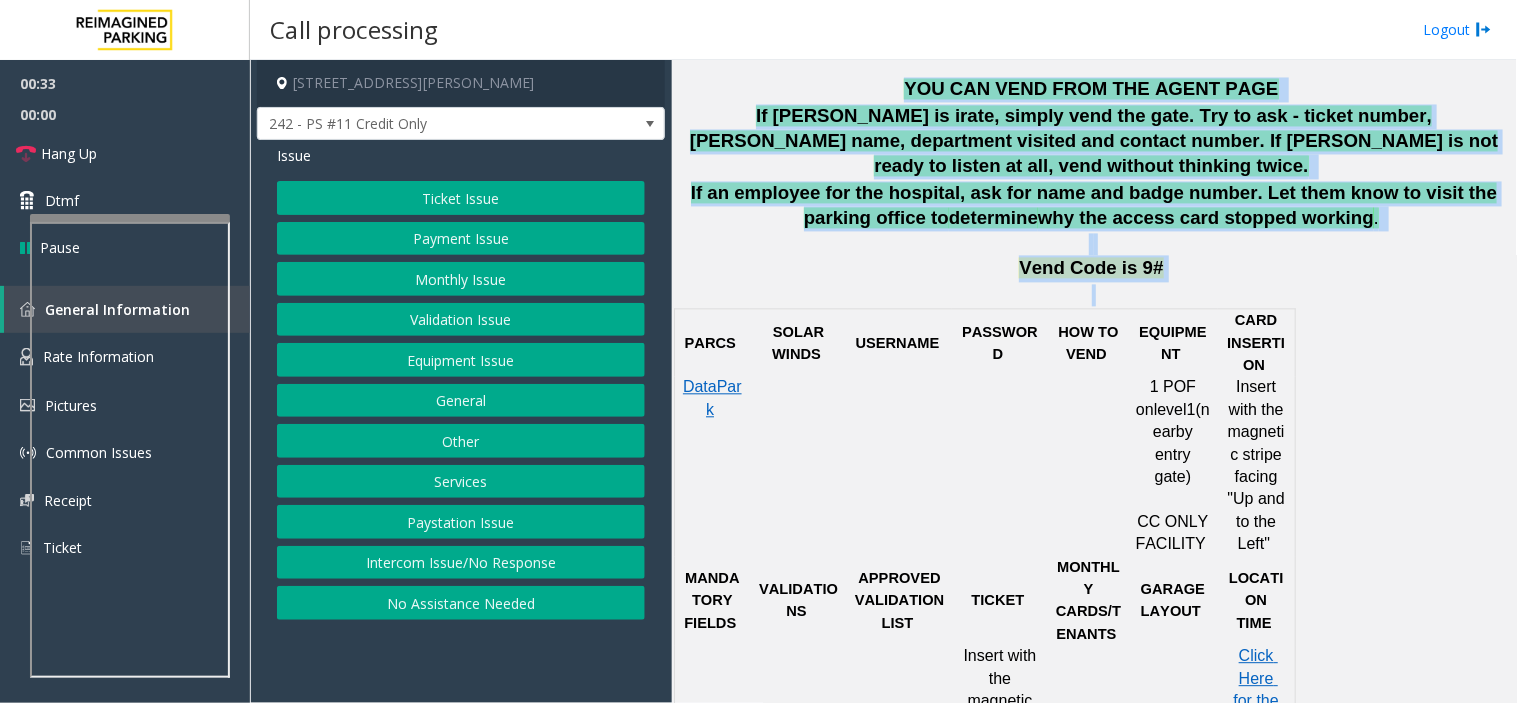 drag, startPoint x: 1160, startPoint y: 260, endPoint x: 937, endPoint y: 87, distance: 282.2375 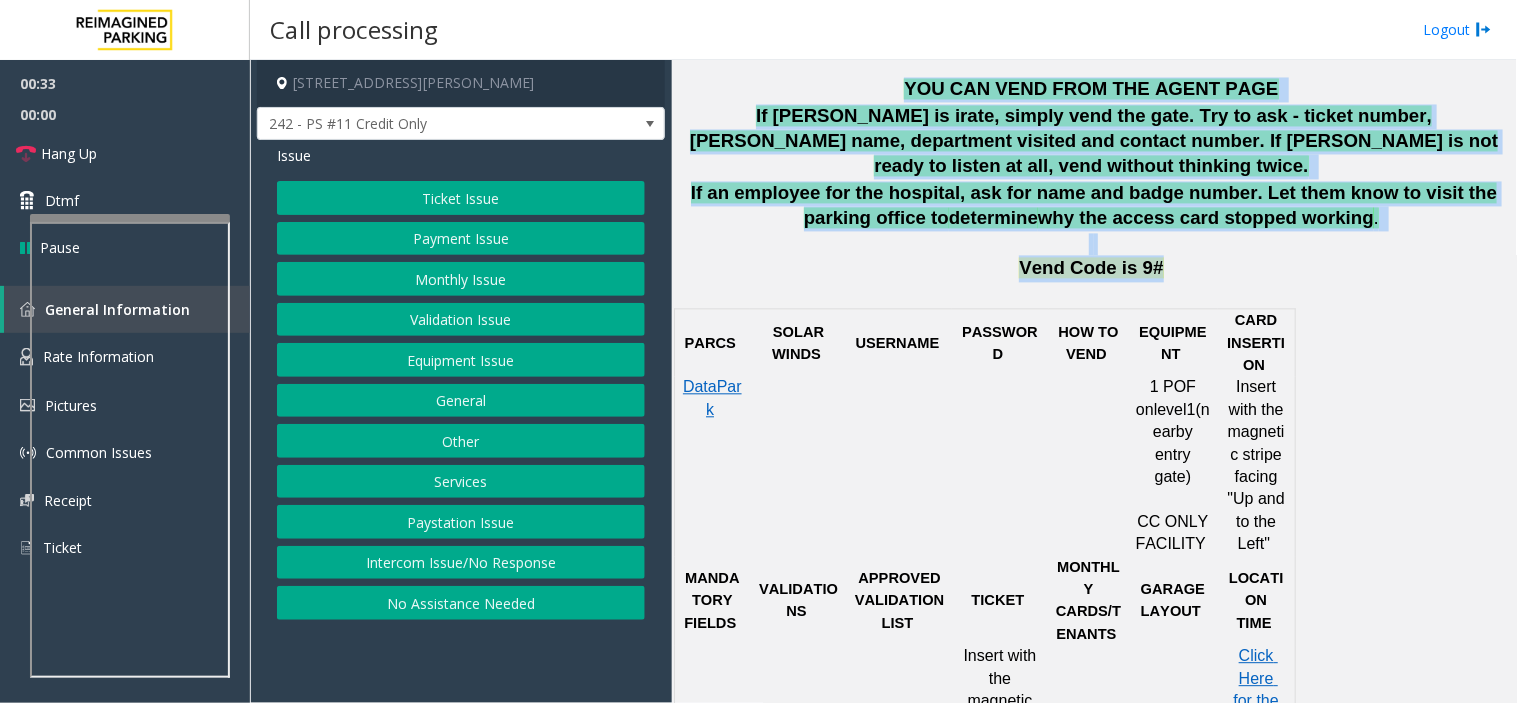 drag, startPoint x: 937, startPoint y: 87, endPoint x: 1156, endPoint y: 255, distance: 276.0163 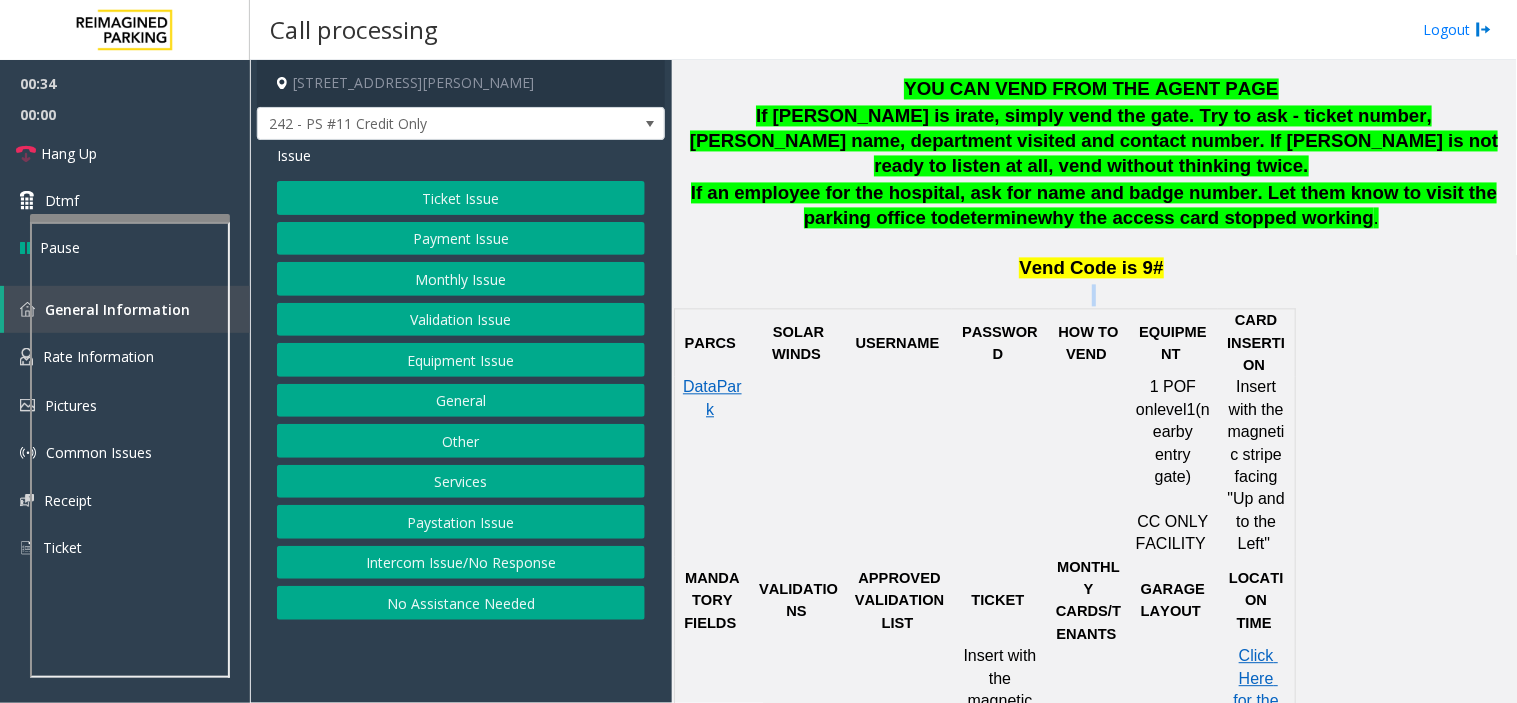 click on "Vend Code is 9#" 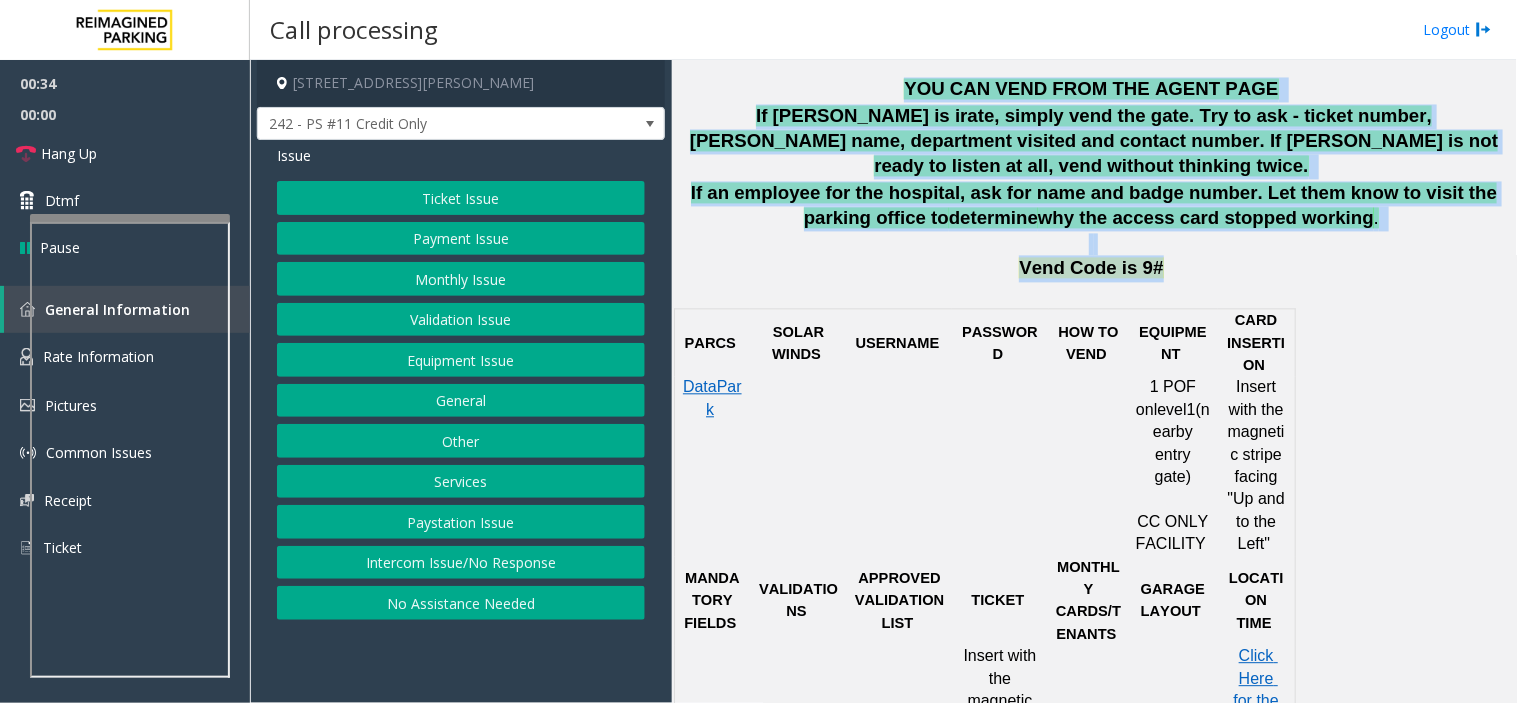 drag, startPoint x: 1156, startPoint y: 255, endPoint x: 915, endPoint y: 82, distance: 296.6648 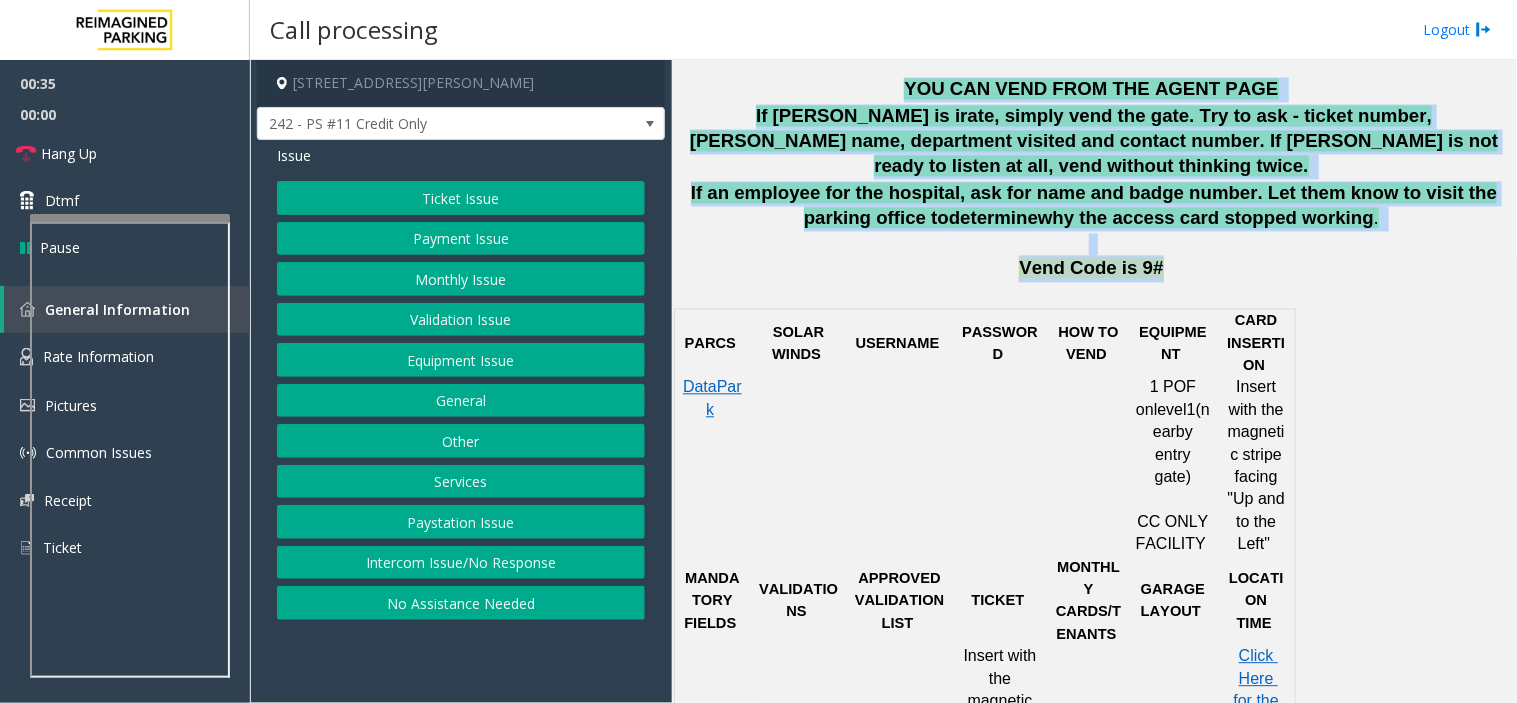 click on "YOU CAN VEND FROM THE AGENT PAGE" 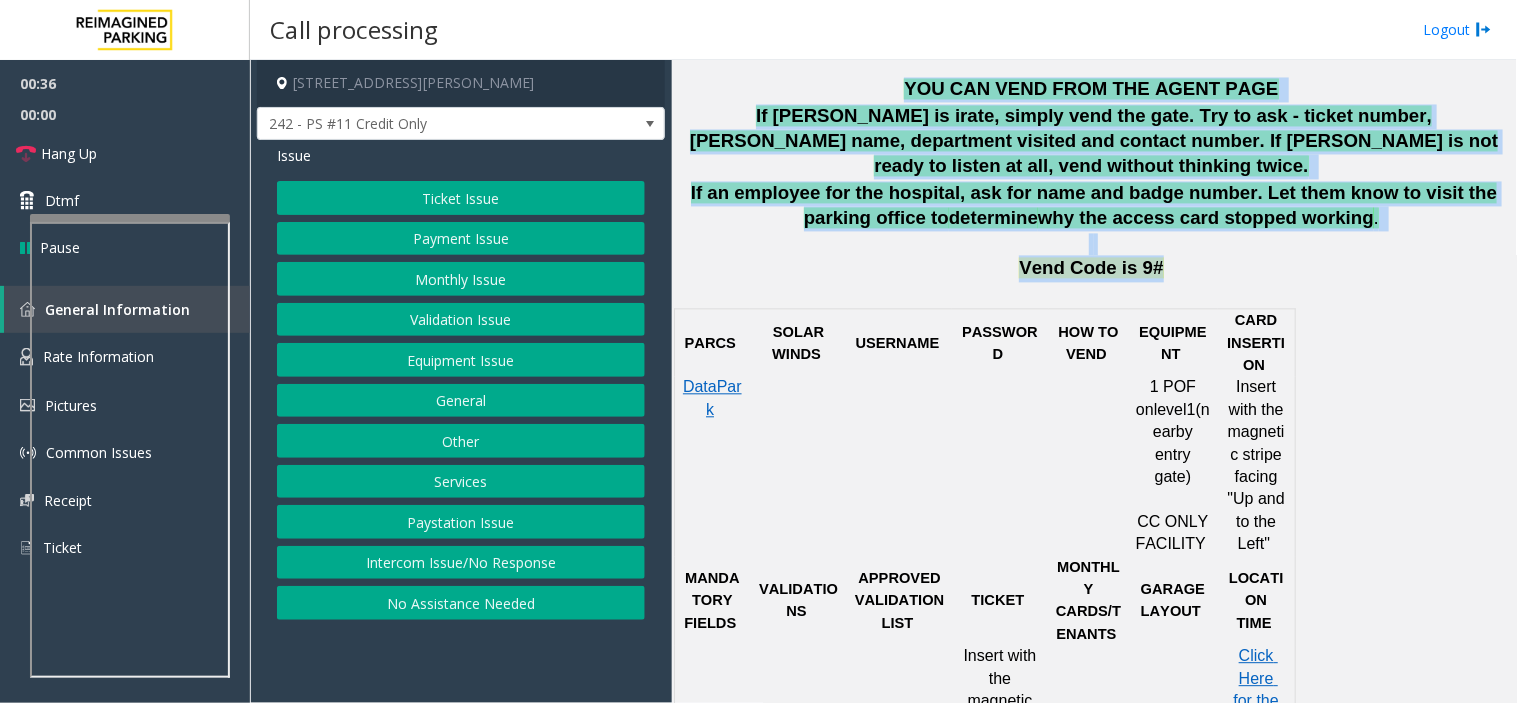 drag, startPoint x: 915, startPoint y: 82, endPoint x: 1185, endPoint y: 258, distance: 322.298 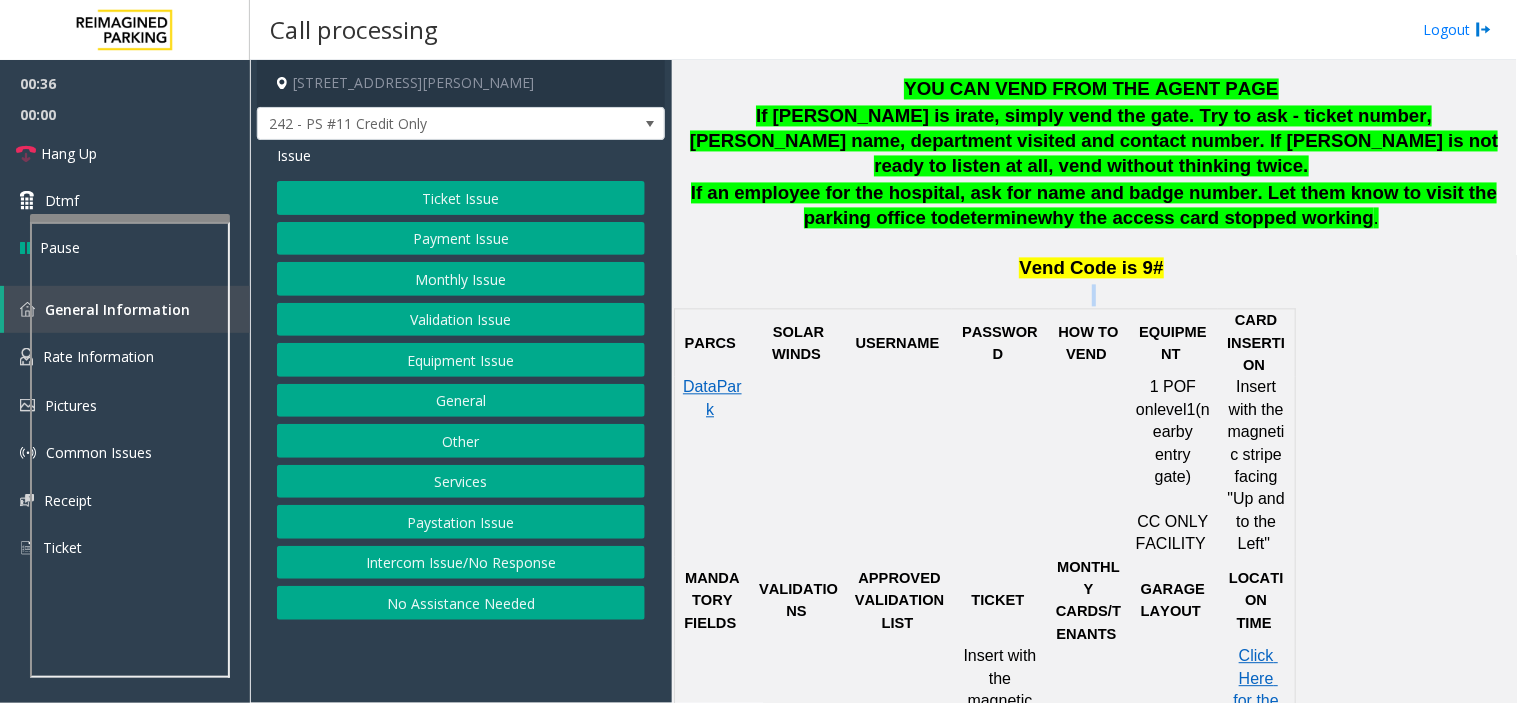 click on "Vend Code is 9#" 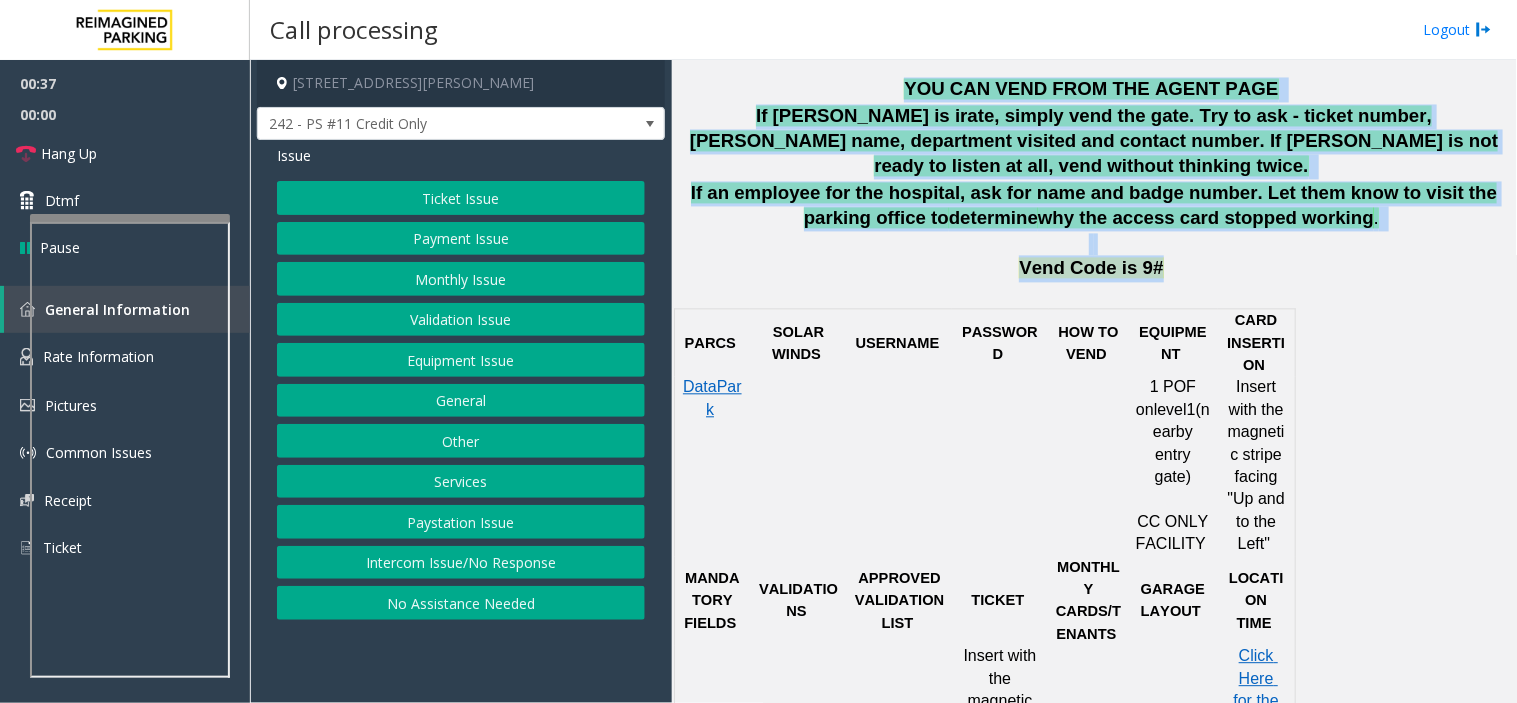drag, startPoint x: 1185, startPoint y: 258, endPoint x: 948, endPoint y: 100, distance: 284.83856 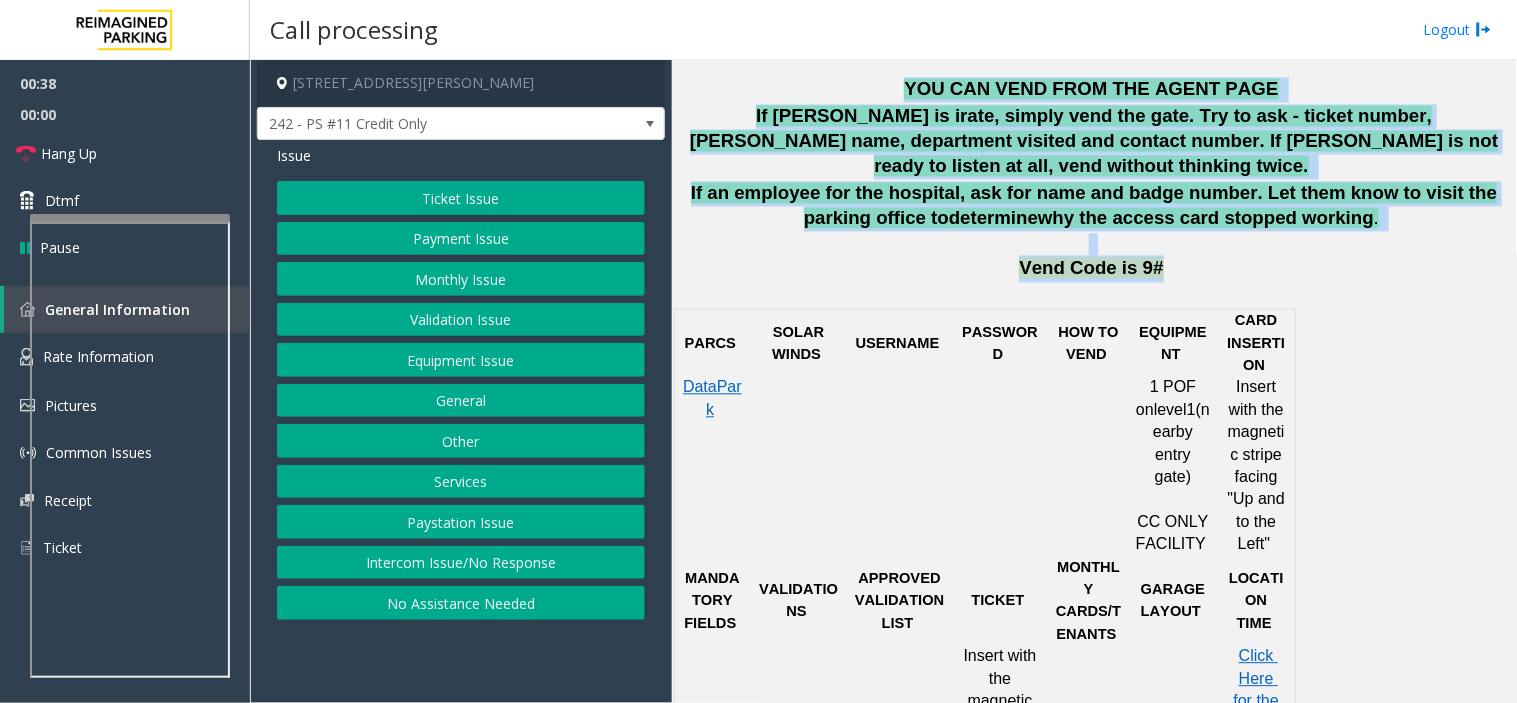 click on "Vend Code is 9#" 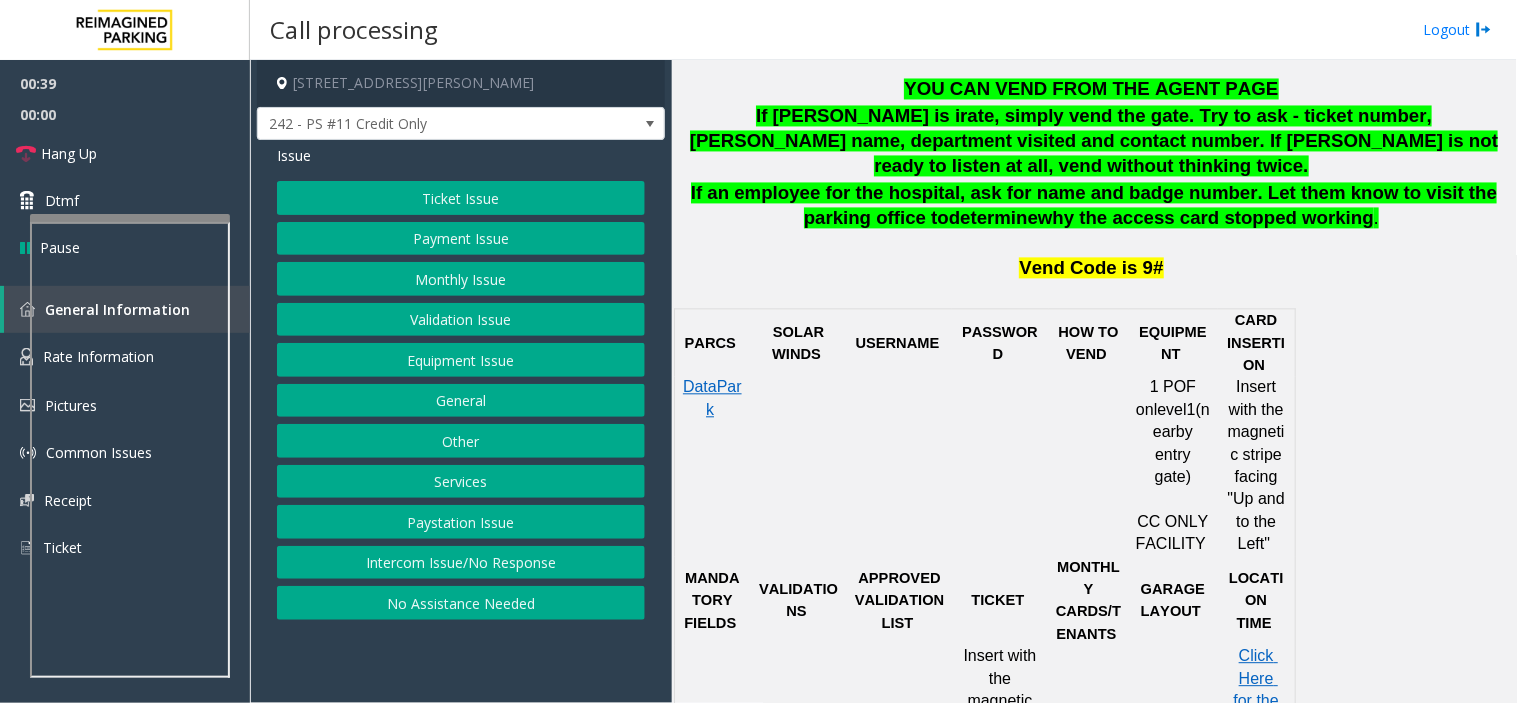 click on "Intercom Issue/No Response" 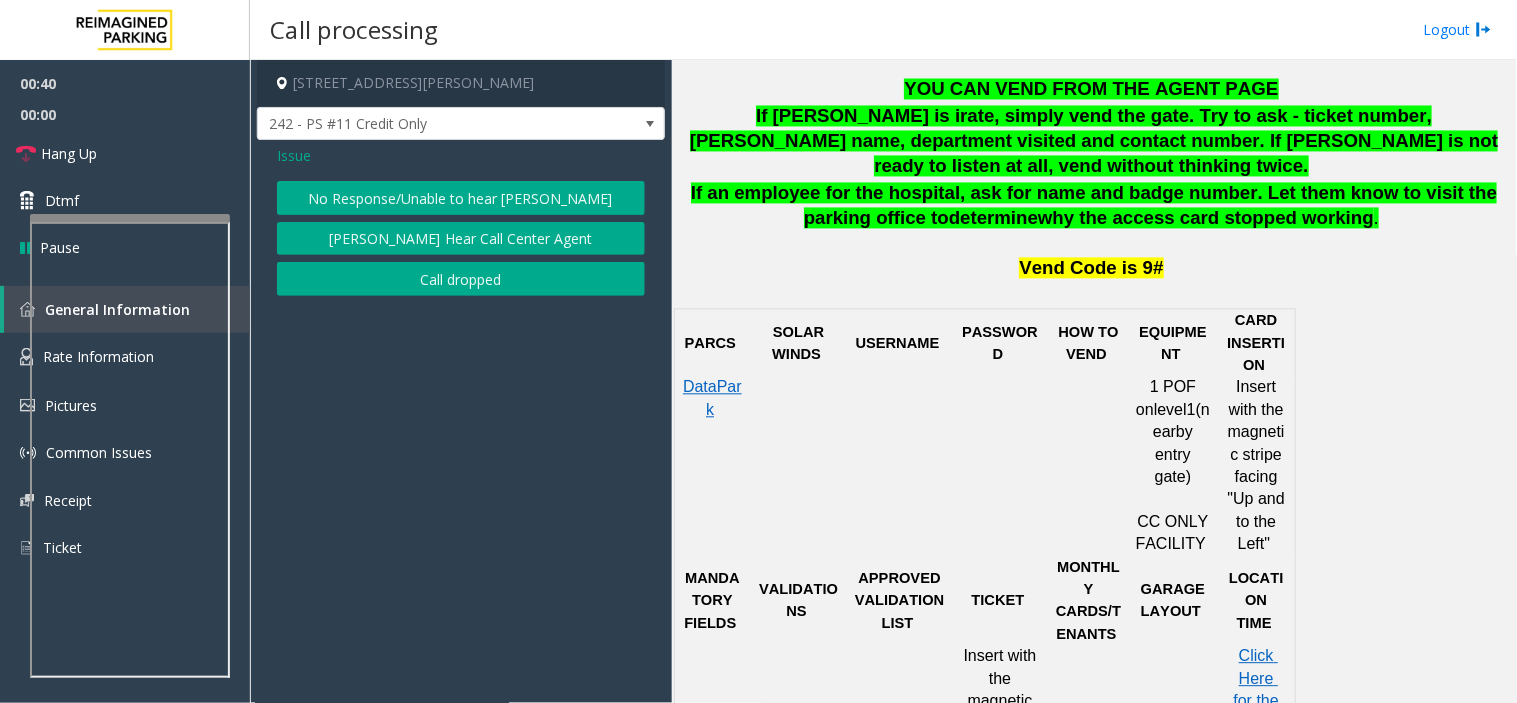 click on "[PERSON_NAME] Hear Call Center Agent" 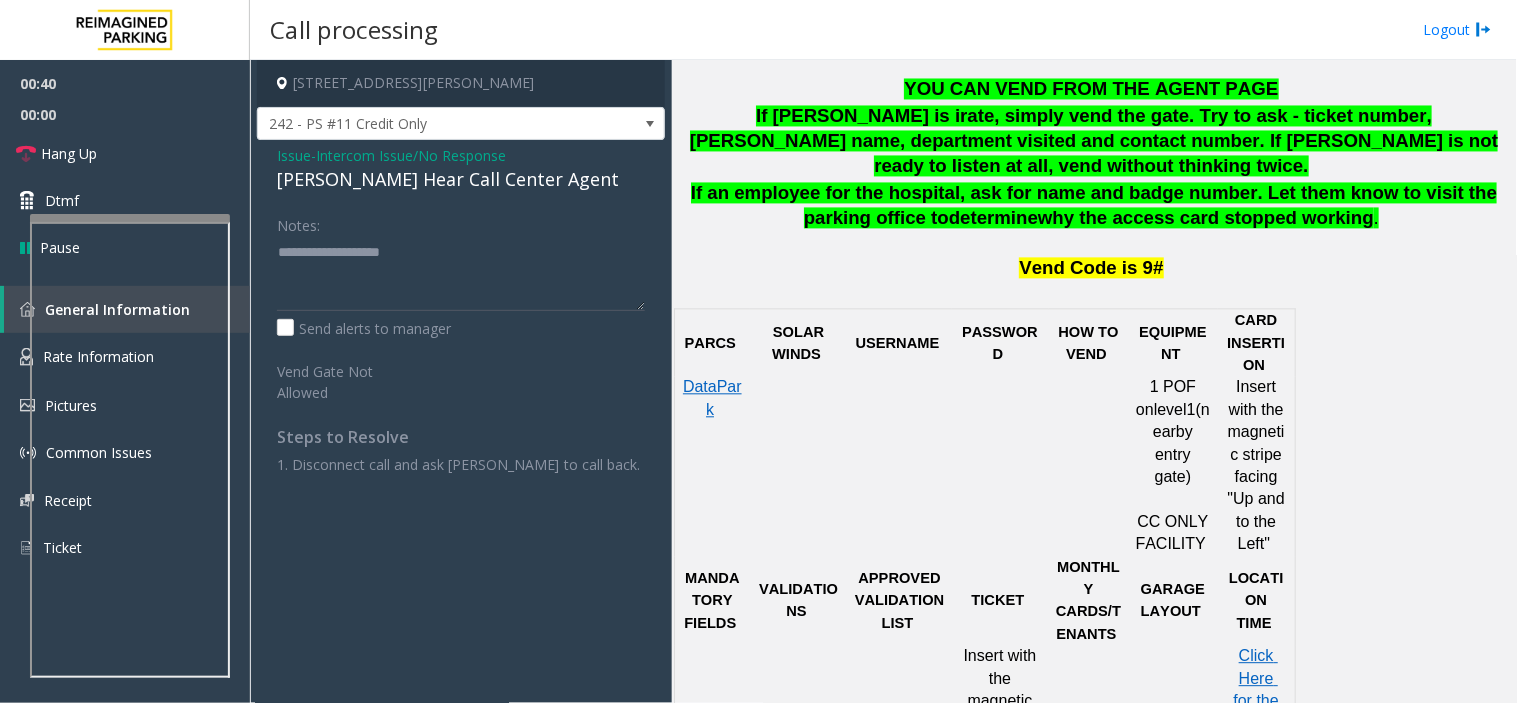click on "[PERSON_NAME] Hear Call Center Agent" 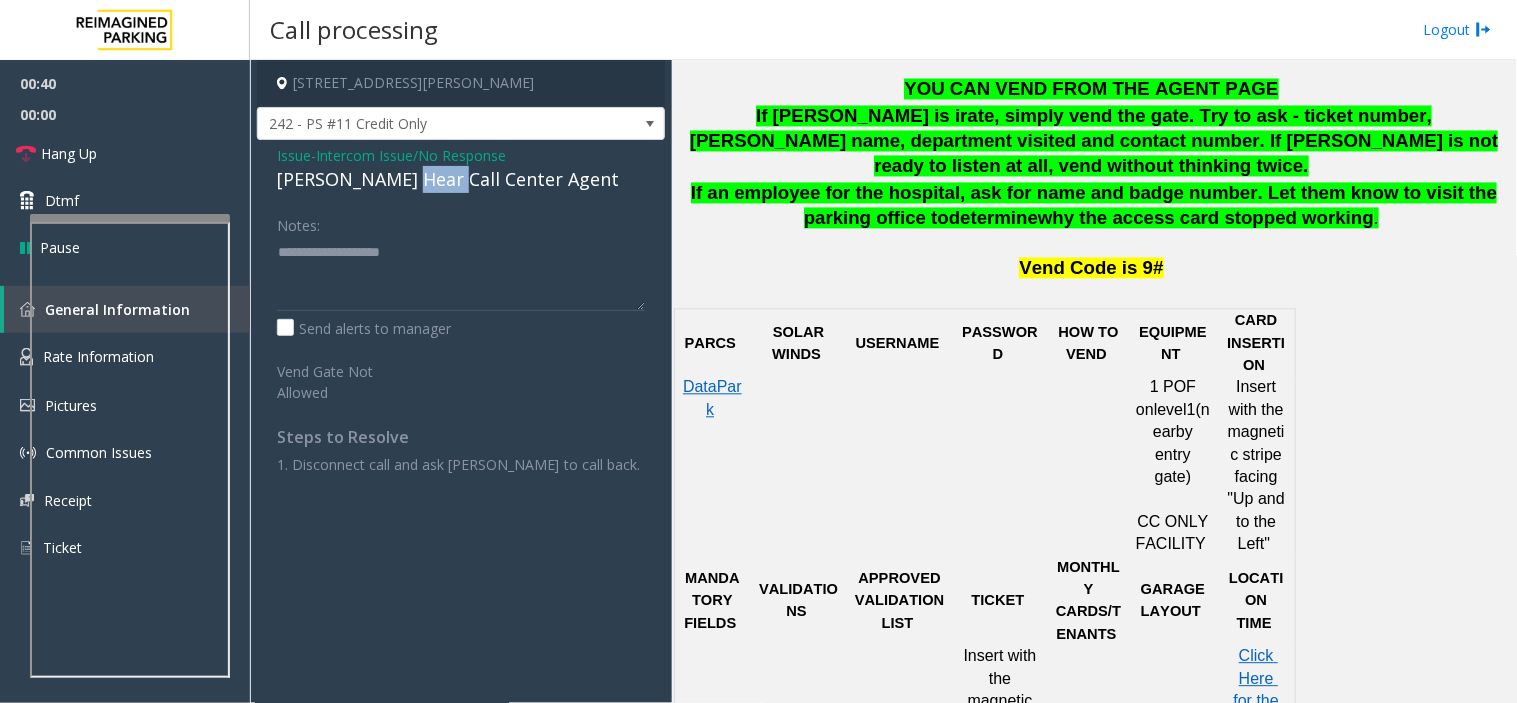 click on "[PERSON_NAME] Hear Call Center Agent" 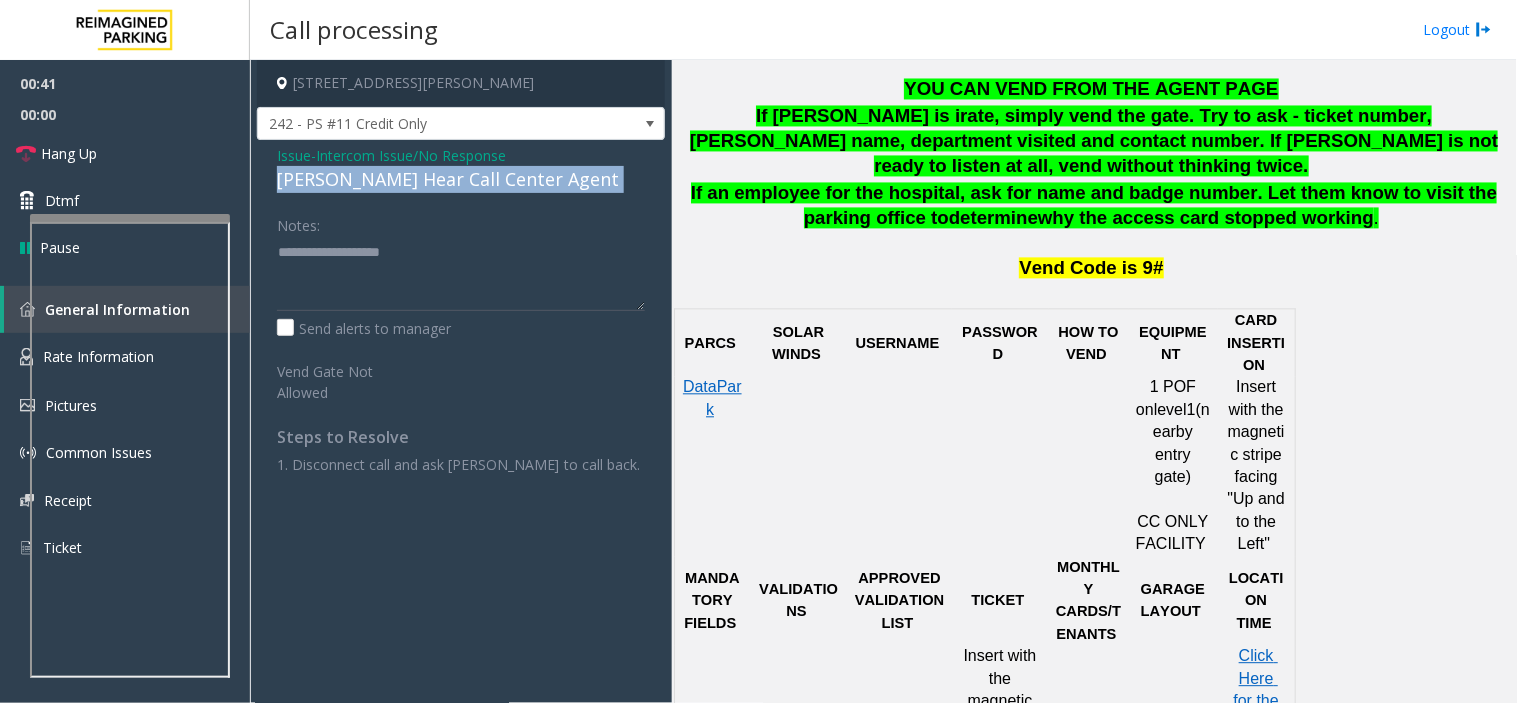 click on "[PERSON_NAME] Hear Call Center Agent" 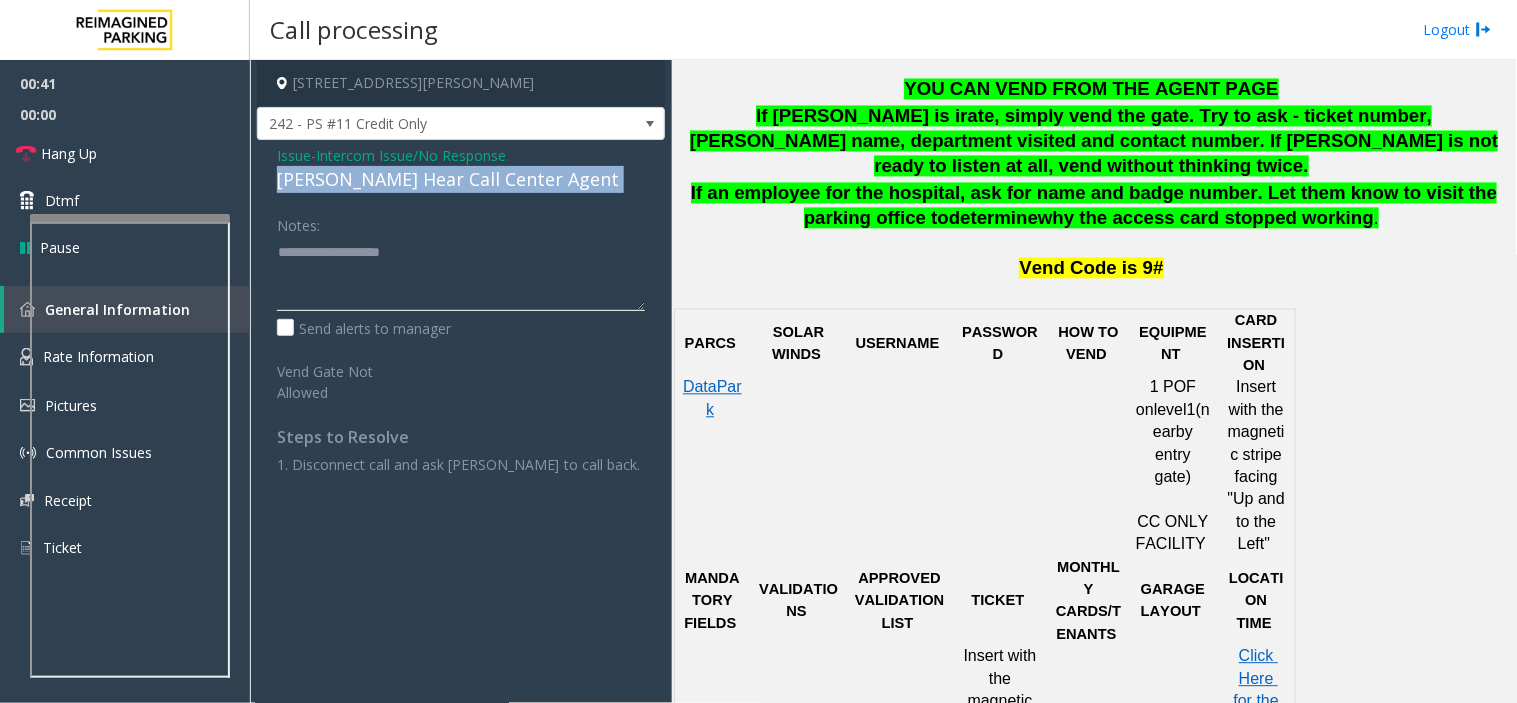 type on "**********" 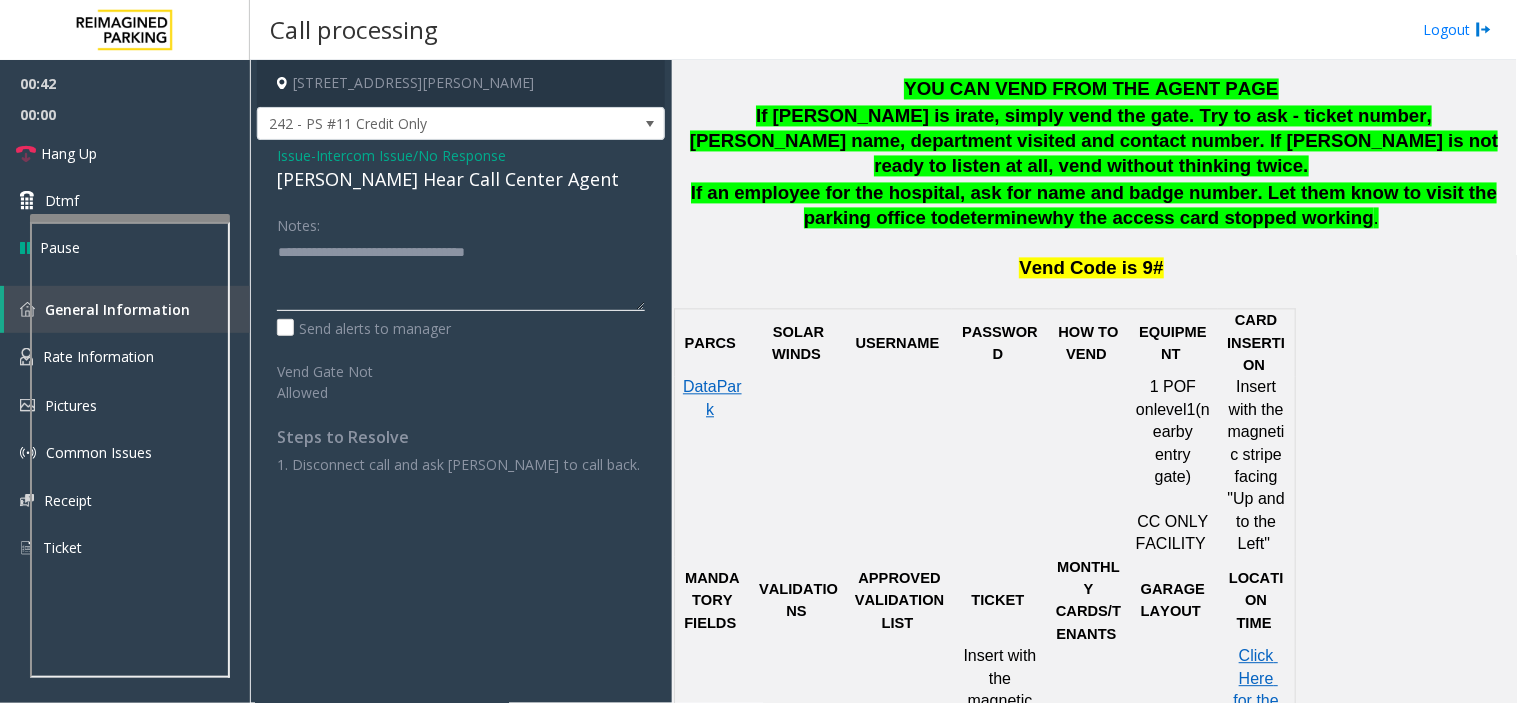 click 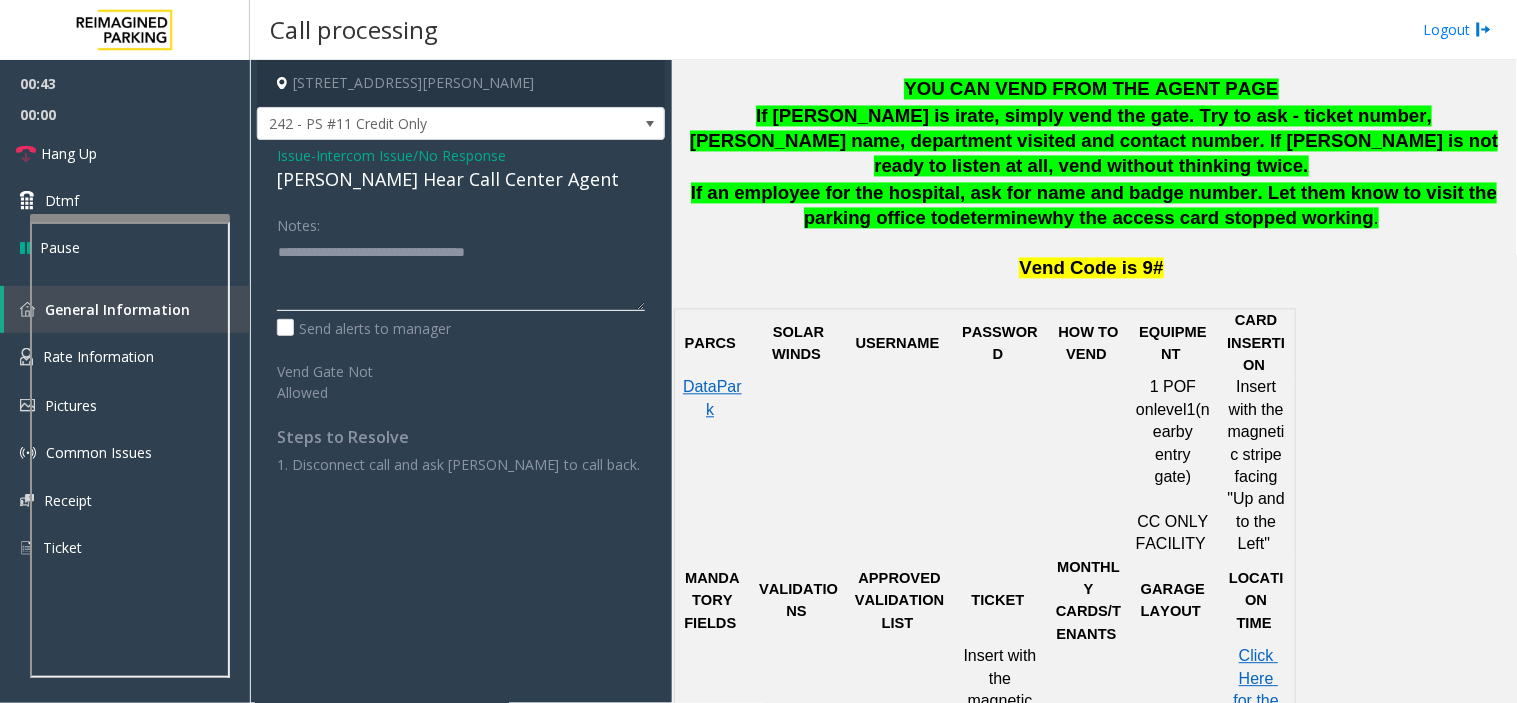 type 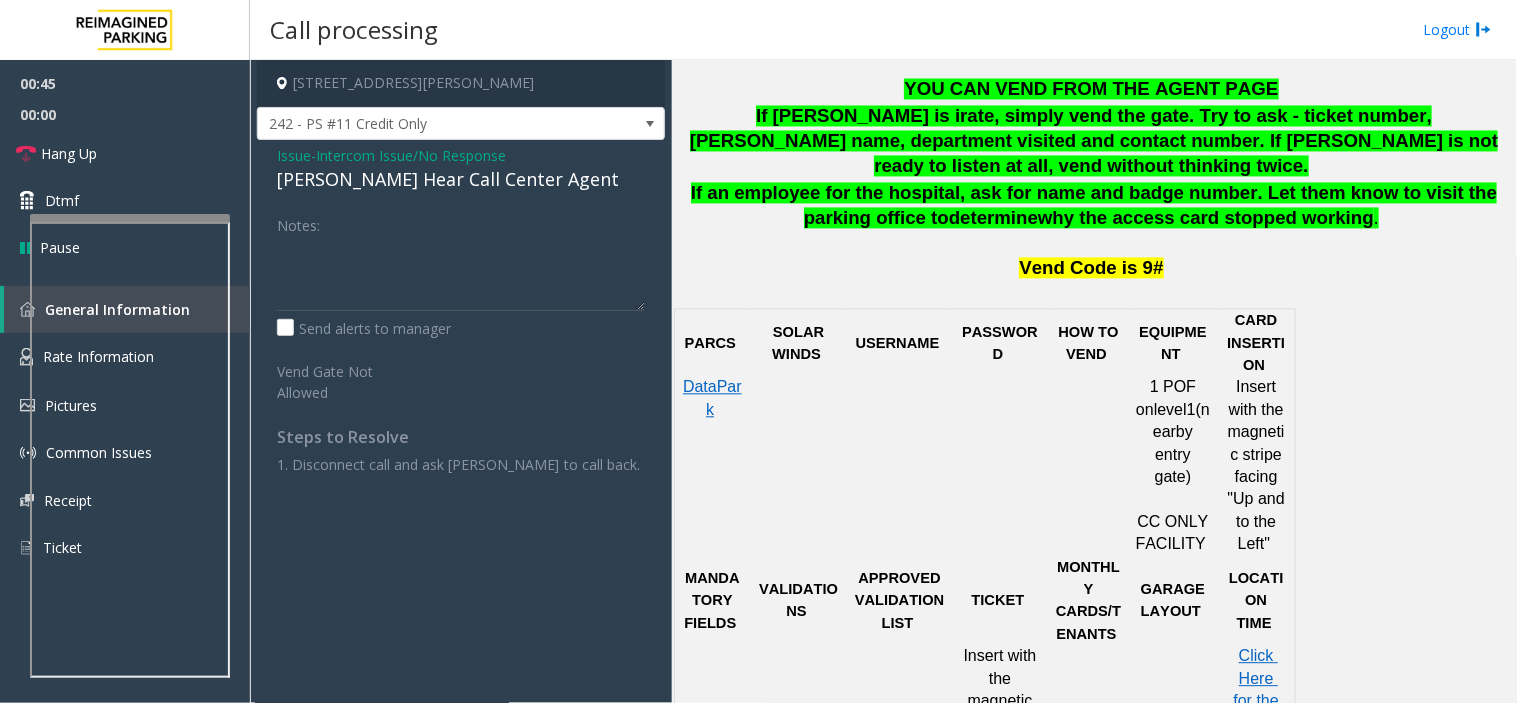 click on "-  Intercom Issue/No Response" 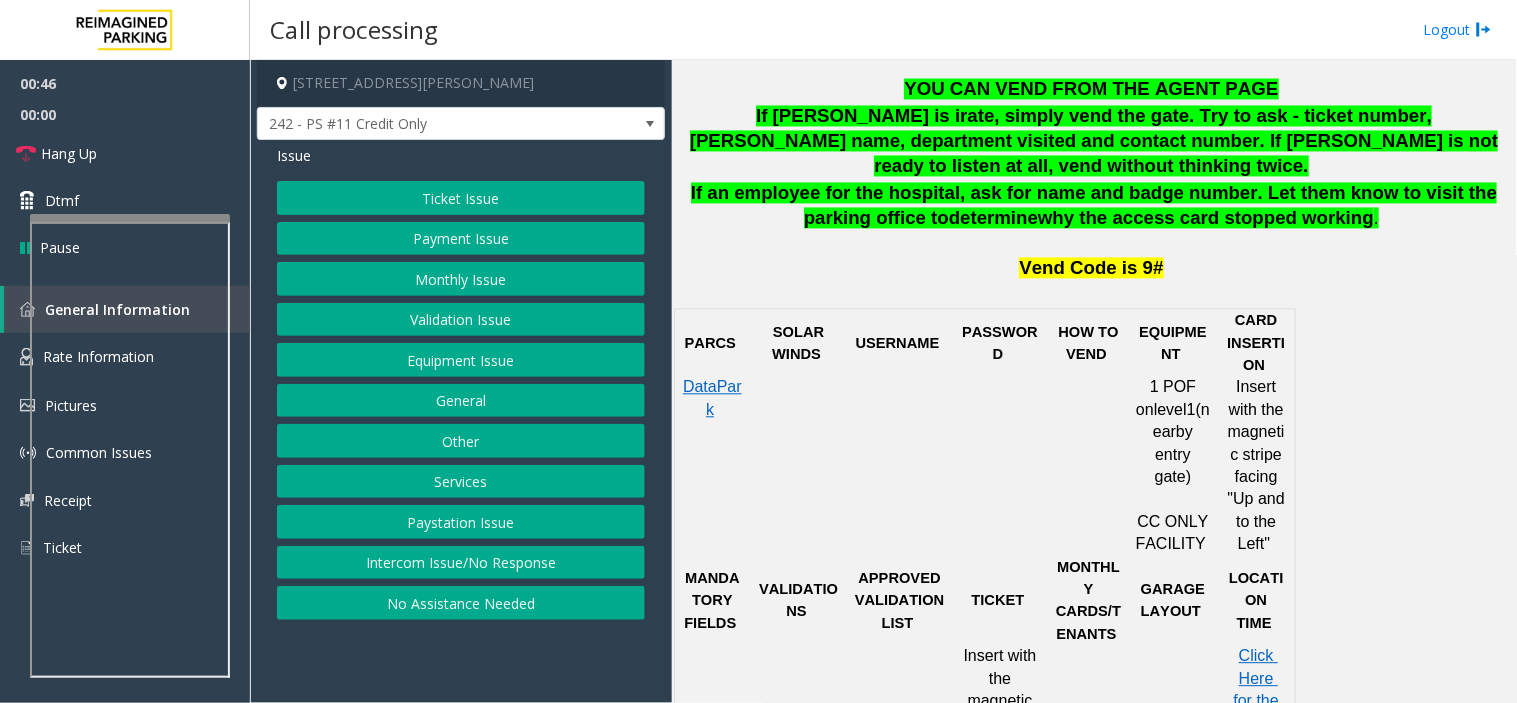 click on "Issue" 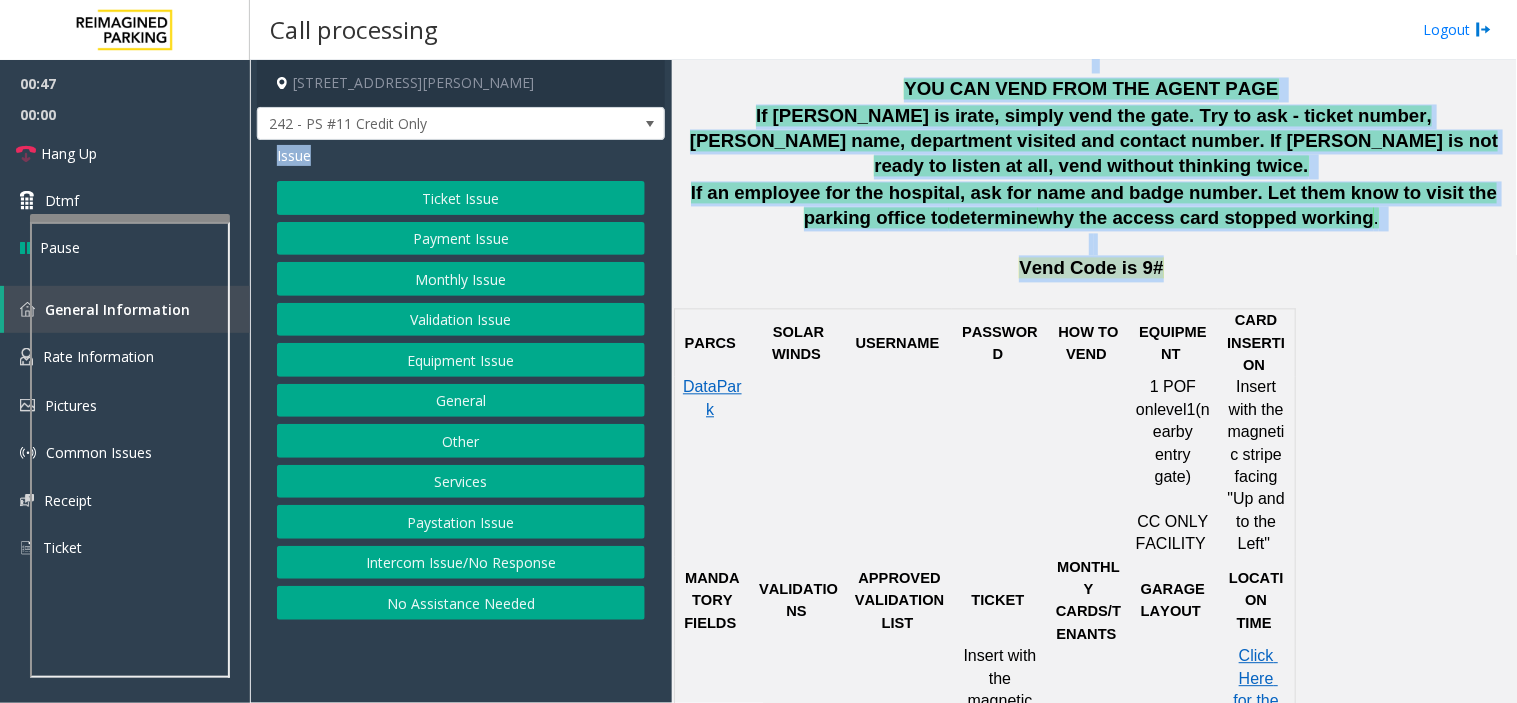 drag, startPoint x: 282, startPoint y: 150, endPoint x: 1191, endPoint y: 243, distance: 913.74506 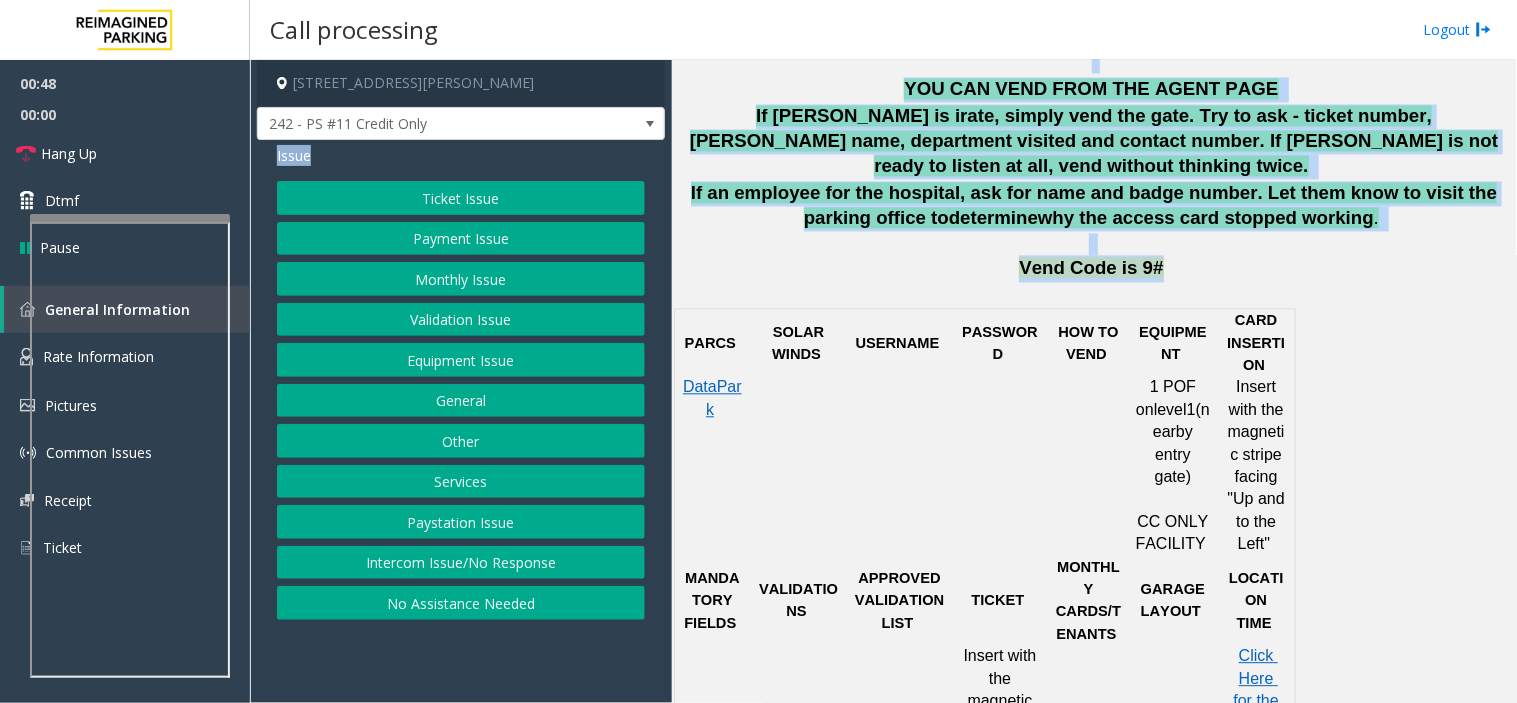 click on "Intercom Issue/No Response" 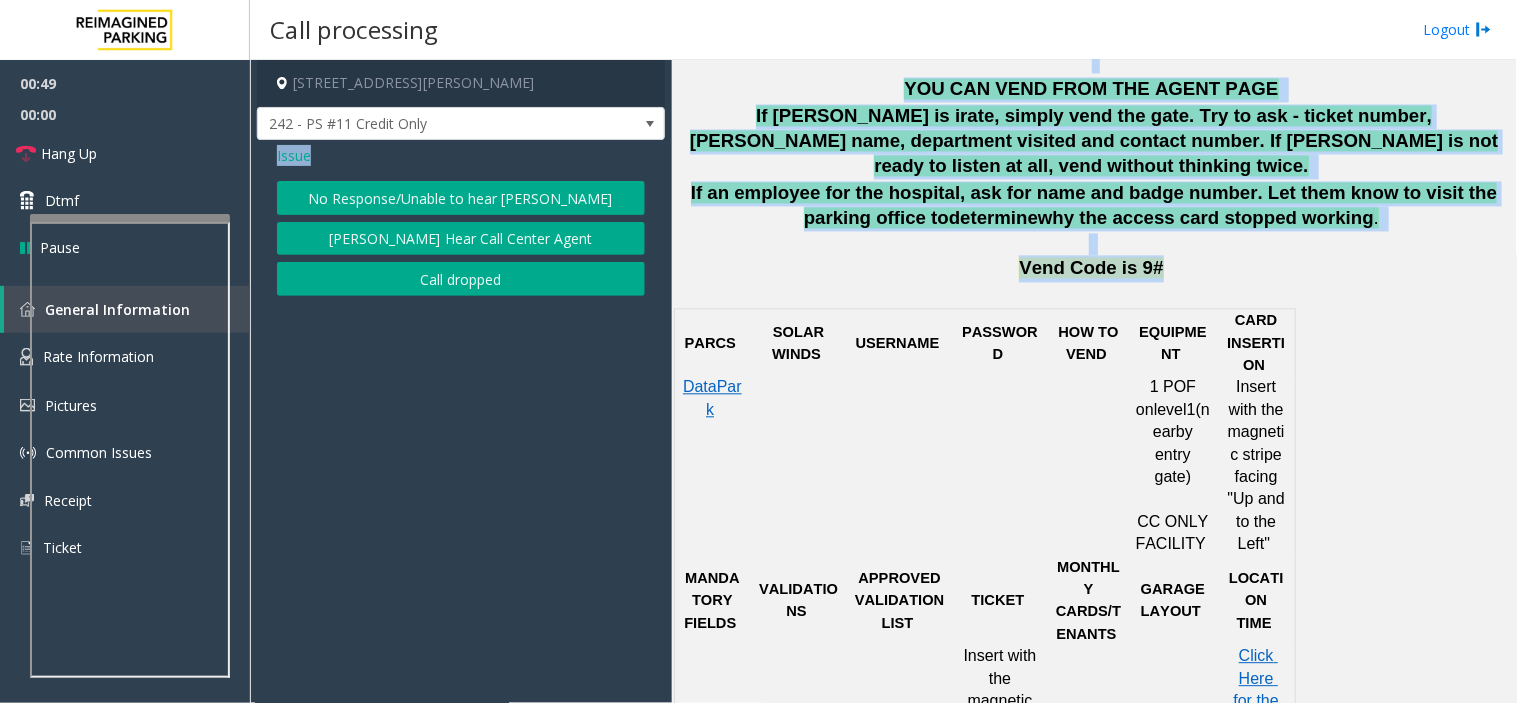 click on "[PERSON_NAME] Hear Call Center Agent" 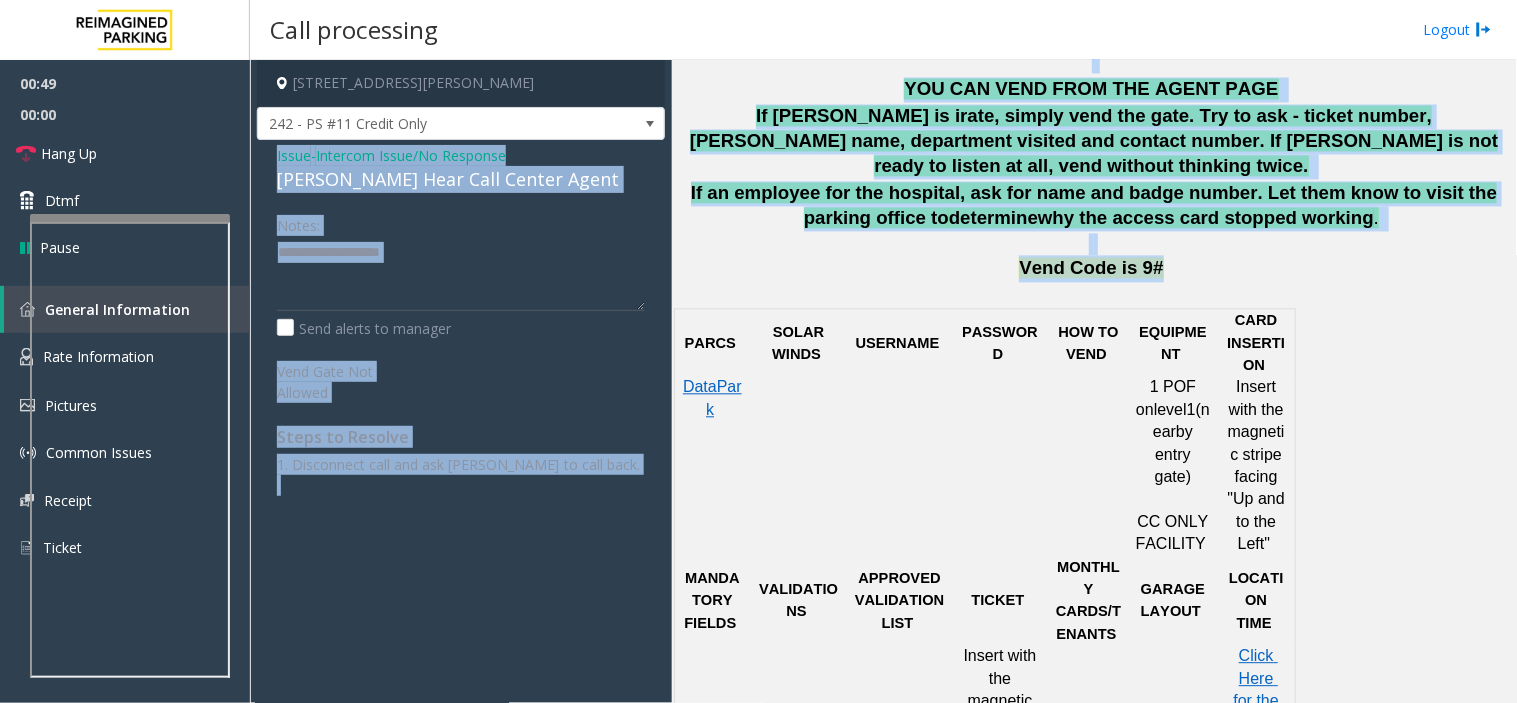 click on "[PERSON_NAME] Hear Call Center Agent" 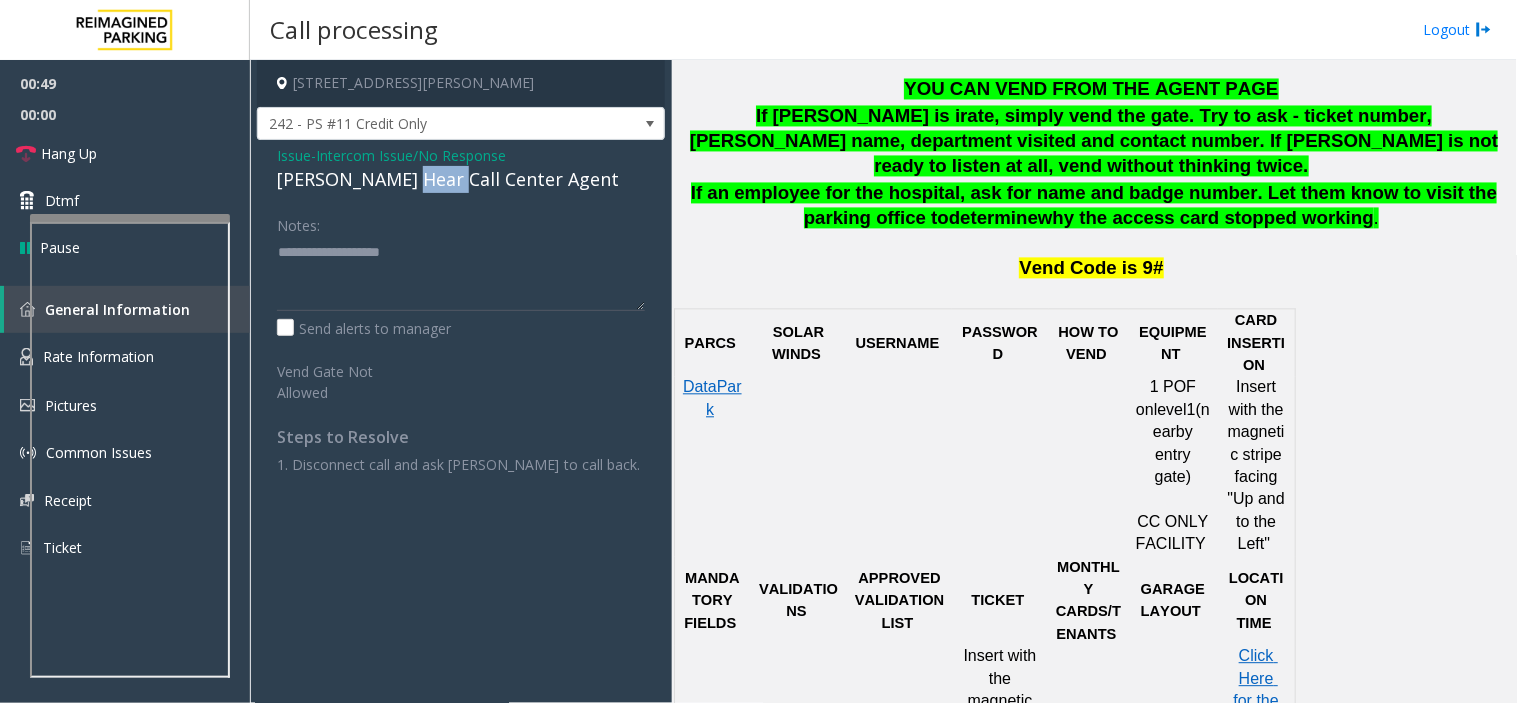 click on "[PERSON_NAME] Hear Call Center Agent" 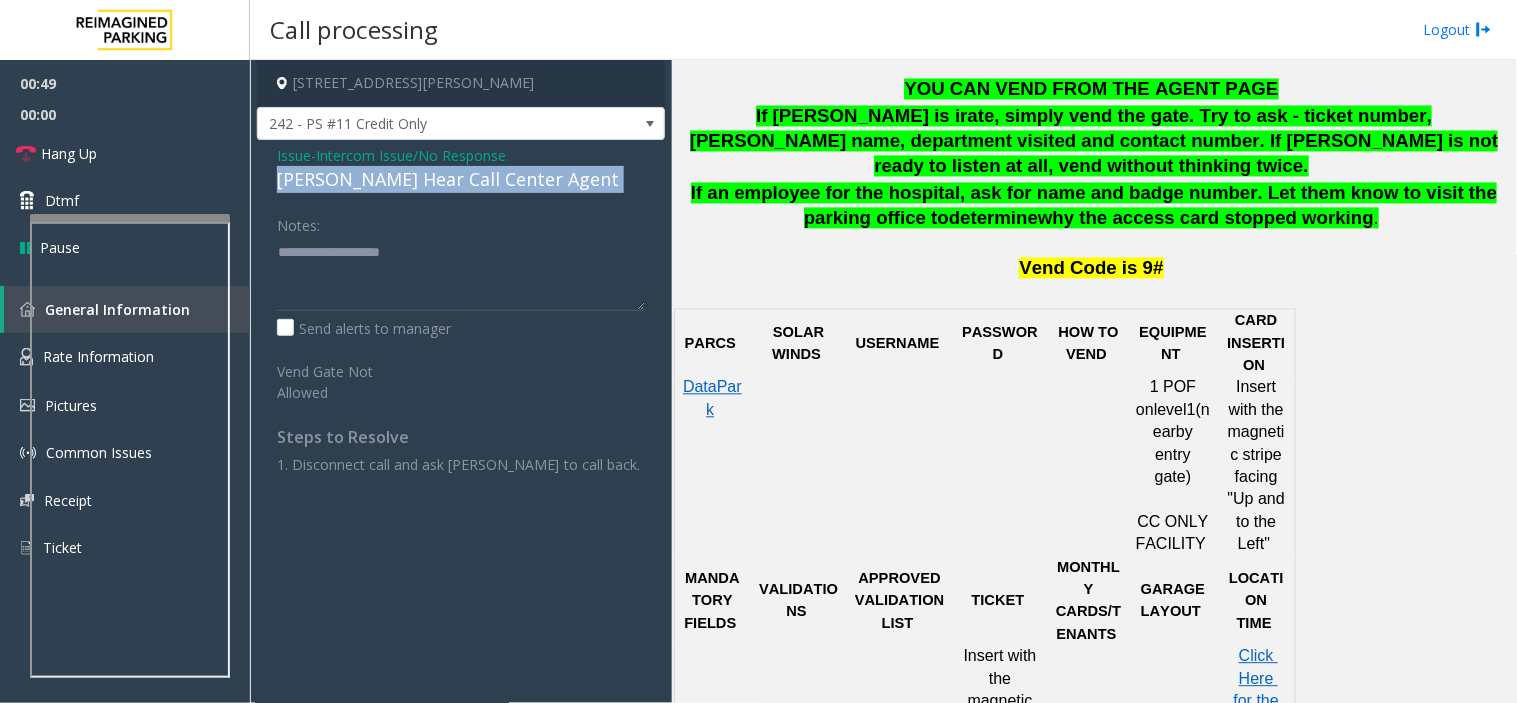 click on "[PERSON_NAME] Hear Call Center Agent" 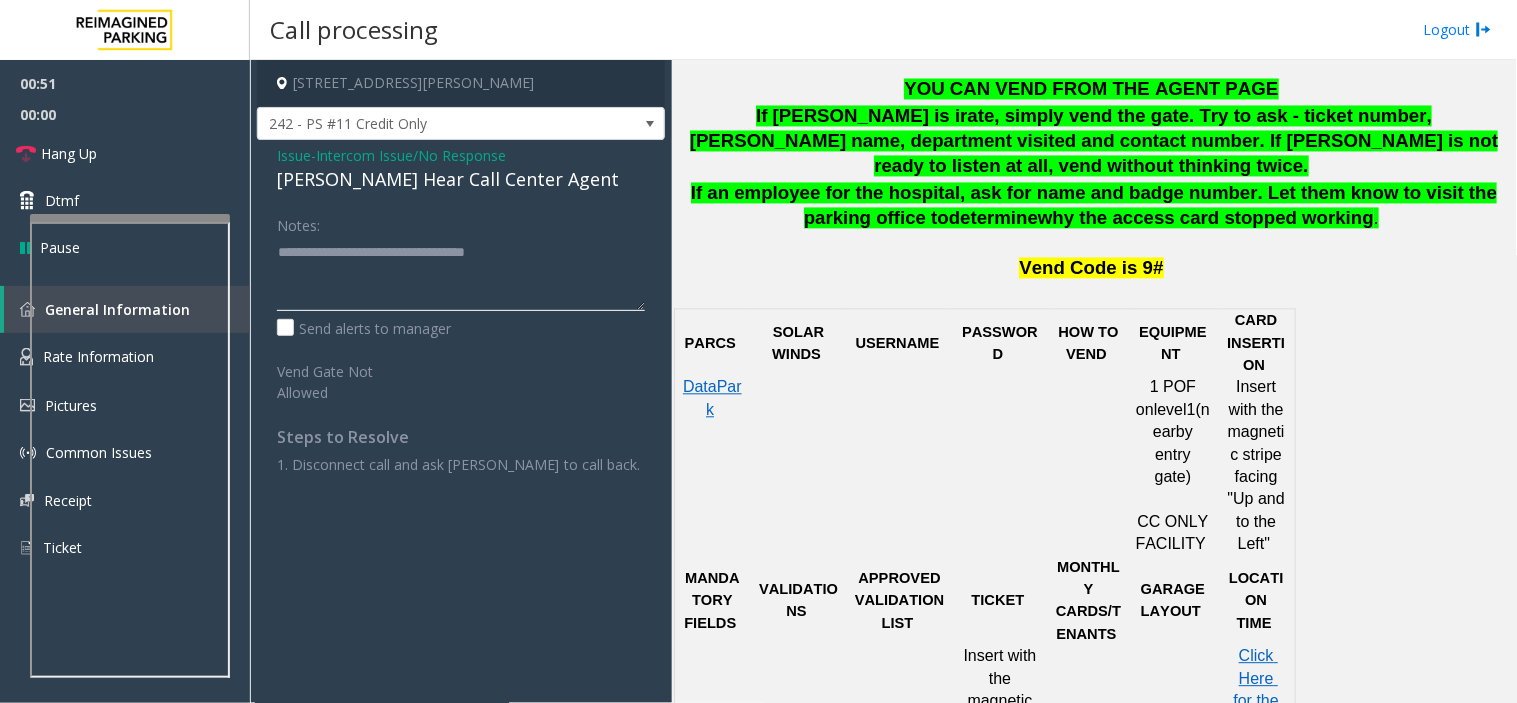click 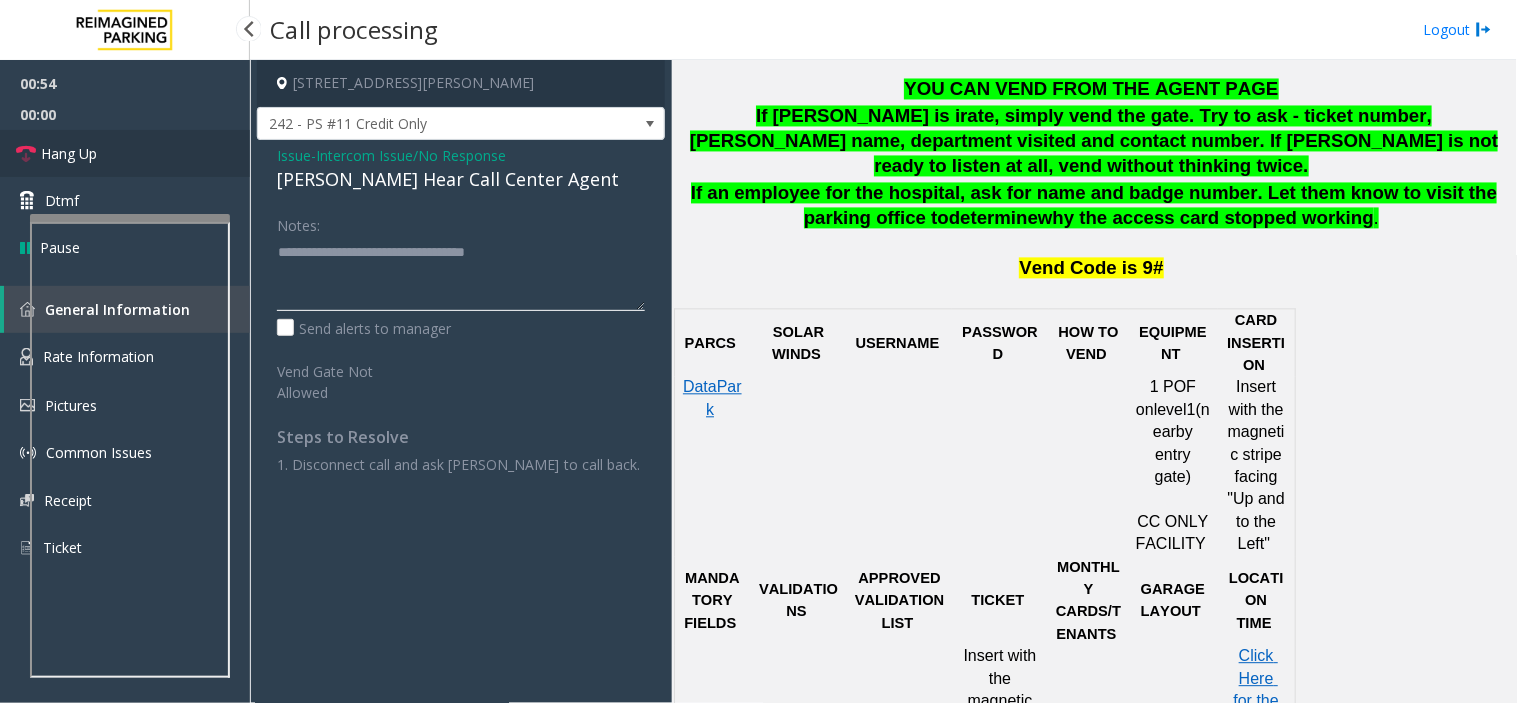 type on "**********" 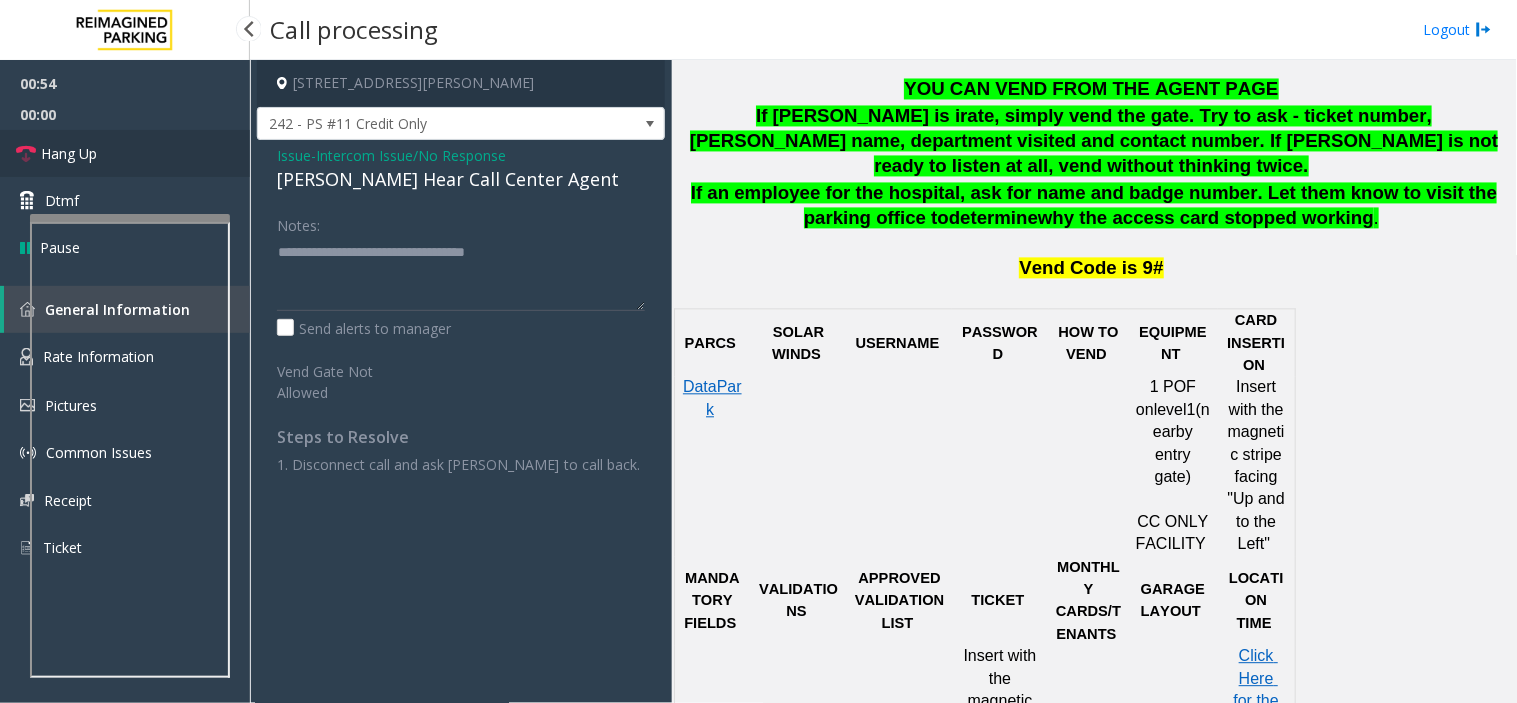click on "Hang Up" at bounding box center [125, 153] 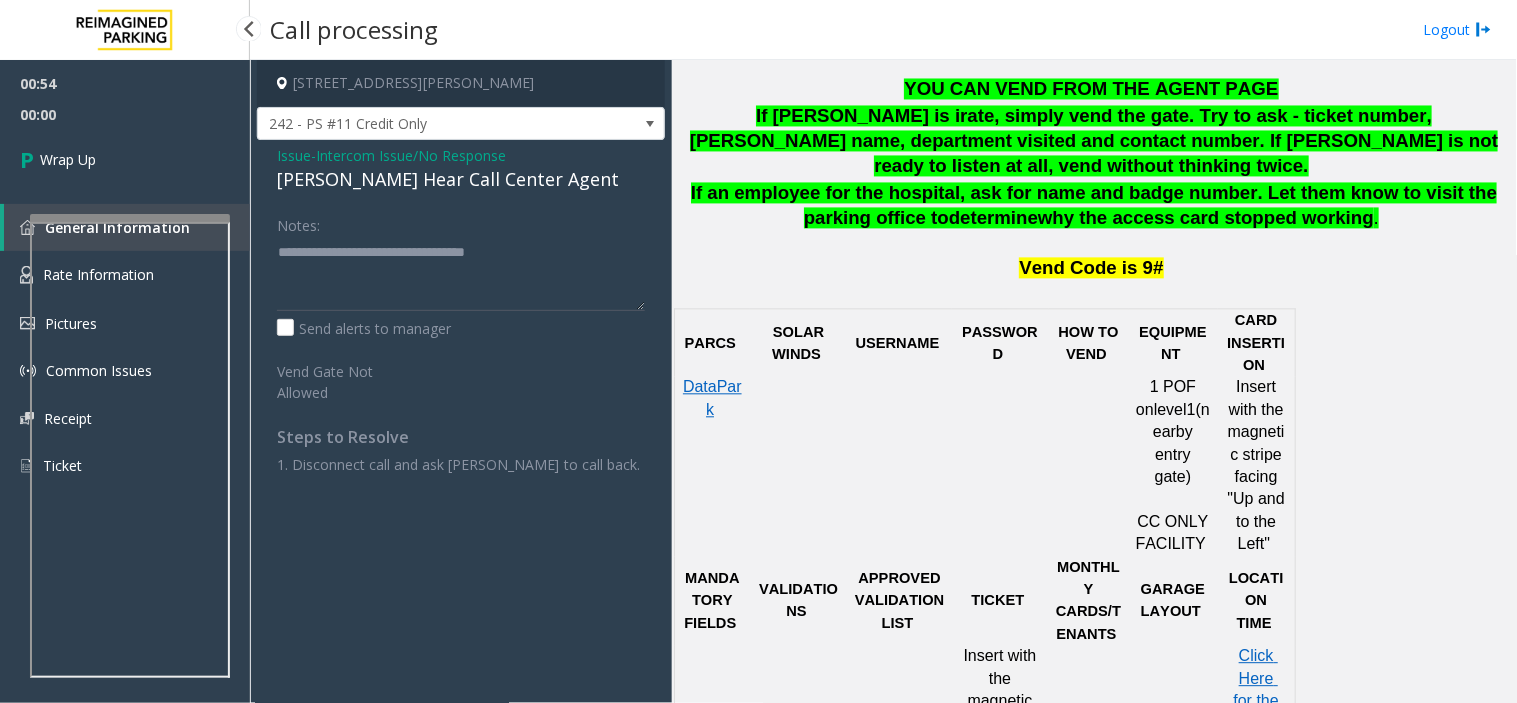click on "Wrap Up" at bounding box center (125, 159) 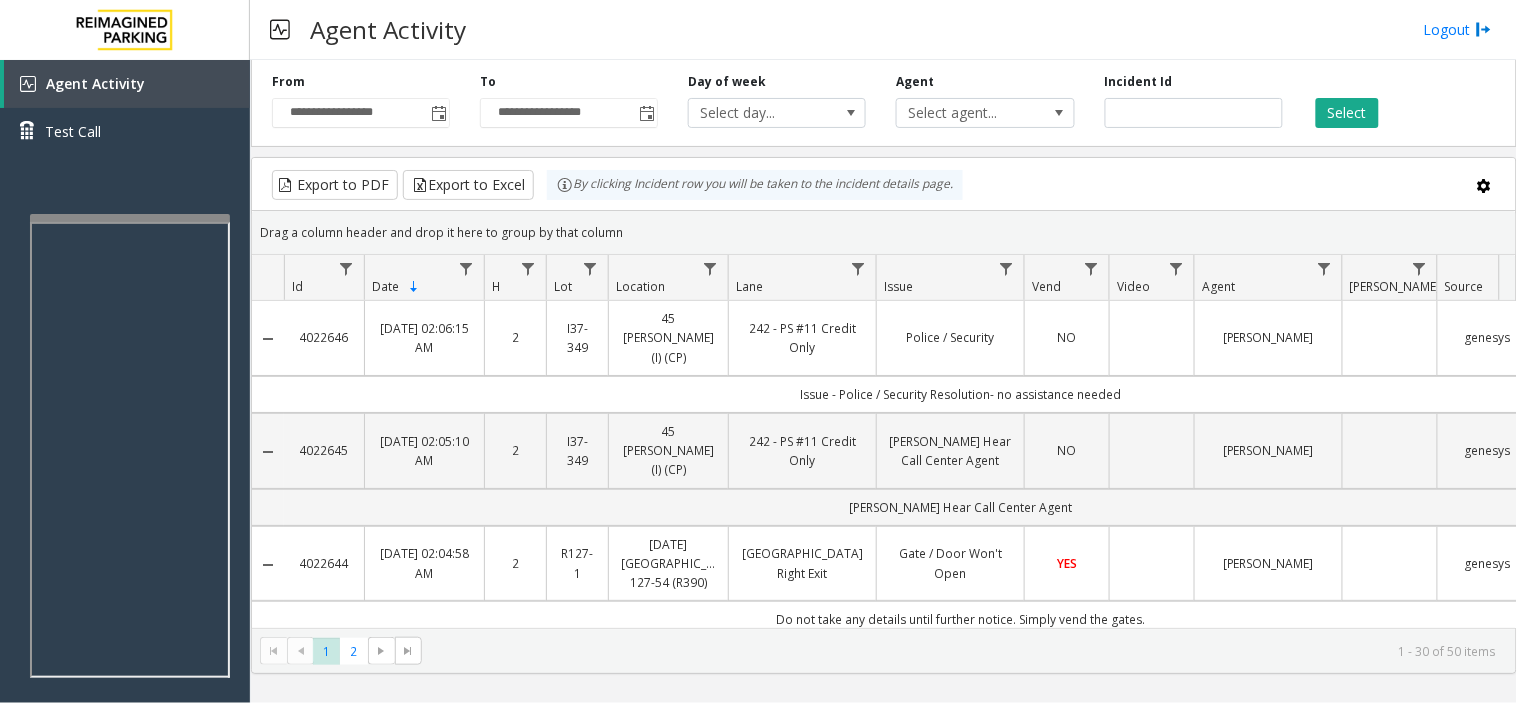 click on "Drag a column header and drop it here to group by that column" 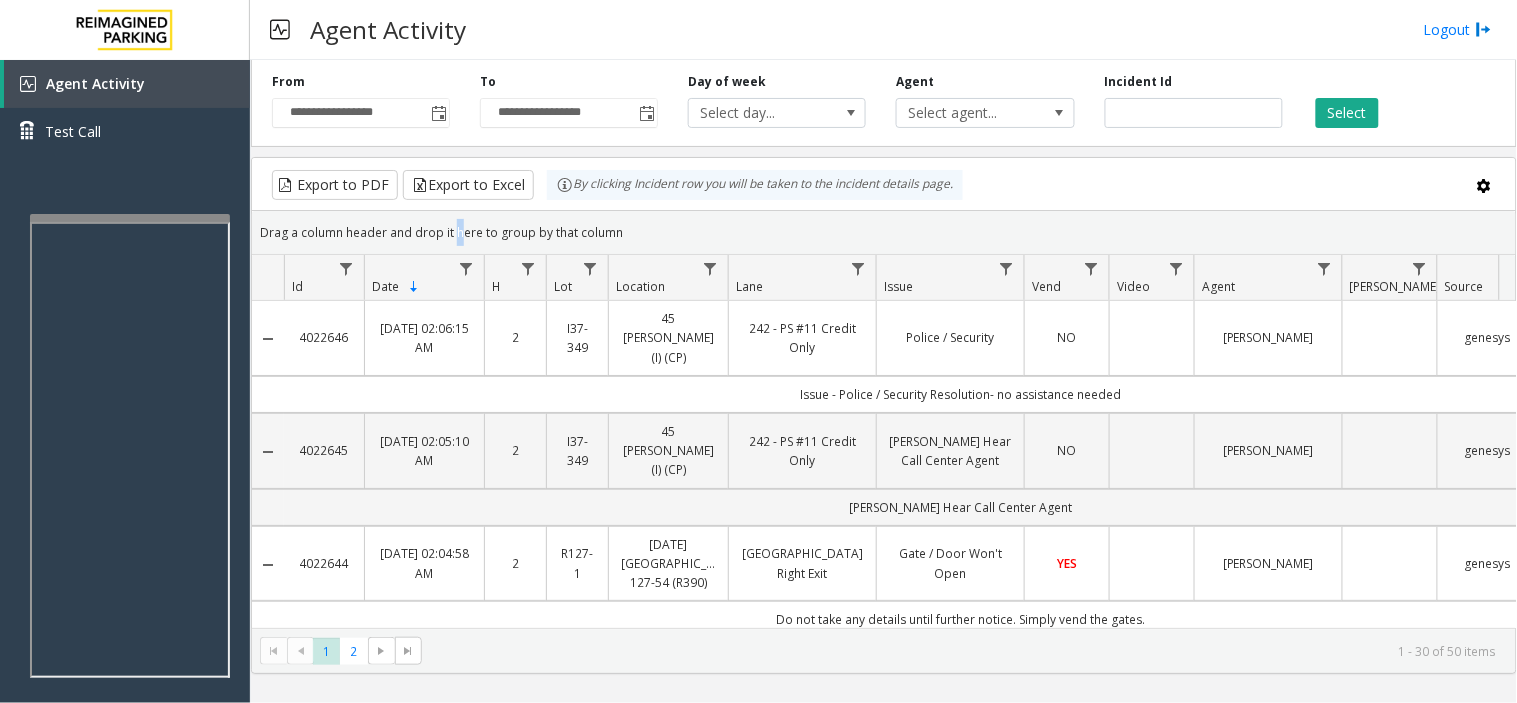 click on "Drag a column header and drop it here to group by that column" 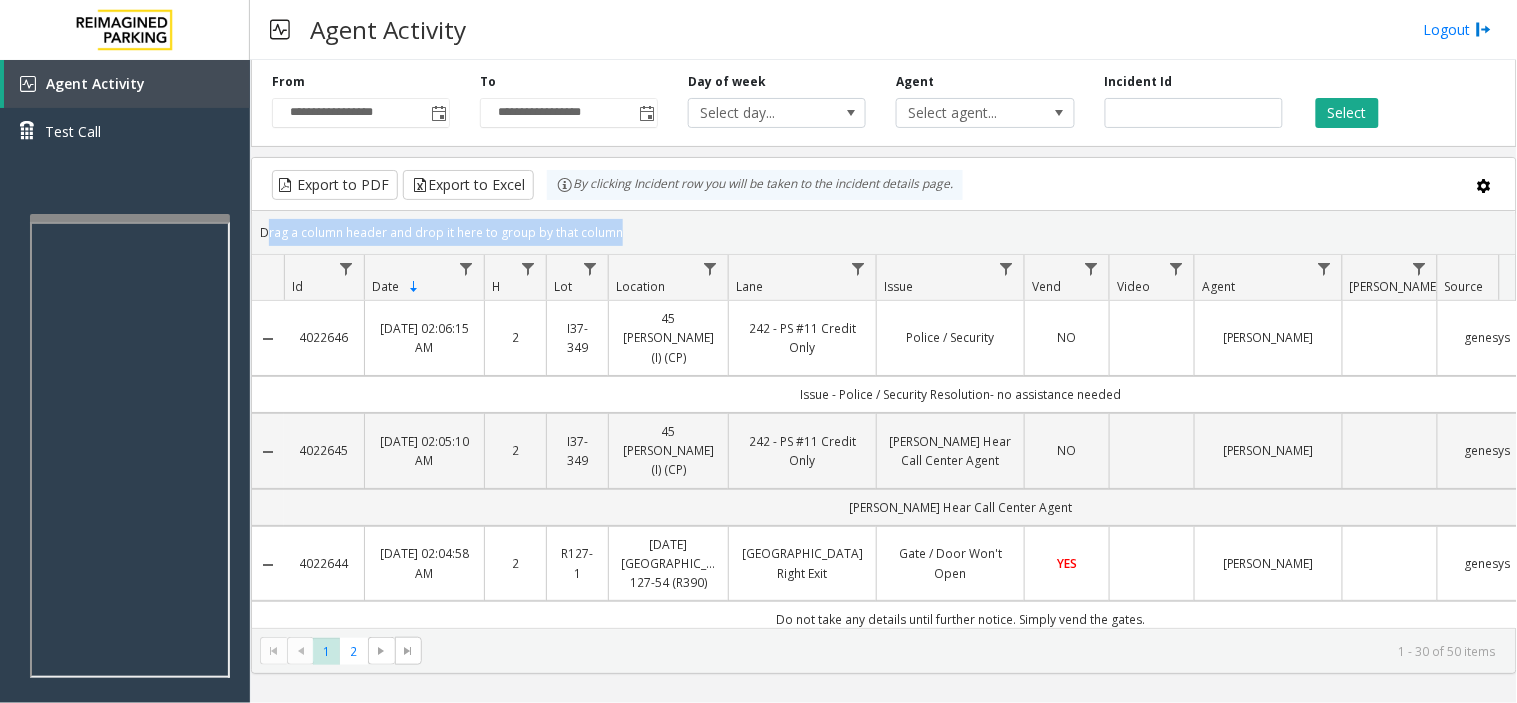 click on "Drag a column header and drop it here to group by that column" 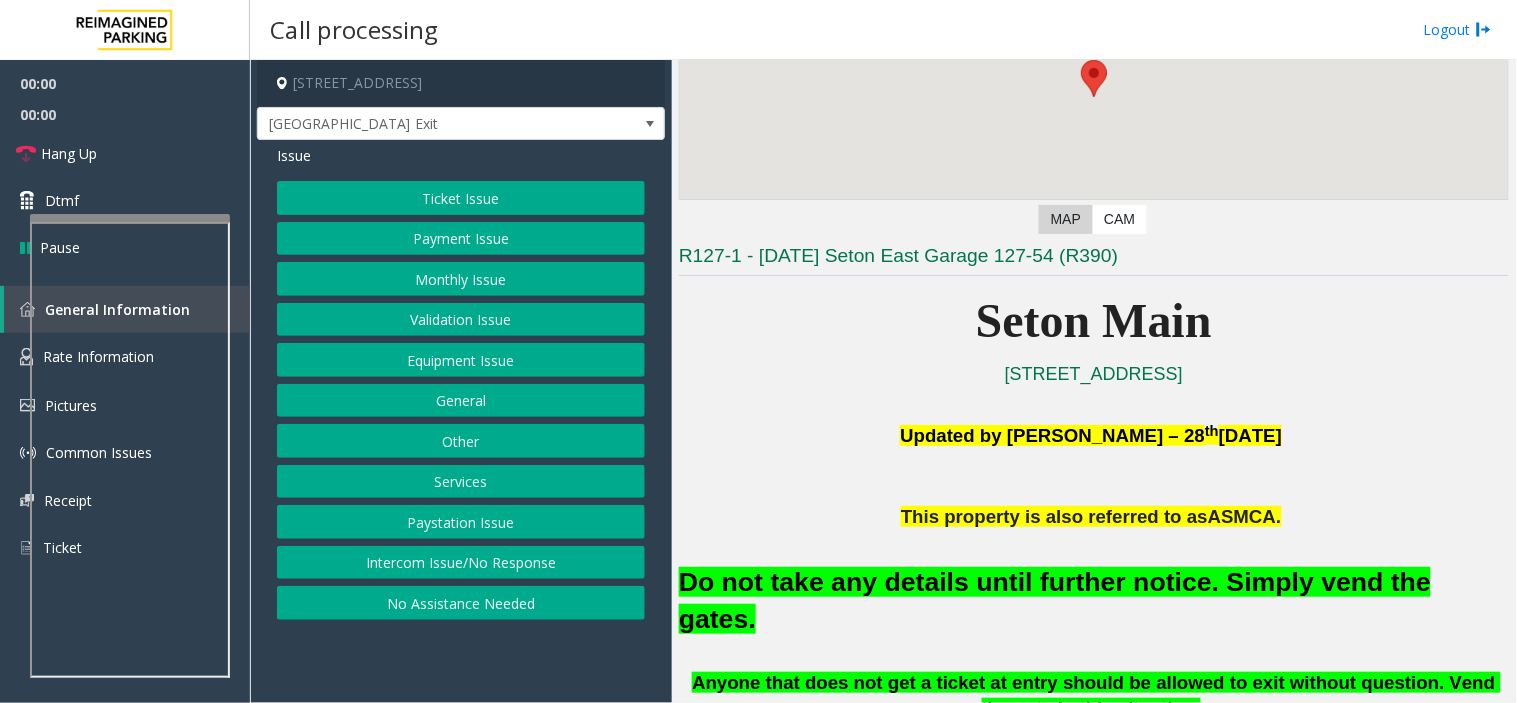 scroll, scrollTop: 444, scrollLeft: 0, axis: vertical 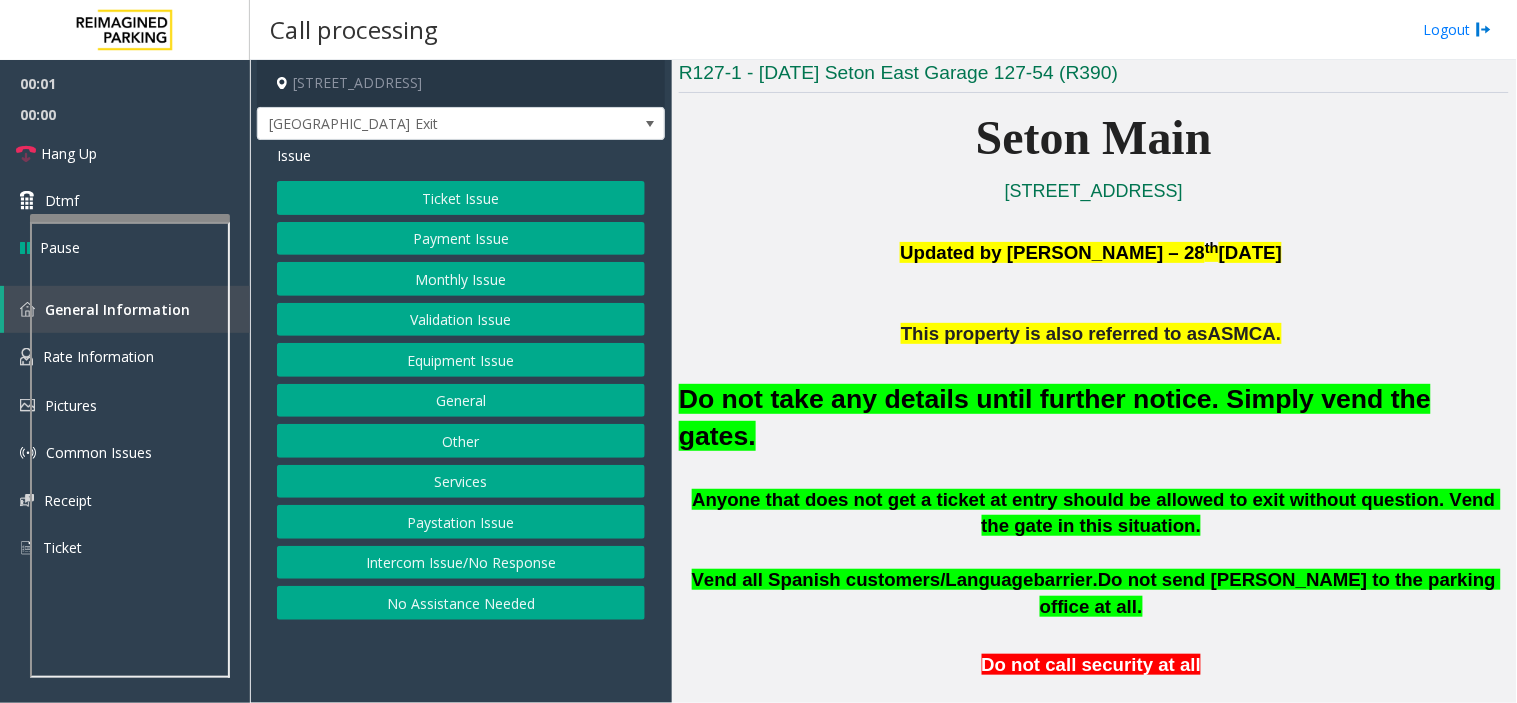 click on "Do not take any details until further notice. Simply vend the gates." 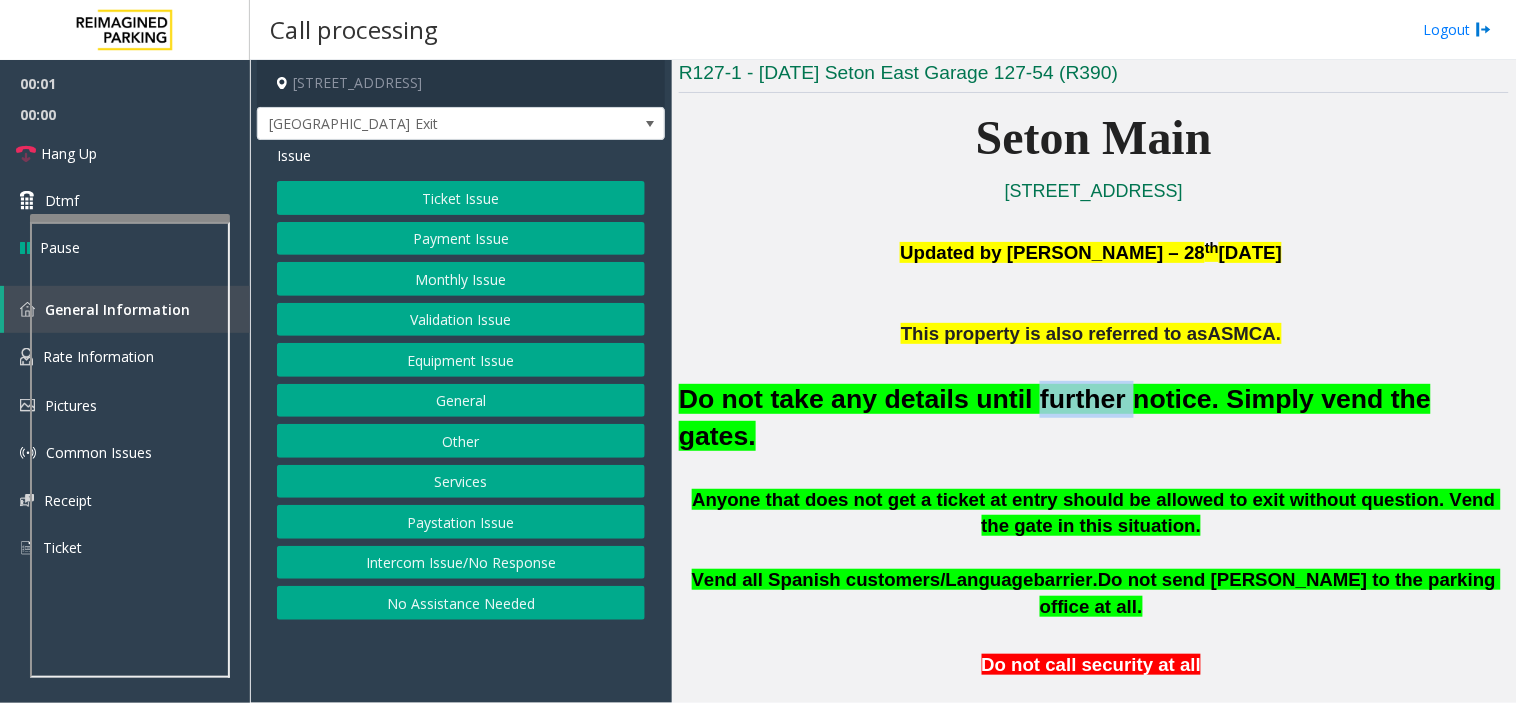 click on "Do not take any details until further notice. Simply vend the gates." 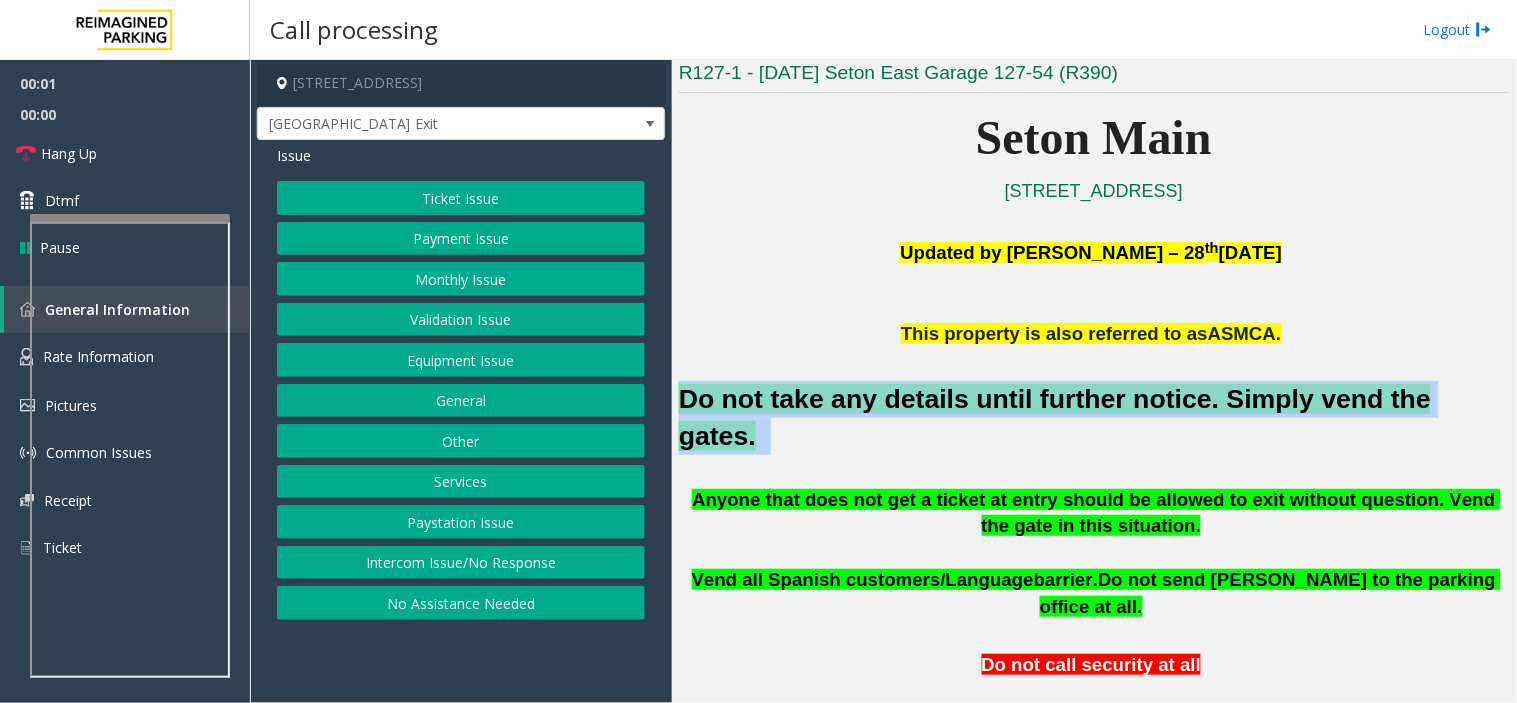click on "Do not take any details until further notice. Simply vend the gates." 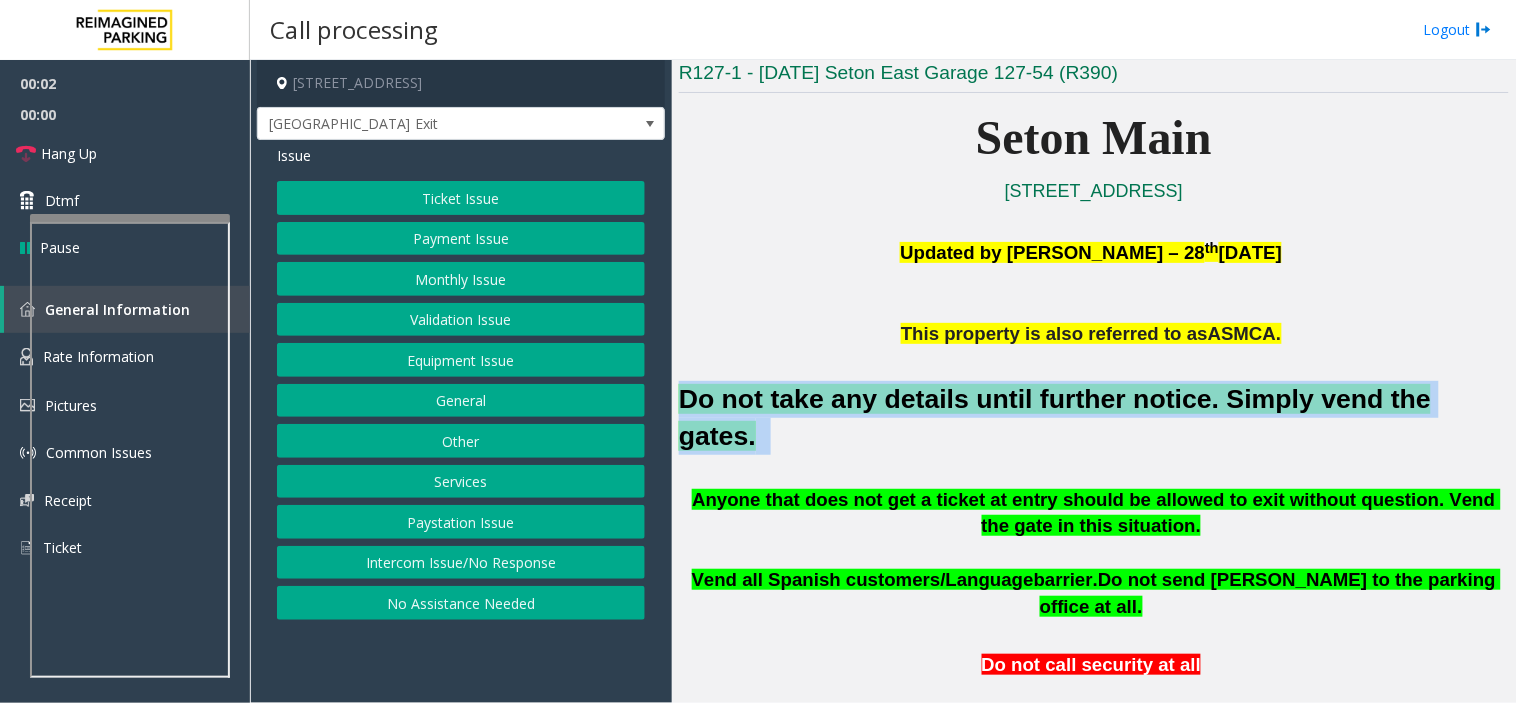 copy on "Do not take any details until further notice. Simply vend the gates." 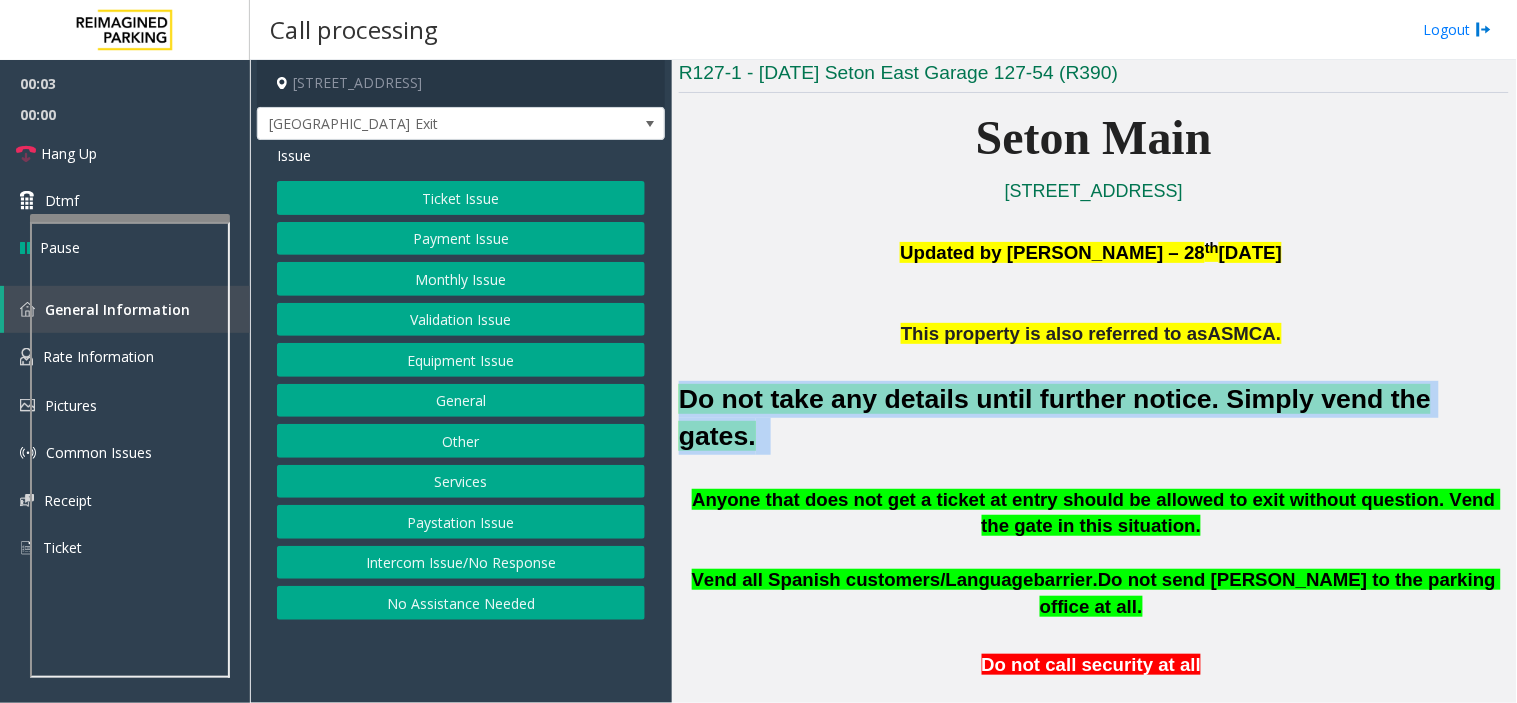 click on "Equipment Issue" 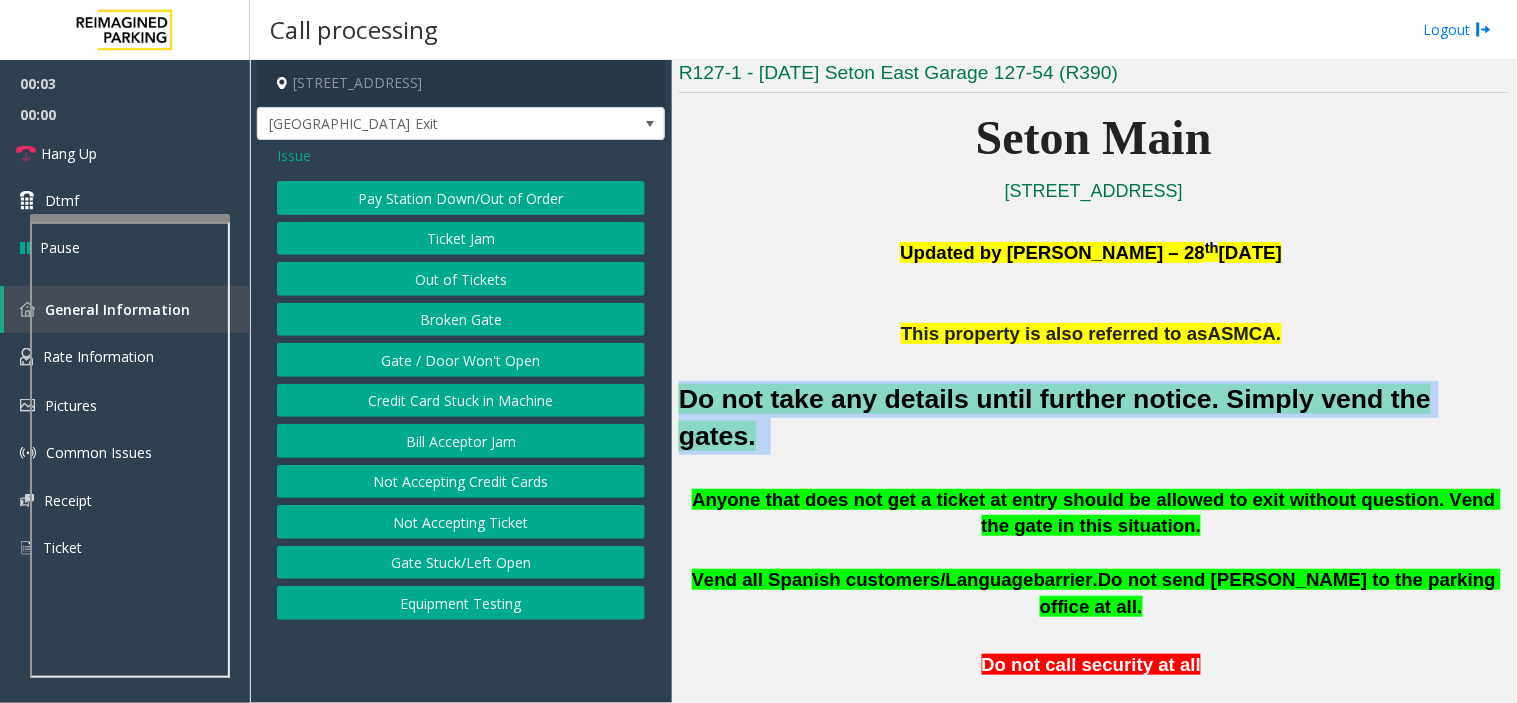 click on "Gate / Door Won't Open" 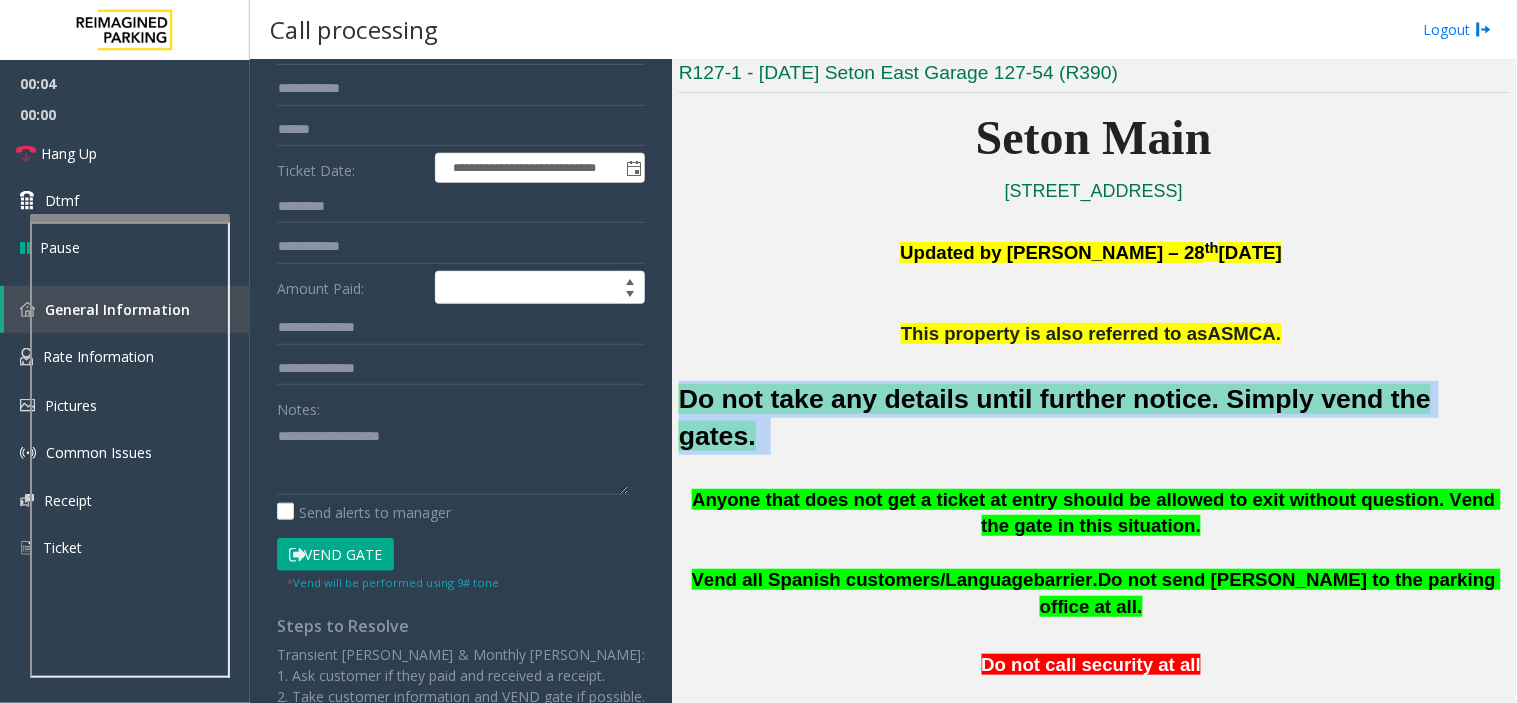 scroll, scrollTop: 222, scrollLeft: 0, axis: vertical 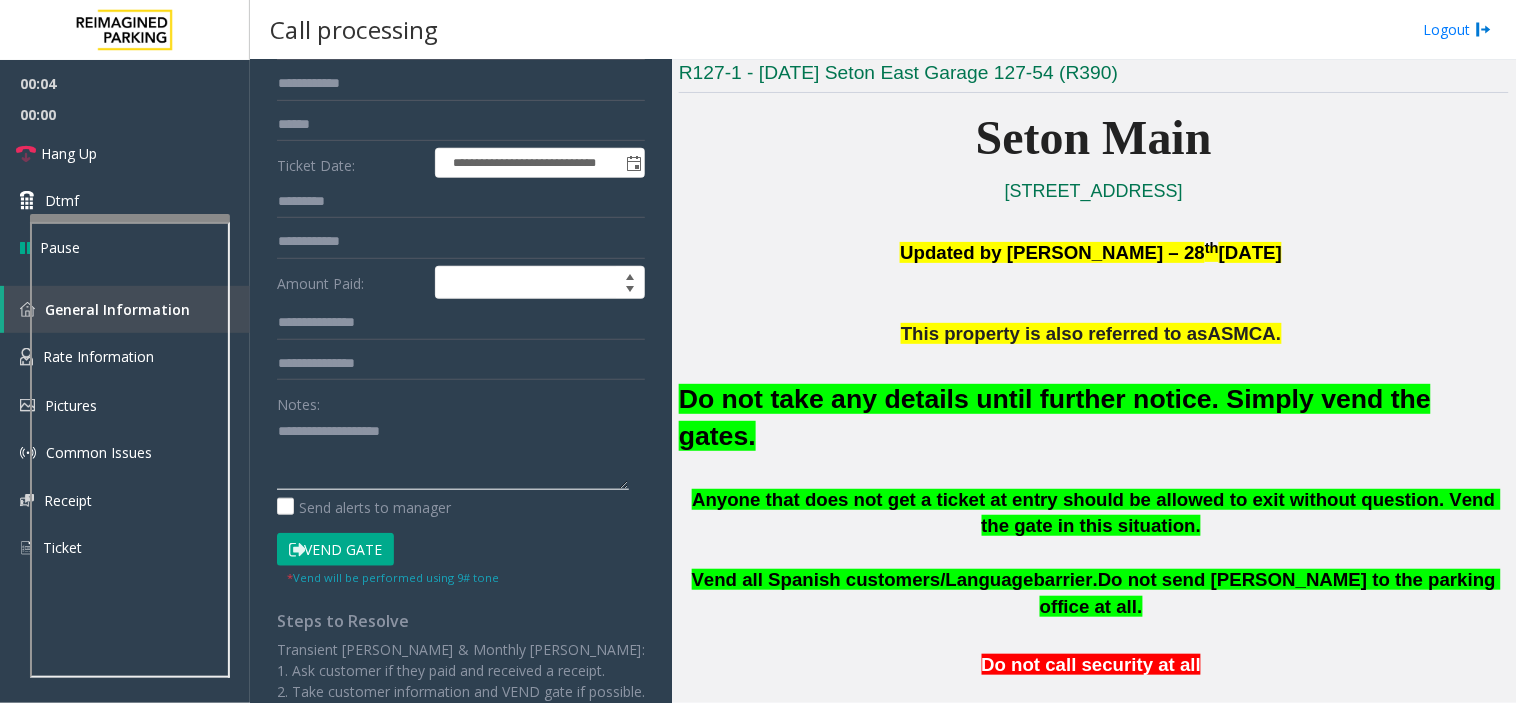 click 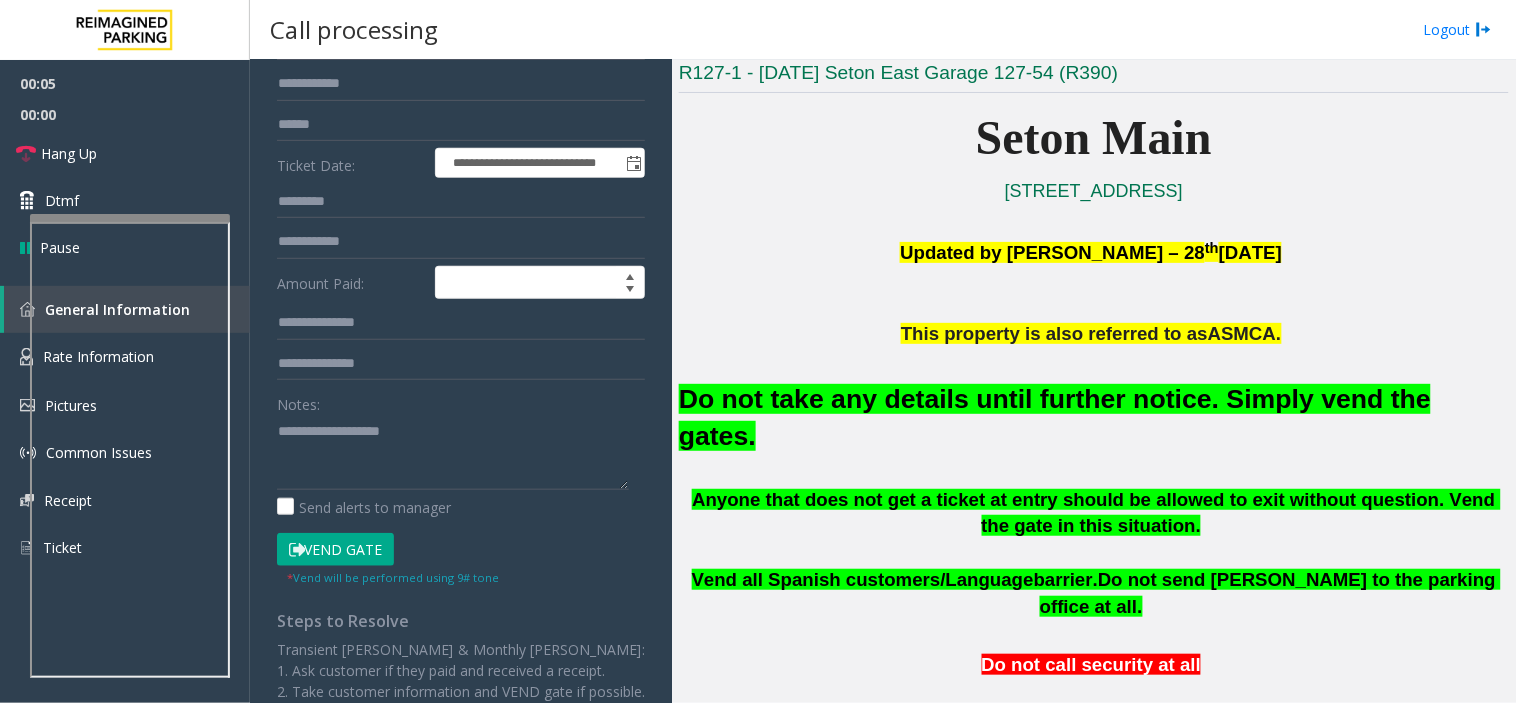 click on "Vend Gate" 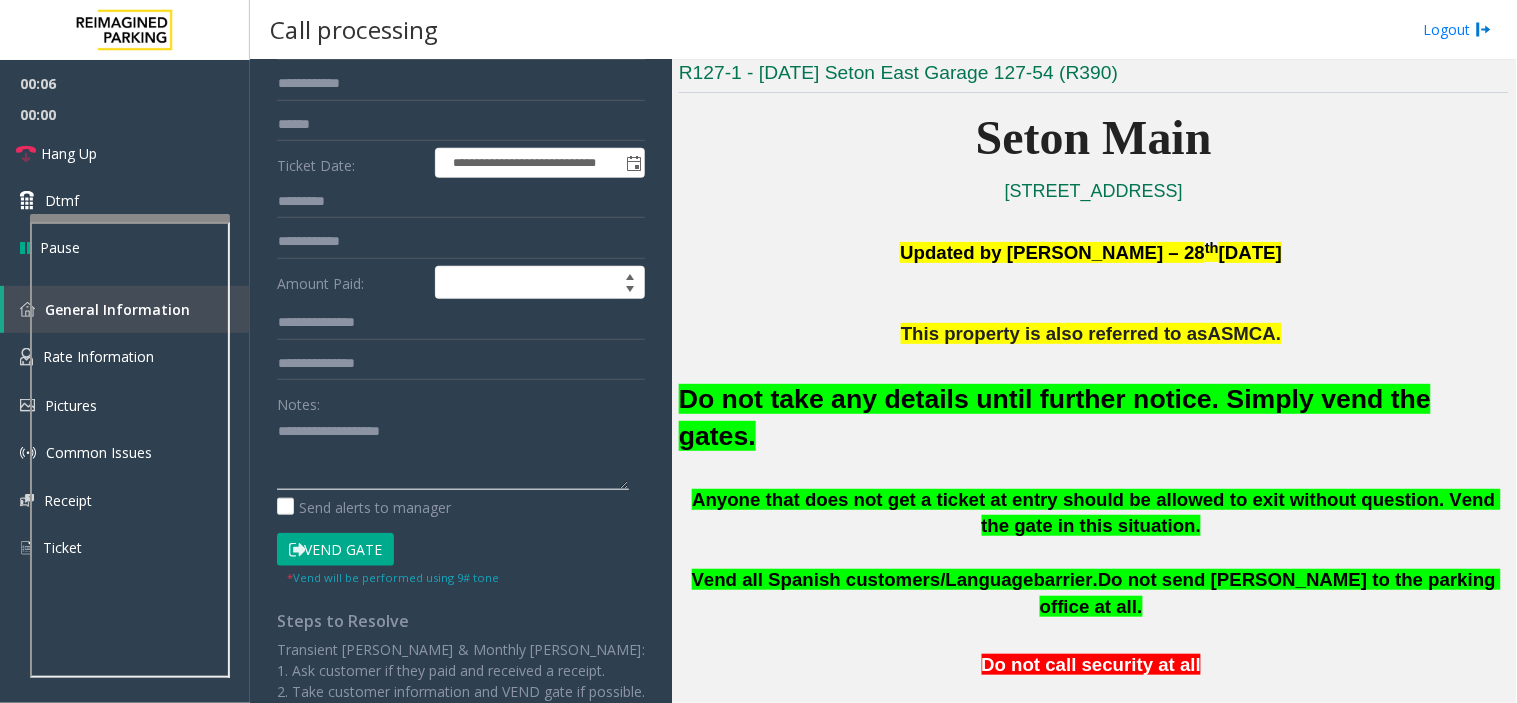 paste on "**********" 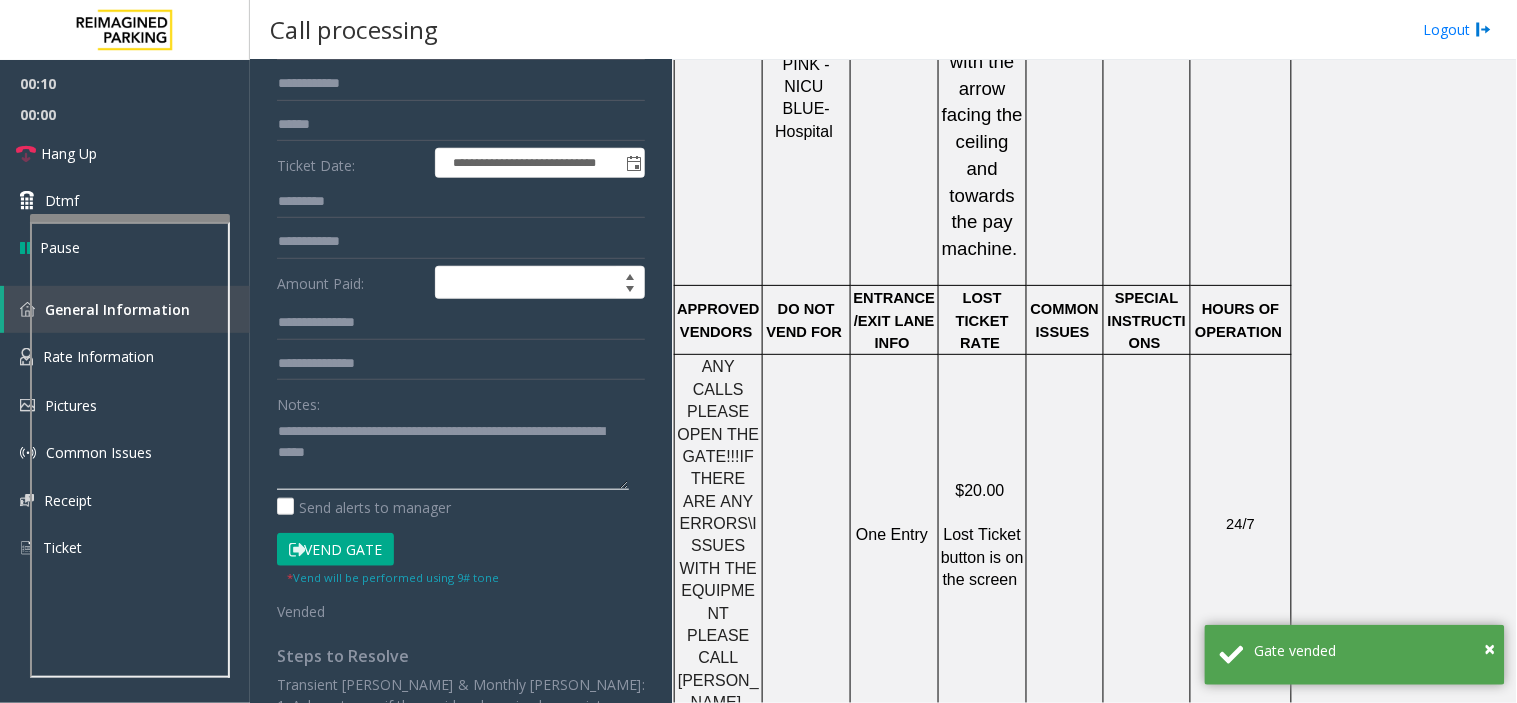 scroll, scrollTop: 2000, scrollLeft: 0, axis: vertical 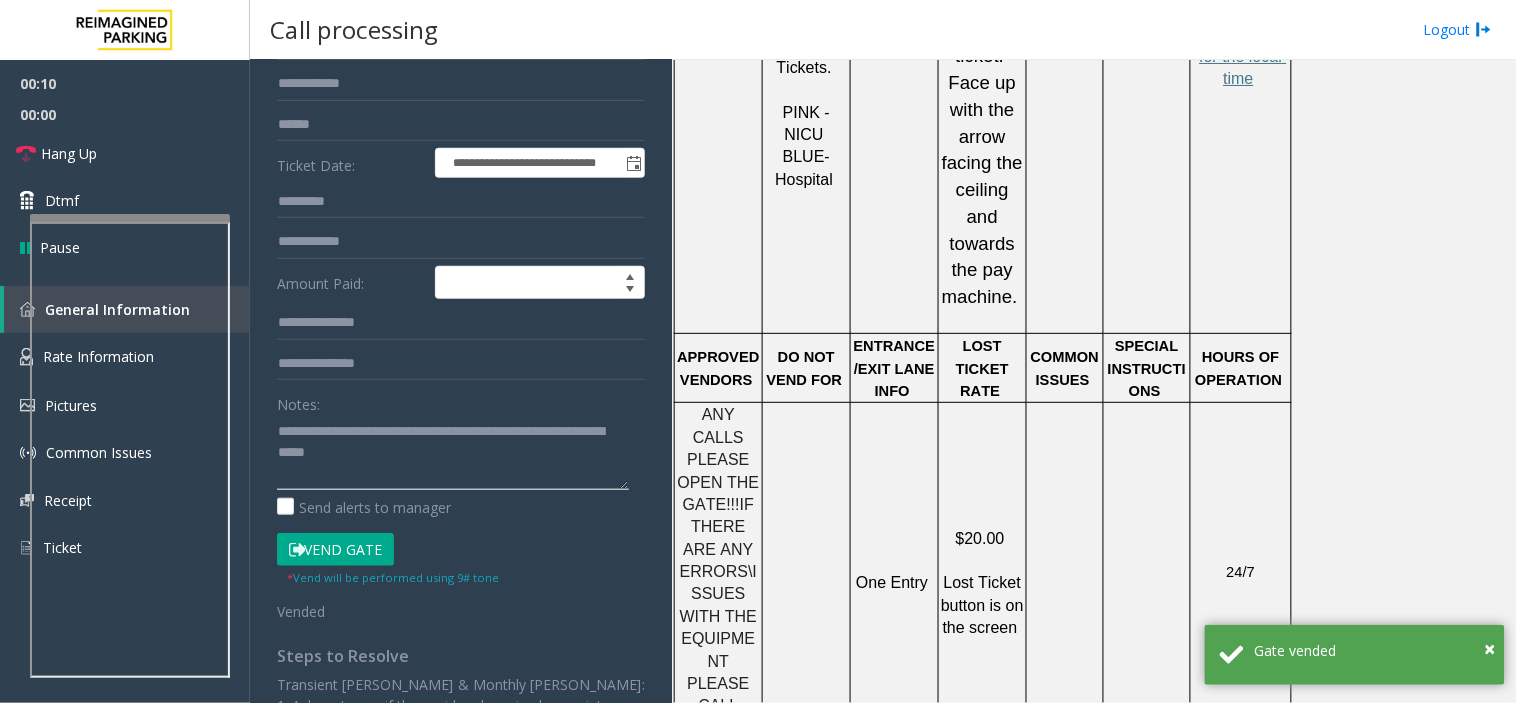 type on "**********" 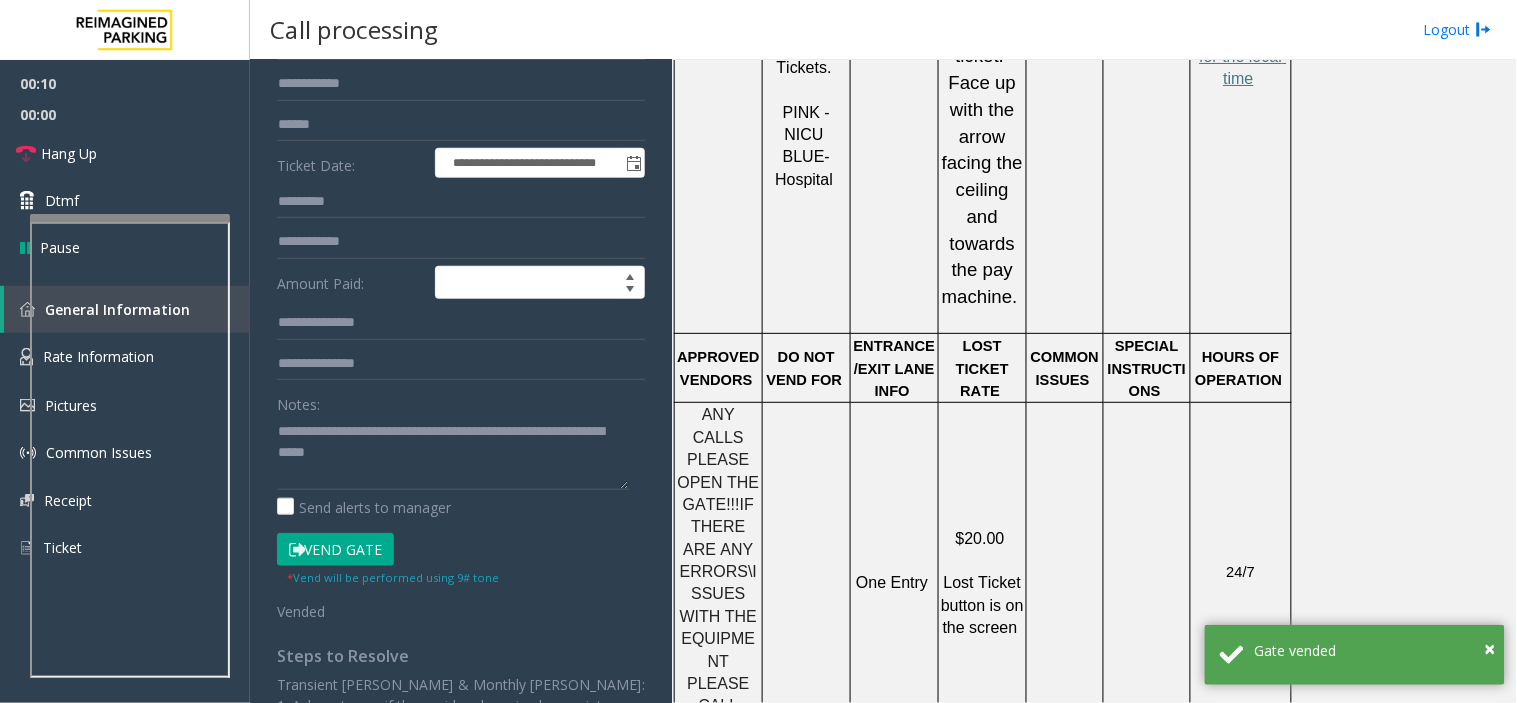 click on "$20.00     Lost Ticket button is on the screen" 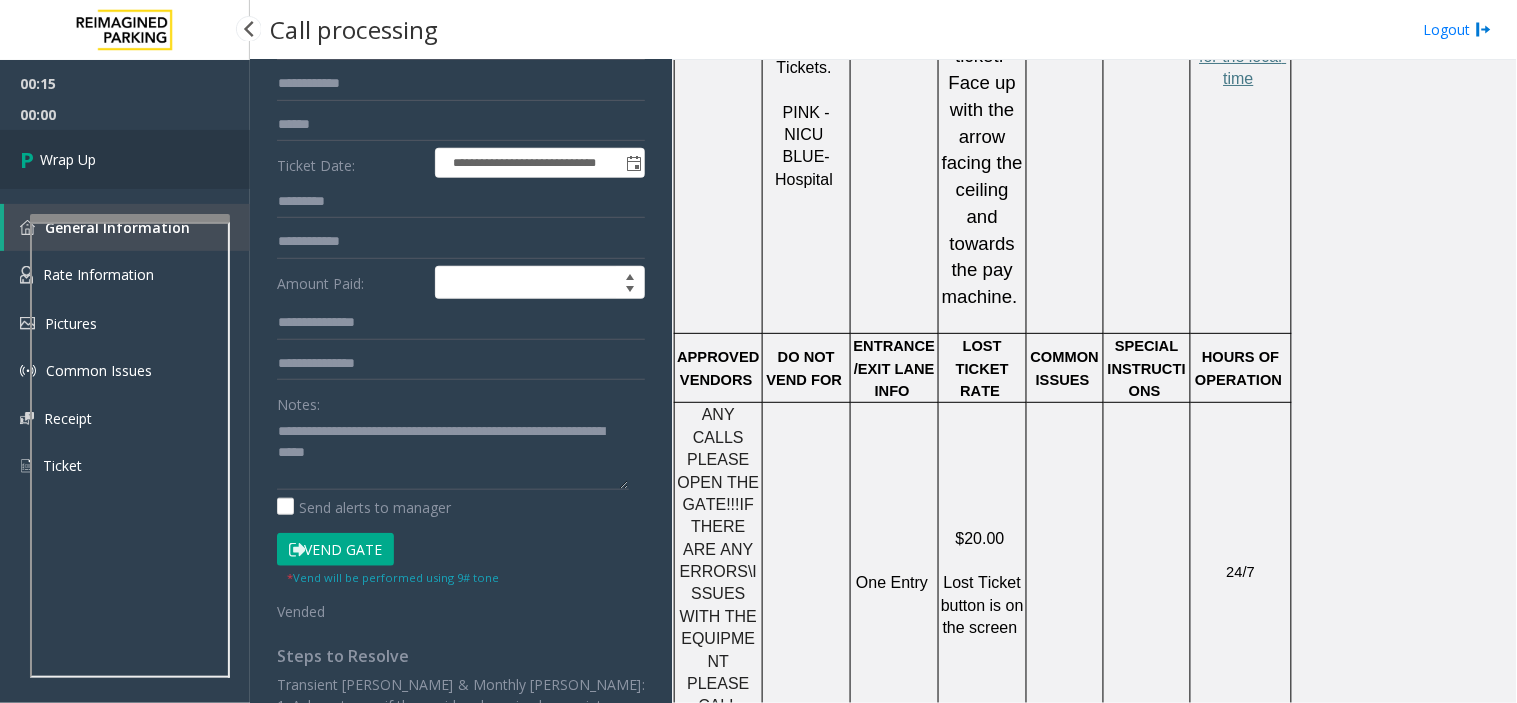 click on "Wrap Up" at bounding box center [125, 159] 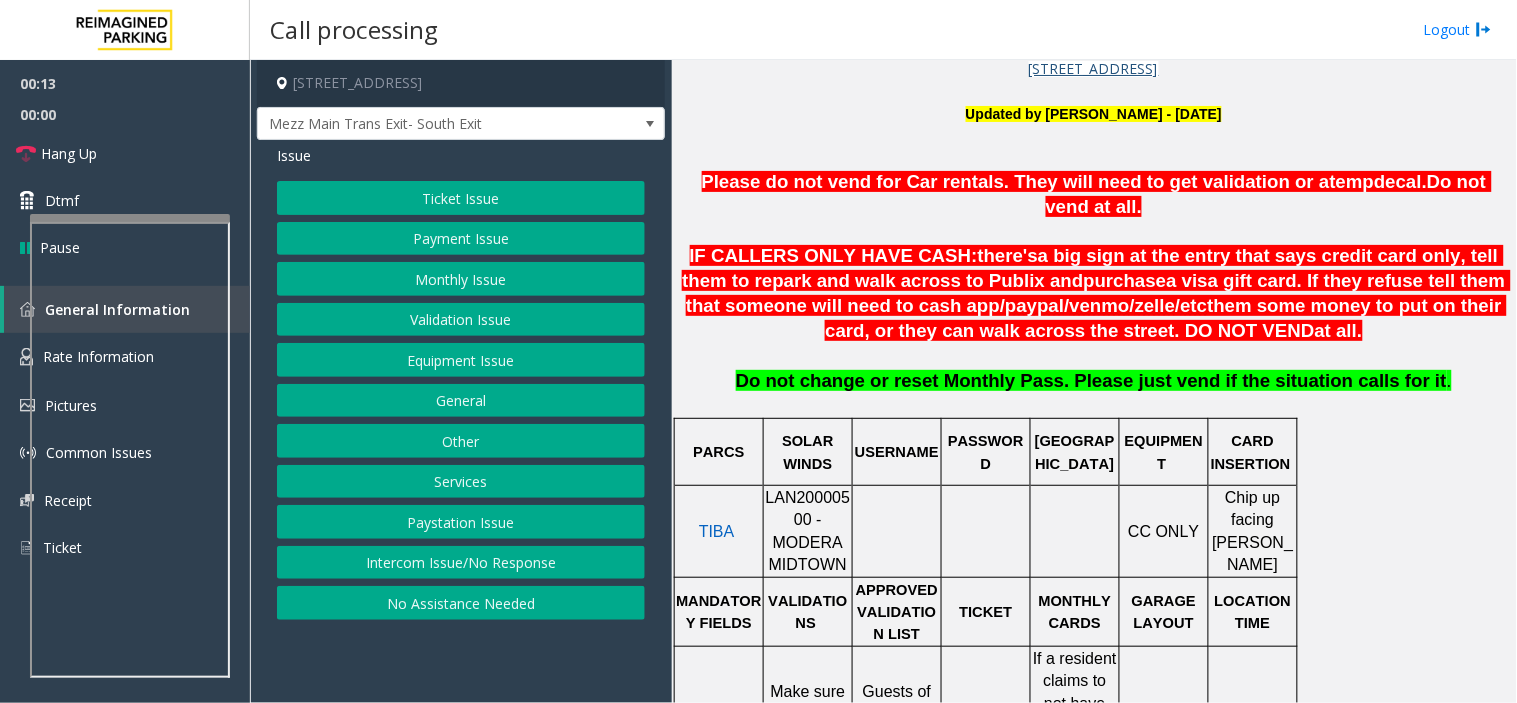 scroll, scrollTop: 666, scrollLeft: 0, axis: vertical 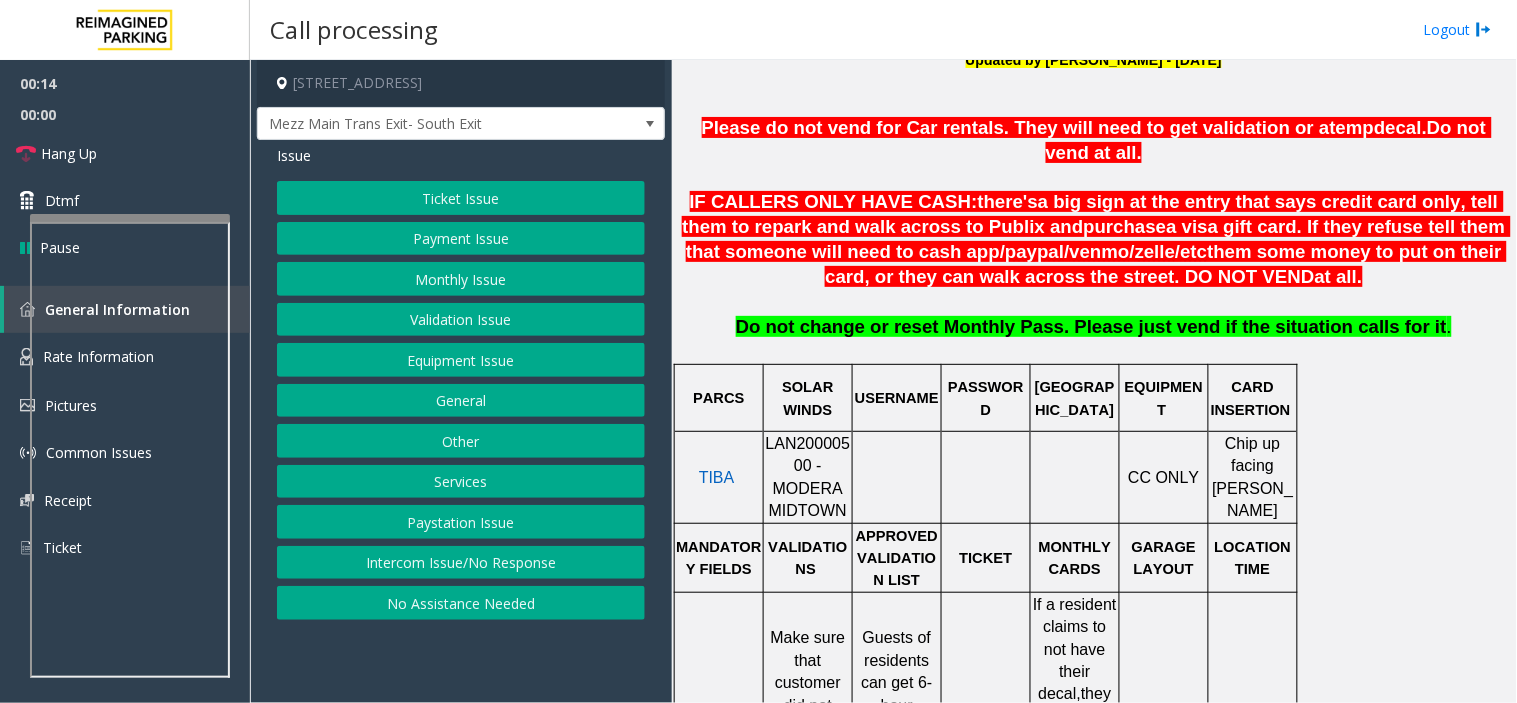 click on "a big sign at the entry that says credit card only, tell them to repark and walk across to Publix and" 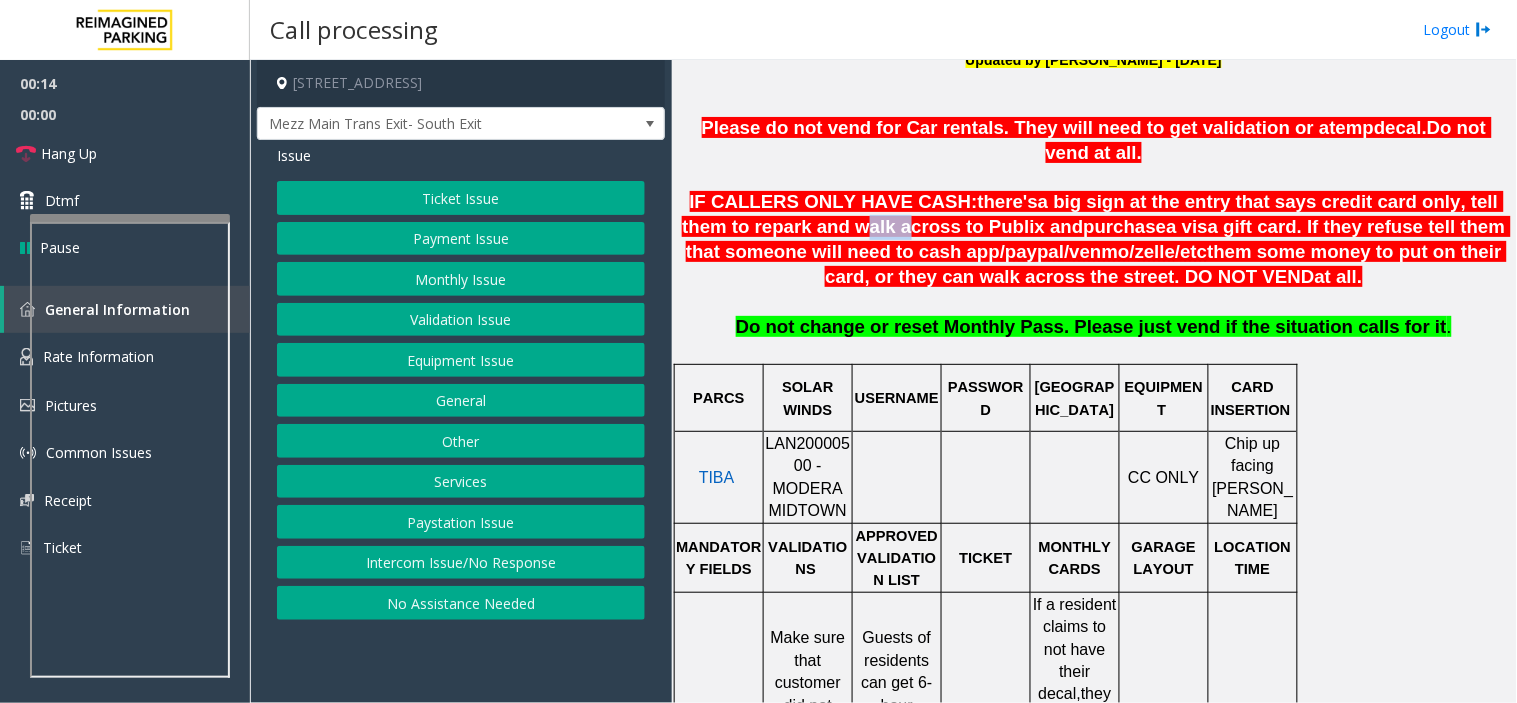 click on "a big sign at the entry that says credit card only, tell them to repark and walk across to Publix and" 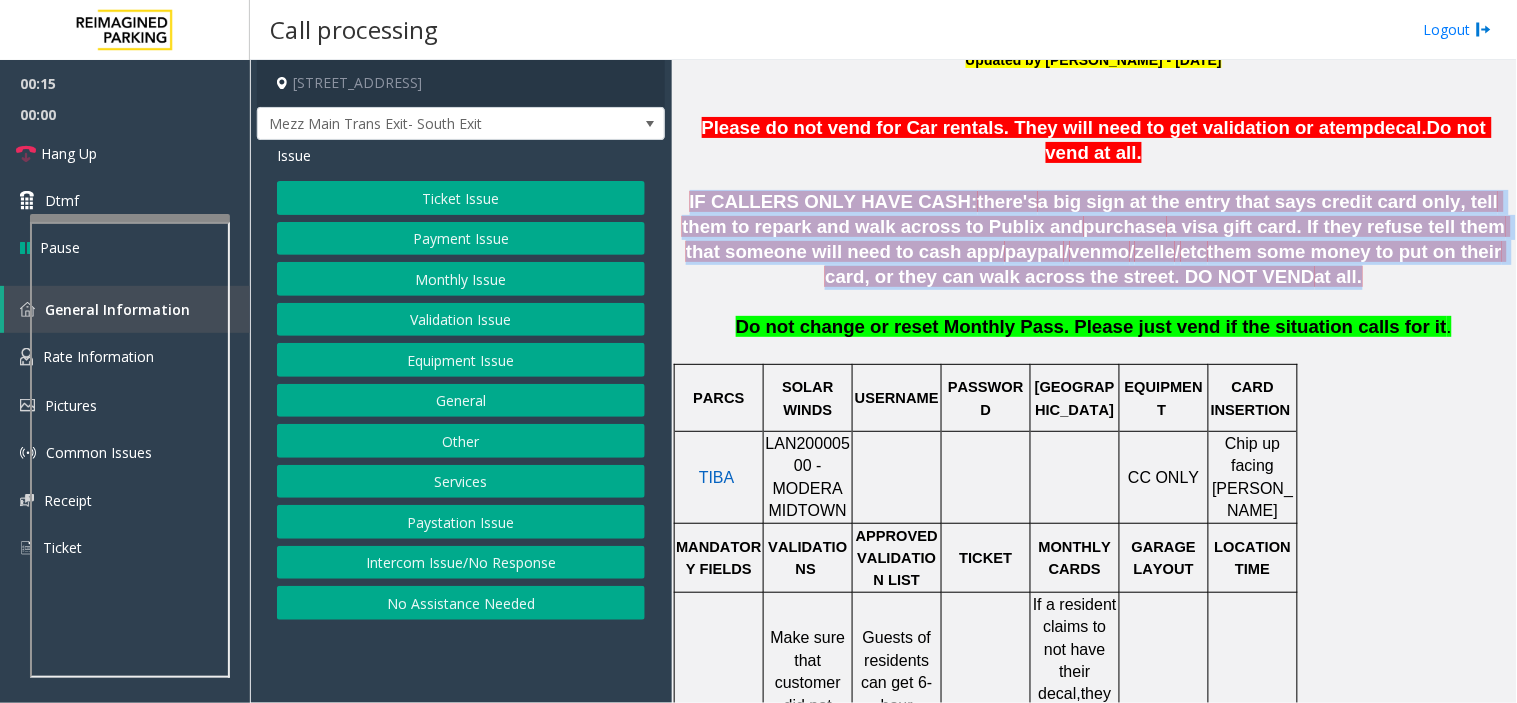 drag, startPoint x: 716, startPoint y: 196, endPoint x: 997, endPoint y: 227, distance: 282.7048 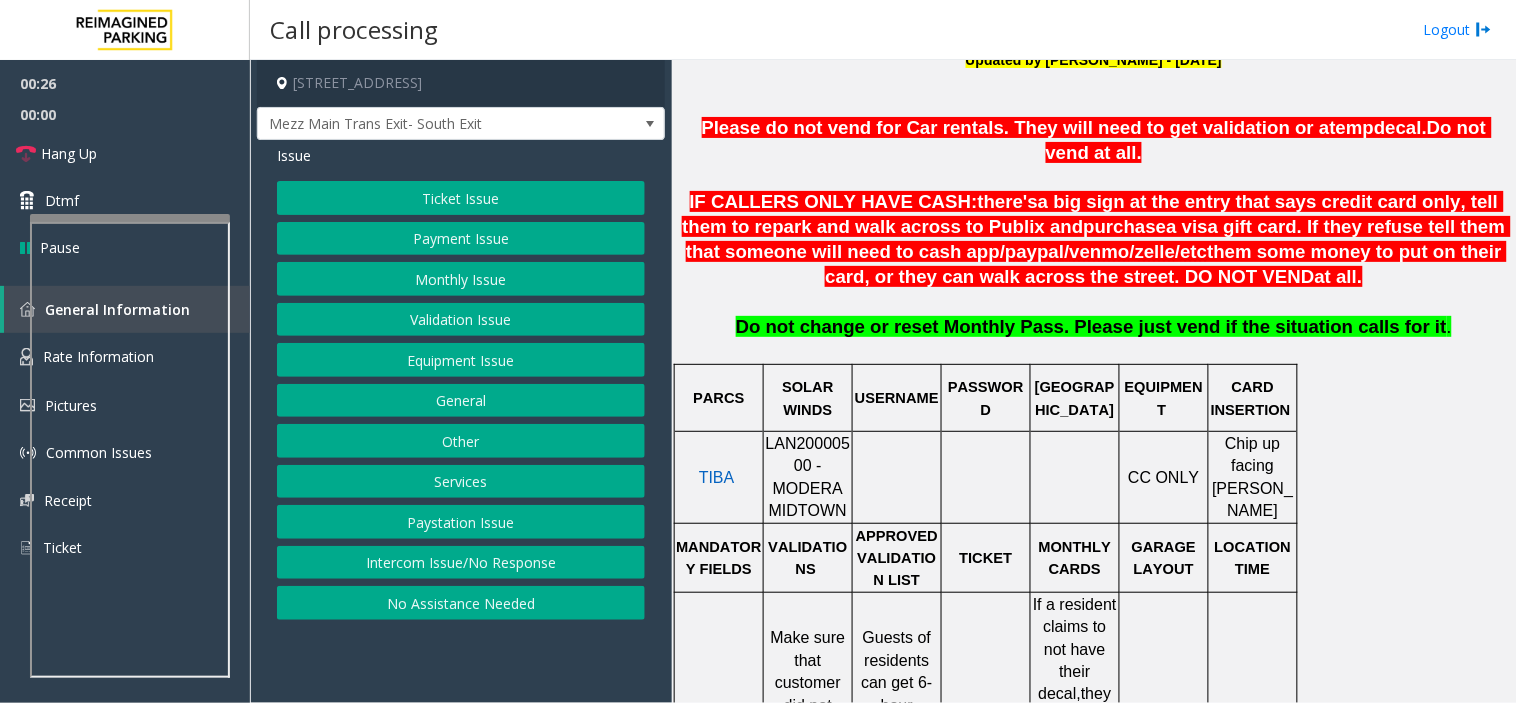 click on "Please do not vend for Car rentals. They will need to get validation or a" 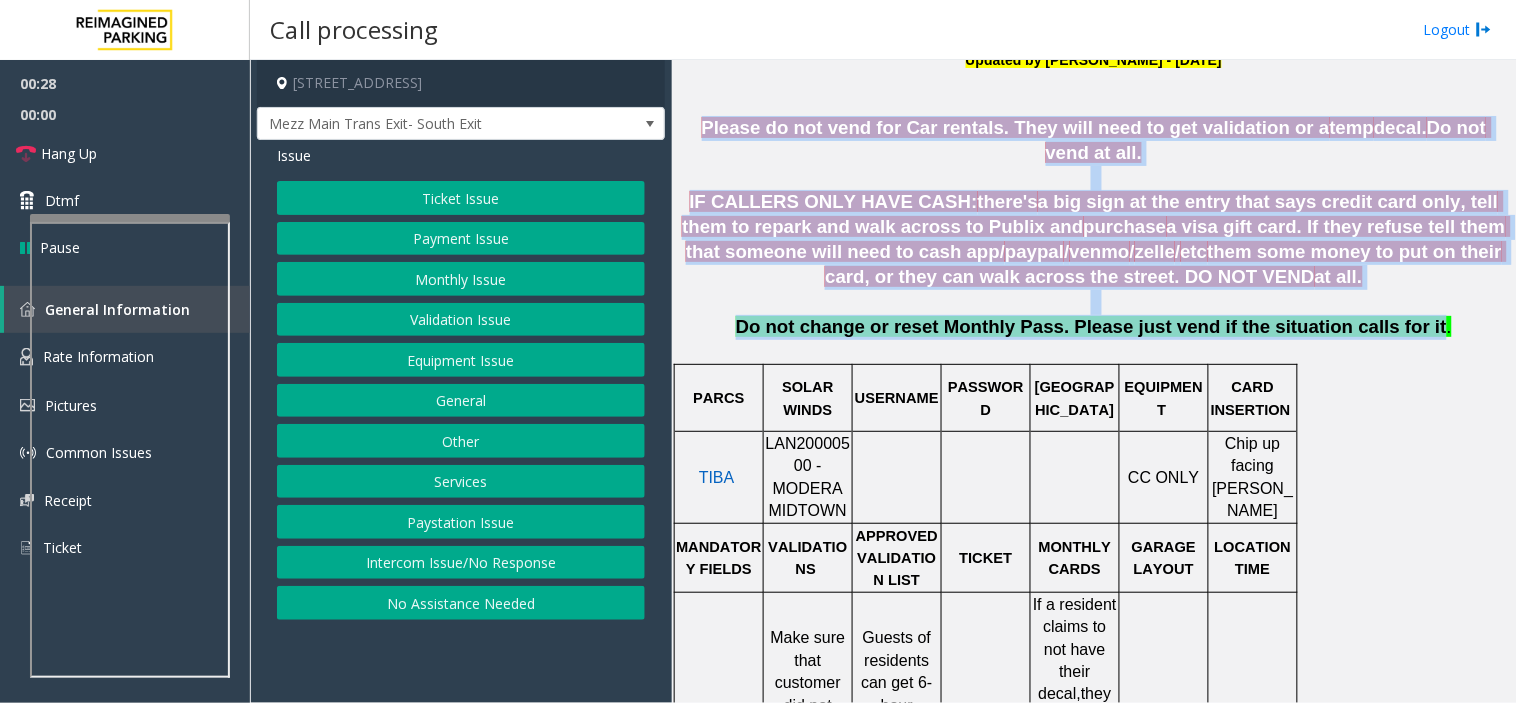 drag, startPoint x: 693, startPoint y: 117, endPoint x: 1388, endPoint y: 302, distance: 719.2009 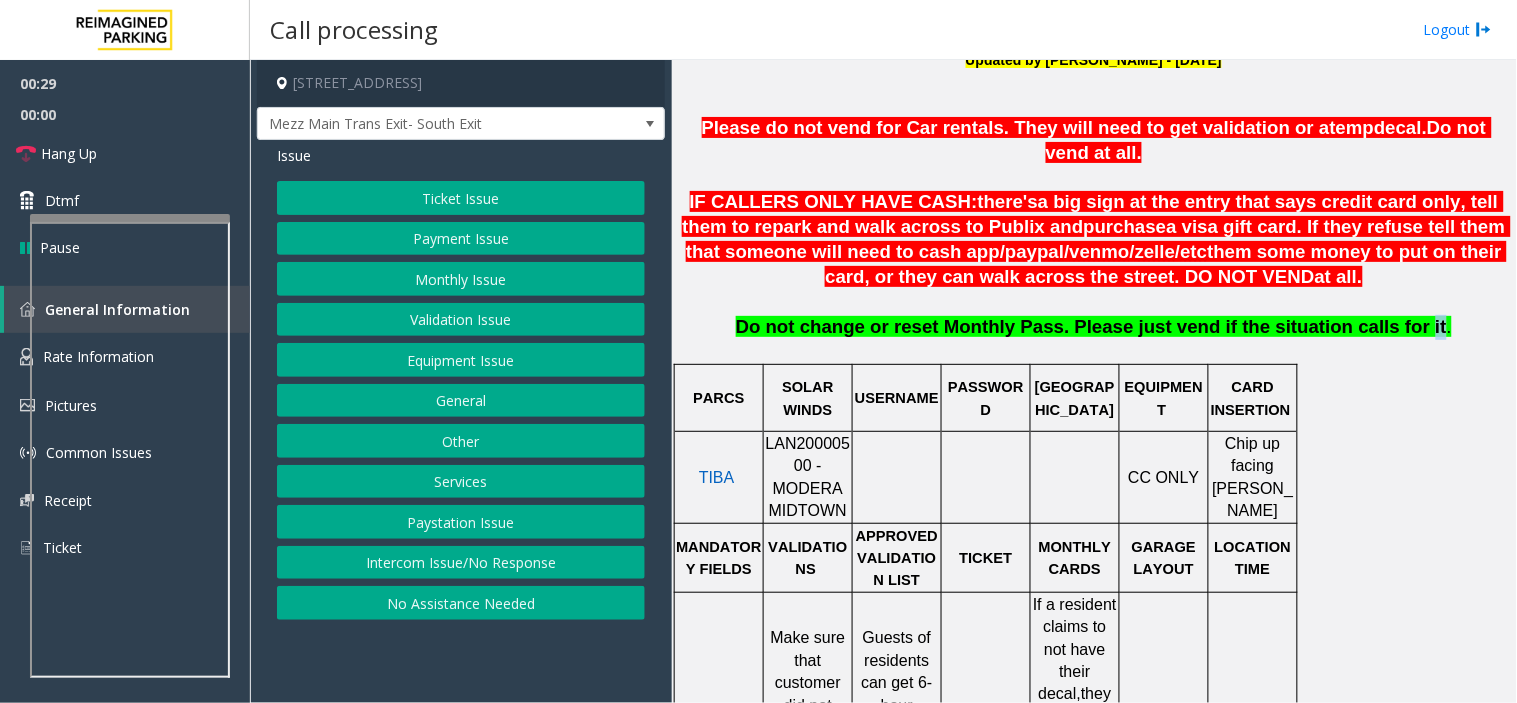 click on "Do not change or reset Monthly Pass. Please just vend if the situation calls for it" 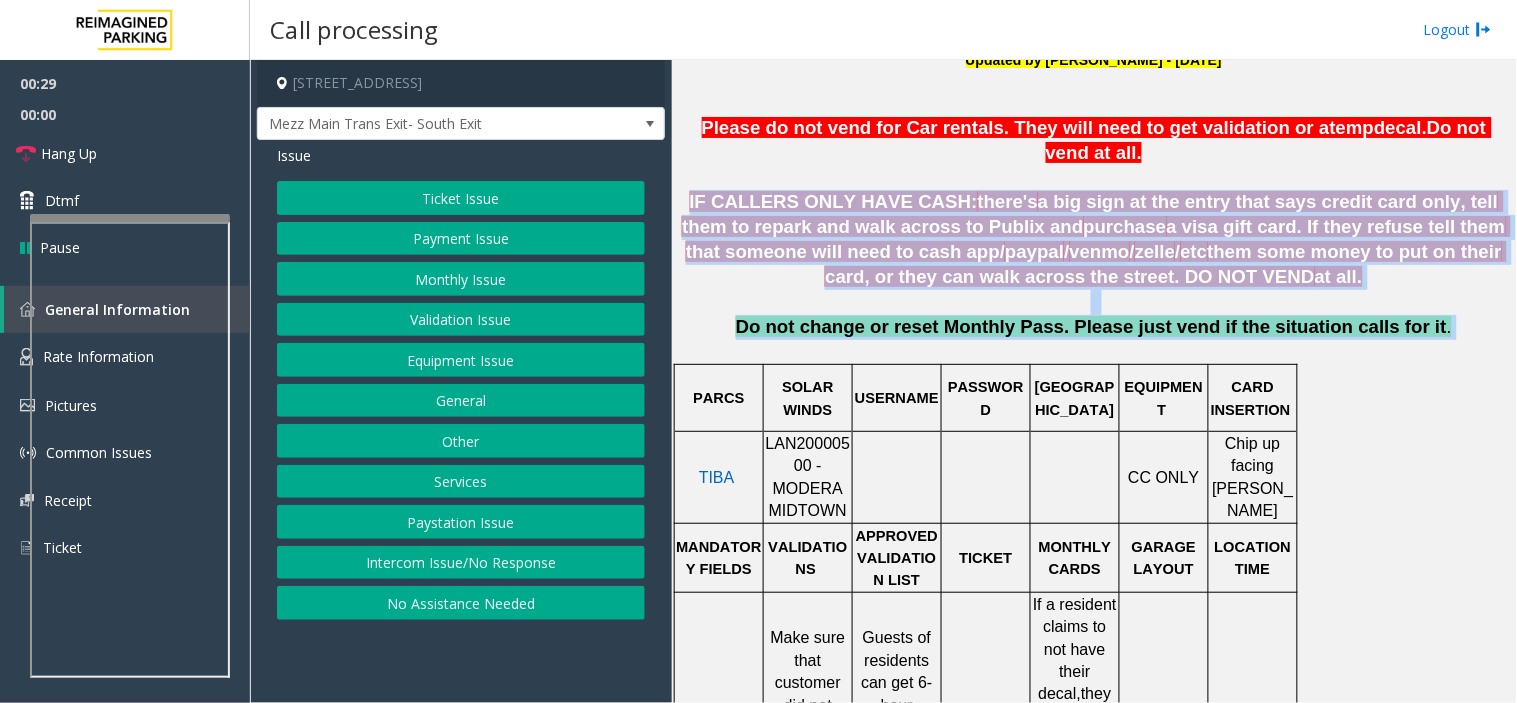 drag, startPoint x: 1388, startPoint y: 302, endPoint x: 805, endPoint y: 175, distance: 596.6724 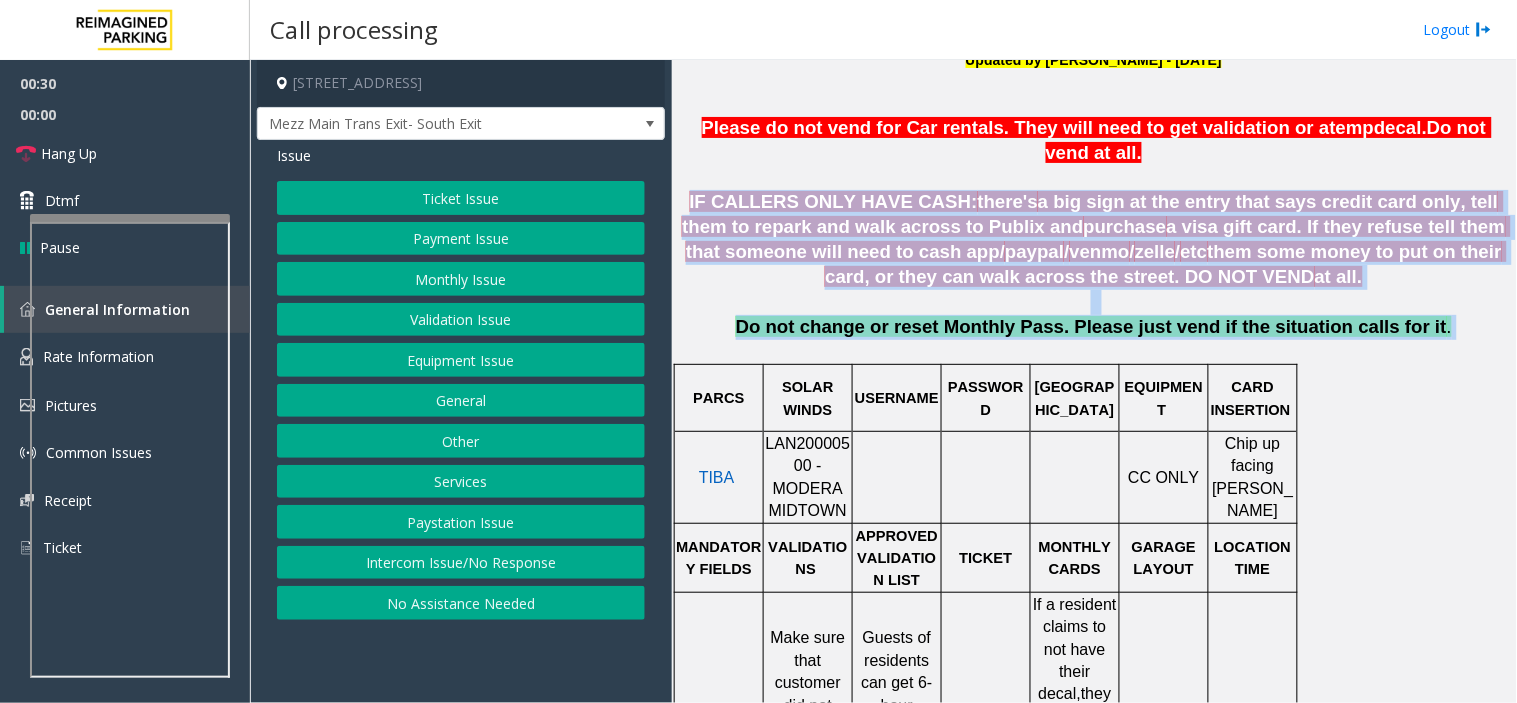 click on "IF CALLERS ONLY HAVE CASH:" 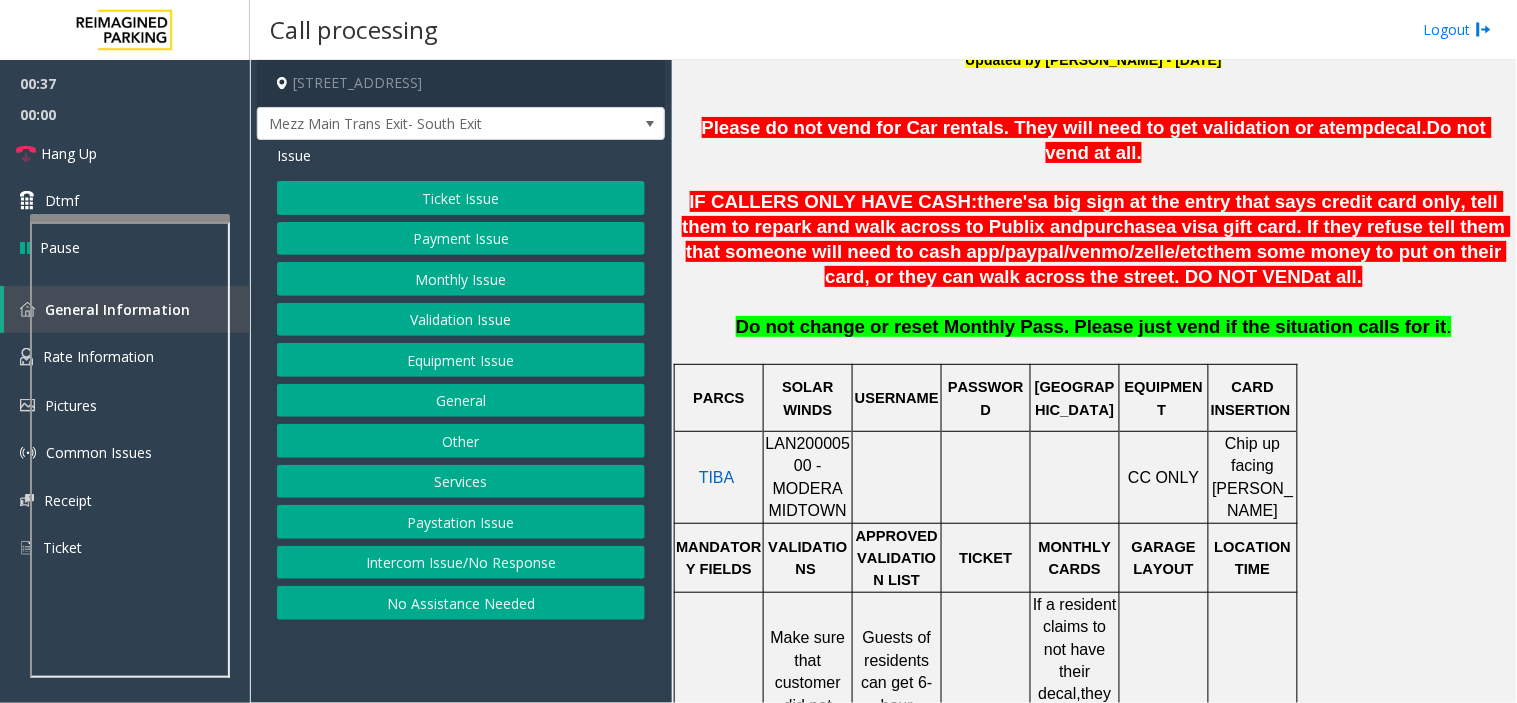click on "a big sign at the entry that says credit card only, tell them to repark and walk across to Publix and" 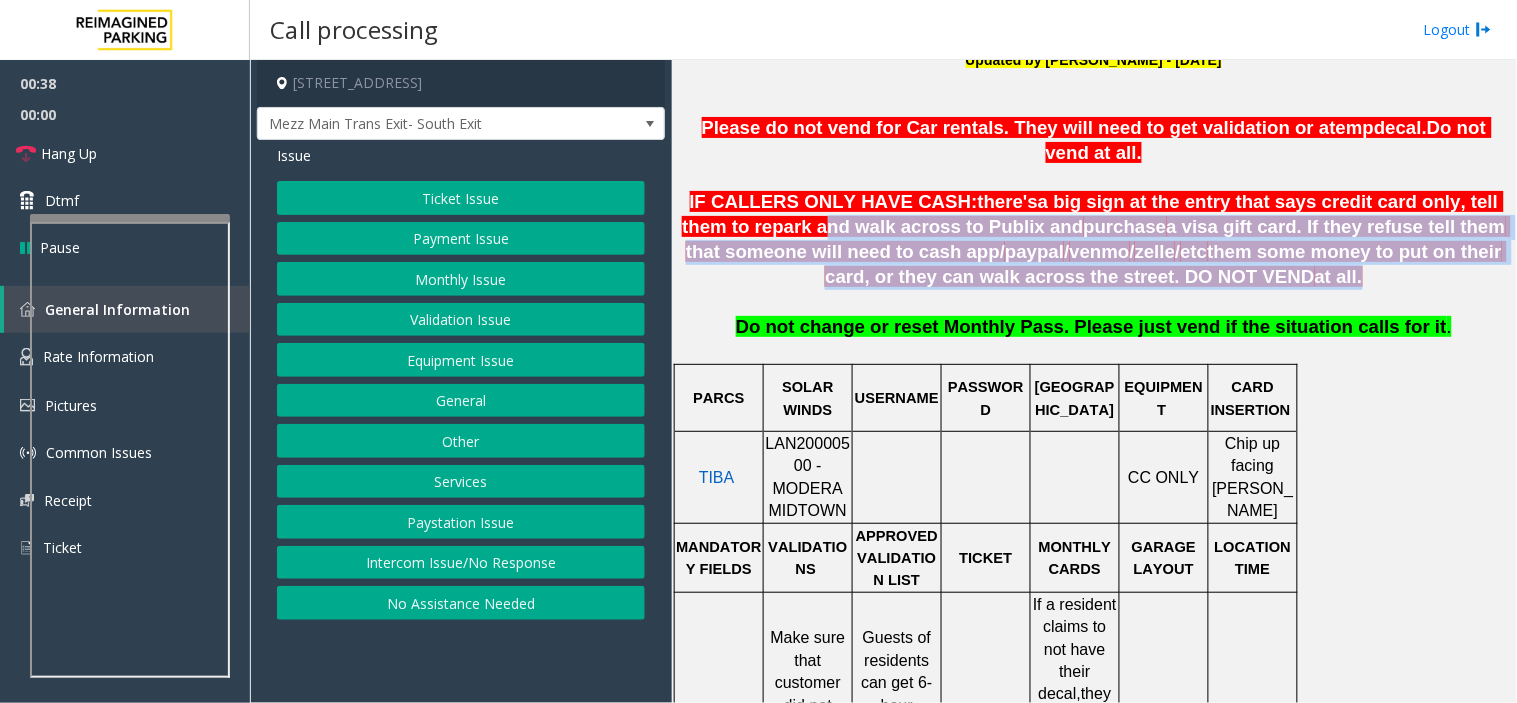 drag, startPoint x: 682, startPoint y: 200, endPoint x: 1217, endPoint y: 263, distance: 538.6966 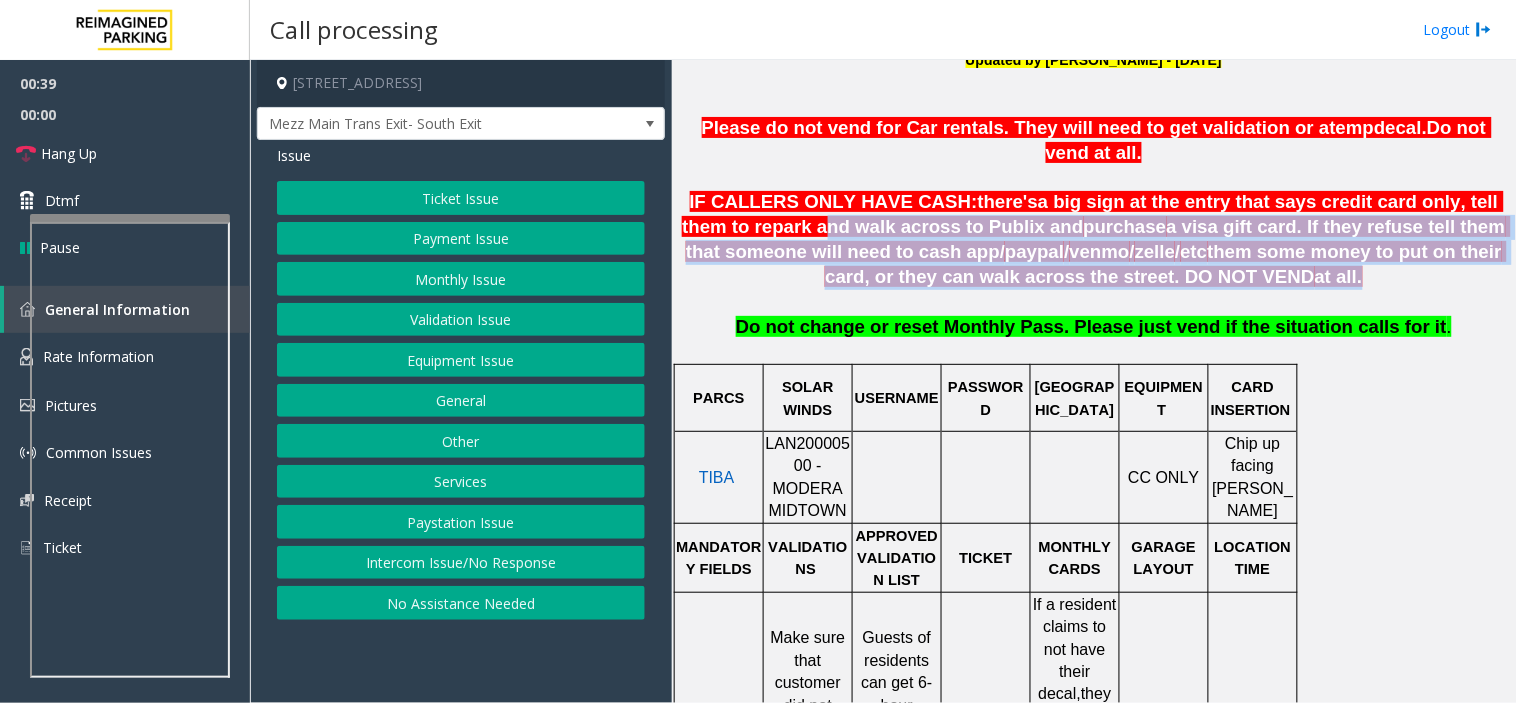 click on "IF CALLERS ONLY HAVE CASH:  there's  a big sign at the entry that says credit card only, tell them to repark and walk across to Publix and  purchase  a visa gift card. If they refuse tell them that someone will need to cash app/ paypal / venmo / zelle / etc  them some money to put on their card, or they can walk across the street. DO NOT VEND  at all." 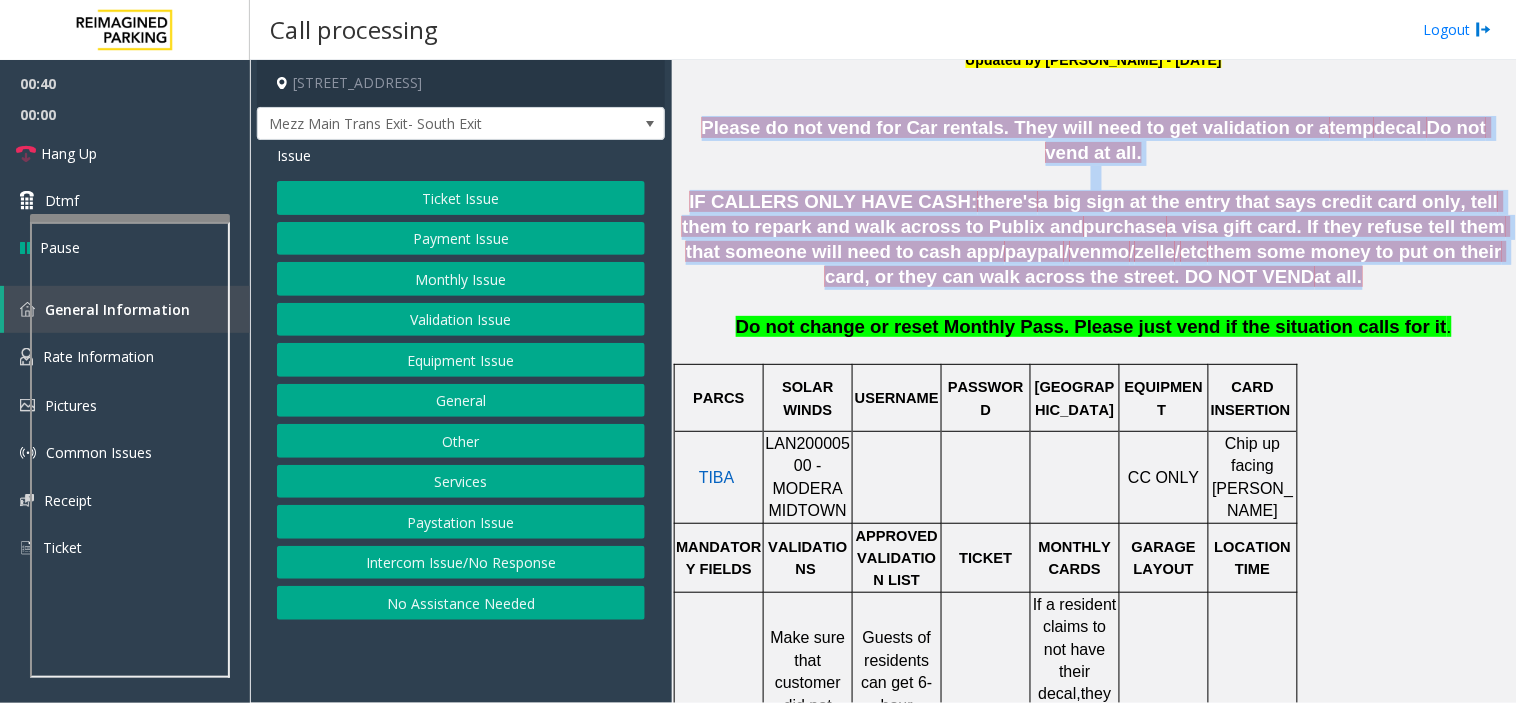 drag, startPoint x: 1217, startPoint y: 263, endPoint x: 697, endPoint y: 130, distance: 536.73926 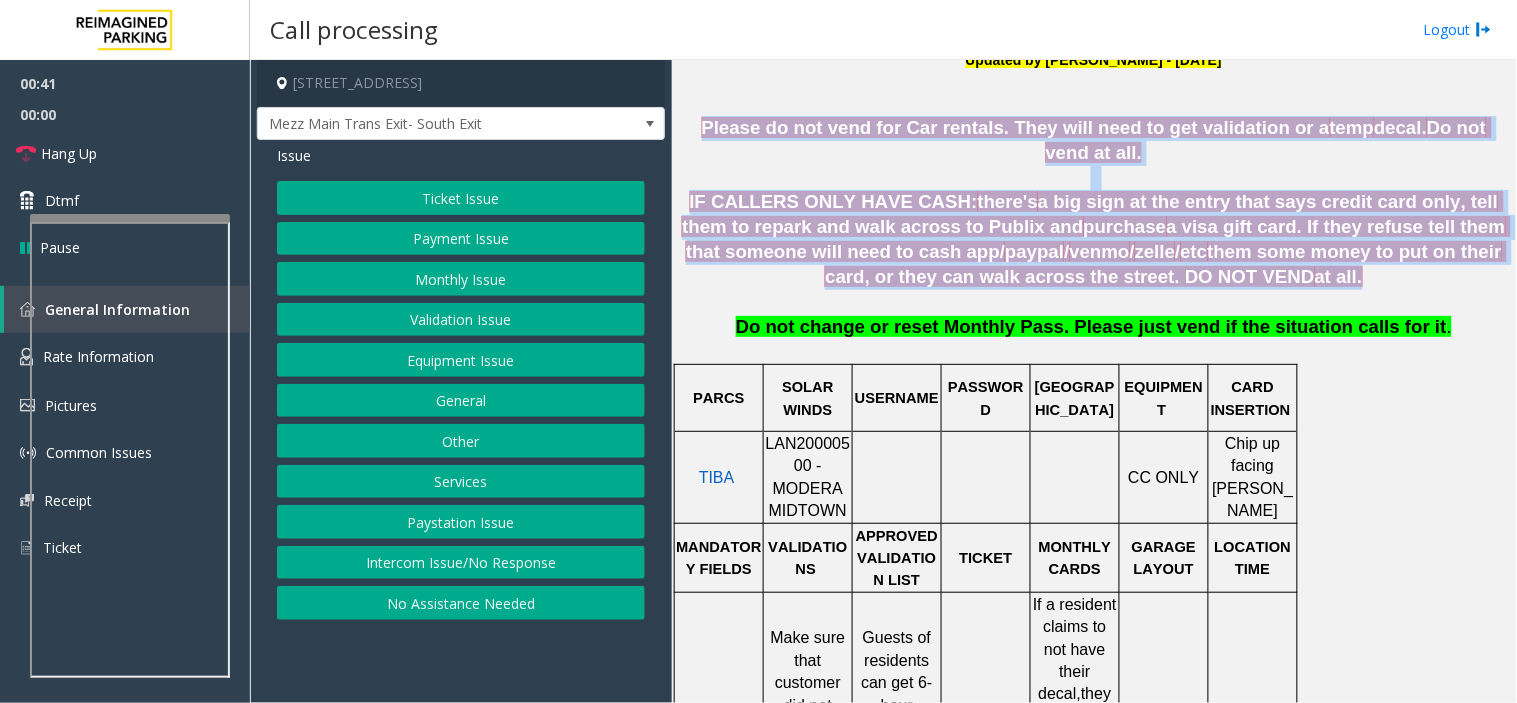 click on "Please do not vend for Car rentals. They will need to get validation or a" 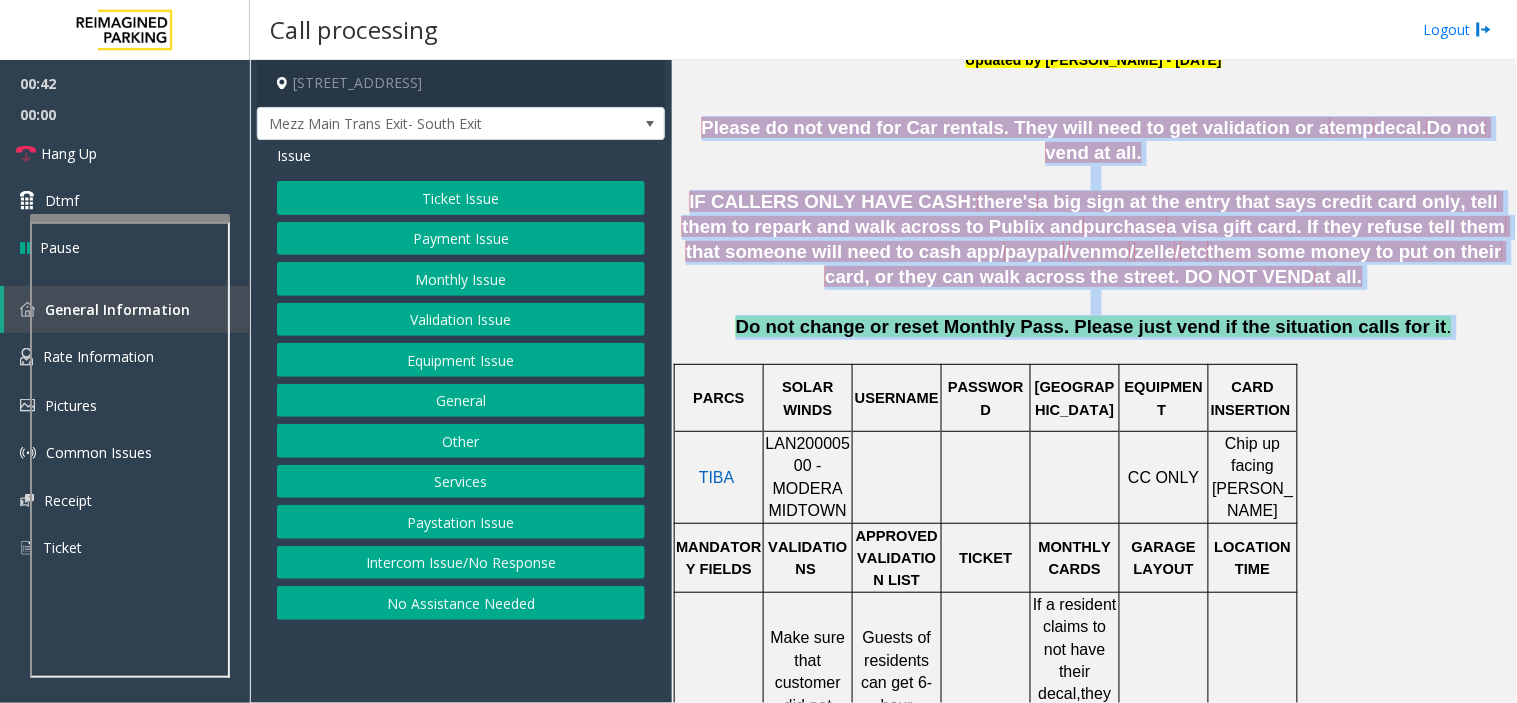 drag, startPoint x: 697, startPoint y: 130, endPoint x: 1408, endPoint y: 312, distance: 733.9244 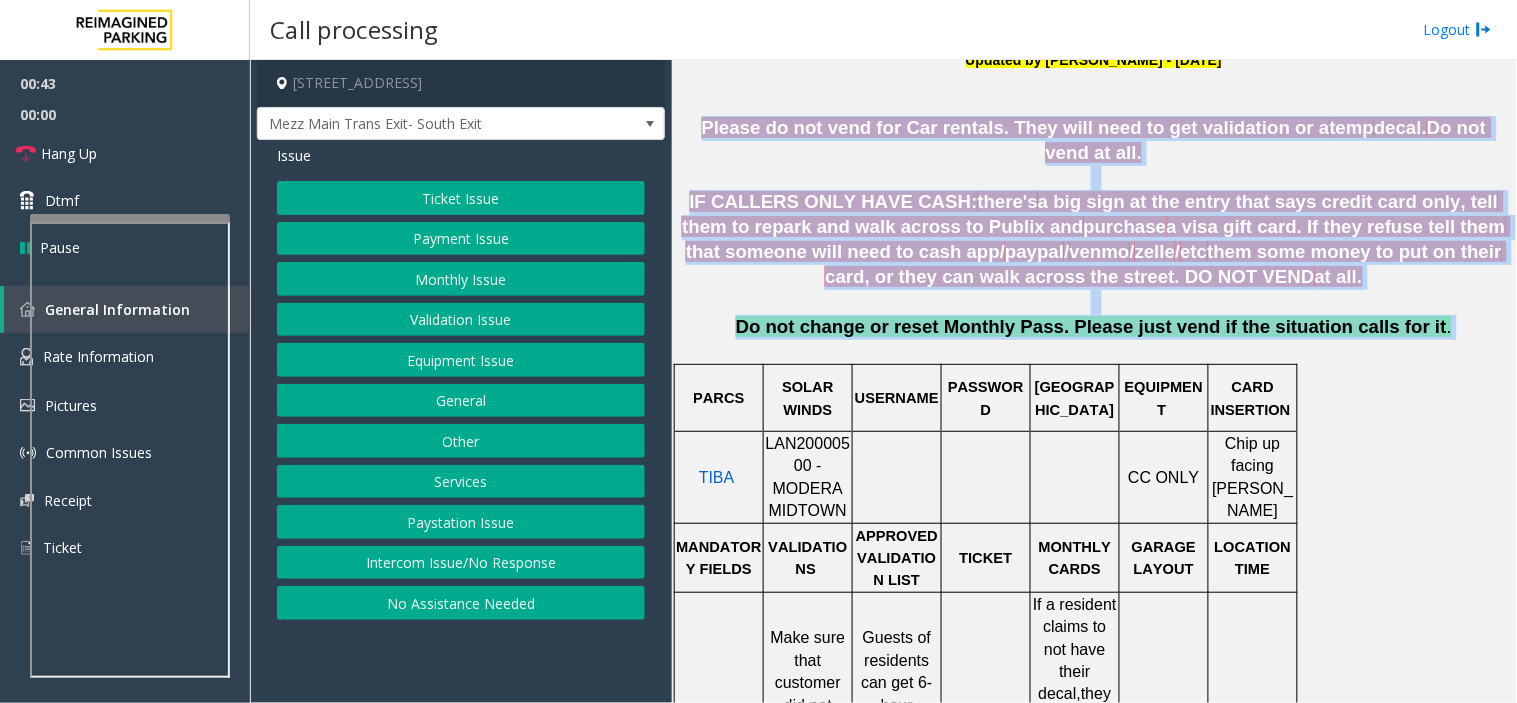 drag, startPoint x: 1408, startPoint y: 312, endPoint x: 702, endPoint y: 111, distance: 734.0552 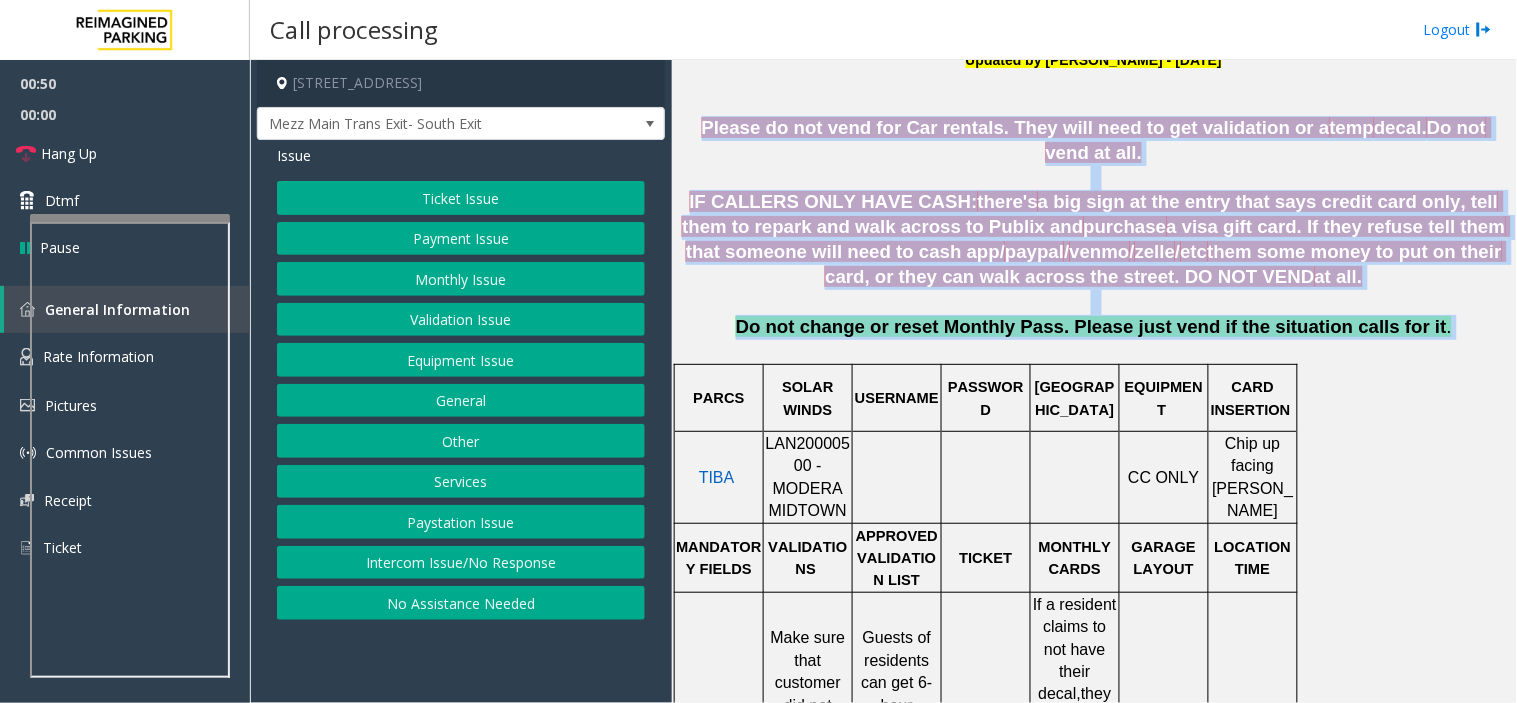 click 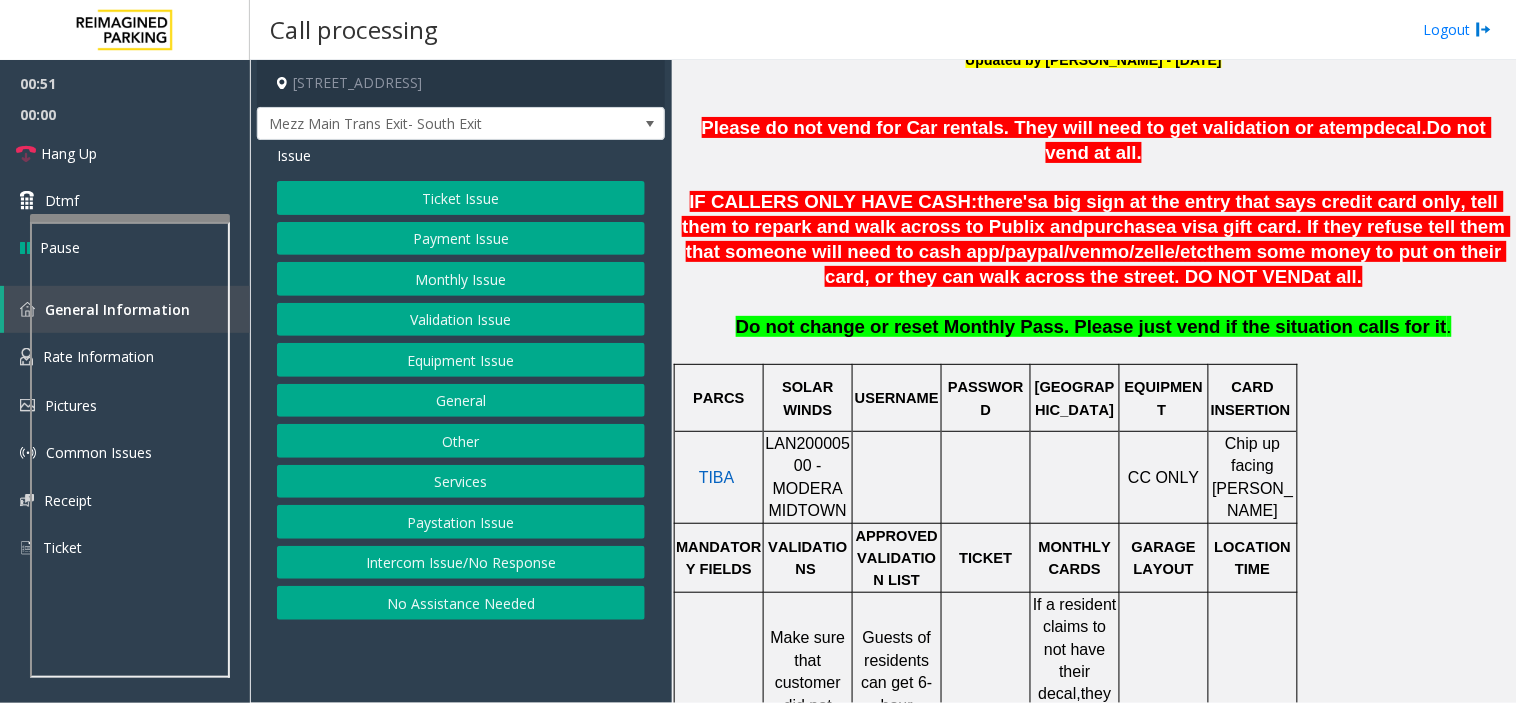 click 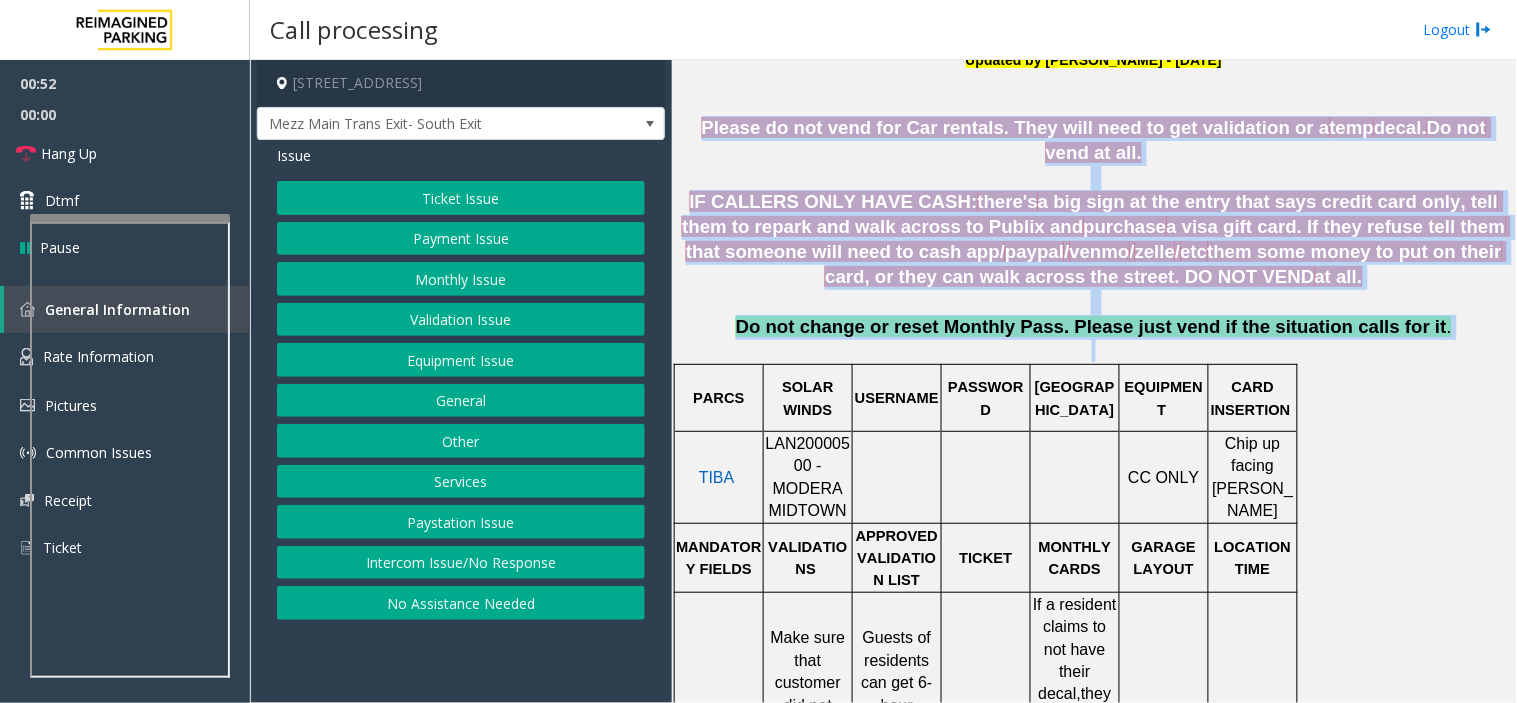 drag, startPoint x: 708, startPoint y: 114, endPoint x: 1446, endPoint y: 304, distance: 762.0656 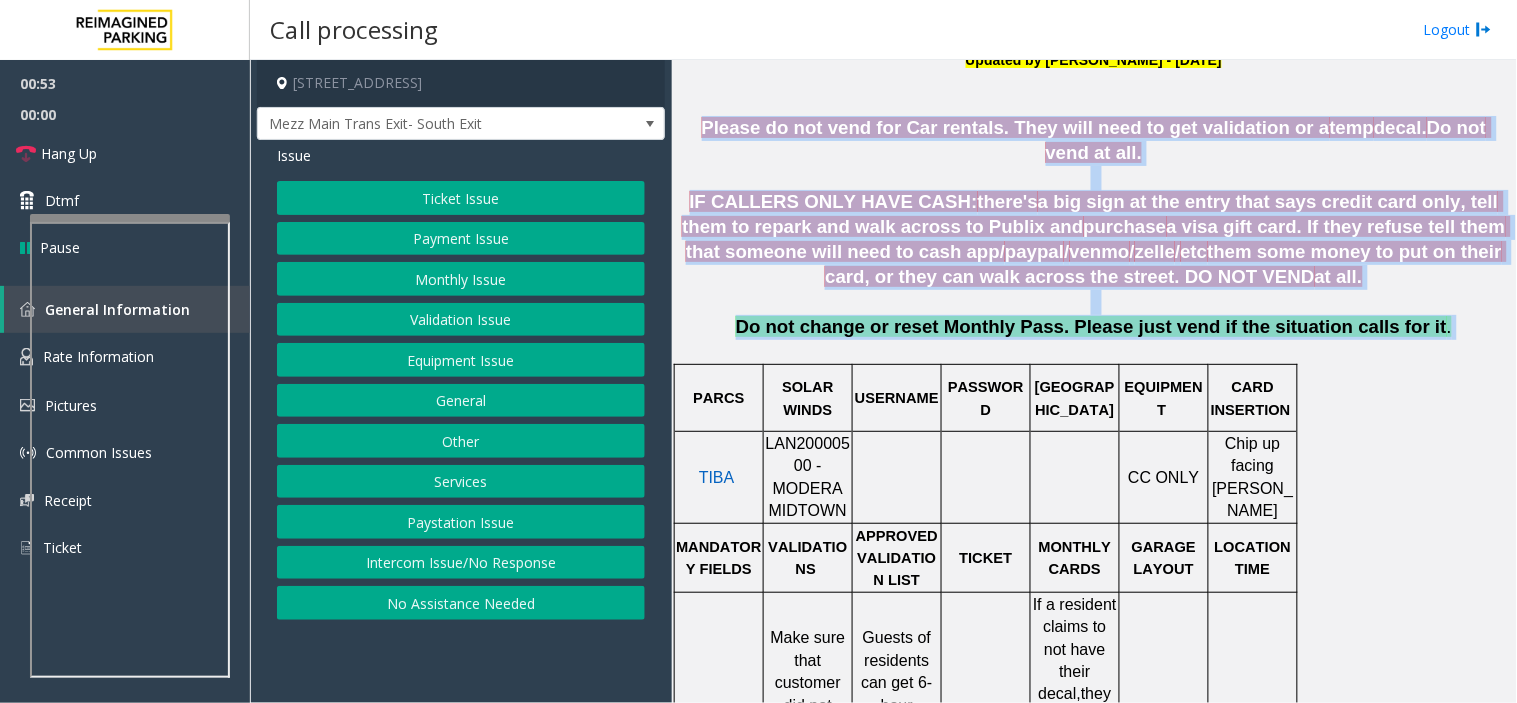 click on "Do not change or reset Monthly Pass. Please just vend if the situation calls for it ." 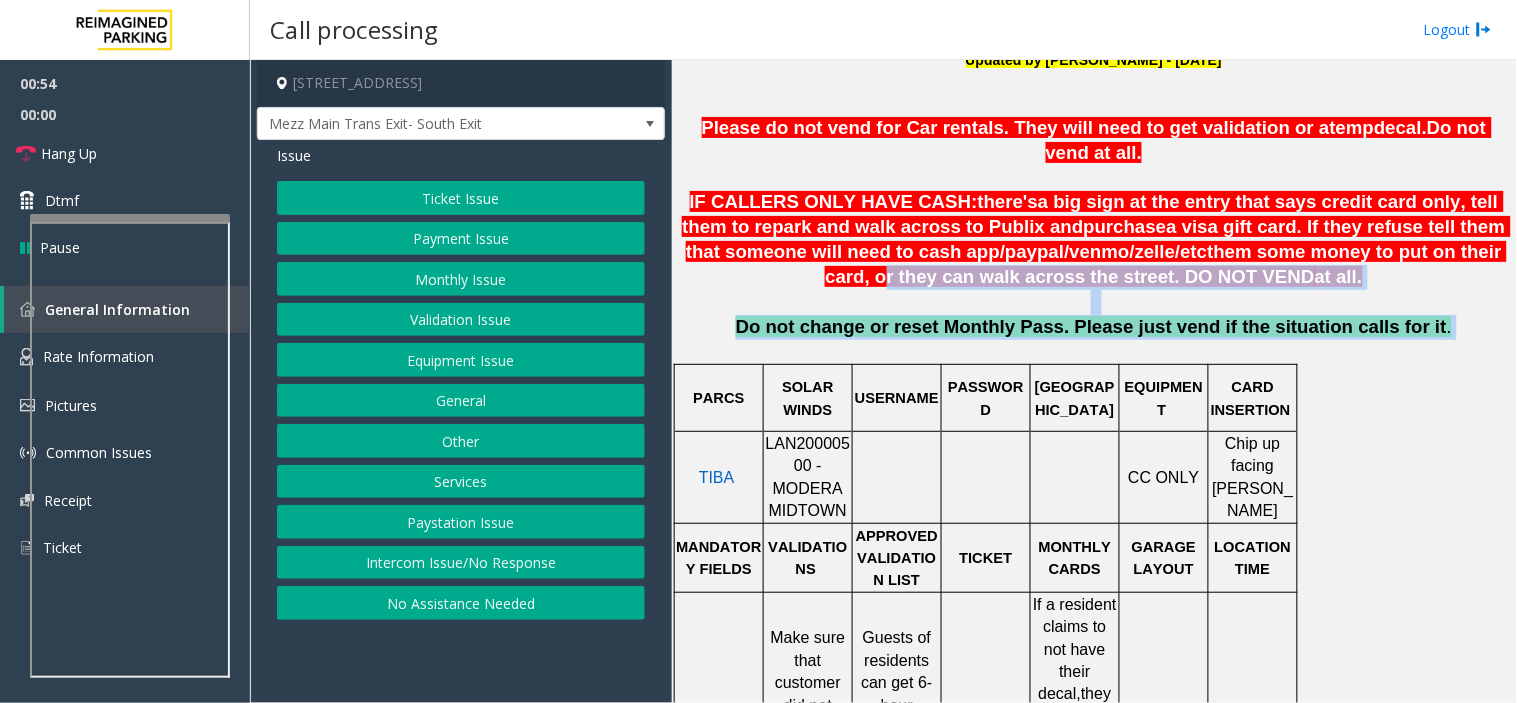 drag, startPoint x: 1443, startPoint y: 303, endPoint x: 1281, endPoint y: 227, distance: 178.94133 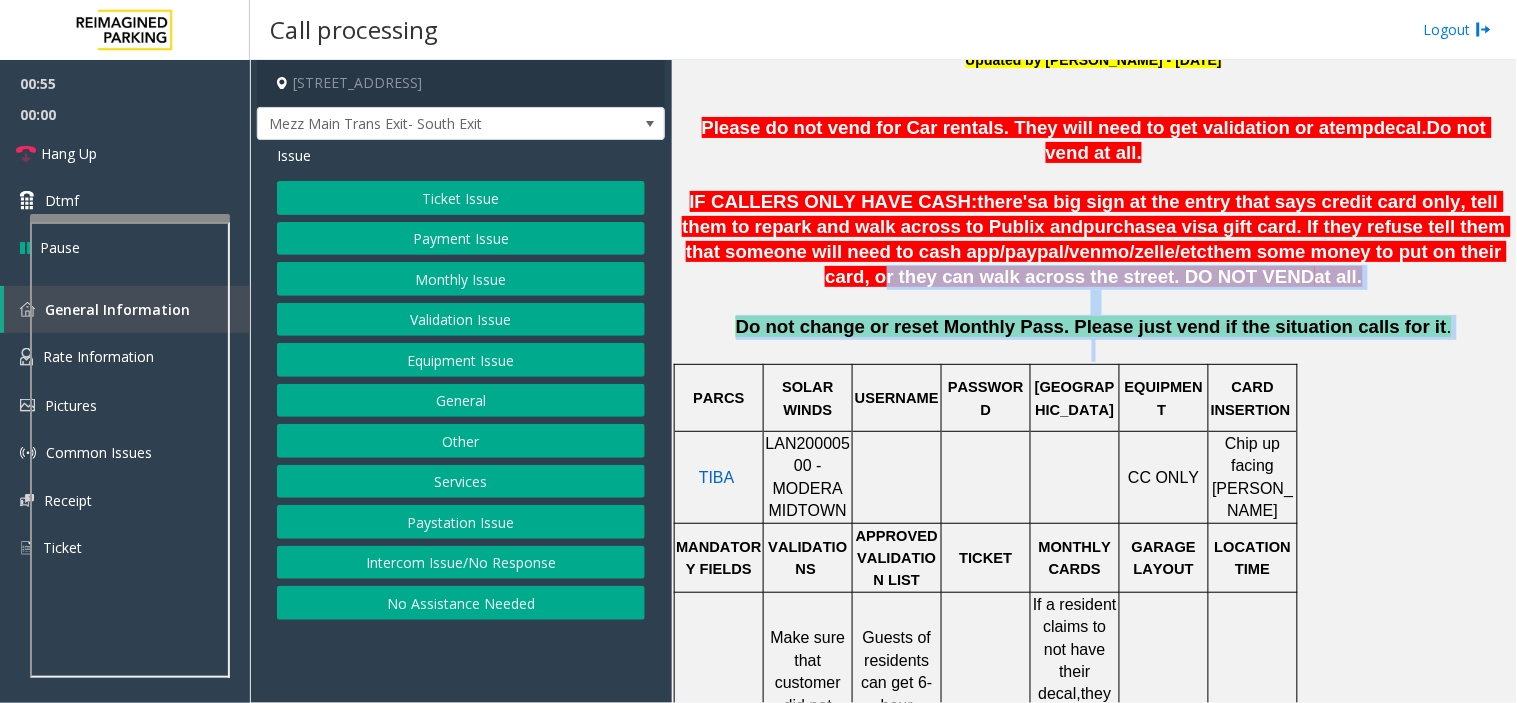 drag, startPoint x: 1281, startPoint y: 227, endPoint x: 1427, endPoint y: 317, distance: 171.51093 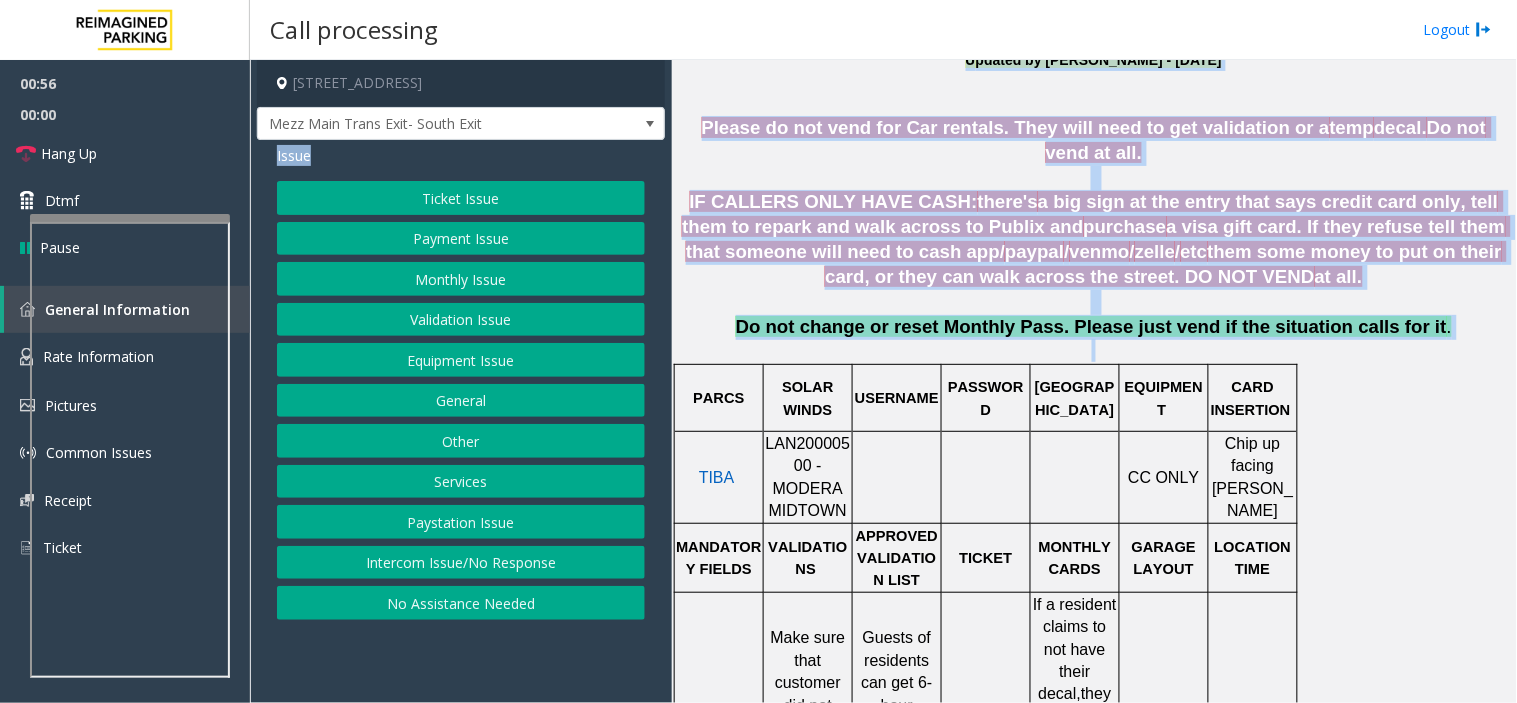 drag, startPoint x: 1427, startPoint y: 317, endPoint x: 657, endPoint y: 164, distance: 785.0535 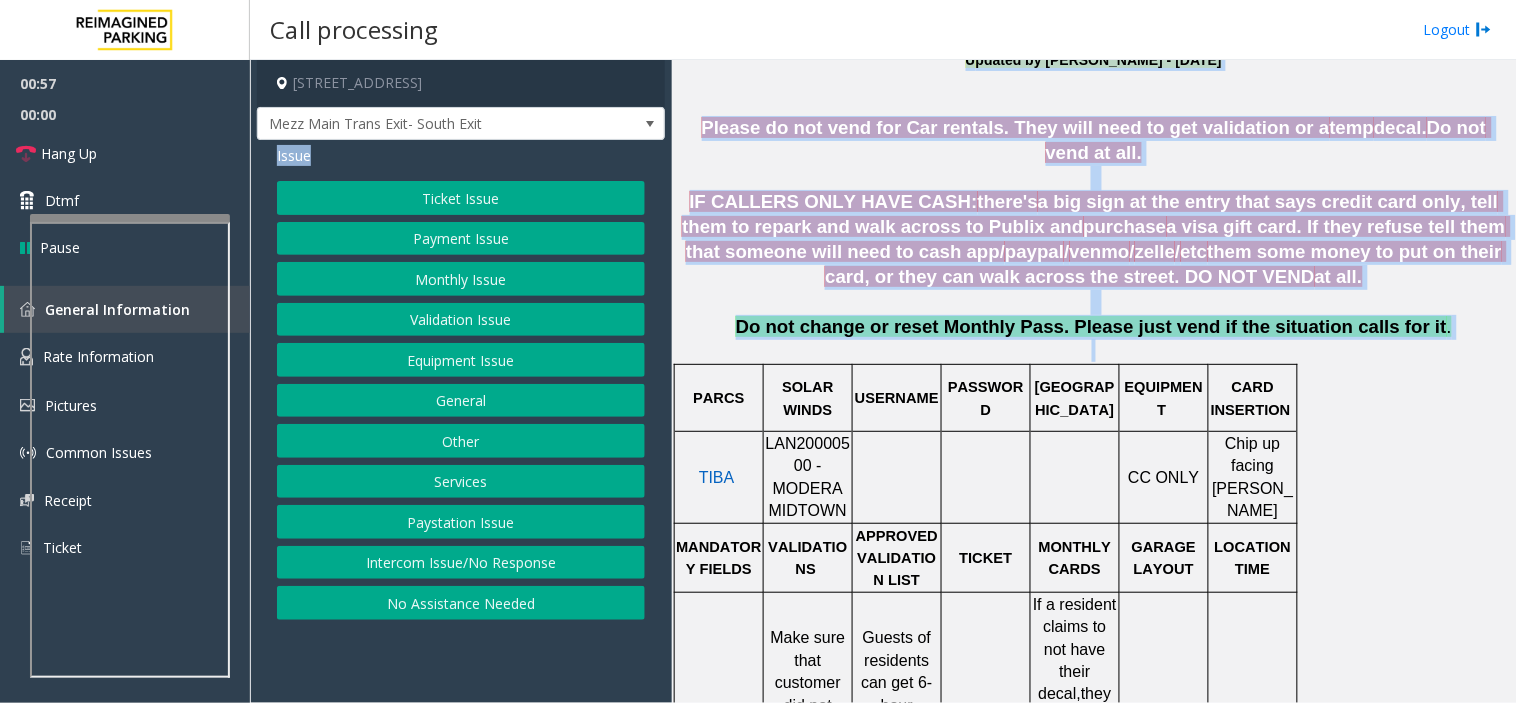 click on "IF CALLERS ONLY HAVE CASH:" 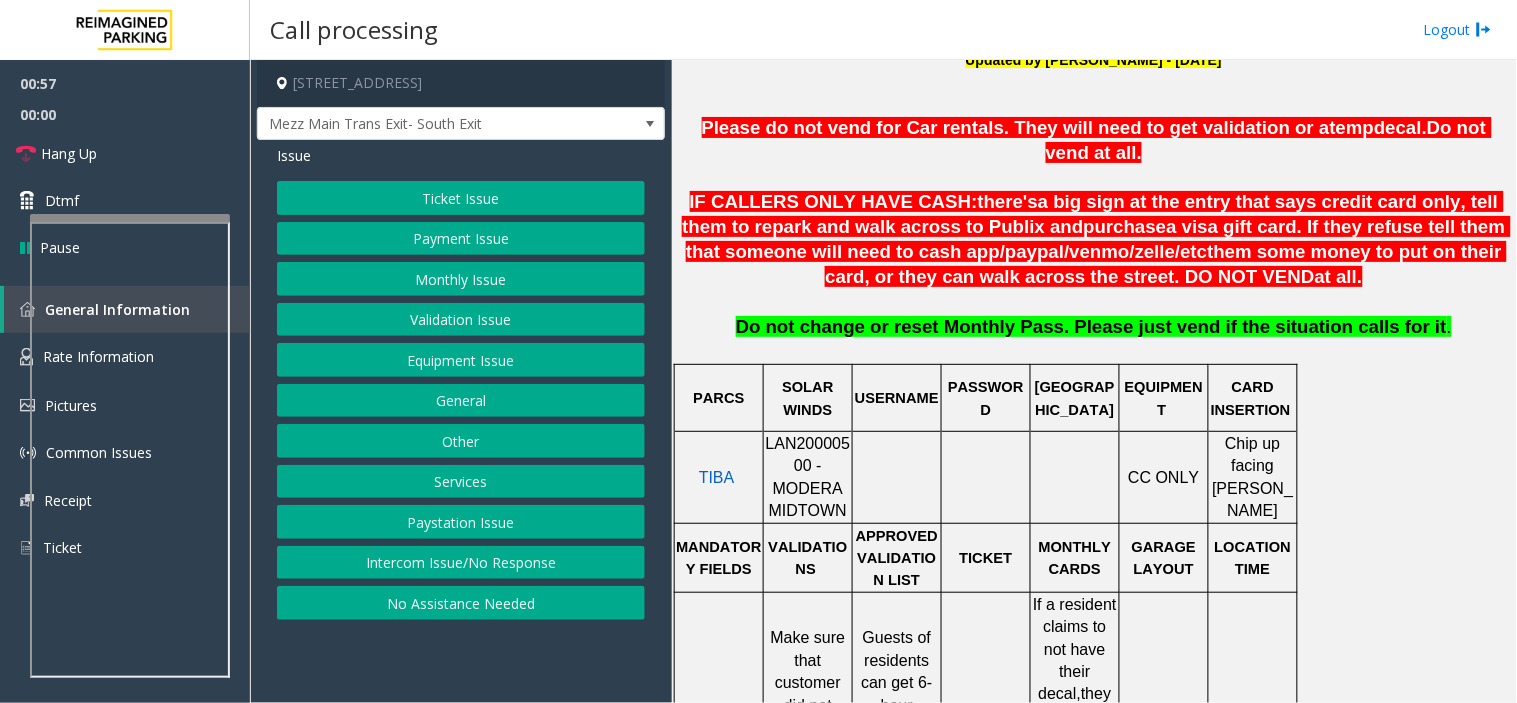 click on "Payment Issue" 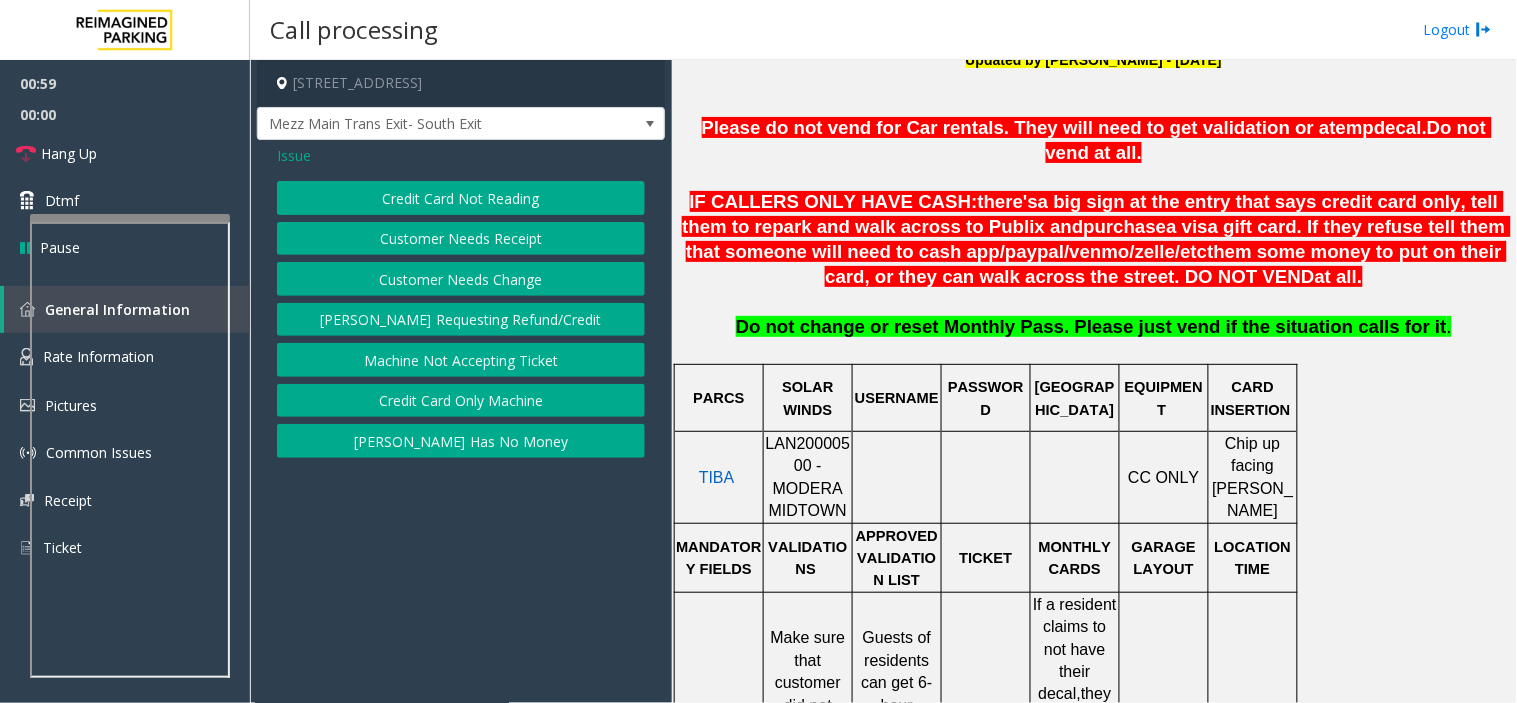click on "Credit Card Only Machine" 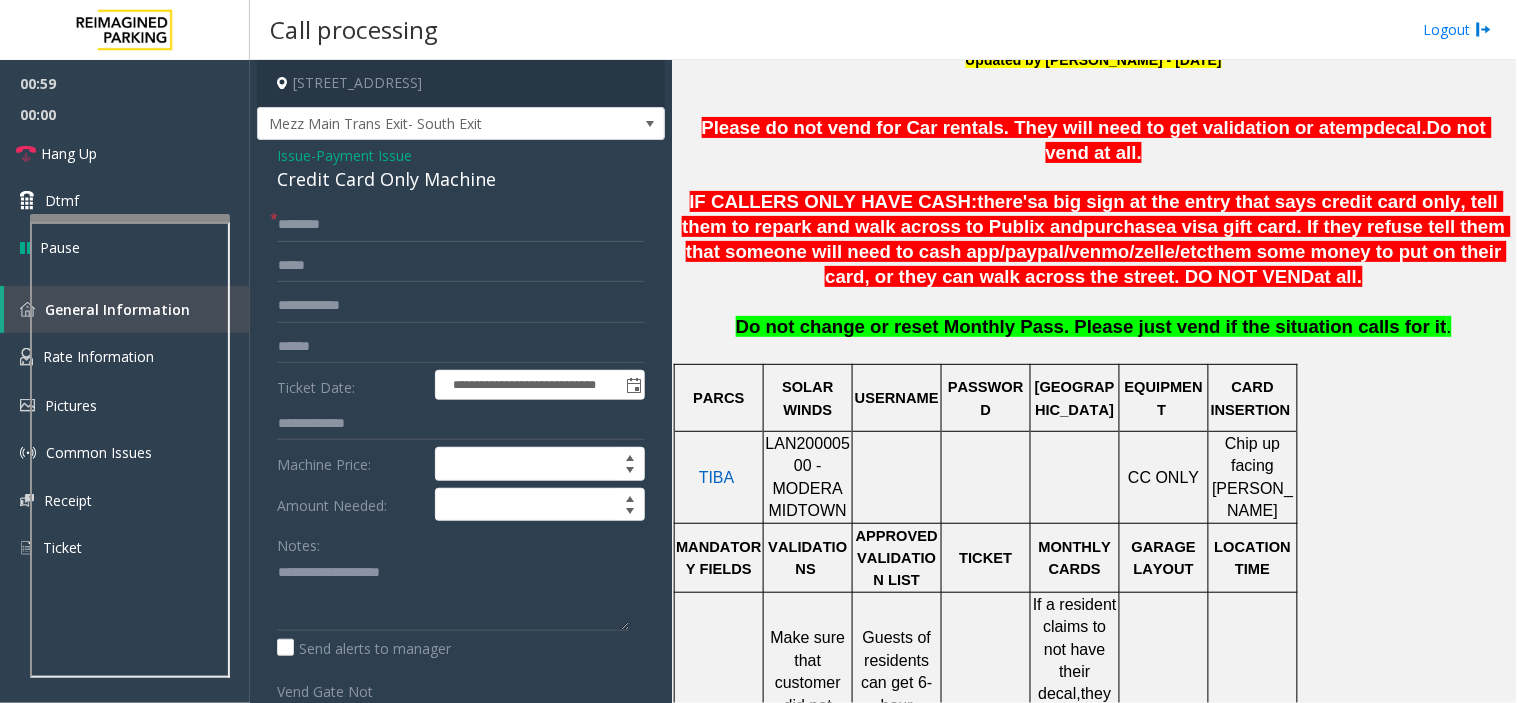 click on "Credit Card Only Machine" 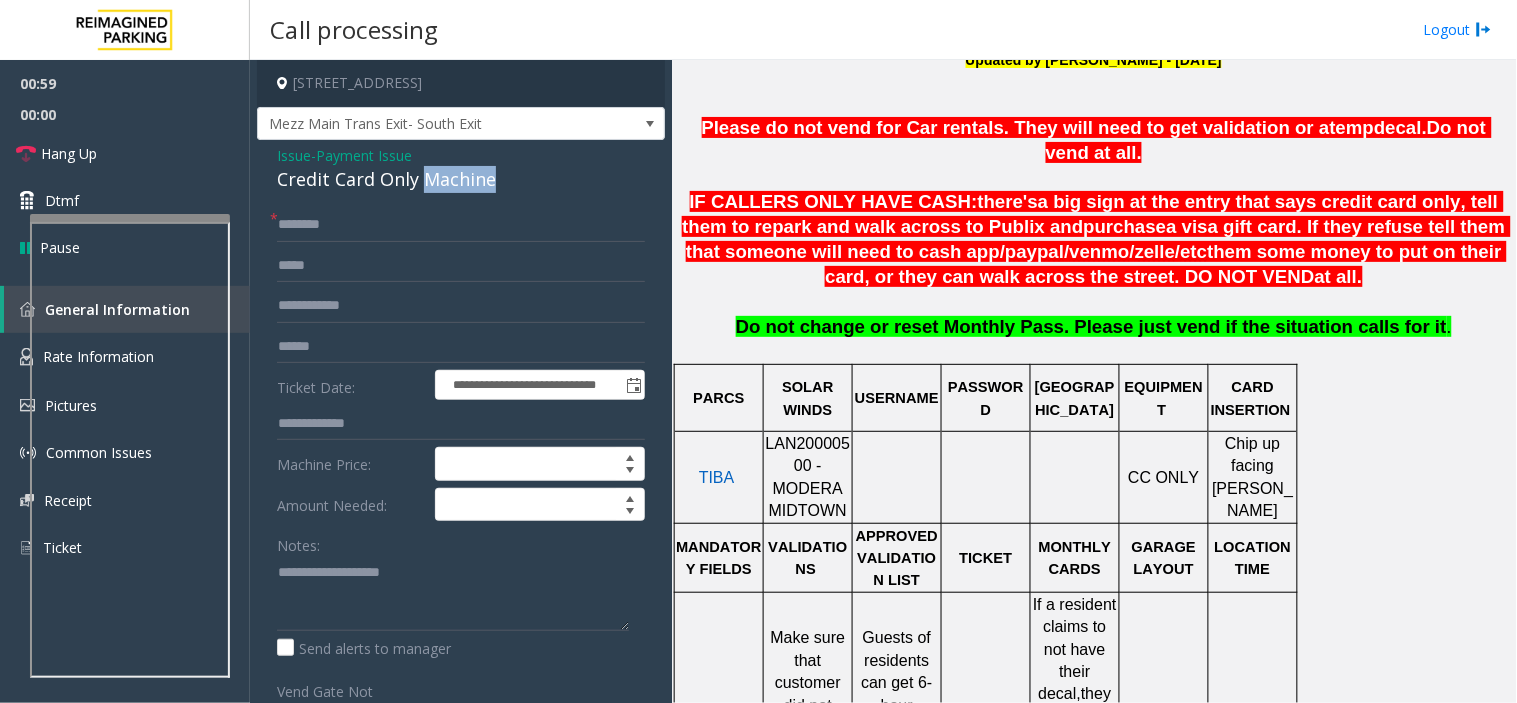 click on "Credit Card Only Machine" 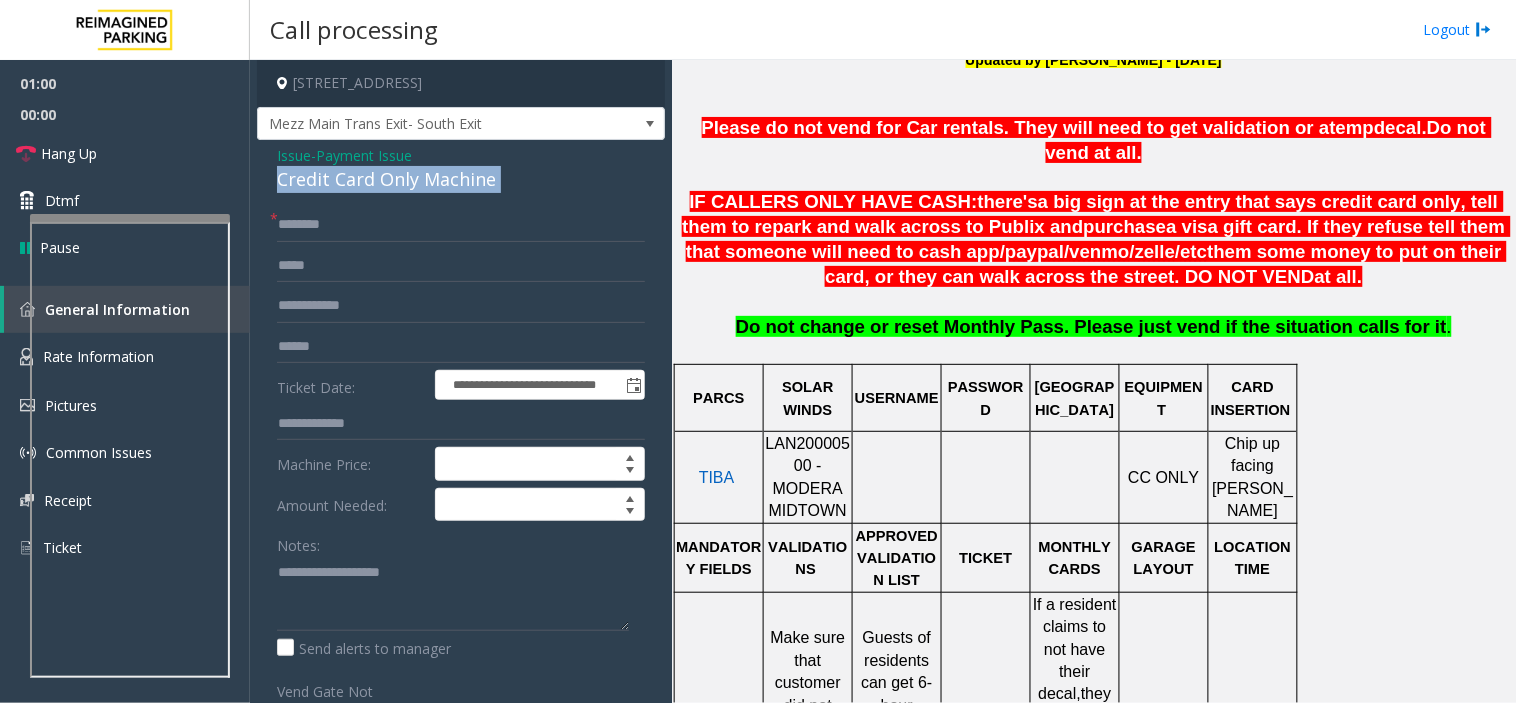 click on "Credit Card Only Machine" 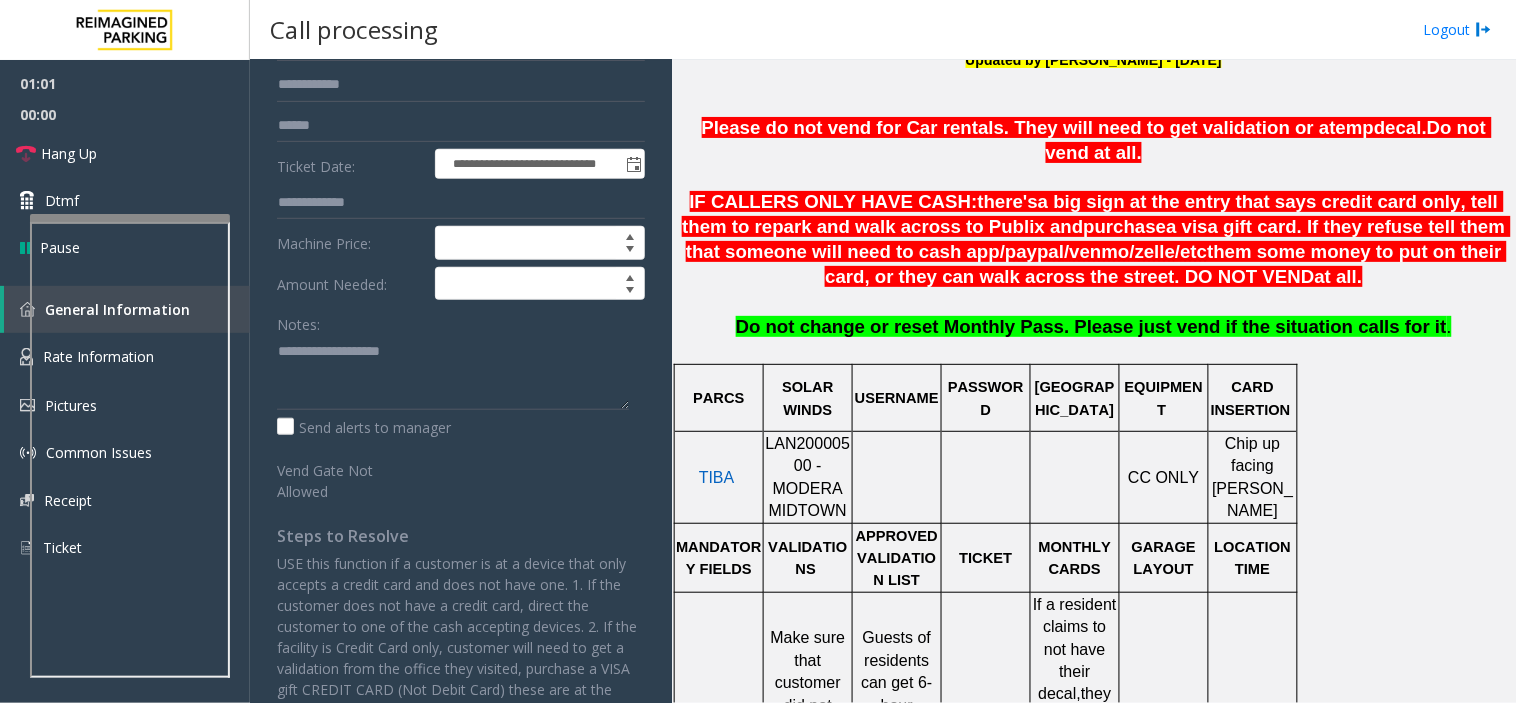 scroll, scrollTop: 222, scrollLeft: 0, axis: vertical 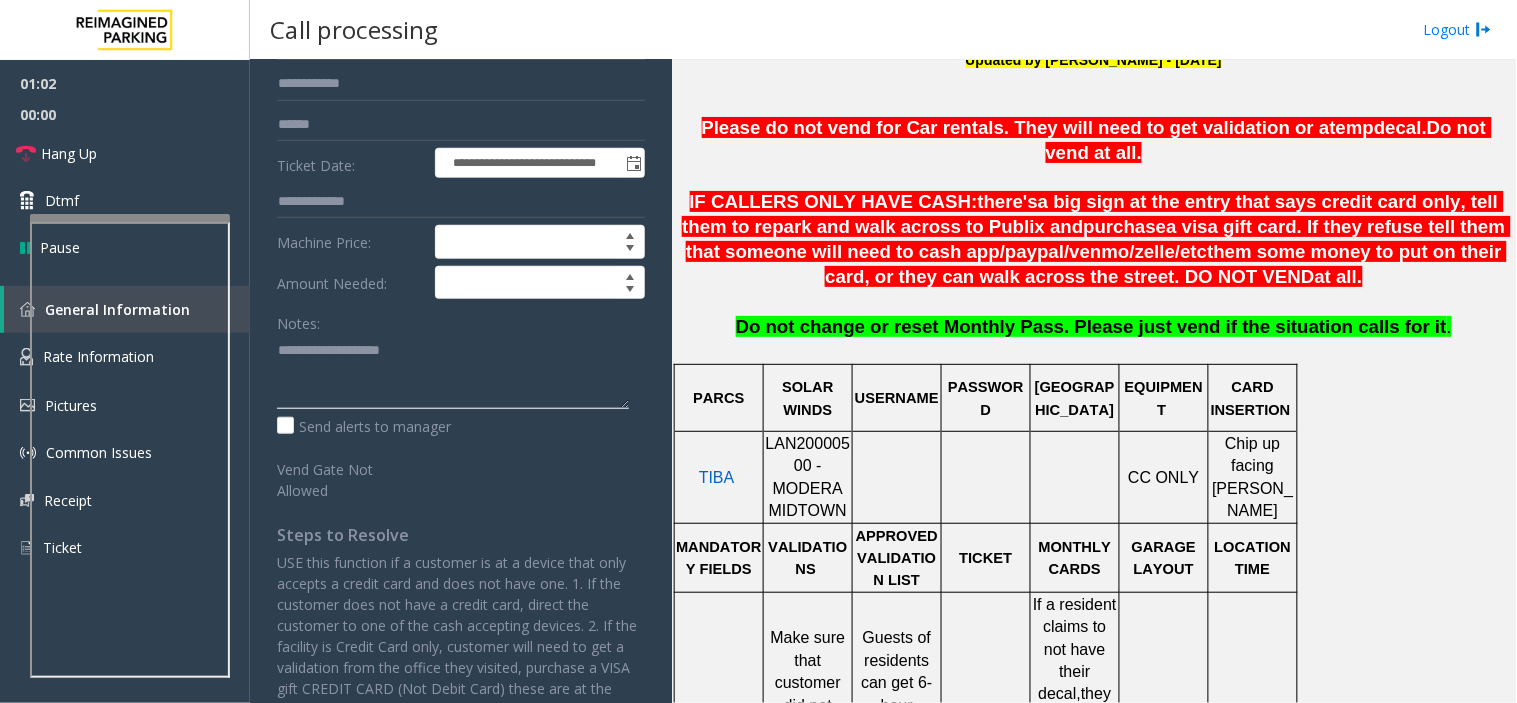 paste on "**********" 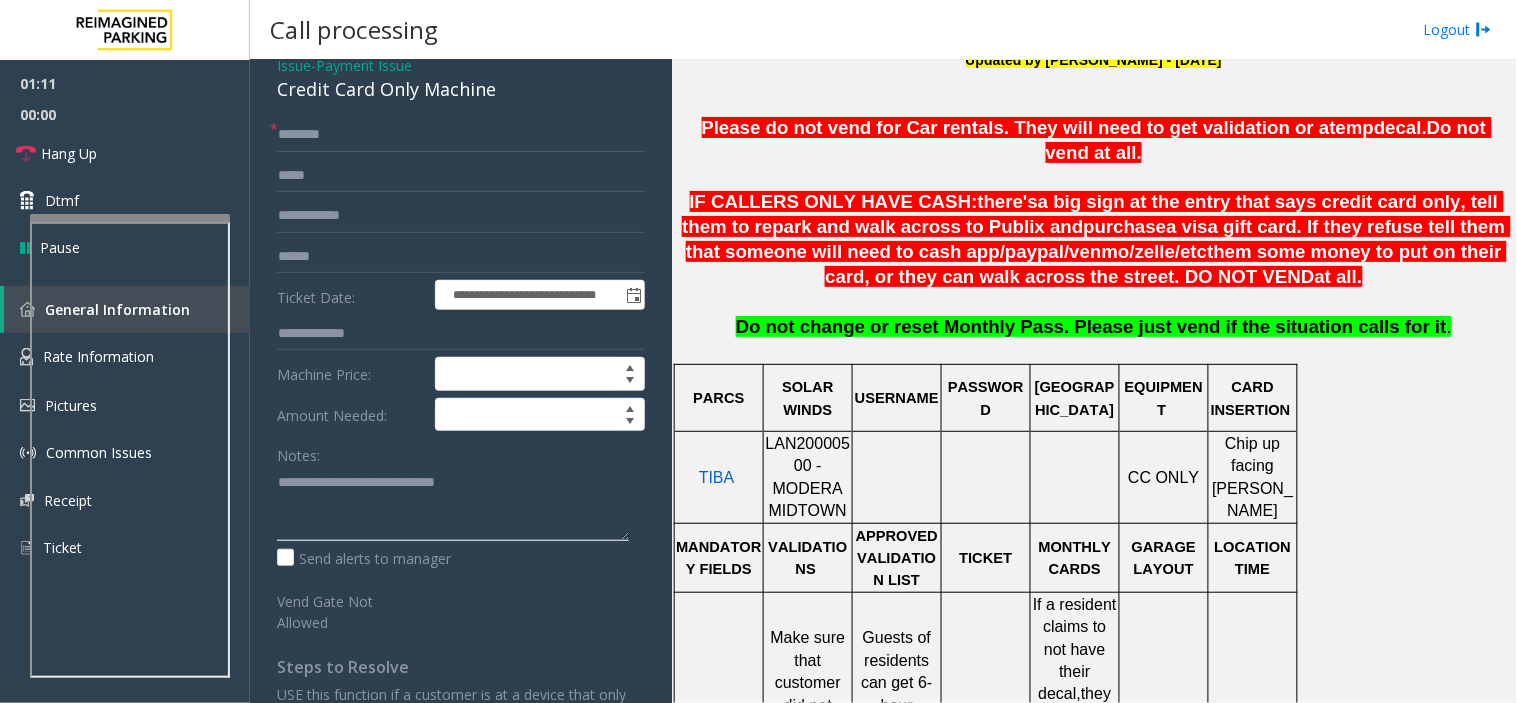 scroll, scrollTop: 0, scrollLeft: 0, axis: both 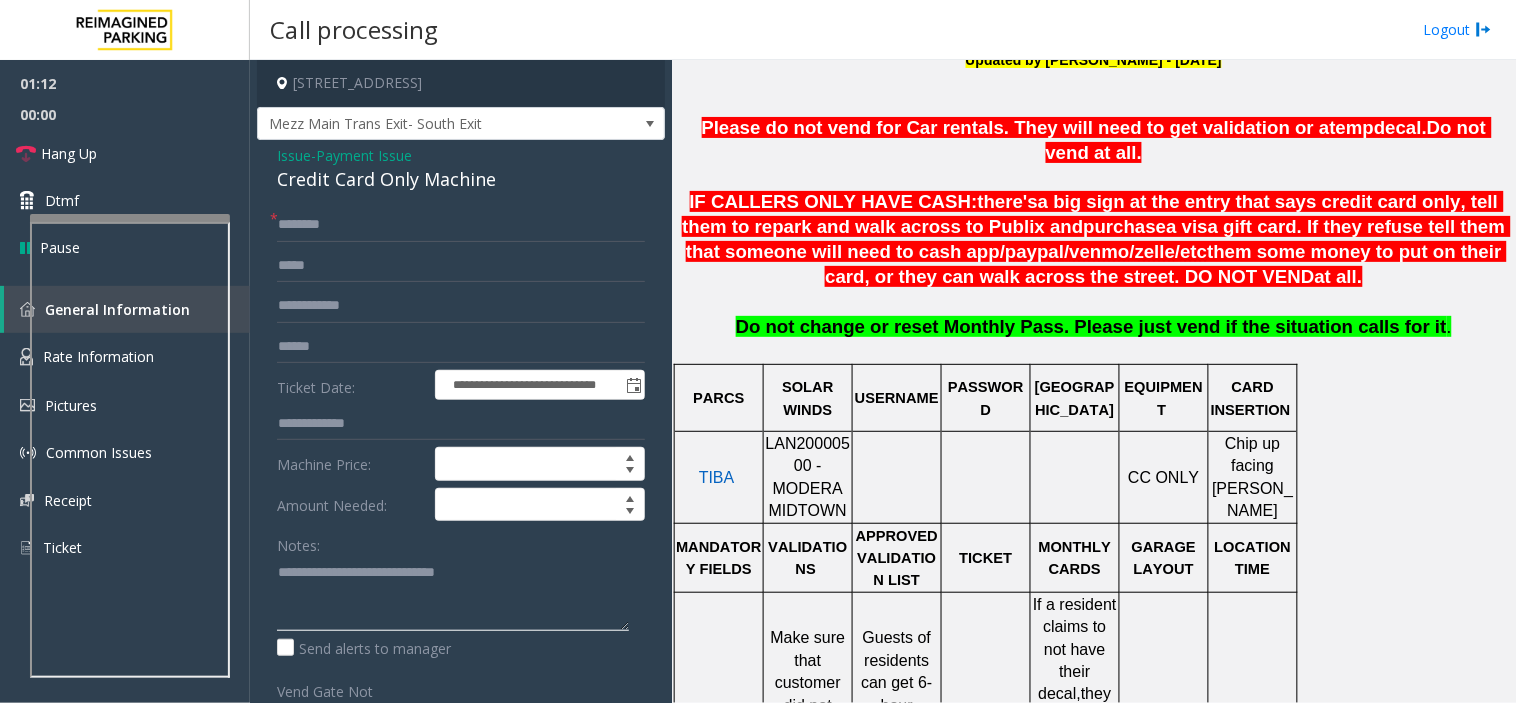 type on "**********" 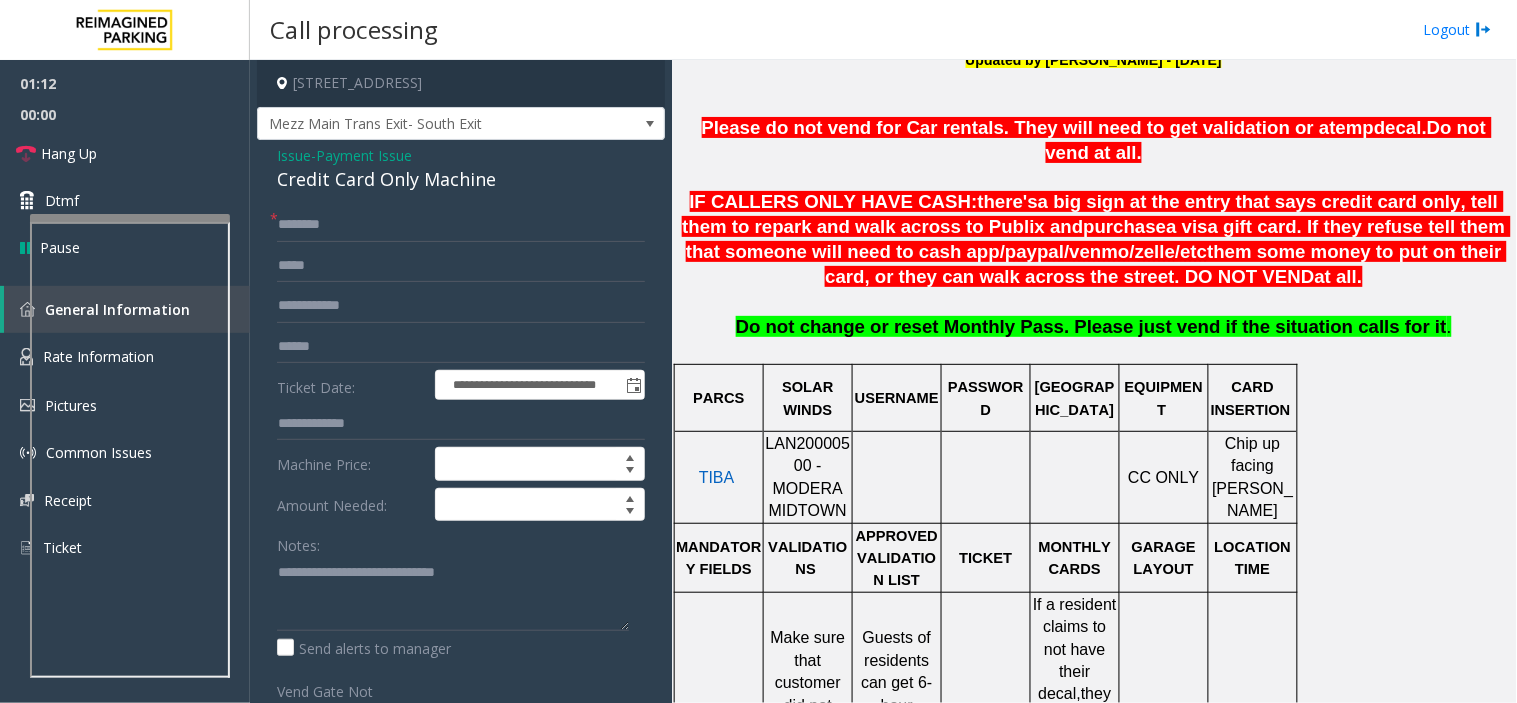 click on "**********" 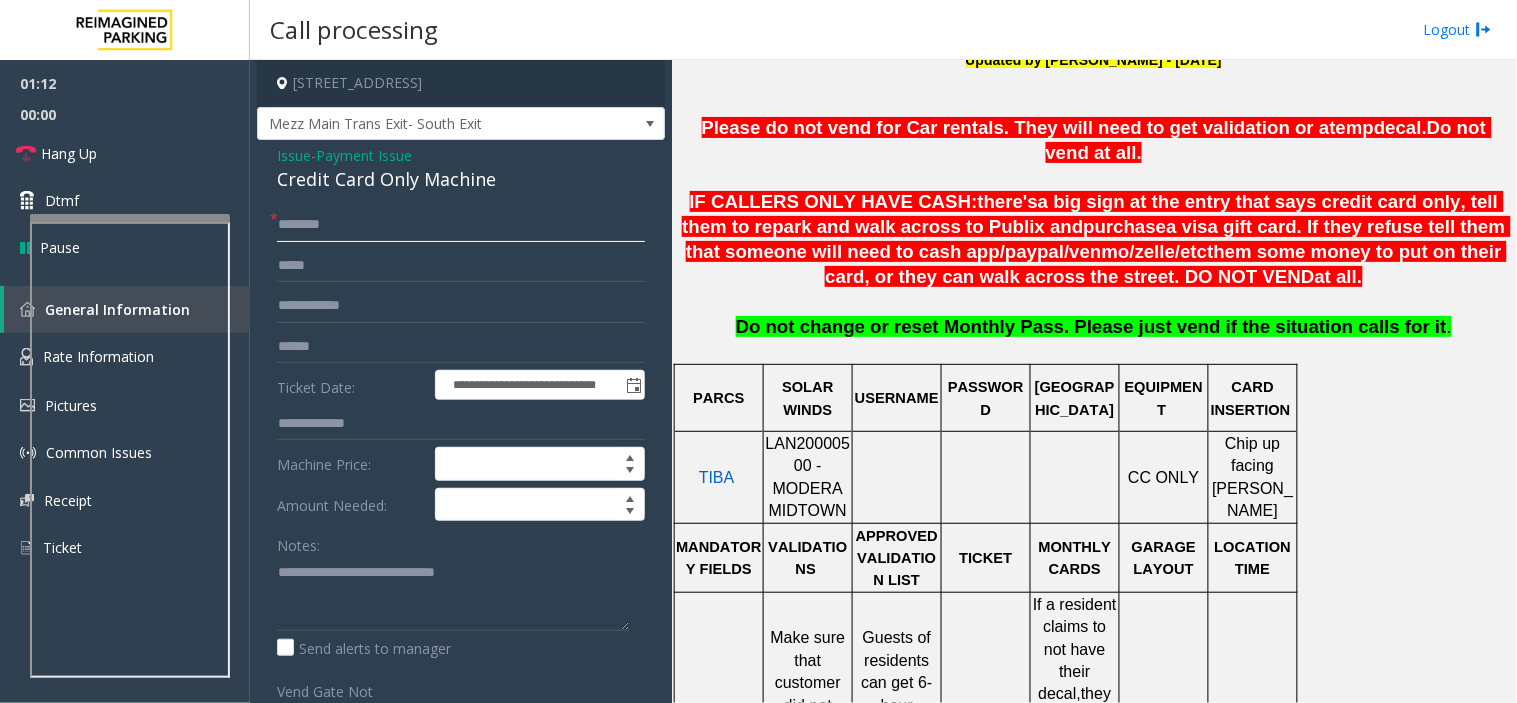 click 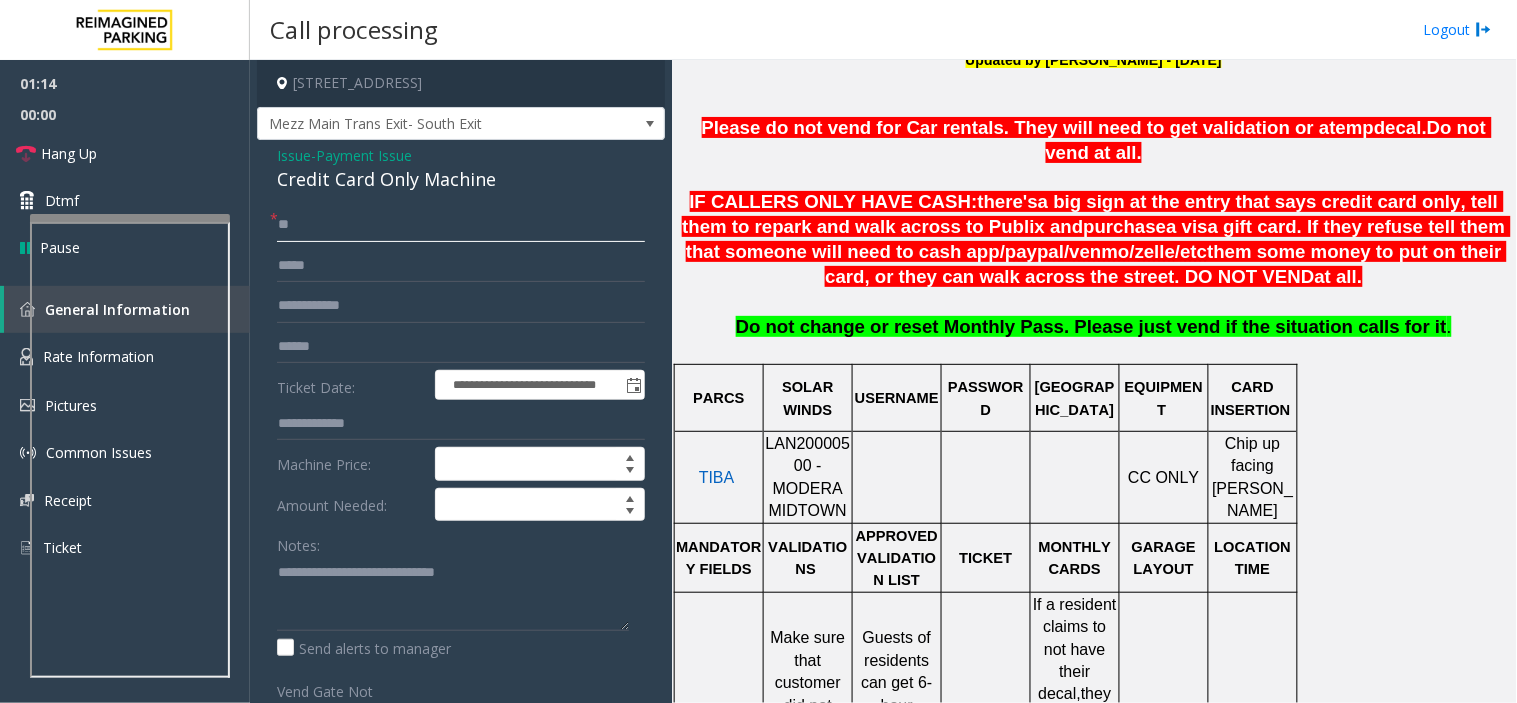 type on "**" 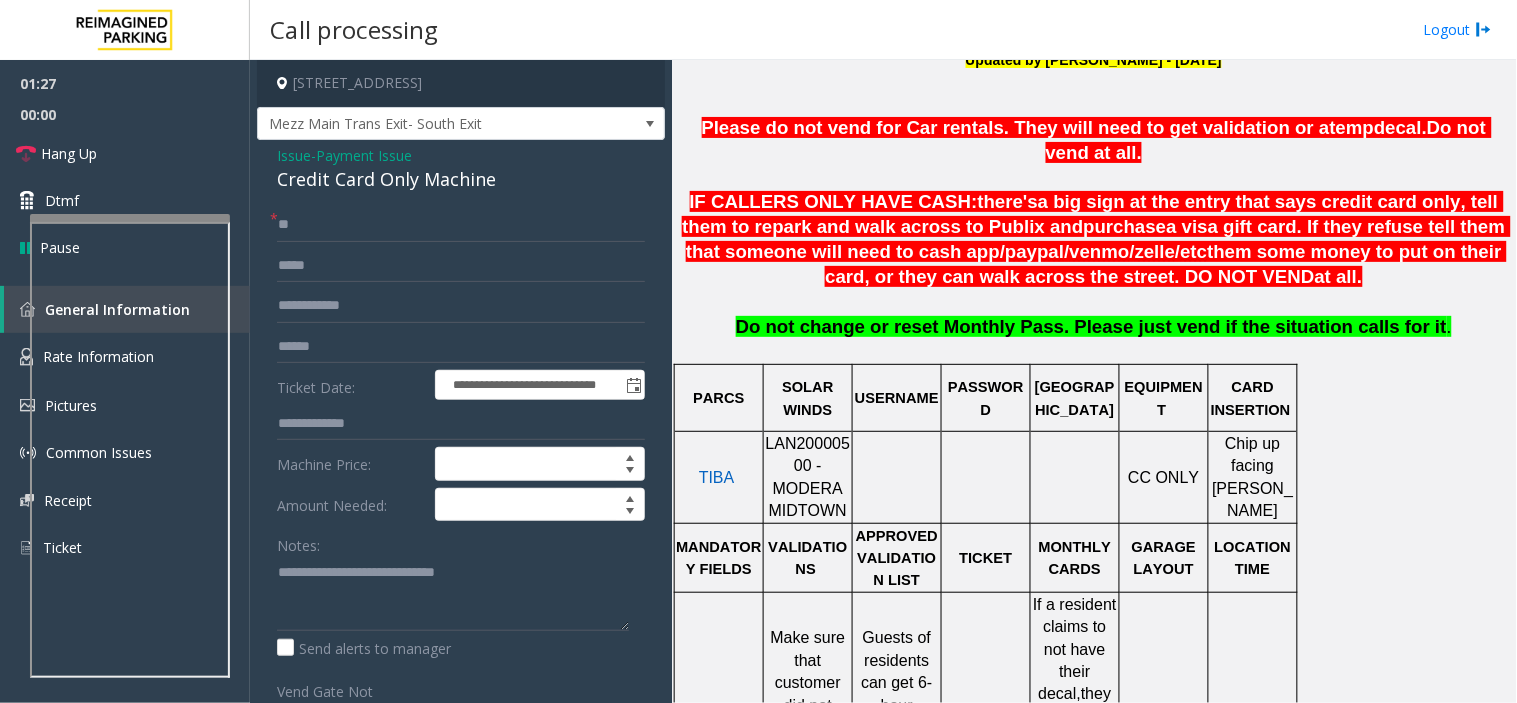 click on "there's" 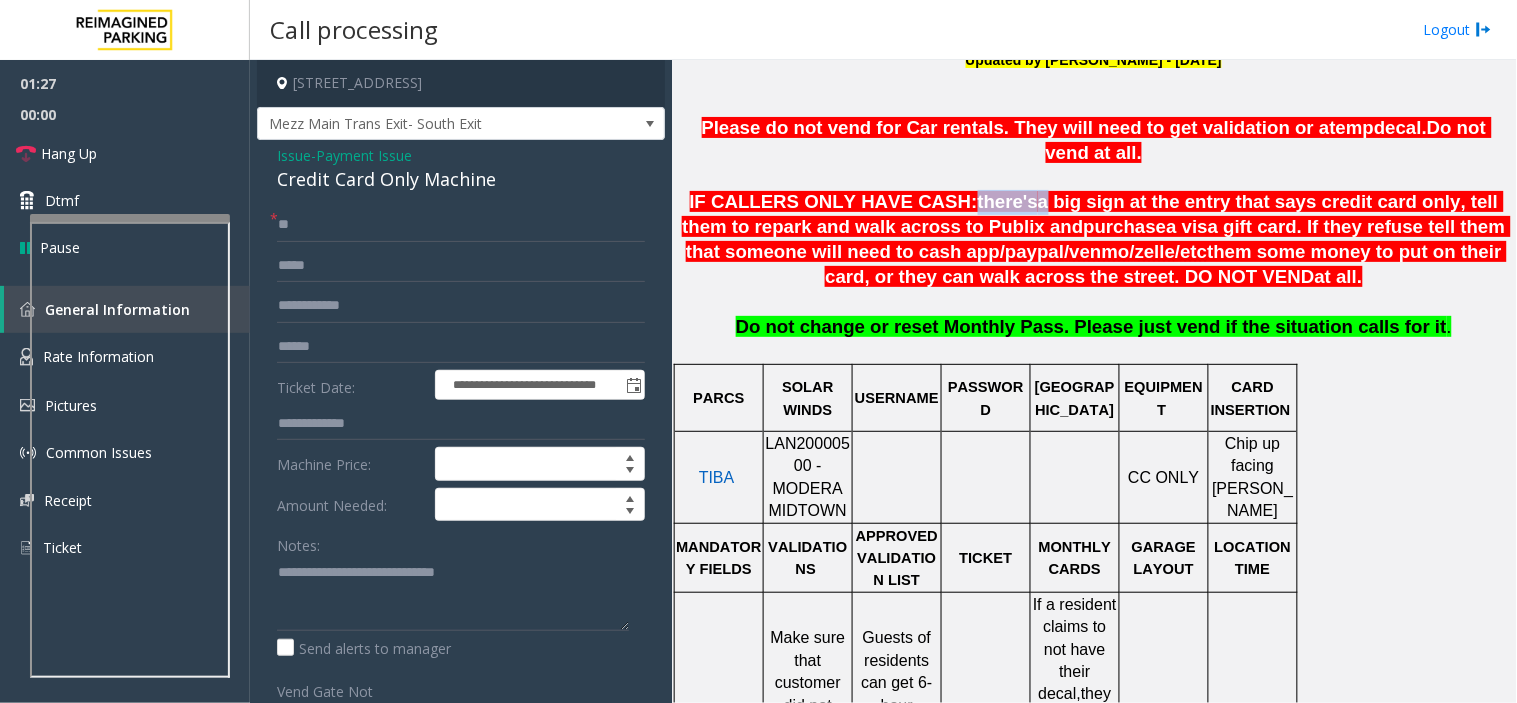 click on "there's" 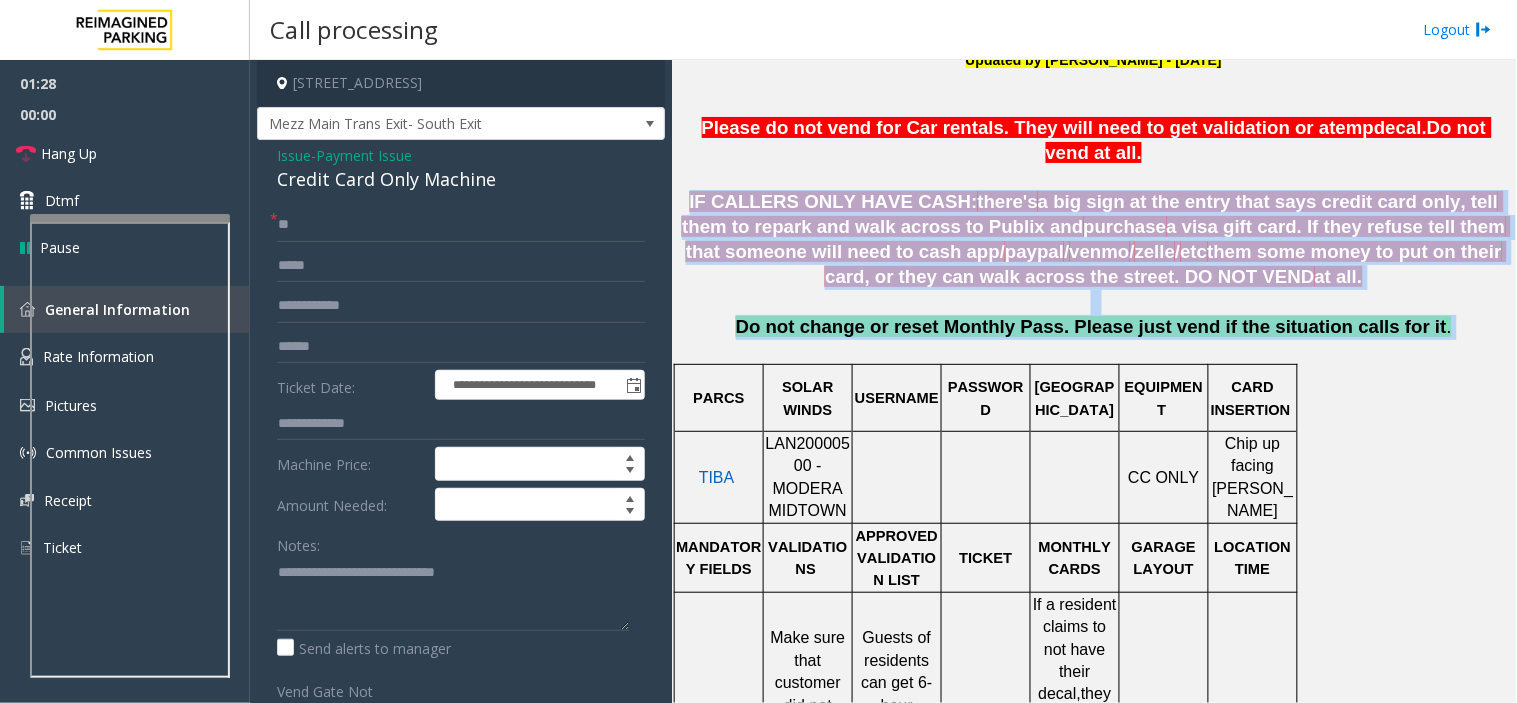 drag, startPoint x: 926, startPoint y: 183, endPoint x: 1316, endPoint y: 300, distance: 407.17197 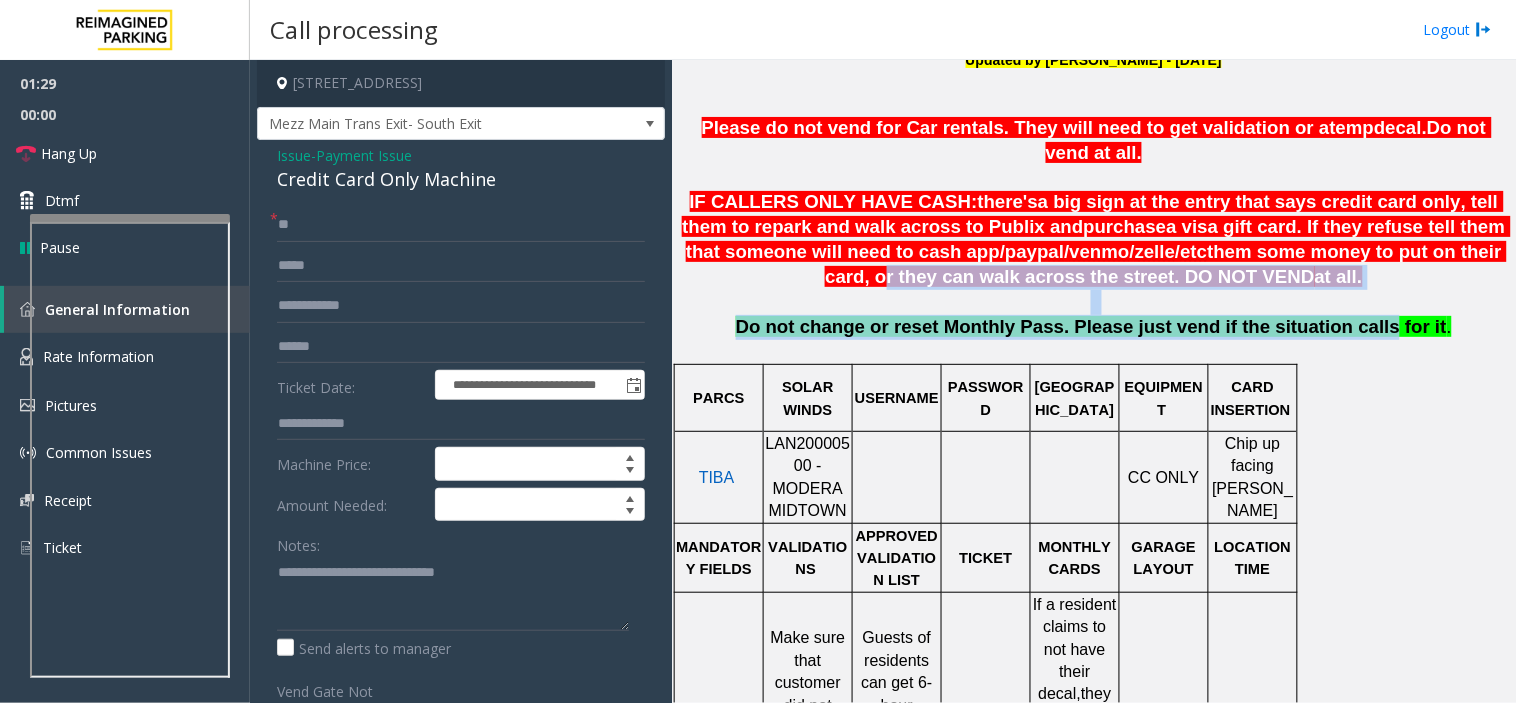 drag, startPoint x: 1316, startPoint y: 300, endPoint x: 1281, endPoint y: 238, distance: 71.19691 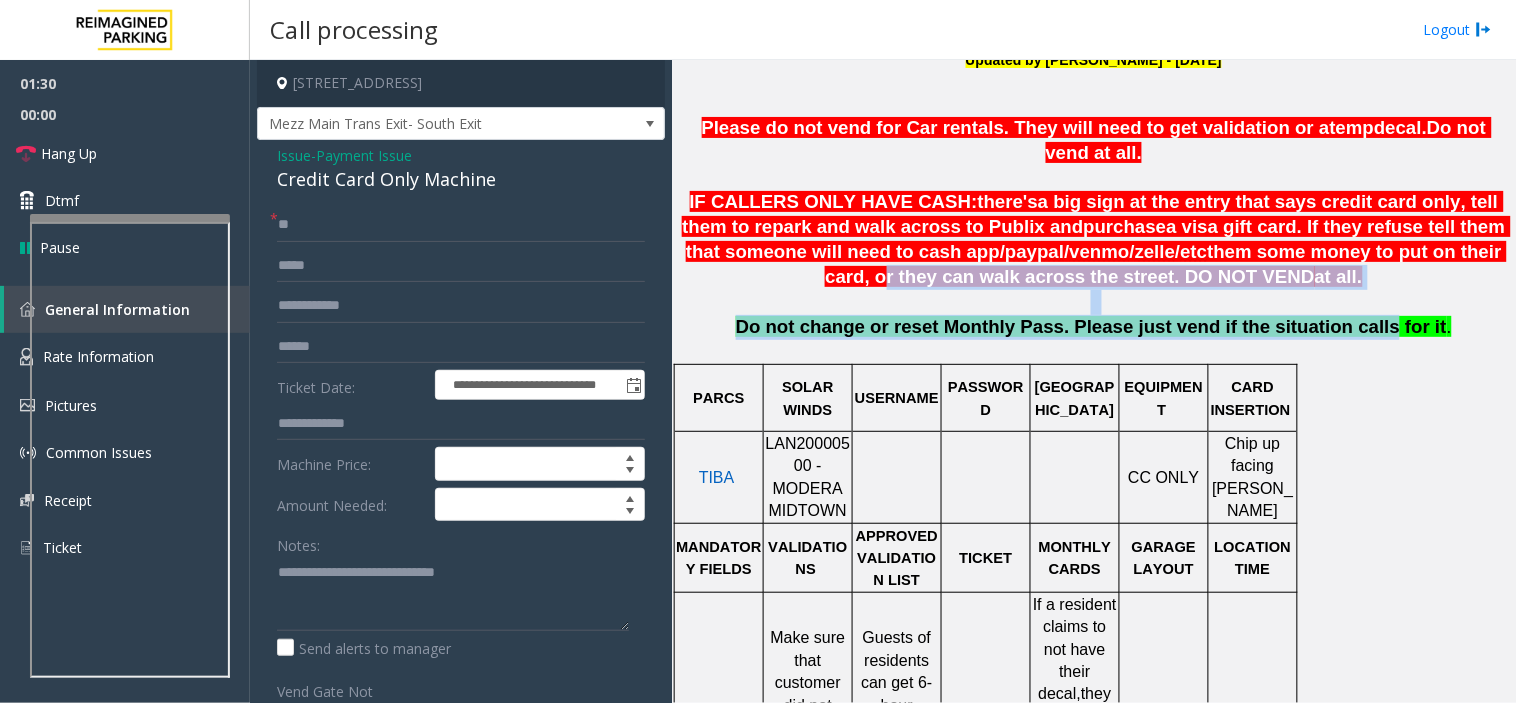 click on "IF CALLERS ONLY HAVE CASH:  there's  a big sign at the entry that says credit card only, tell them to repark and walk across to Publix and  purchase  a visa gift card. If they refuse tell them that someone will need to cash app/ paypal / venmo / zelle / etc  them some money to put on their card, or they can walk across the street. DO NOT VEND  at all." 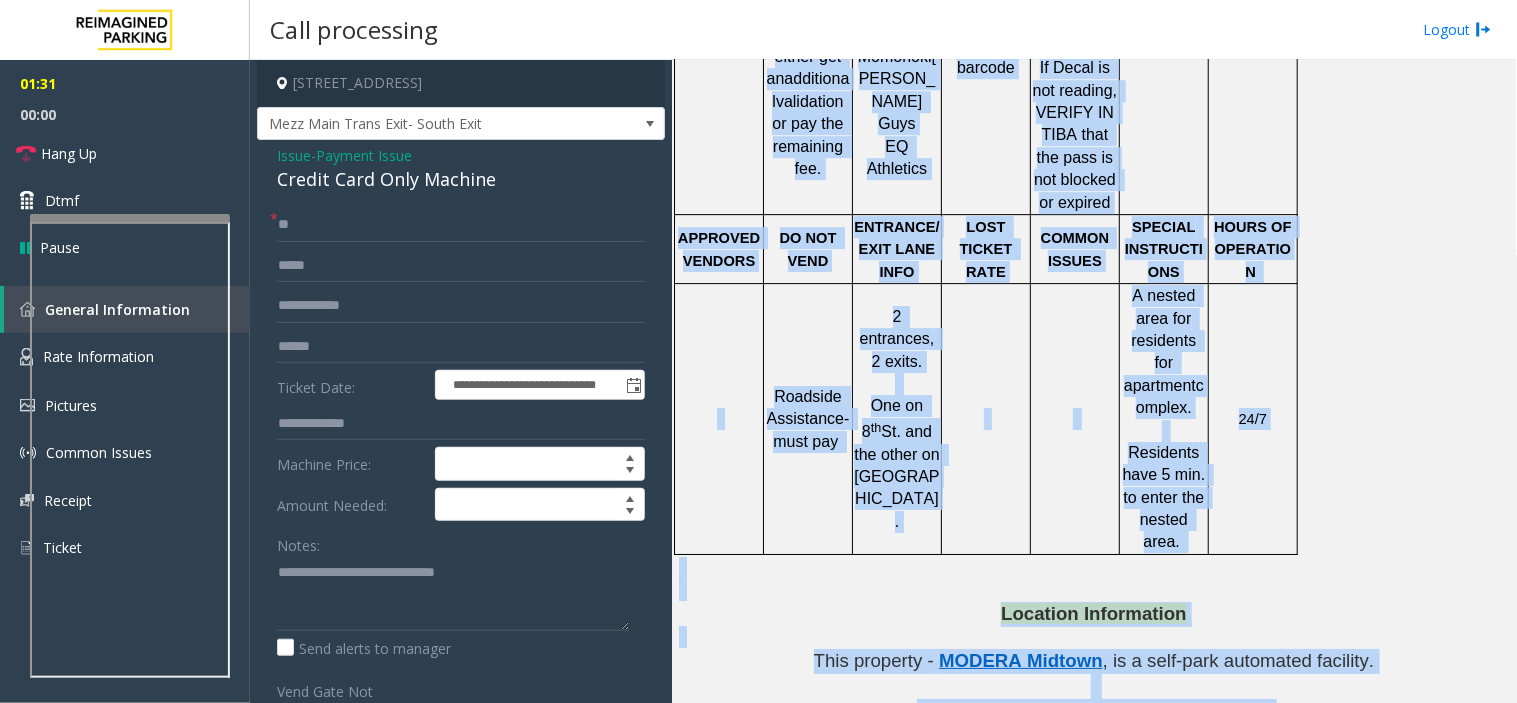 scroll, scrollTop: 1898, scrollLeft: 0, axis: vertical 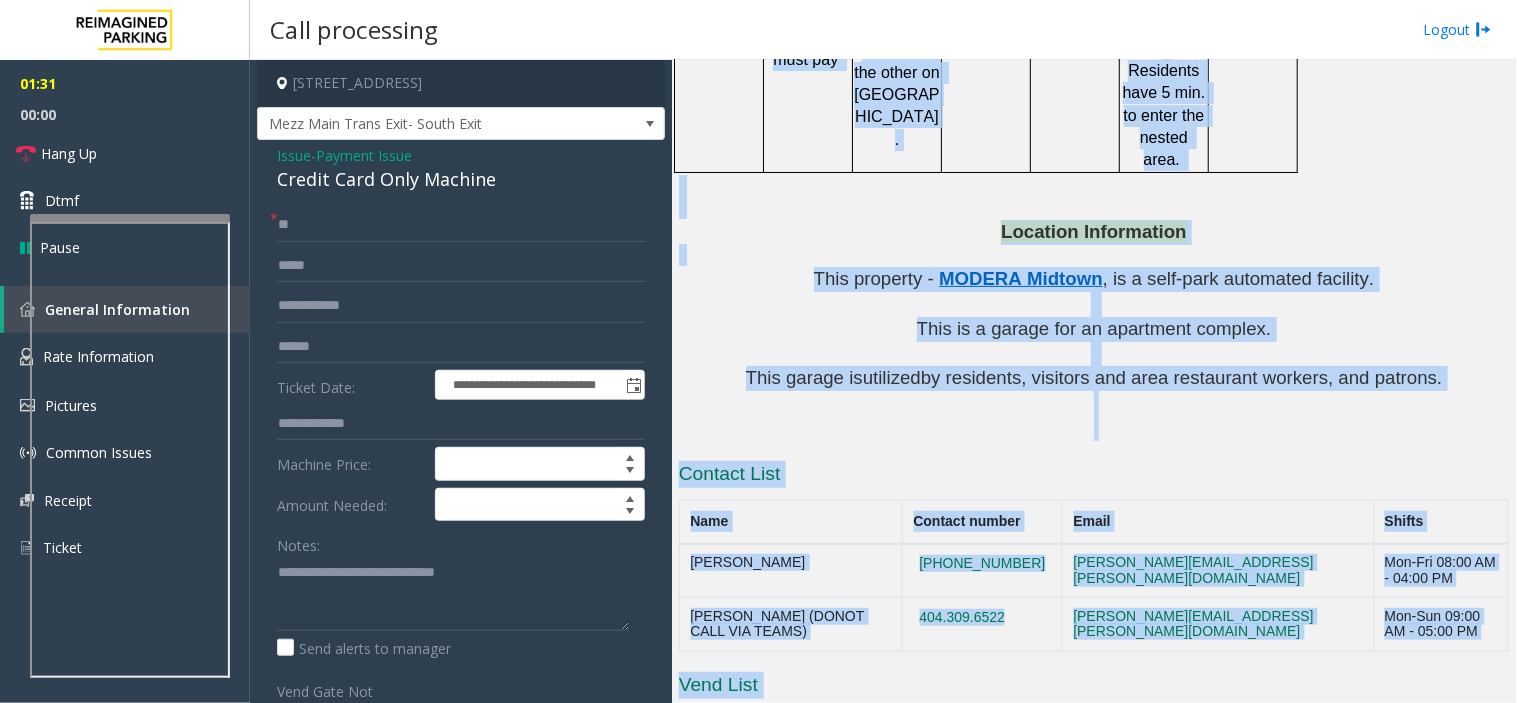 drag, startPoint x: 1281, startPoint y: 238, endPoint x: 1252, endPoint y: 681, distance: 443.94818 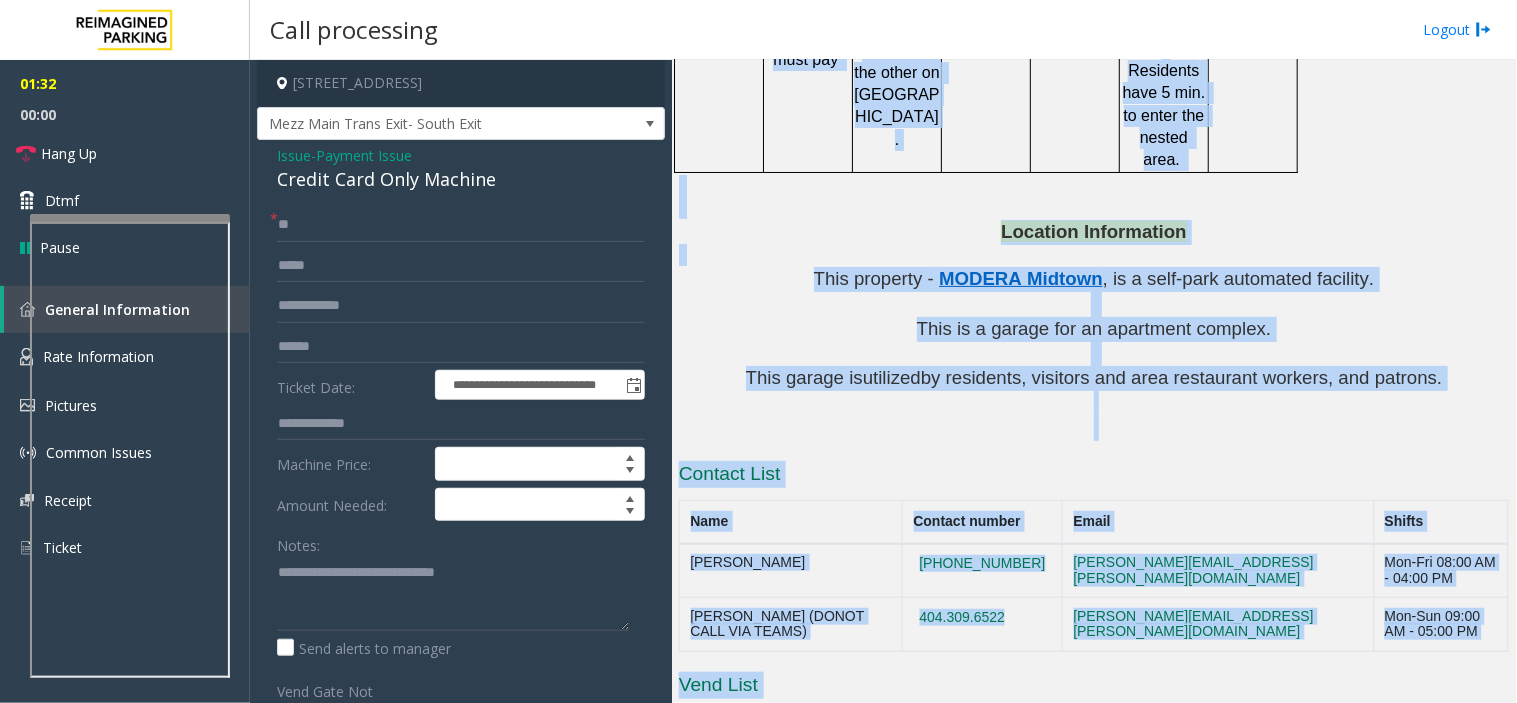 click on "This garage is" 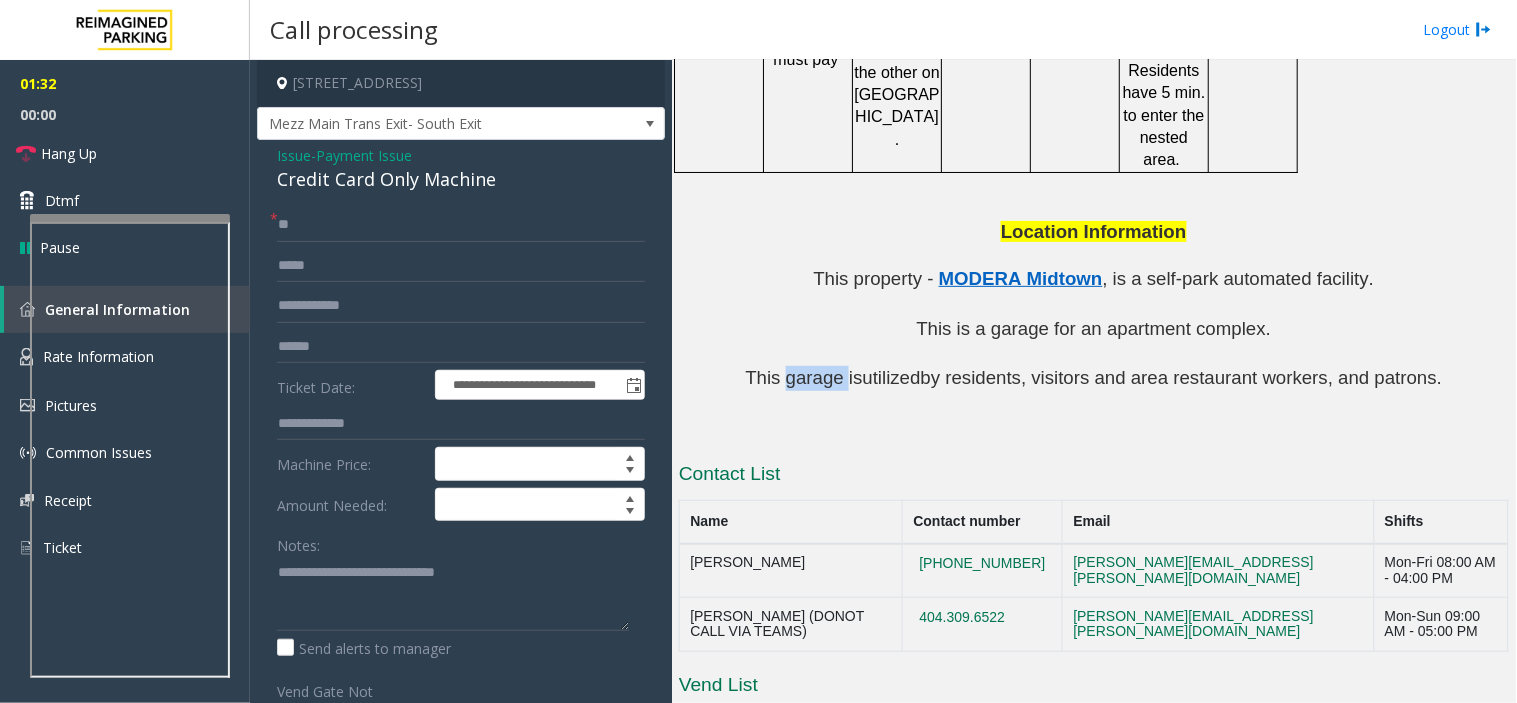 click on "This garage is" 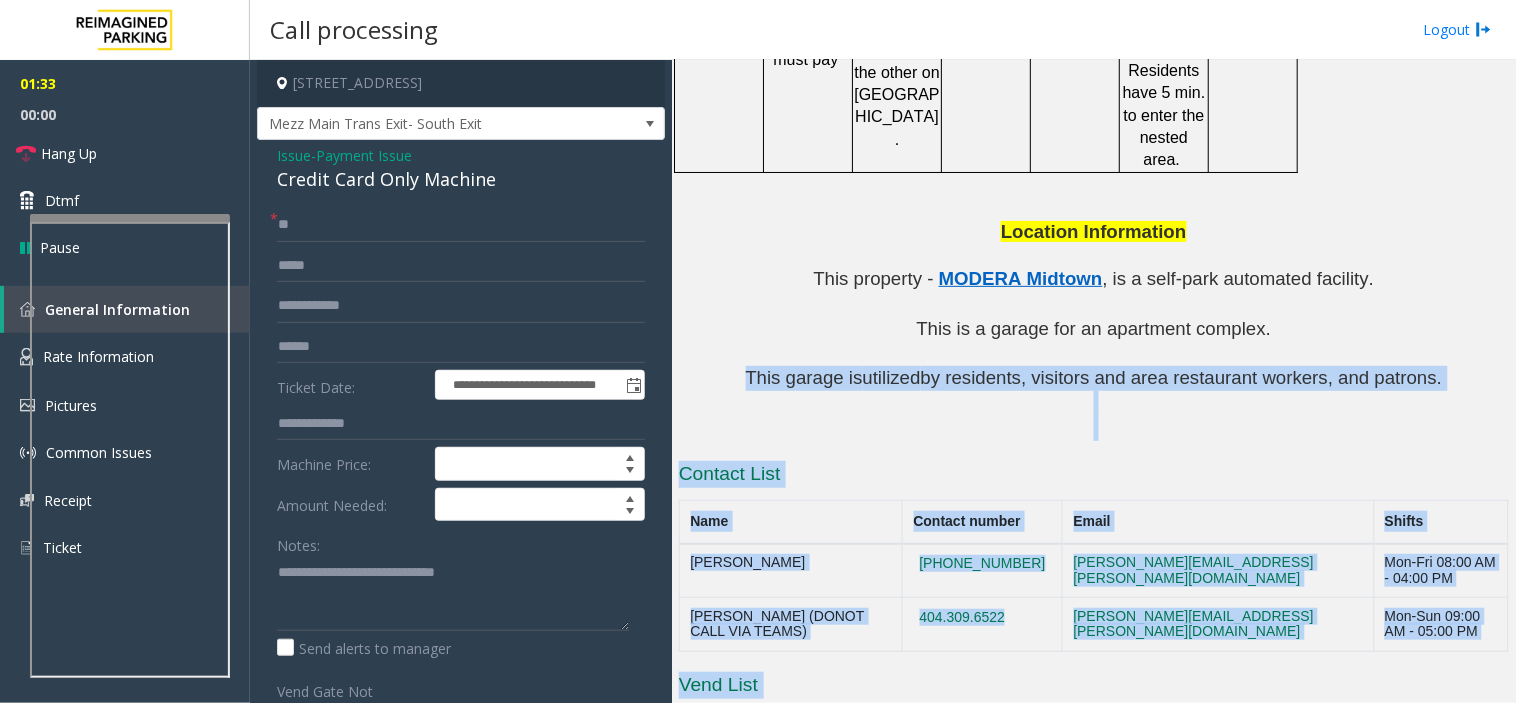 drag, startPoint x: 821, startPoint y: 237, endPoint x: 1214, endPoint y: 631, distance: 556.49347 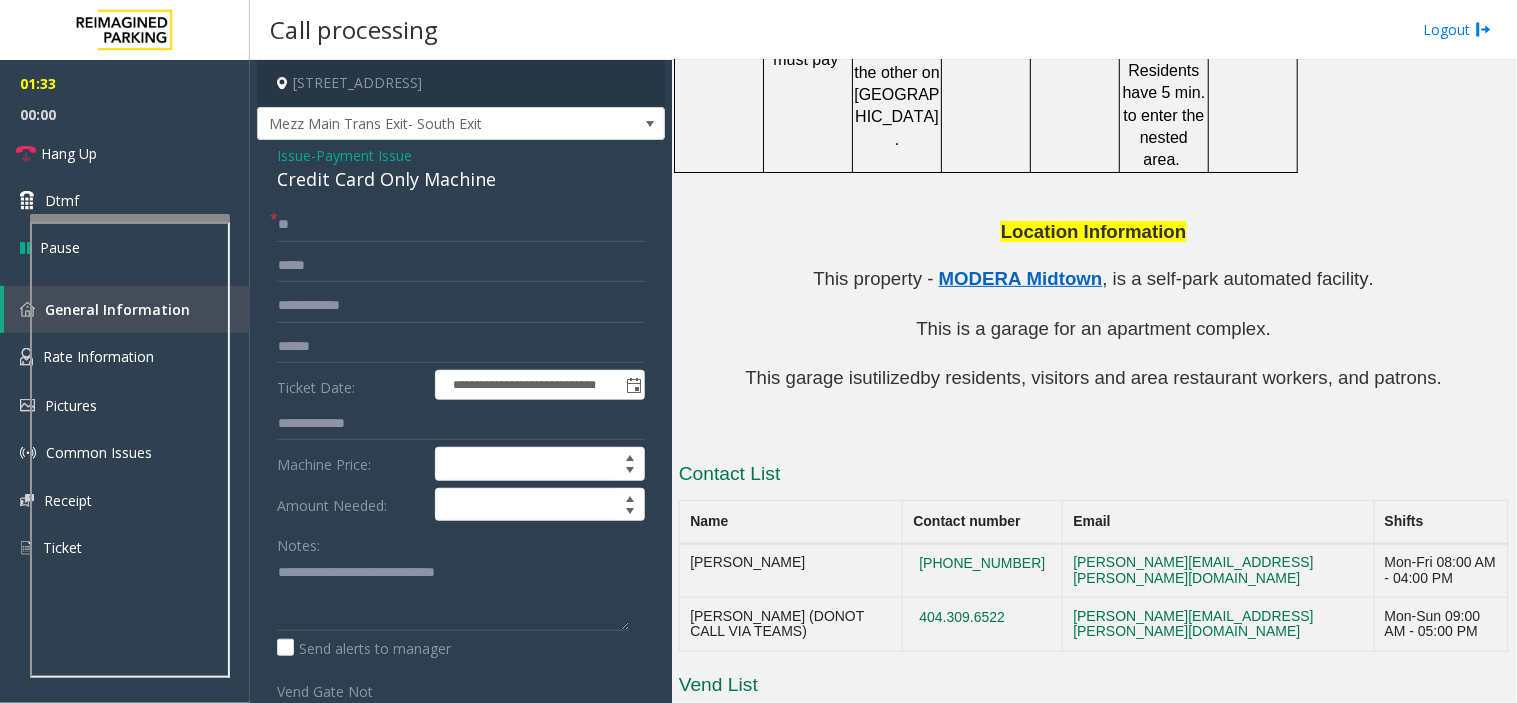 click on "Do NOT Vend" 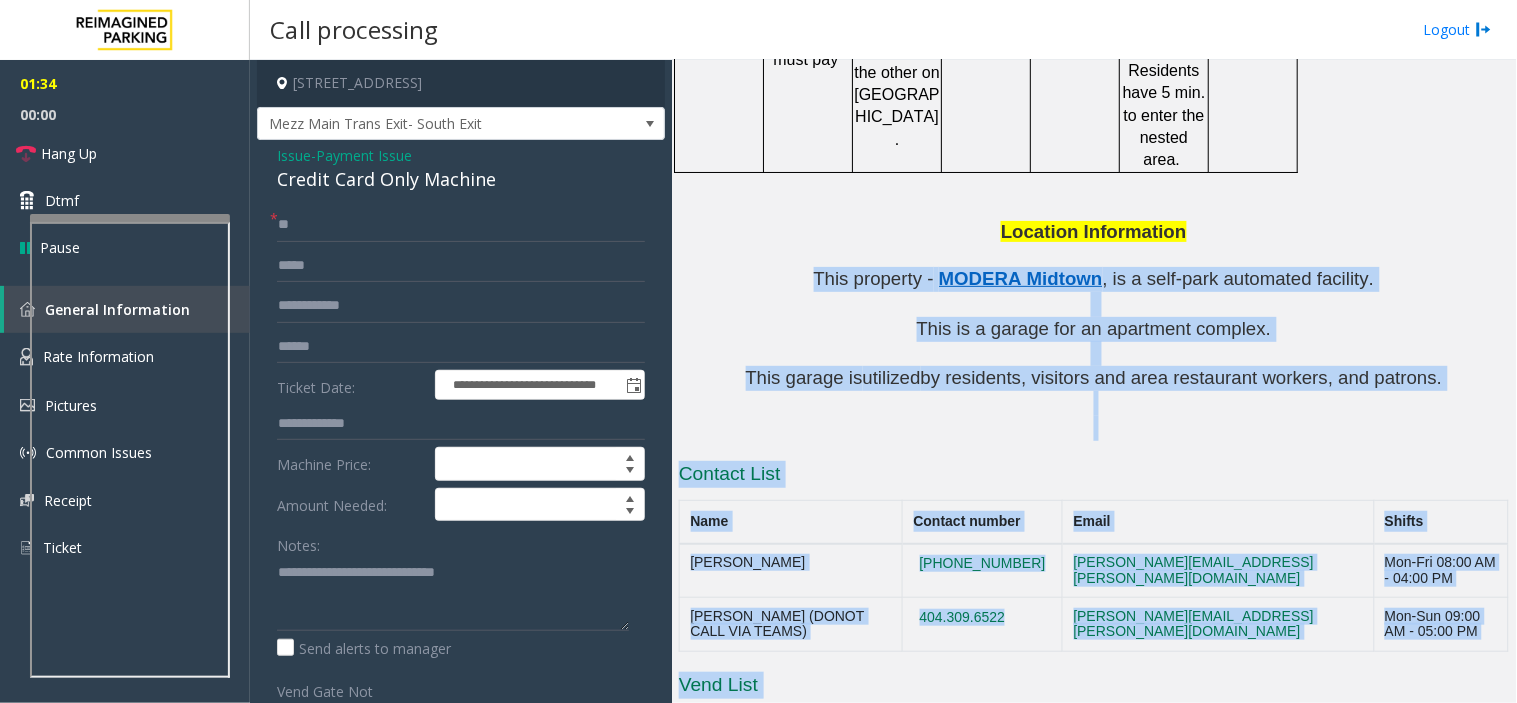 drag, startPoint x: 1214, startPoint y: 631, endPoint x: 780, endPoint y: 151, distance: 647.1136 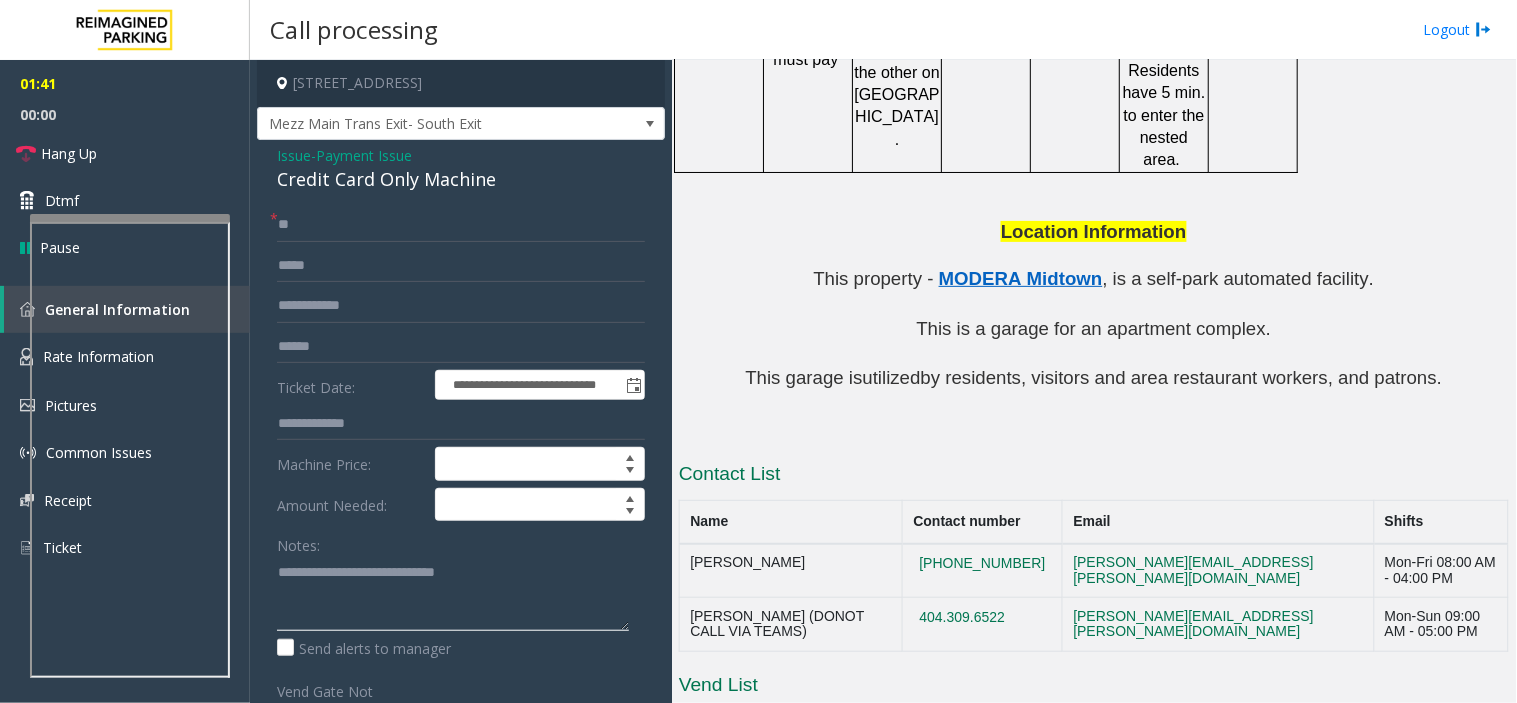 paste on "**********" 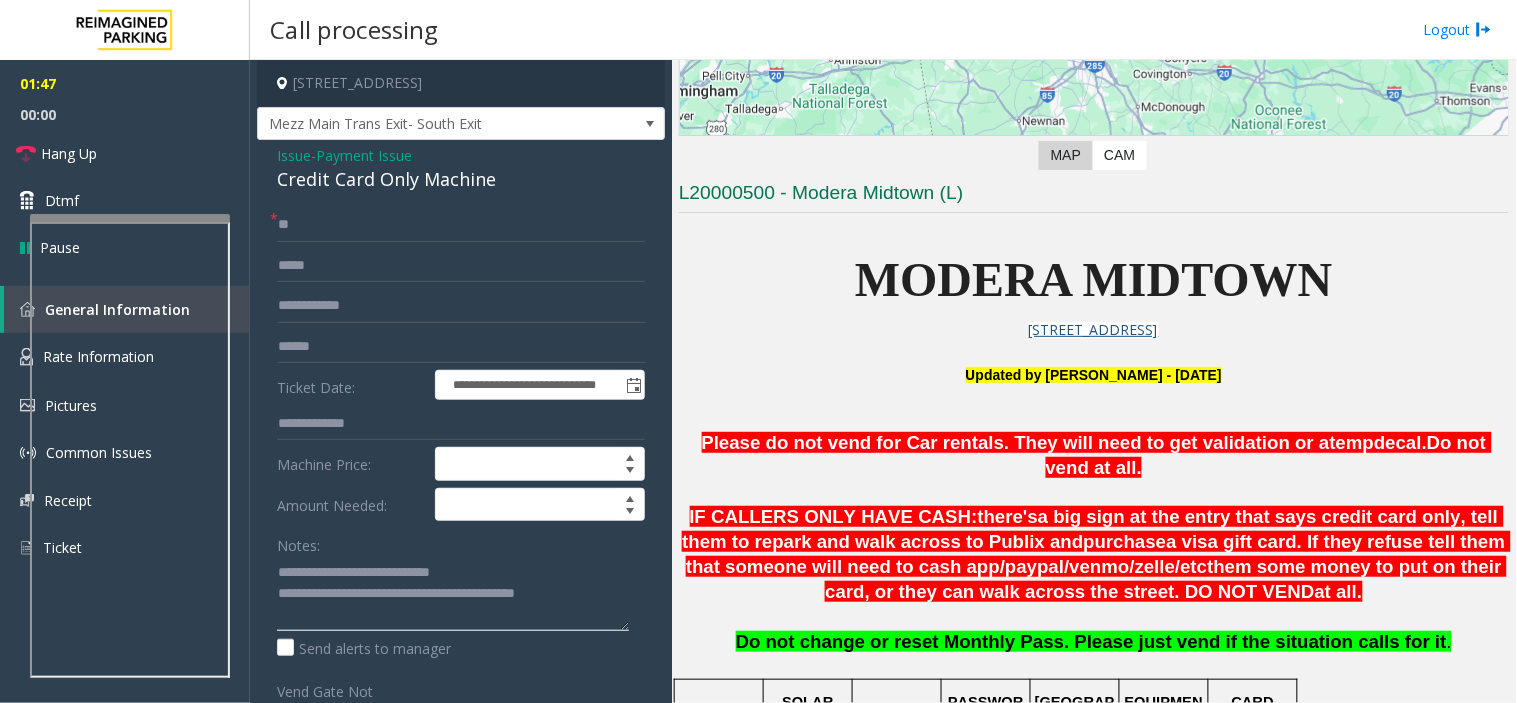 scroll, scrollTop: 343, scrollLeft: 0, axis: vertical 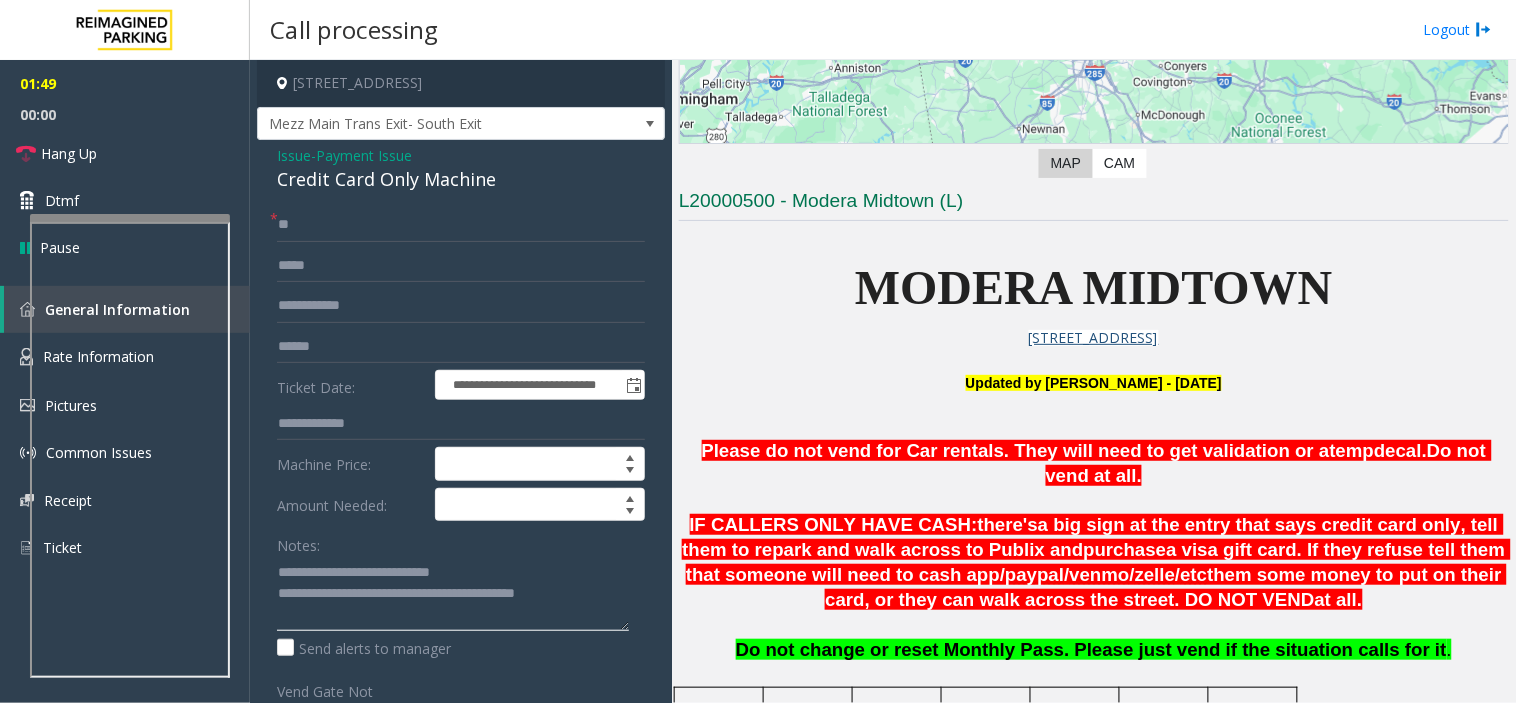 type on "**********" 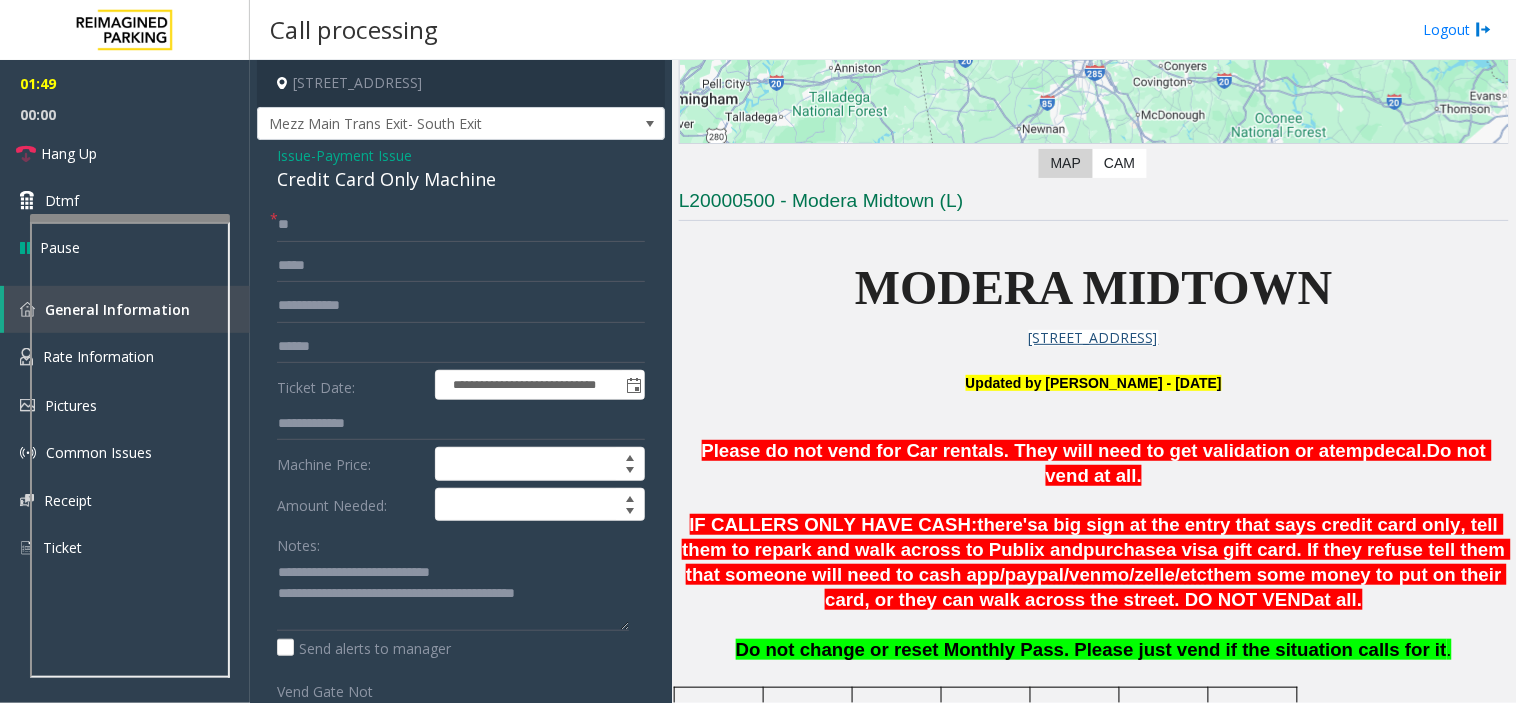 click on "MODERA MIDTOWN" 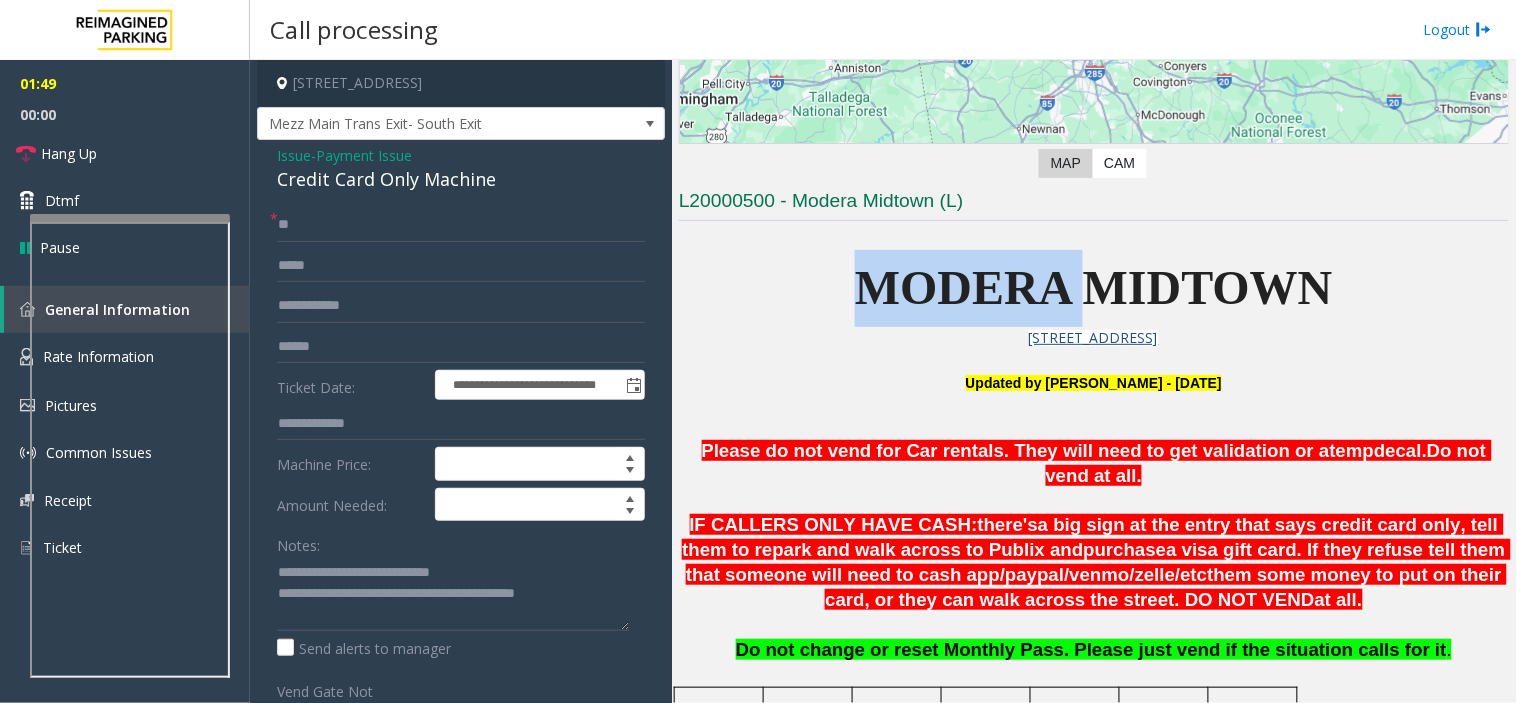 click on "MODERA MIDTOWN" 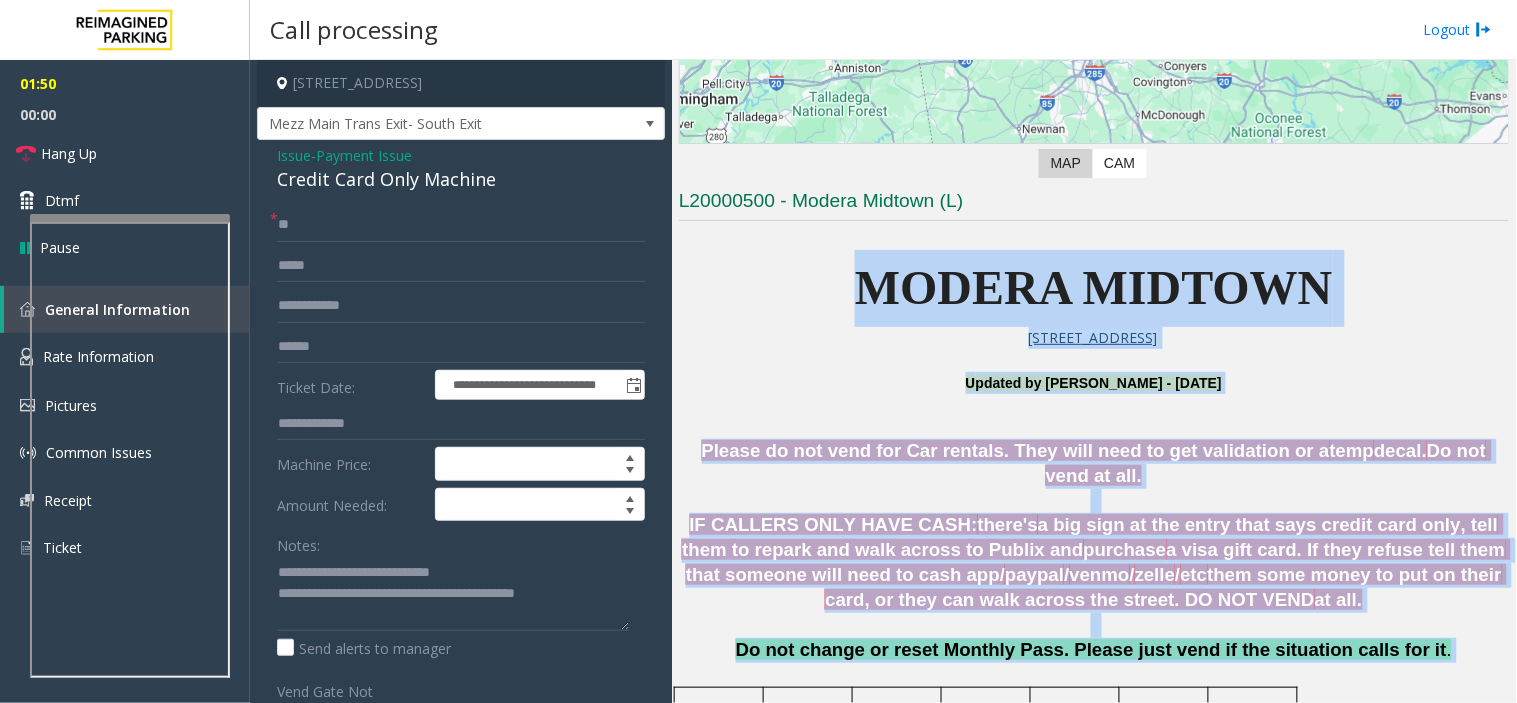 drag, startPoint x: 901, startPoint y: 284, endPoint x: 1398, endPoint y: 636, distance: 609.02625 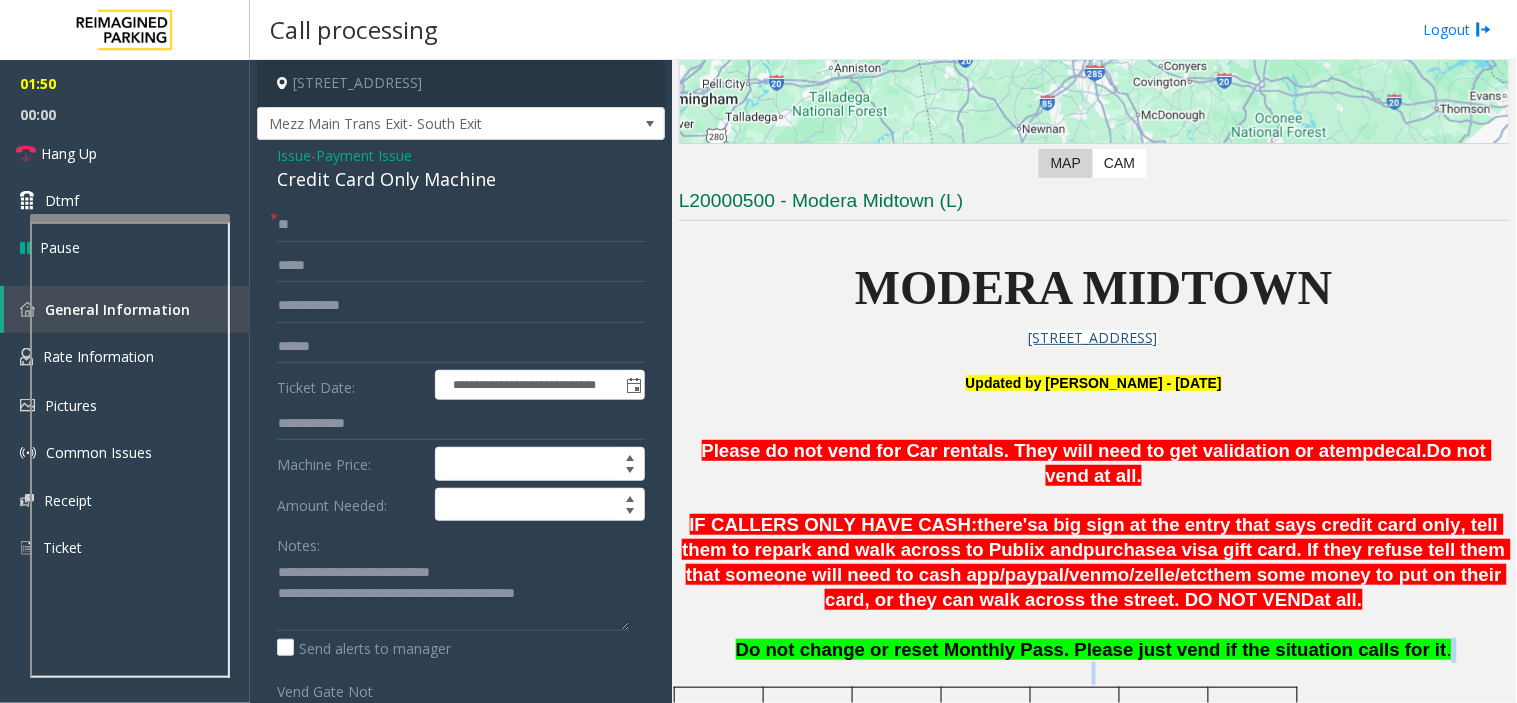 click on "Do not change or reset Monthly Pass. Please just vend if the situation calls for it ." 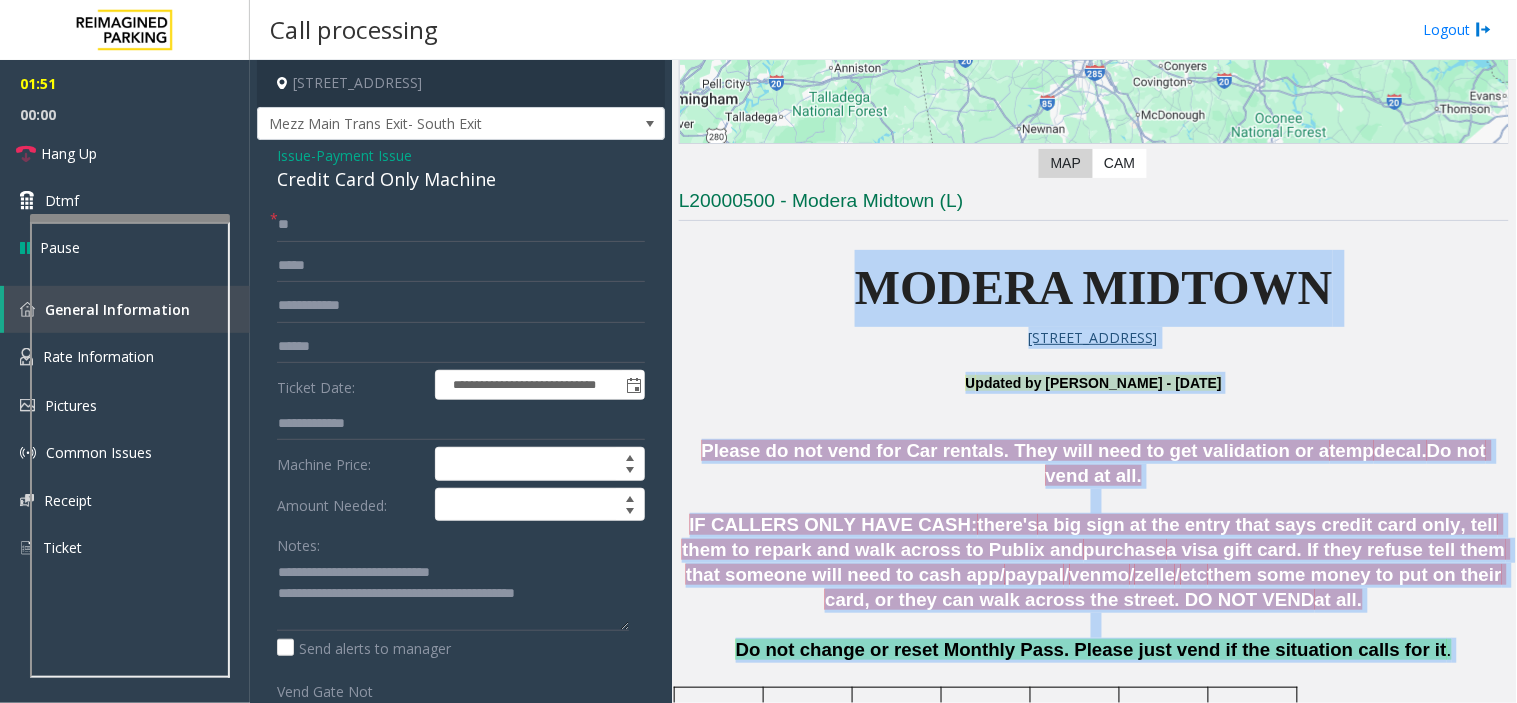 drag, startPoint x: 1398, startPoint y: 636, endPoint x: 788, endPoint y: 275, distance: 708.8166 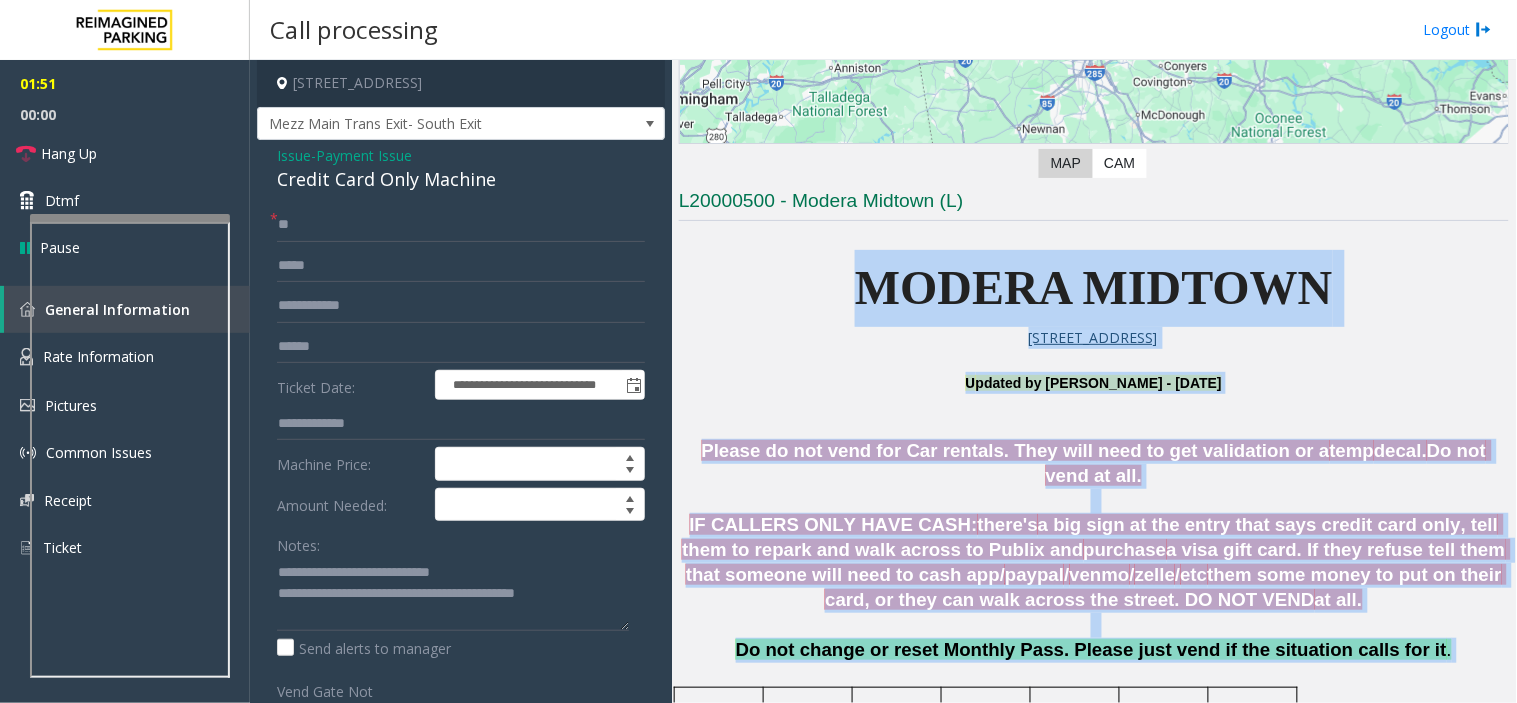 click on "MODERA MIDTOWN [STREET_ADDRESS] U pdated by [PERSON_NAME] - [DATE] Please do not vend for Car rentals. They will need to get validation or a  temp  decal.  Do not vend at all.   IF CALLERS ONLY HAVE CASH:  there's  a big sign at the entry that says credit card only, tell them to repark and walk across to Publix and  purchase  a visa gift card. If they refuse tell them that someone will need to cash app/ paypal / venmo / zelle / etc  them some money to put on their card, or they can walk across the street. DO NOT VEND  at all.   Do not change or reset Monthly Pass. Please just vend if the situation calls for it .   PARCS SOLAR WINDS USERNAME PASSWORD PARIS EQUIPMENT   CARD INSERTION   TIBA   LAN20000500 - MODERA MIDTOWN             CC ONLY Chip up facing [PERSON_NAME] MANDATORY FIELDS VALIDATIONS   APPROVED VALIDATION LIST TICKET MONTHLY CARDS GARAGE LAYOUT LOCATION TIME   additional  validation or pay the remaining fee.     2 HOUR validations    List     Momonoki ," 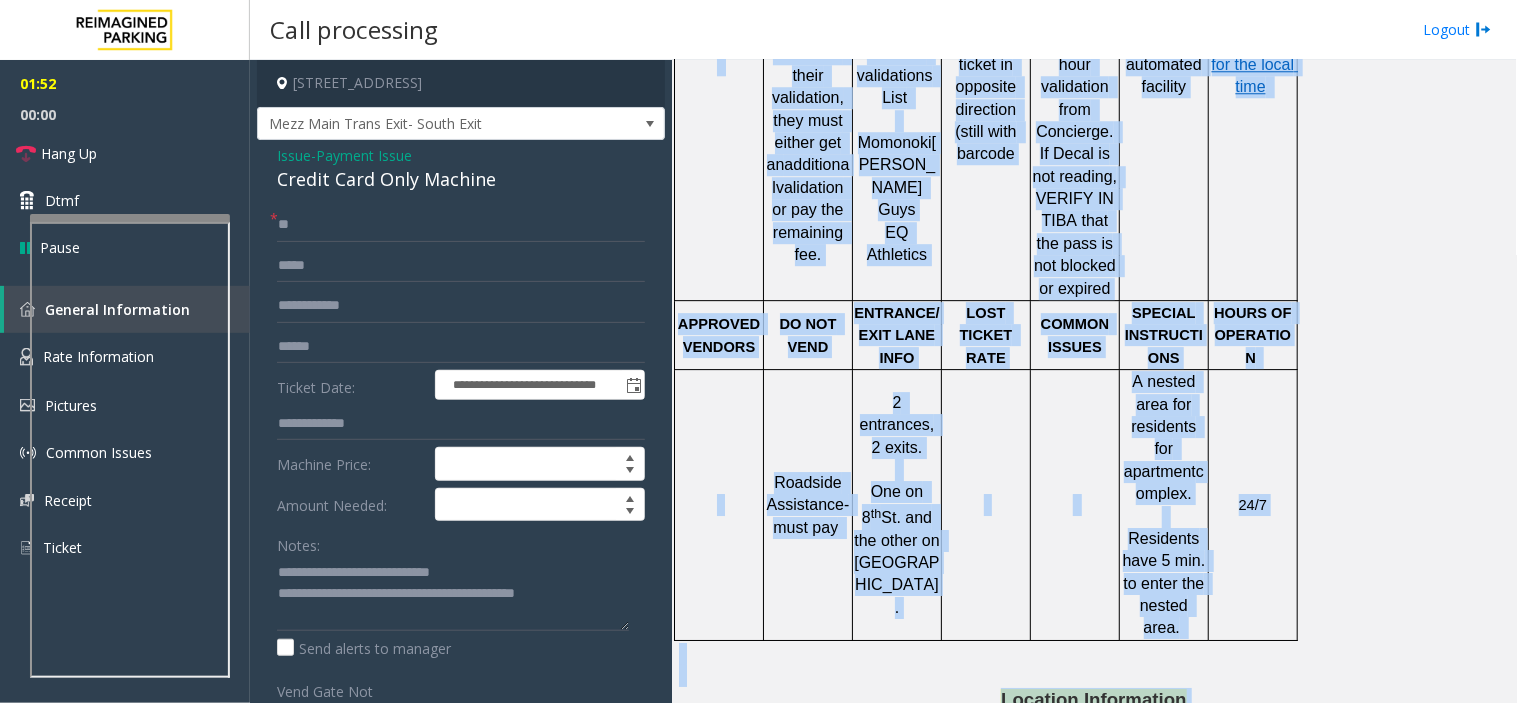 scroll, scrollTop: 1898, scrollLeft: 0, axis: vertical 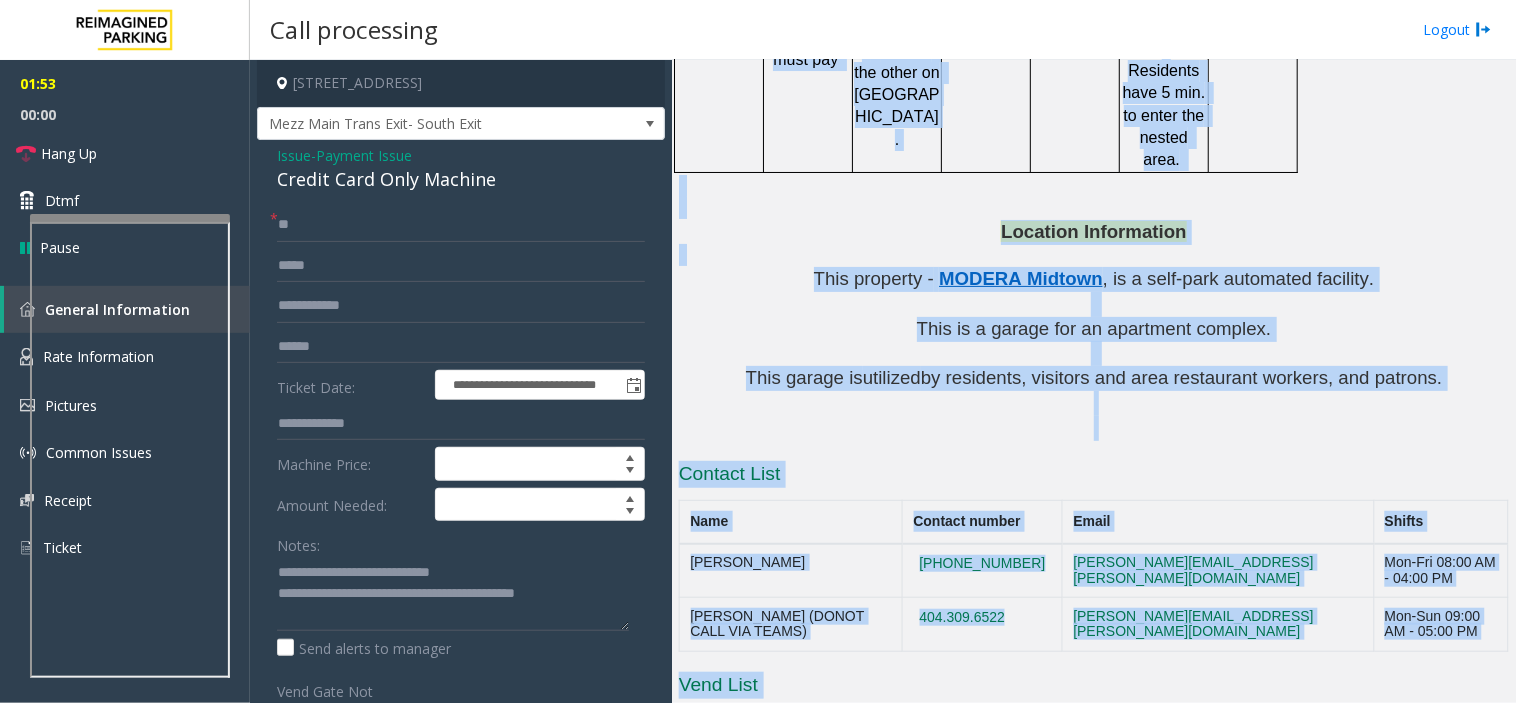 drag, startPoint x: 788, startPoint y: 275, endPoint x: 1322, endPoint y: 755, distance: 718.0223 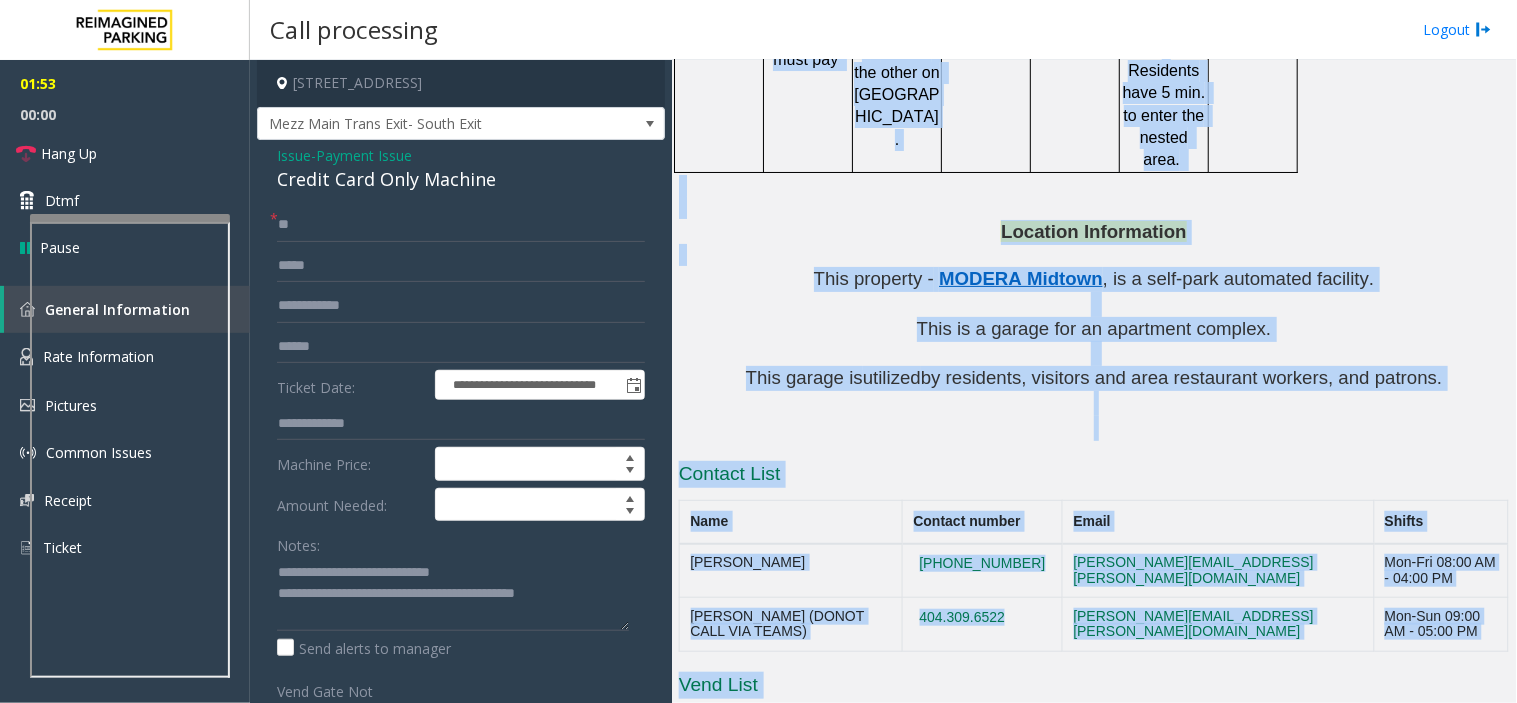 click on "**********" at bounding box center (758, 351) 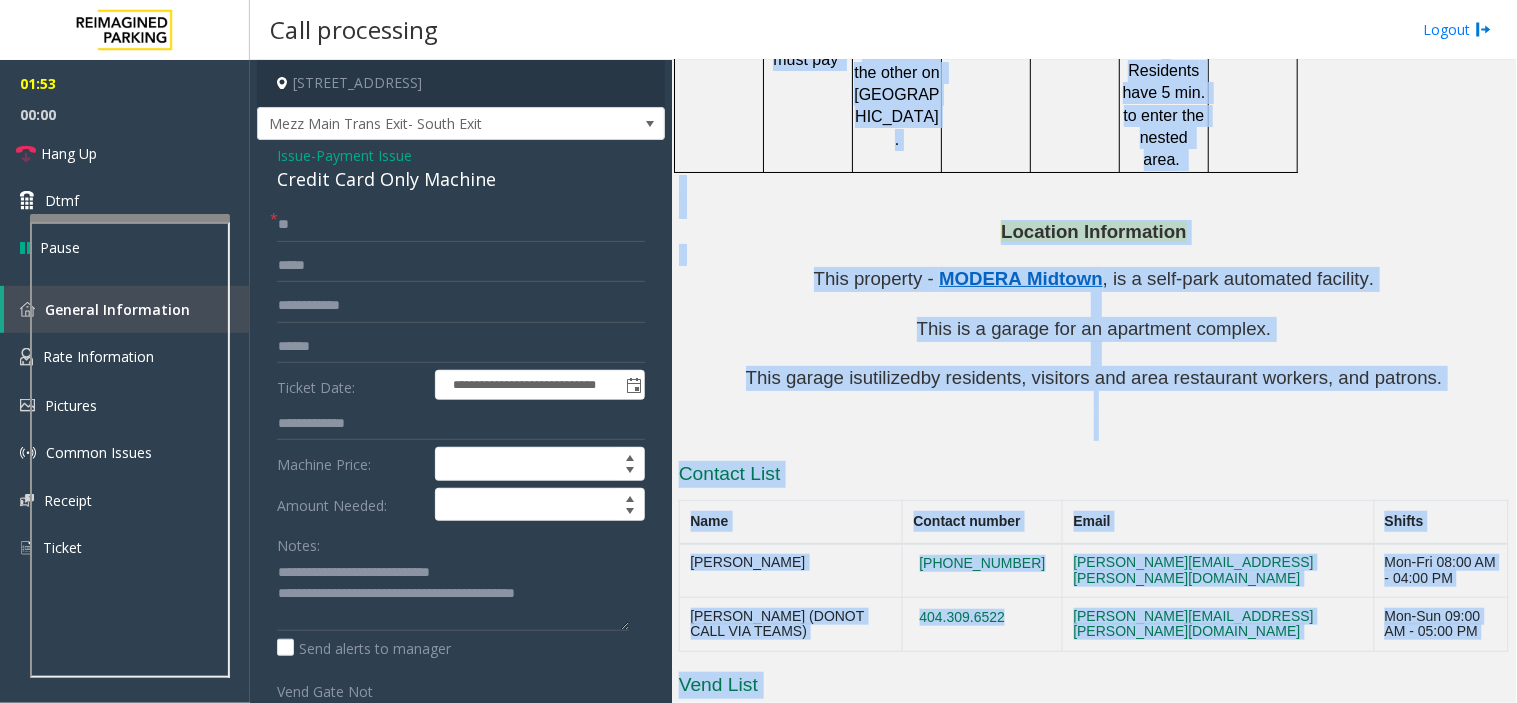 click 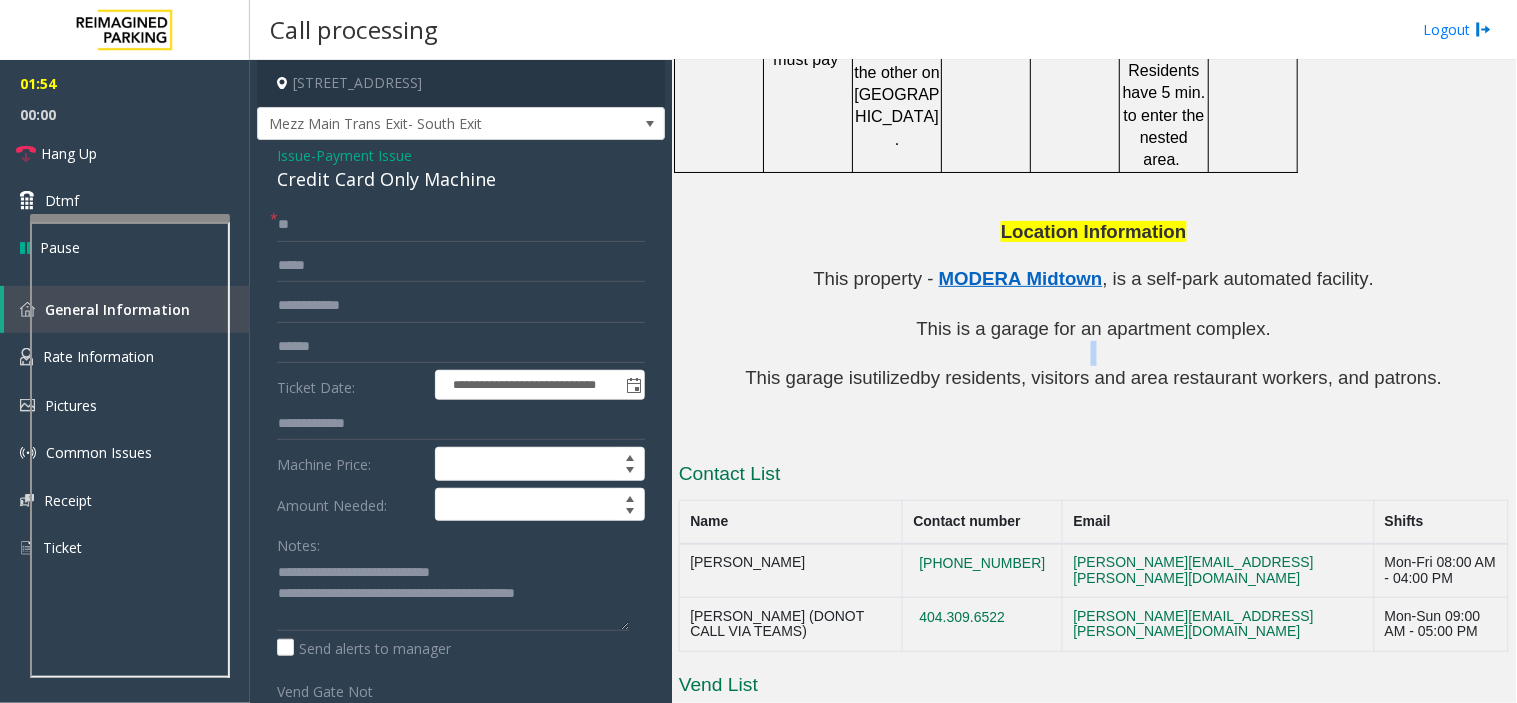click 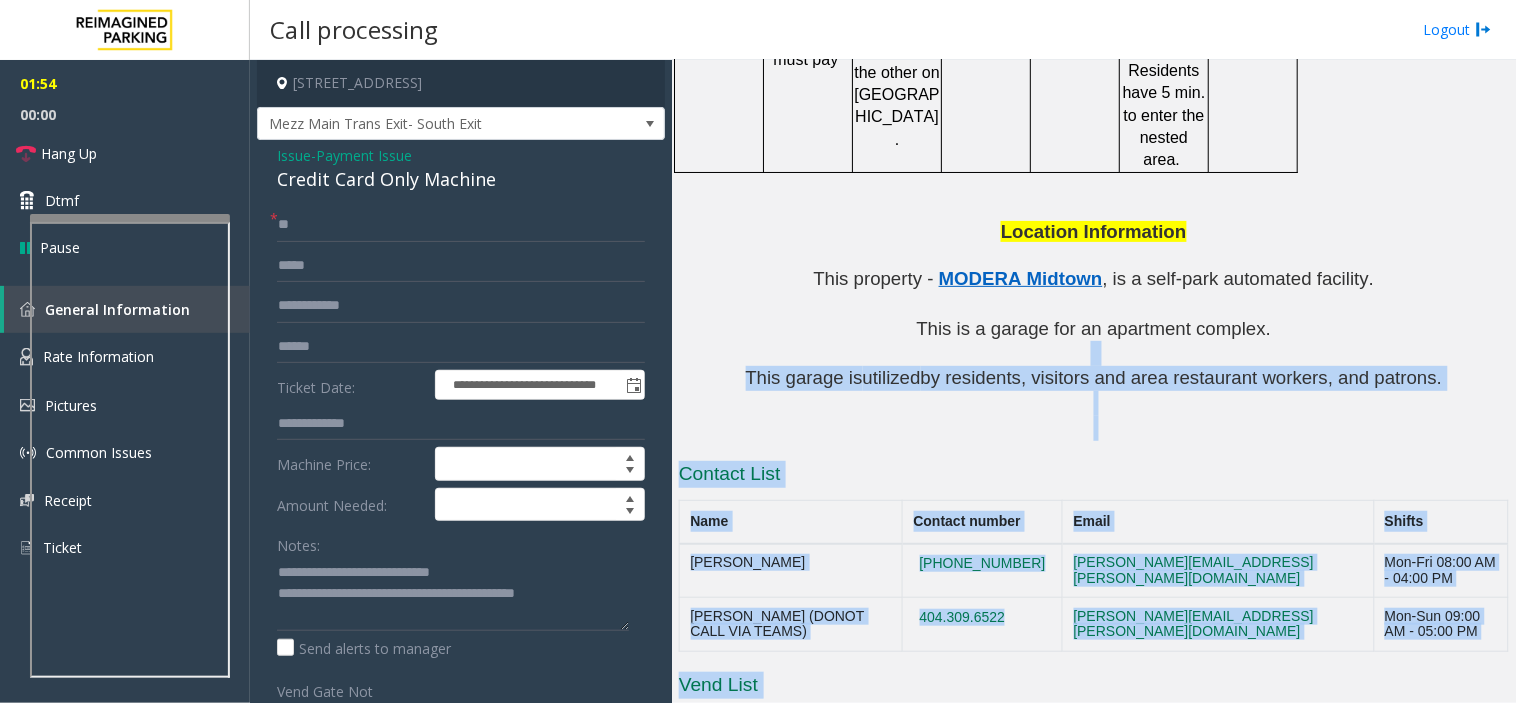 drag, startPoint x: 825, startPoint y: 228, endPoint x: 1320, endPoint y: 755, distance: 723.0173 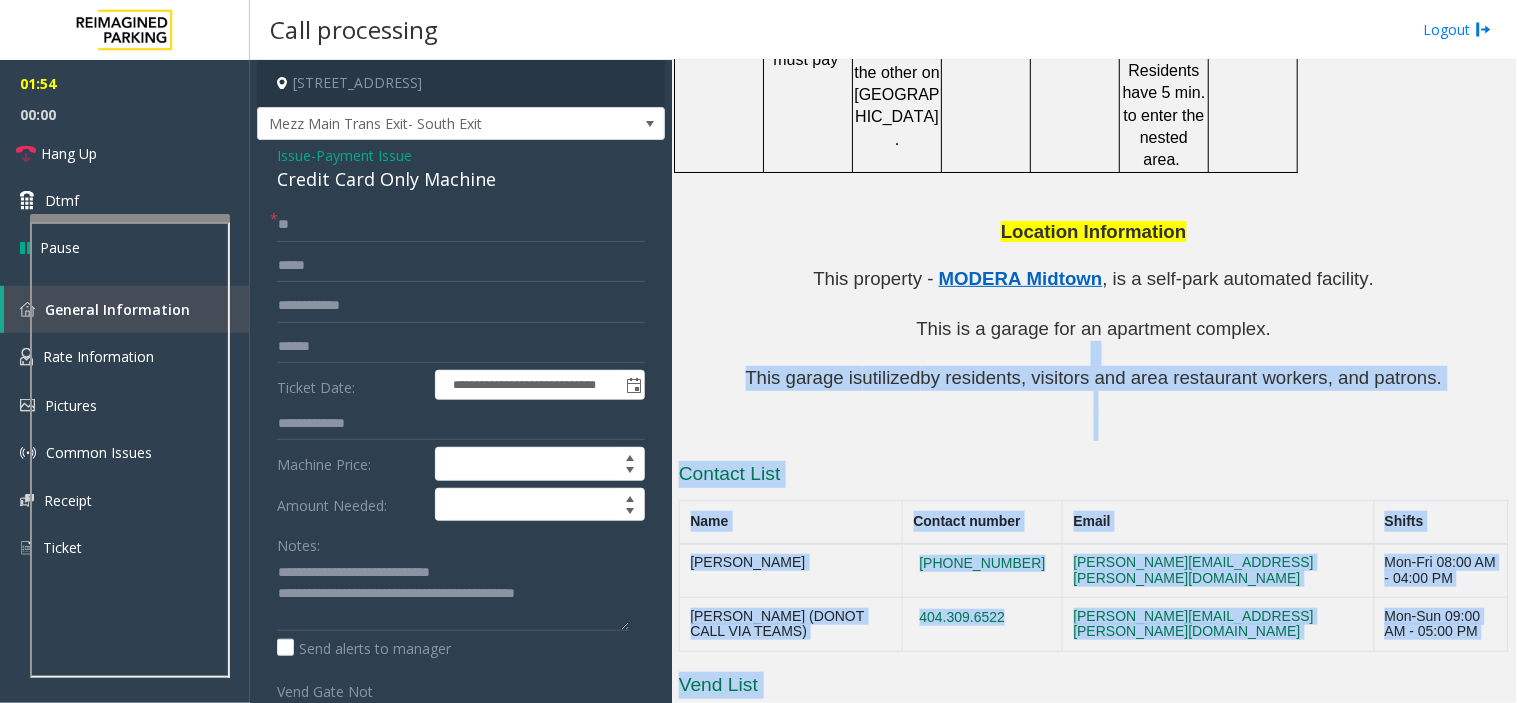 click on "**********" at bounding box center (758, 351) 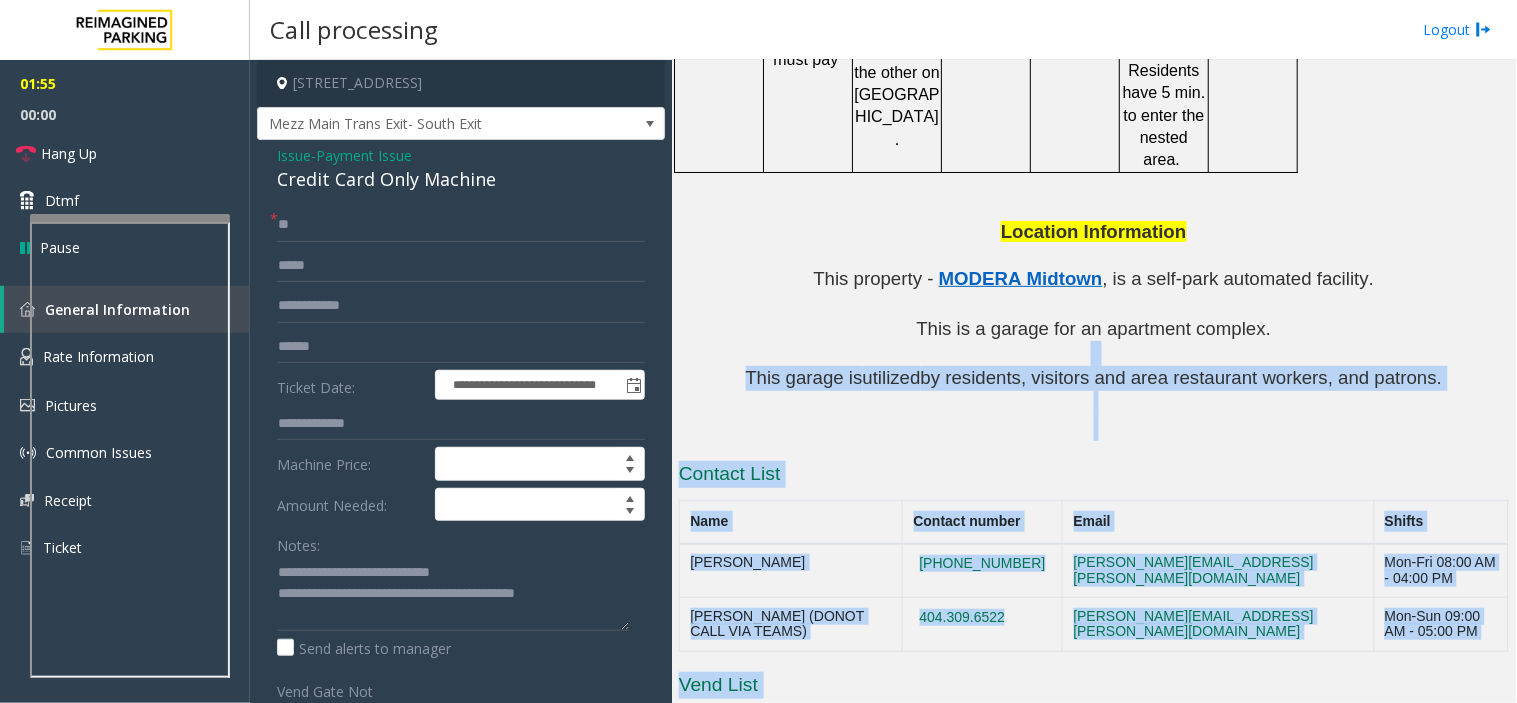 click on "Don't vend for rentals. They need to get validatoin or temp decal." 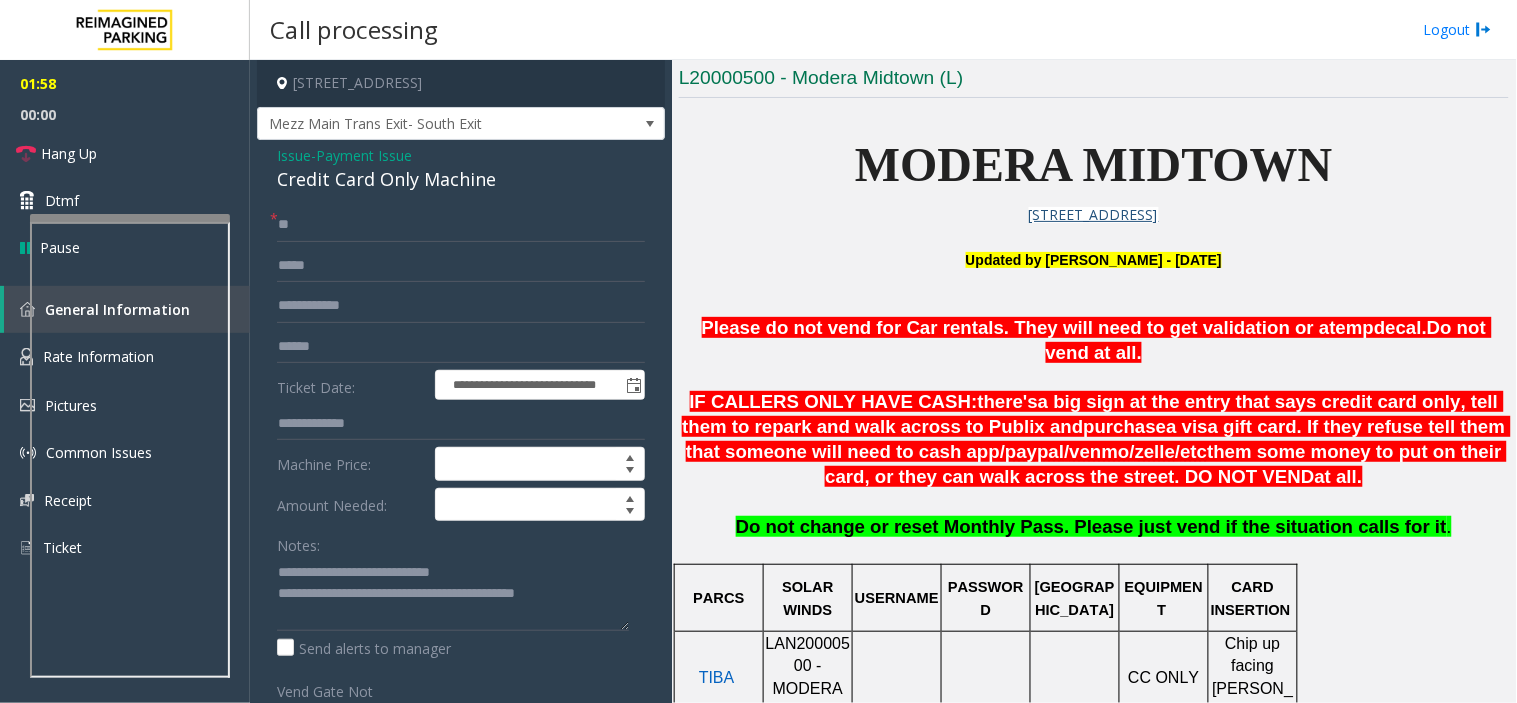 scroll, scrollTop: 454, scrollLeft: 0, axis: vertical 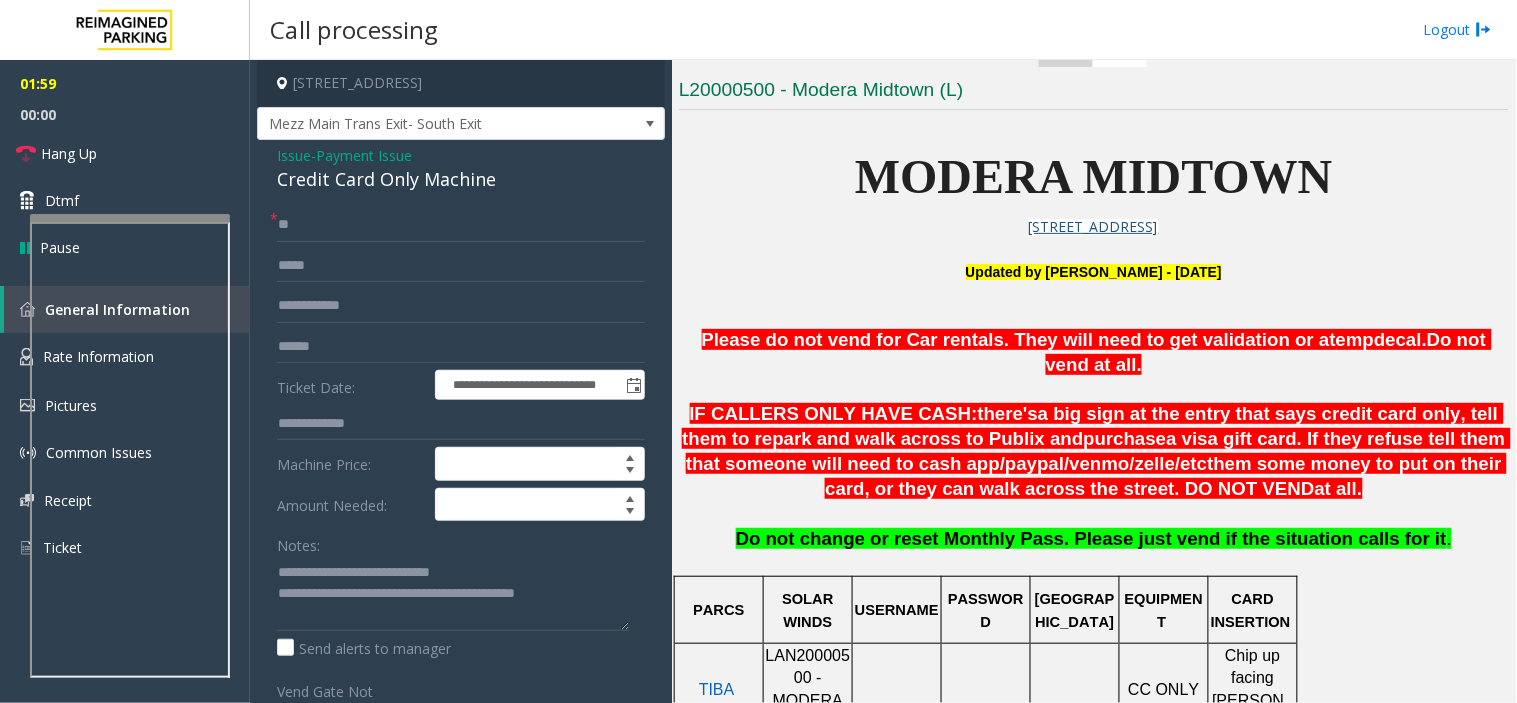 click on "Please do not vend for Car rentals. They will need to get validation or a" 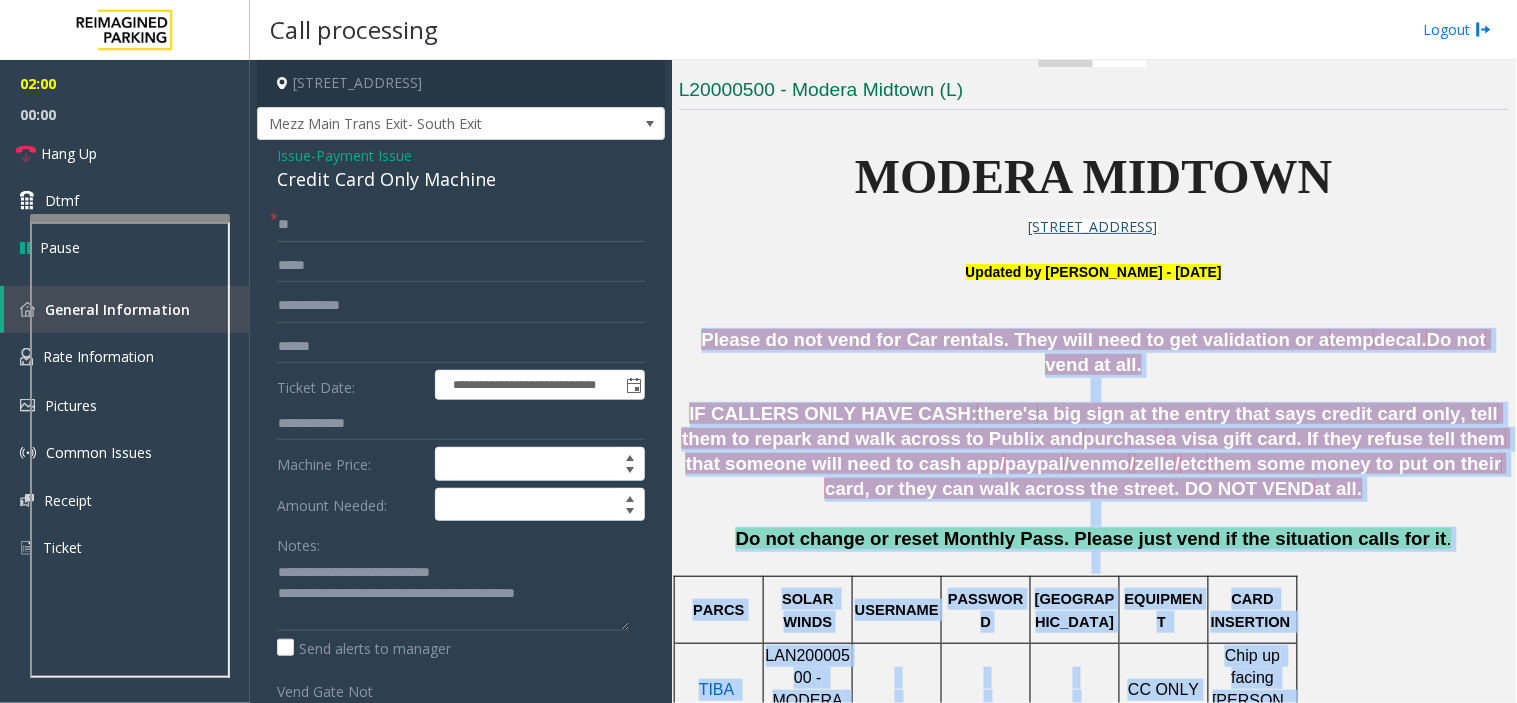 drag, startPoint x: 691, startPoint y: 345, endPoint x: 1392, endPoint y: 642, distance: 761.3212 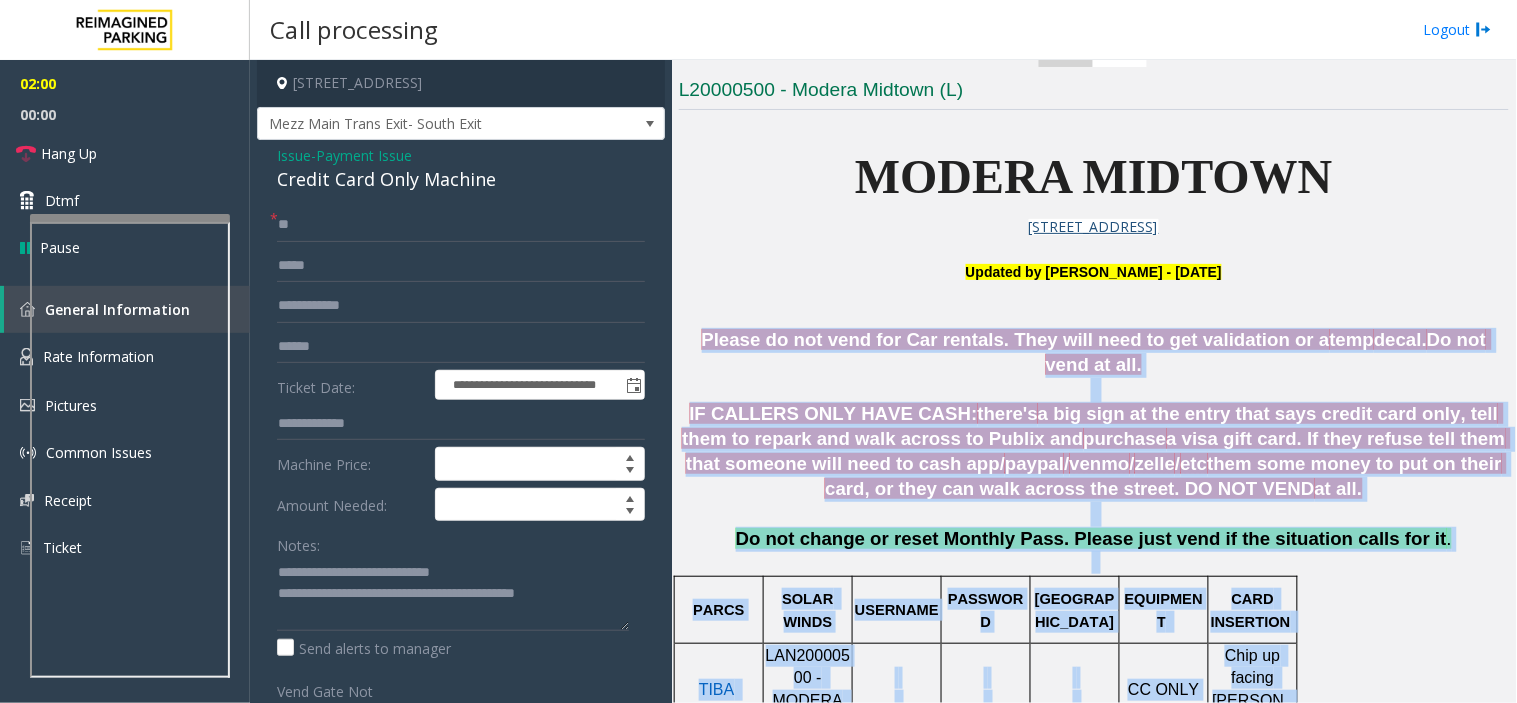 click on "Please do not vend for Car rentals. They will need to get validation or a  temp  decal.  Do not vend at all.   IF CALLERS ONLY HAVE CASH:  there's  a big sign at the entry that says credit card only, tell them to repark and walk across to Publix and  purchase  a visa gift card. If they refuse tell them that someone will need to cash app/ paypal / venmo / zelle / etc  them some money to put on their card, or they can walk across the street. DO NOT VEND  at all.   Do not change or reset Monthly Pass. Please just vend if the situation calls for it .   PARCS SOLAR WINDS USERNAME PASSWORD PARIS EQUIPMENT   CARD INSERTION   TIBA   LAN20000500 - MODERA MIDTOWN             CC ONLY Chip up facing [PERSON_NAME] MANDATORY FIELDS VALIDATIONS   APPROVED VALIDATION LIST TICKET MONTHLY CARDS GARAGE LAYOUT LOCATION TIME   Make sure that customer did not exceed their validation. If they exceeded their validation, they must either get an  additional  validation or pay the remaining fee.     2 HOUR validations" 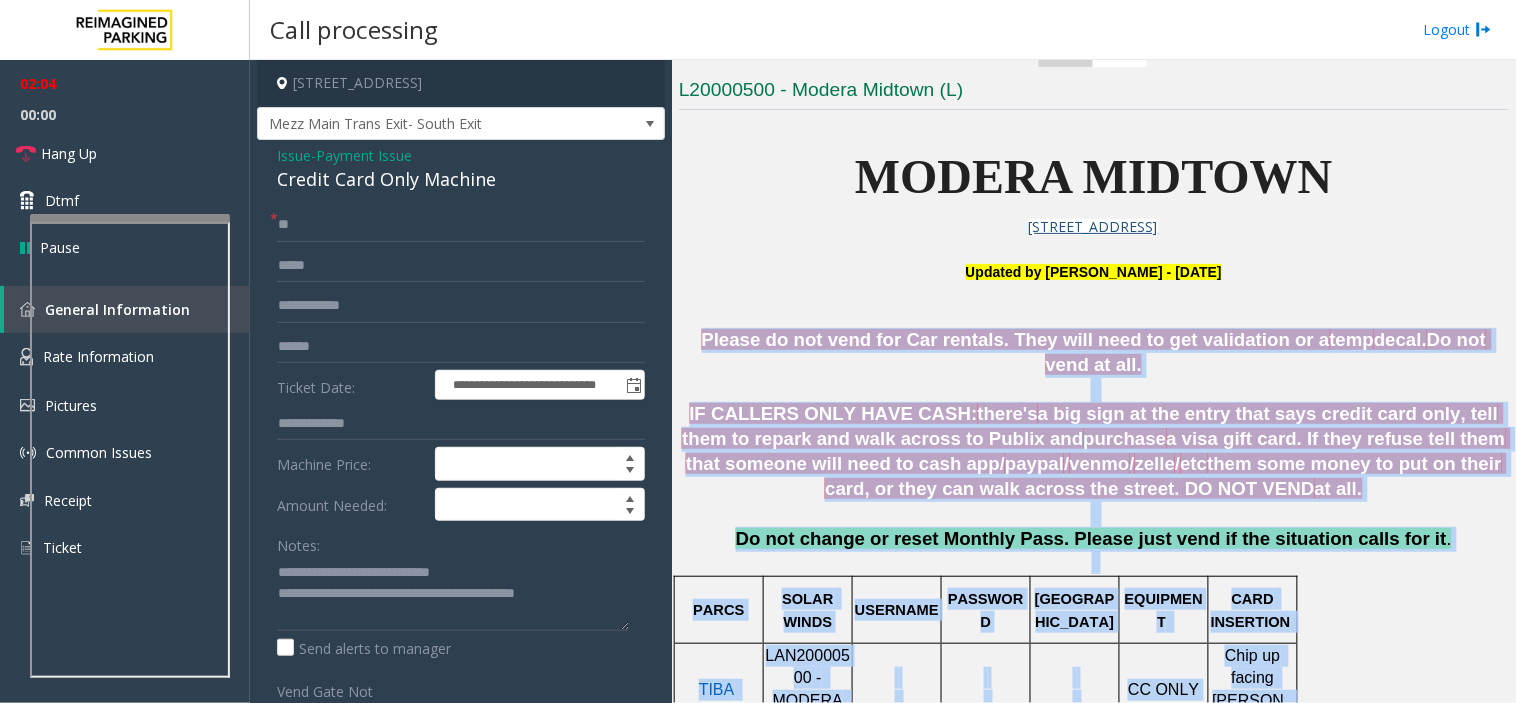 click 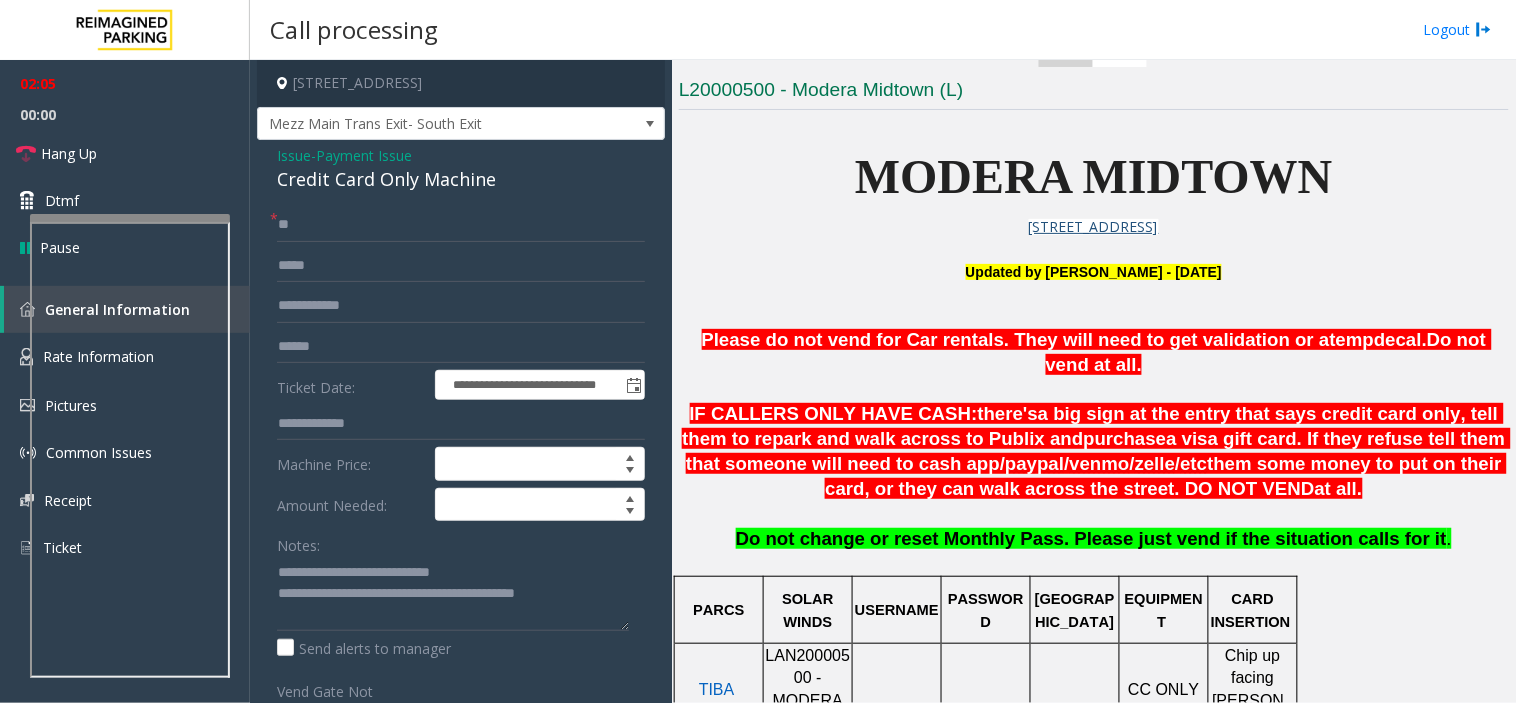 click on "Do not change or reset Monthly Pass. Please just vend if the situation calls for it ." 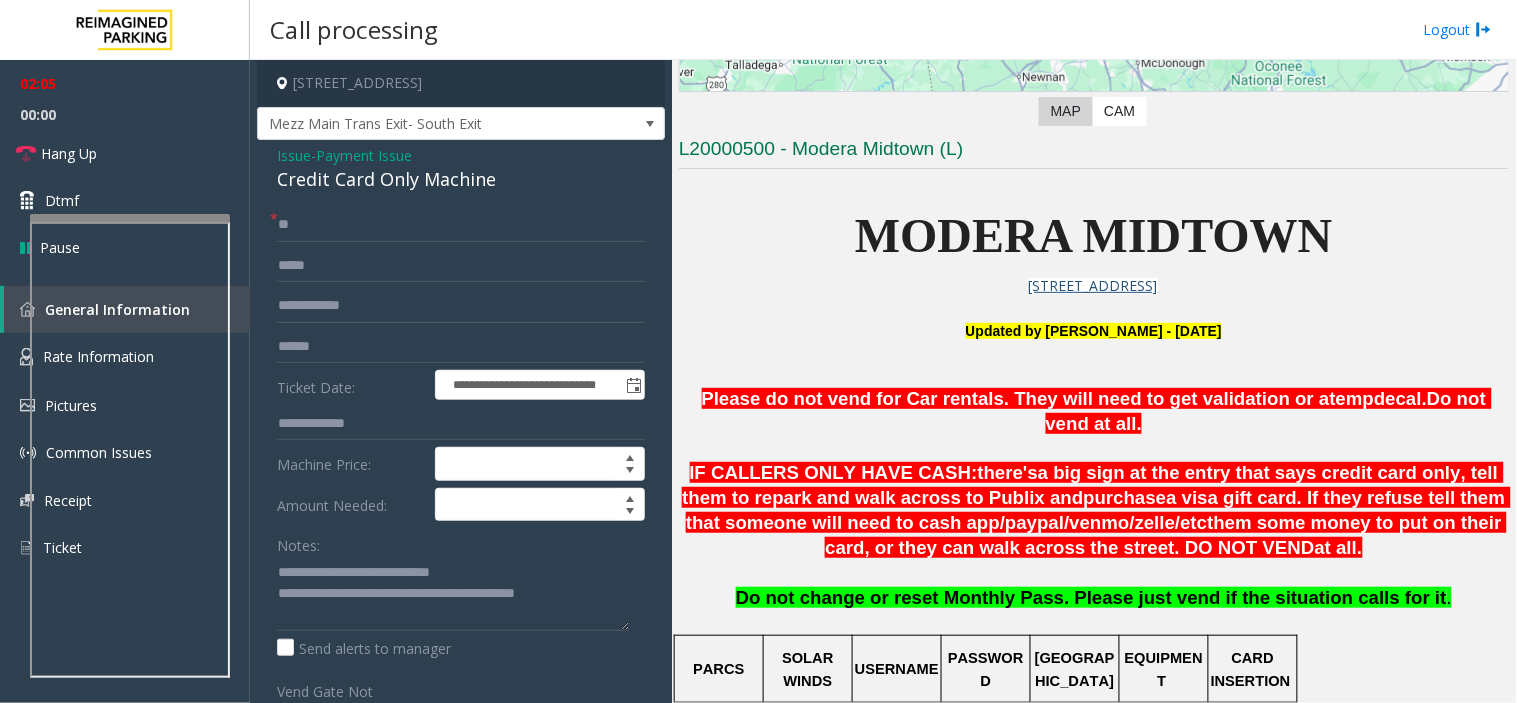 scroll, scrollTop: 275, scrollLeft: 0, axis: vertical 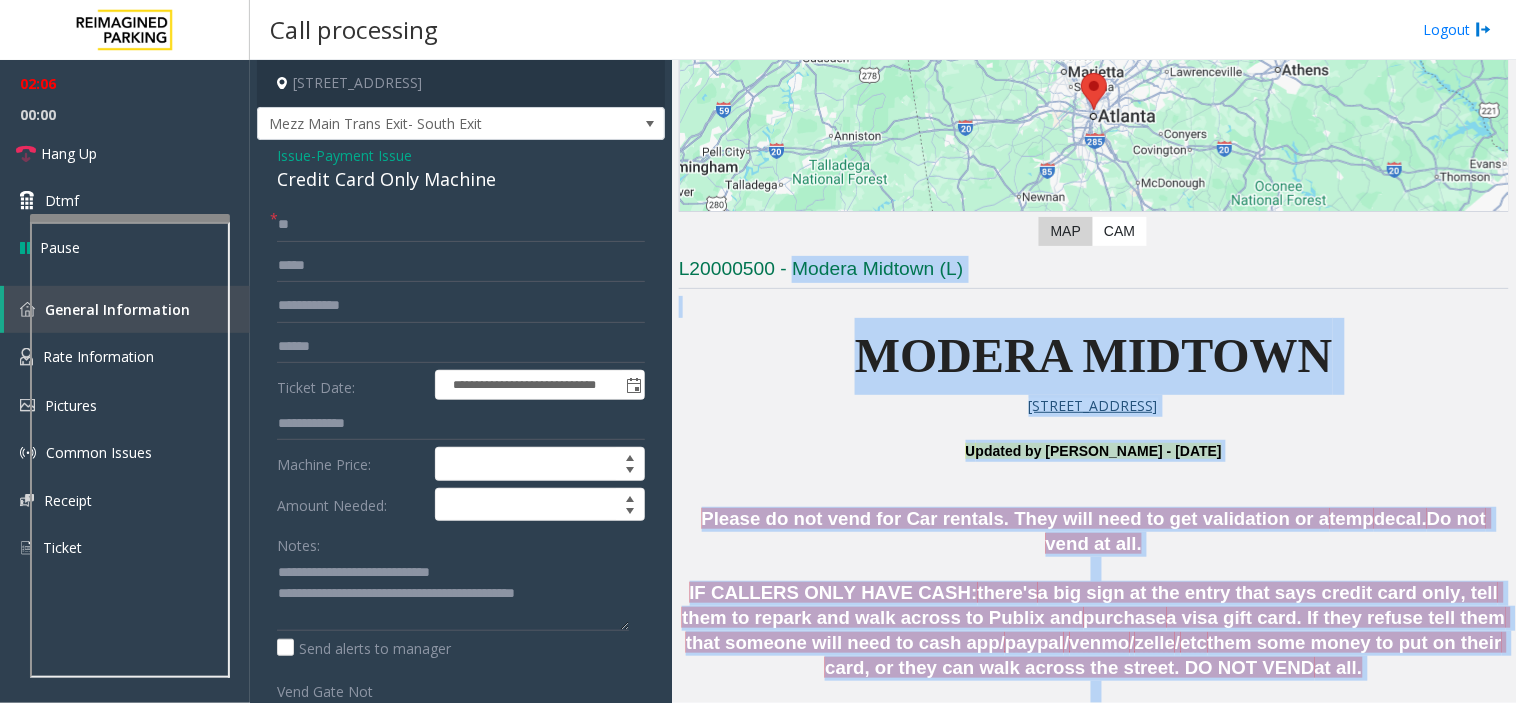 drag, startPoint x: 1211, startPoint y: 534, endPoint x: 802, endPoint y: 268, distance: 487.89035 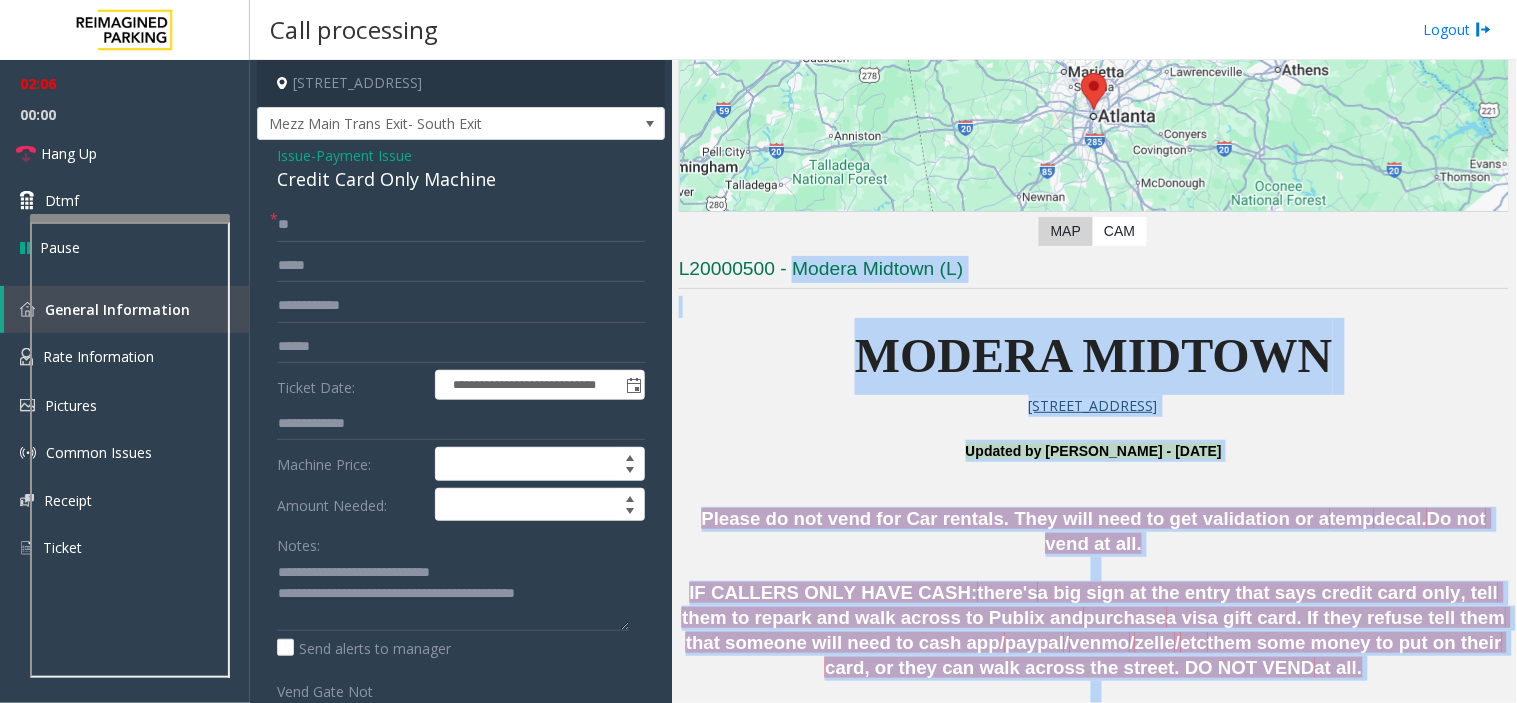 click on "L20000500 - Modera Midtown	(L) MODERA MIDTOWN [STREET_ADDRESS] U pdated by [PERSON_NAME] - [DATE] Please do not vend for Car rentals. They will need to get validation or a  temp  decal.  Do not vend at all.   IF CALLERS ONLY HAVE CASH:  there's  a big sign at the entry that says credit card only, tell them to repark and walk across to Publix and  purchase  a visa gift card. If they refuse tell them that someone will need to cash app/ paypal / venmo / zelle / etc  them some money to put on their card, or they can walk across the street. DO NOT VEND  at all.   Do not change or reset Monthly Pass. Please just vend if the situation calls for it .   PARCS SOLAR WINDS USERNAME PASSWORD PARIS EQUIPMENT   CARD INSERTION   TIBA   LAN20000500 - MODERA MIDTOWN             CC ONLY Chip up facing [PERSON_NAME] MANDATORY FIELDS VALIDATIONS   APPROVED VALIDATION LIST TICKET MONTHLY CARDS GARAGE LAYOUT LOCATION TIME   additional  validation or pay the remaining fee.     2 HOUR validations" 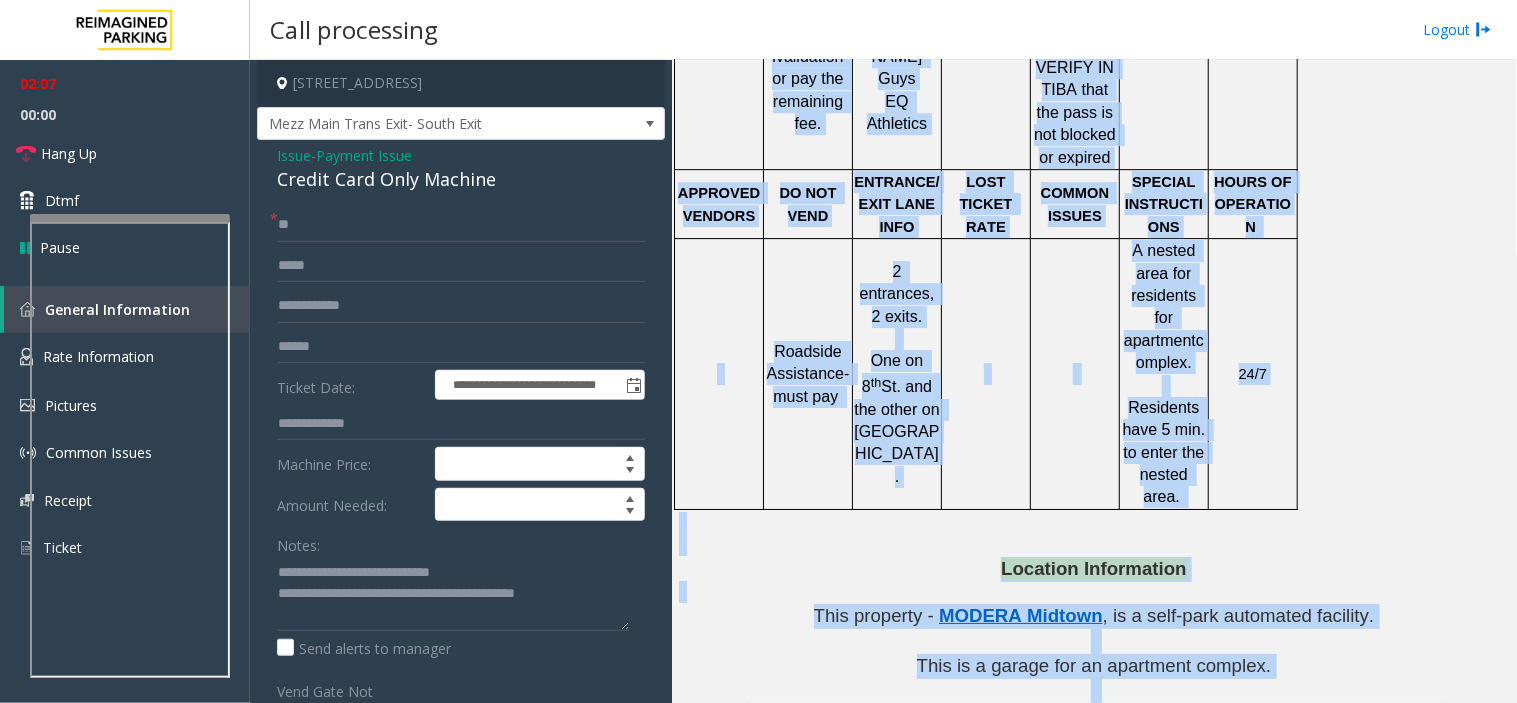 scroll, scrollTop: 1898, scrollLeft: 0, axis: vertical 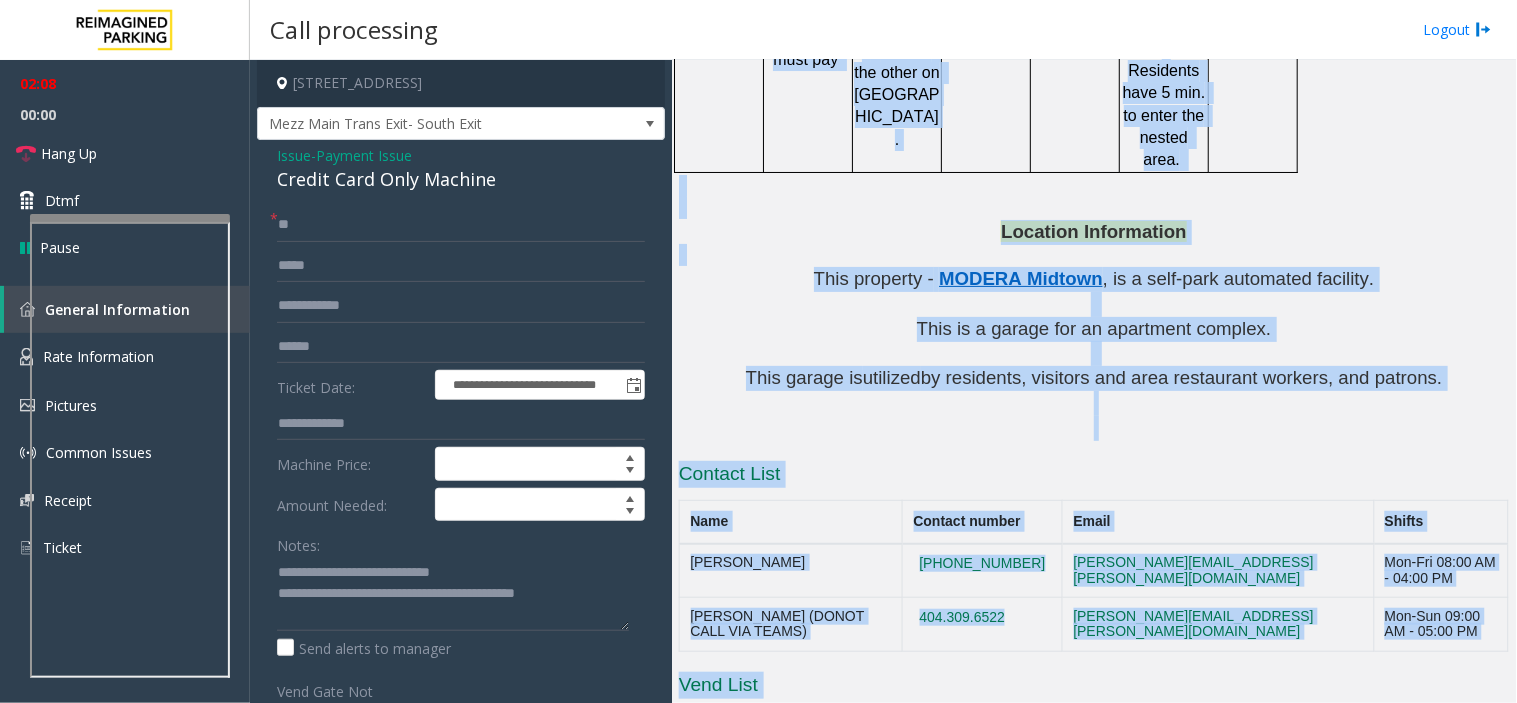 drag, startPoint x: 802, startPoint y: 268, endPoint x: 1113, endPoint y: 573, distance: 435.59845 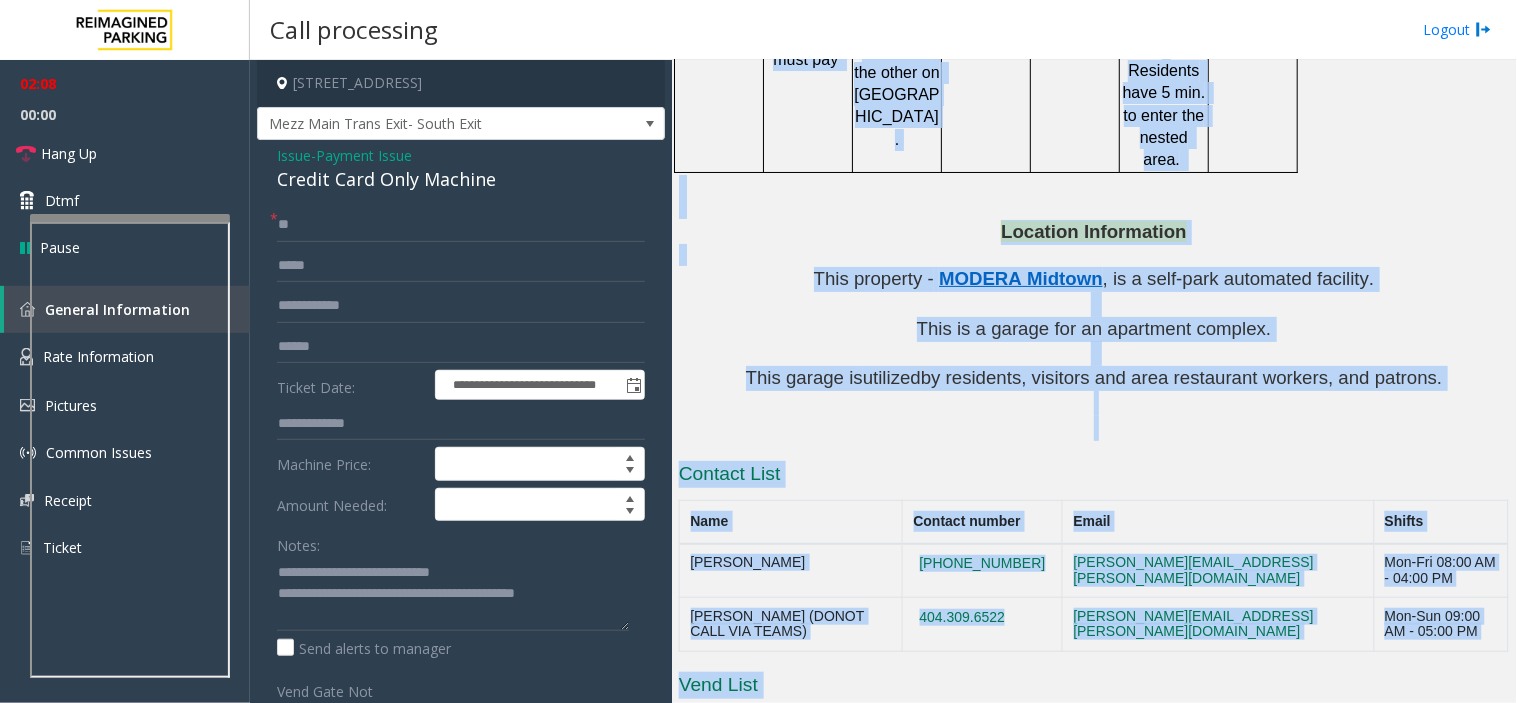 click on "**********" at bounding box center [758, 351] 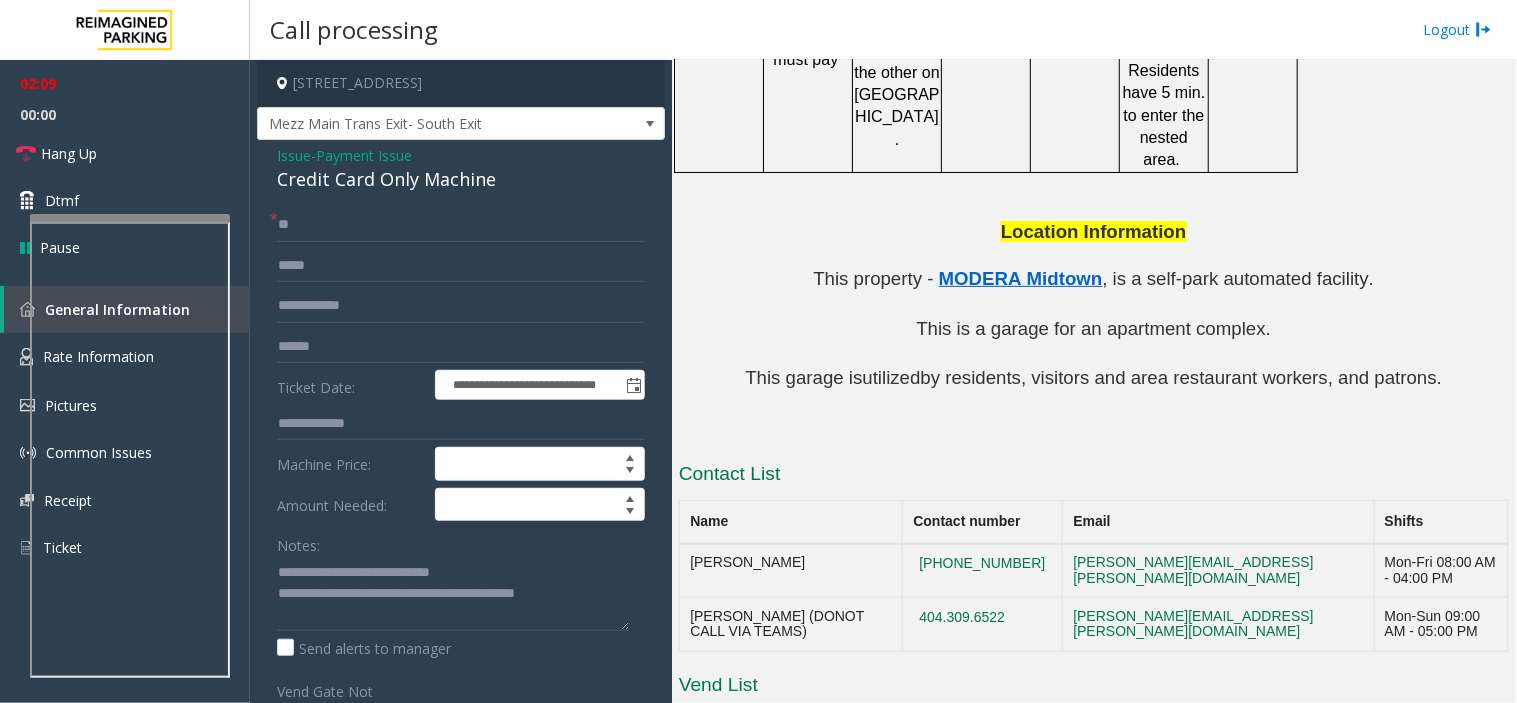 click on "Don't vend for rentals. They need to get validatoin or temp decal." 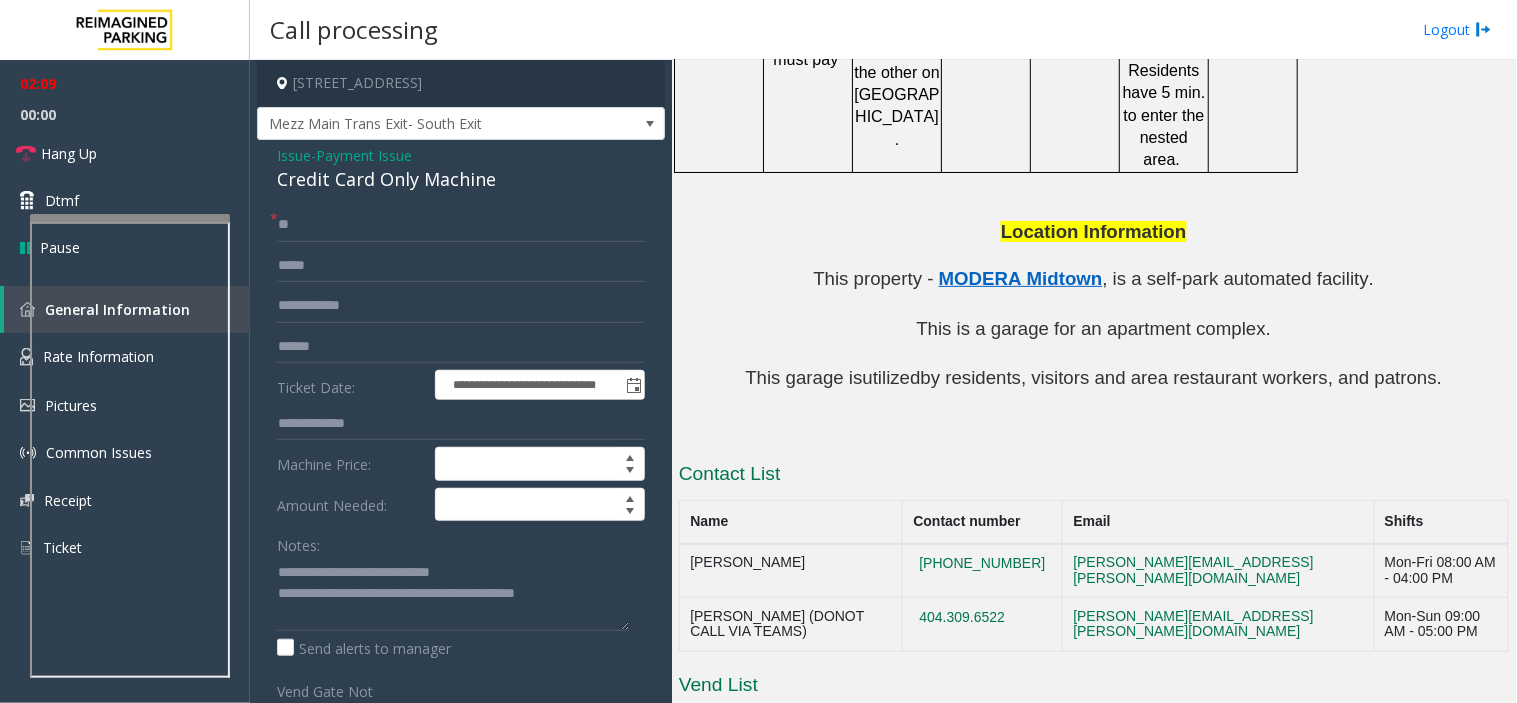click on "Don't vend for rentals. They need to get validatoin or temp decal." 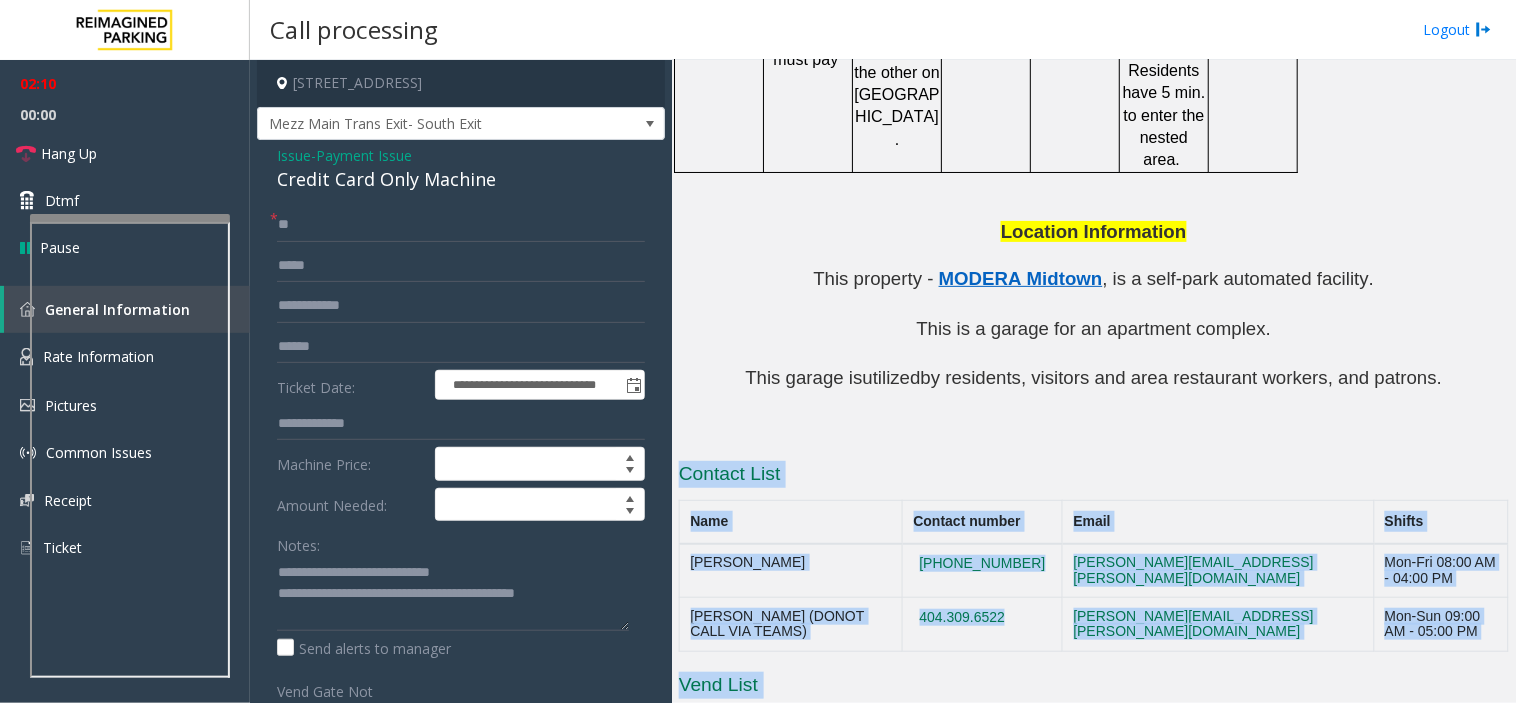 drag, startPoint x: 1188, startPoint y: 645, endPoint x: 751, endPoint y: 355, distance: 524.4702 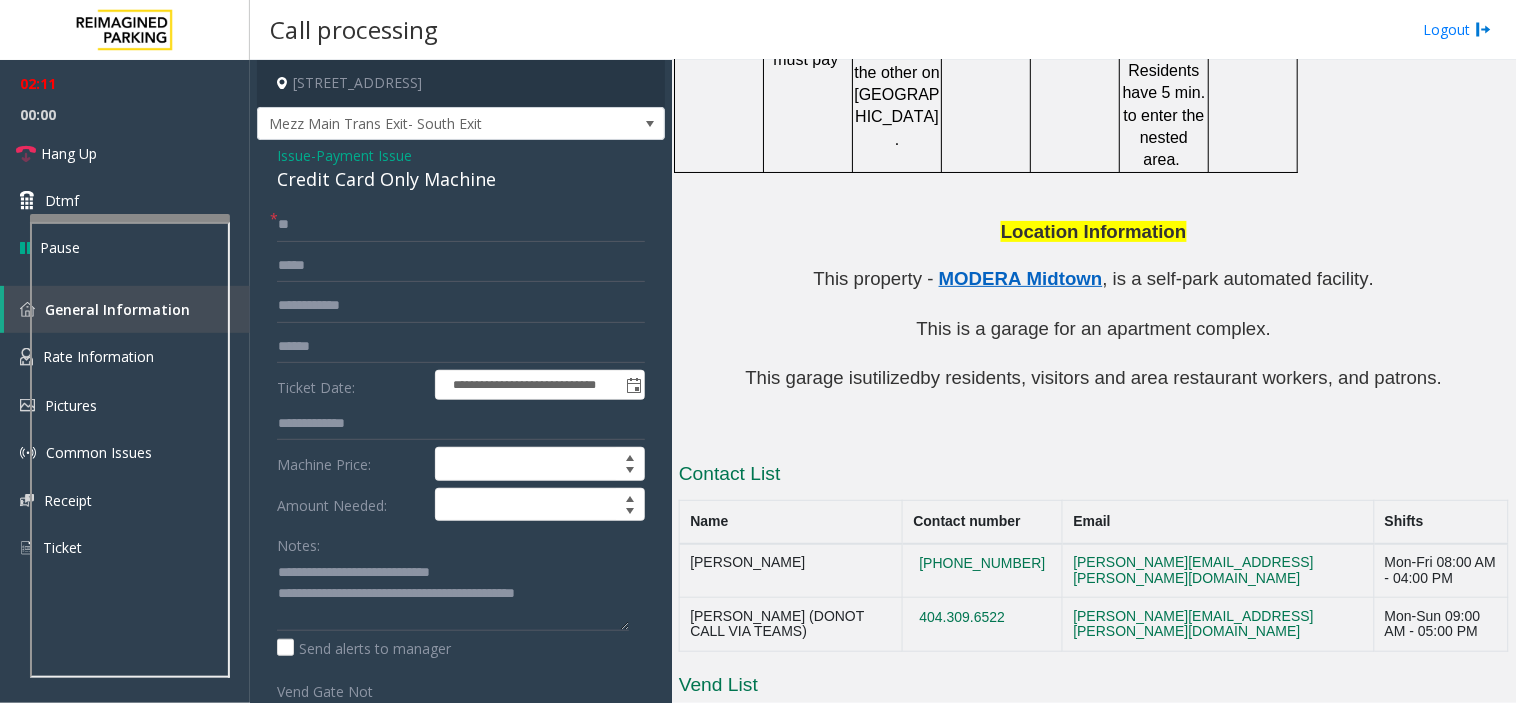 click on "Contact List" 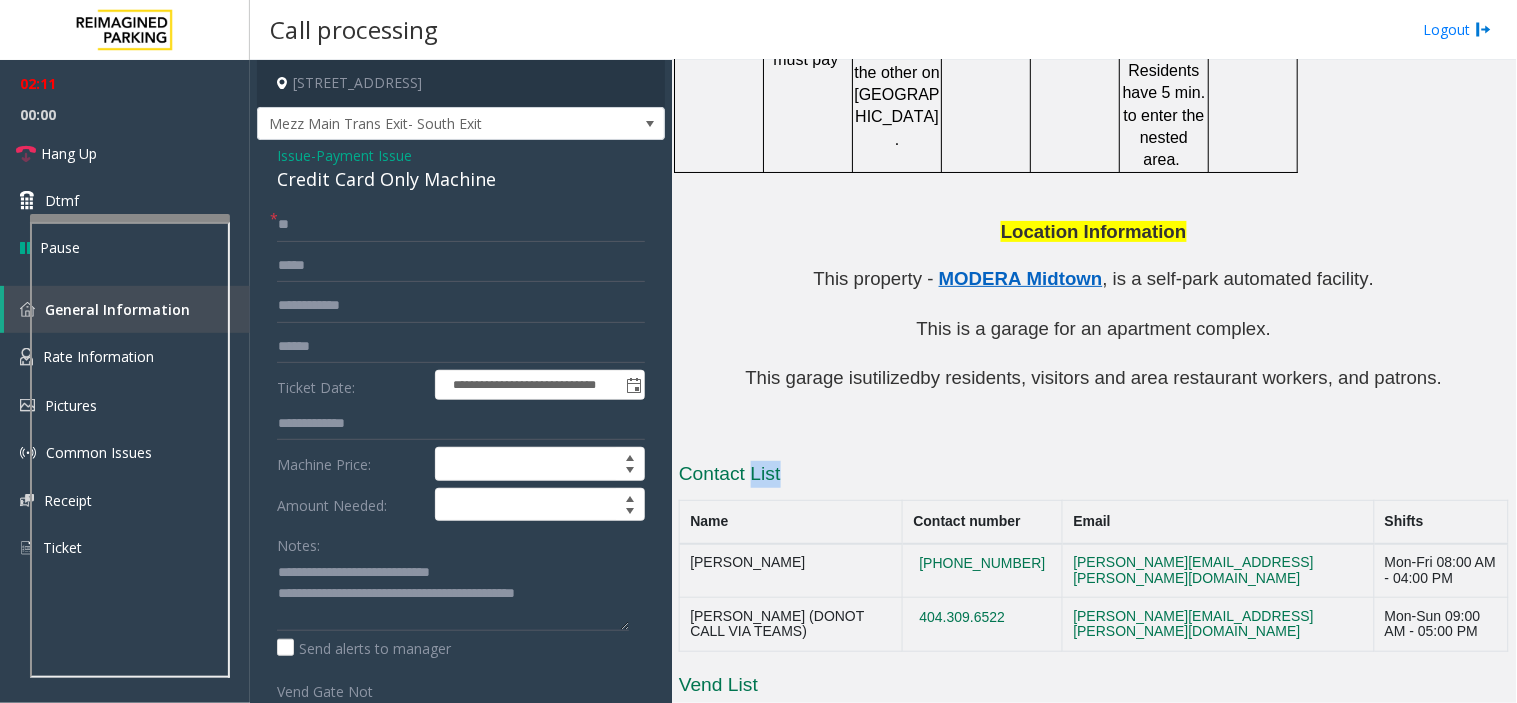 click on "Contact List" 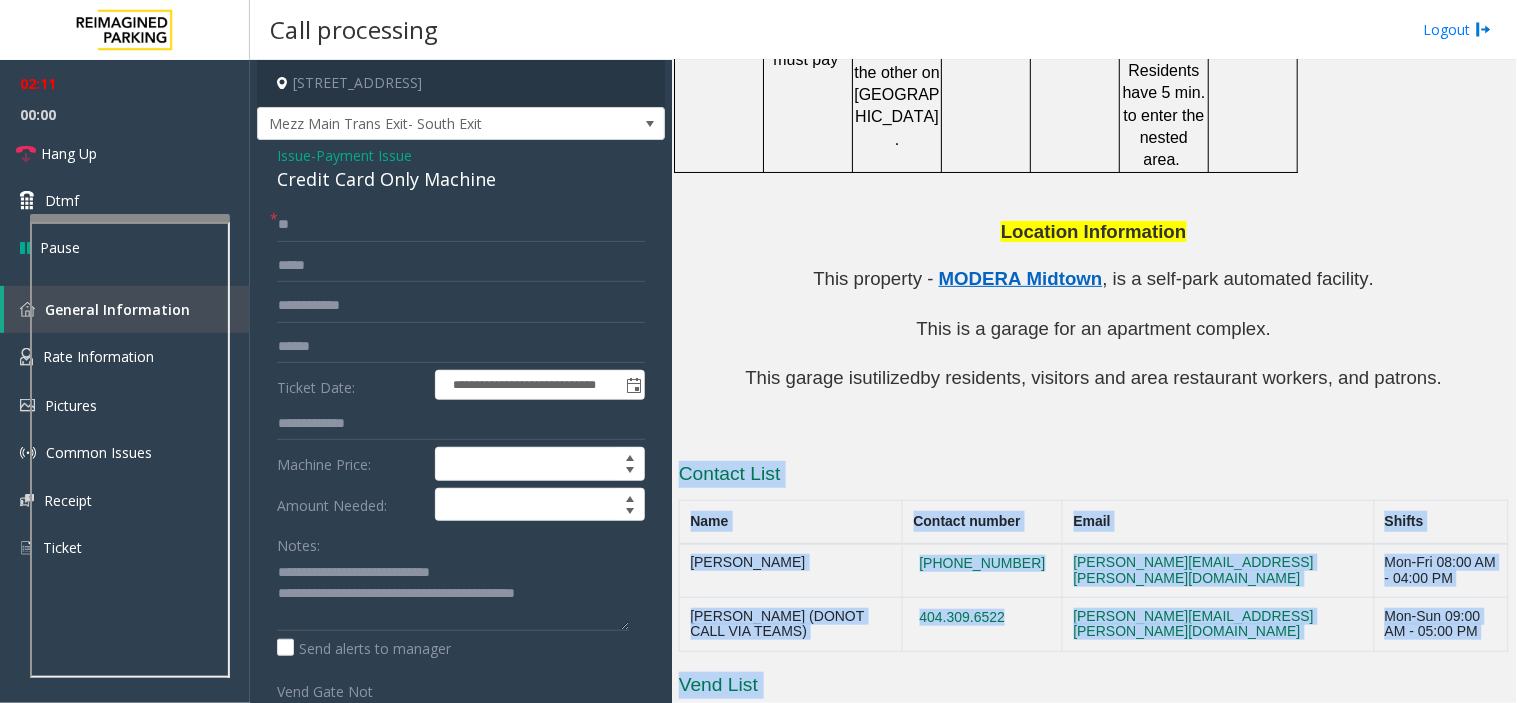 drag, startPoint x: 751, startPoint y: 352, endPoint x: 1280, endPoint y: 687, distance: 626.15173 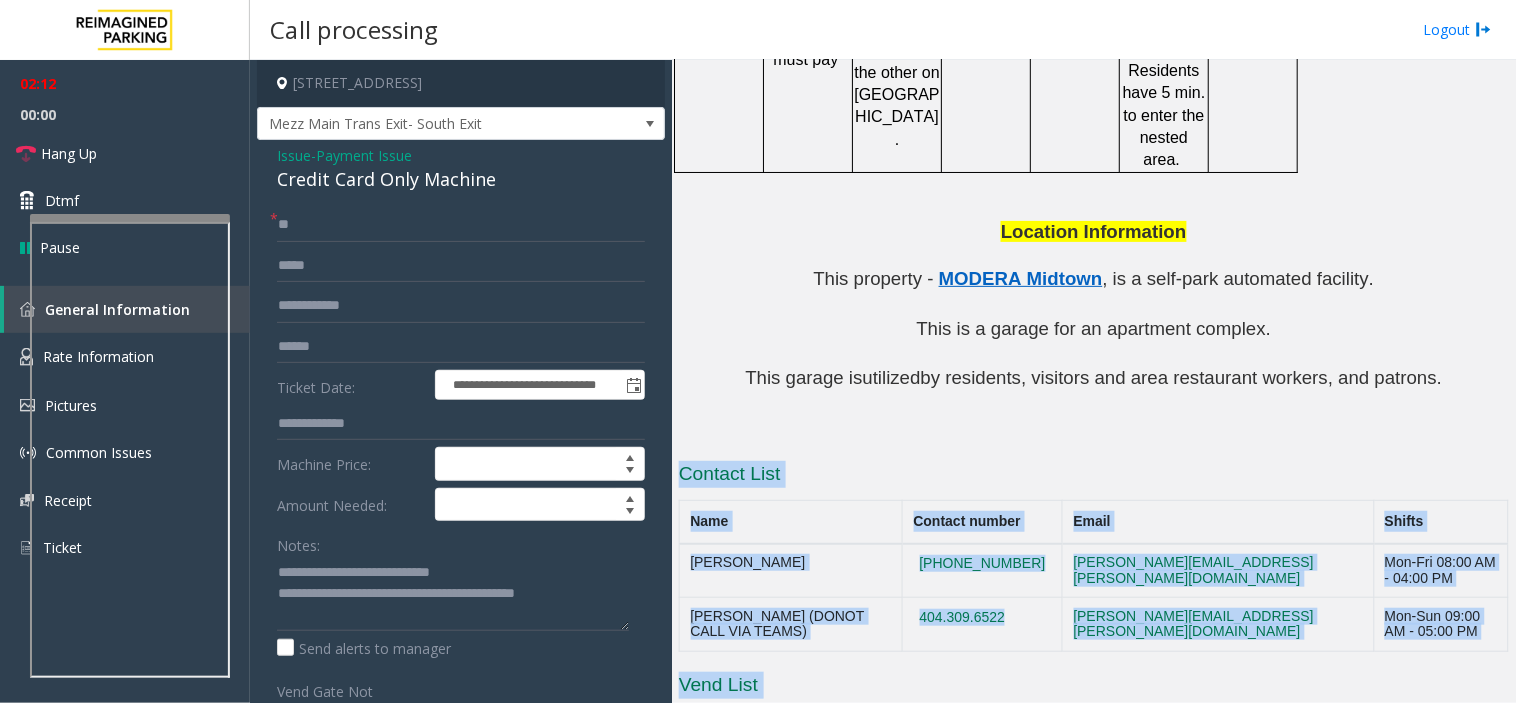 click on "Don't vend for rentals. They need to get validatoin or temp decal." 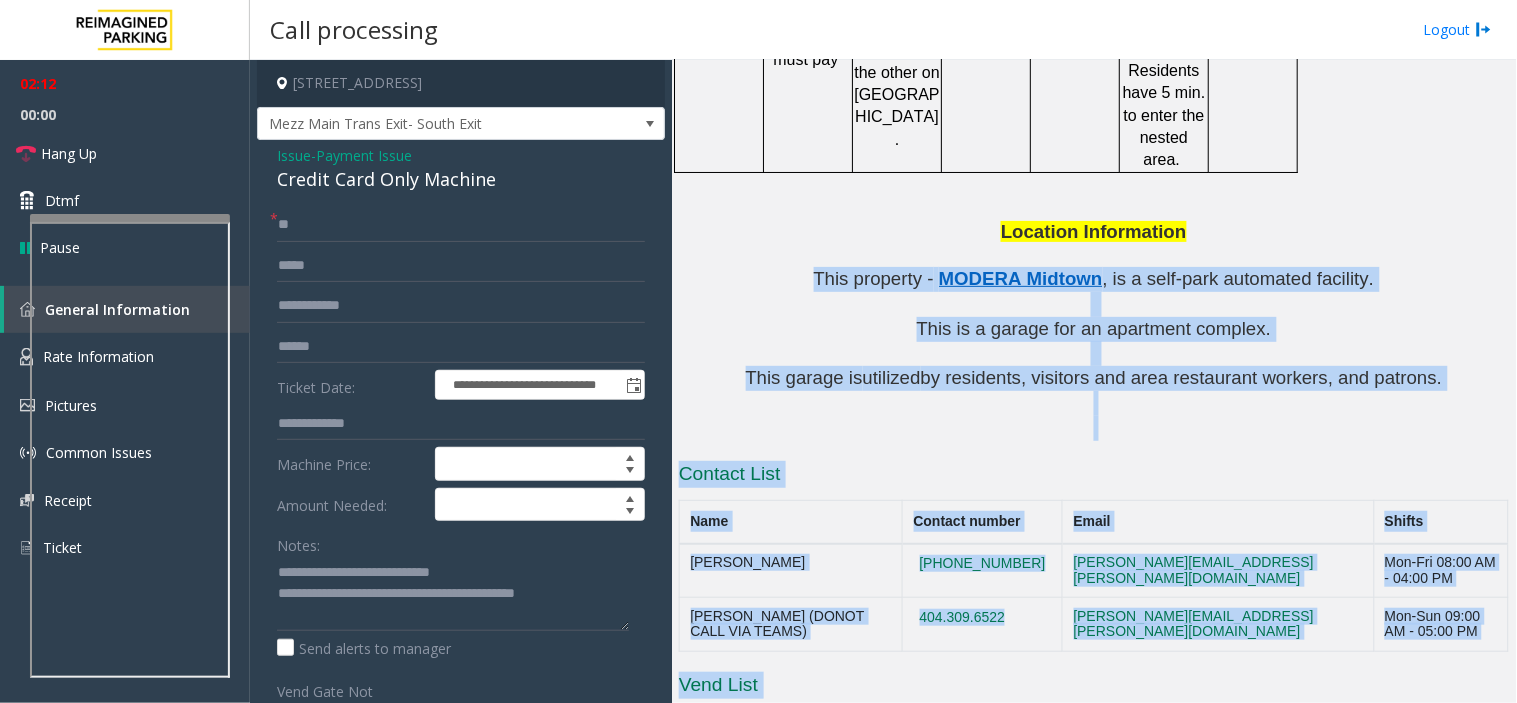 drag, startPoint x: 1281, startPoint y: 643, endPoint x: 755, endPoint y: 111, distance: 748.131 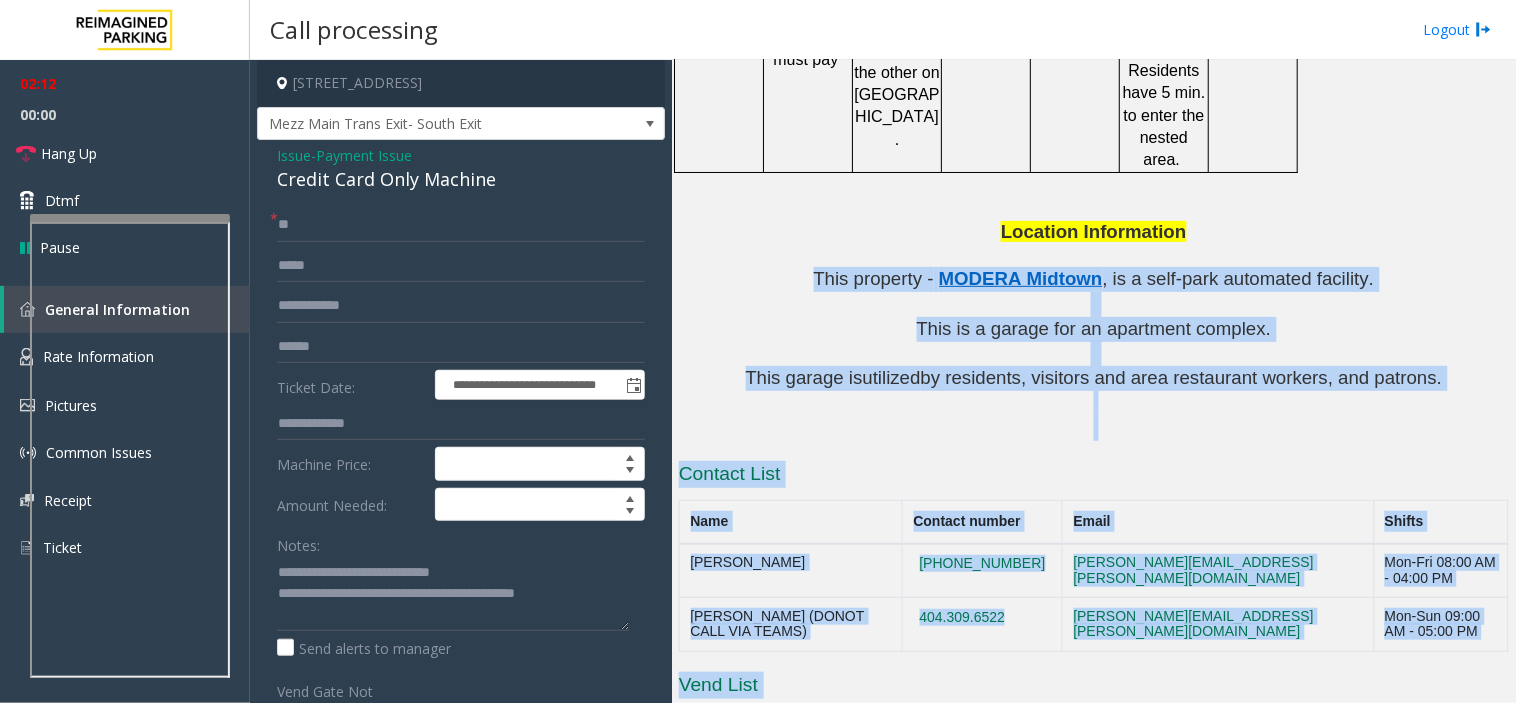 click on "L20000500 - Modera Midtown	(L) MODERA MIDTOWN [STREET_ADDRESS] U pdated by [PERSON_NAME] - [DATE] Please do not vend for Car rentals. They will need to get validation or a  temp  decal.  Do not vend at all.   IF CALLERS ONLY HAVE CASH:  there's  a big sign at the entry that says credit card only, tell them to repark and walk across to Publix and  purchase  a visa gift card. If they refuse tell them that someone will need to cash app/ paypal / venmo / zelle / etc  them some money to put on their card, or they can walk across the street. DO NOT VEND  at all.   Do not change or reset Monthly Pass. Please just vend if the situation calls for it .   PARCS SOLAR WINDS USERNAME PASSWORD PARIS EQUIPMENT   CARD INSERTION   TIBA   LAN20000500 - MODERA MIDTOWN             CC ONLY Chip up facing [PERSON_NAME] MANDATORY FIELDS VALIDATIONS   APPROVED VALIDATION LIST TICKET MONTHLY CARDS GARAGE LAYOUT LOCATION TIME   additional  validation or pay the remaining fee.     2 HOUR validations" 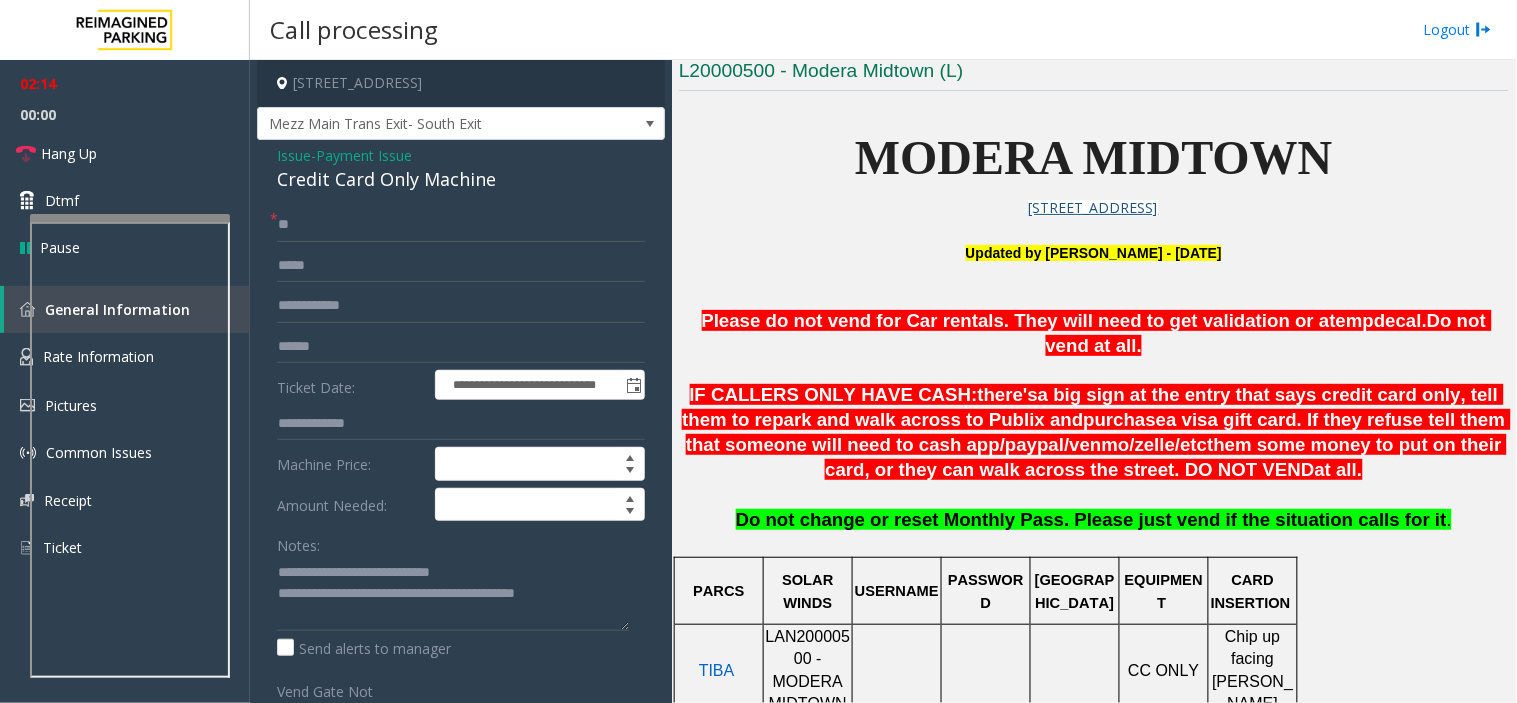 scroll, scrollTop: 454, scrollLeft: 0, axis: vertical 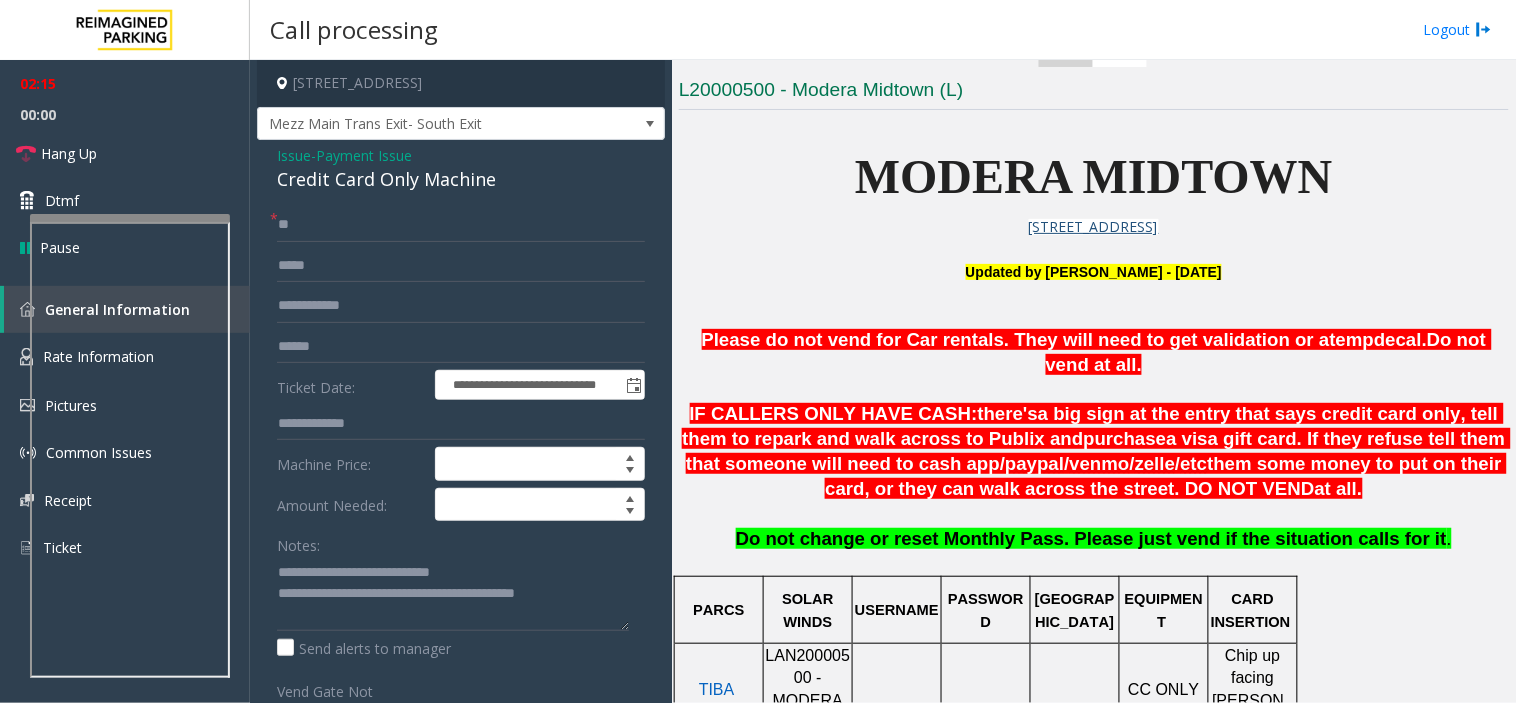 click on "MODERA MIDTOWN" 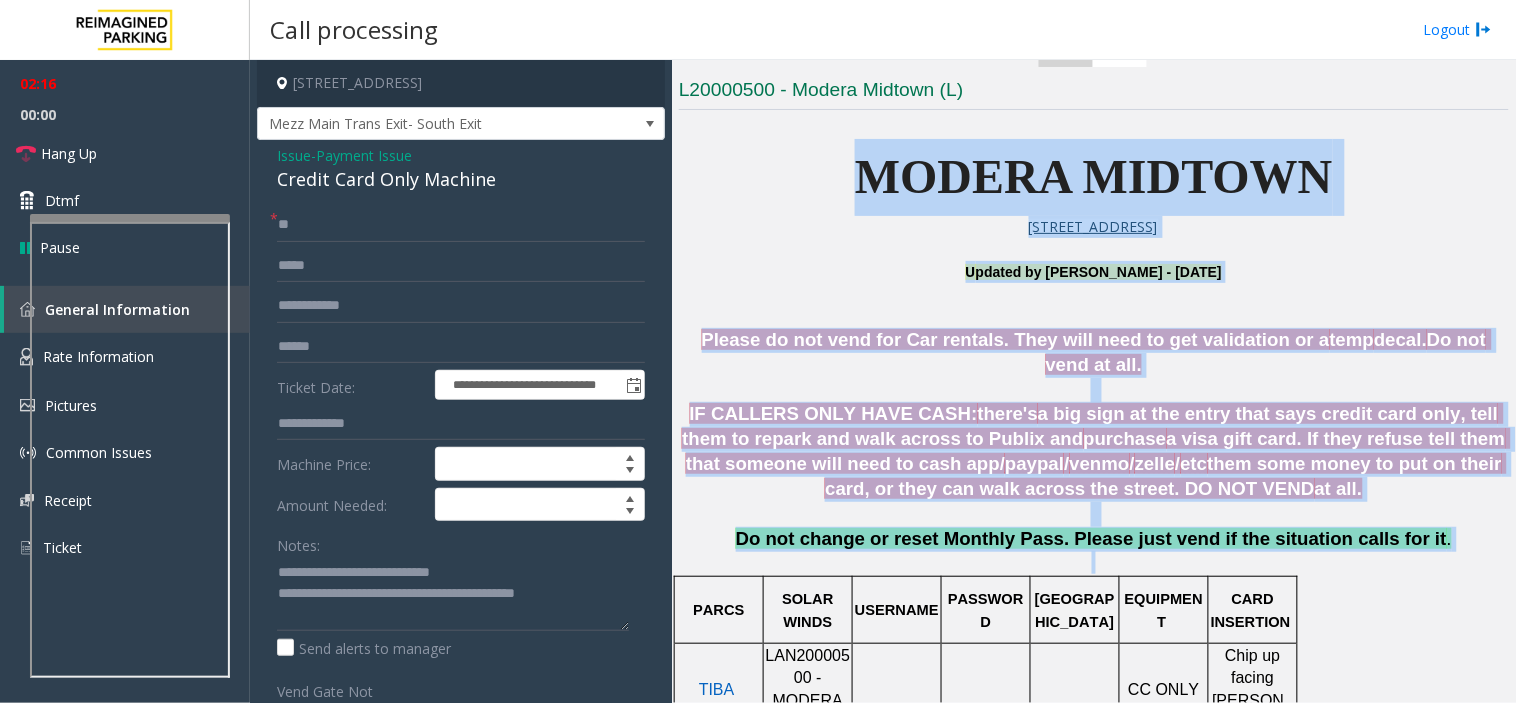 drag, startPoint x: 871, startPoint y: 175, endPoint x: 1366, endPoint y: 536, distance: 612.6549 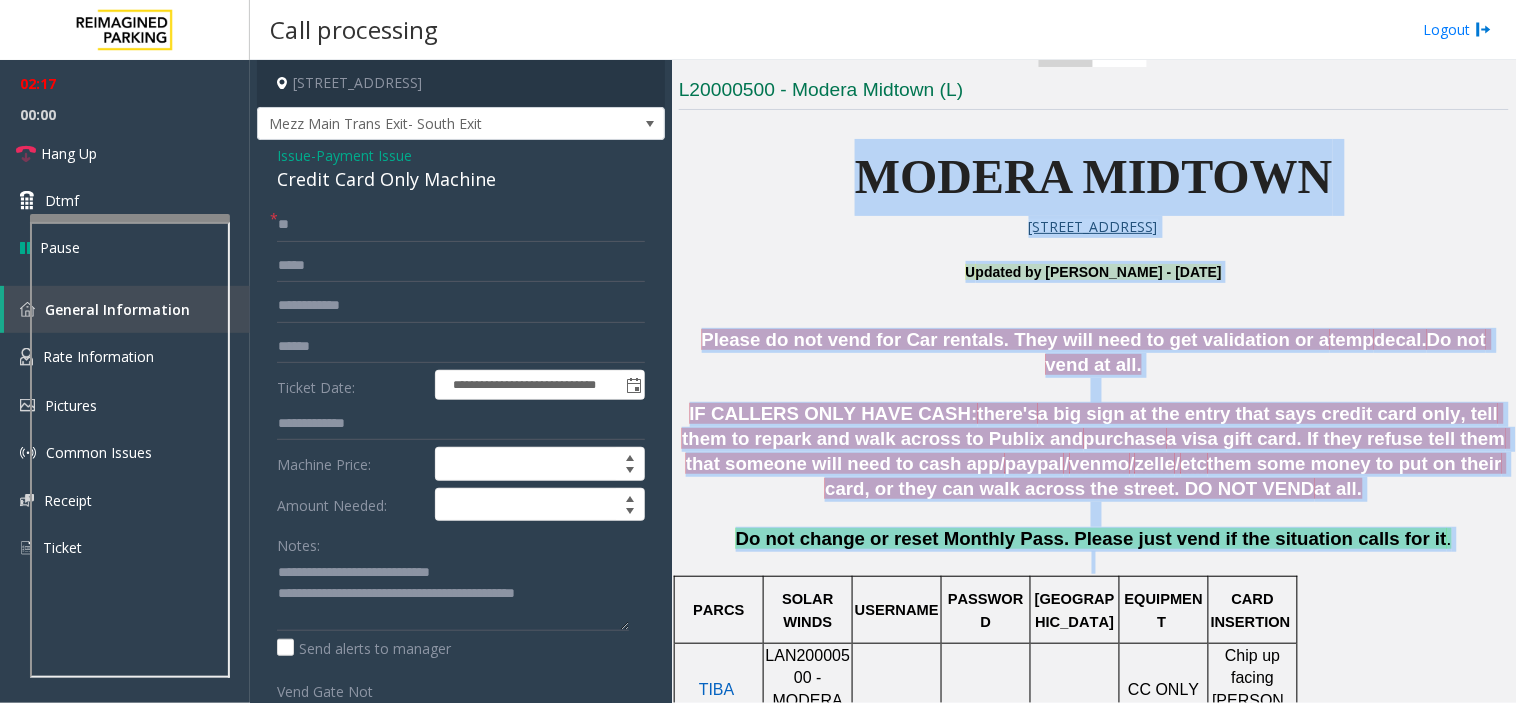 click on "Do not change or reset Monthly Pass. Please just vend if the situation calls for it ." 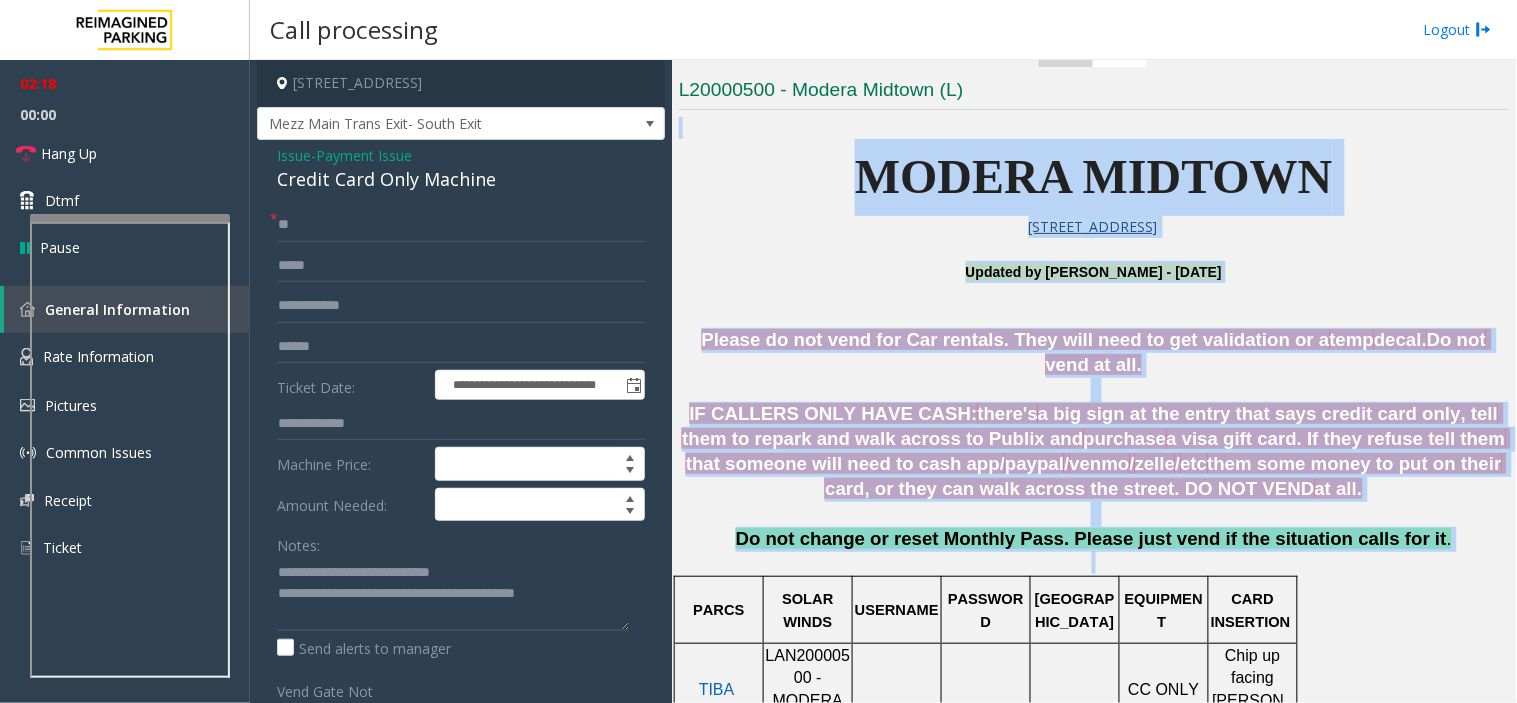 drag, startPoint x: 1366, startPoint y: 536, endPoint x: 740, endPoint y: 118, distance: 752.7284 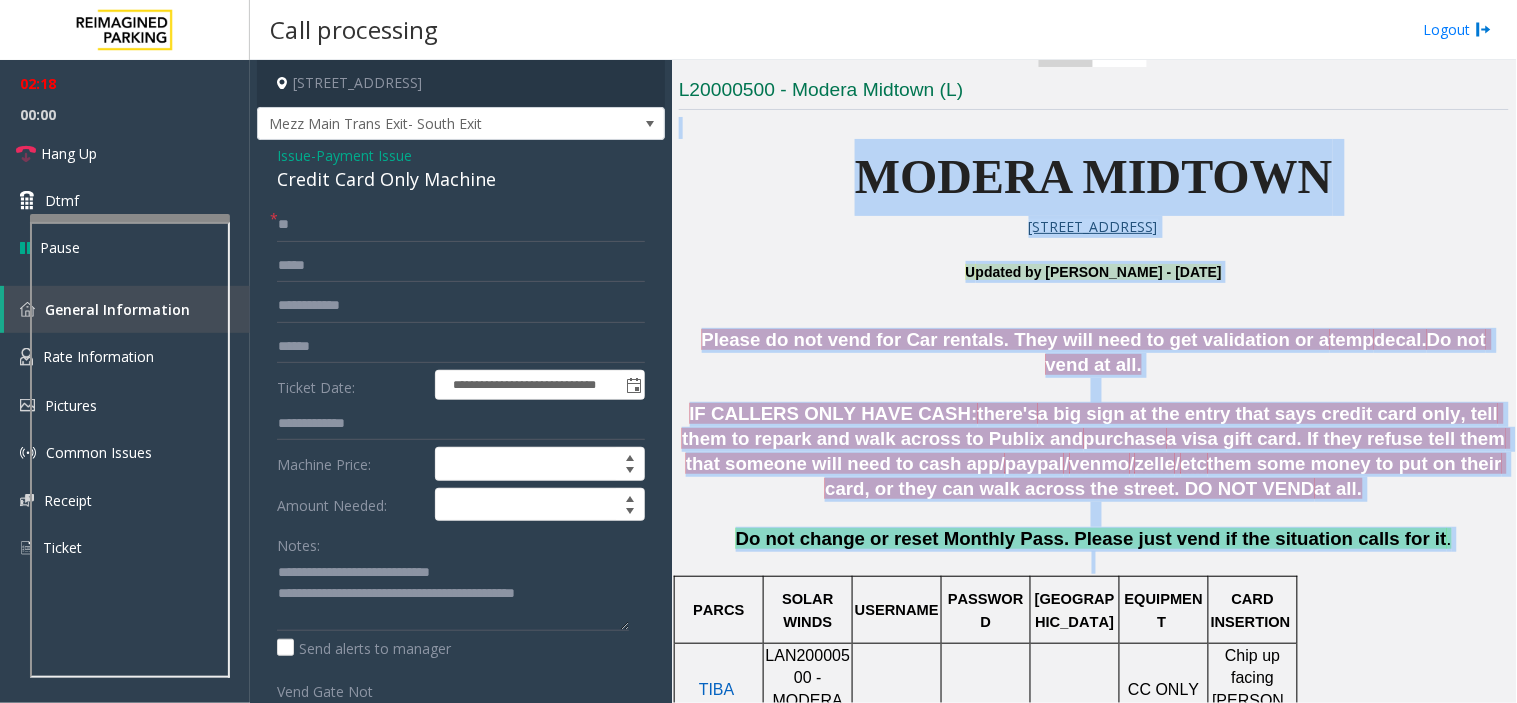 click on "MODERA MIDTOWN [STREET_ADDRESS] U pdated by [PERSON_NAME] - [DATE] Please do not vend for Car rentals. They will need to get validation or a  temp  decal.  Do not vend at all.   IF CALLERS ONLY HAVE CASH:  there's  a big sign at the entry that says credit card only, tell them to repark and walk across to Publix and  purchase  a visa gift card. If they refuse tell them that someone will need to cash app/ paypal / venmo / zelle / etc  them some money to put on their card, or they can walk across the street. DO NOT VEND  at all.   Do not change or reset Monthly Pass. Please just vend if the situation calls for it .   PARCS SOLAR WINDS USERNAME PASSWORD PARIS EQUIPMENT   CARD INSERTION   TIBA   LAN20000500 - MODERA MIDTOWN             CC ONLY Chip up facing [PERSON_NAME] MANDATORY FIELDS VALIDATIONS   APPROVED VALIDATION LIST TICKET MONTHLY CARDS GARAGE LAYOUT LOCATION TIME   additional  validation or pay the remaining fee.     2 HOUR validations    List     Momonoki ," 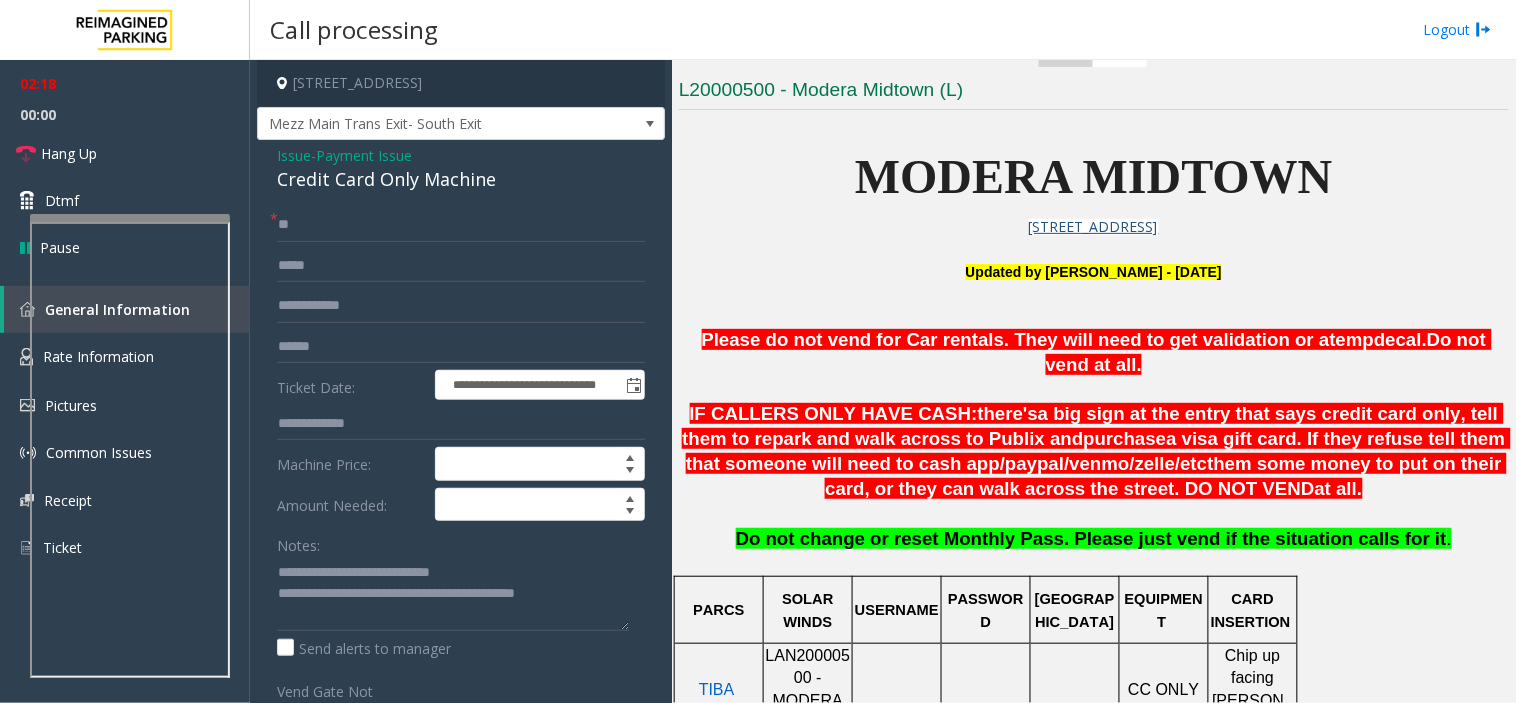 click on "L20000500 - Modera Midtown	(L)" 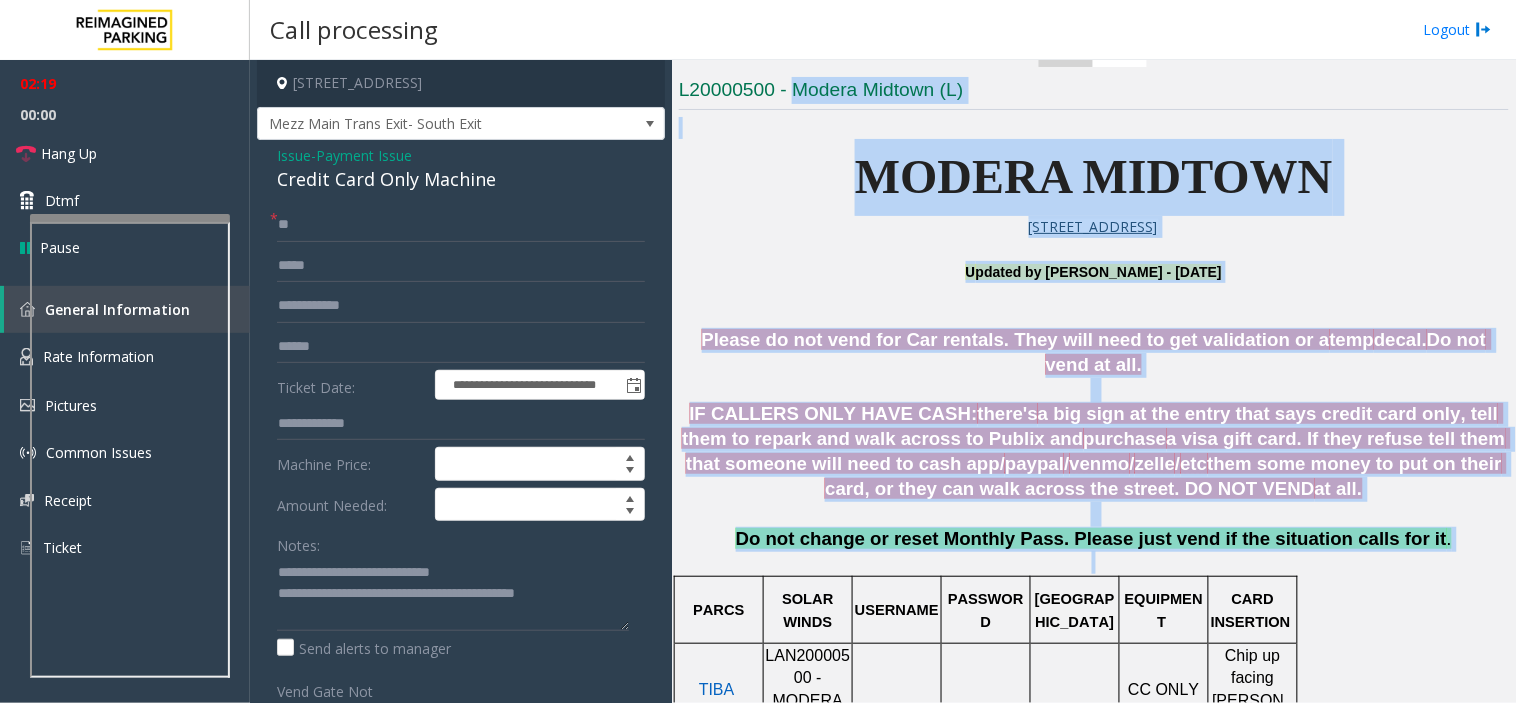 drag, startPoint x: 818, startPoint y: 78, endPoint x: 1181, endPoint y: 540, distance: 587.5483 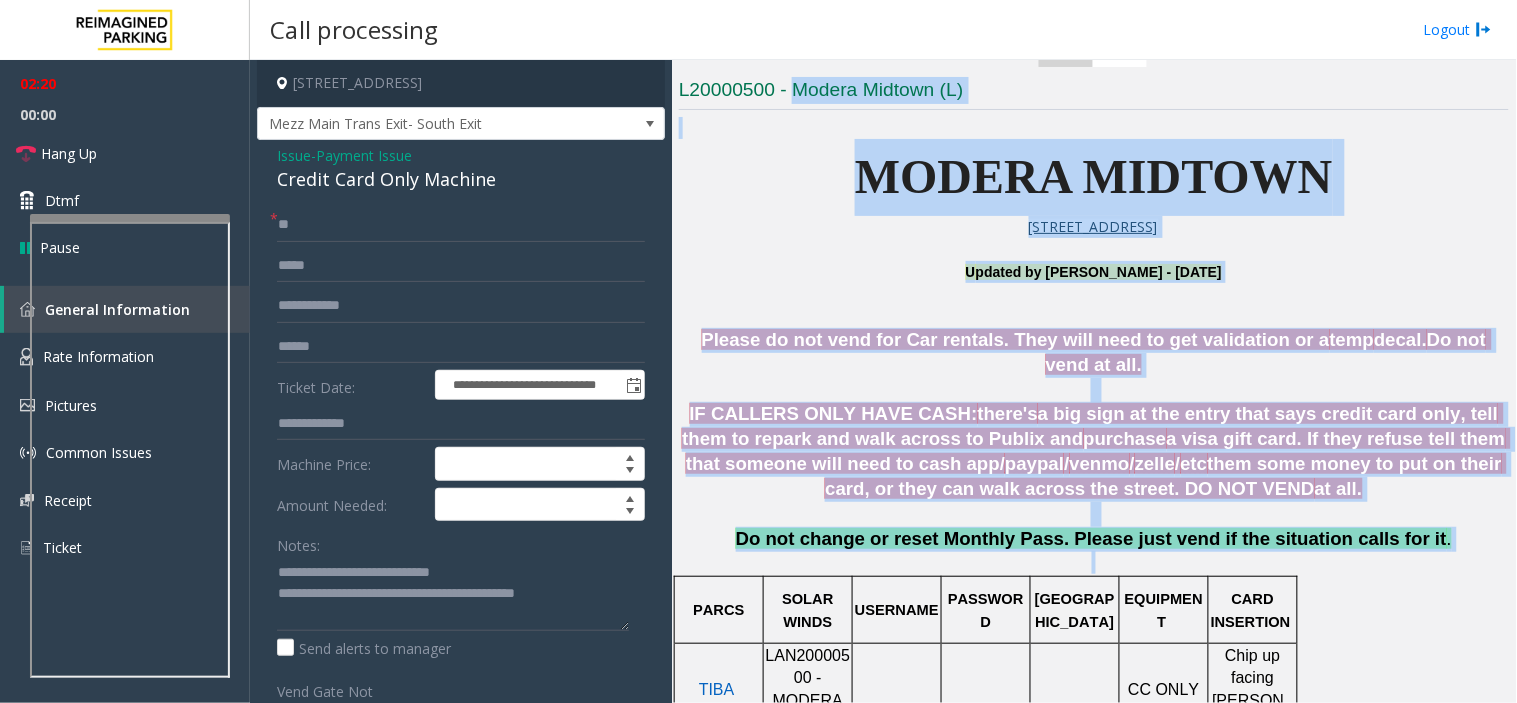 click on "Do not change or reset Monthly Pass. Please just vend if the situation calls for it ." 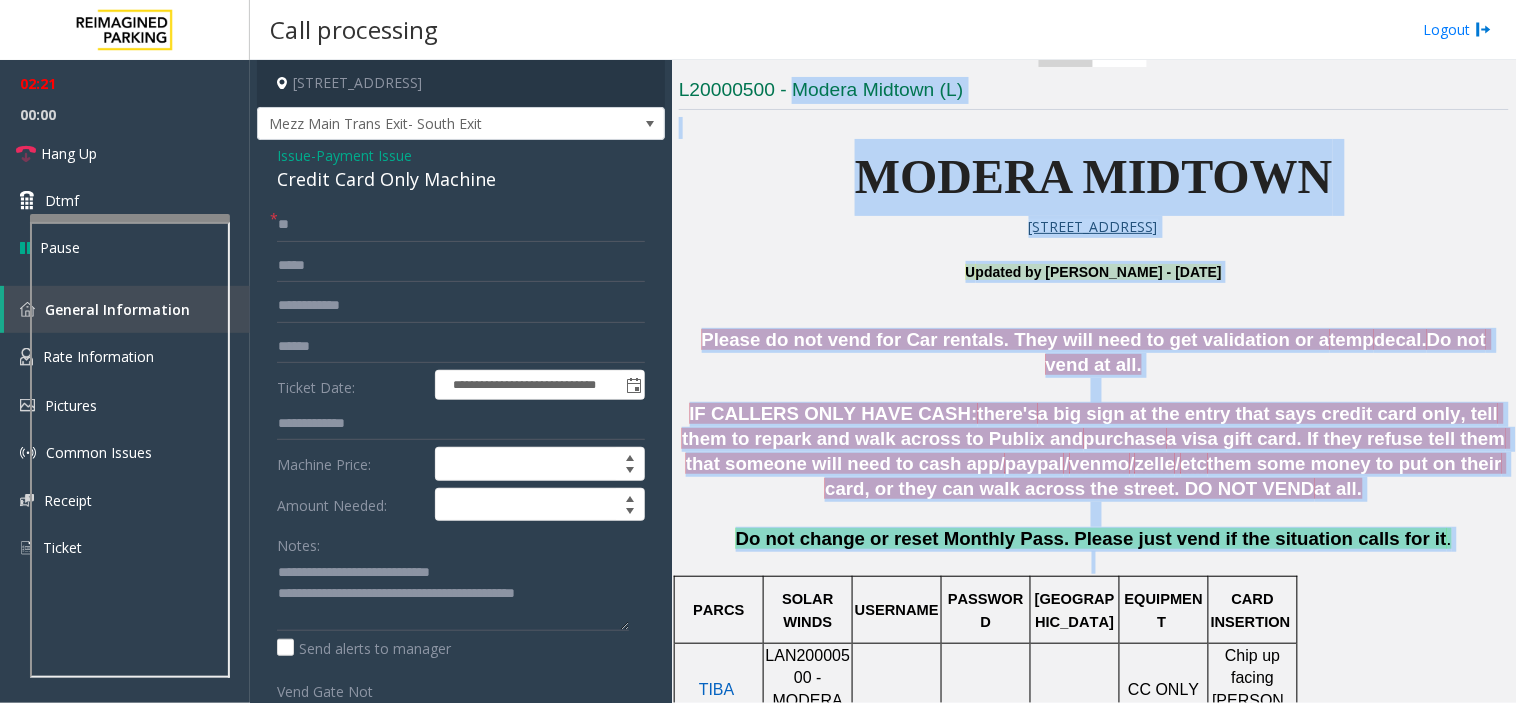 drag, startPoint x: 1181, startPoint y: 540, endPoint x: 836, endPoint y: 91, distance: 566.23846 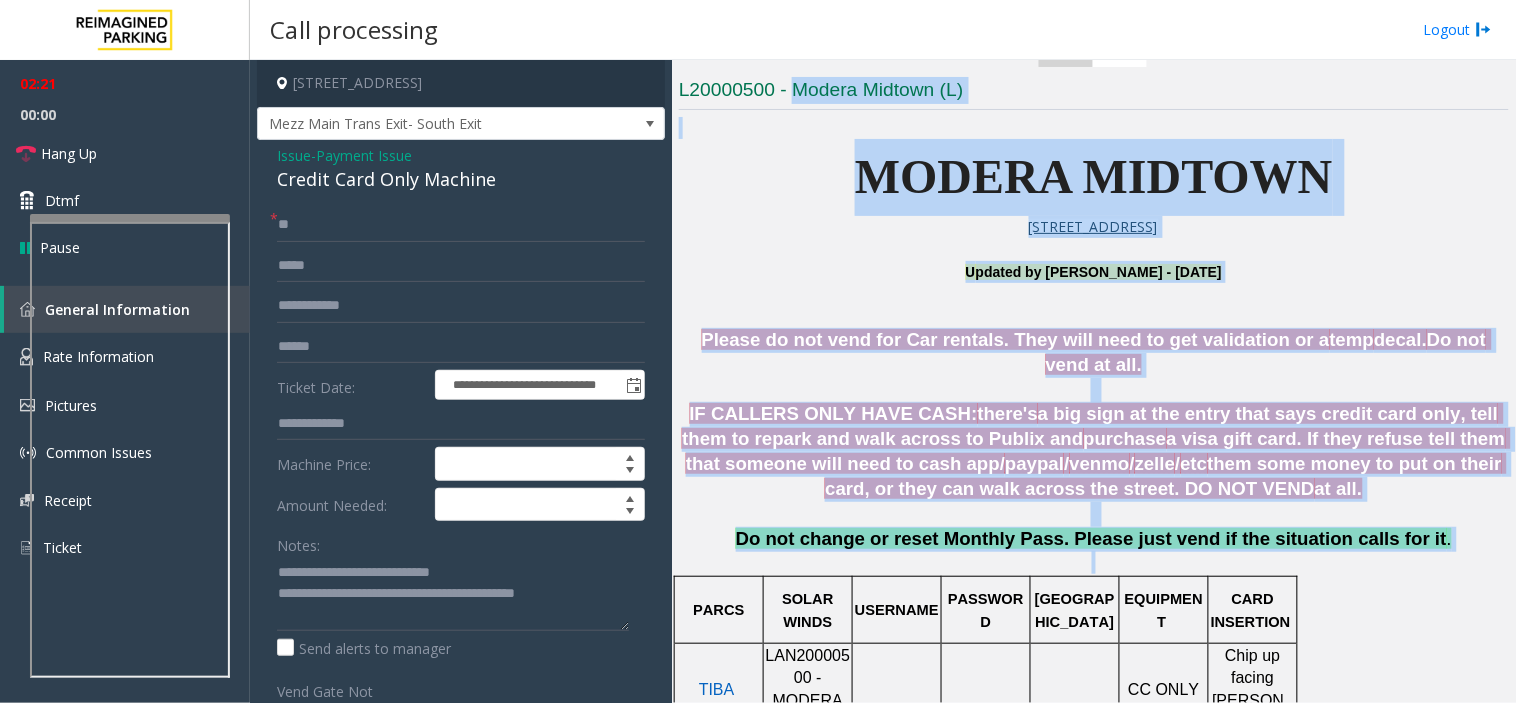 click on "L20000500 - Modera Midtown	(L) MODERA MIDTOWN [STREET_ADDRESS] U pdated by [PERSON_NAME] - [DATE] Please do not vend for Car rentals. They will need to get validation or a  temp  decal.  Do not vend at all.   IF CALLERS ONLY HAVE CASH:  there's  a big sign at the entry that says credit card only, tell them to repark and walk across to Publix and  purchase  a visa gift card. If they refuse tell them that someone will need to cash app/ paypal / venmo / zelle / etc  them some money to put on their card, or they can walk across the street. DO NOT VEND  at all.   Do not change or reset Monthly Pass. Please just vend if the situation calls for it .   PARCS SOLAR WINDS USERNAME PASSWORD PARIS EQUIPMENT   CARD INSERTION   TIBA   LAN20000500 - MODERA MIDTOWN             CC ONLY Chip up facing [PERSON_NAME] MANDATORY FIELDS VALIDATIONS   APPROVED VALIDATION LIST TICKET MONTHLY CARDS GARAGE LAYOUT LOCATION TIME   additional  validation or pay the remaining fee.     2 HOUR validations" 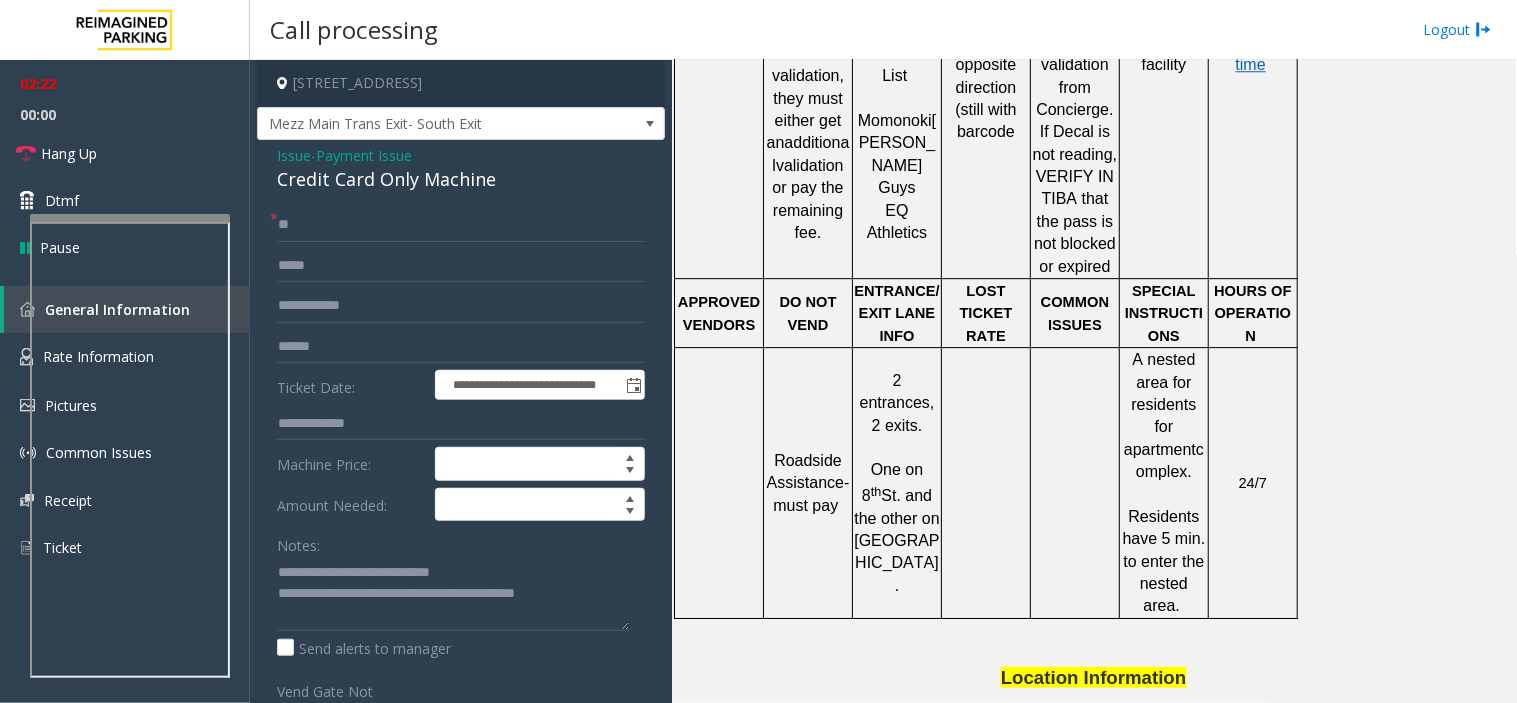 scroll, scrollTop: 1898, scrollLeft: 0, axis: vertical 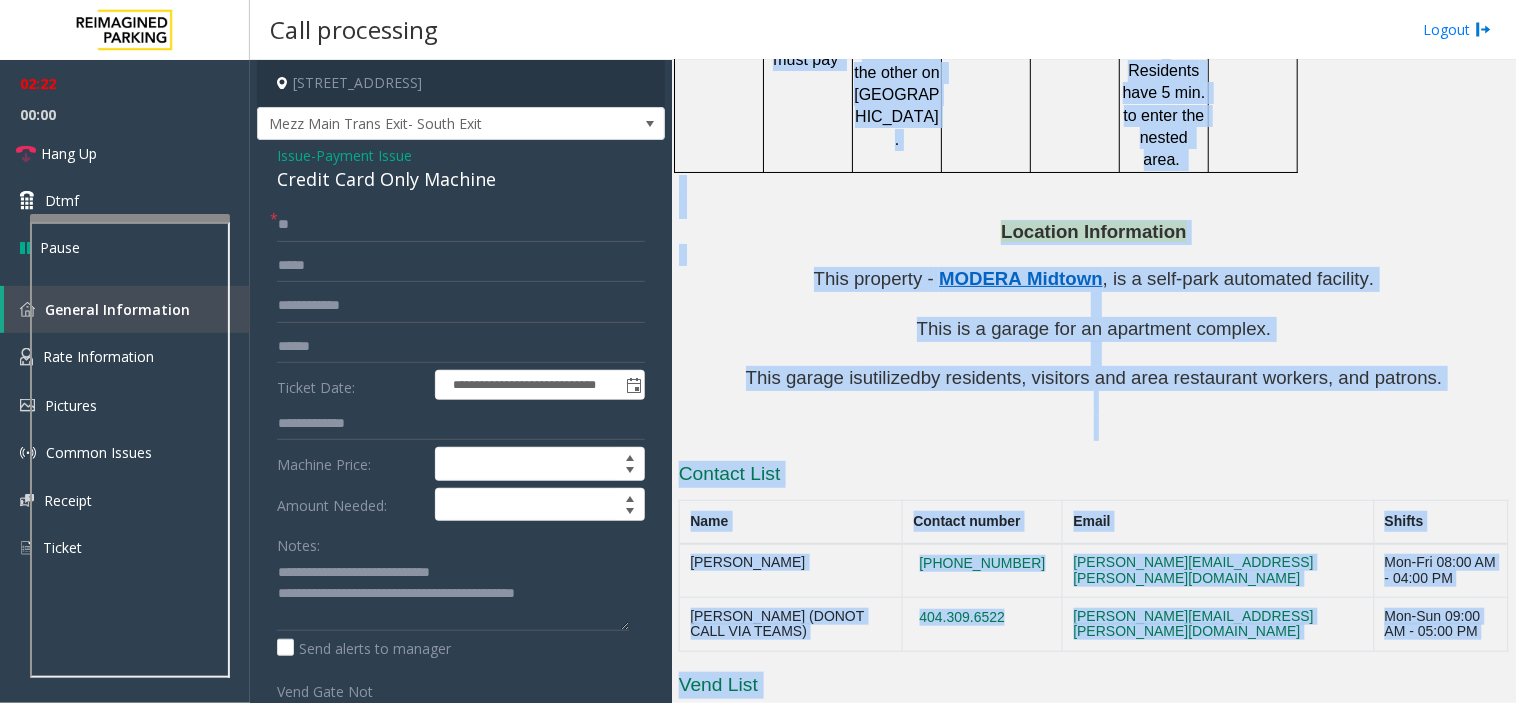 drag, startPoint x: 836, startPoint y: 91, endPoint x: 1406, endPoint y: 755, distance: 875.0977 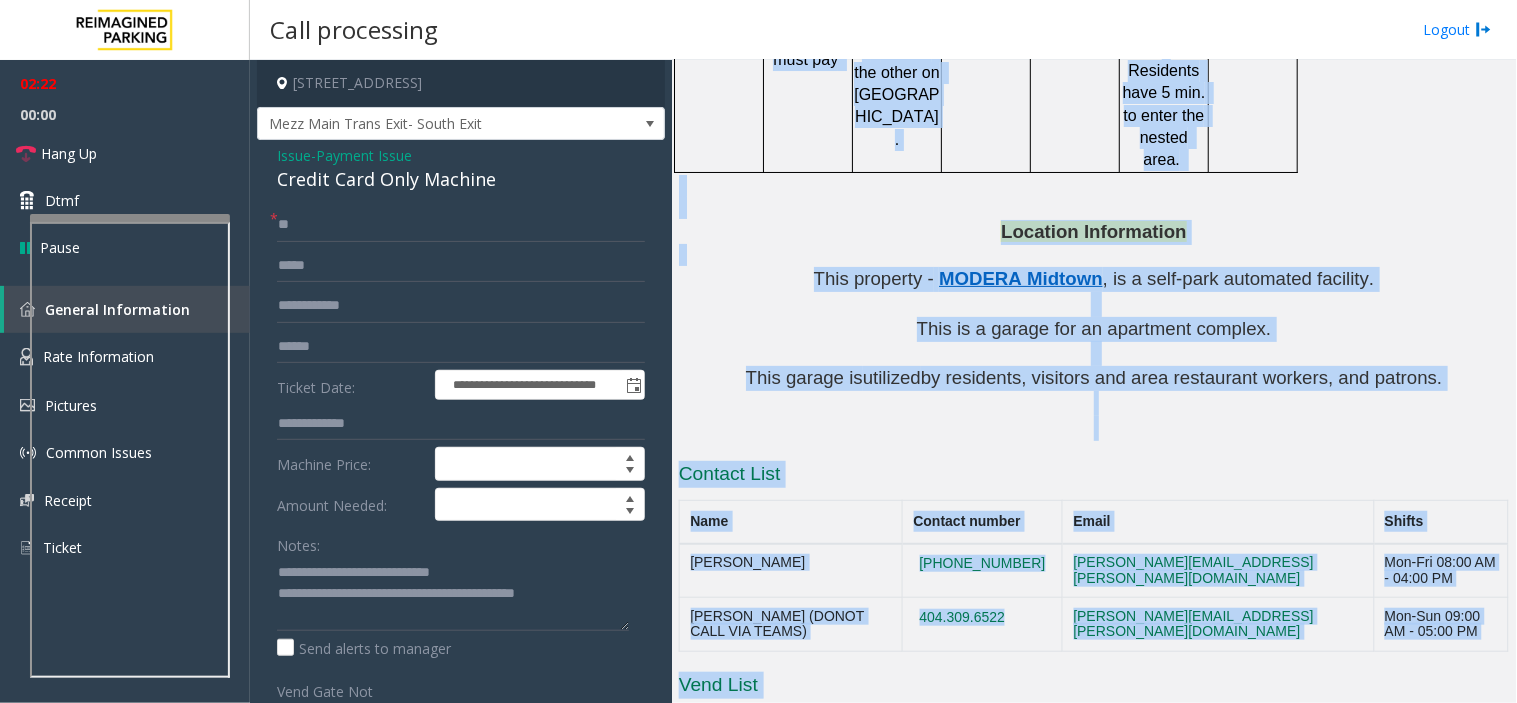 click on "**********" at bounding box center (758, 351) 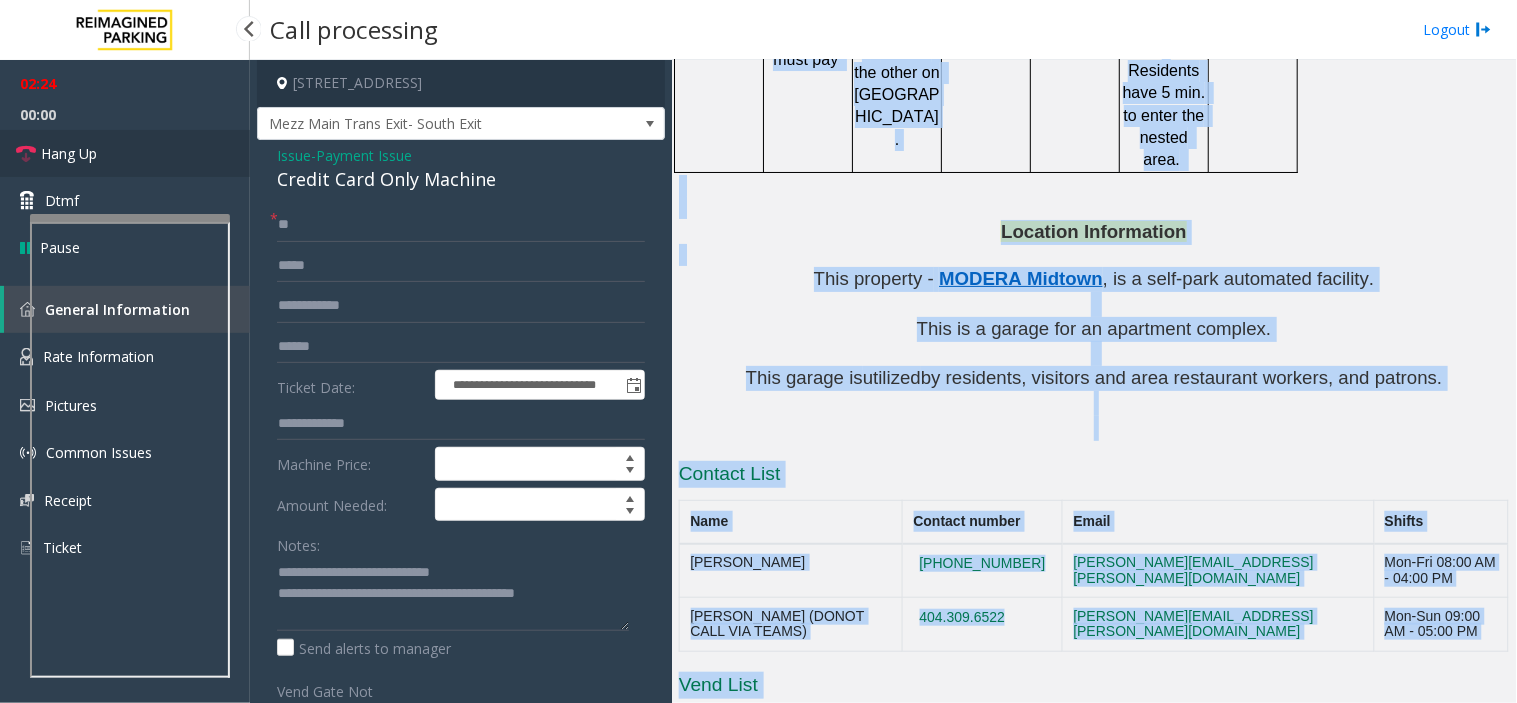 click on "Hang Up" at bounding box center [125, 153] 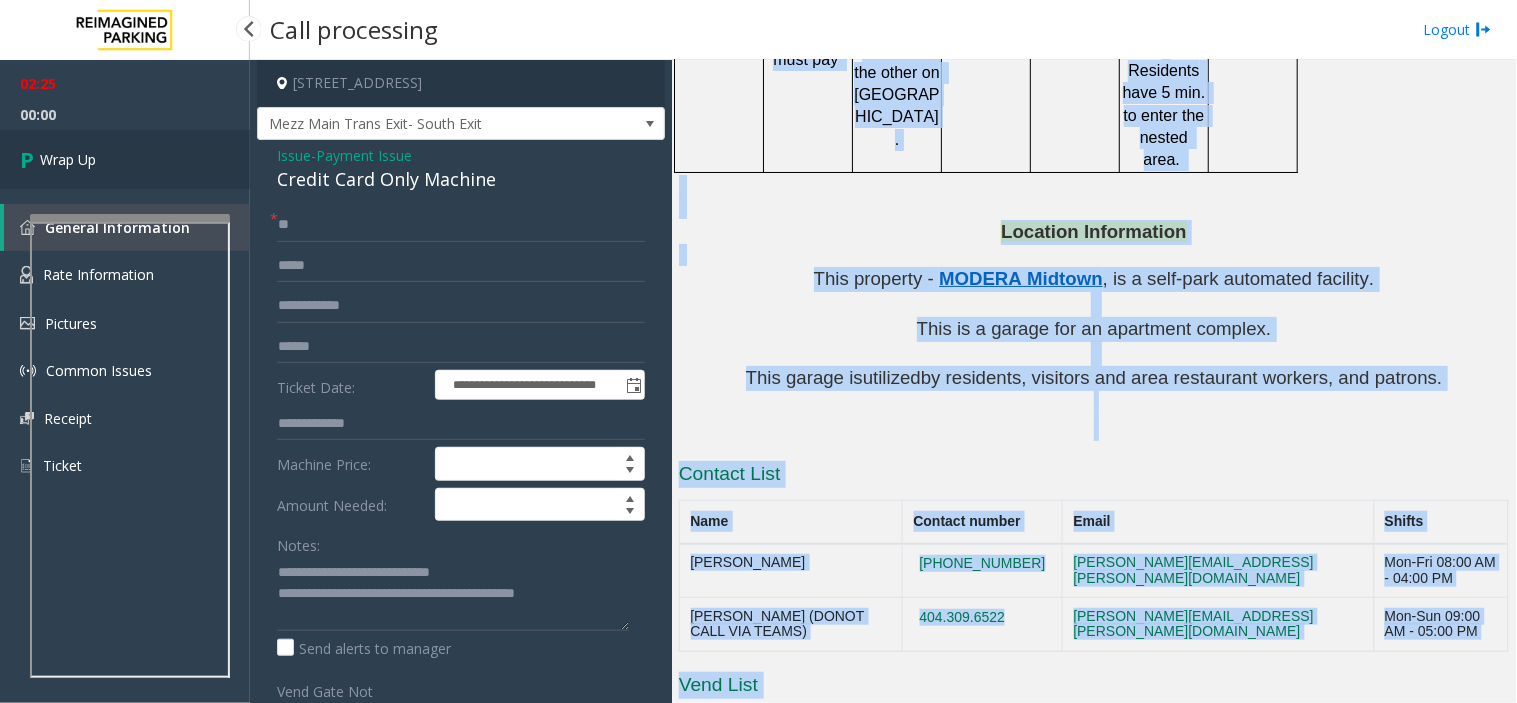 click on "Wrap Up" at bounding box center [125, 159] 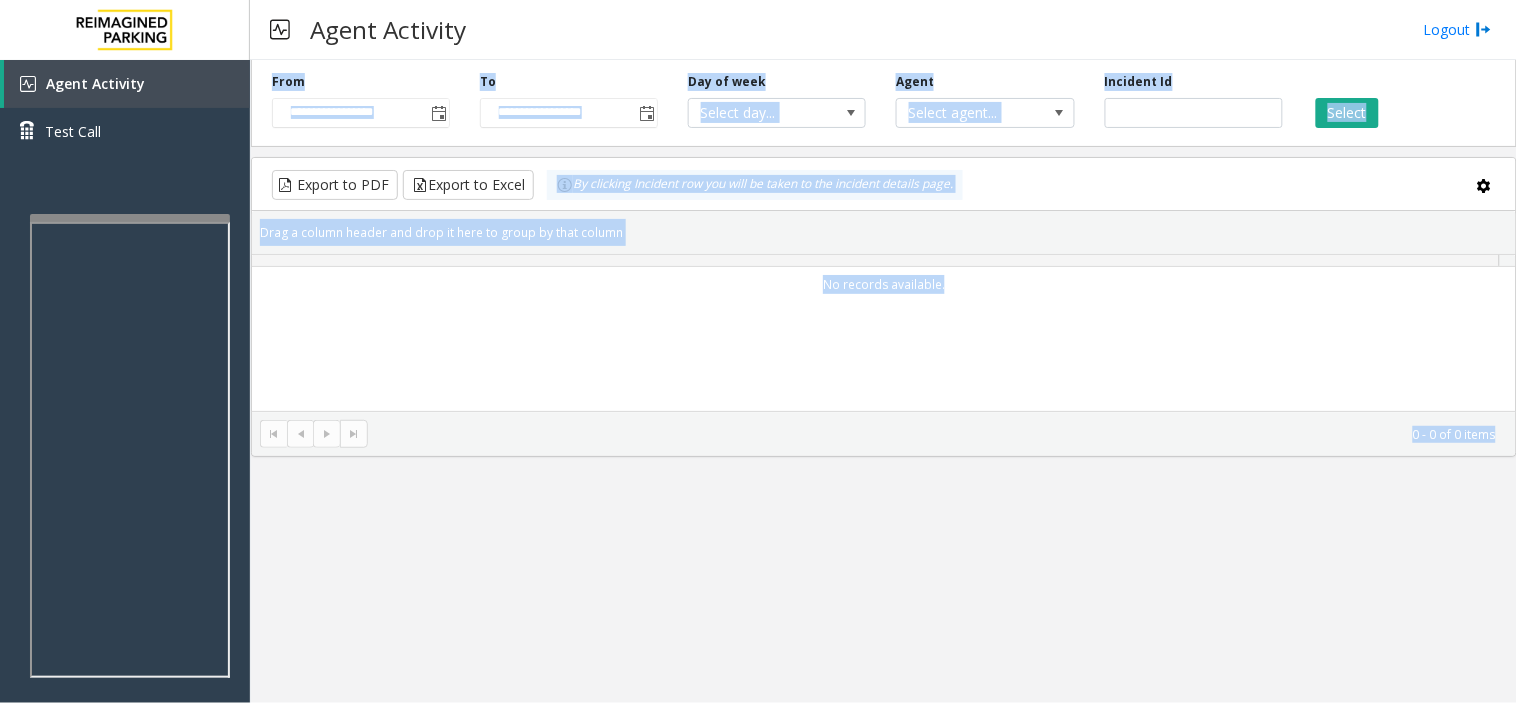 click on "No records available." 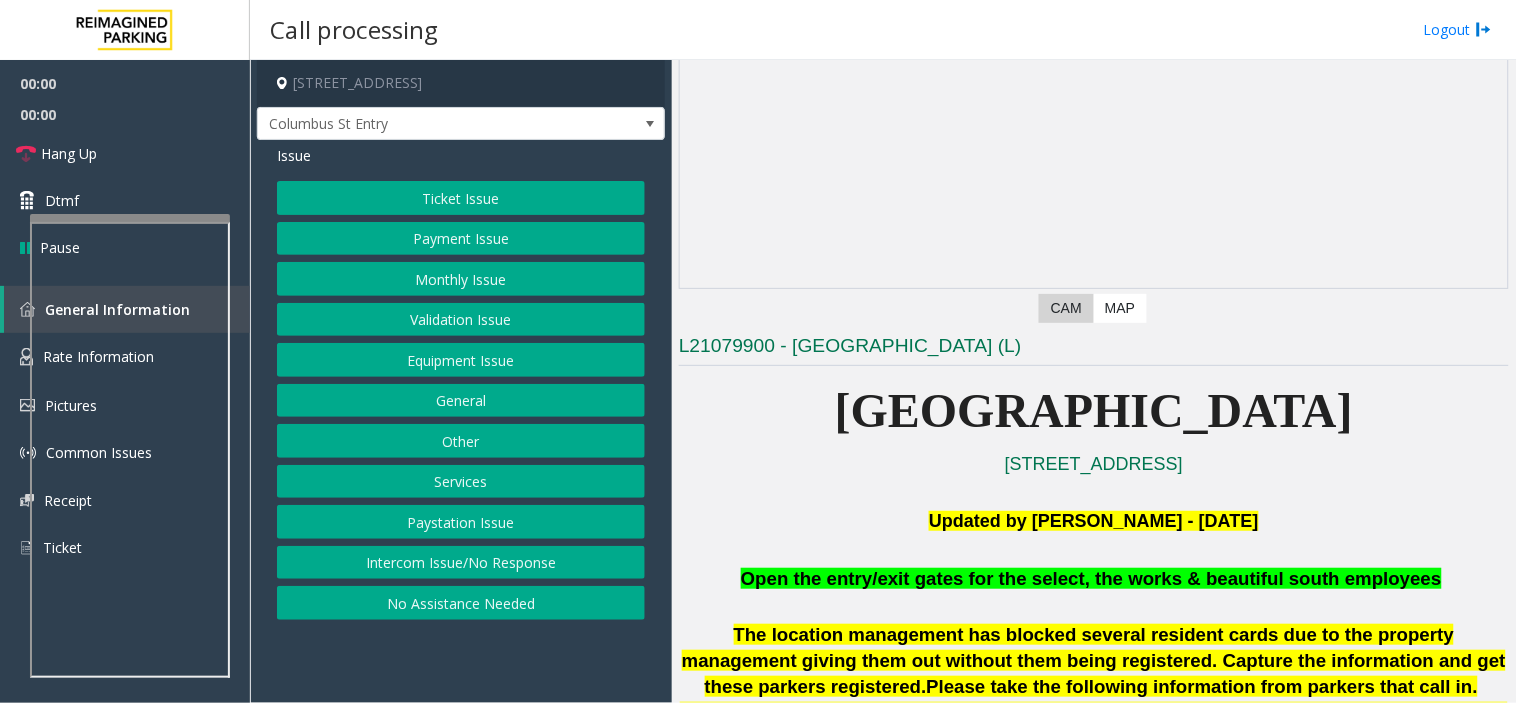 scroll, scrollTop: 444, scrollLeft: 0, axis: vertical 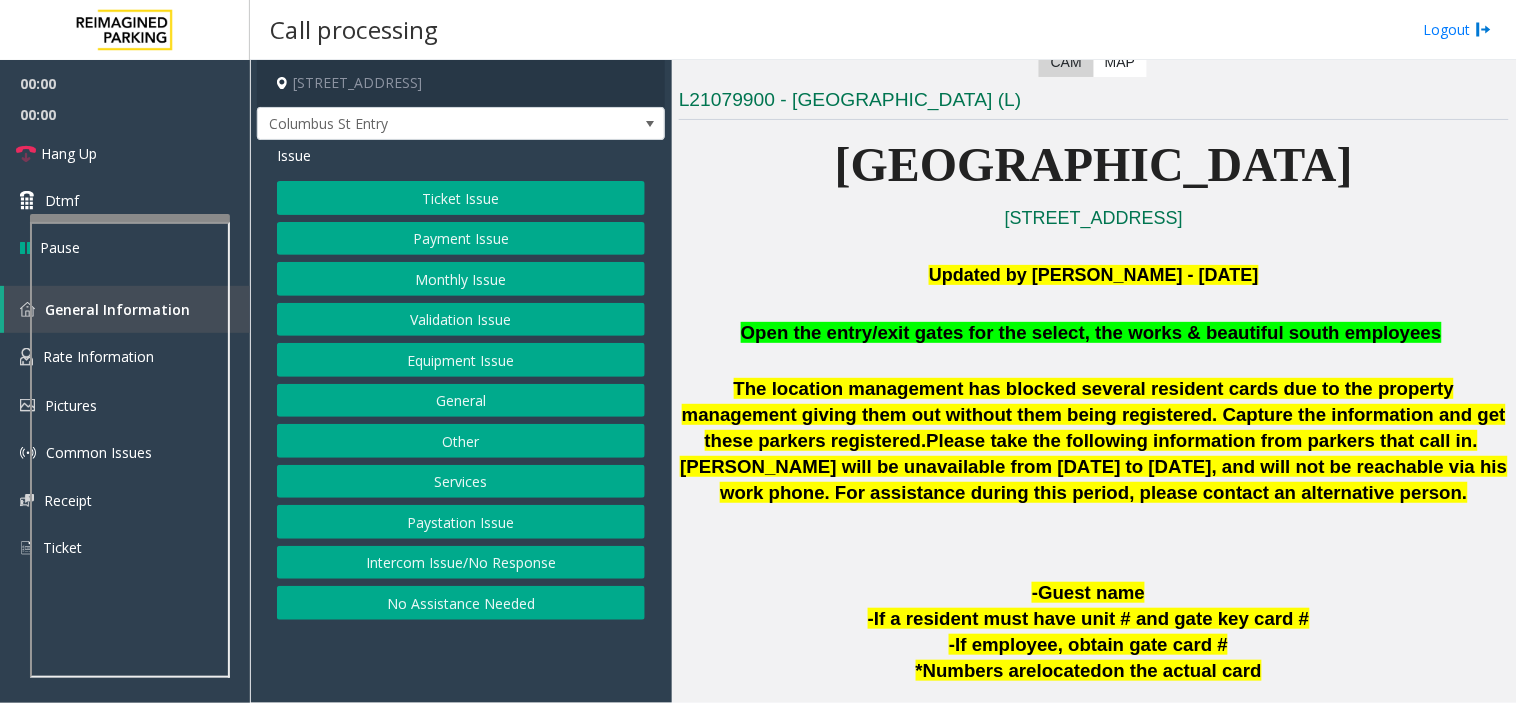 click on "Previous Next  CAM   Map" 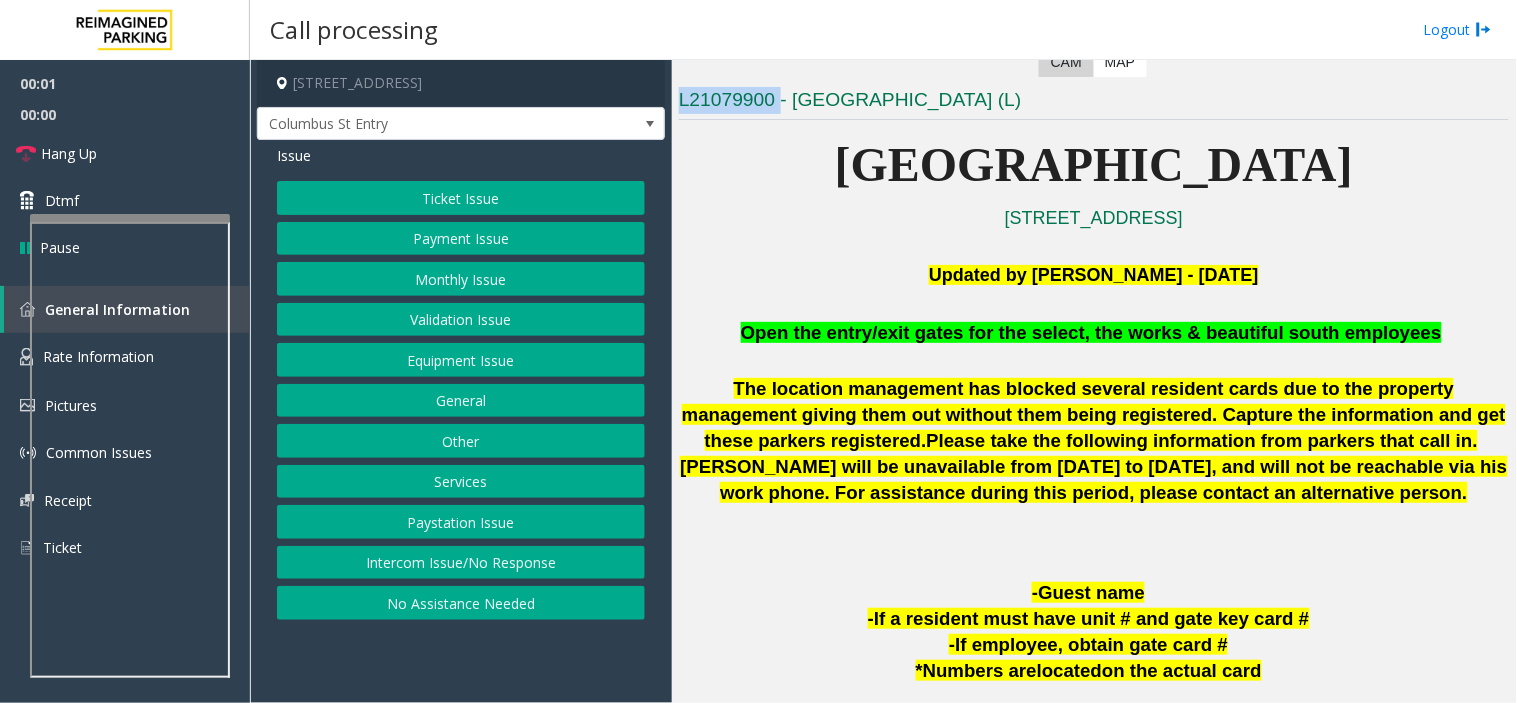 click on "Previous Next  CAM   Map" 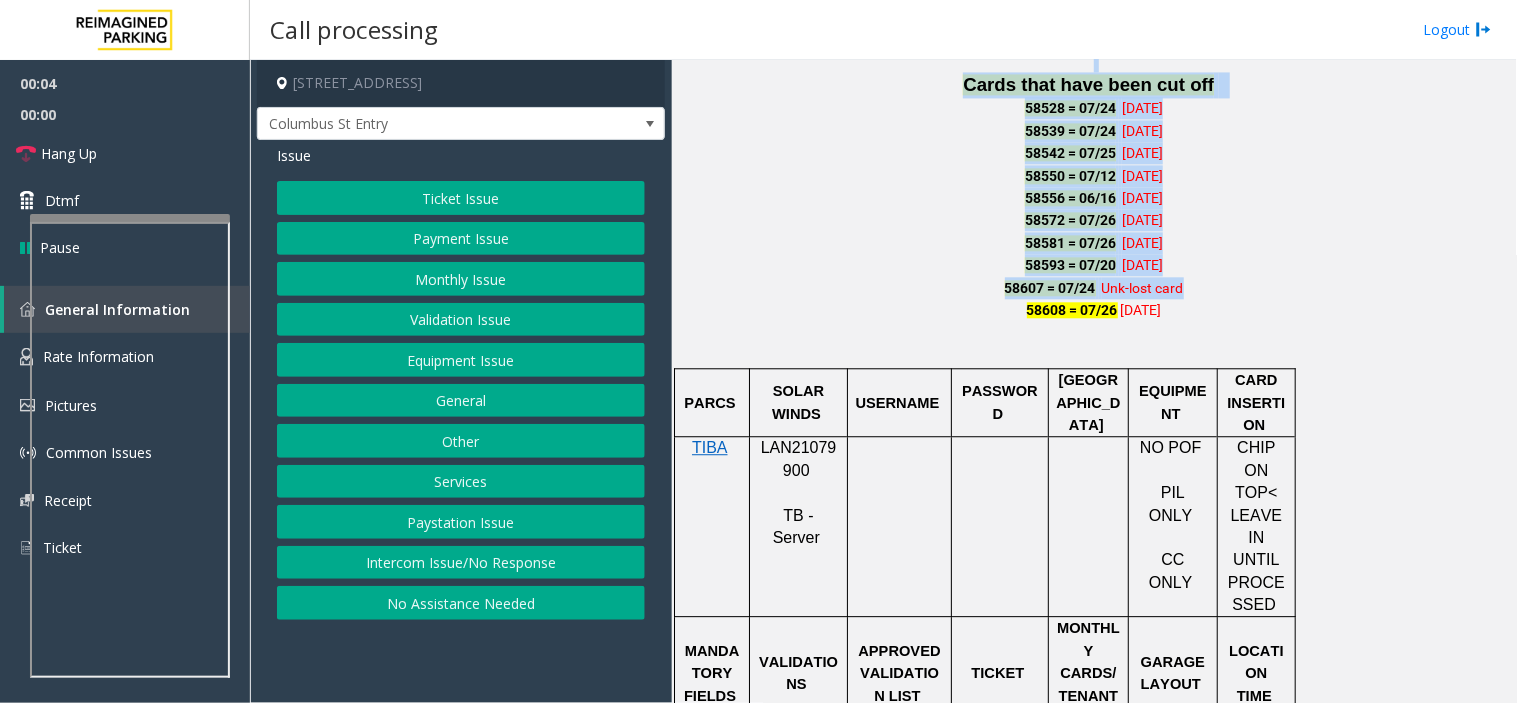 drag, startPoint x: 717, startPoint y: 75, endPoint x: 1116, endPoint y: 290, distance: 453.23944 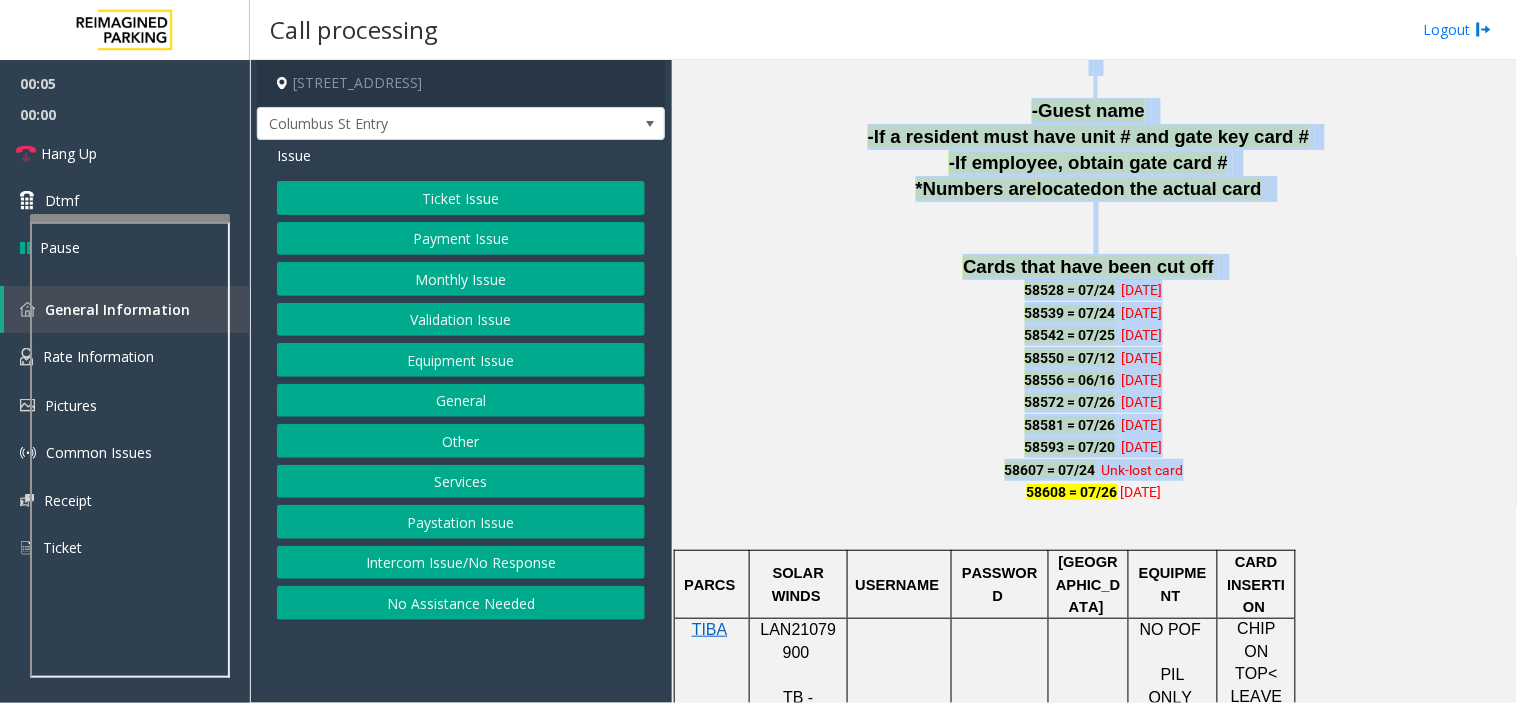 scroll, scrollTop: 553, scrollLeft: 0, axis: vertical 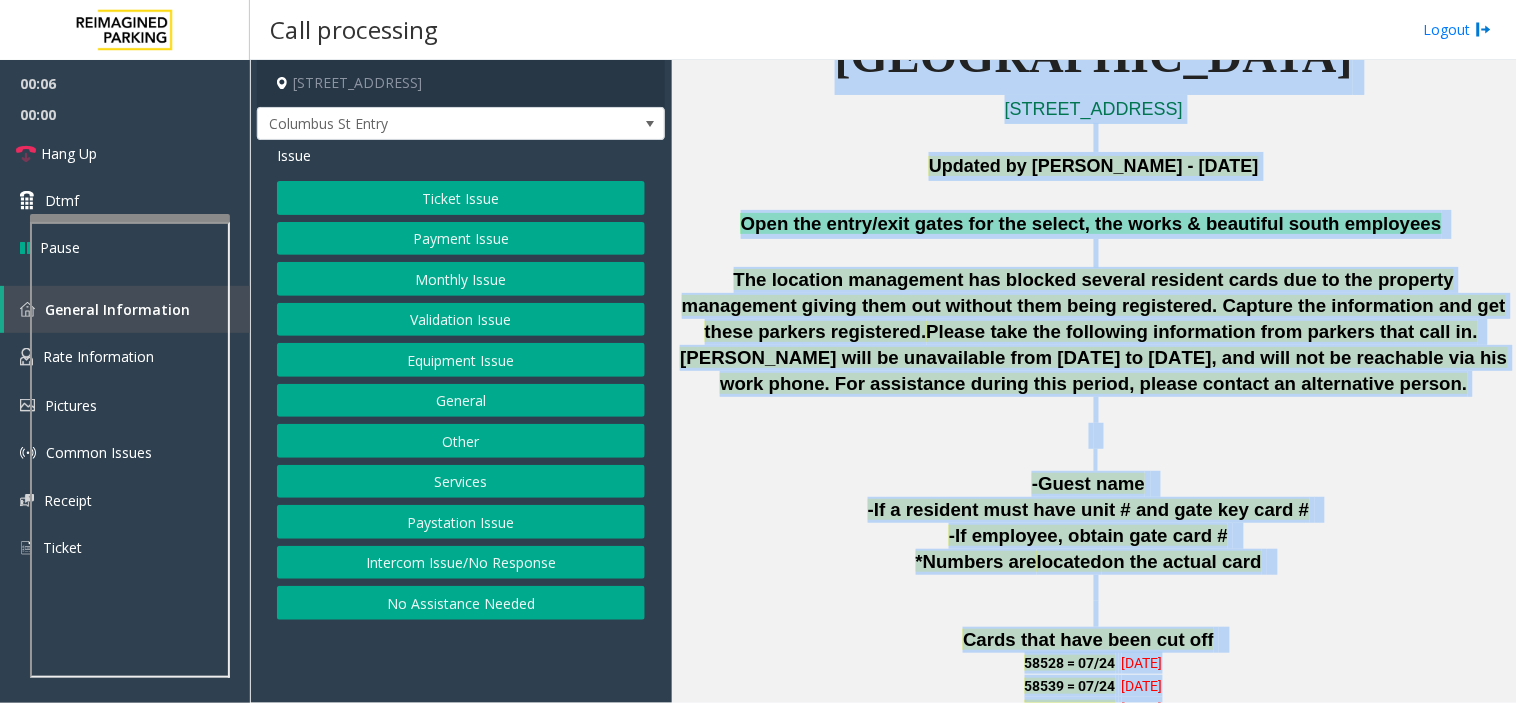 click on "The location management has blocked several resident cards due to the property management giving them out without them being registered. Capture the information and get these parkers registered." 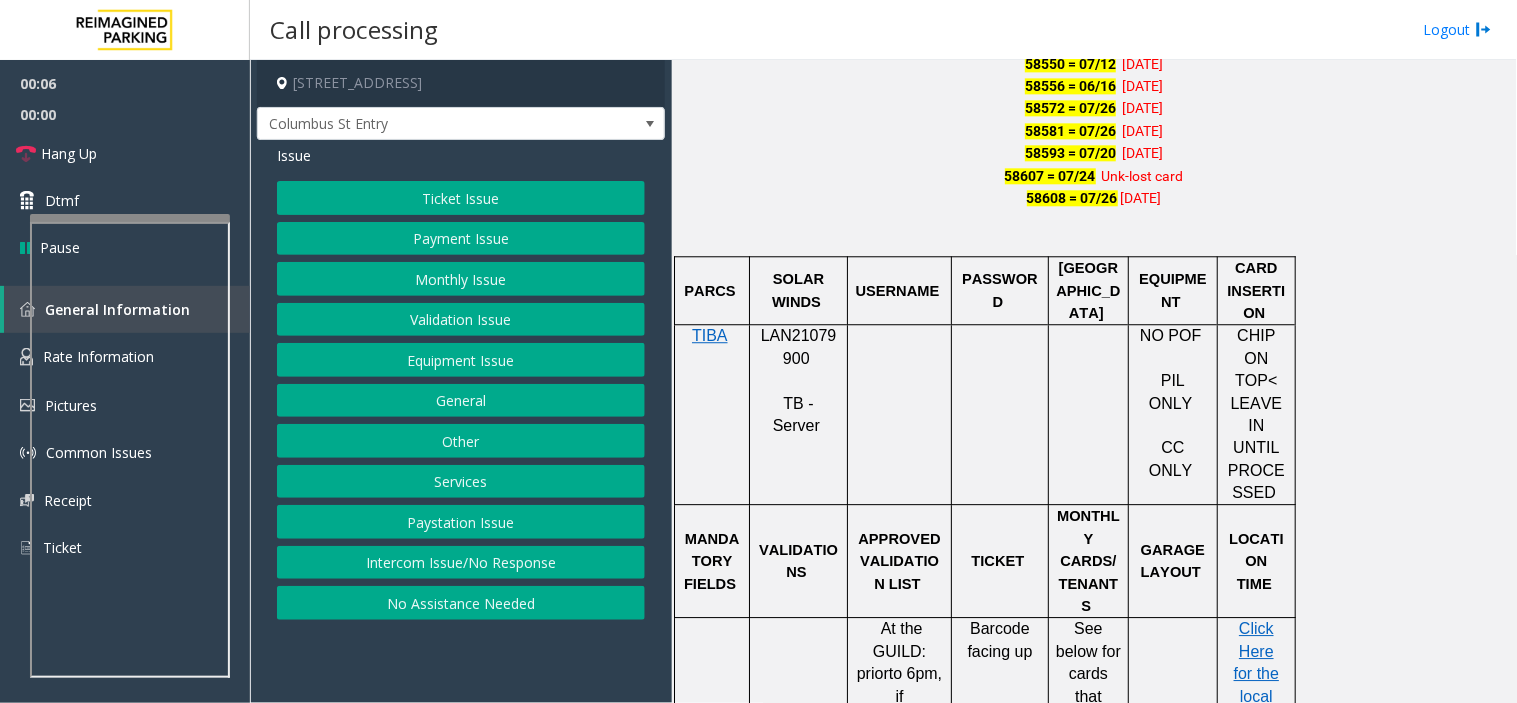 scroll, scrollTop: 1886, scrollLeft: 0, axis: vertical 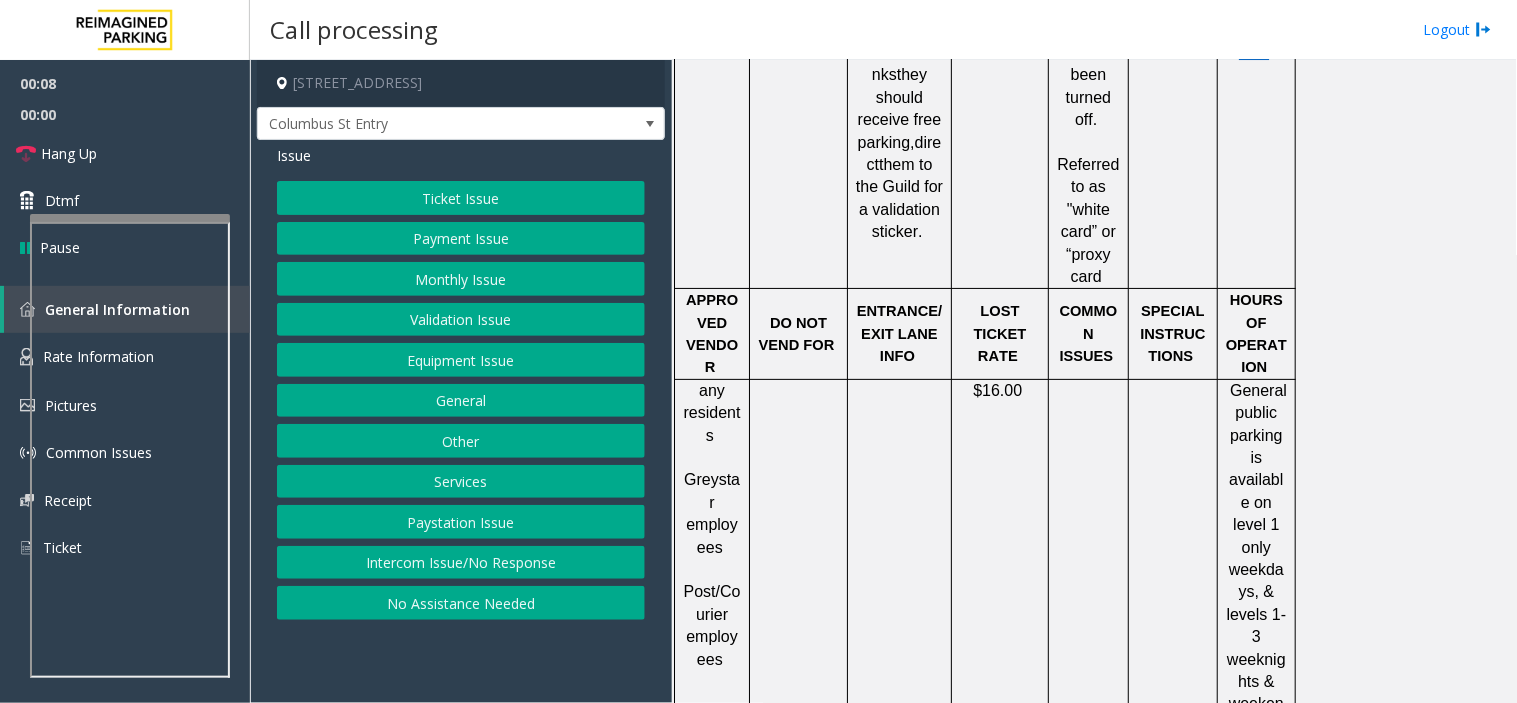 click on "General public parking is available on level 1 only weekdays, & levels 1-3 weeknights & weekends." 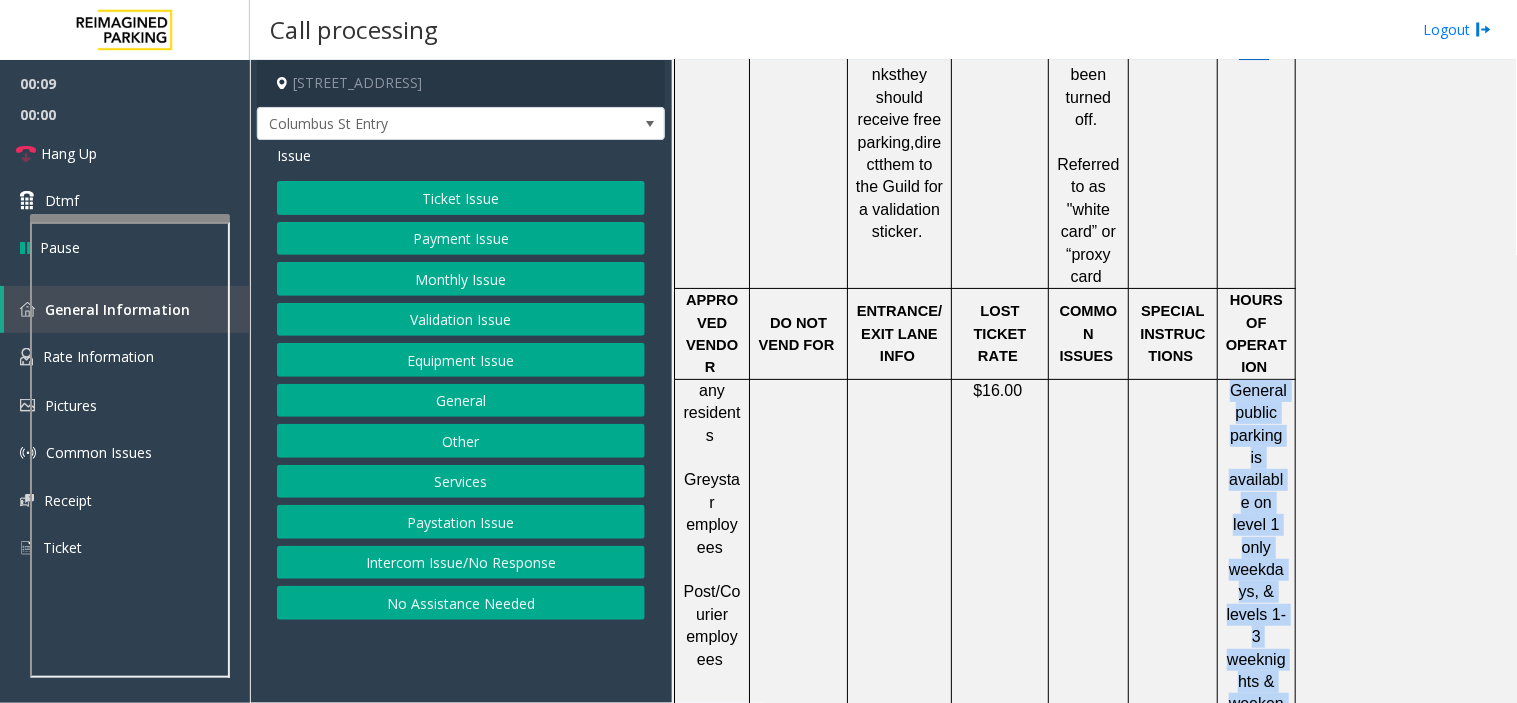 drag, startPoint x: 1251, startPoint y: 287, endPoint x: 1270, endPoint y: 554, distance: 267.67517 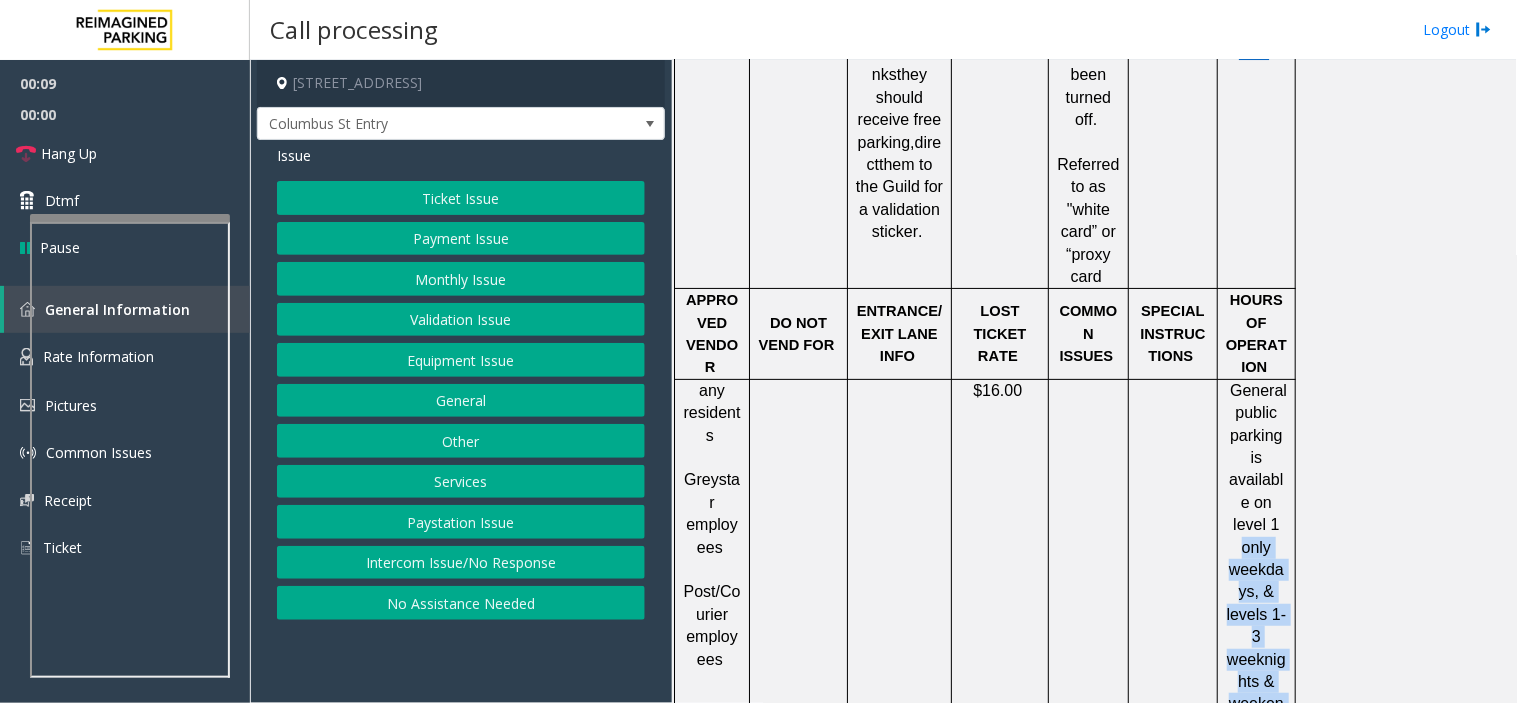 drag, startPoint x: 1270, startPoint y: 554, endPoint x: 1257, endPoint y: 390, distance: 164.51443 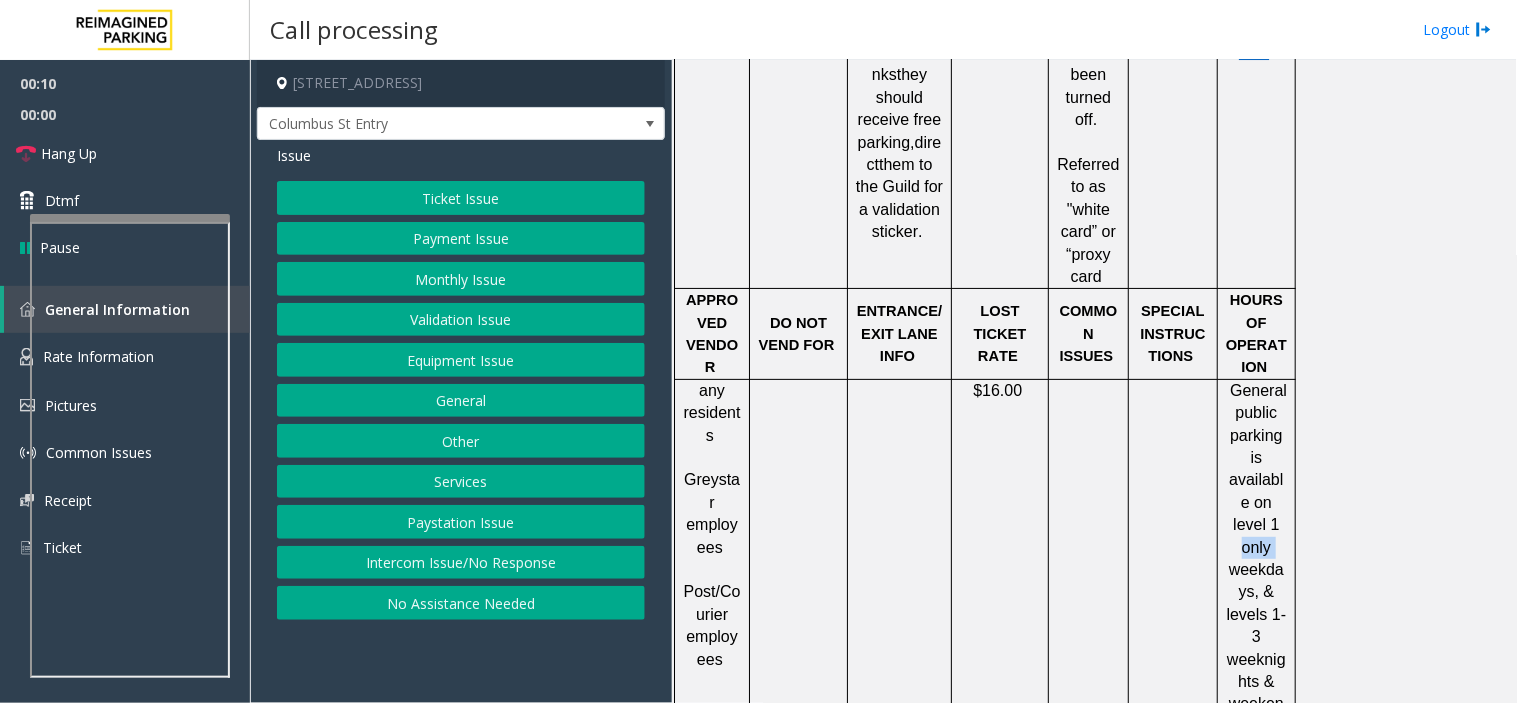 click on "General public parking is available on level 1 only weekdays, & levels 1-3 weeknights & weekends." 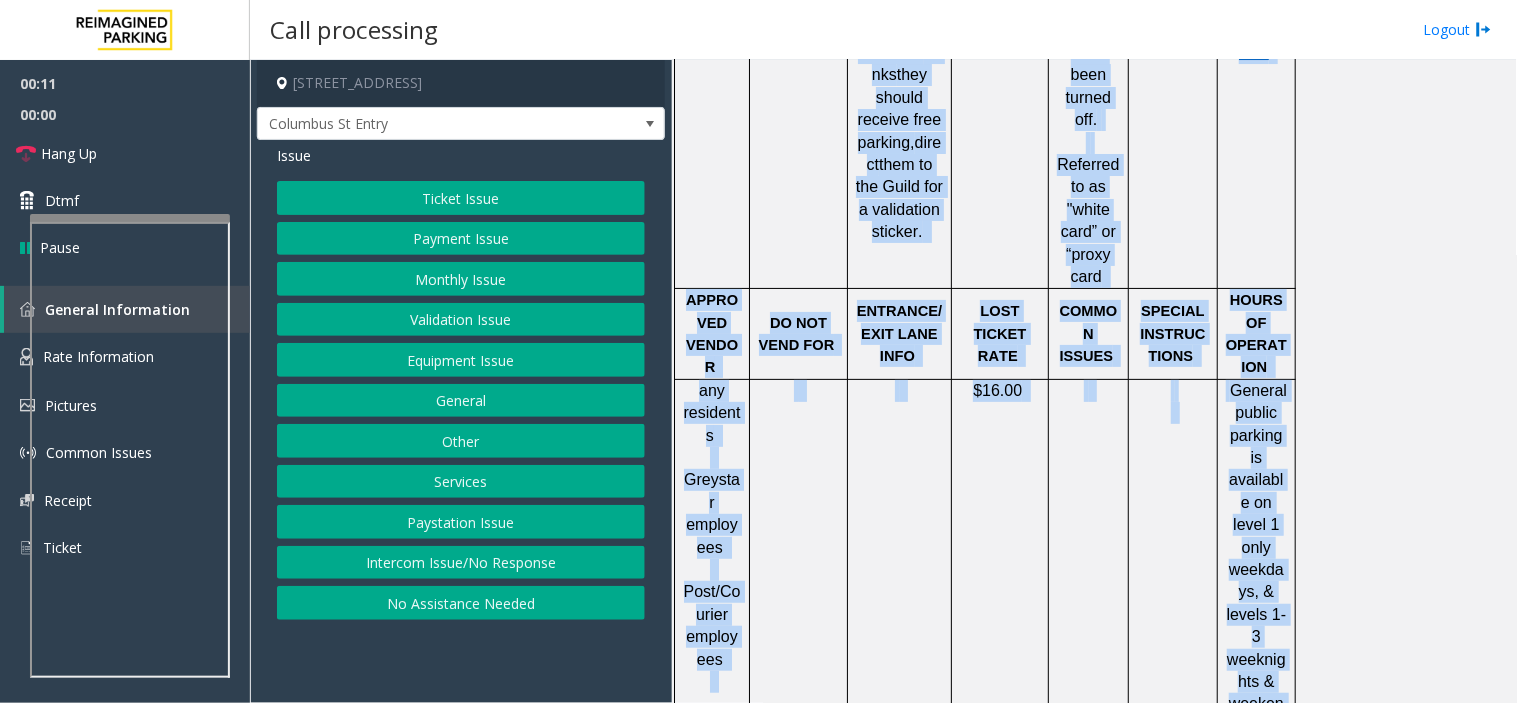 drag, startPoint x: 1257, startPoint y: 390, endPoint x: 1258, endPoint y: 580, distance: 190.00262 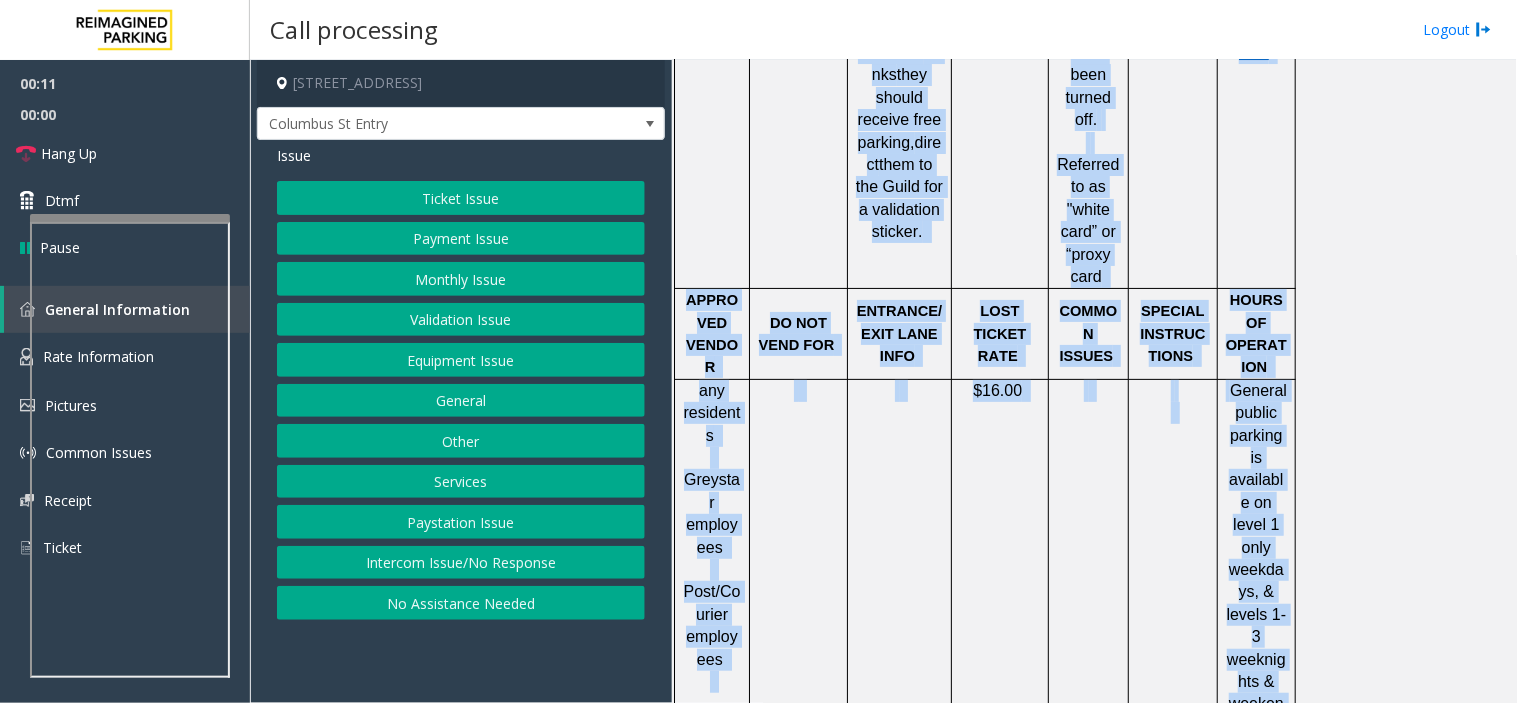 click on "General public parking is available on level 1 only weekdays, & levels 1-3 weeknights & weekends." 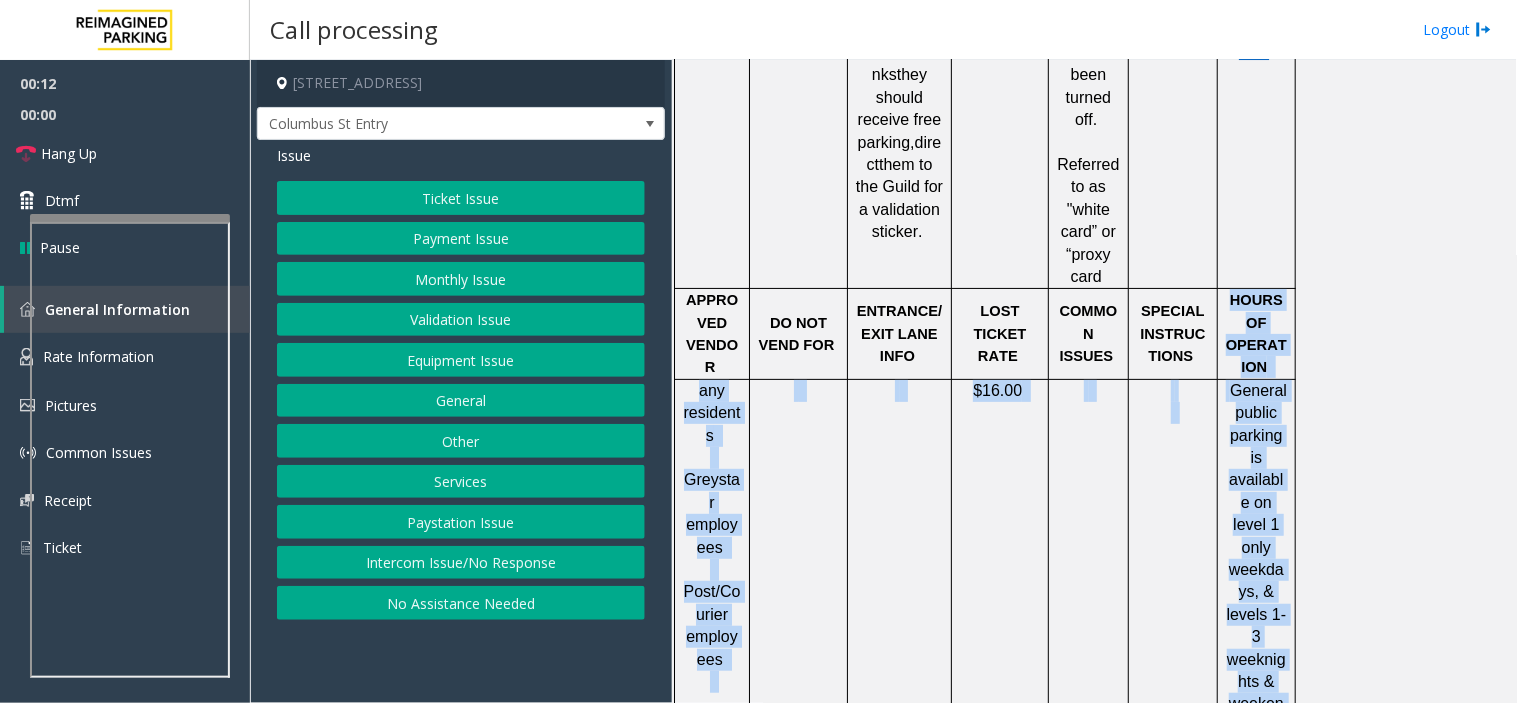drag, startPoint x: 1252, startPoint y: 555, endPoint x: 1255, endPoint y: 275, distance: 280.01608 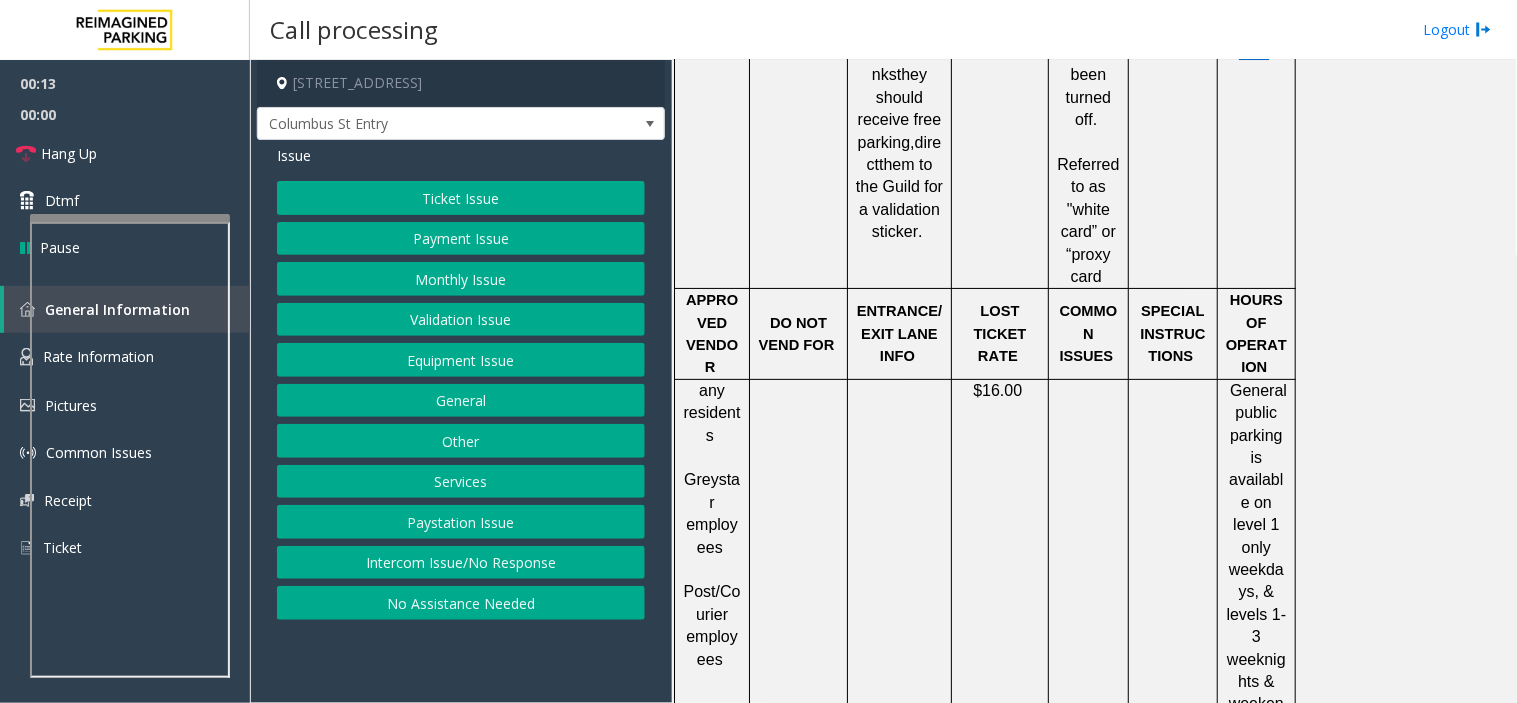 click on "No Assistance Needed" 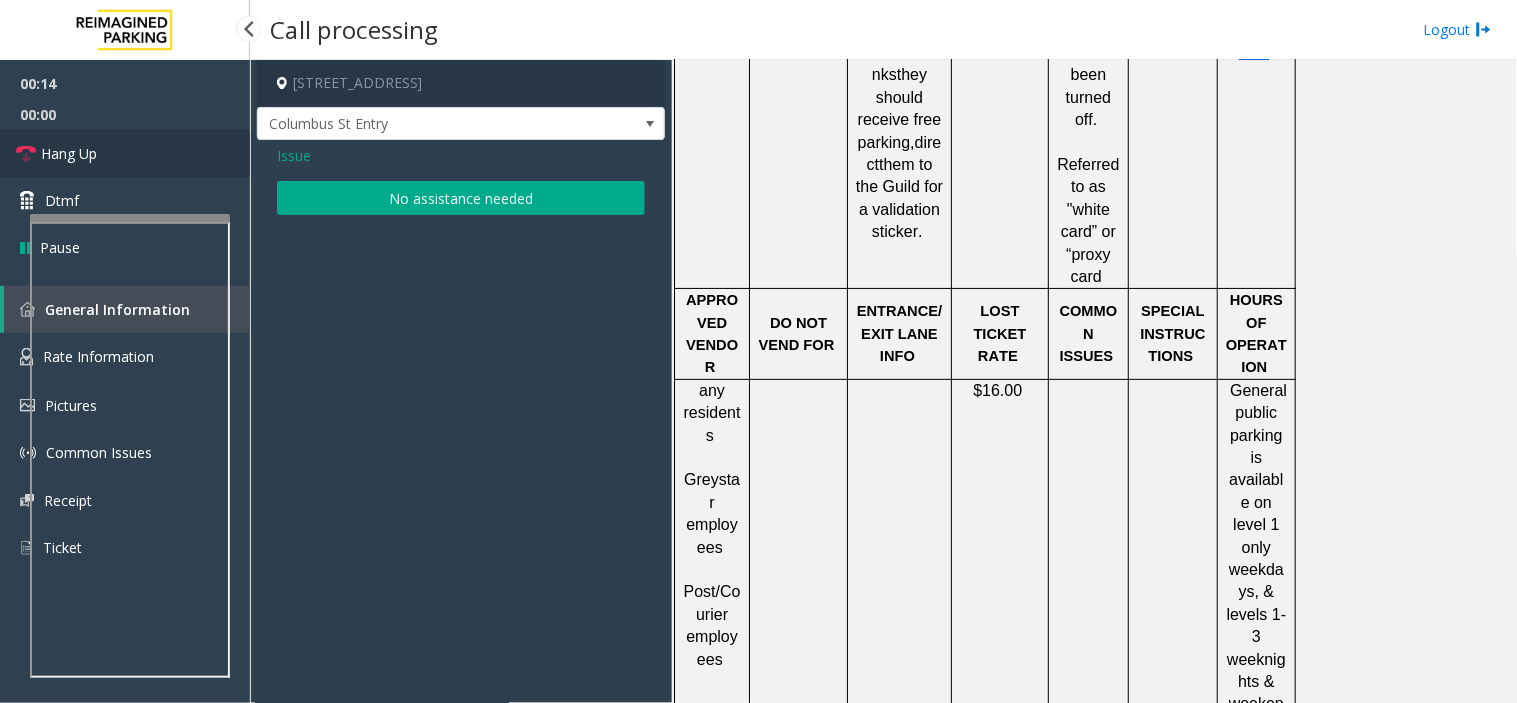 click on "Hang Up" at bounding box center [125, 153] 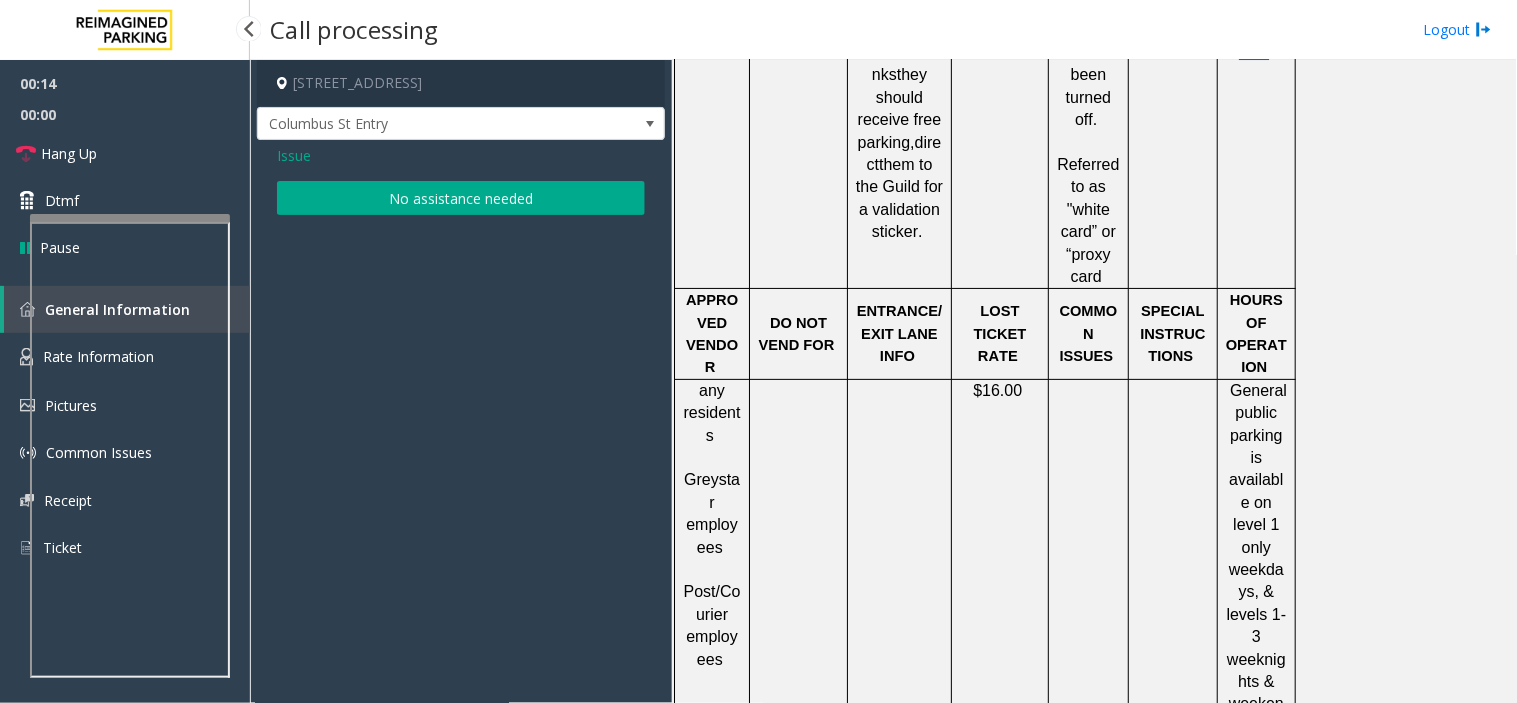 click on "Issue  No assistance needed" 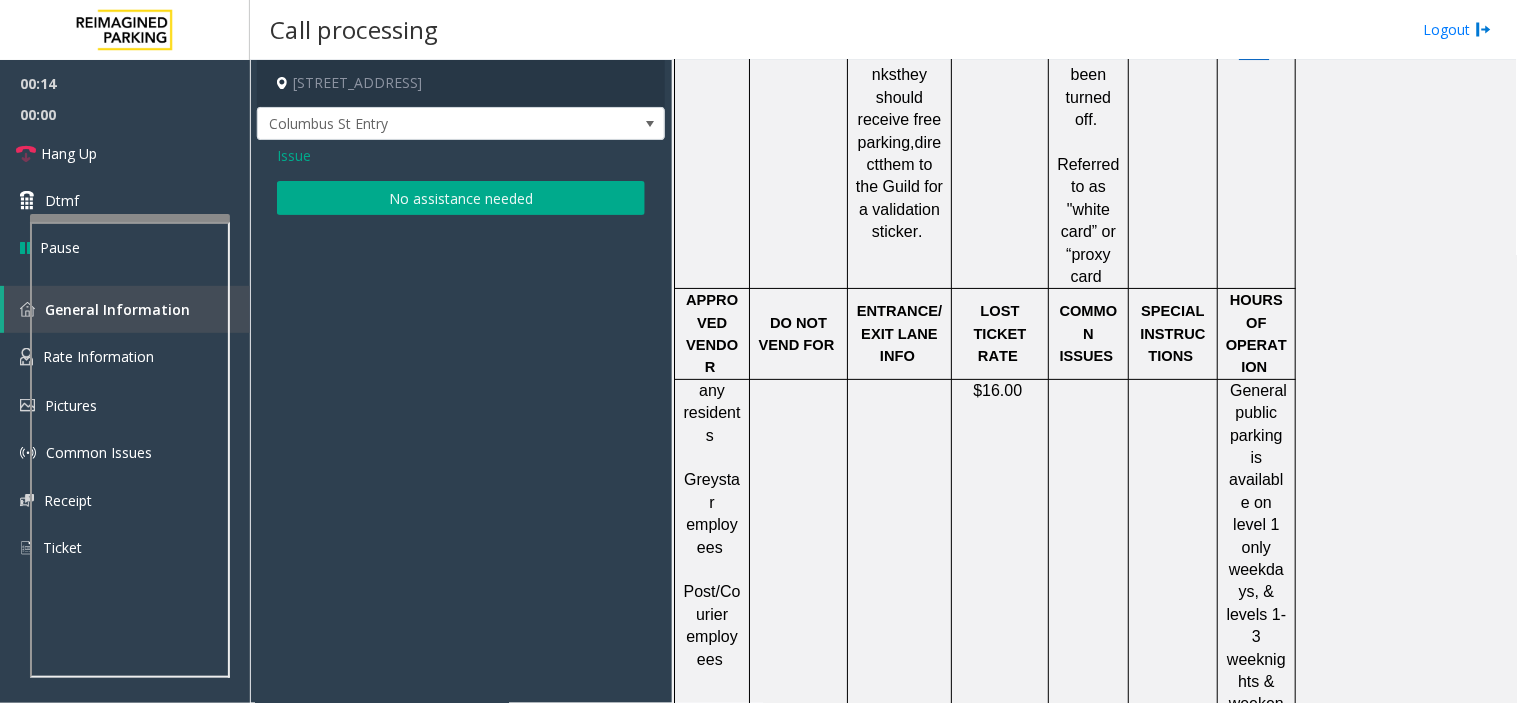 click on "Issue  No assistance needed" 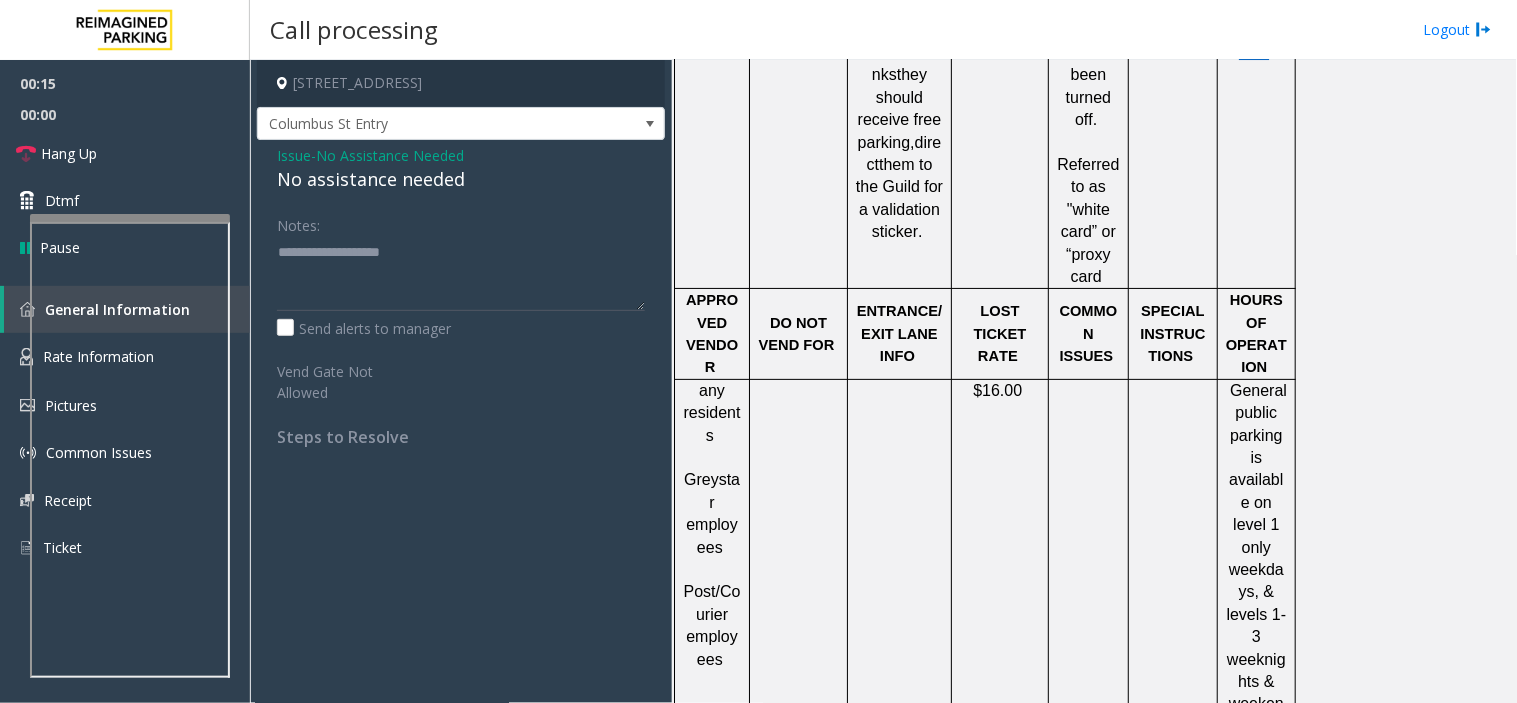 click on "No assistance needed" 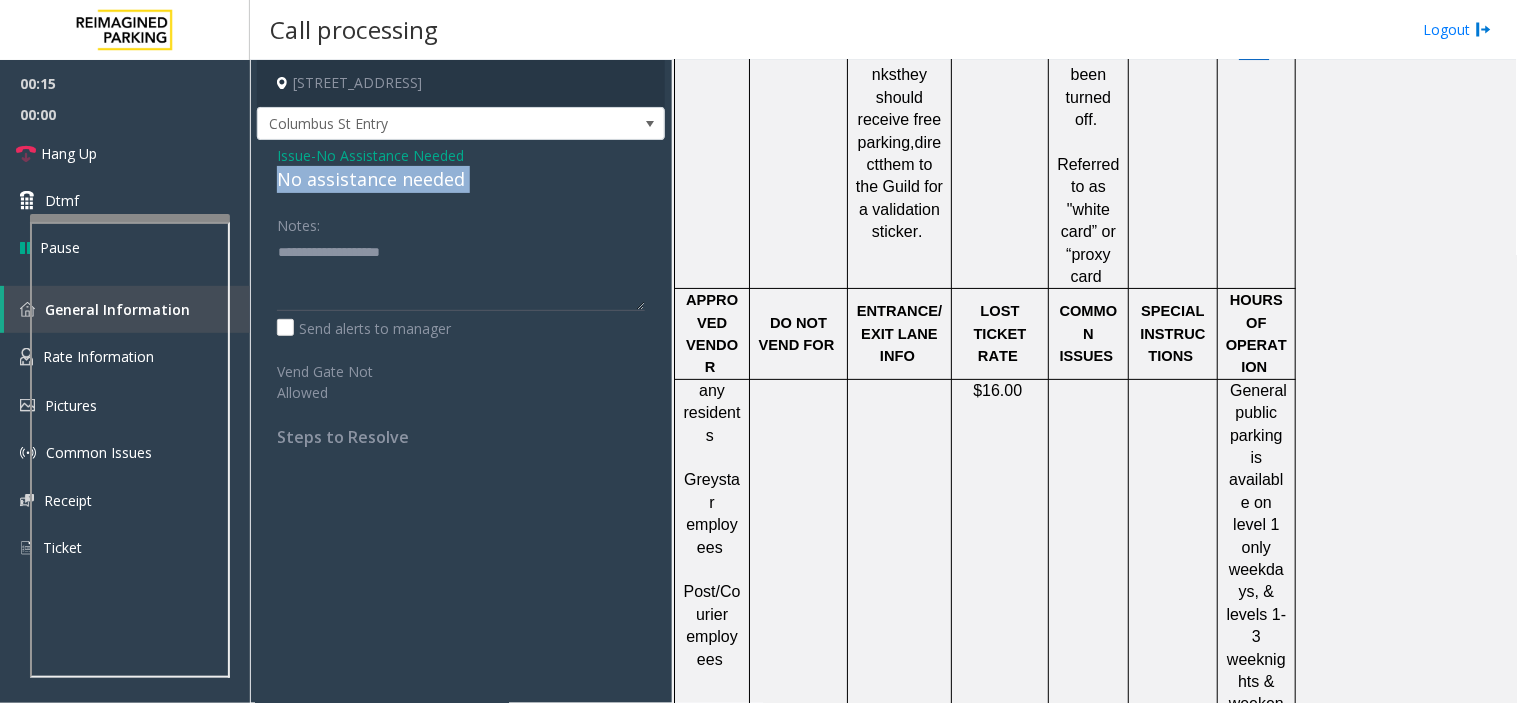 click on "No assistance needed" 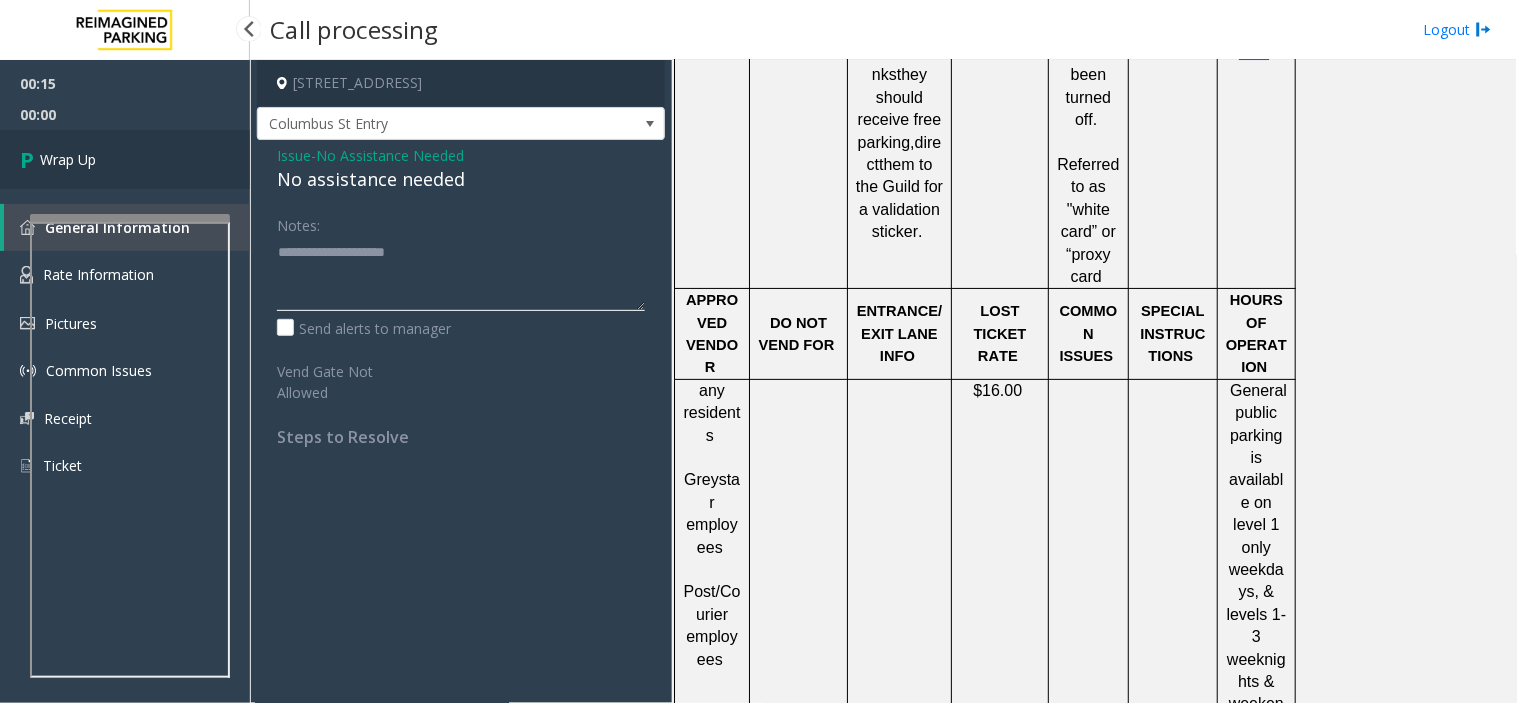 type on "**********" 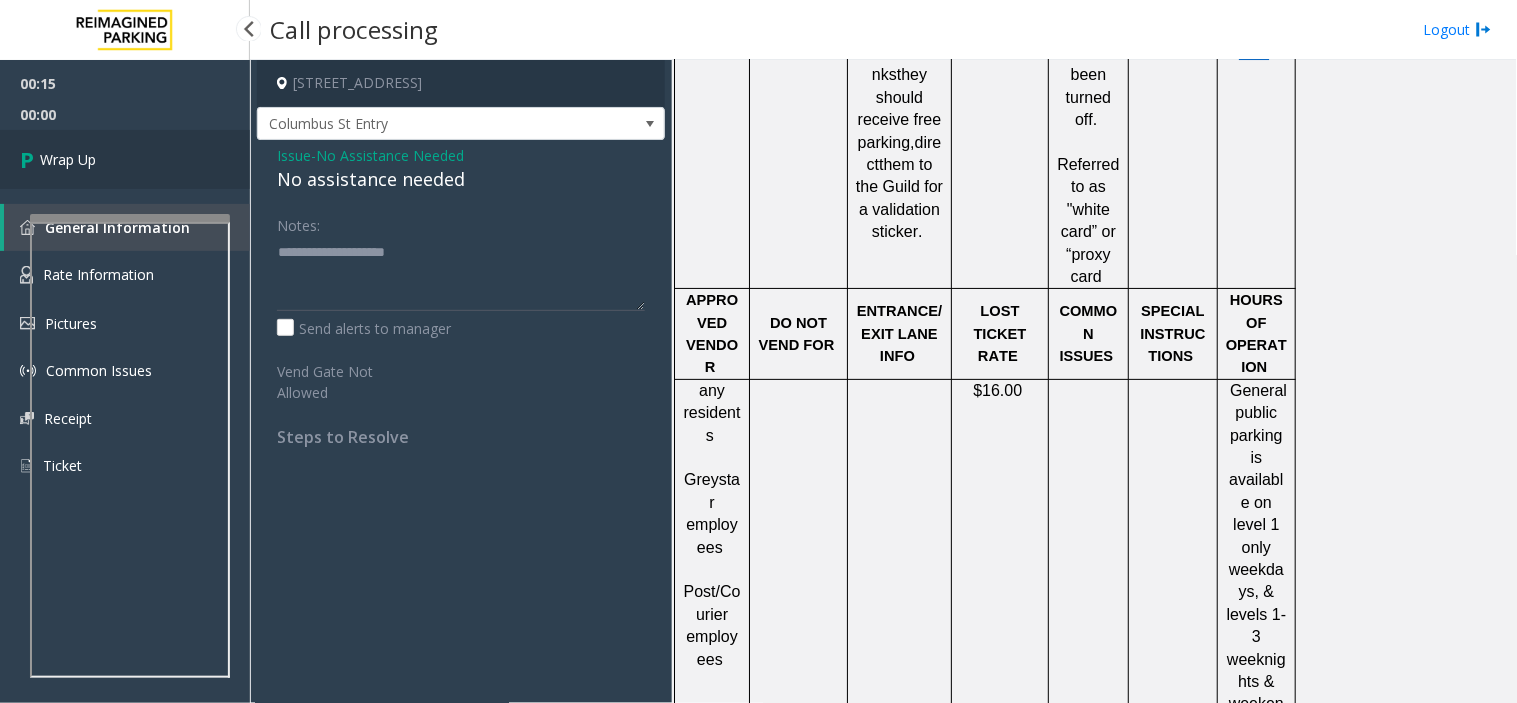 click on "Wrap Up" at bounding box center (125, 159) 